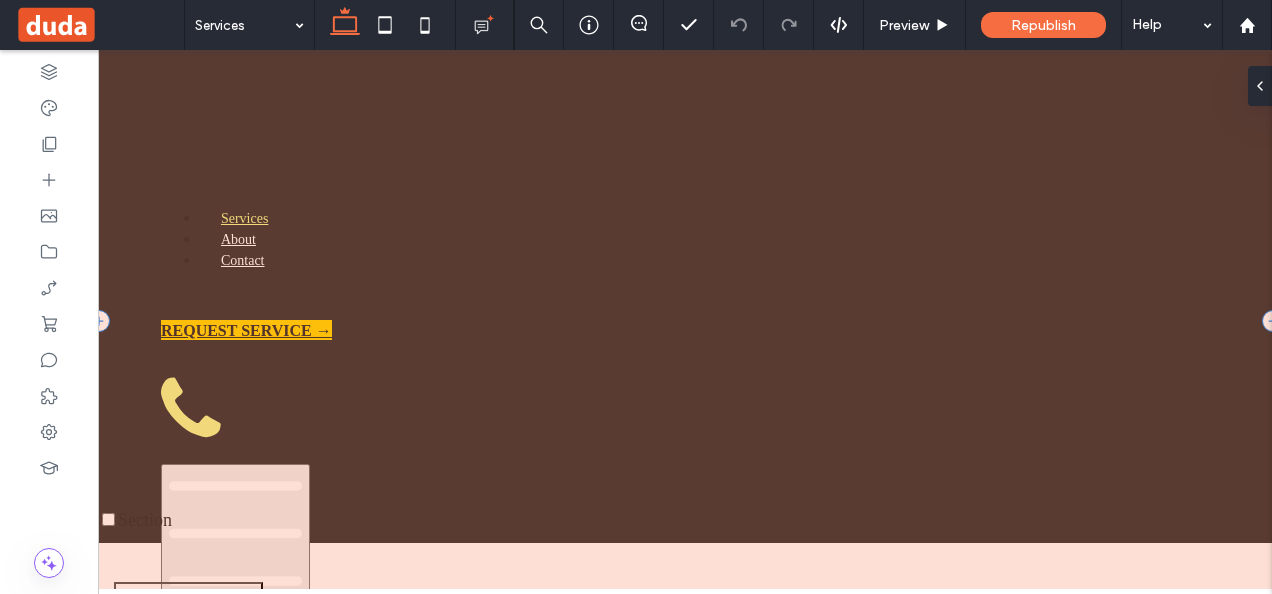 scroll, scrollTop: 0, scrollLeft: 0, axis: both 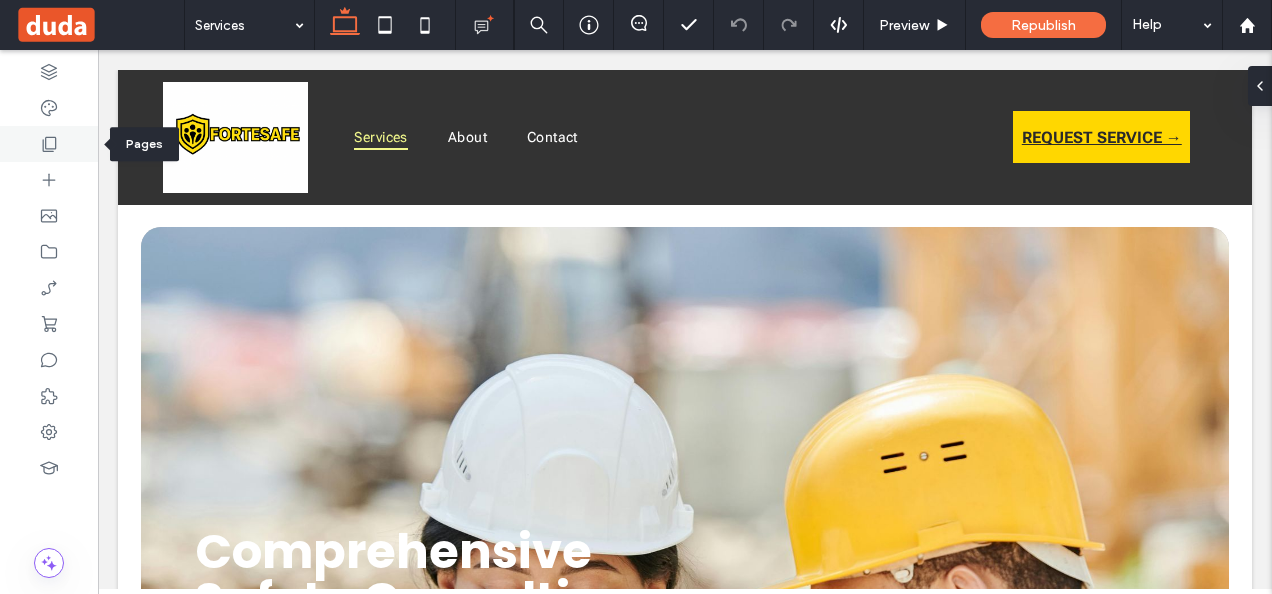 click 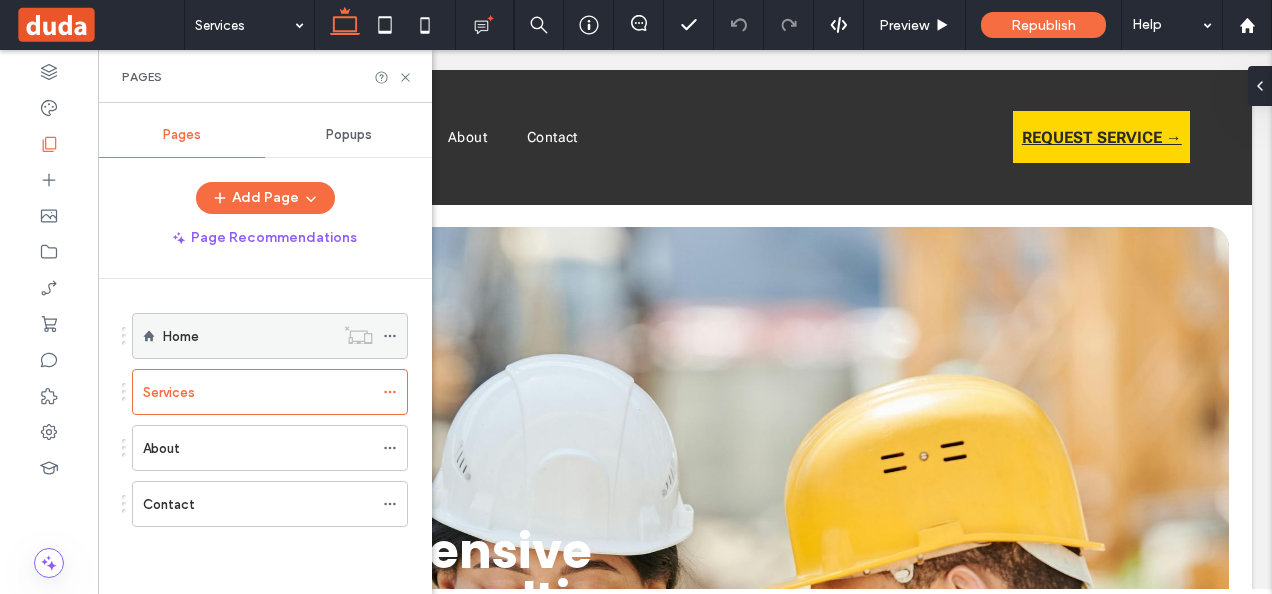 click on "Home" at bounding box center [248, 336] 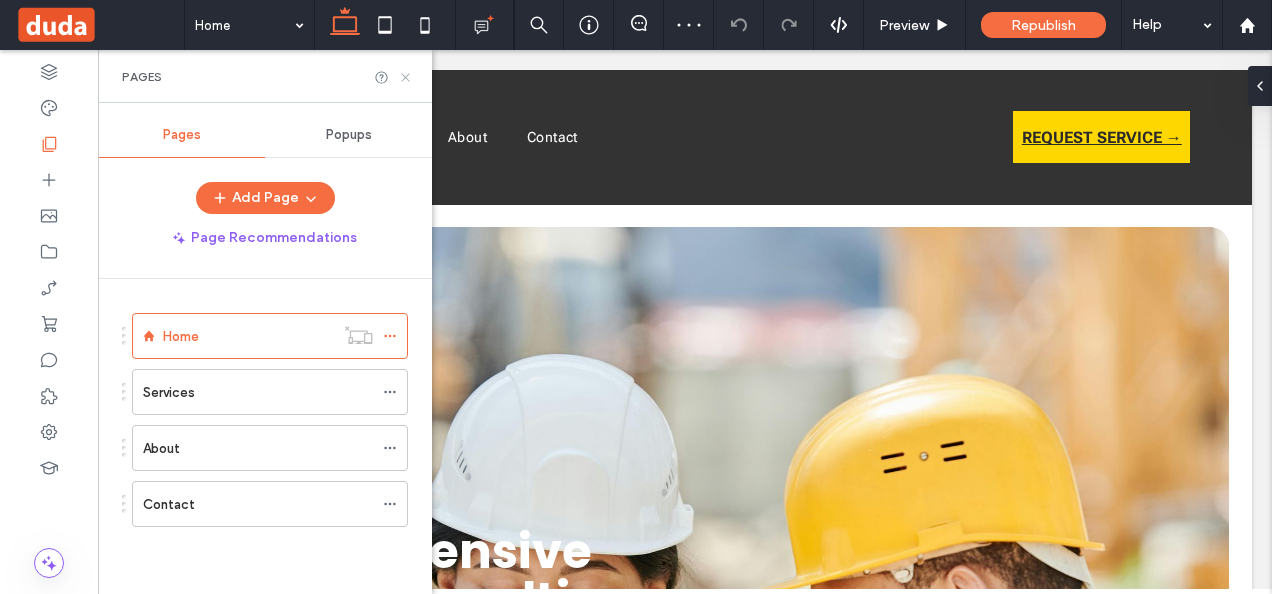 click 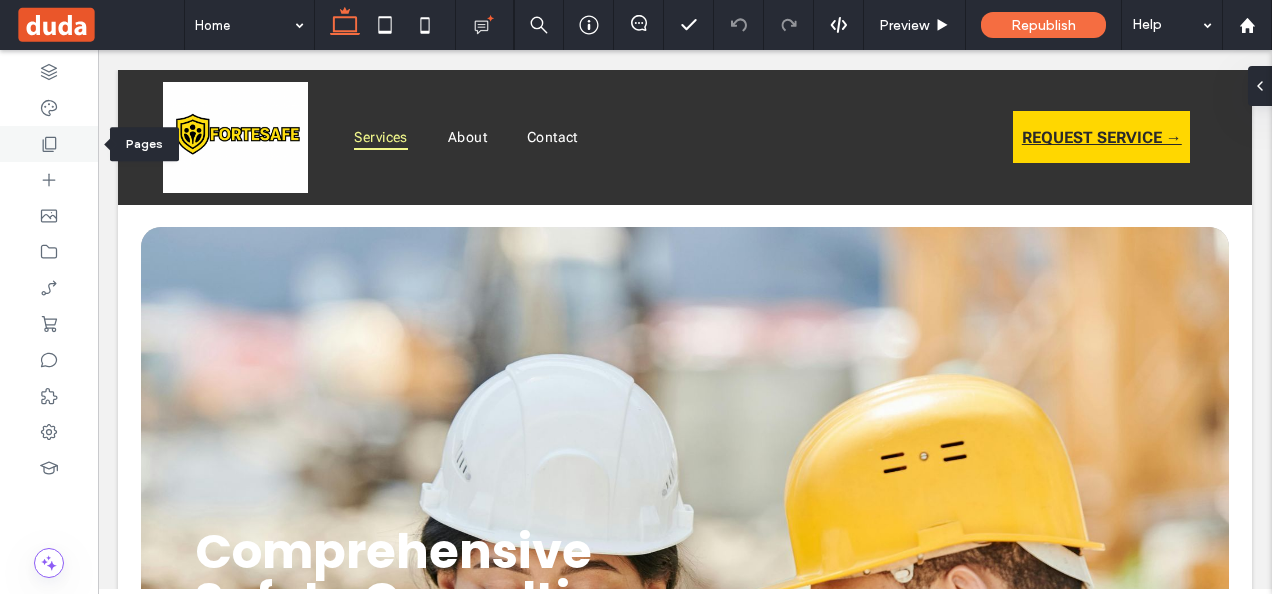 click 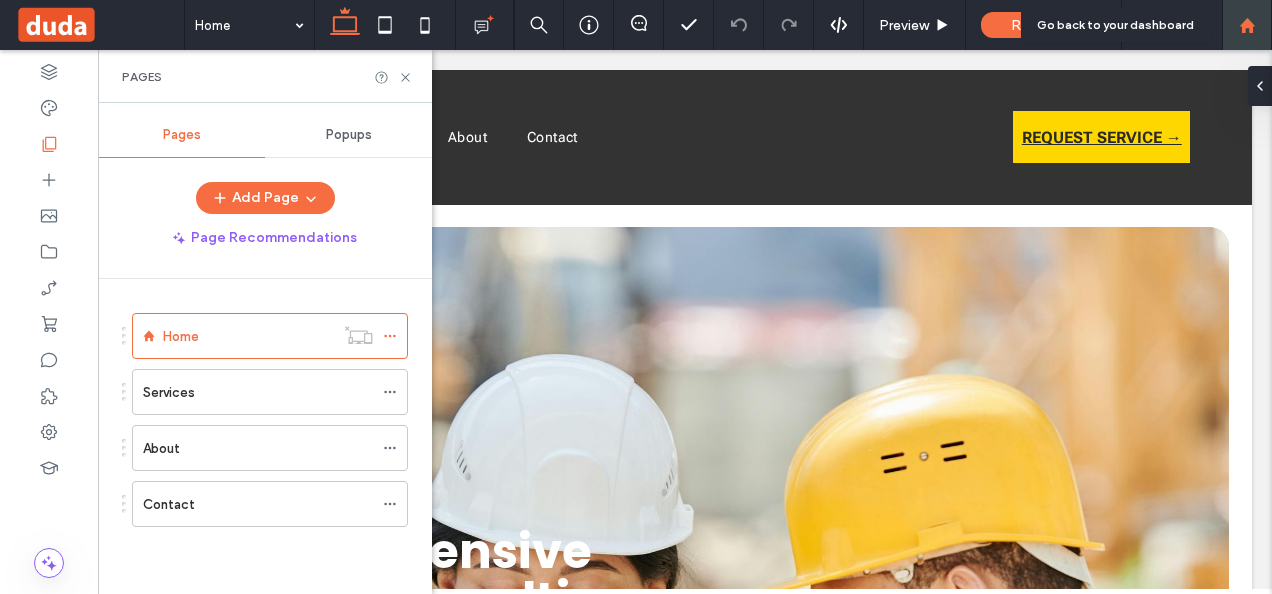 click at bounding box center (1247, 25) 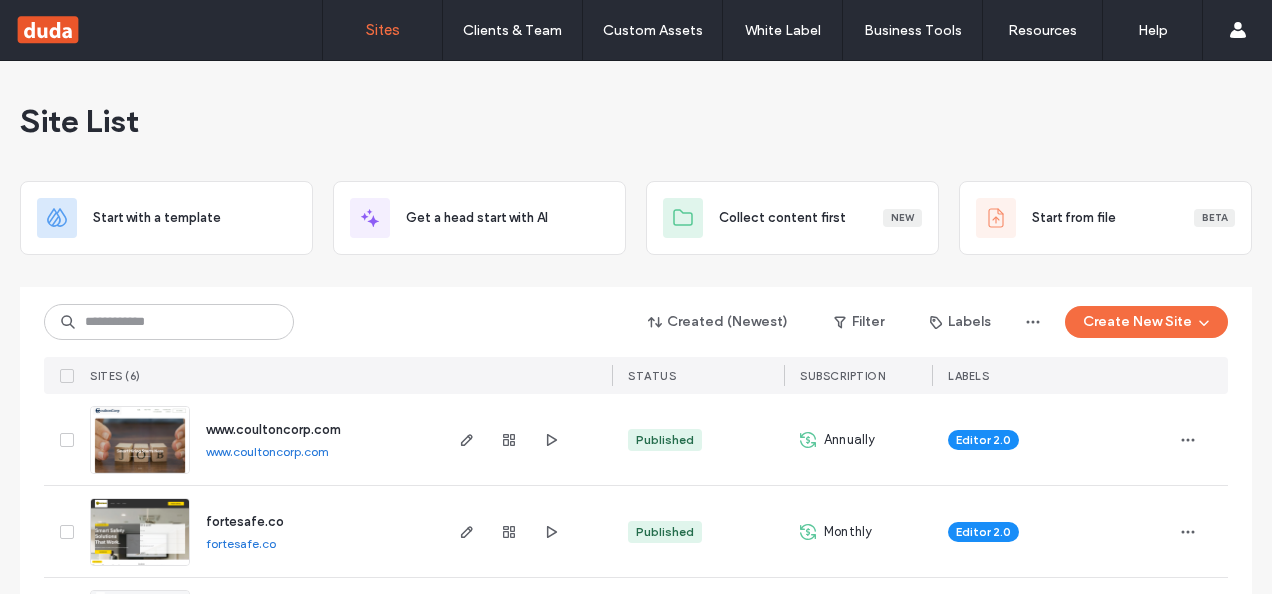 scroll, scrollTop: 0, scrollLeft: 0, axis: both 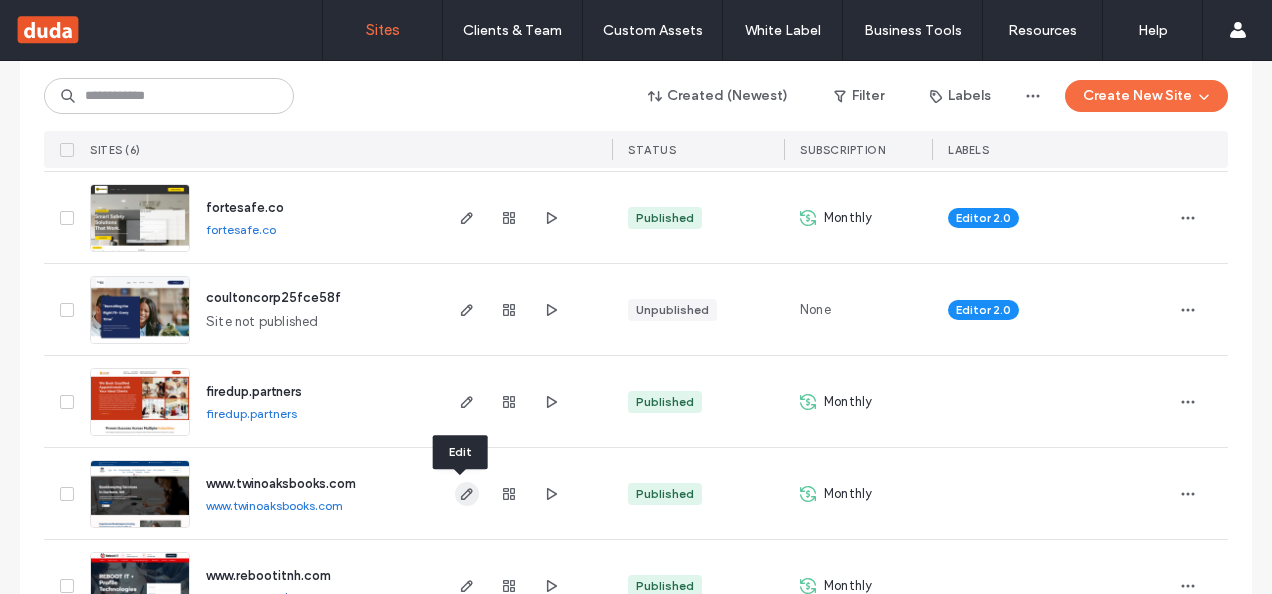 click 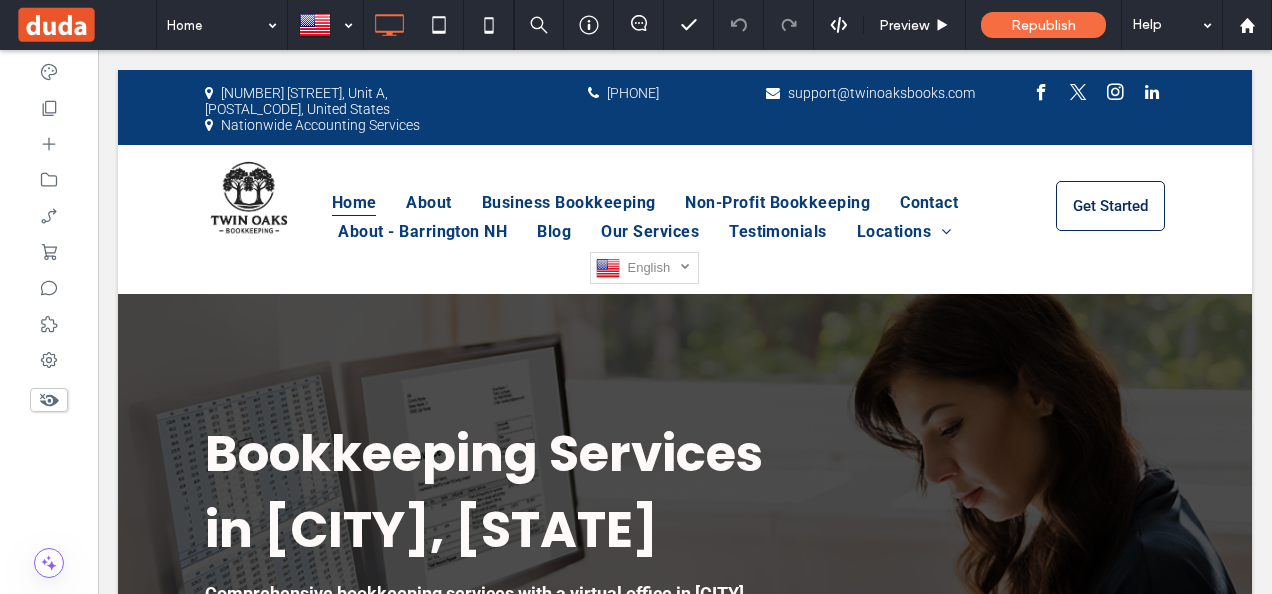 scroll, scrollTop: 263, scrollLeft: 0, axis: vertical 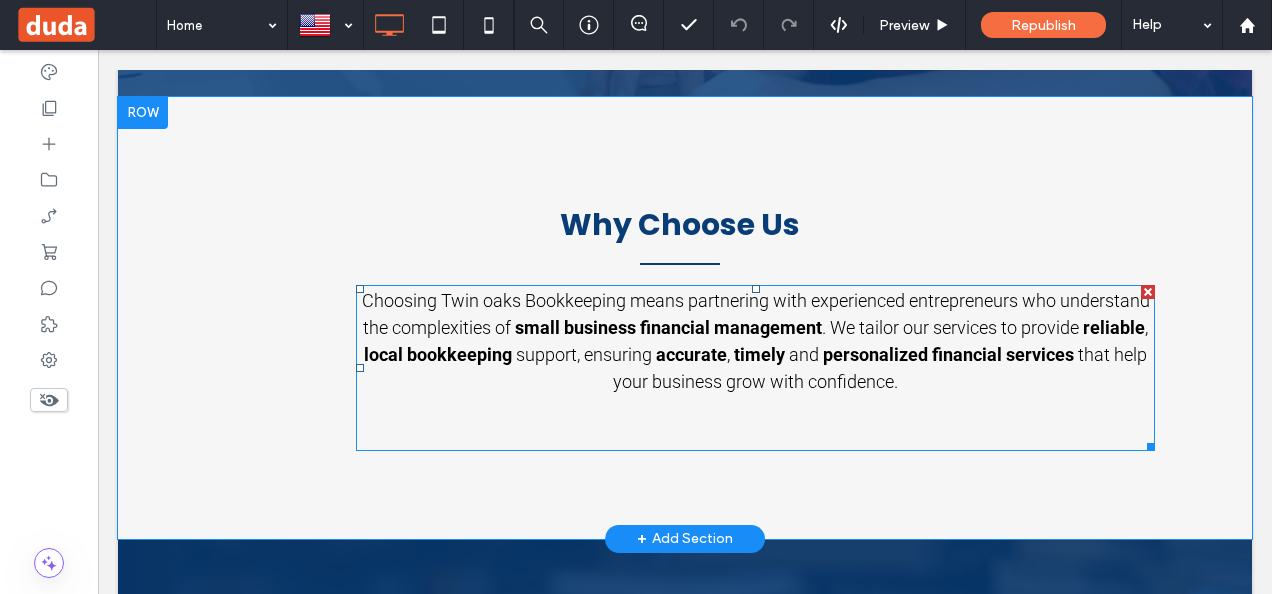 click on "Choosing Twin oaks Bookkeeping means partnering with experienced entrepreneurs who understand the complexities of" at bounding box center [756, 314] 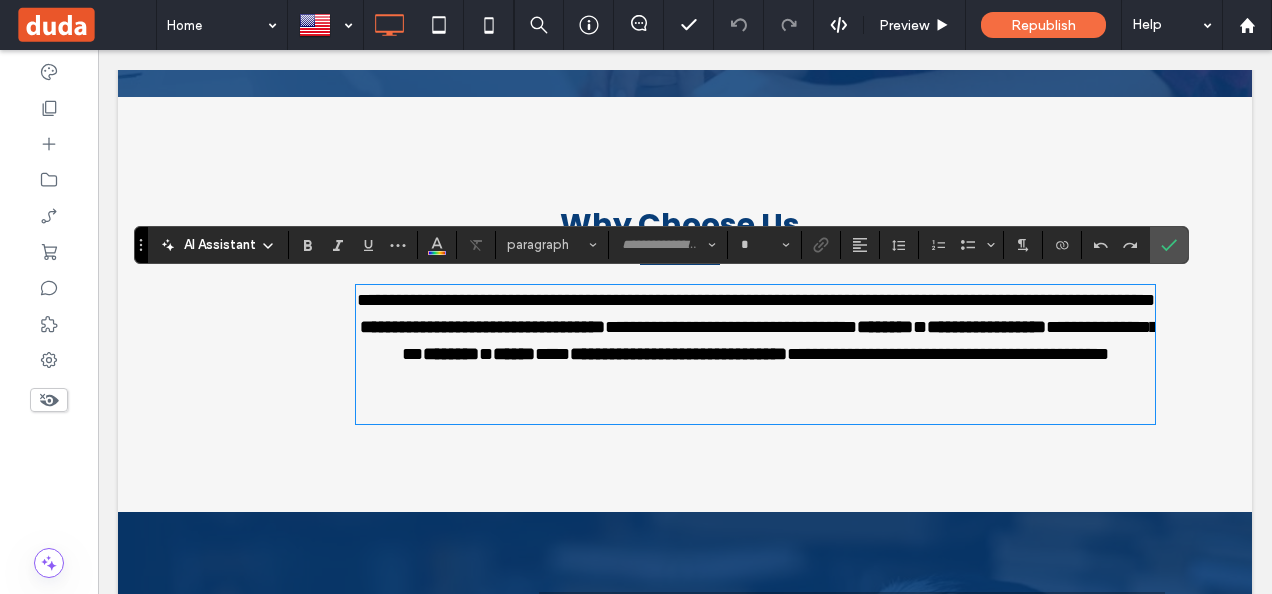 type on "******" 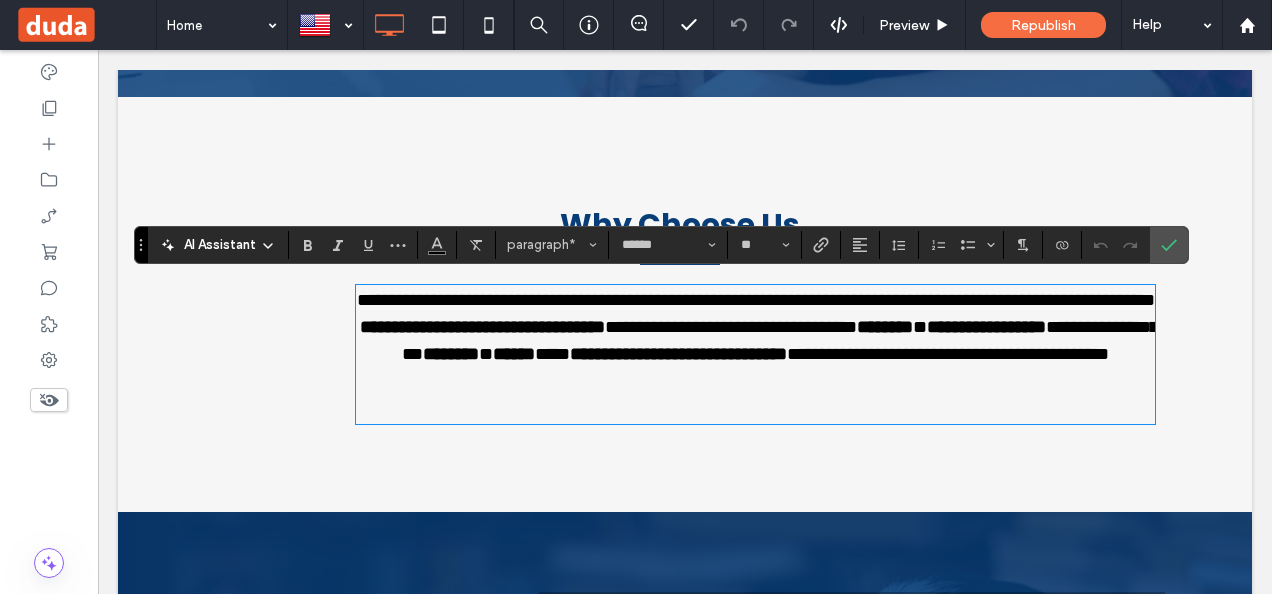 click on "**********" at bounding box center (685, 304) 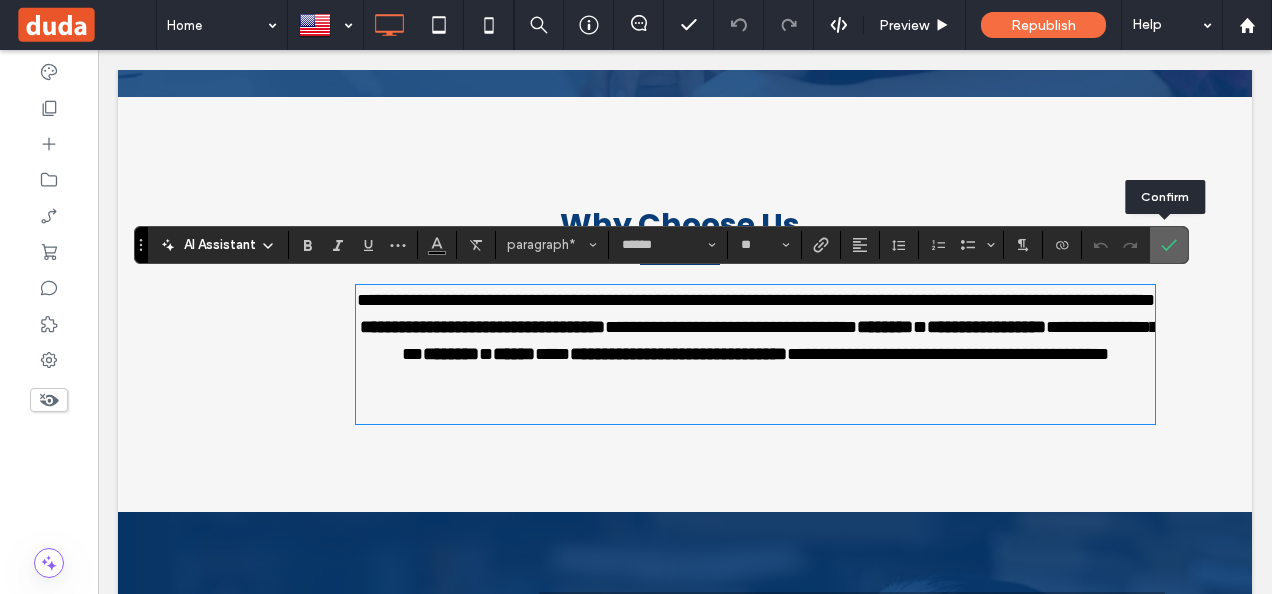 click 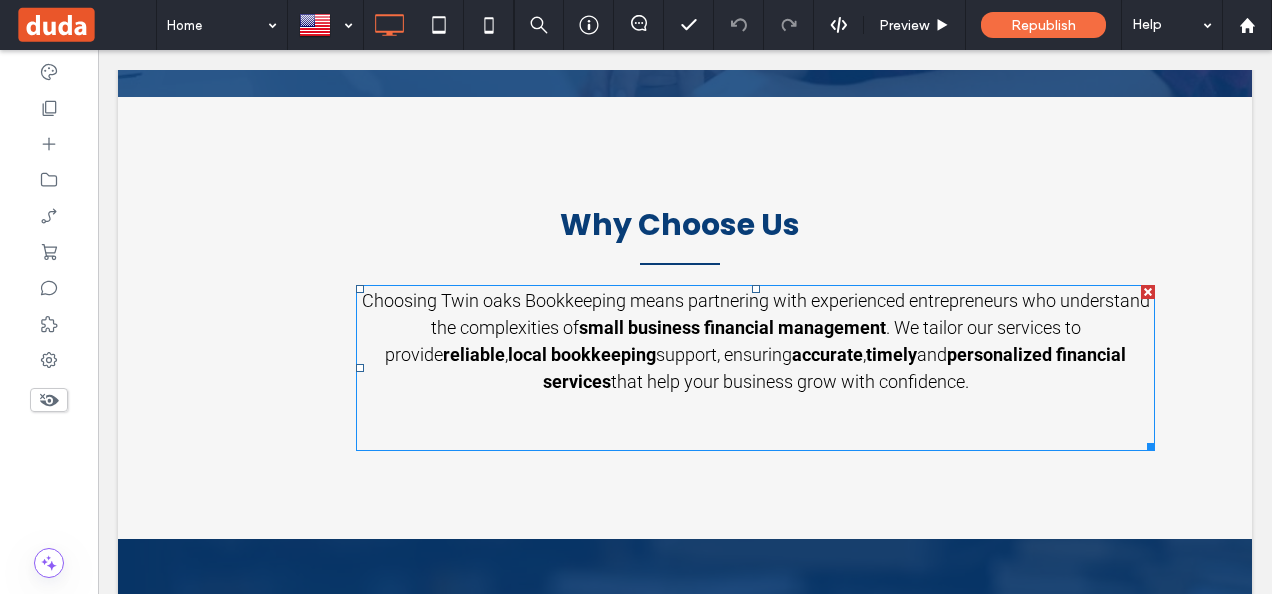 click on "Choosing Twin oaks Bookkeeping means partnering with experienced entrepreneurs who understand the complexities of" at bounding box center (756, 314) 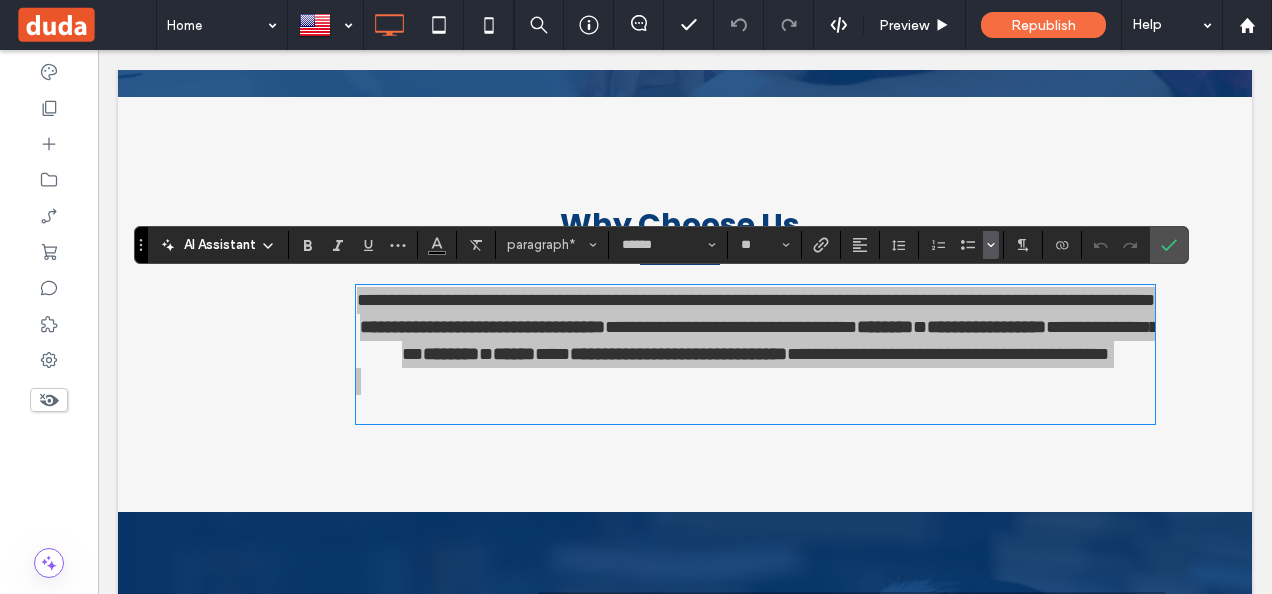 click 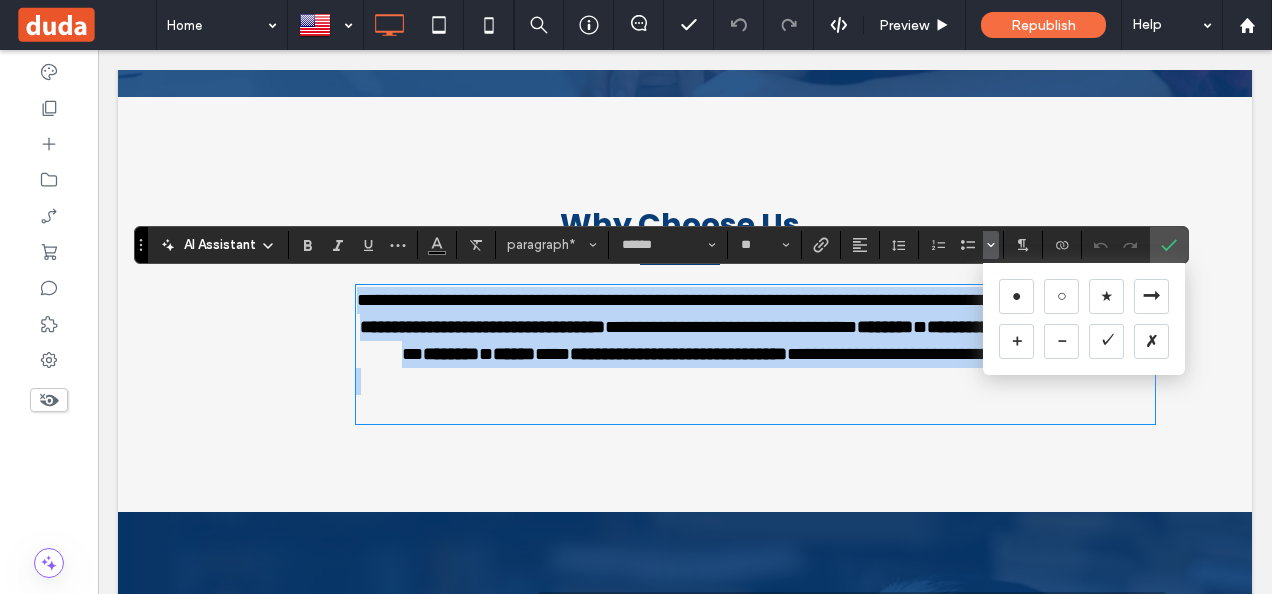 click on "**********" at bounding box center (678, 354) 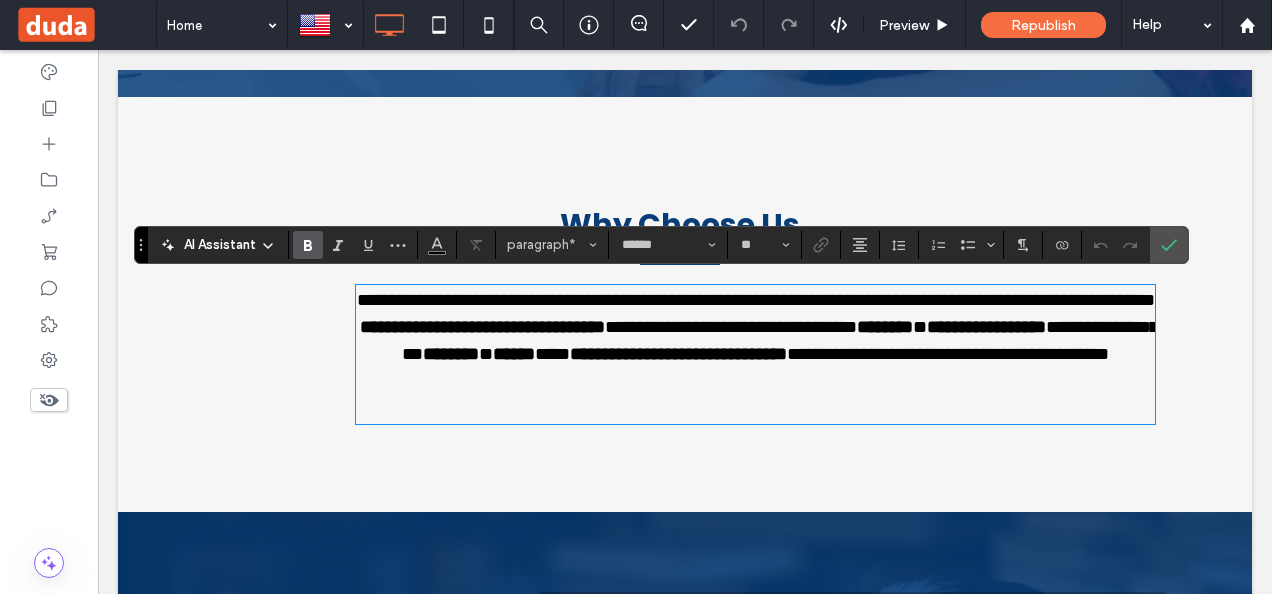 click on "**********" at bounding box center [755, 327] 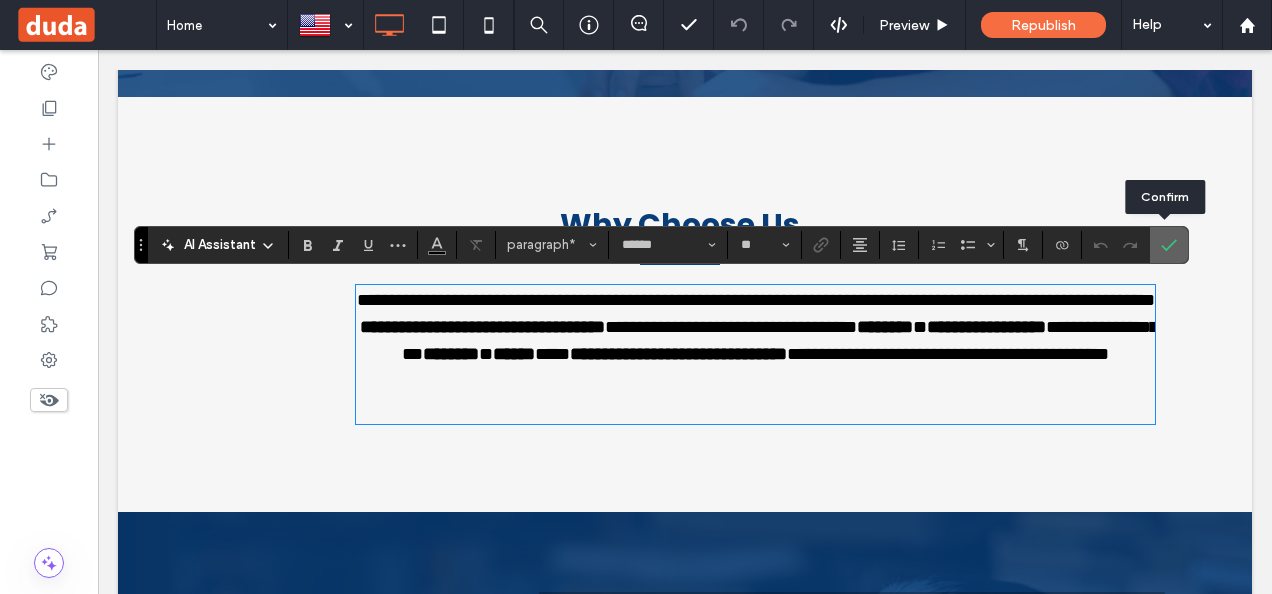 click 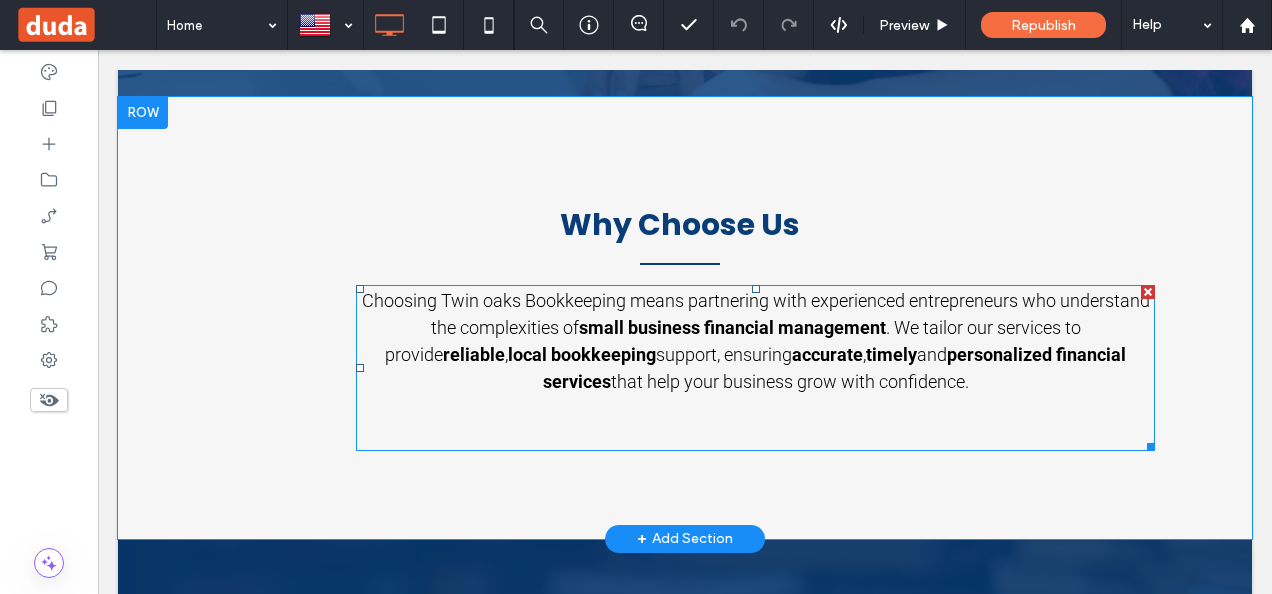 click on "Choosing Twin oaks Bookkeeping means partnering with experienced entrepreneurs who understand the complexities of" at bounding box center [756, 314] 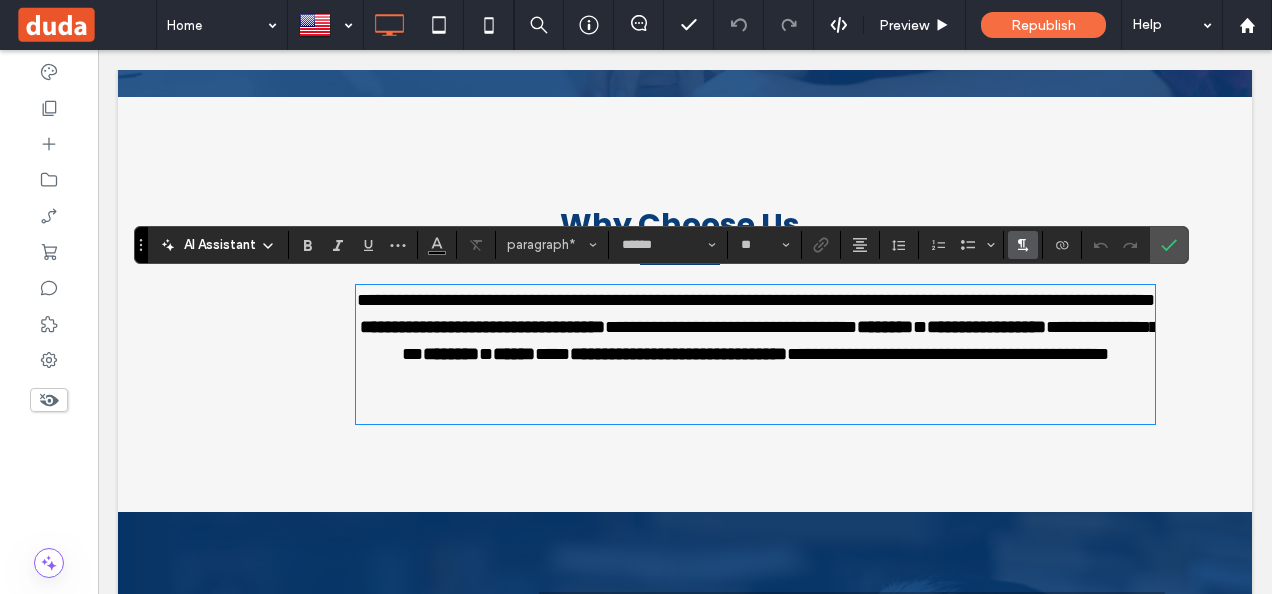 click 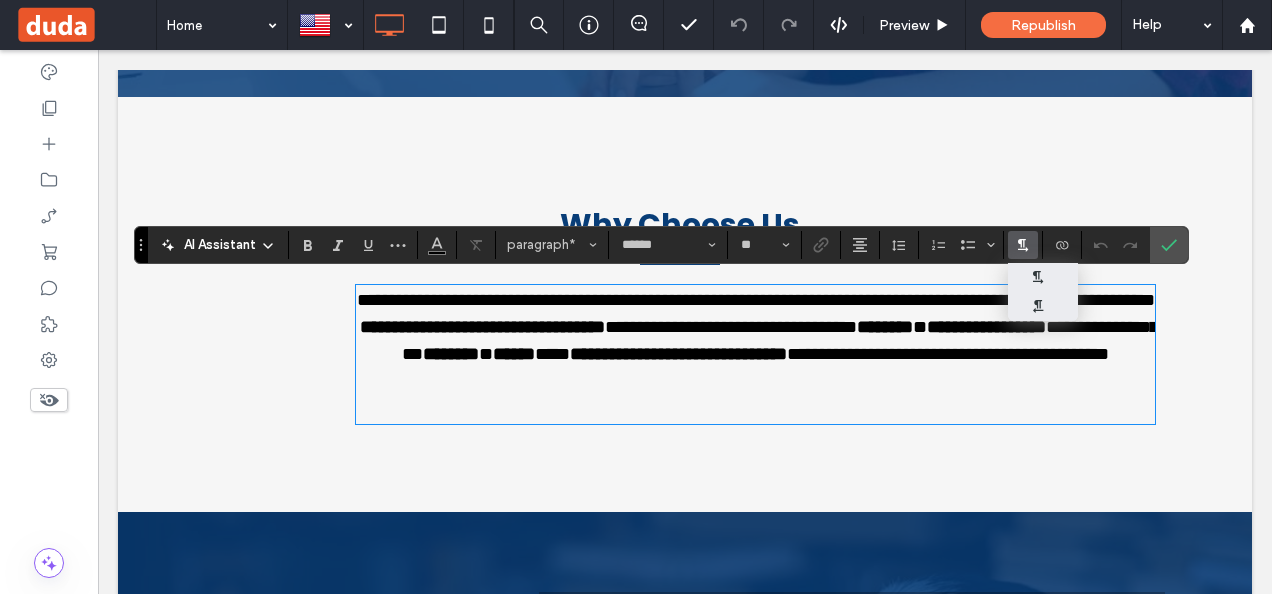 click 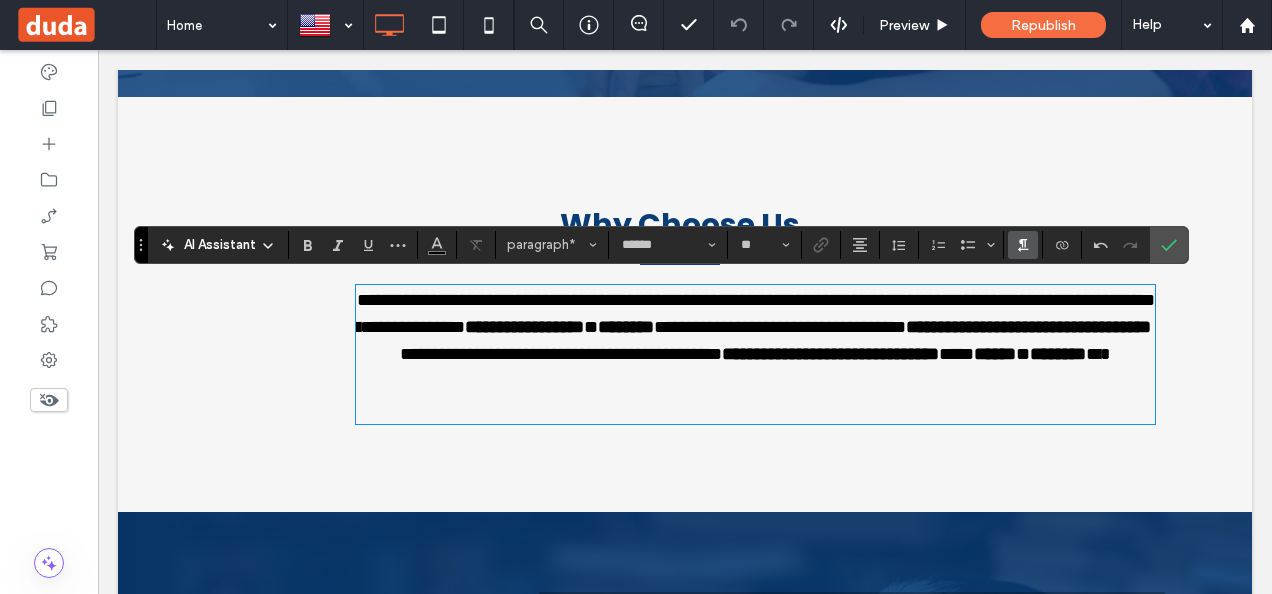 click 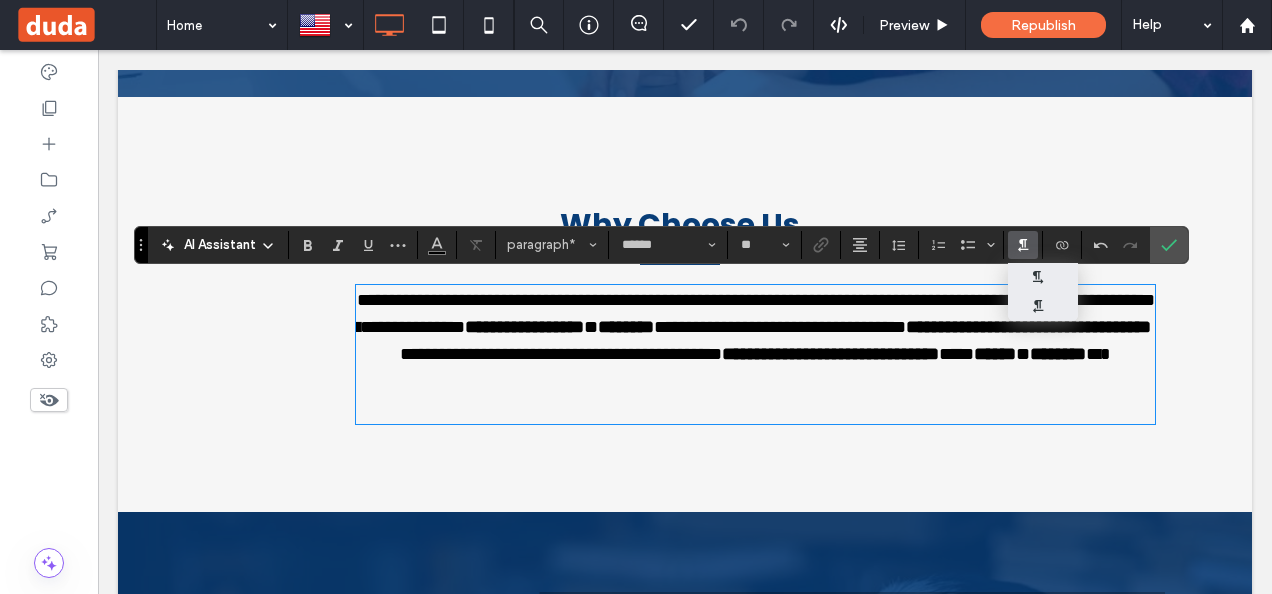 click 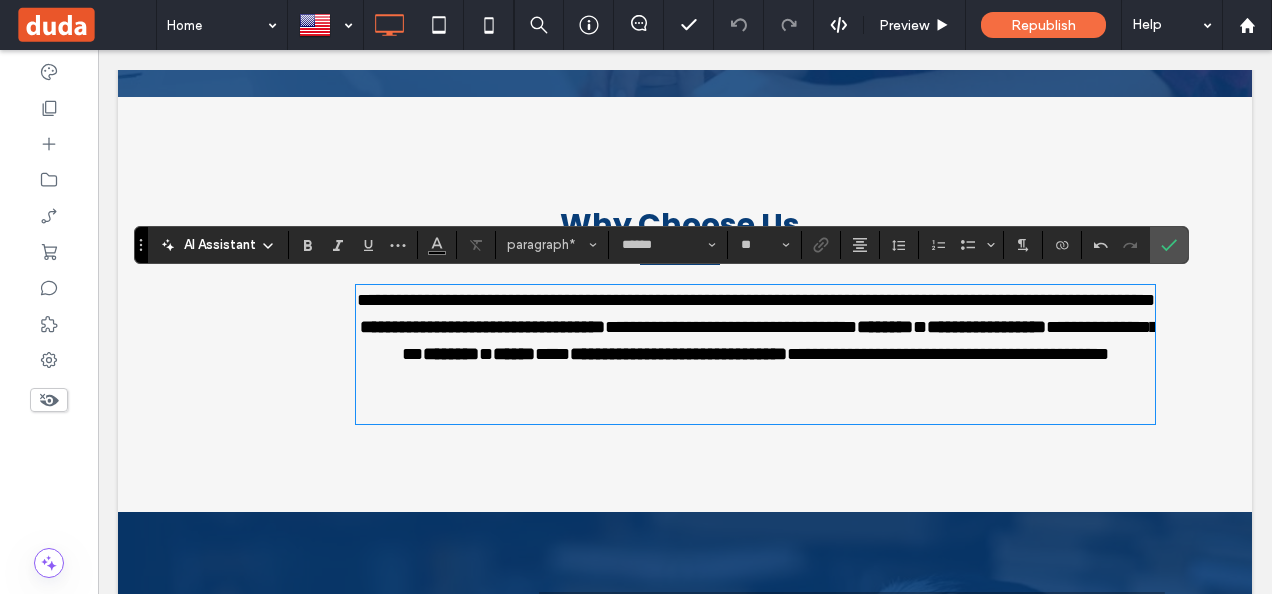click on "**********" at bounding box center (948, 354) 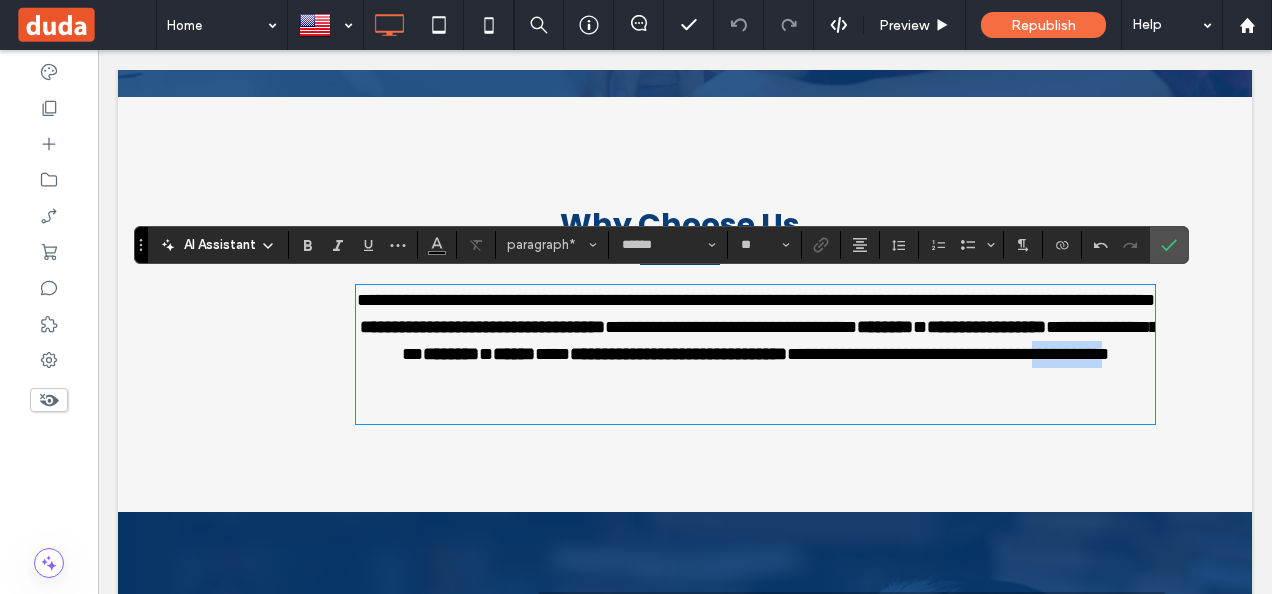 click on "**********" at bounding box center (948, 354) 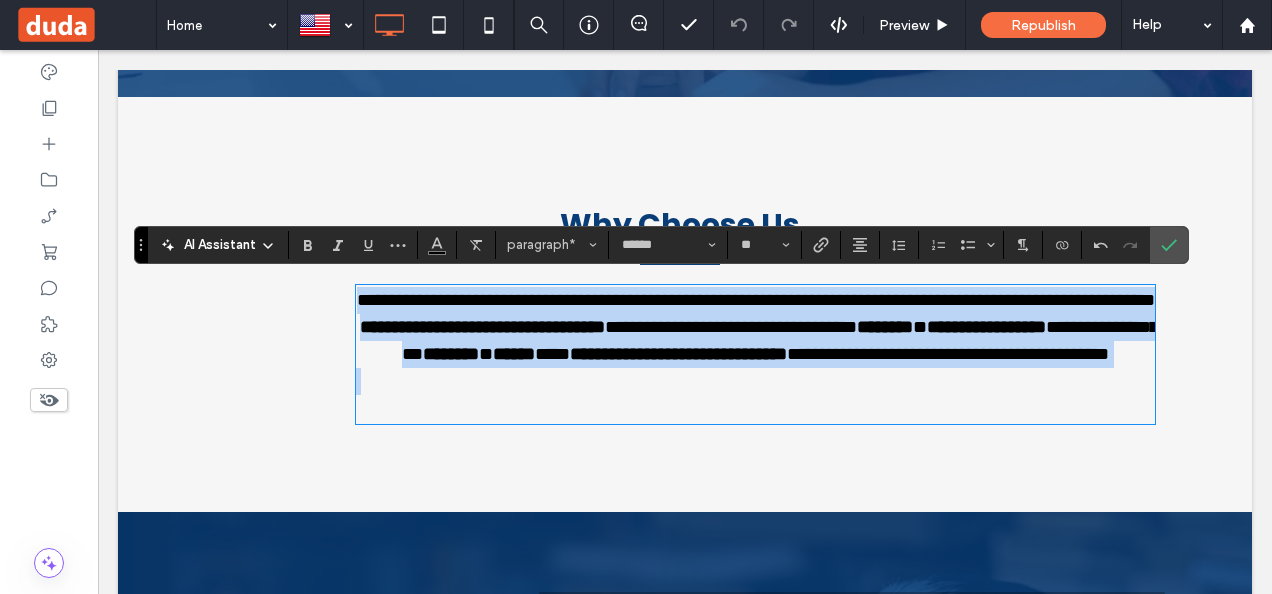 click on "**********" at bounding box center [948, 354] 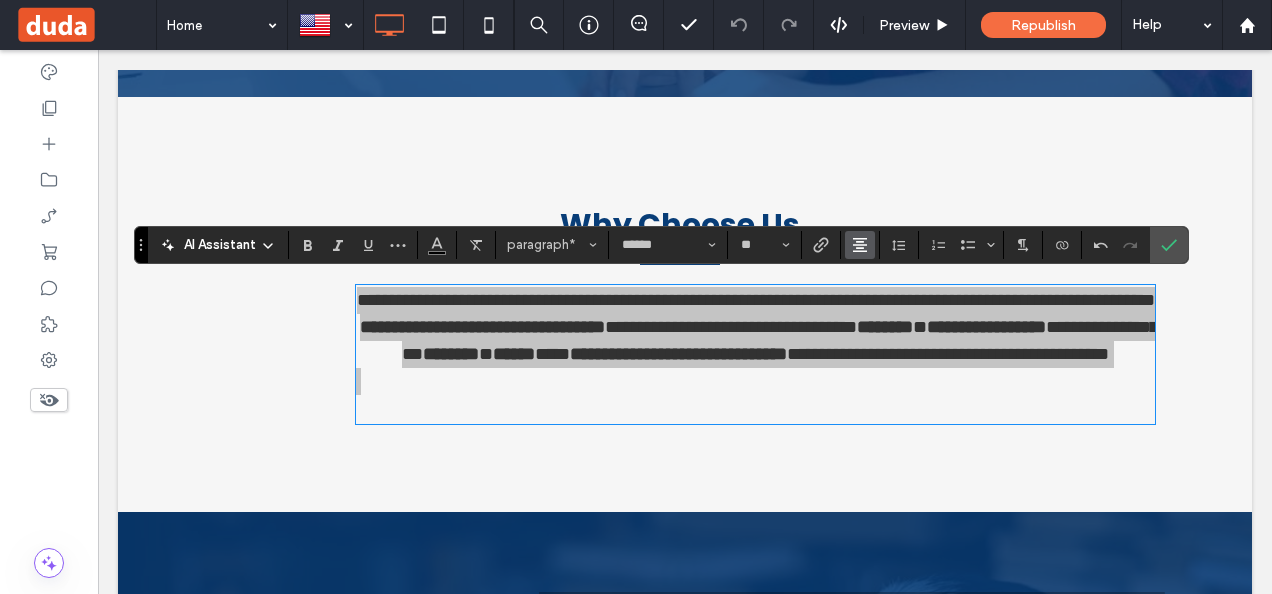 click at bounding box center [860, 245] 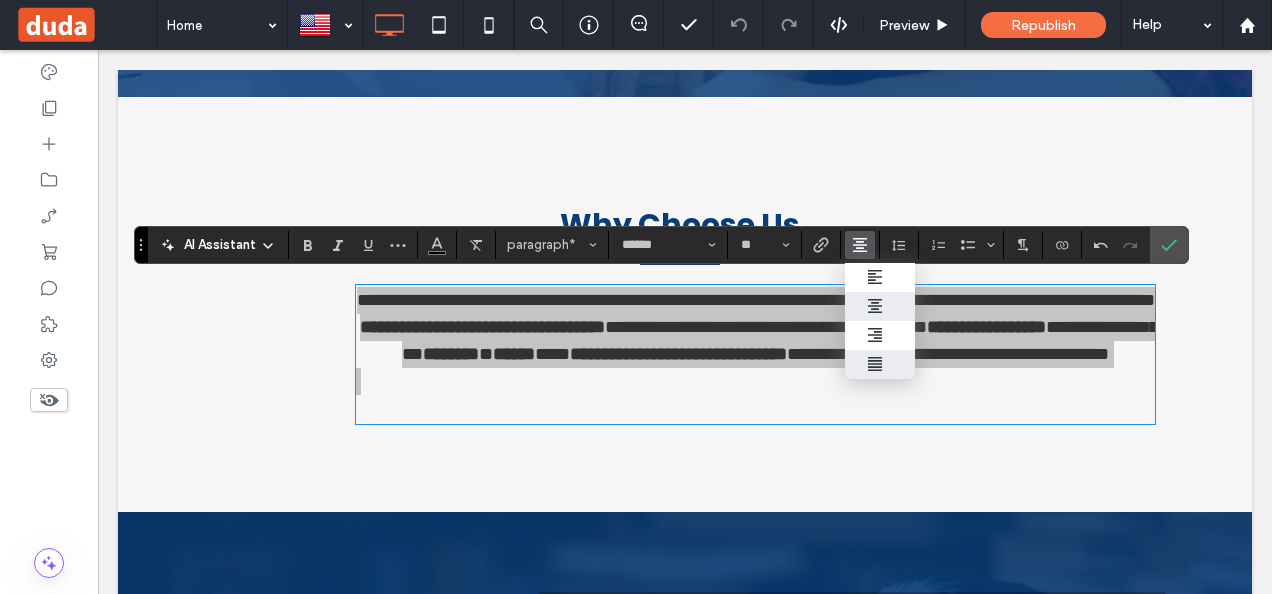 click 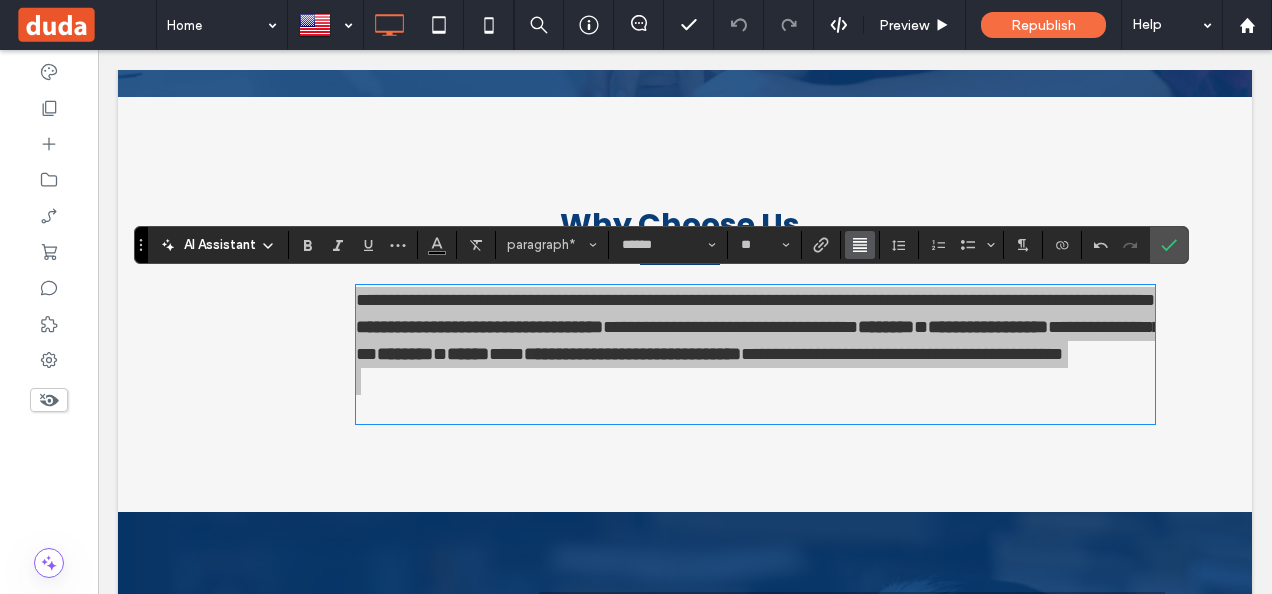 click 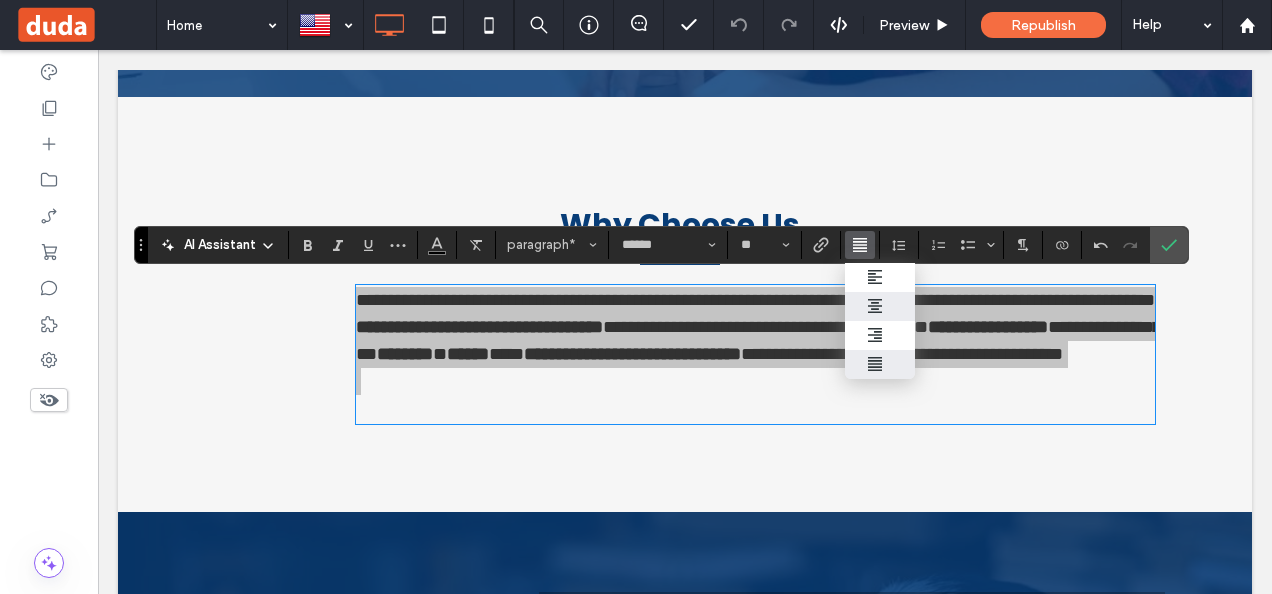 click 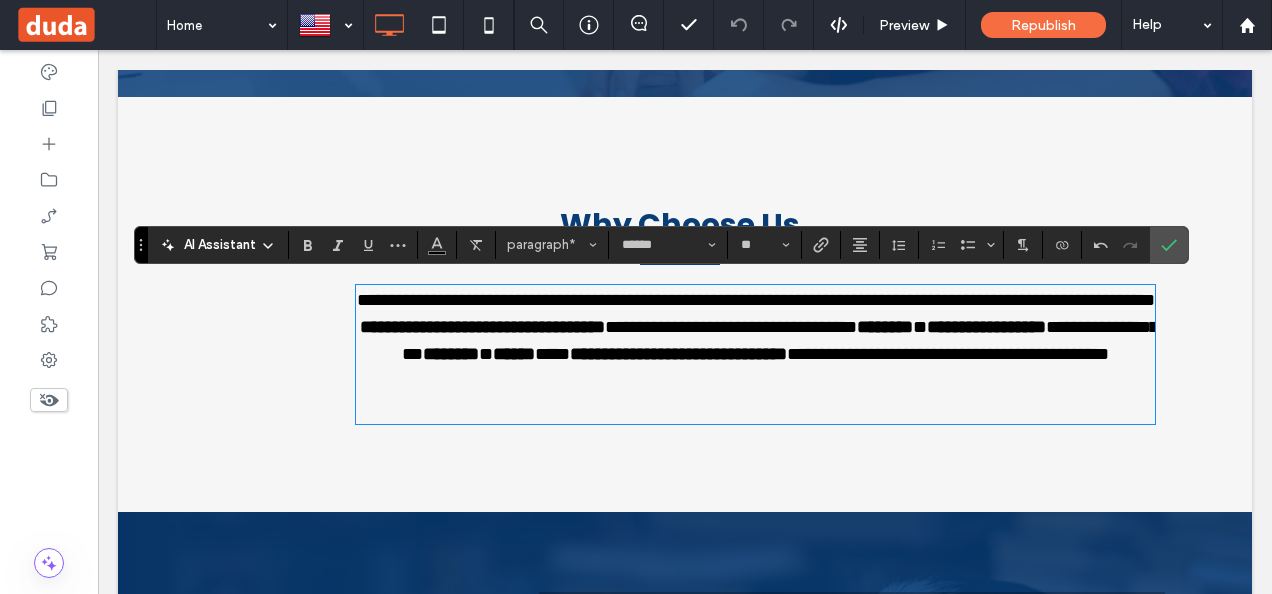 click on "**********" at bounding box center [685, 304] 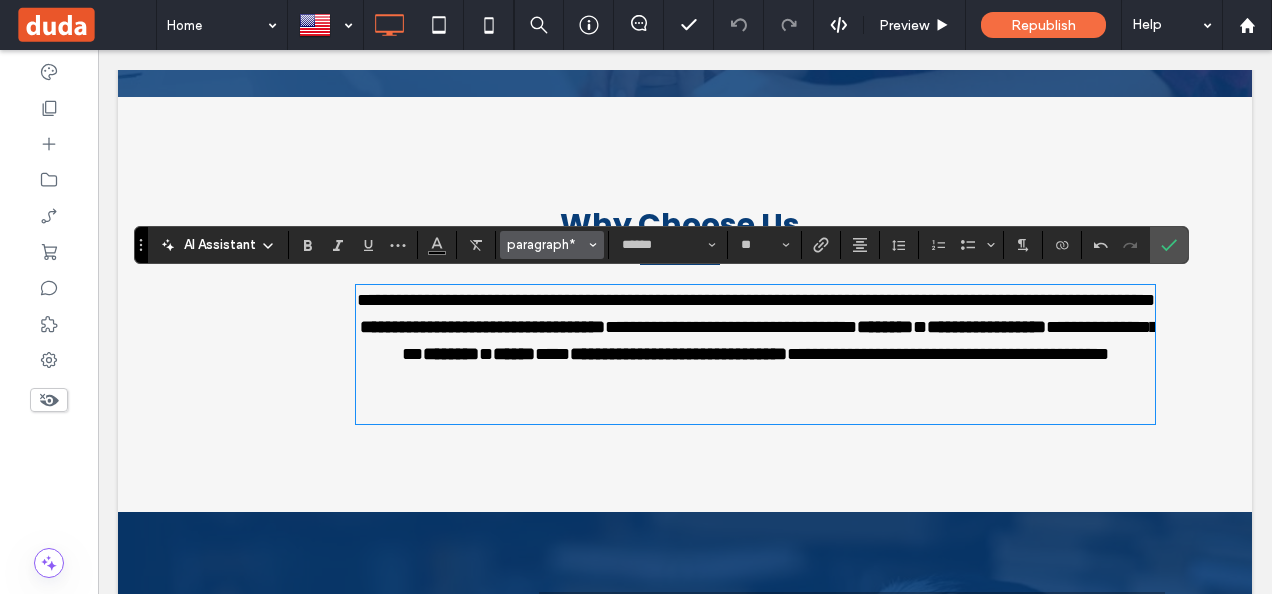 click on "paragraph*" at bounding box center (552, 245) 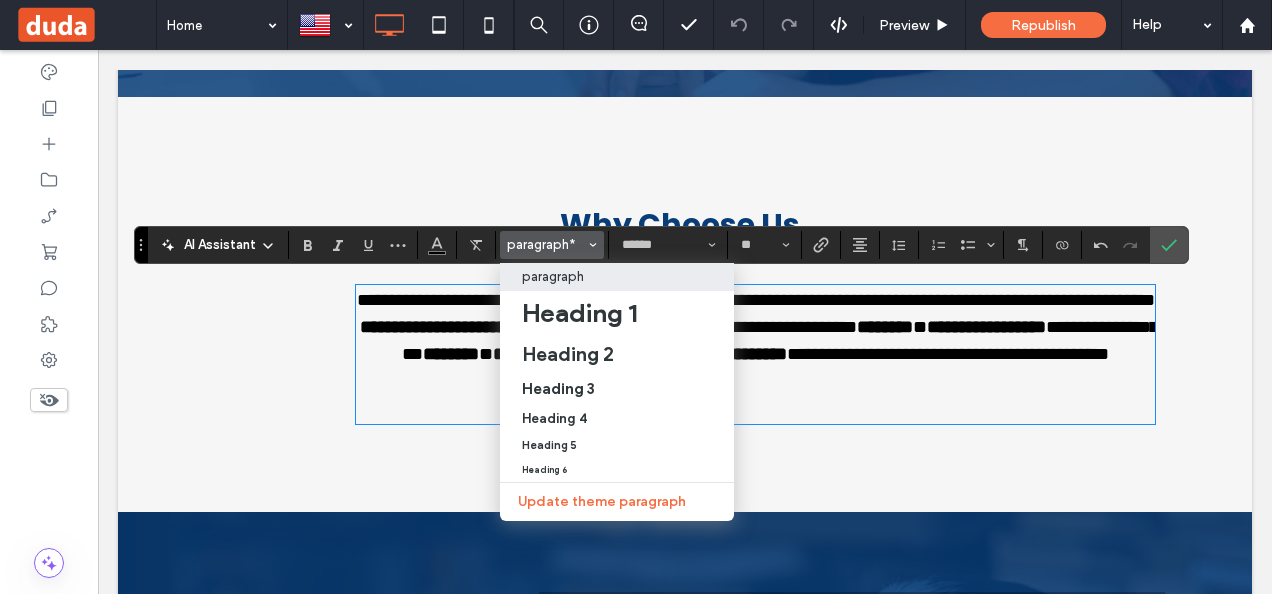click on "paragraph*" at bounding box center [552, 245] 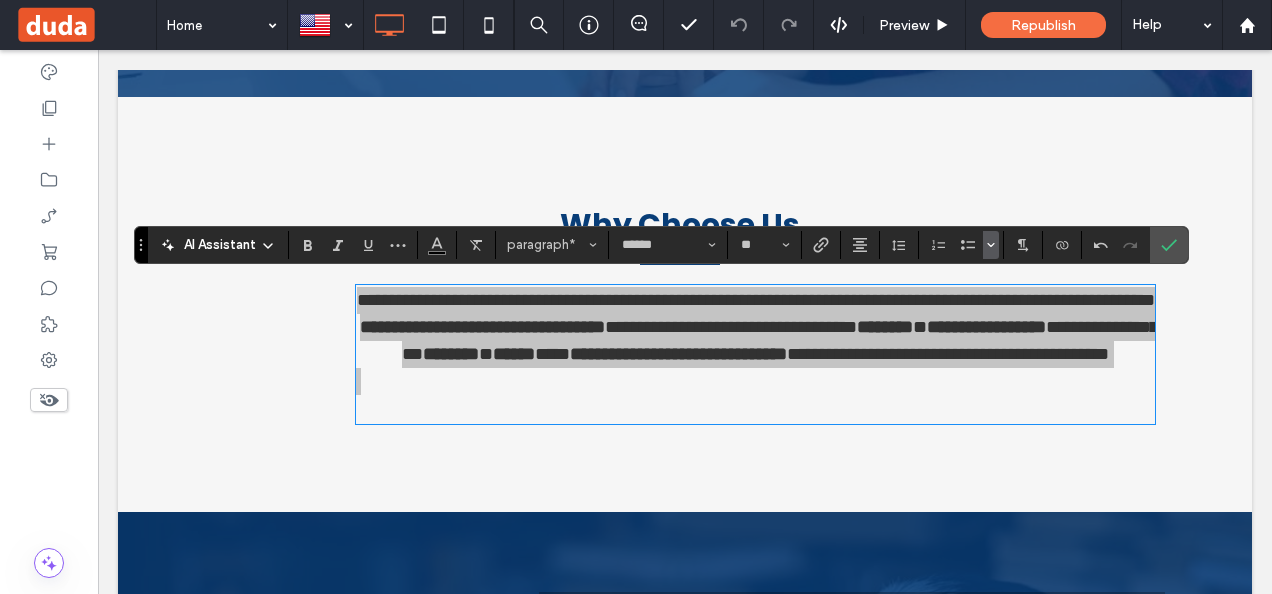 click at bounding box center [991, 245] 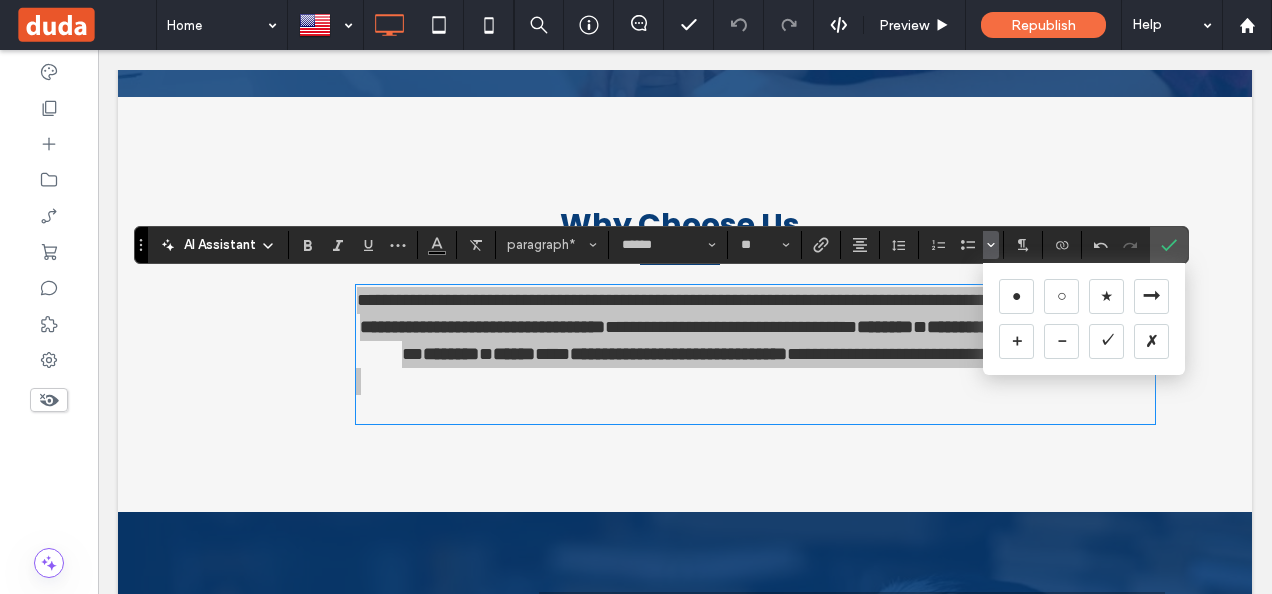 click at bounding box center [991, 245] 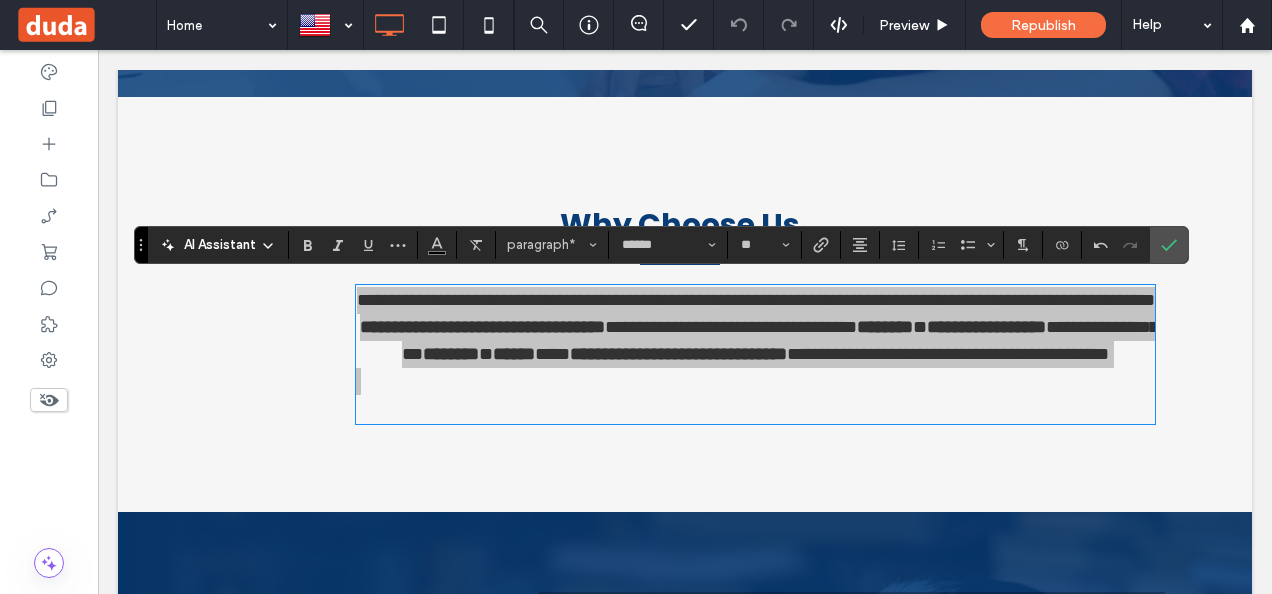 click 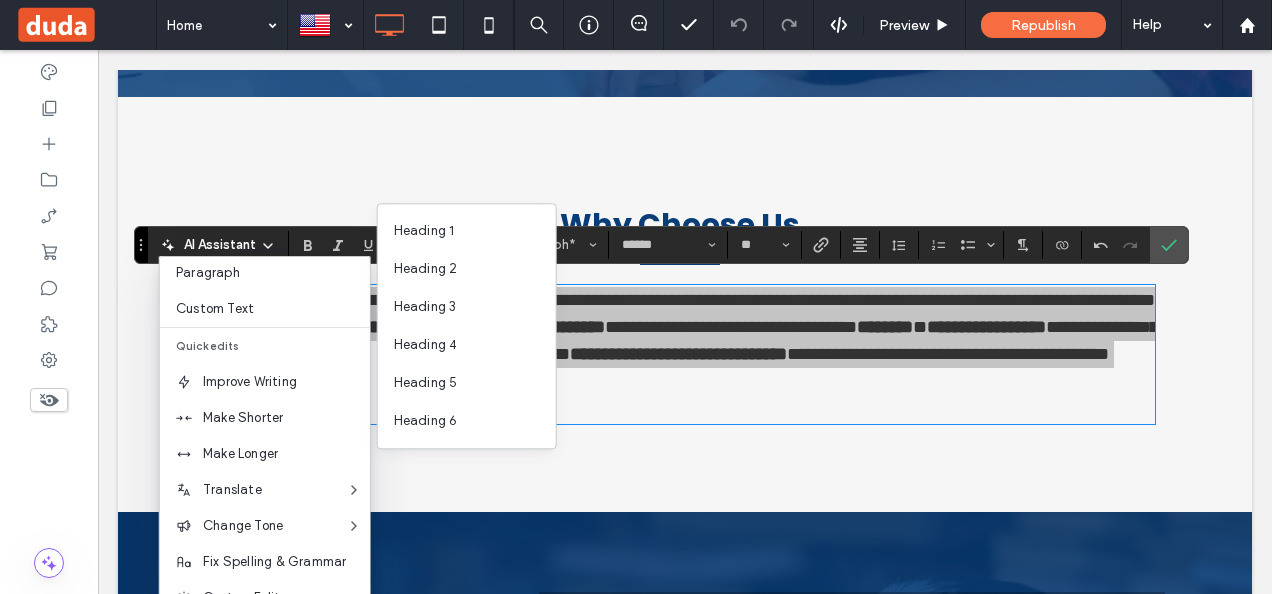 scroll, scrollTop: 131, scrollLeft: 0, axis: vertical 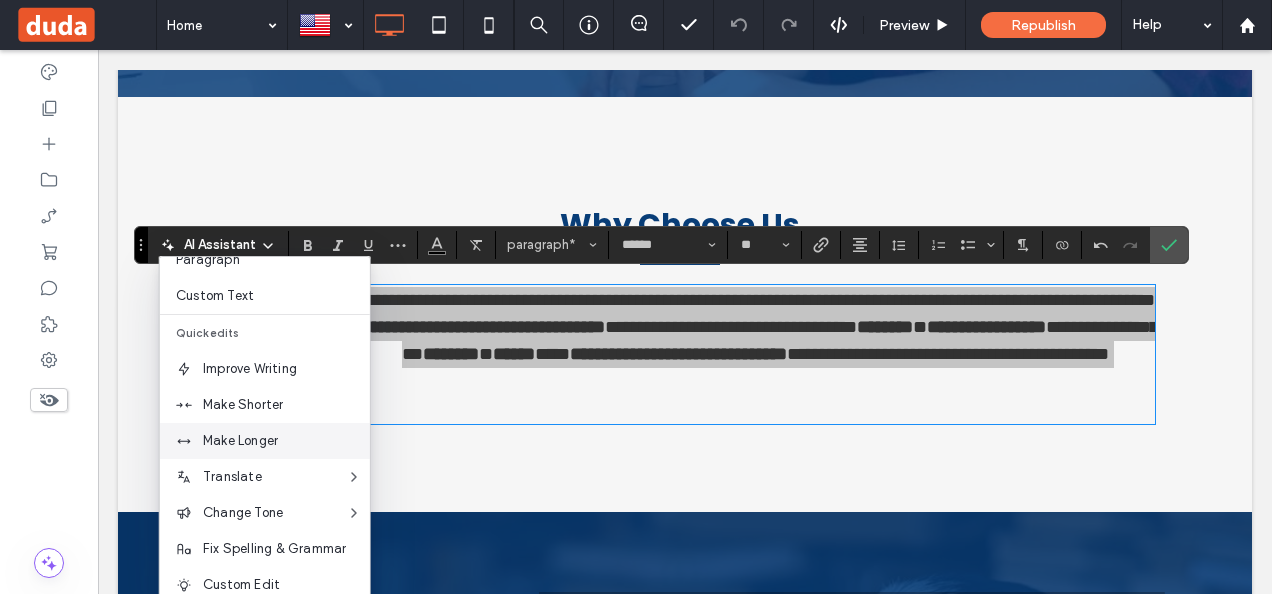 click on "Make Longer" at bounding box center [286, 441] 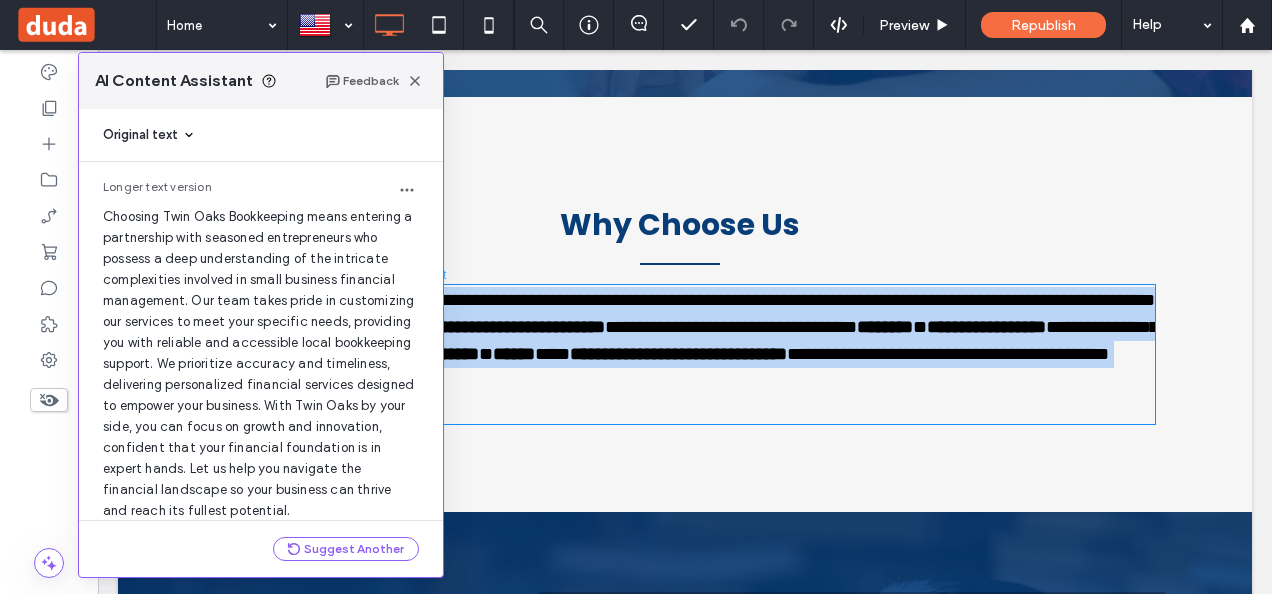 scroll, scrollTop: 52, scrollLeft: 0, axis: vertical 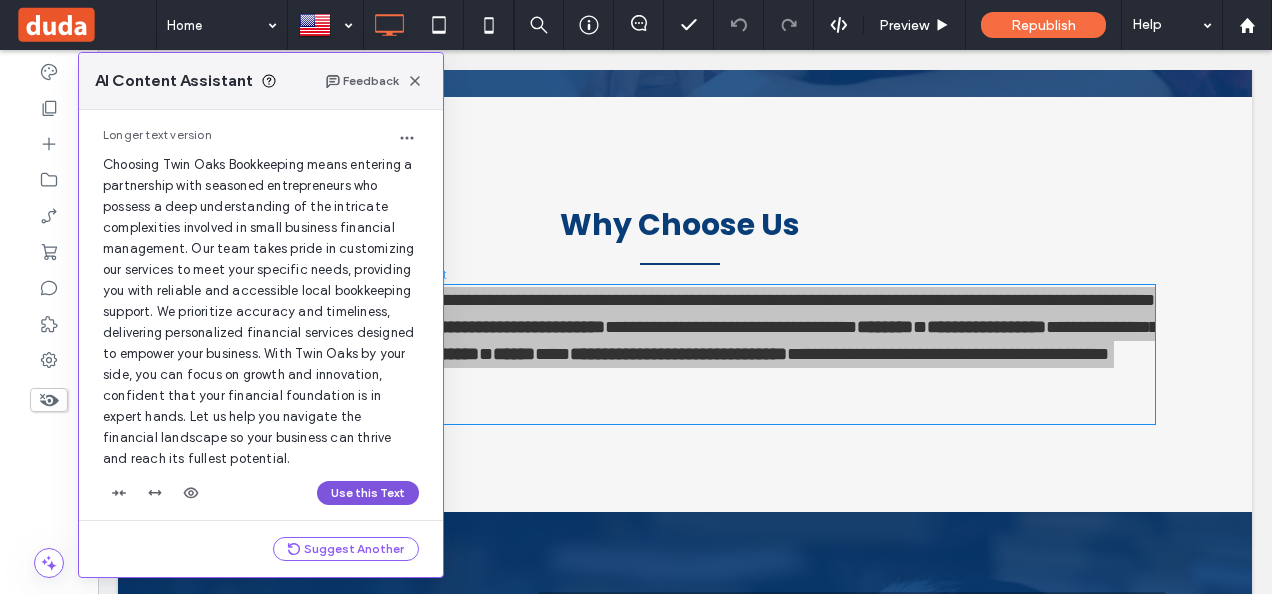 click on "Use this Text" at bounding box center [368, 493] 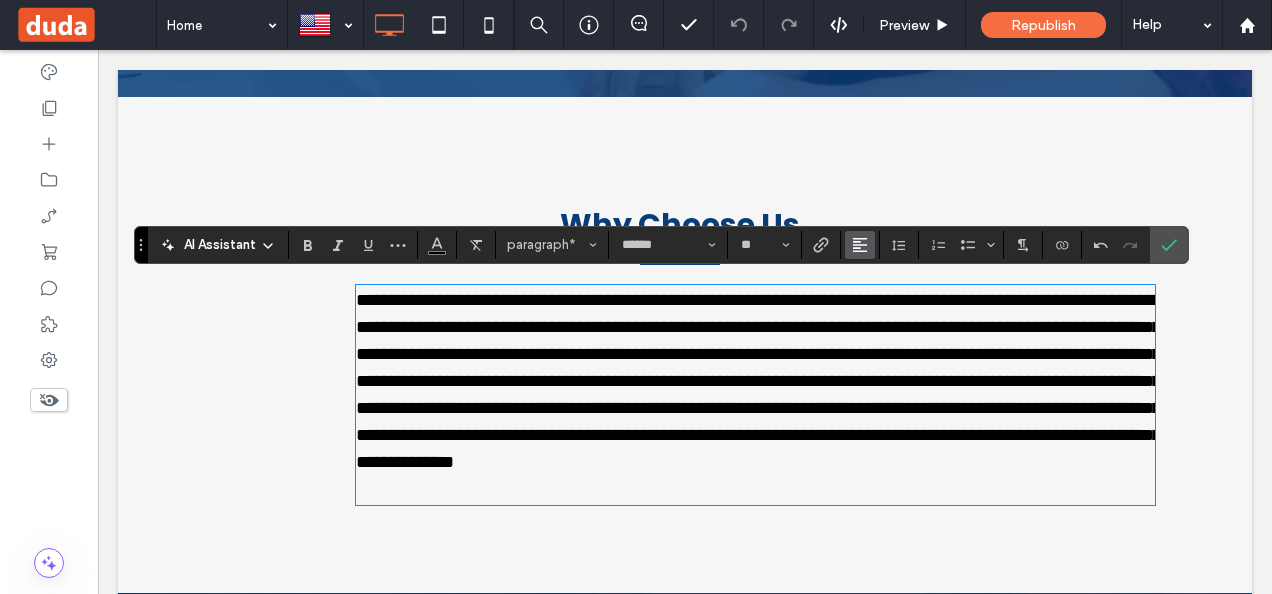 click 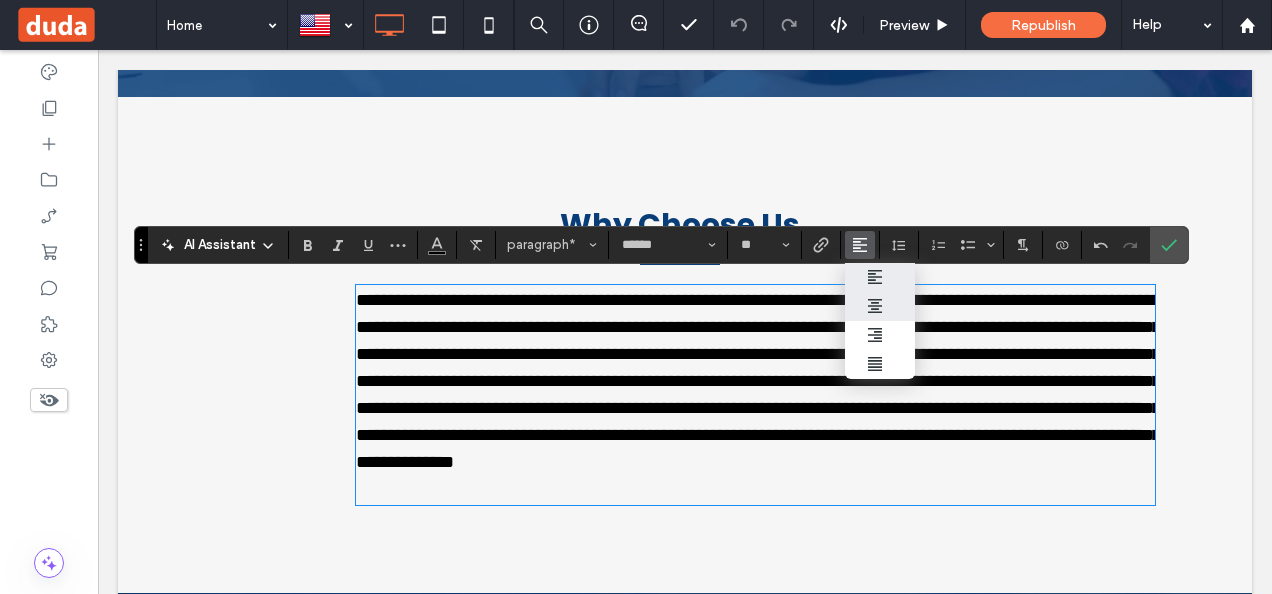 click 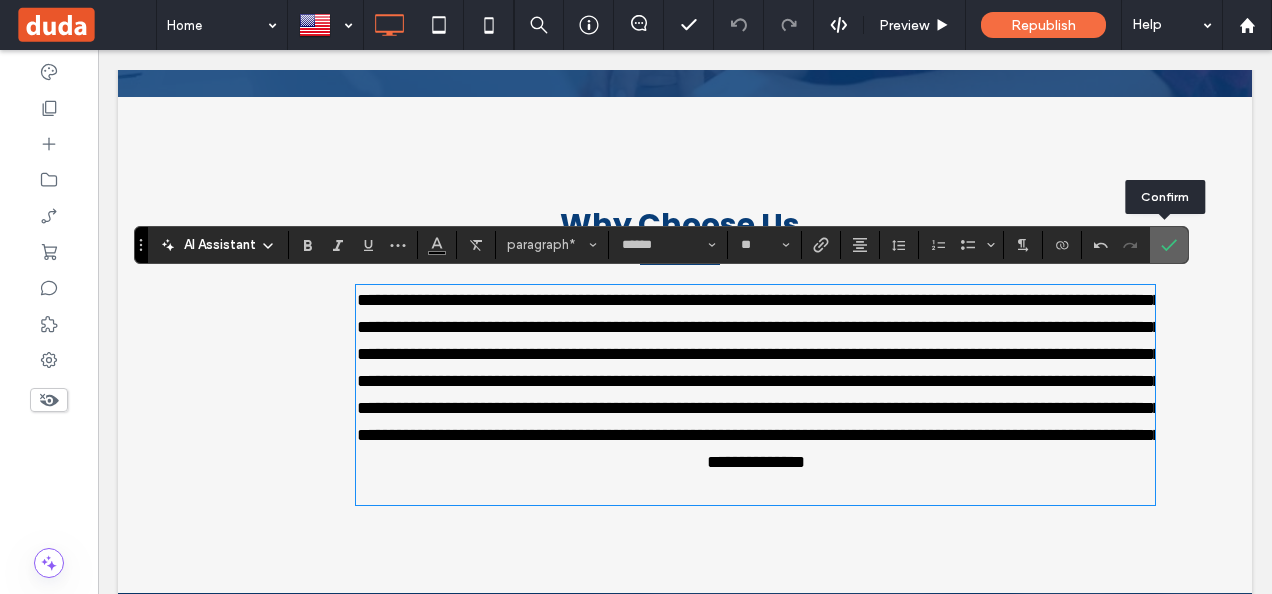 click 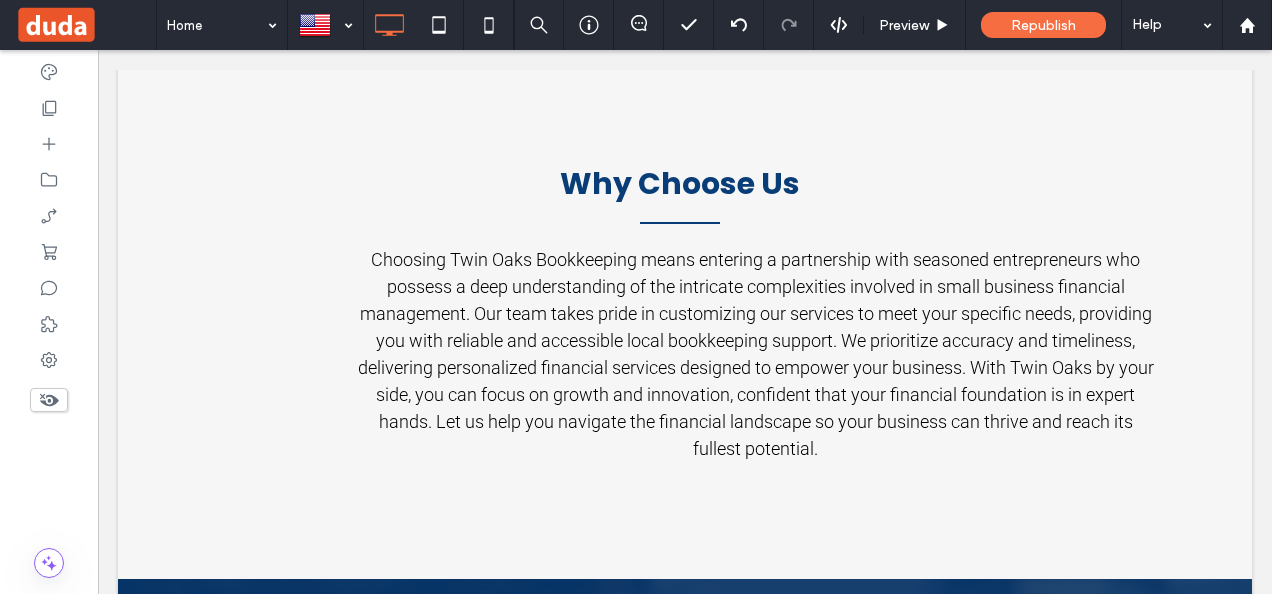 scroll, scrollTop: 2917, scrollLeft: 0, axis: vertical 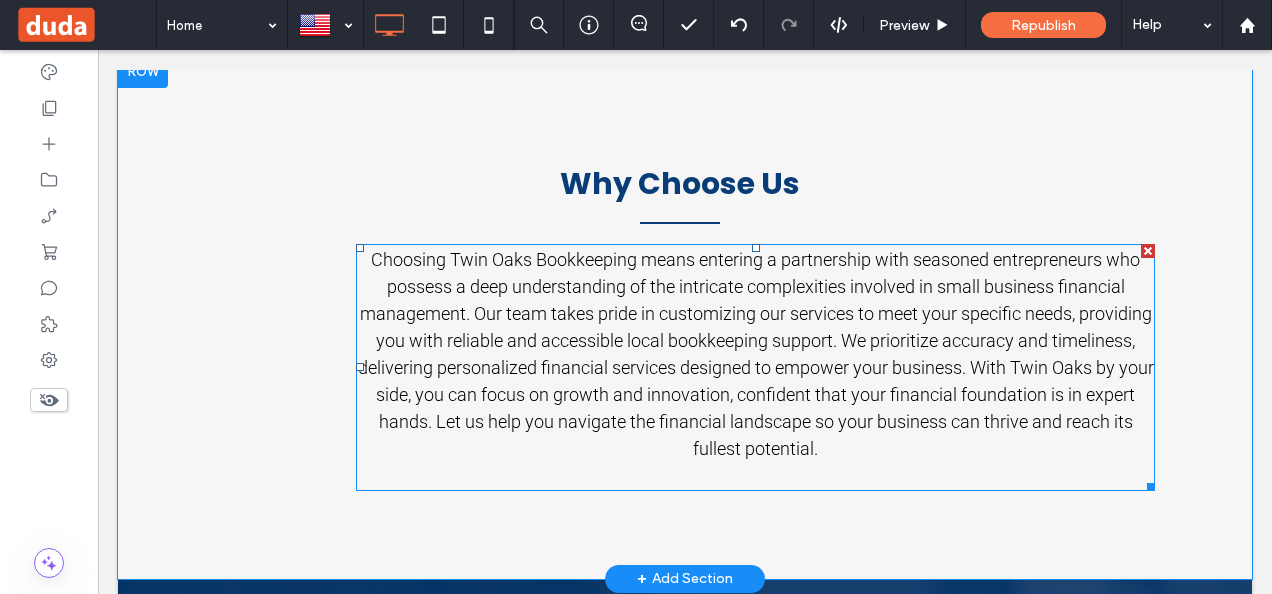click on "Choosing Twin Oaks Bookkeeping means entering a partnership with seasoned entrepreneurs who possess a deep understanding of the intricate complexities involved in small business financial management. Our team takes pride in customizing our services to meet your specific needs, providing you with reliable and accessible local bookkeeping support. We prioritize accuracy and timeliness, delivering personalized financial services designed to empower your business. With Twin Oaks by your side, you can focus on growth and innovation, confident that your financial foundation is in expert hands. Let us help you navigate the financial landscape so your business can thrive and reach its fullest potential." at bounding box center (756, 354) 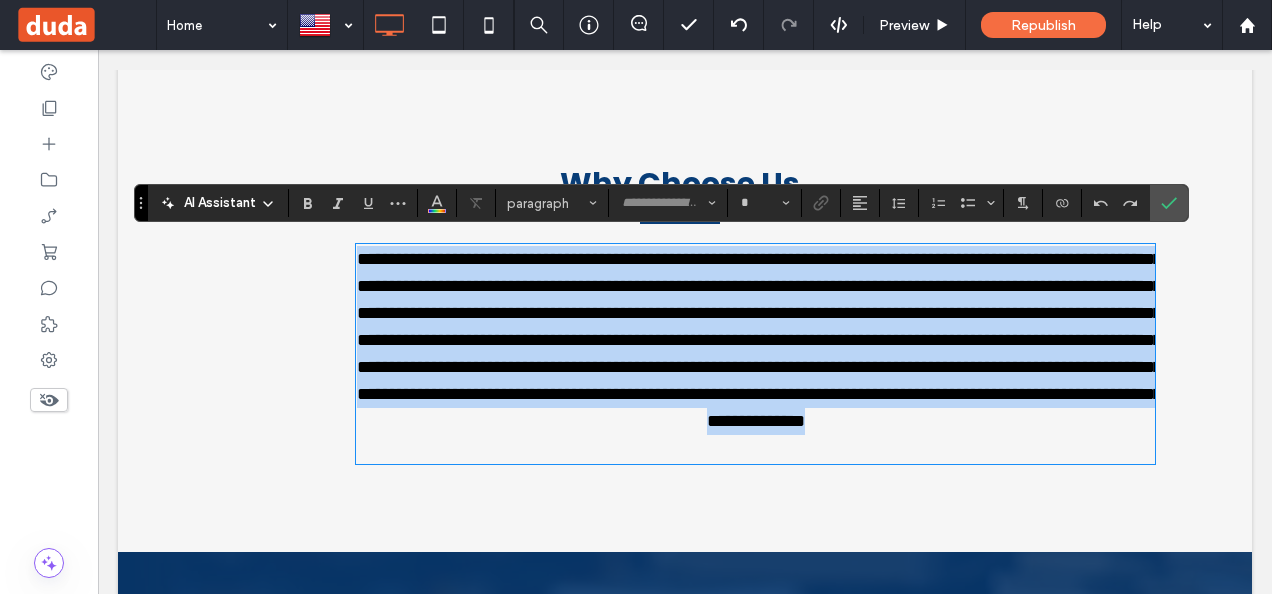 click on "**********" at bounding box center (759, 340) 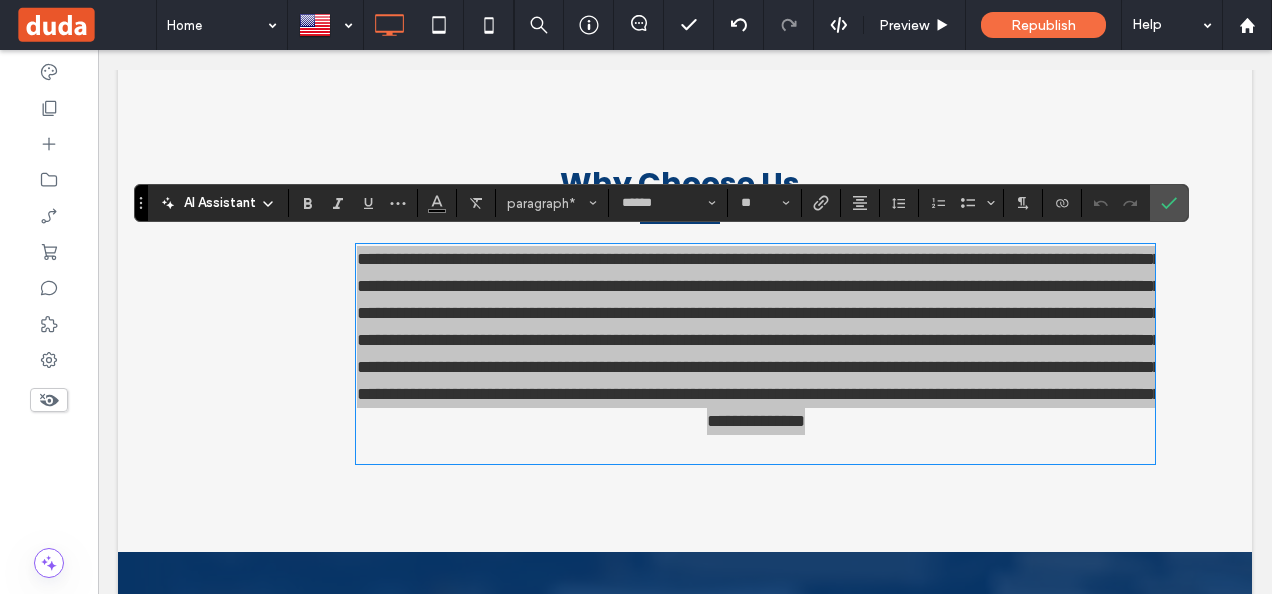 click 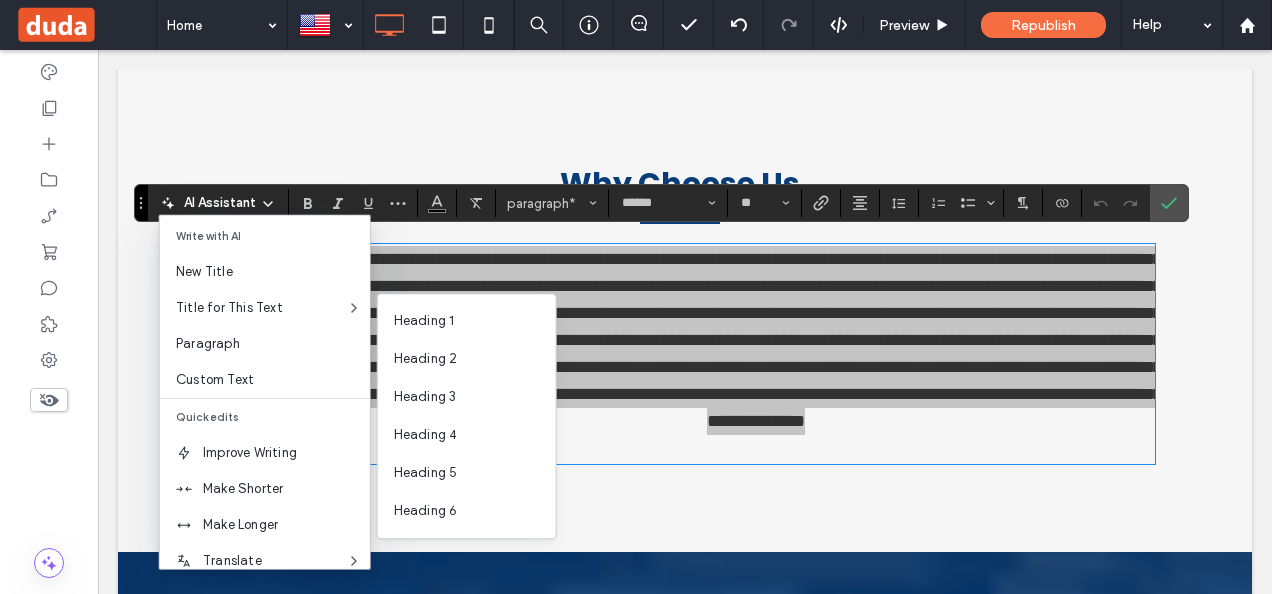 scroll, scrollTop: 0, scrollLeft: 0, axis: both 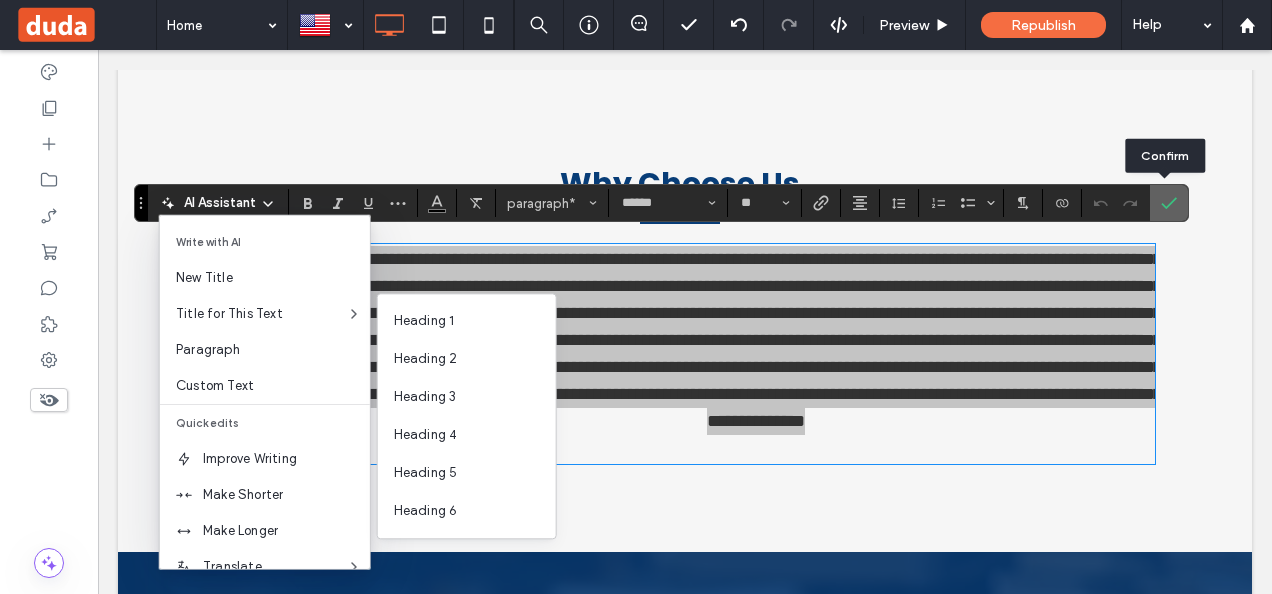click 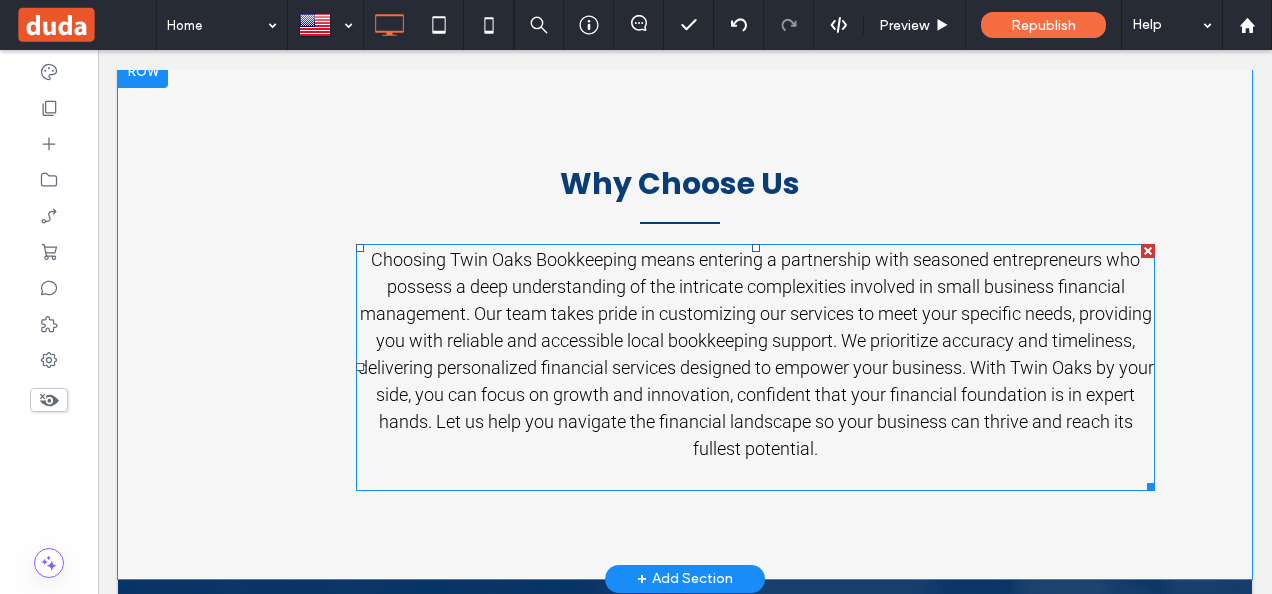 click on "Choosing Twin Oaks Bookkeeping means entering a partnership with seasoned entrepreneurs who possess a deep understanding of the intricate complexities involved in small business financial management. Our team takes pride in customizing our services to meet your specific needs, providing you with reliable and accessible local bookkeeping support. We prioritize accuracy and timeliness, delivering personalized financial services designed to empower your business. With Twin Oaks by your side, you can focus on growth and innovation, confident that your financial foundation is in expert hands. Let us help you navigate the financial landscape so your business can thrive and reach its fullest potential." at bounding box center [756, 354] 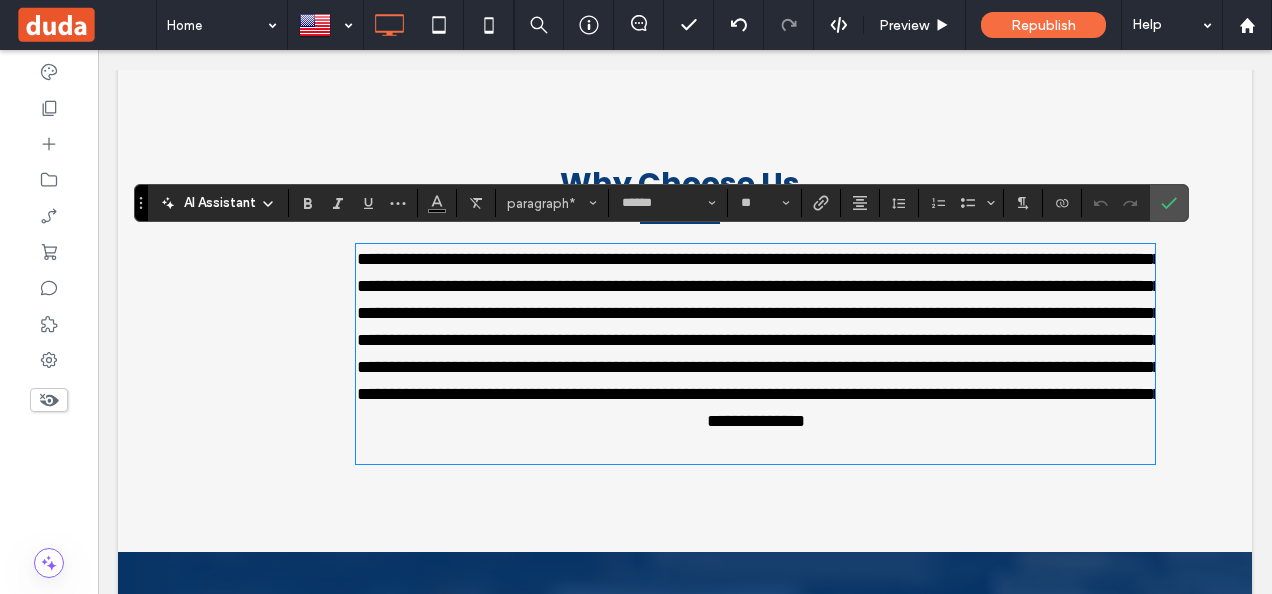 click on "**********" at bounding box center [685, 304] 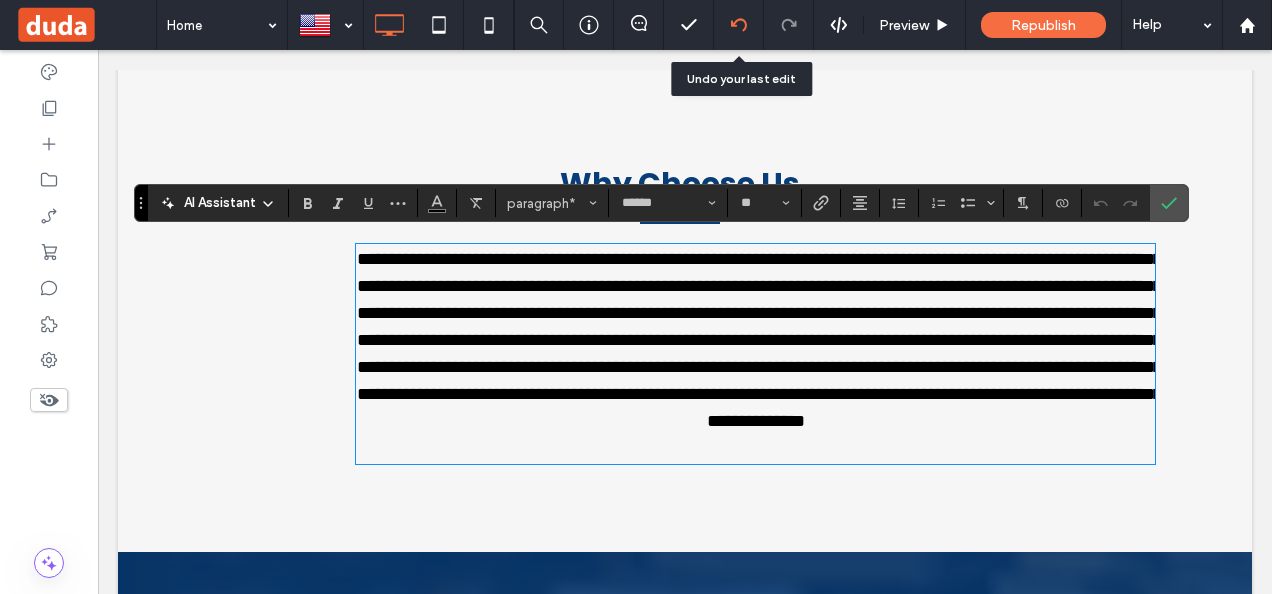 click 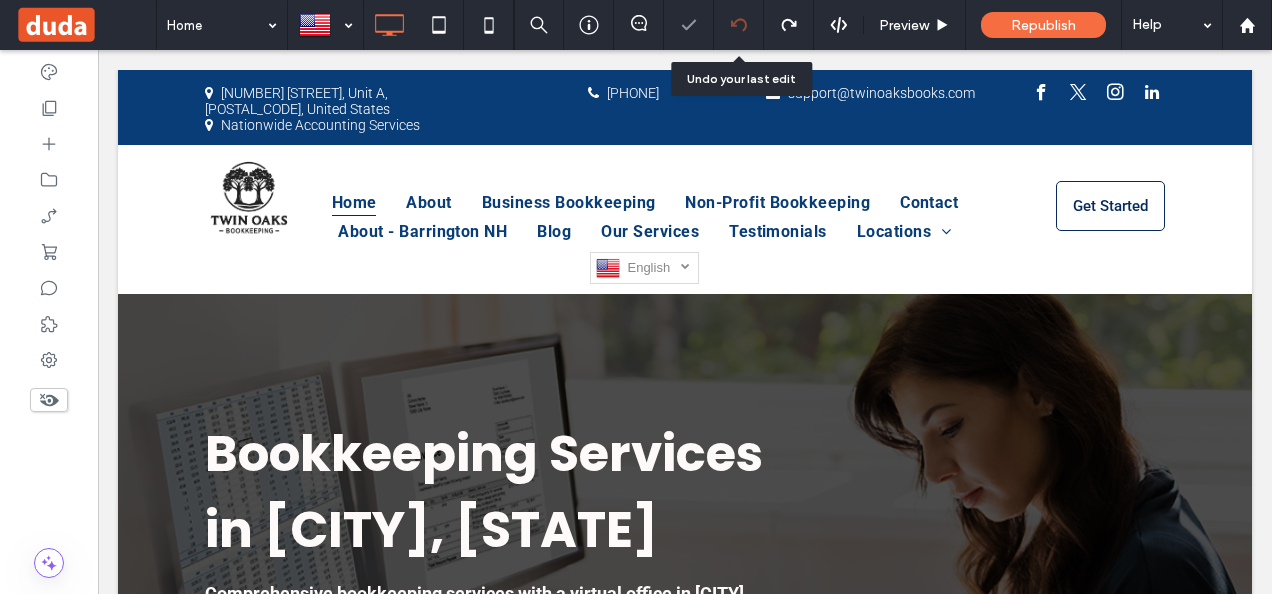 scroll, scrollTop: 0, scrollLeft: 0, axis: both 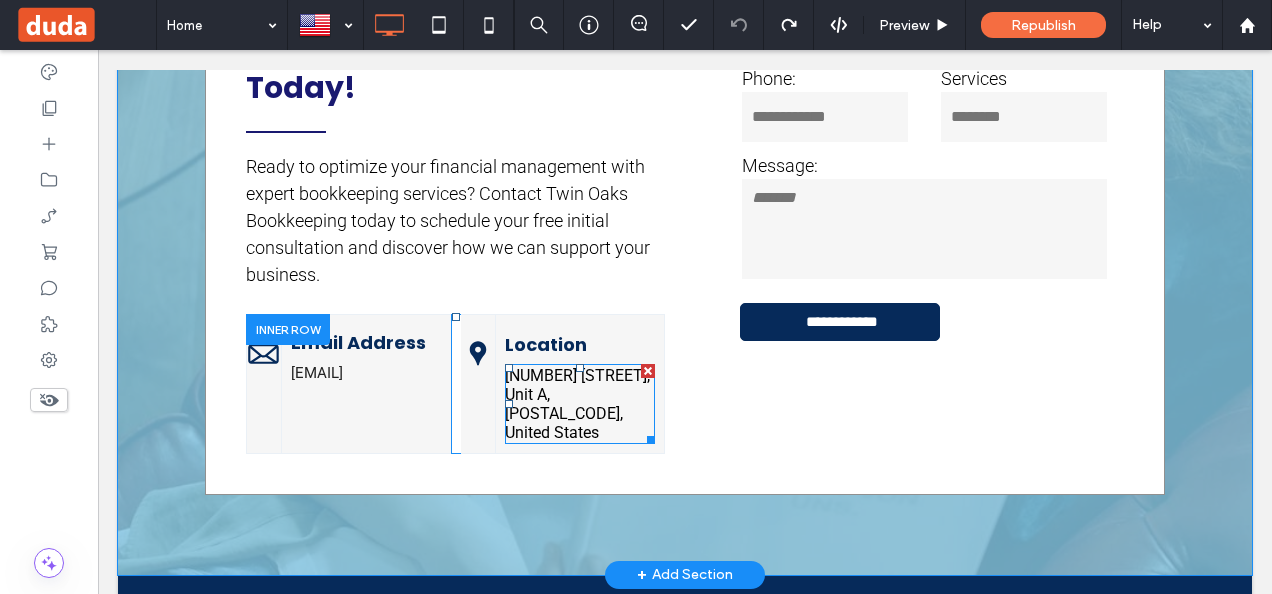click on "[NUMBER] [STREET], Unit A, [POSTAL_CODE], United States" at bounding box center (577, 404) 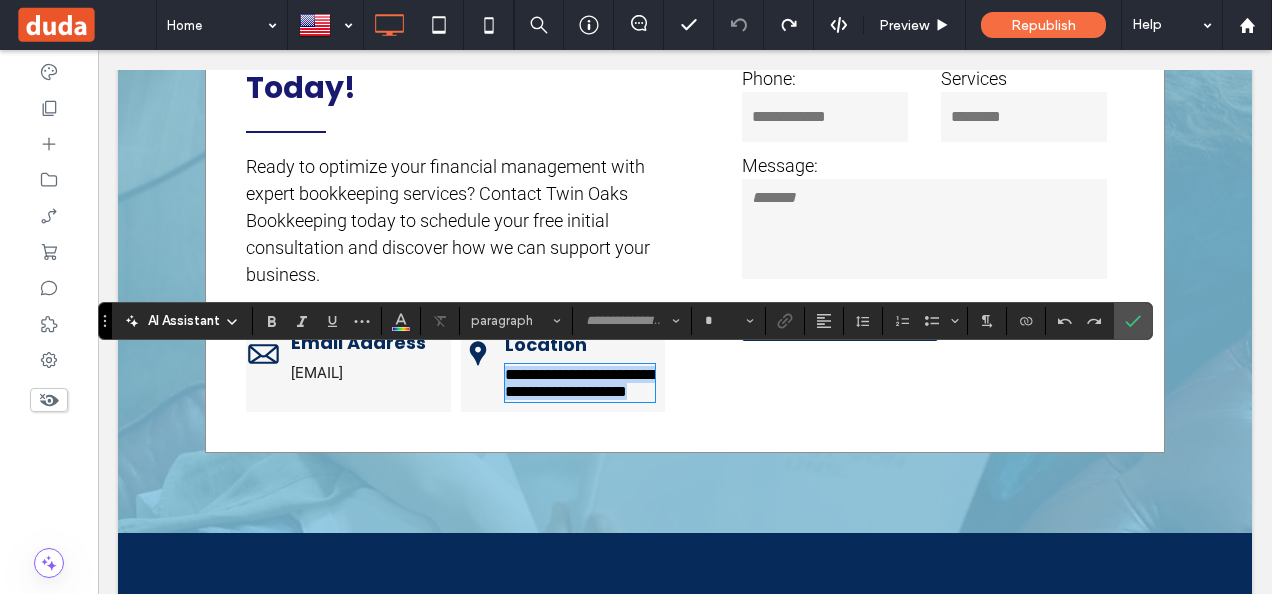 type on "******" 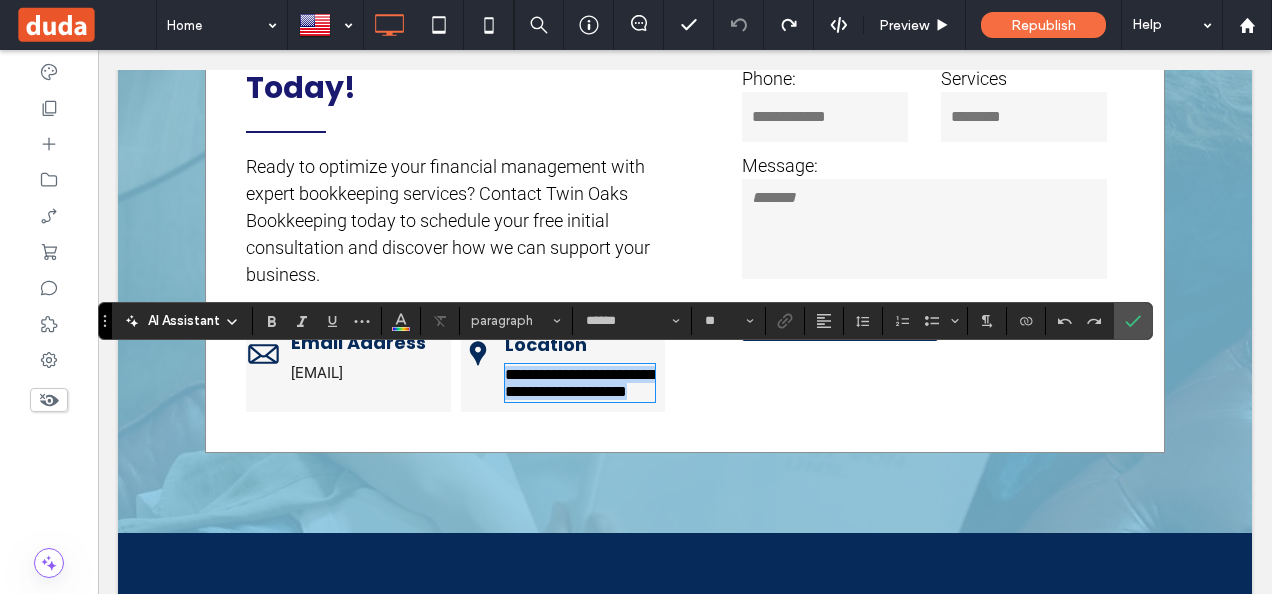 click on "**********" at bounding box center [580, 383] 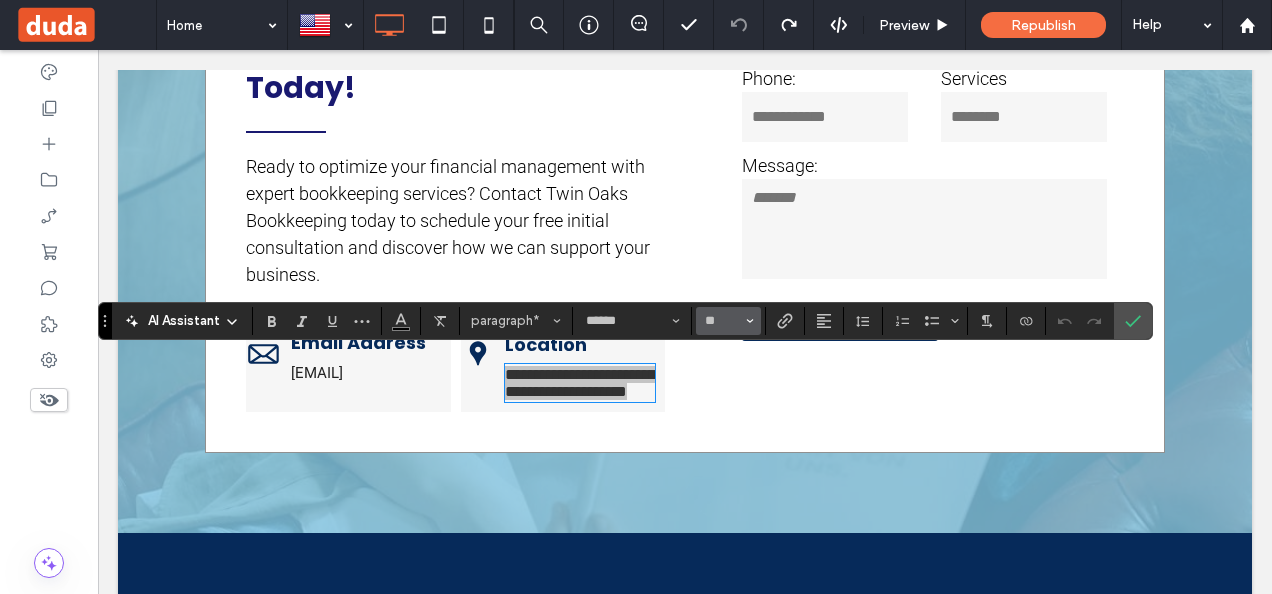 click 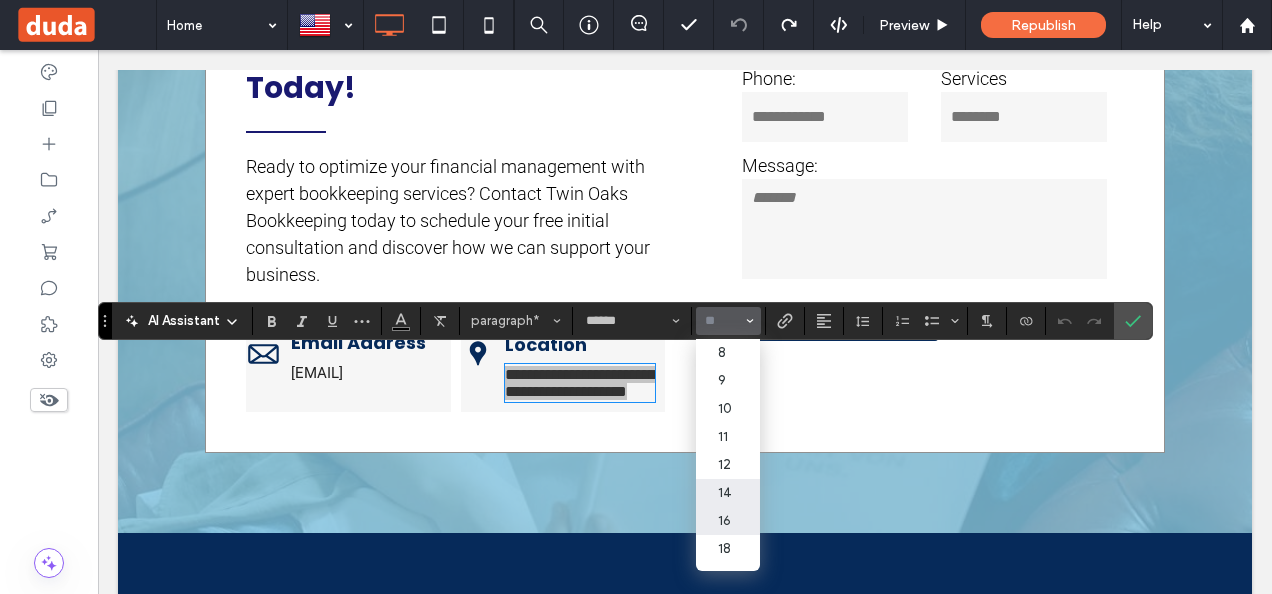 click on "14" at bounding box center (728, 493) 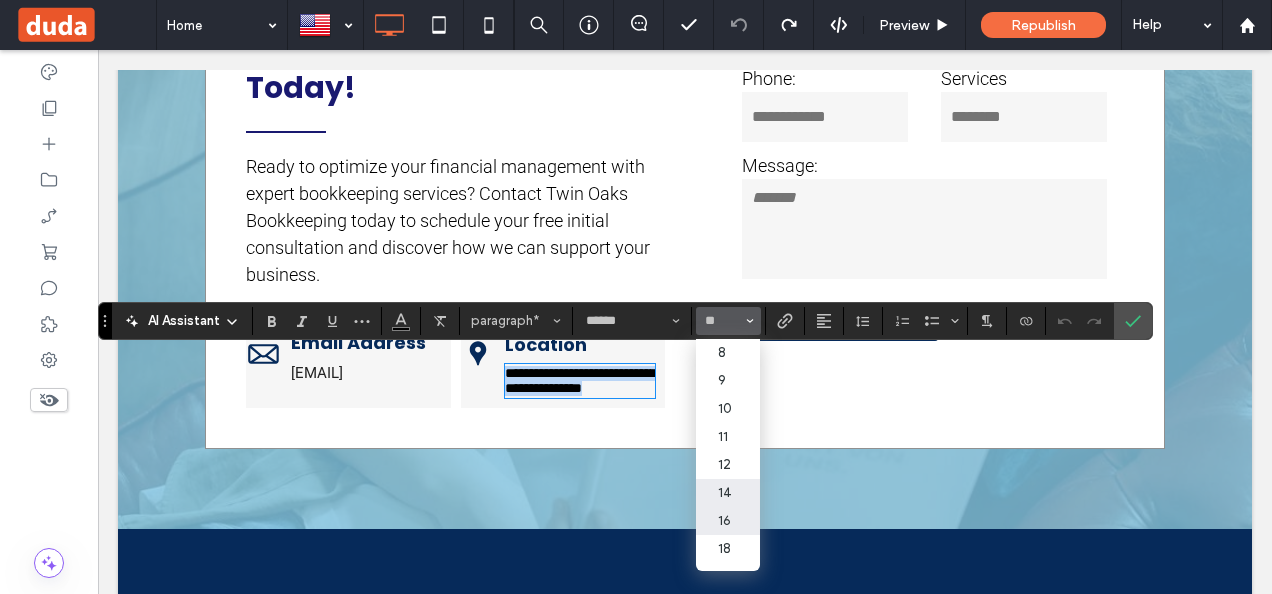 type on "**" 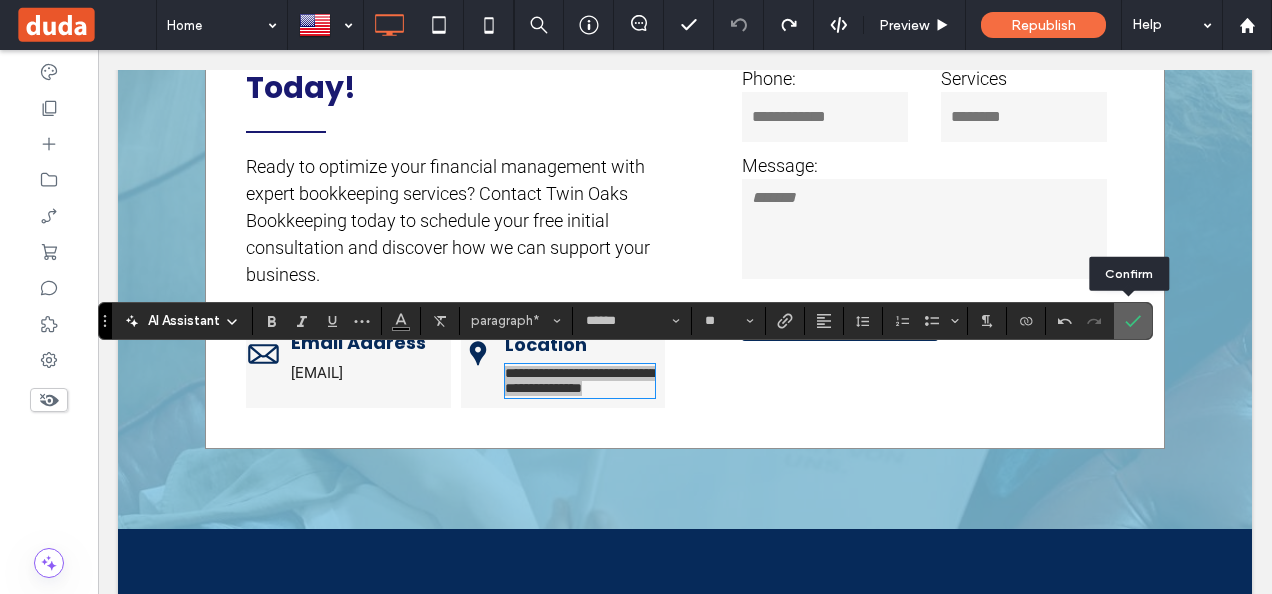 click 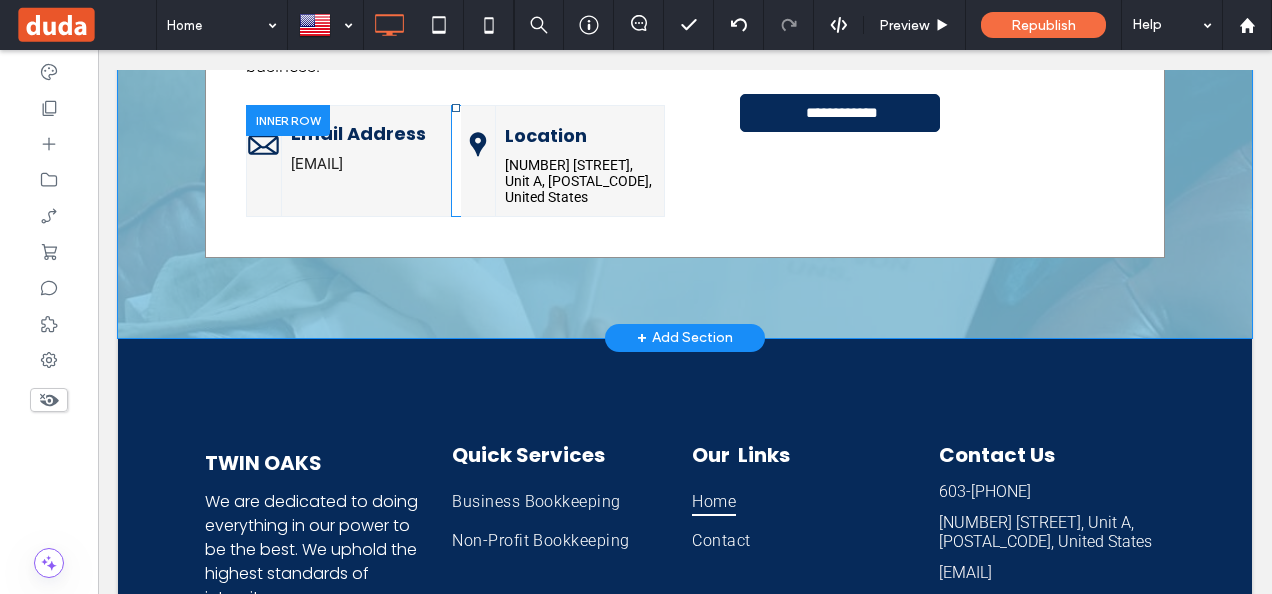 scroll, scrollTop: 4198, scrollLeft: 0, axis: vertical 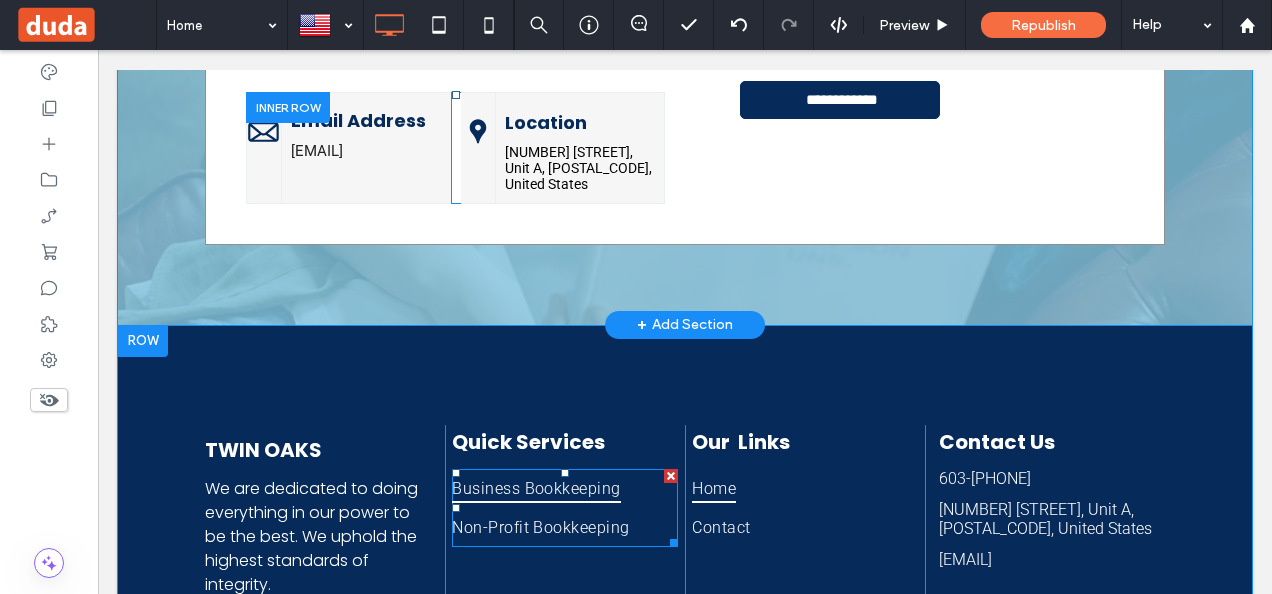 click on "Business Bookkeeping" at bounding box center (536, 488) 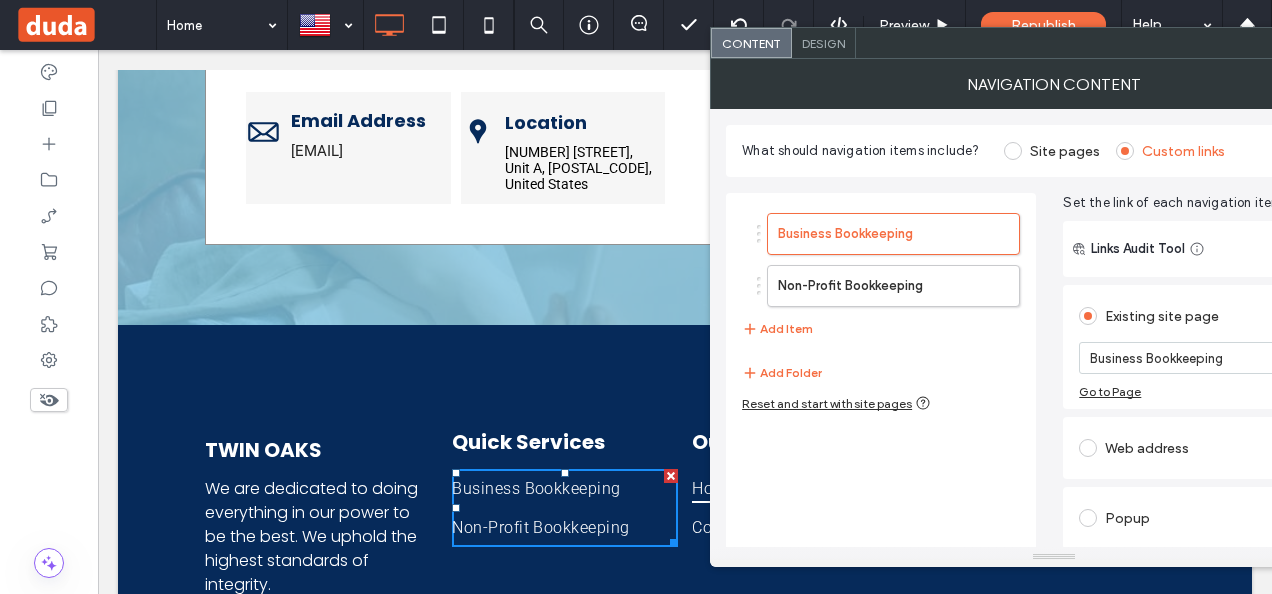 click on "**********" at bounding box center (685, -24) 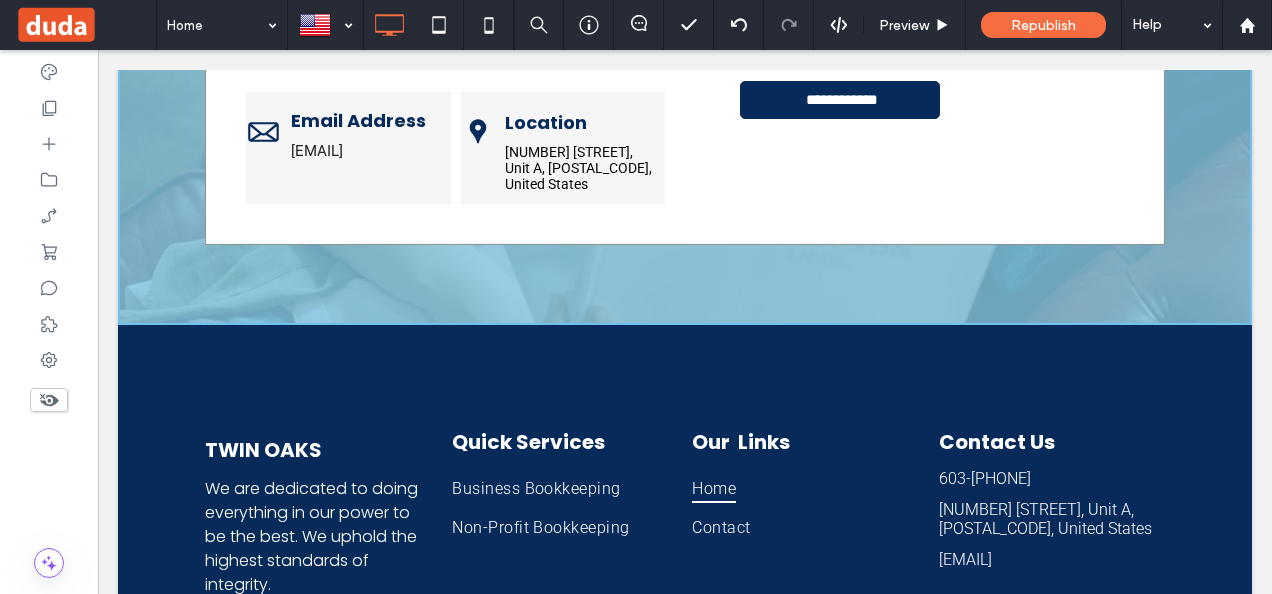click on "[NUMBER] [STREET], Unit A, [POSTAL_CODE], United States" at bounding box center (1045, 519) 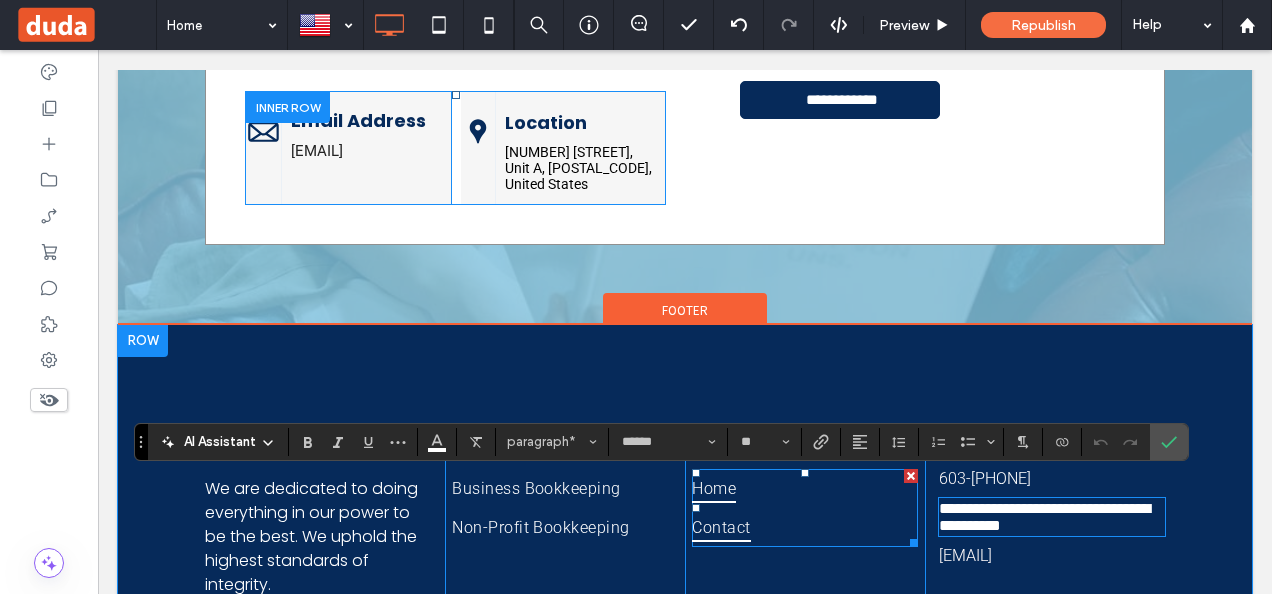 click on "Contact" at bounding box center (721, 527) 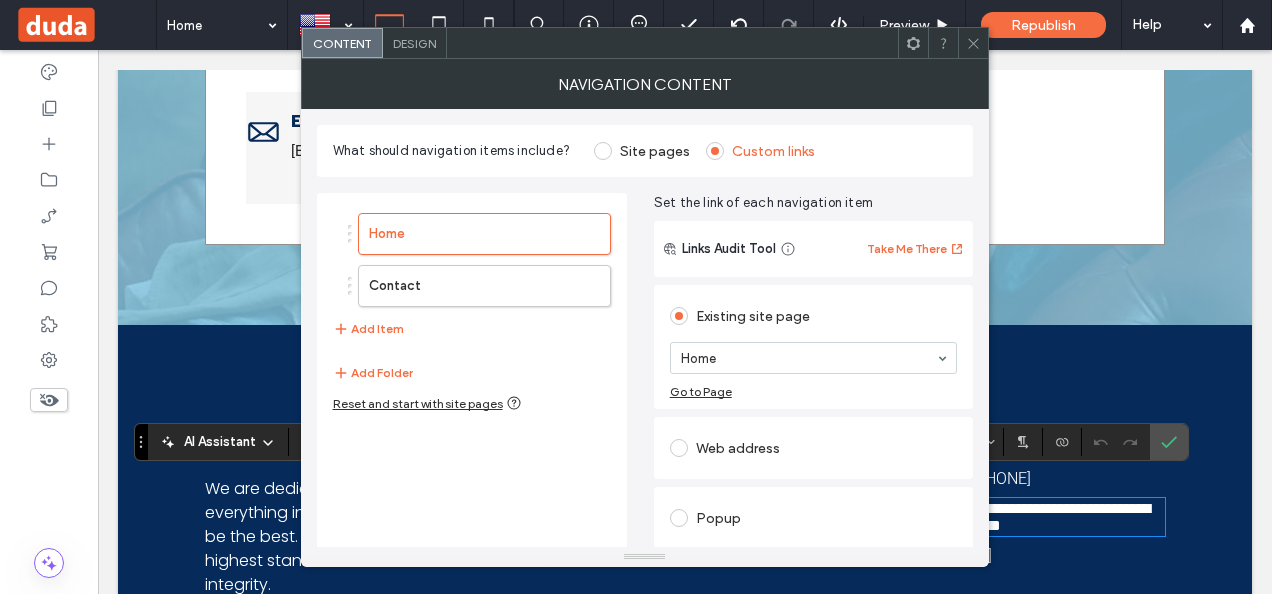 click on "Design" at bounding box center (414, 43) 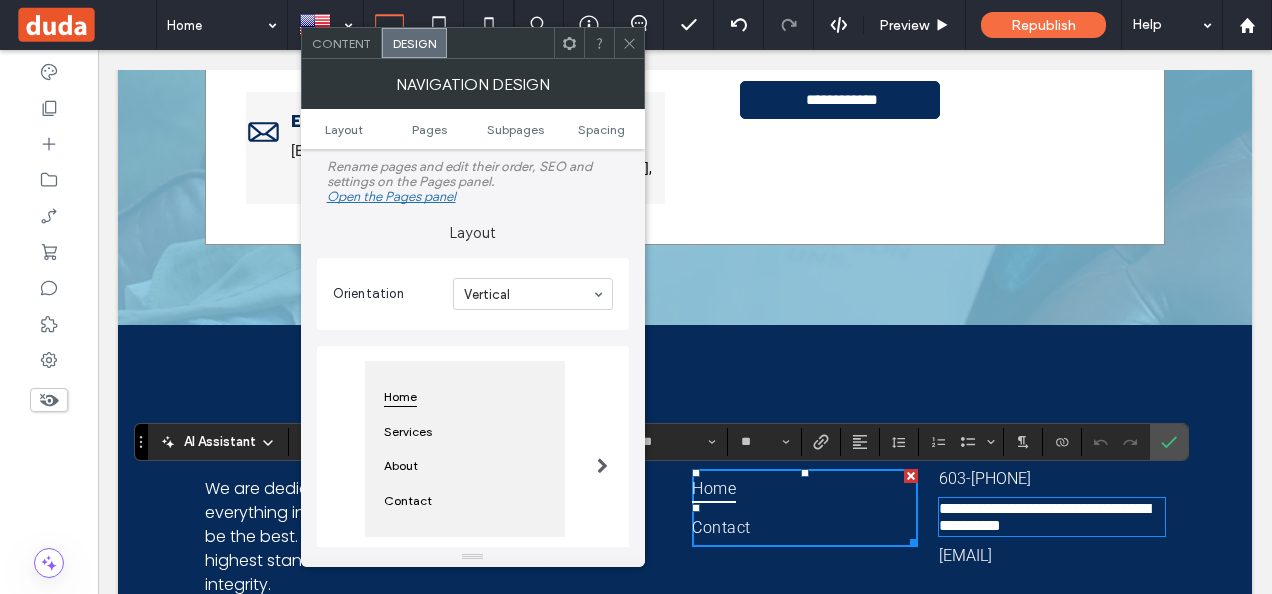 click 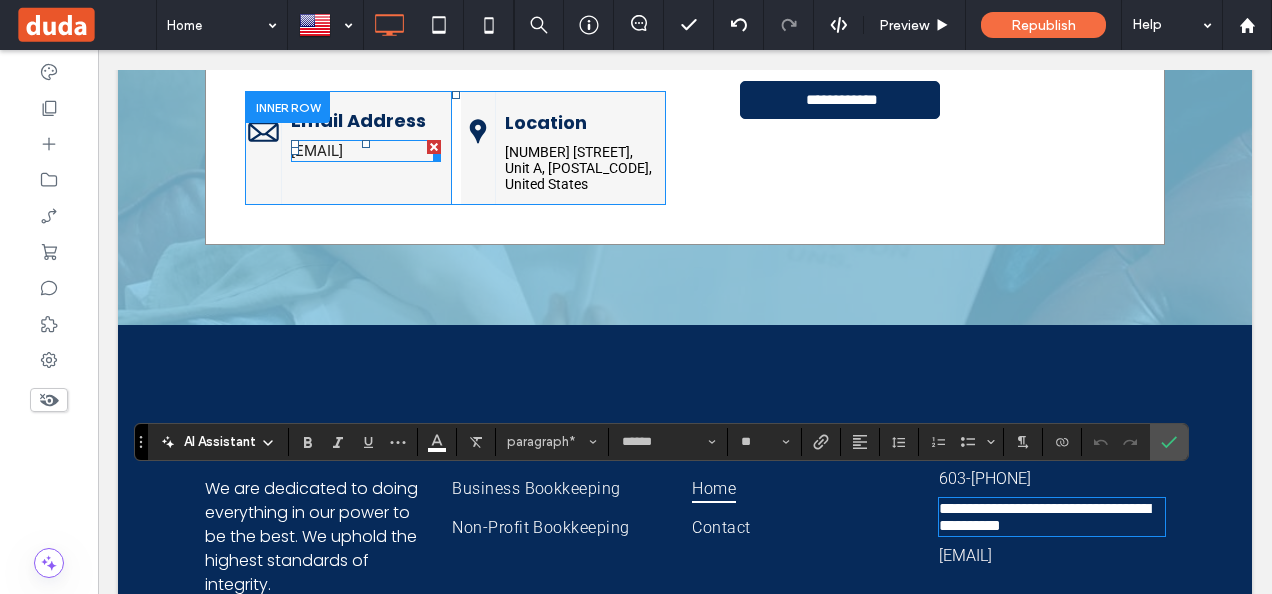 click on "[EMAIL]" at bounding box center [317, 151] 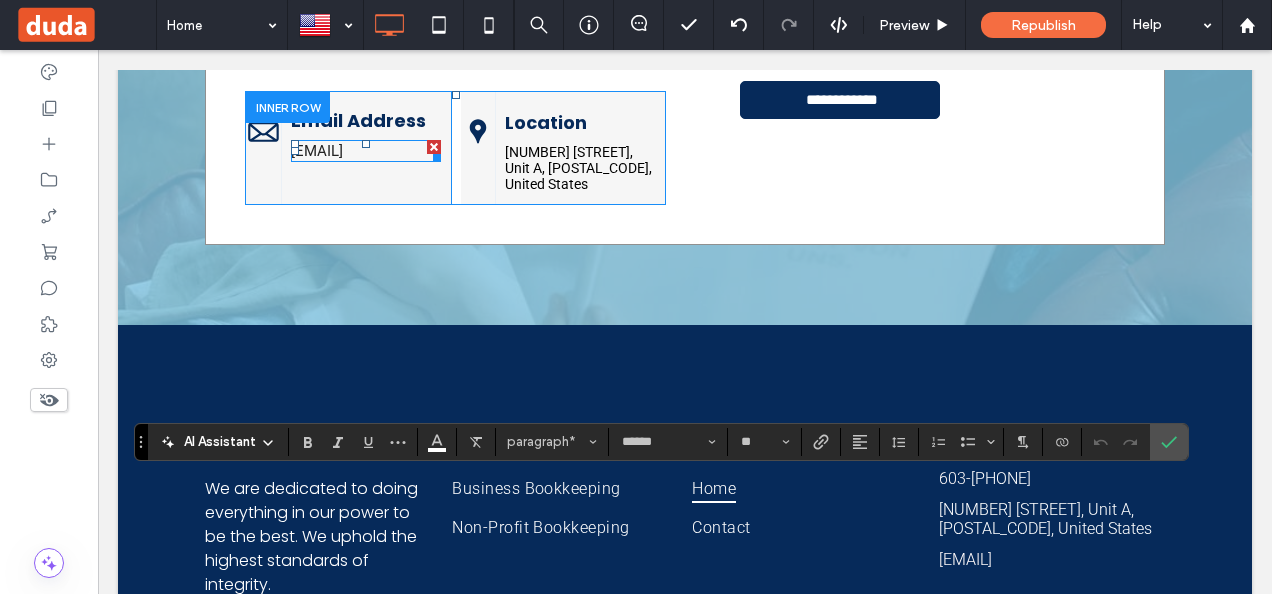 click on "[EMAIL]" at bounding box center [317, 151] 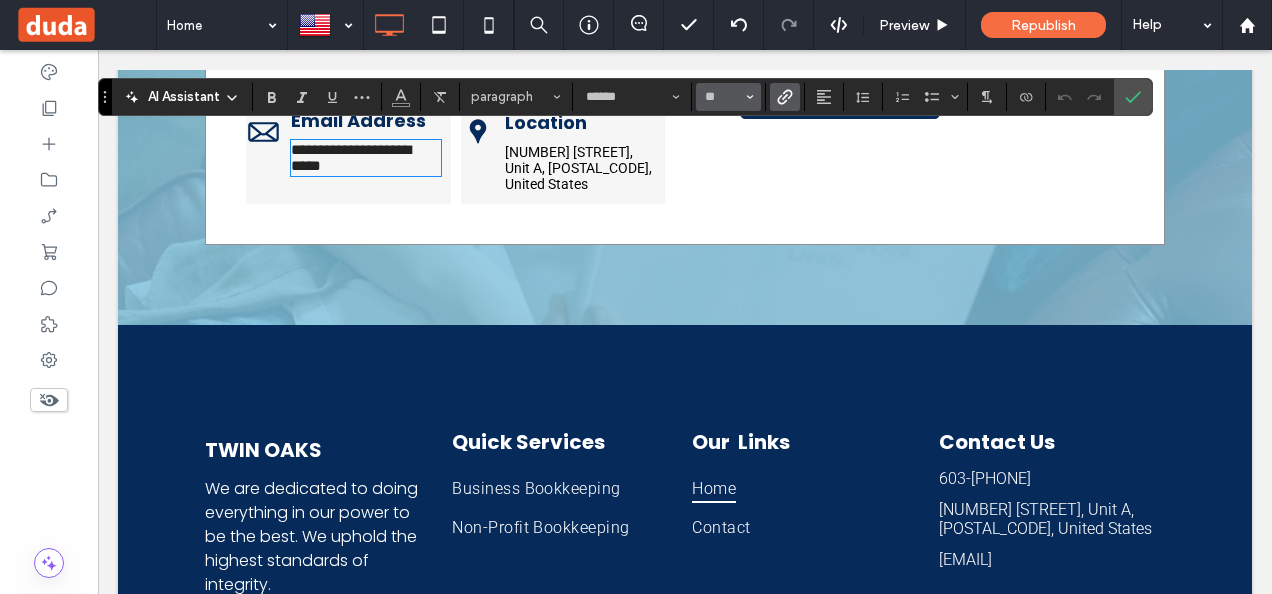 click on "**" at bounding box center (728, 97) 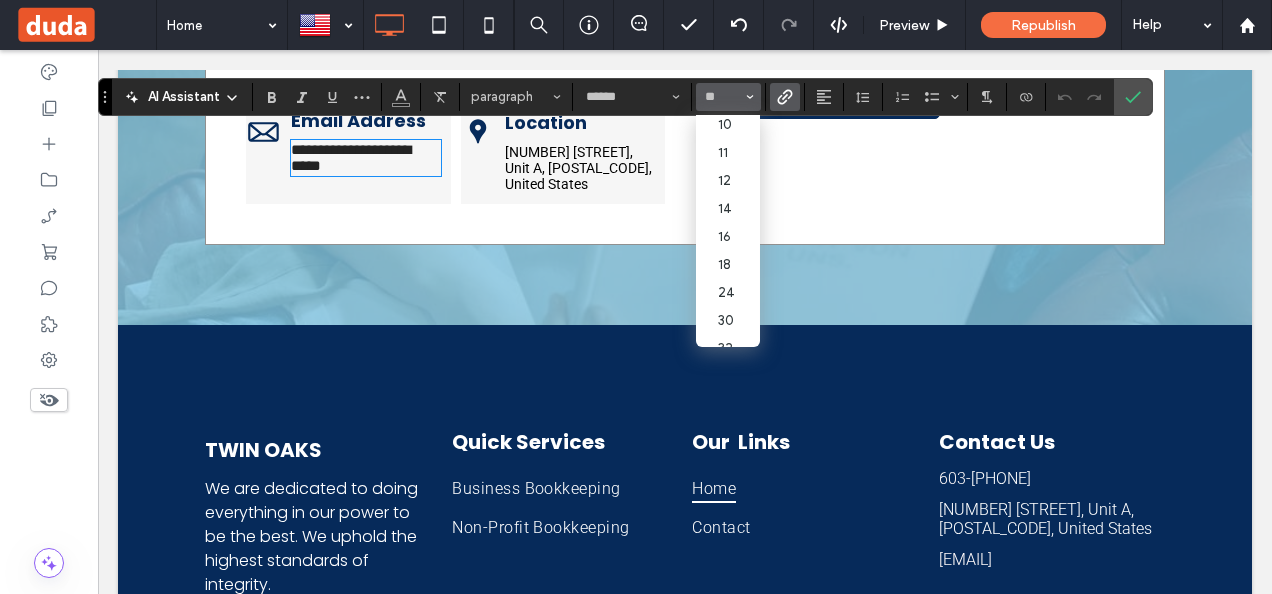 scroll, scrollTop: 96, scrollLeft: 0, axis: vertical 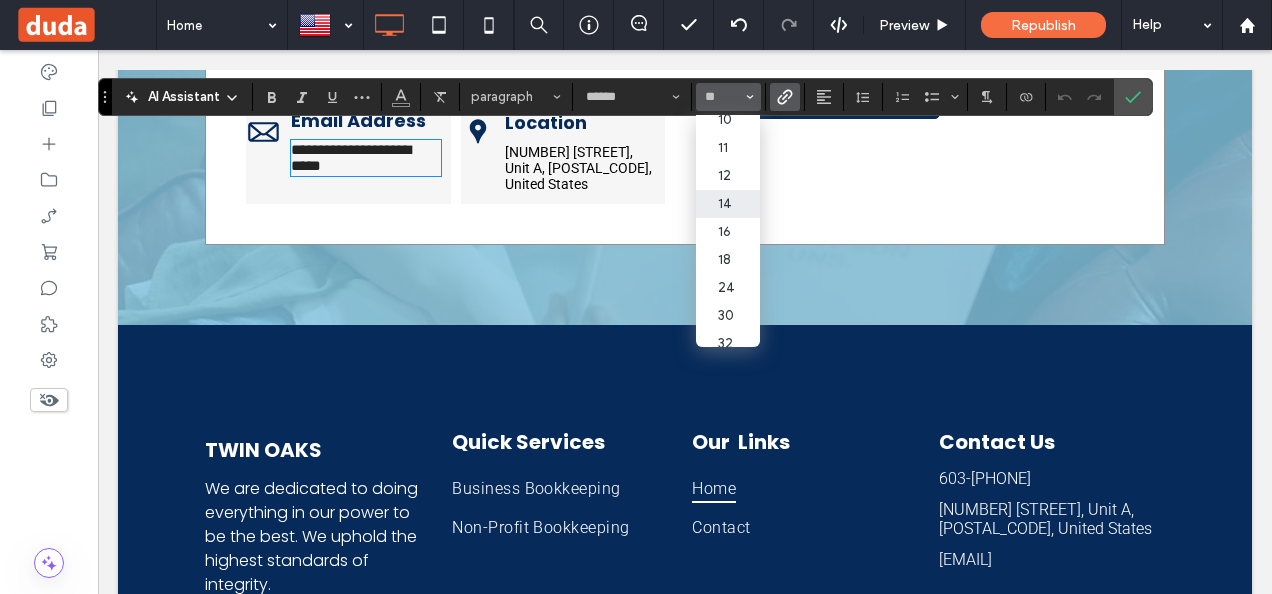 click on "14" at bounding box center (728, 204) 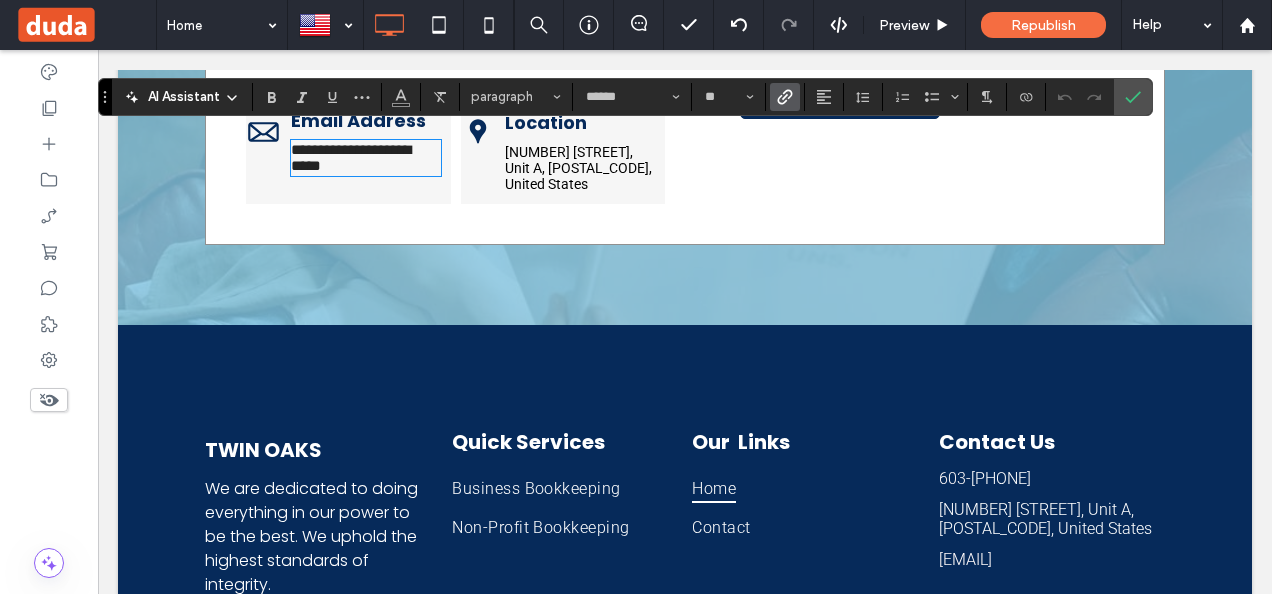 type on "**" 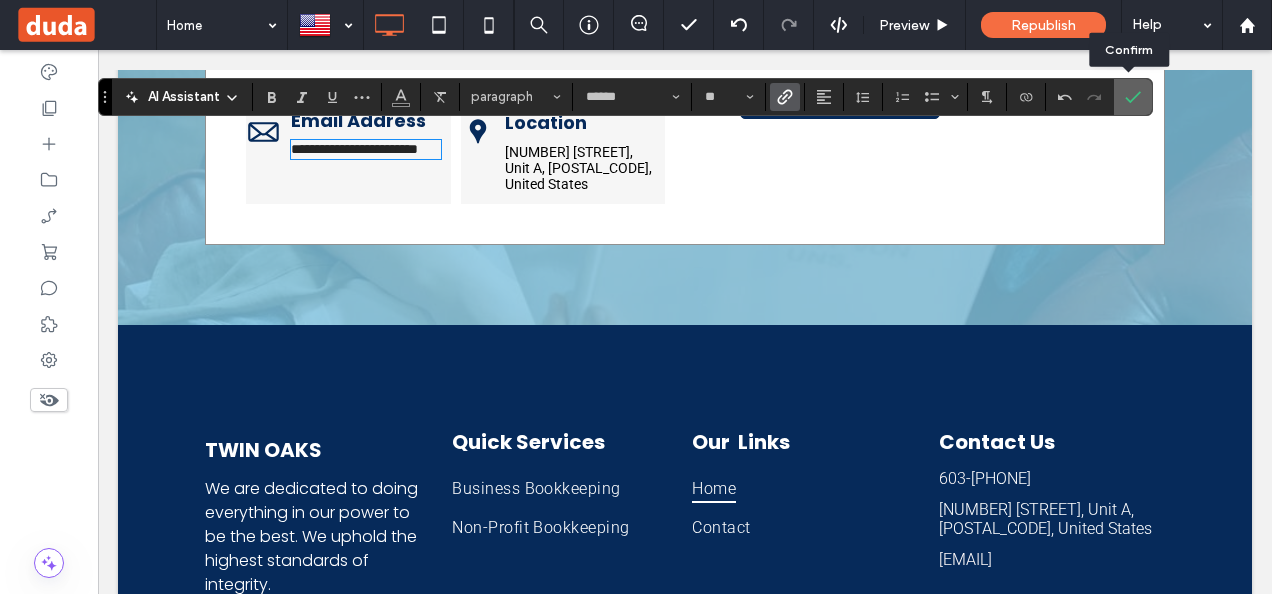 click 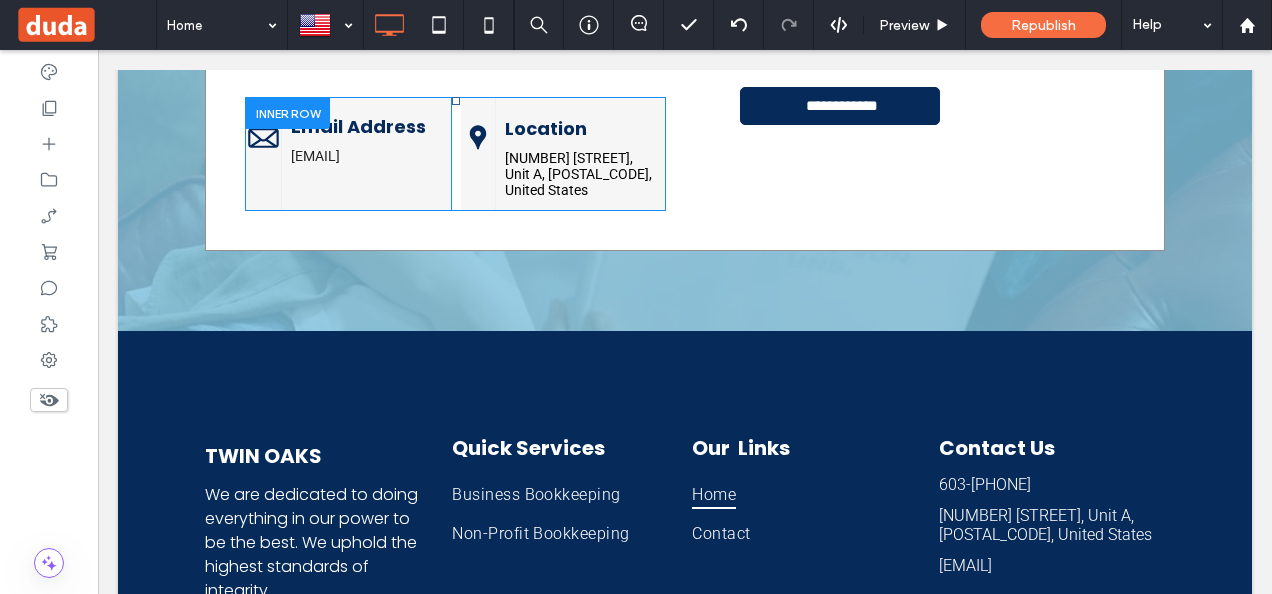 scroll, scrollTop: 4265, scrollLeft: 0, axis: vertical 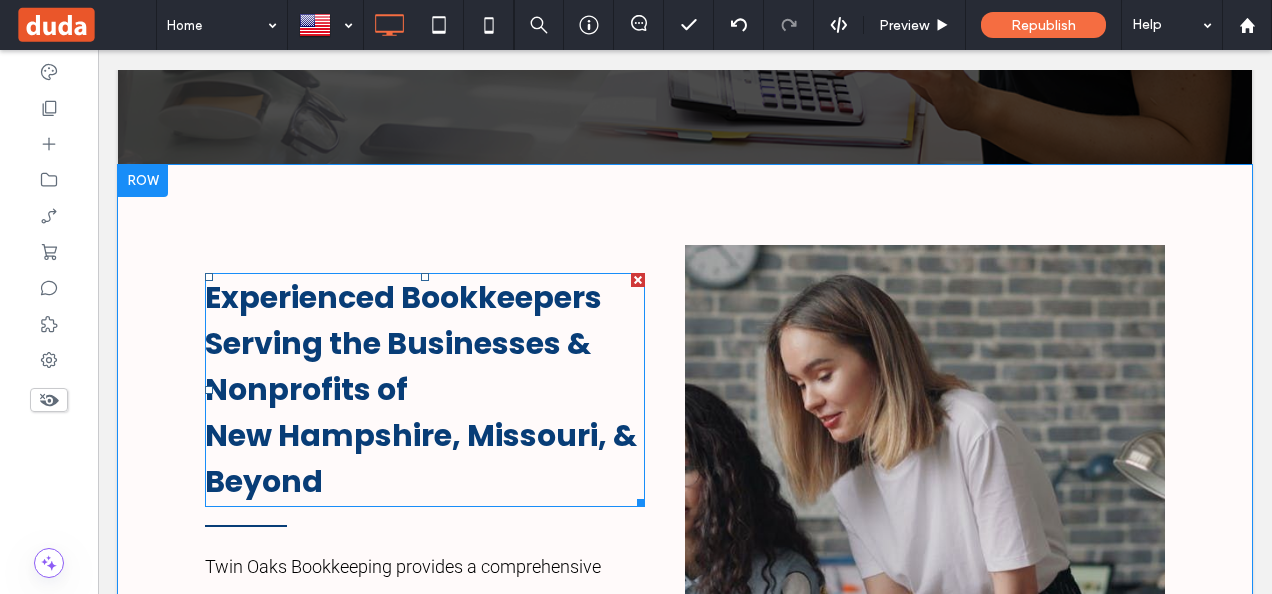 click on "Experienced Bookkeepers Serving the Businesses & Nonprofits of" at bounding box center [403, 343] 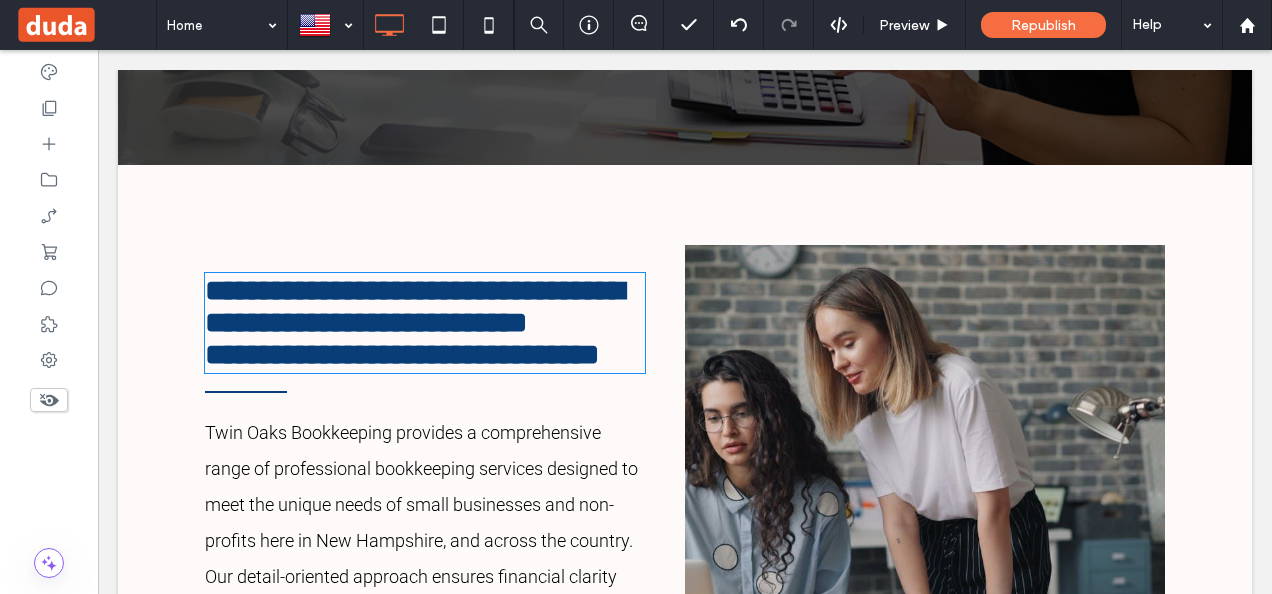 click on "**********" at bounding box center (414, 306) 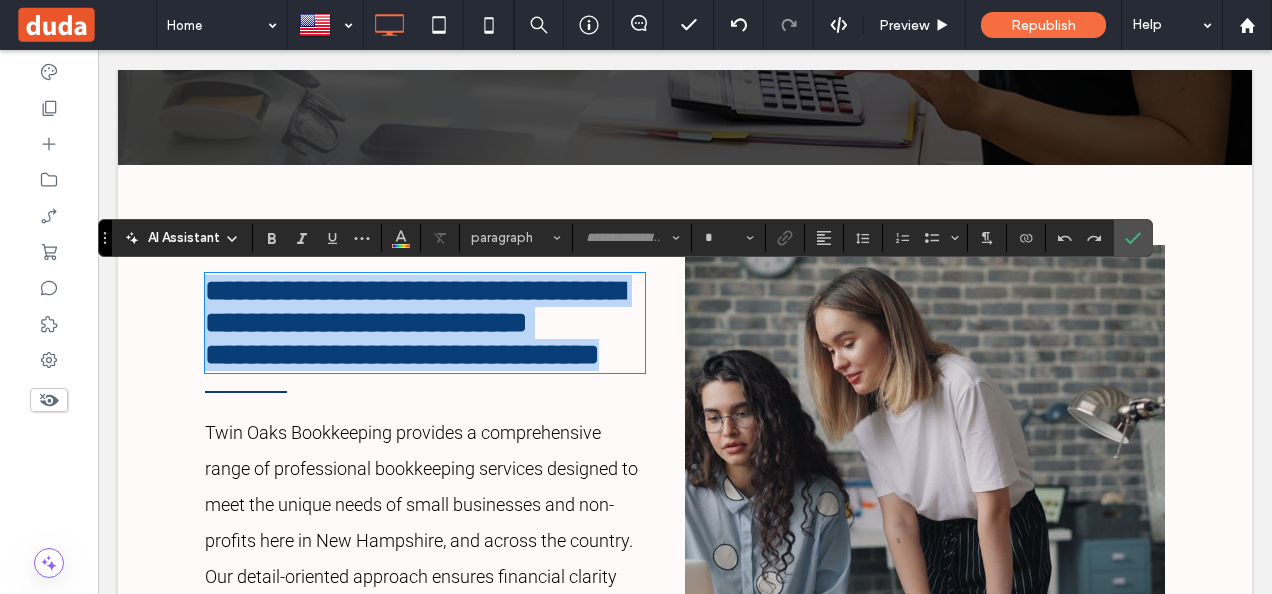 type on "*******" 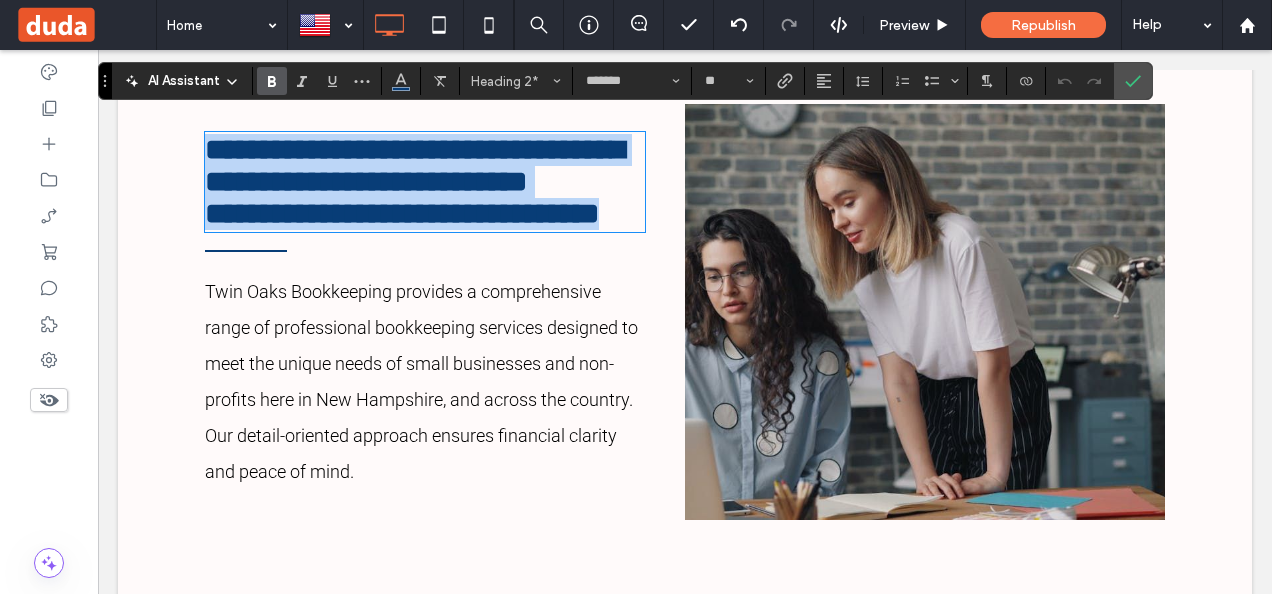 scroll, scrollTop: 900, scrollLeft: 0, axis: vertical 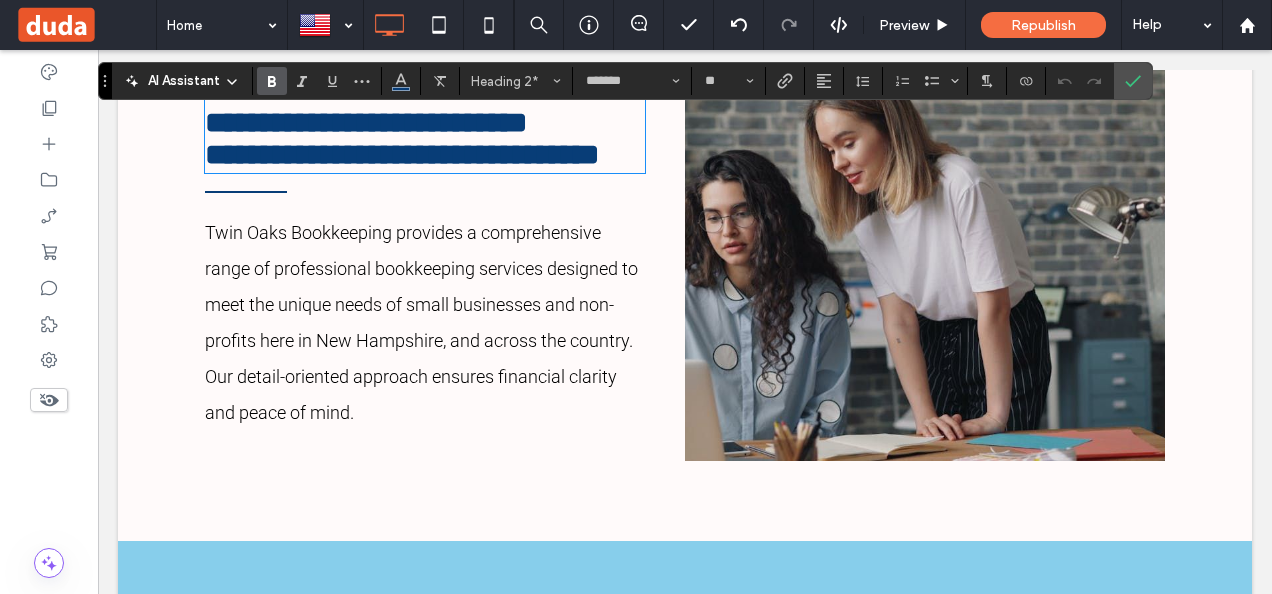 click on "Twin Oaks Bookkeeping provides a comprehensive range of professional bookkeeping services designed to meet the unique needs of small businesses and non-profits here in New Hampshire, and across the country. Our detail-oriented approach ensures financial clarity and peace of mind." at bounding box center (421, 322) 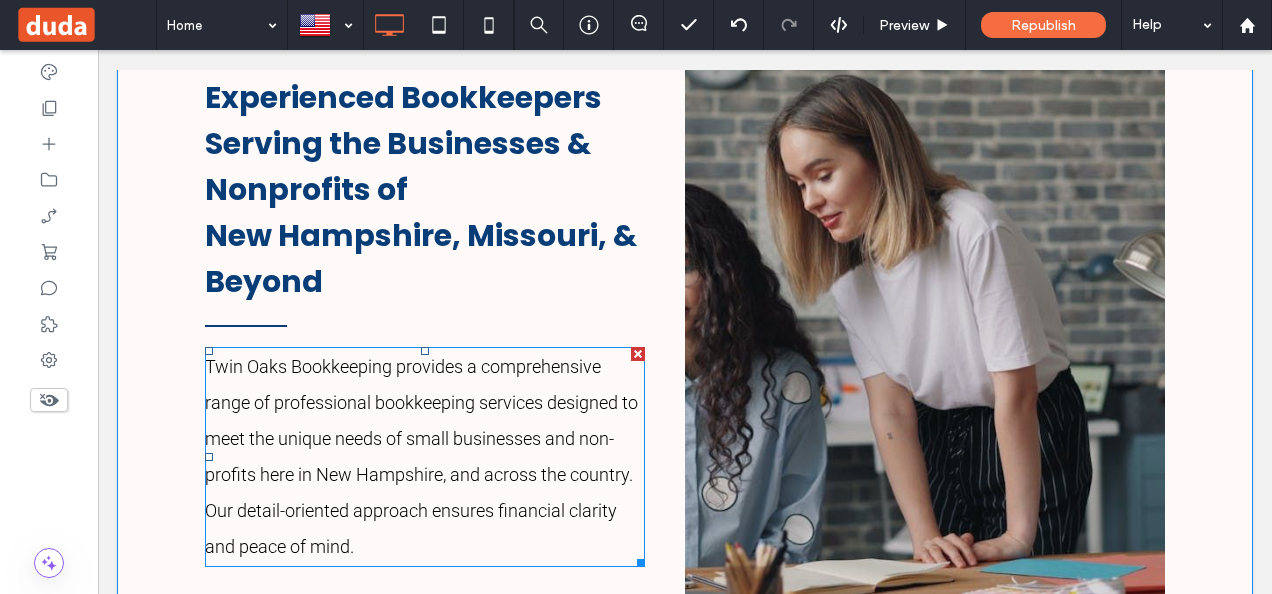 click on "Twin Oaks Bookkeeping provides a comprehensive range of professional bookkeeping services designed to meet the unique needs of small businesses and non-profits here in New Hampshire, and across the country. Our detail-oriented approach ensures financial clarity and peace of mind." at bounding box center (421, 456) 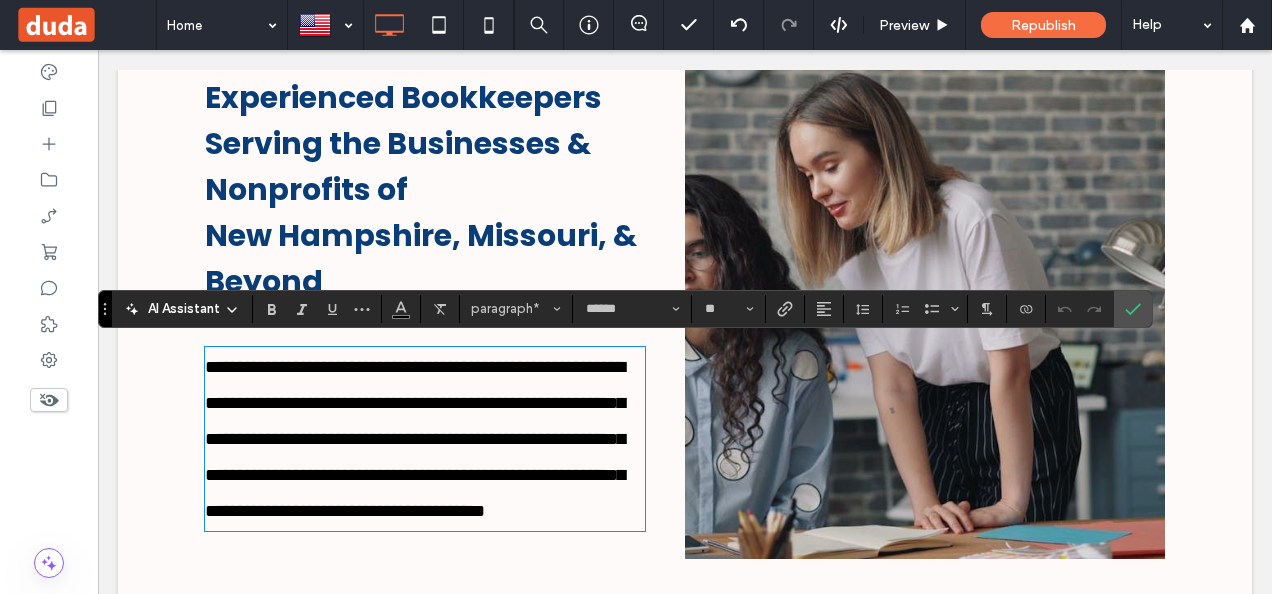 click on "**********" at bounding box center [415, 439] 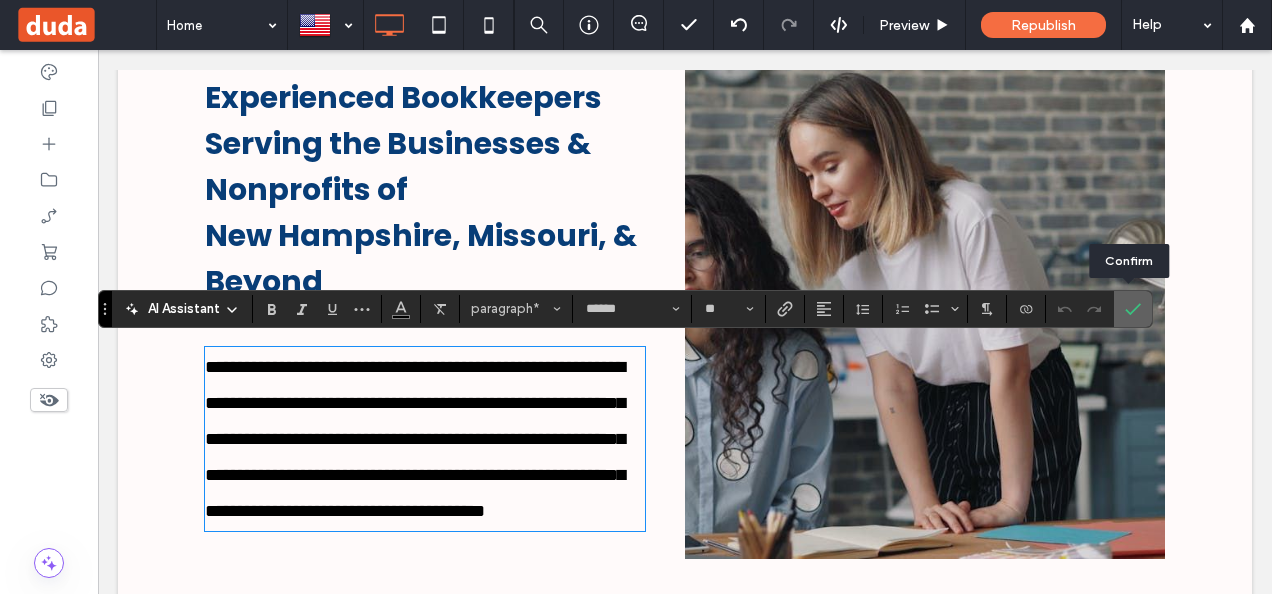 click 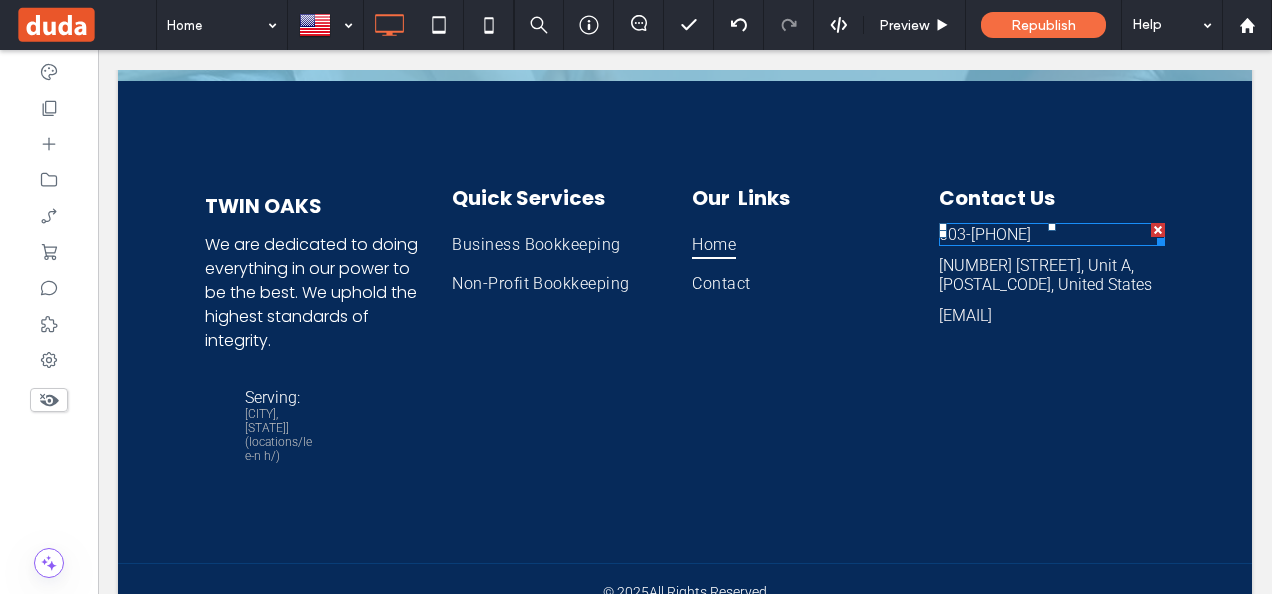 scroll, scrollTop: 4465, scrollLeft: 0, axis: vertical 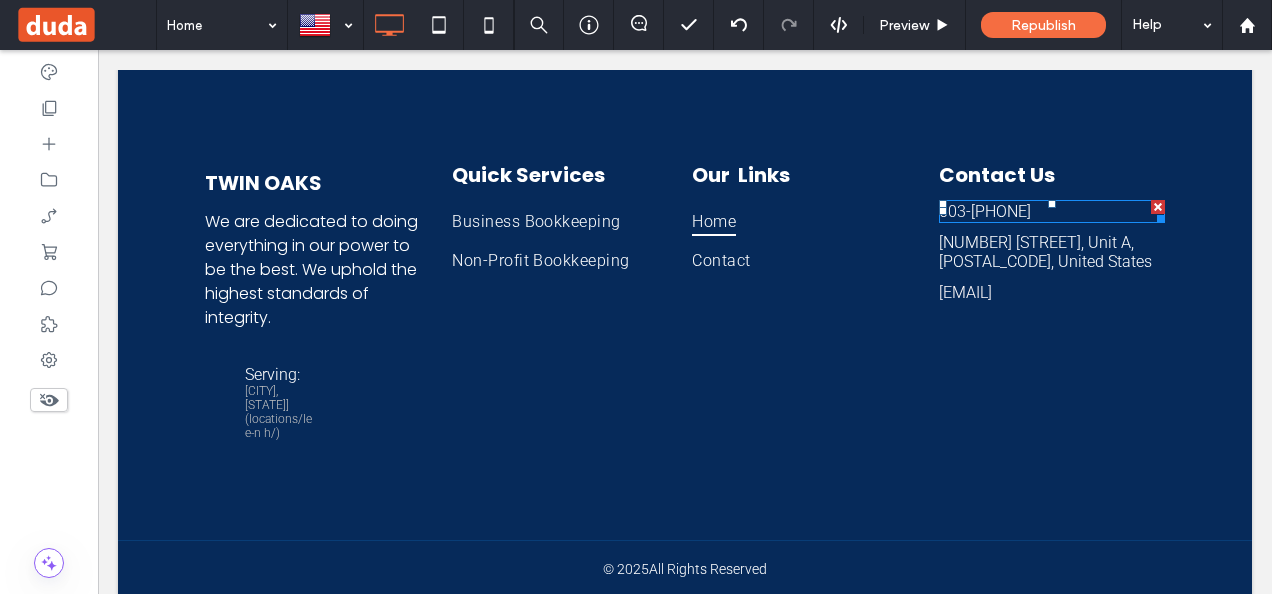 click on "[PHONE]" at bounding box center [1052, 211] 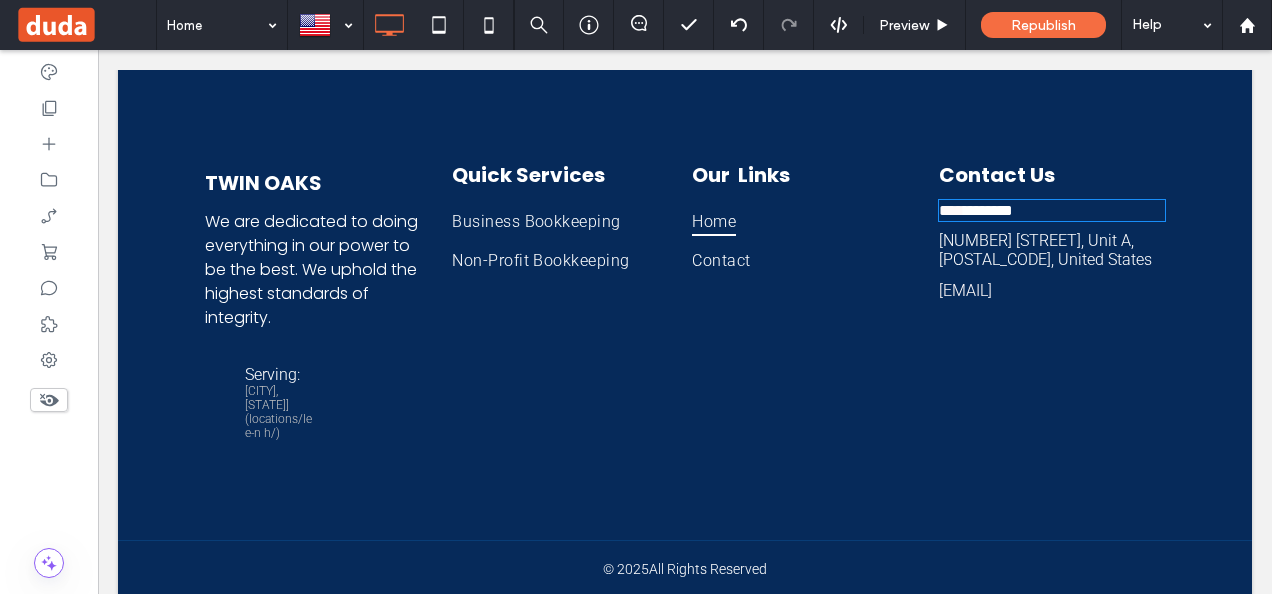 click on "**** ********" at bounding box center (1052, 210) 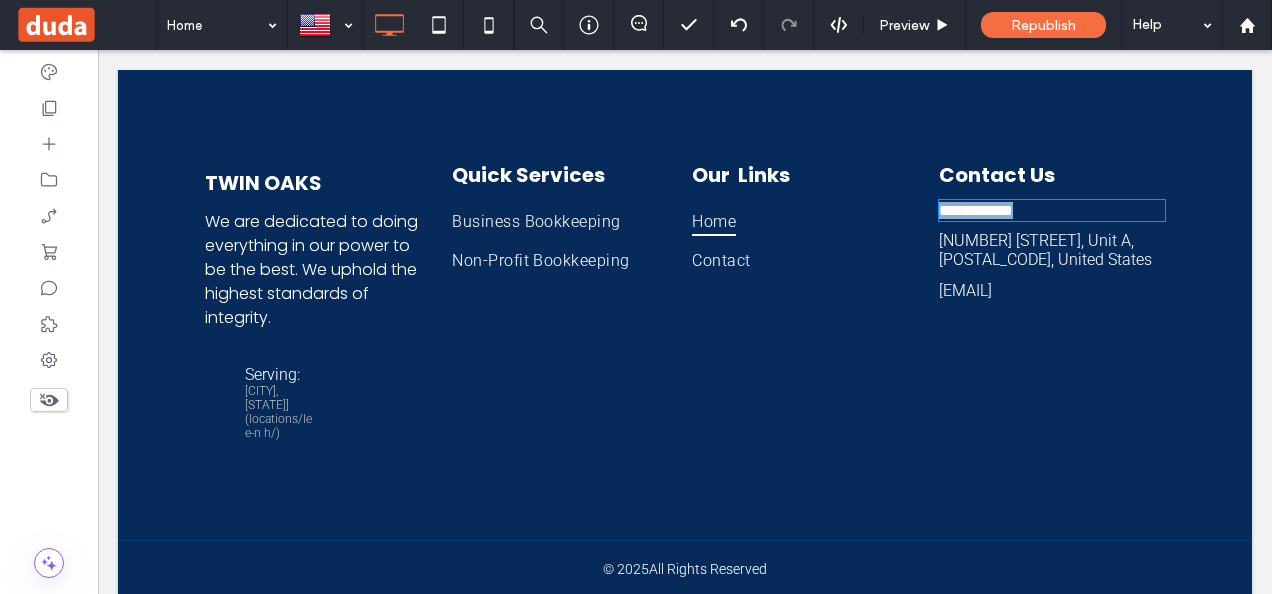type on "******" 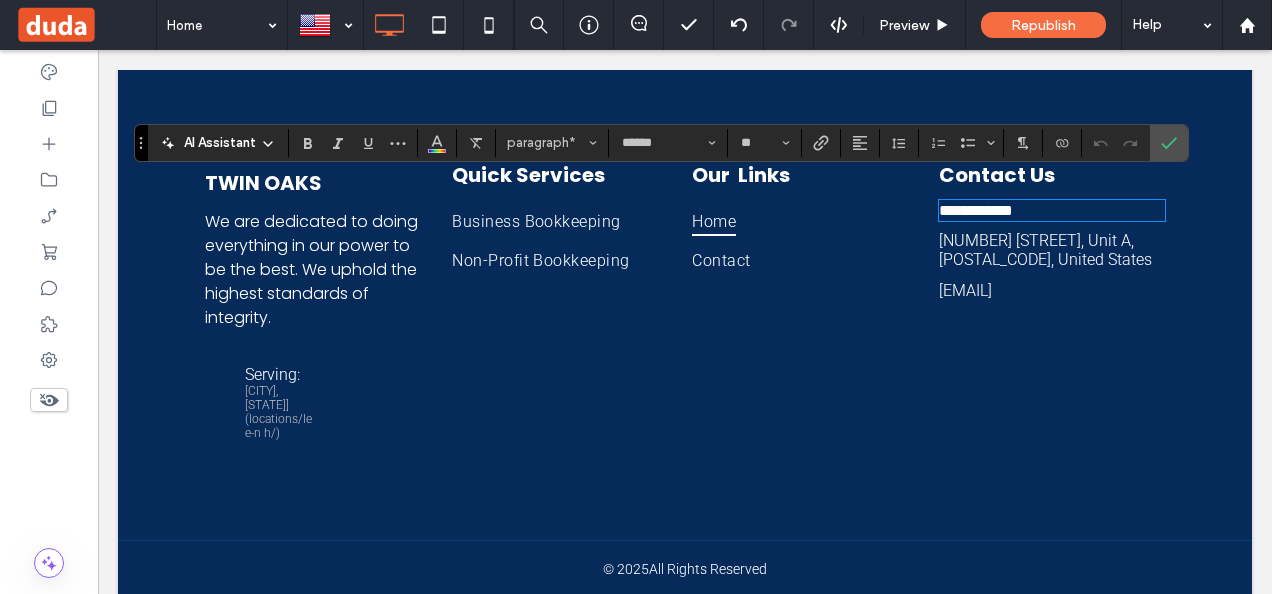 click on "TWIN OAKS
We are dedicated to doing everything in our power to be the best. We uphold the highest standards of integrity.
Serving: [CITY], [STATE]](locations/lee-n h/)
Click To Paste
Click To Paste
Click To Paste" at bounding box center (325, 314) 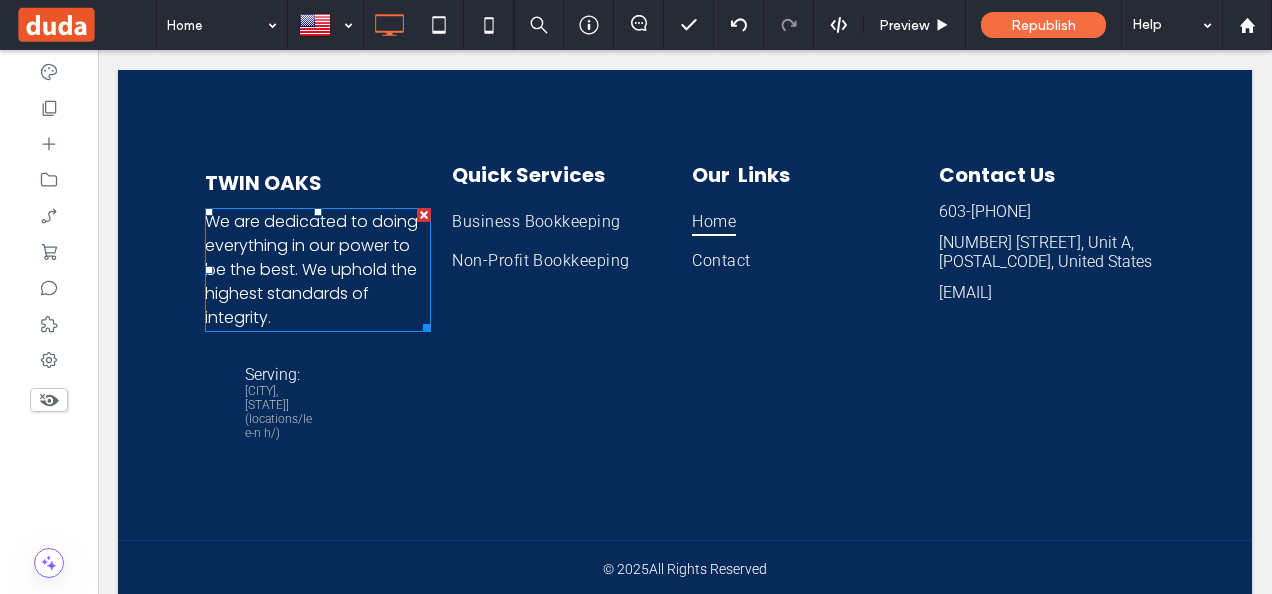 click on "We are dedicated to doing everything in our power to be the best. We uphold the highest standards of integrity." at bounding box center (311, 269) 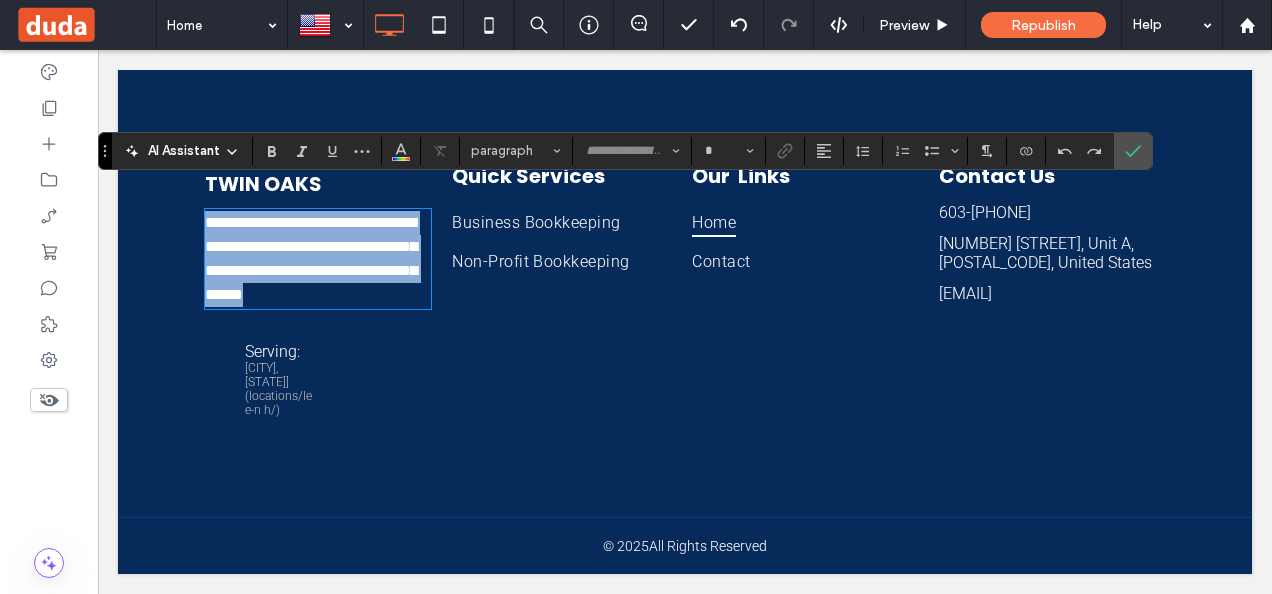 type on "*******" 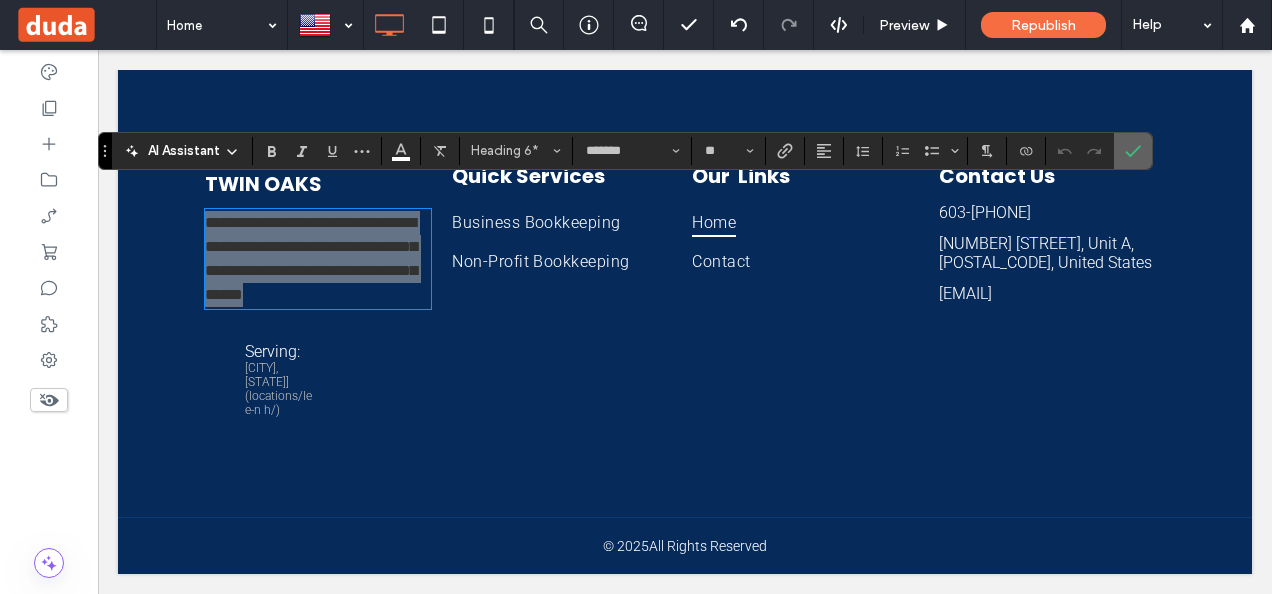 click 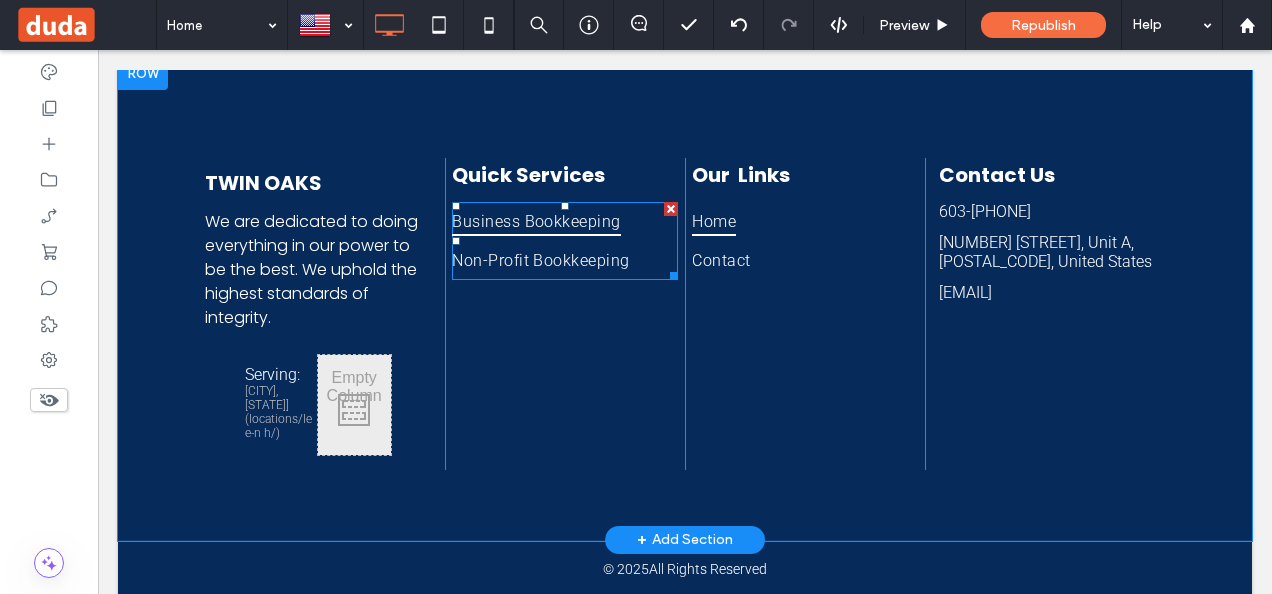 click on "Business Bookkeeping" at bounding box center (536, 221) 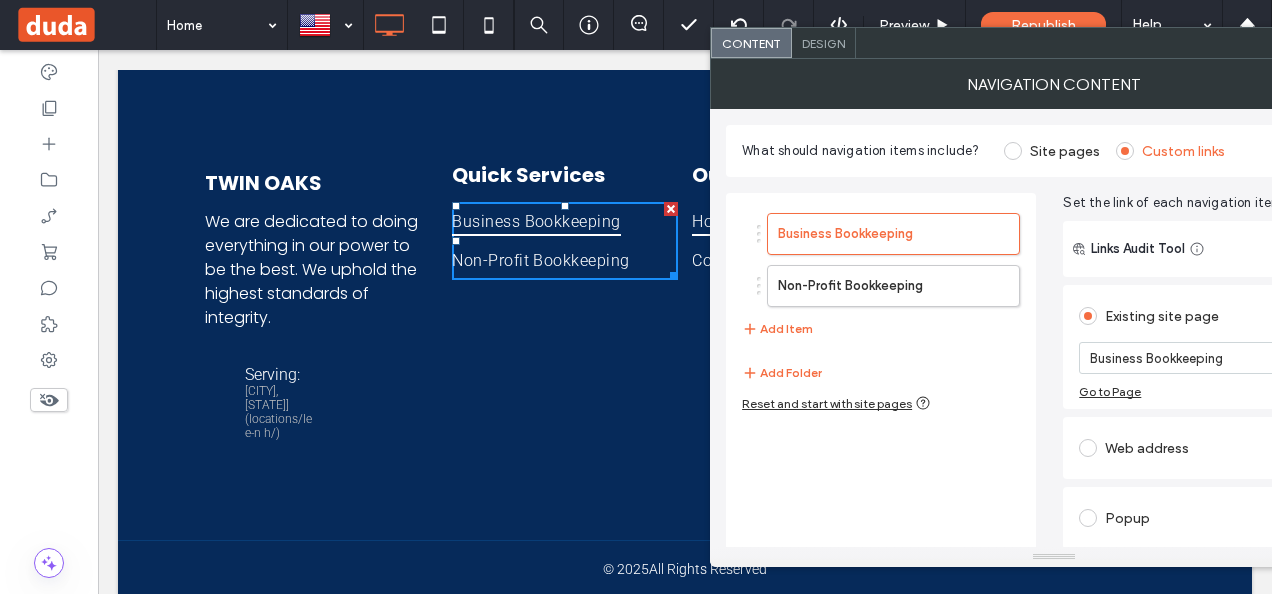 click on "Business Bookkeeping" at bounding box center (536, 221) 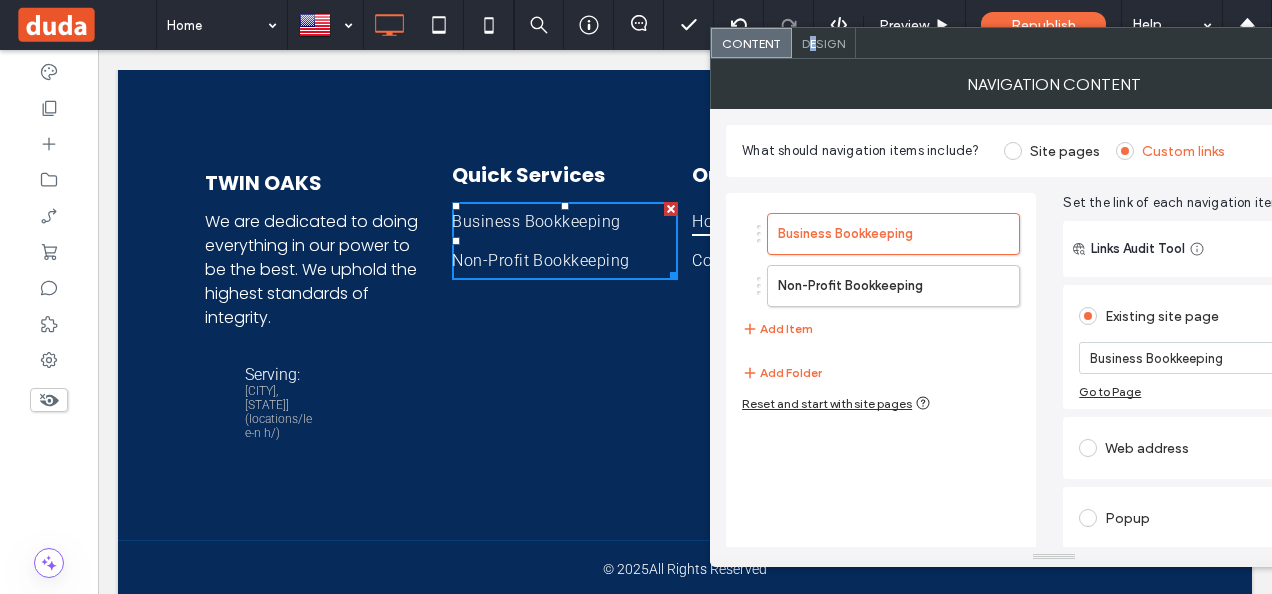 click on "Design" at bounding box center (823, 43) 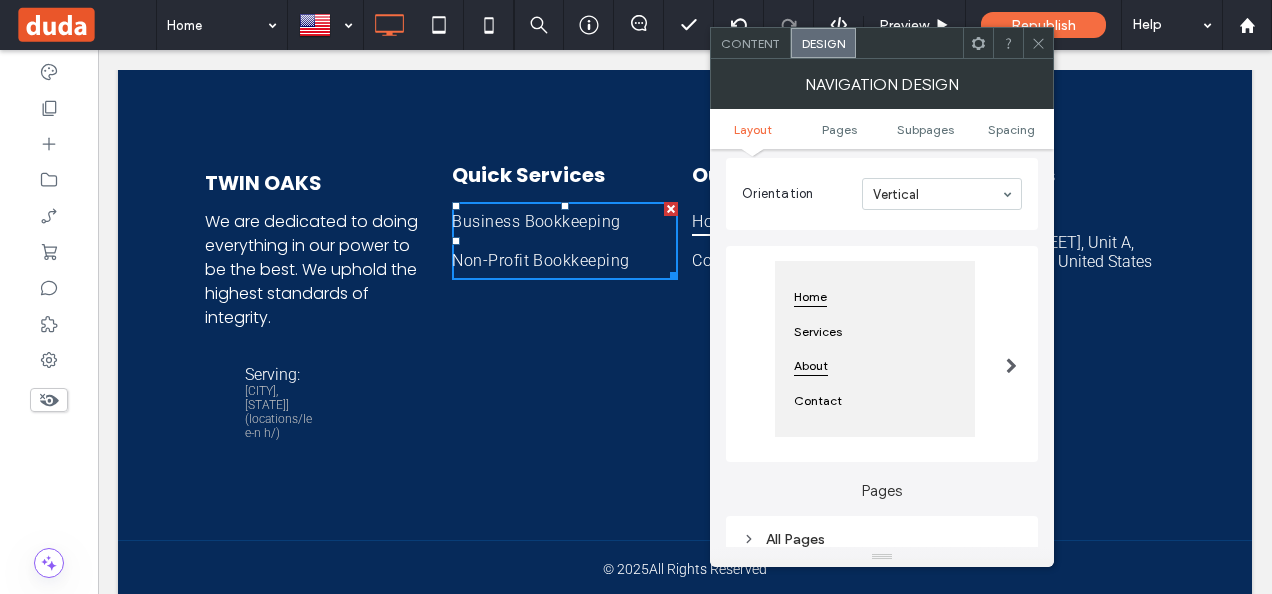 scroll, scrollTop: 0, scrollLeft: 0, axis: both 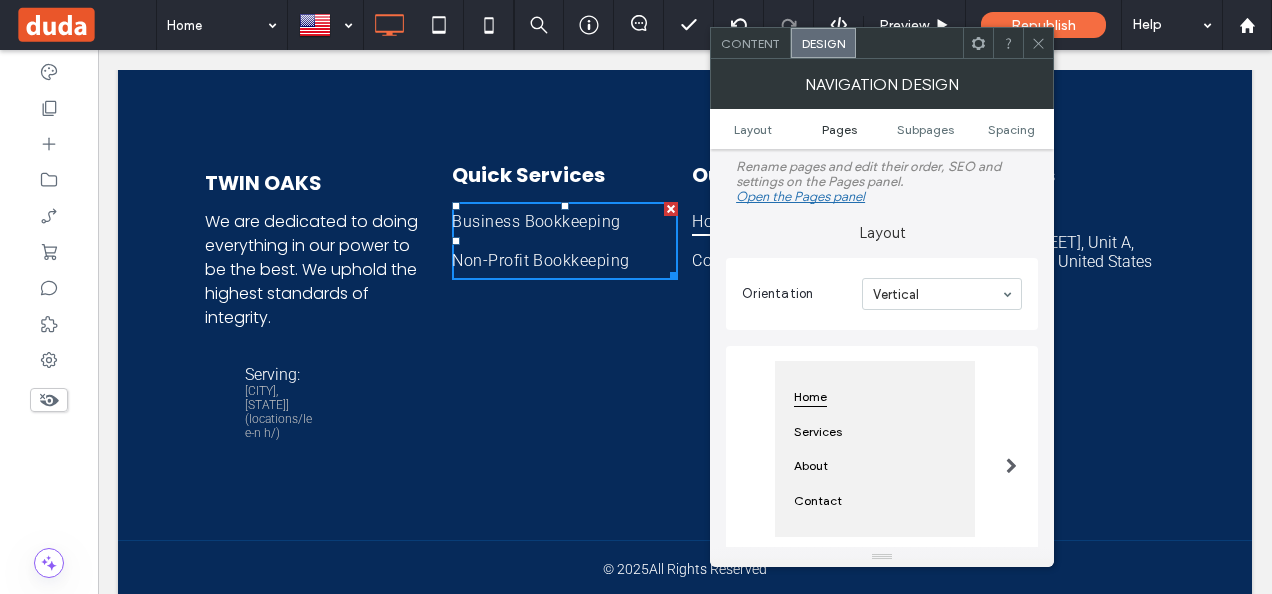 click on "Pages" at bounding box center [839, 129] 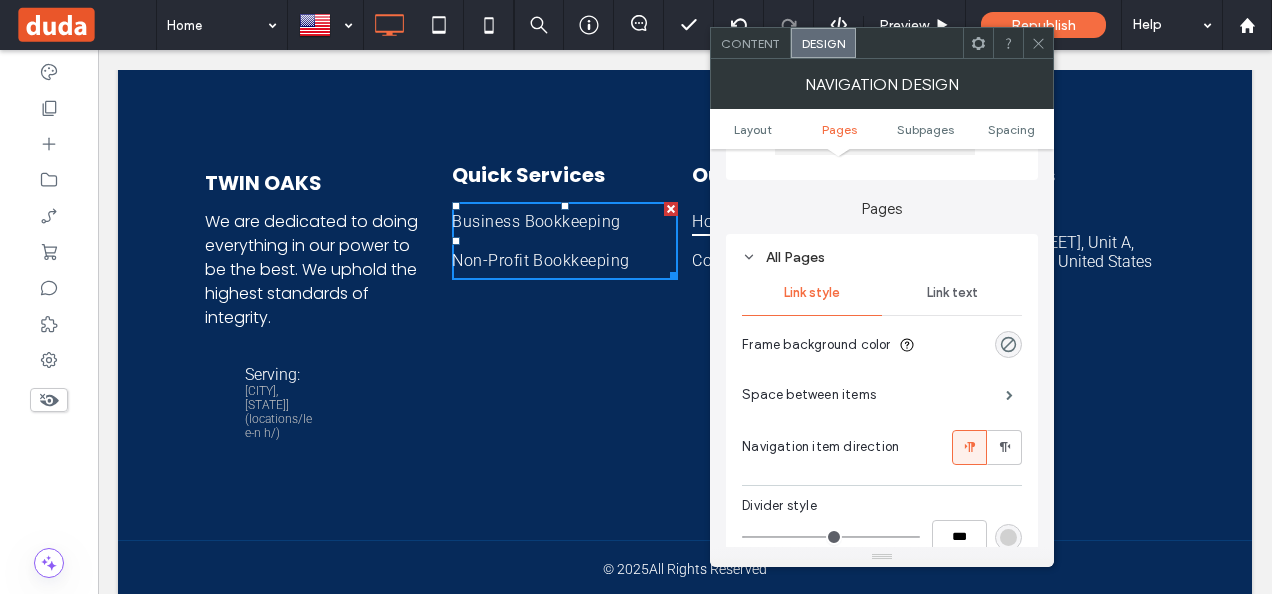 scroll, scrollTop: 415, scrollLeft: 0, axis: vertical 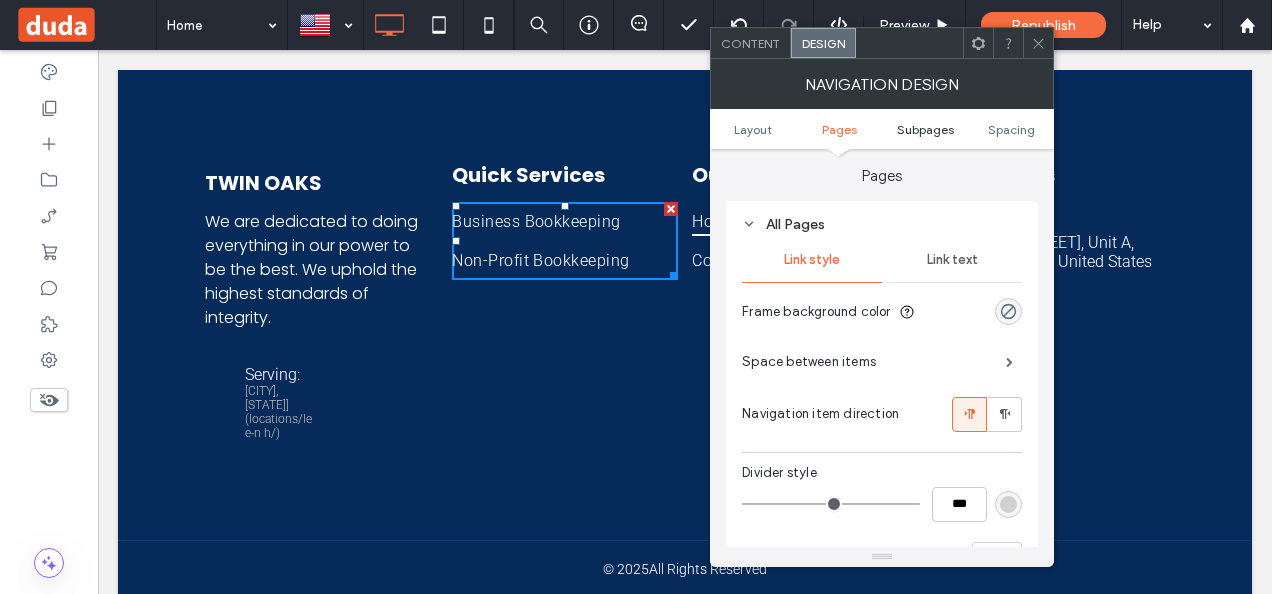 click on "Subpages" at bounding box center (925, 129) 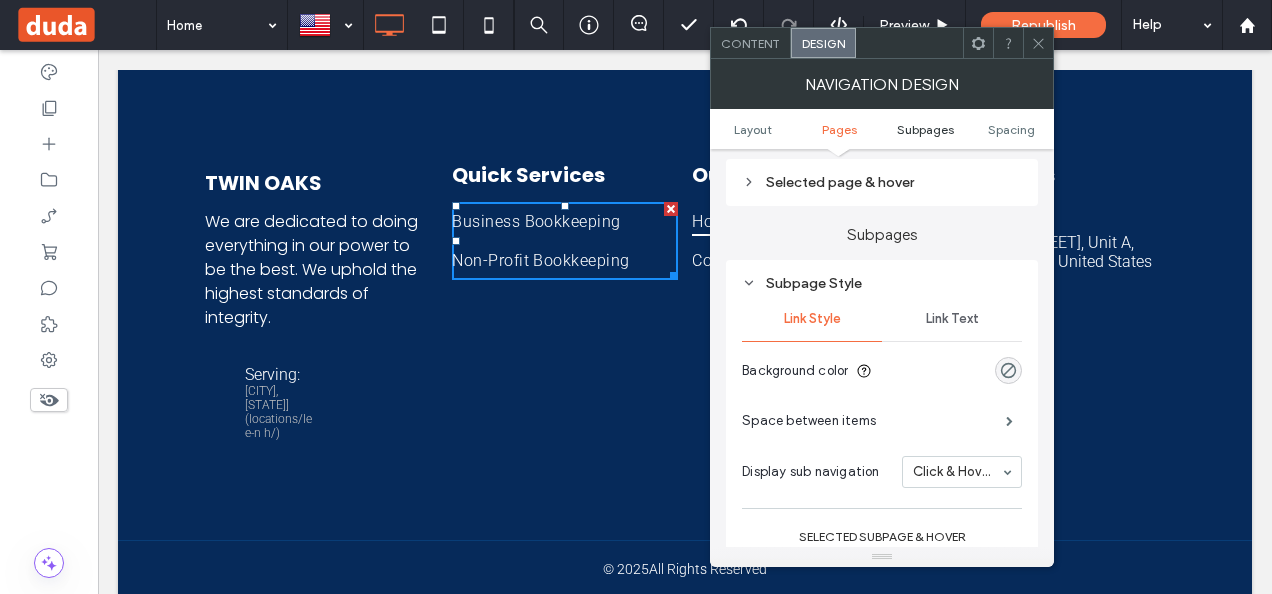 scroll, scrollTop: 940, scrollLeft: 0, axis: vertical 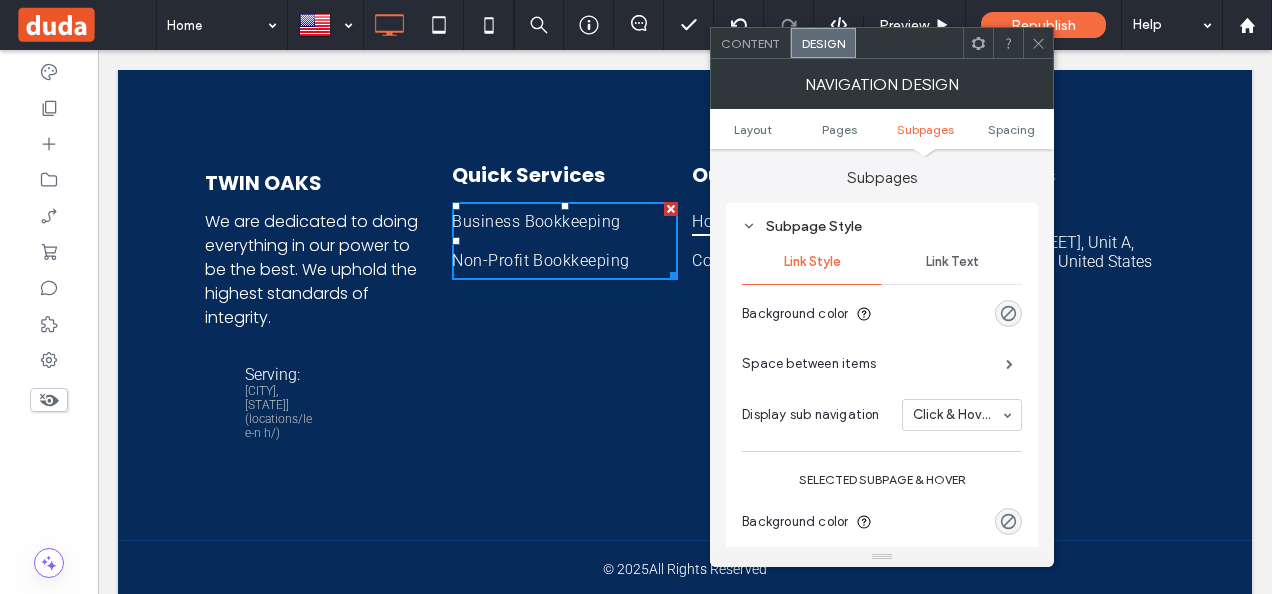 click on "Link Text" at bounding box center [952, 262] 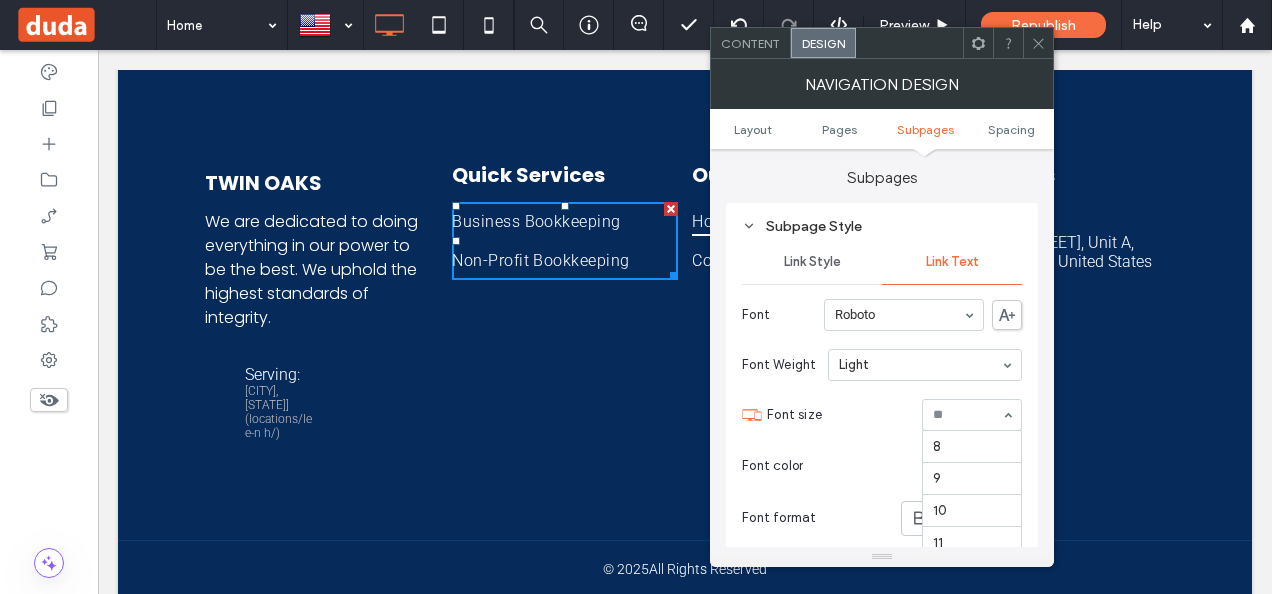 scroll, scrollTop: 229, scrollLeft: 0, axis: vertical 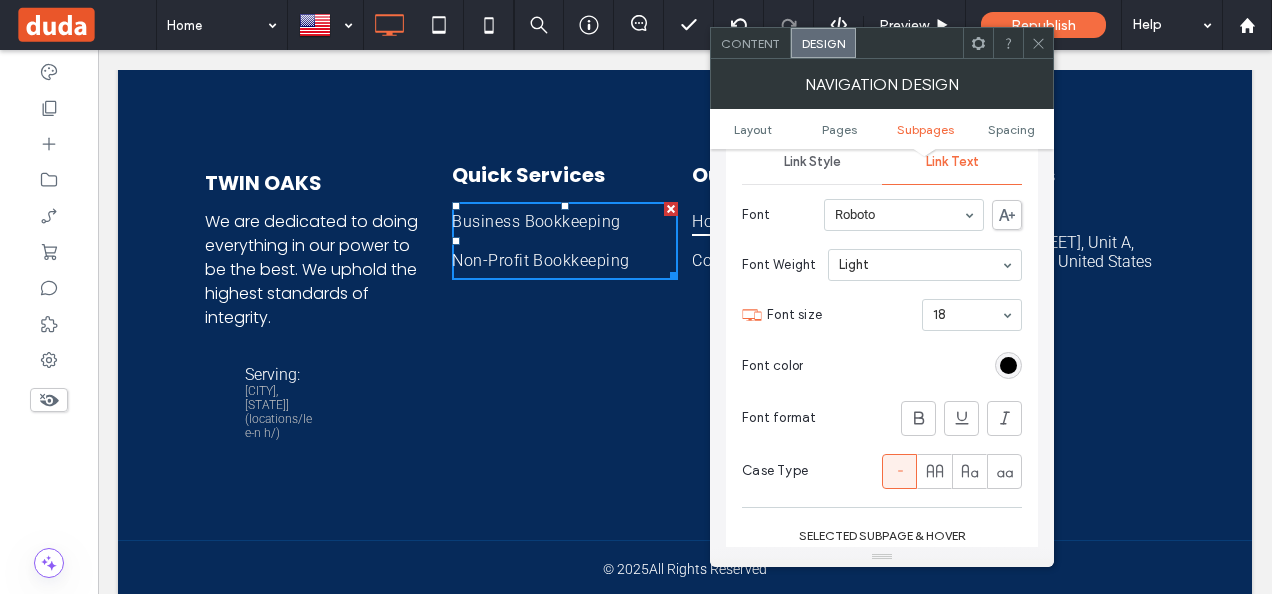 click 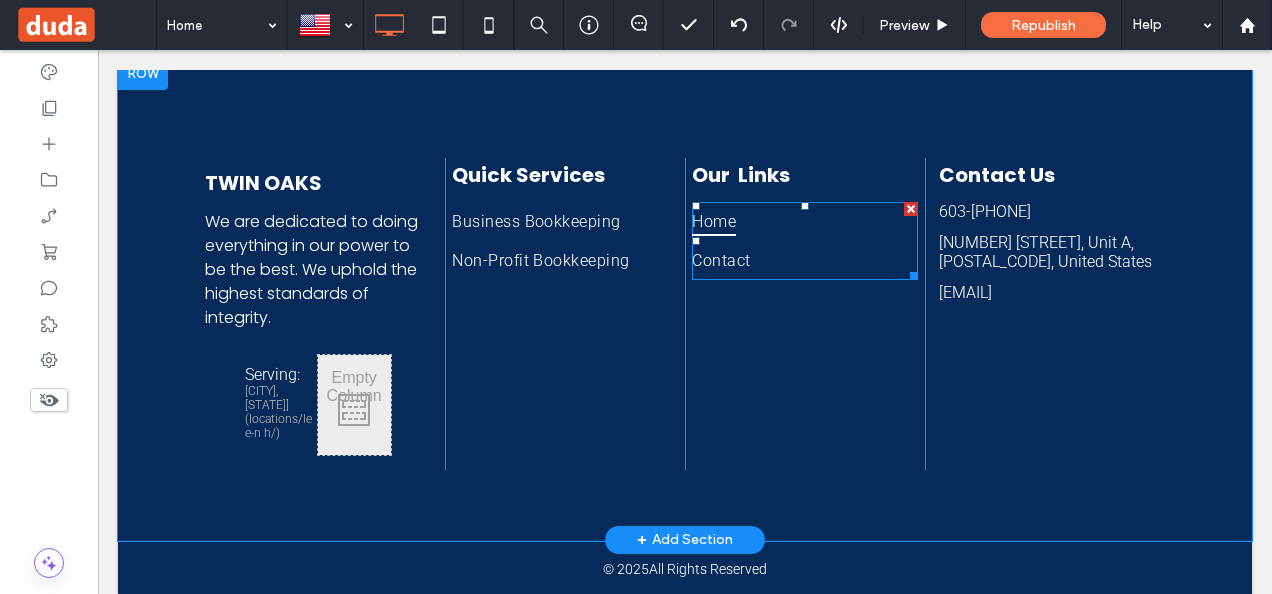 click on "Home" at bounding box center (714, 221) 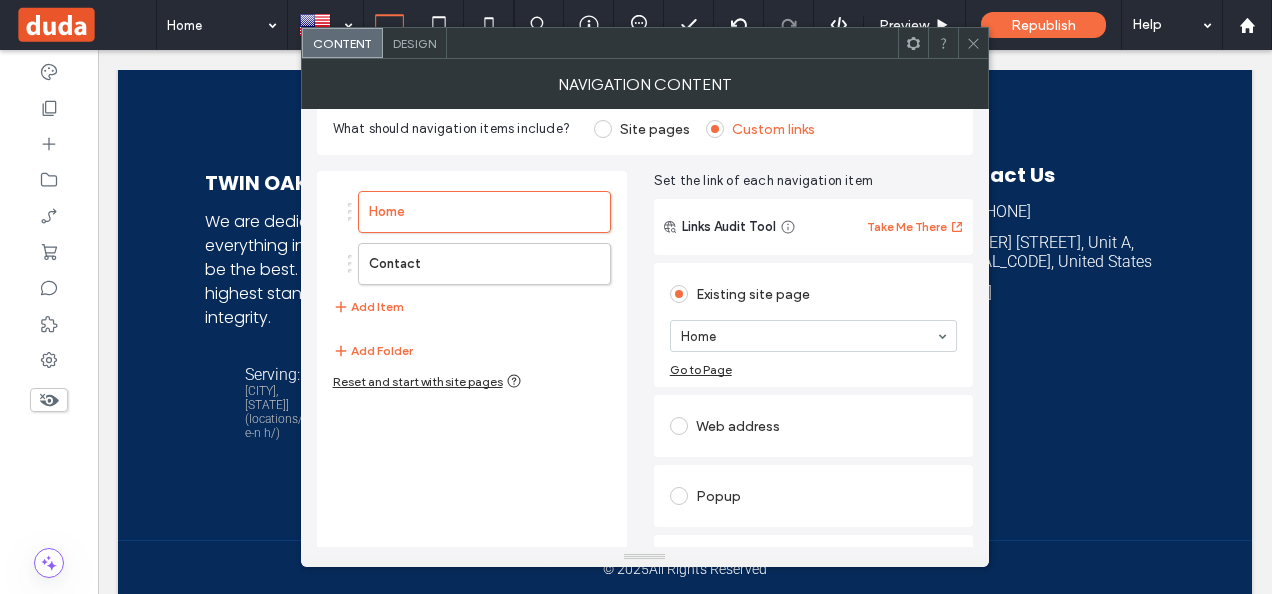 scroll, scrollTop: 0, scrollLeft: 0, axis: both 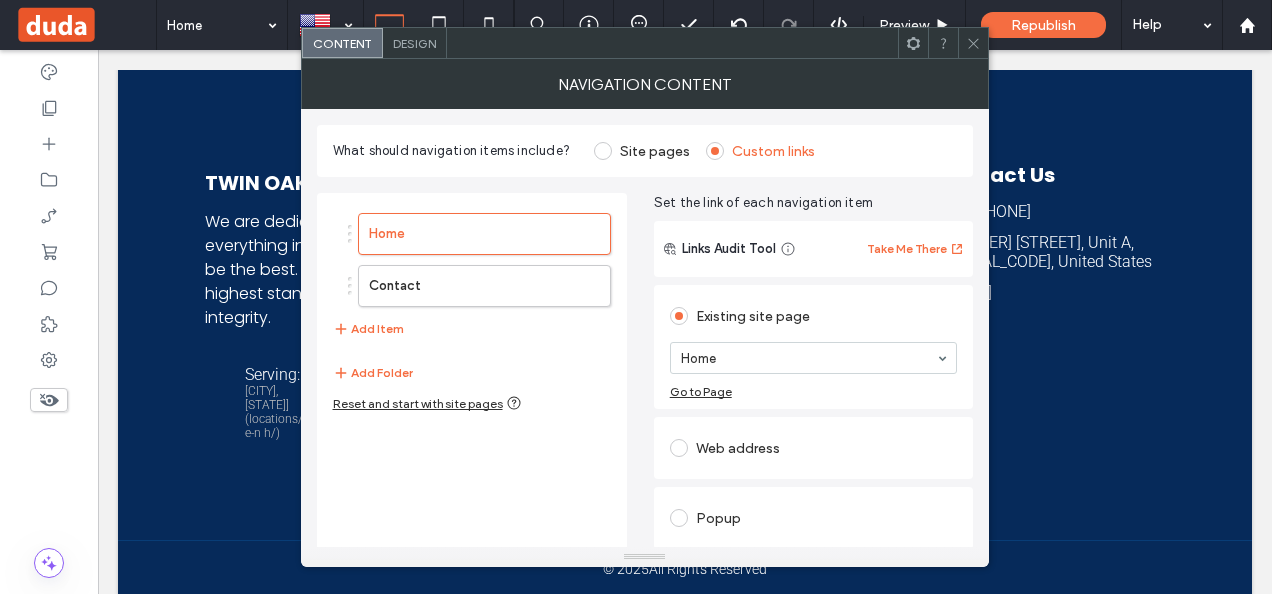 click on "Design" at bounding box center (415, 43) 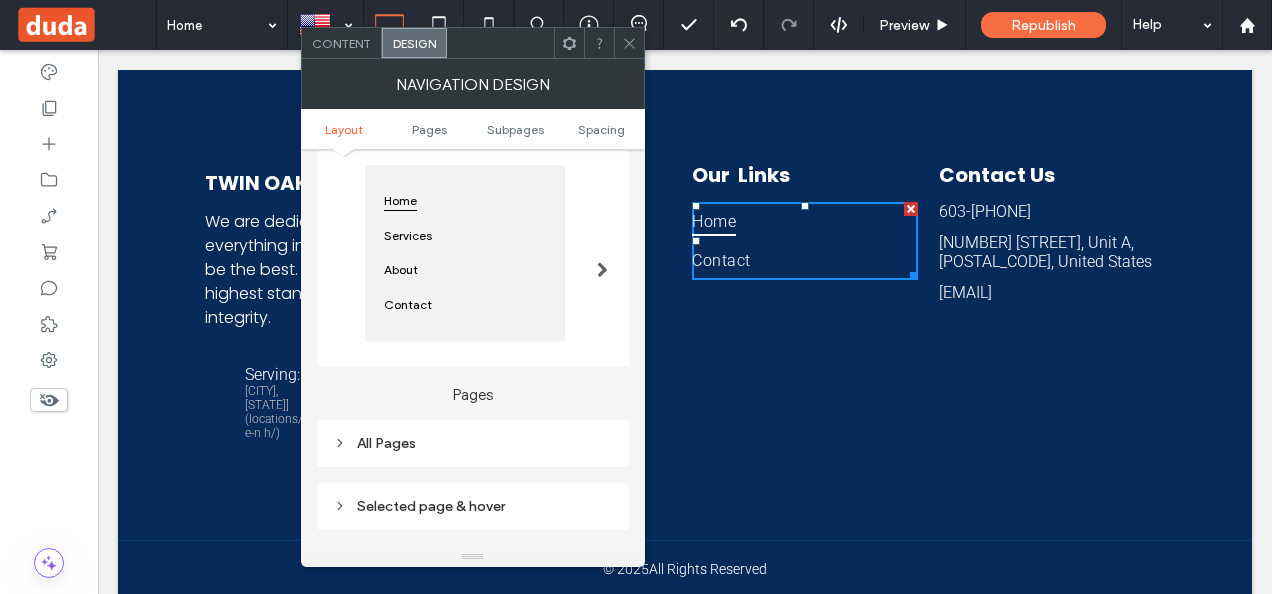 scroll, scrollTop: 0, scrollLeft: 0, axis: both 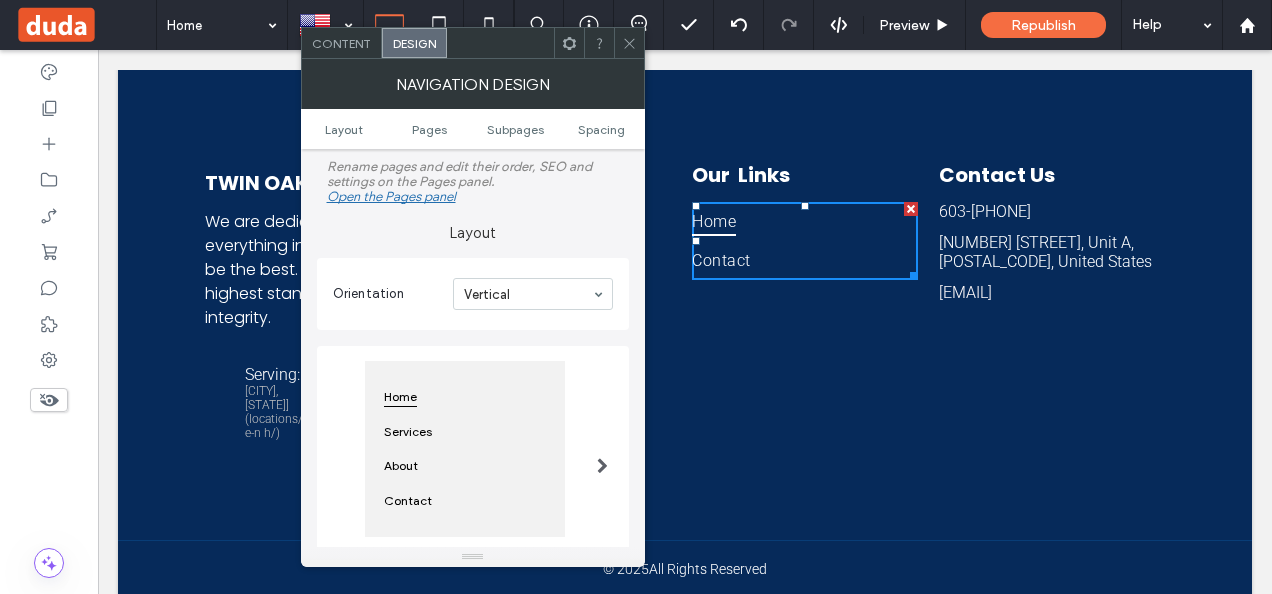 click on "Layout Pages Subpages Spacing" at bounding box center (473, 129) 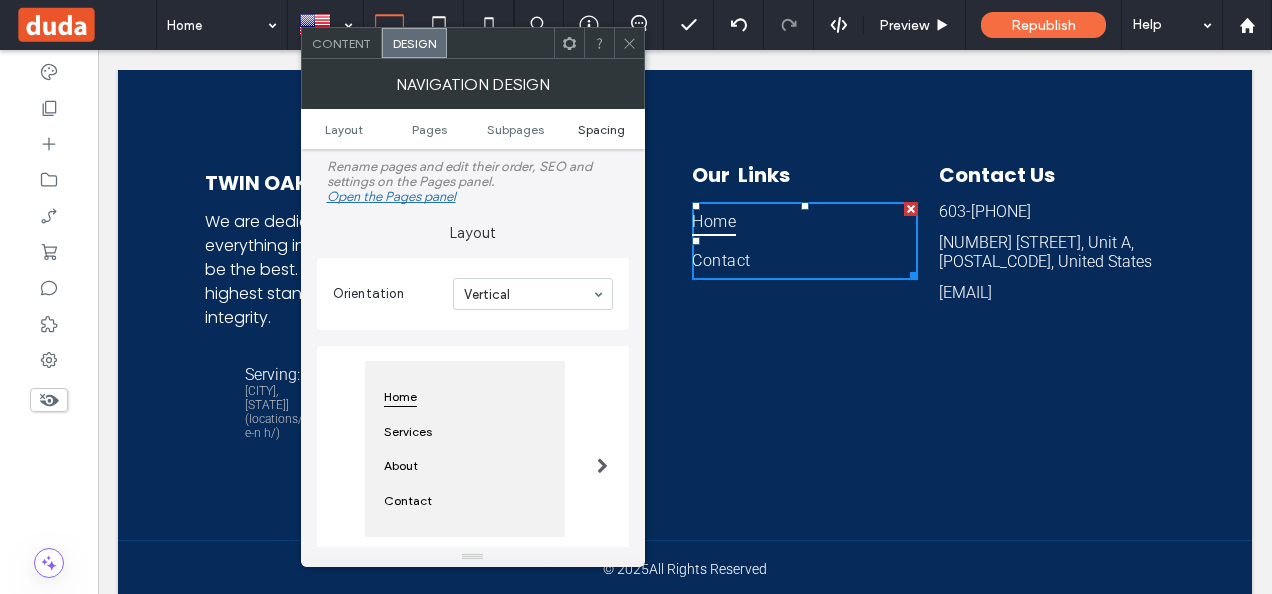 click on "Spacing" at bounding box center [601, 129] 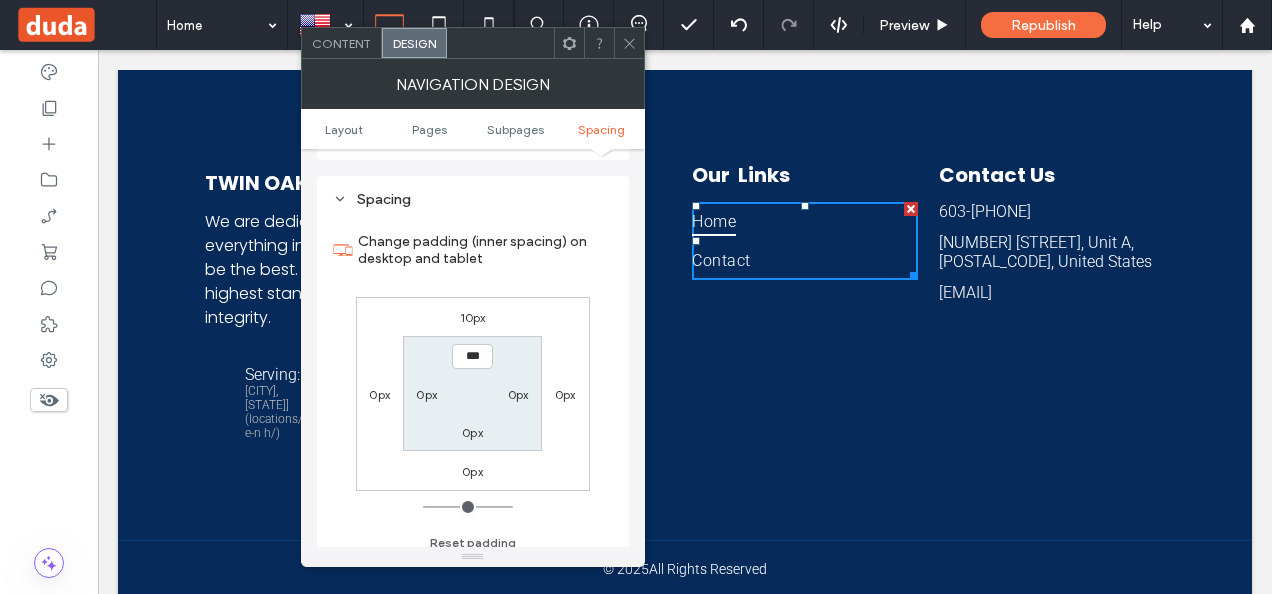 scroll, scrollTop: 680, scrollLeft: 0, axis: vertical 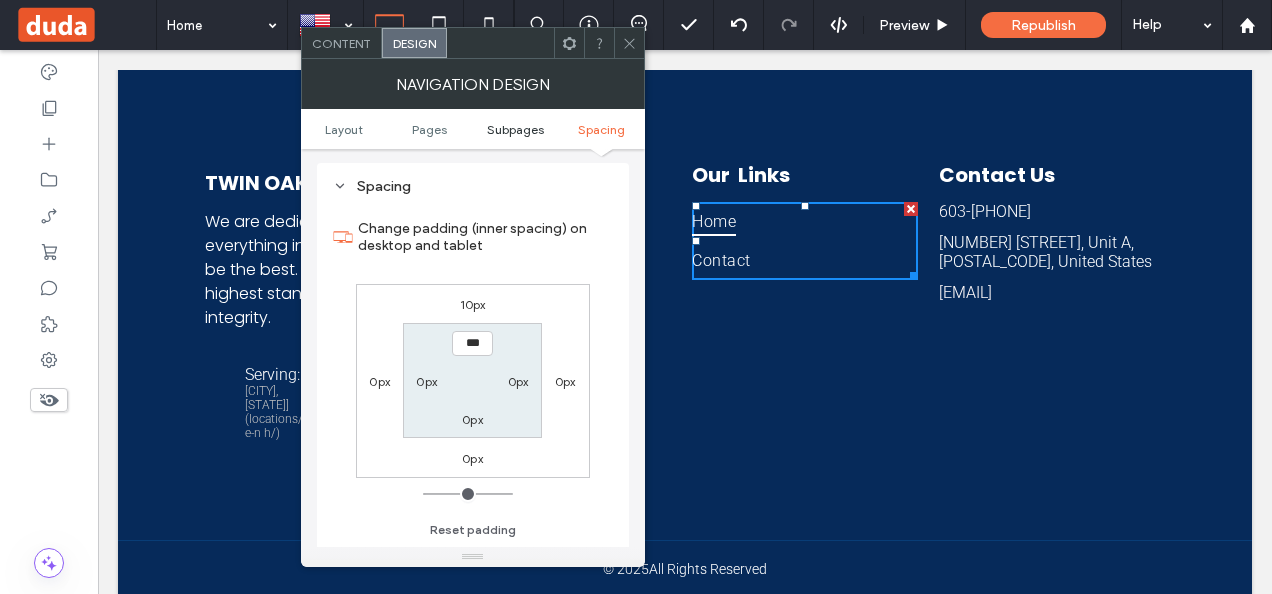 click on "Subpages" at bounding box center (515, 129) 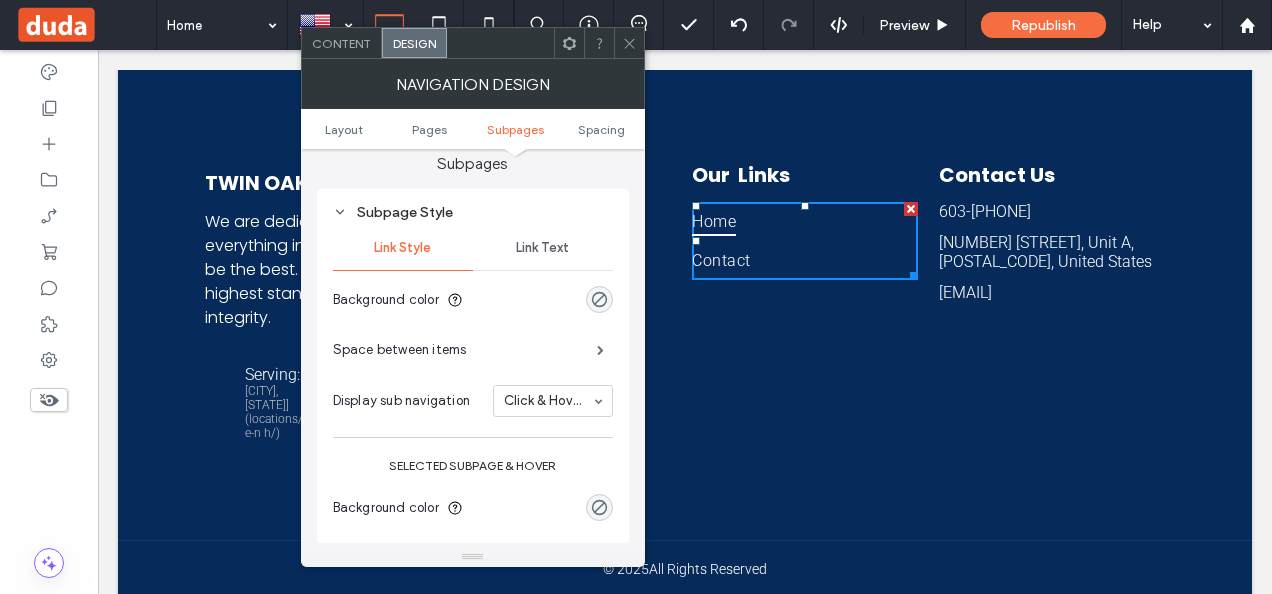 scroll, scrollTop: 579, scrollLeft: 0, axis: vertical 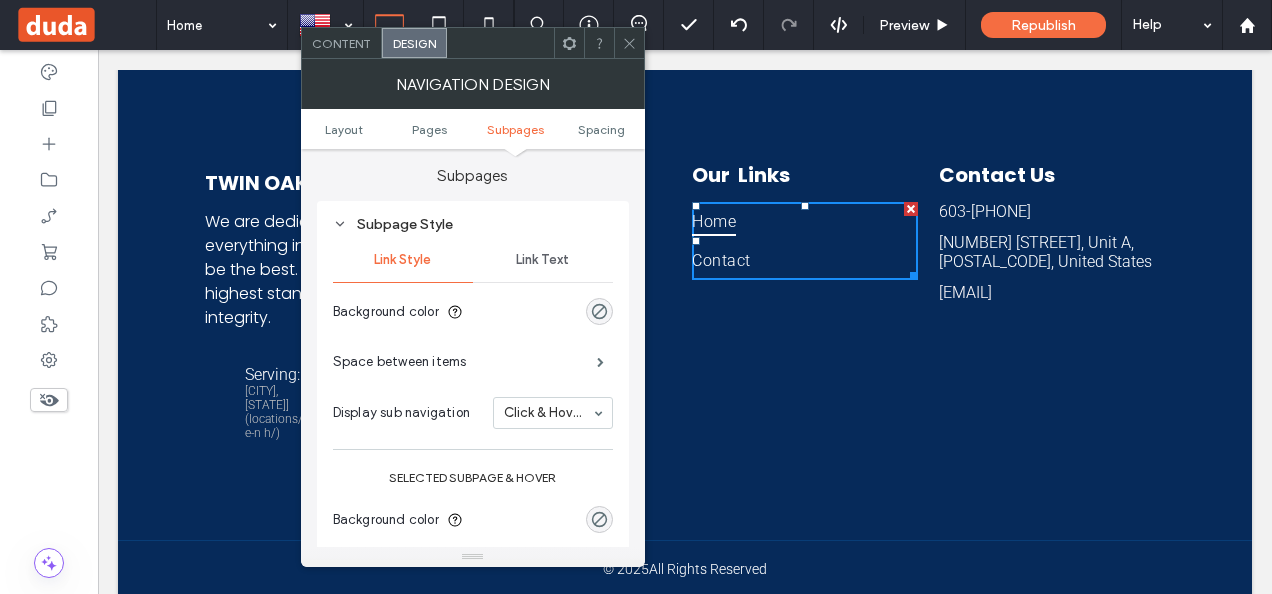 click on "Link Text" at bounding box center (542, 260) 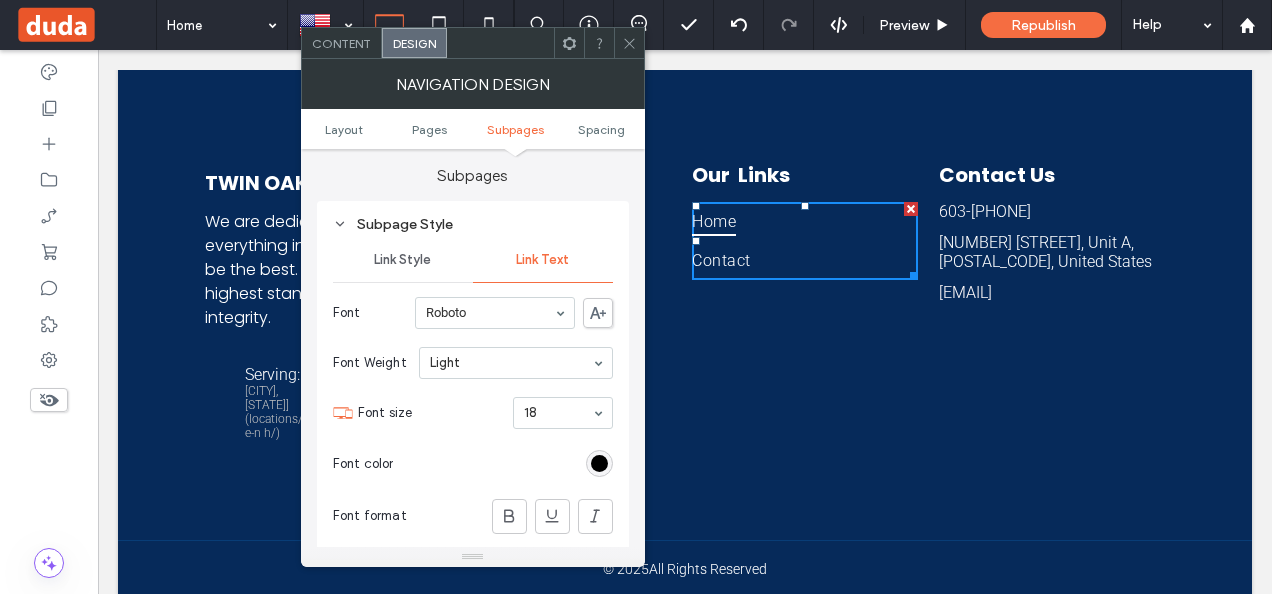 click 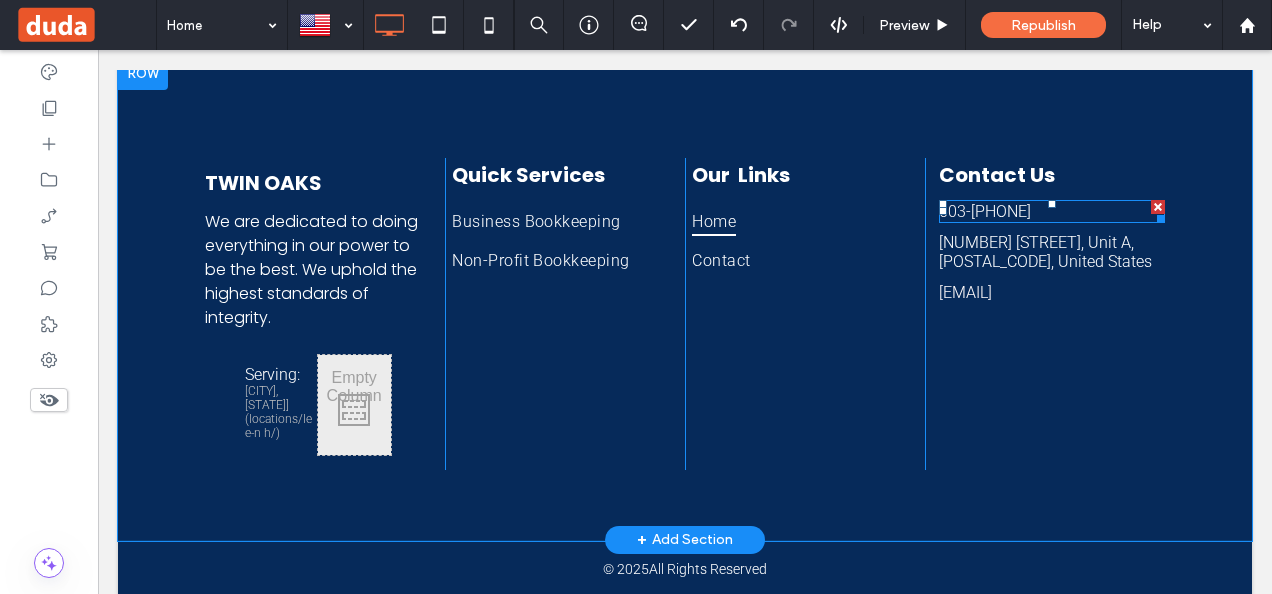 click on "[PHONE]" at bounding box center (1052, 211) 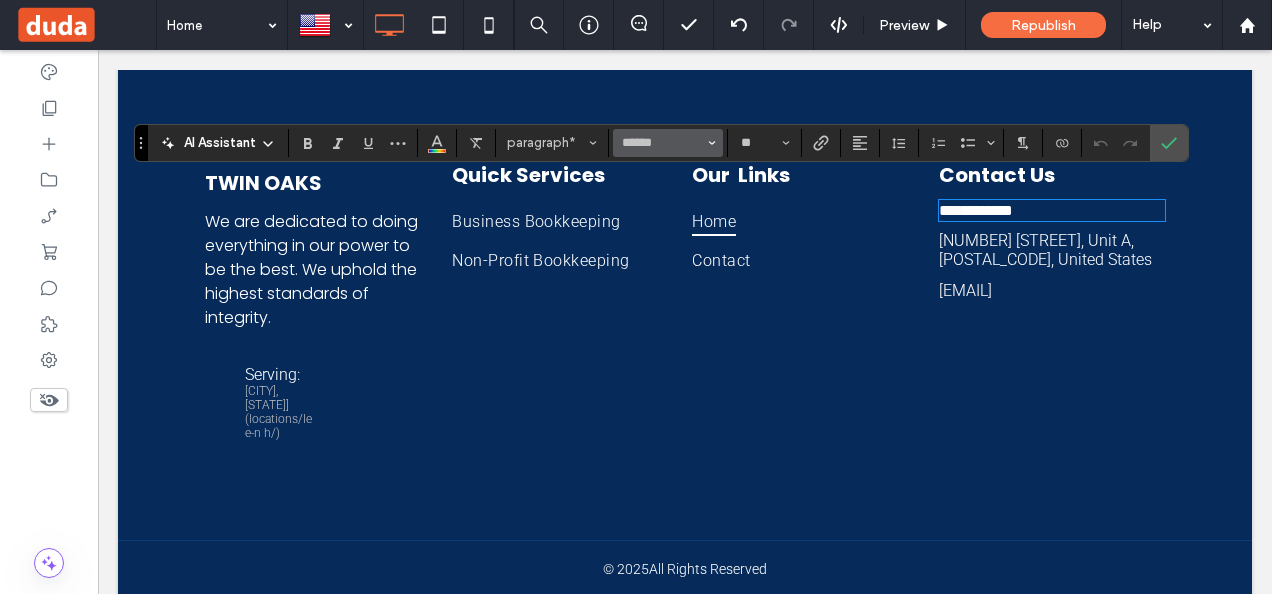 click at bounding box center [712, 143] 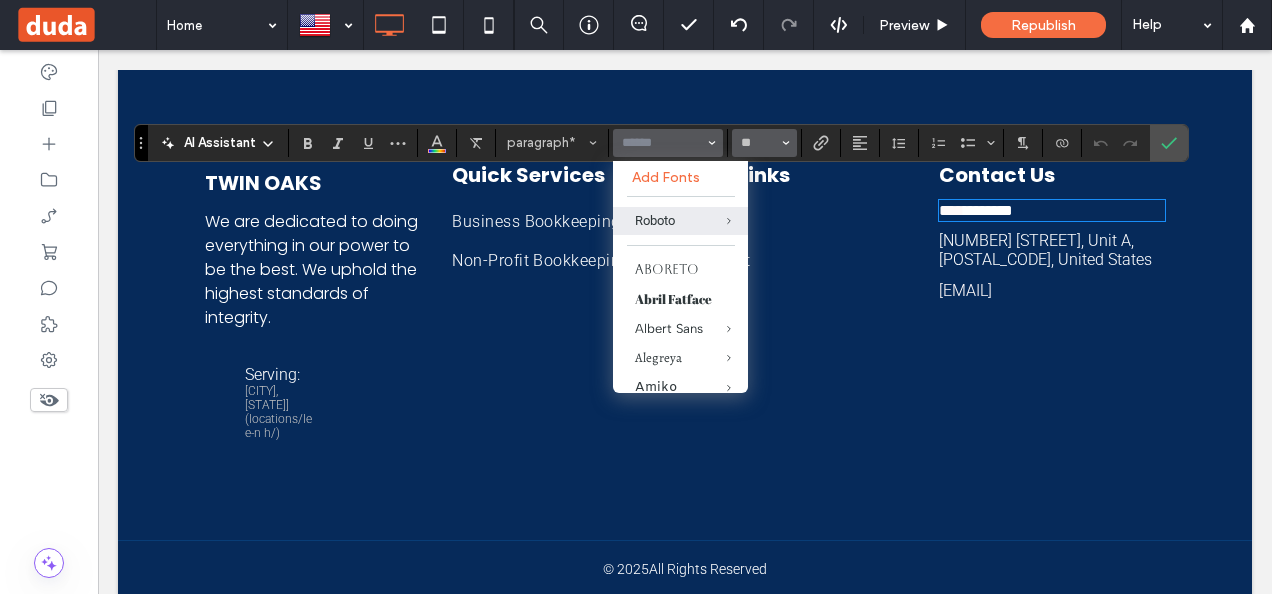 click 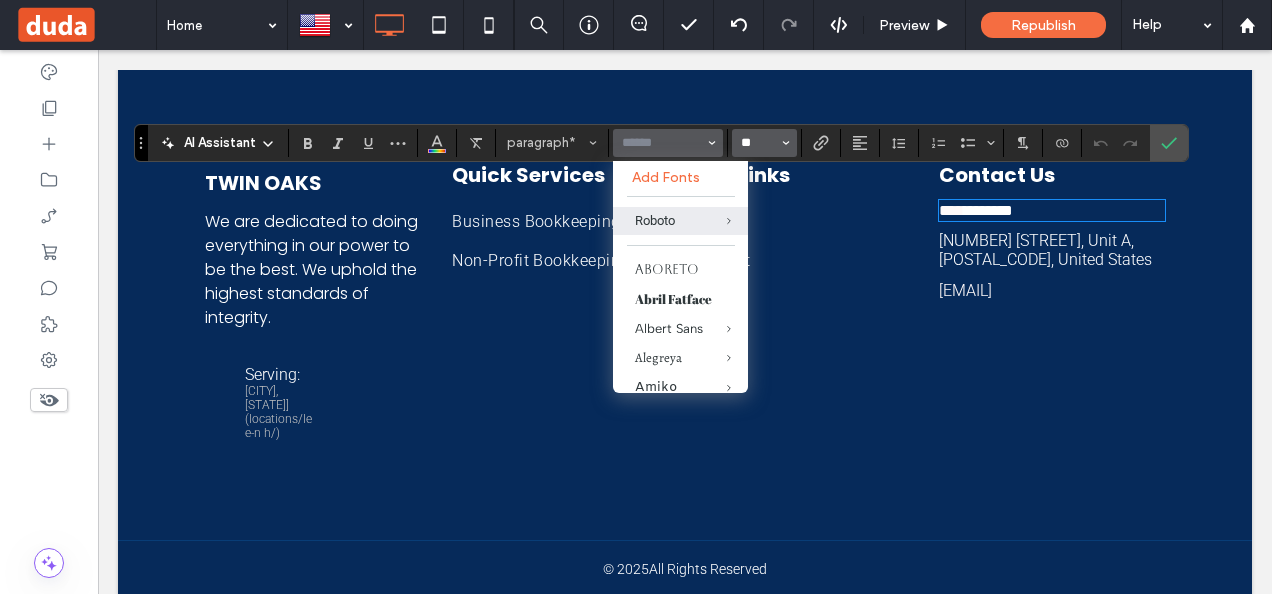 type on "******" 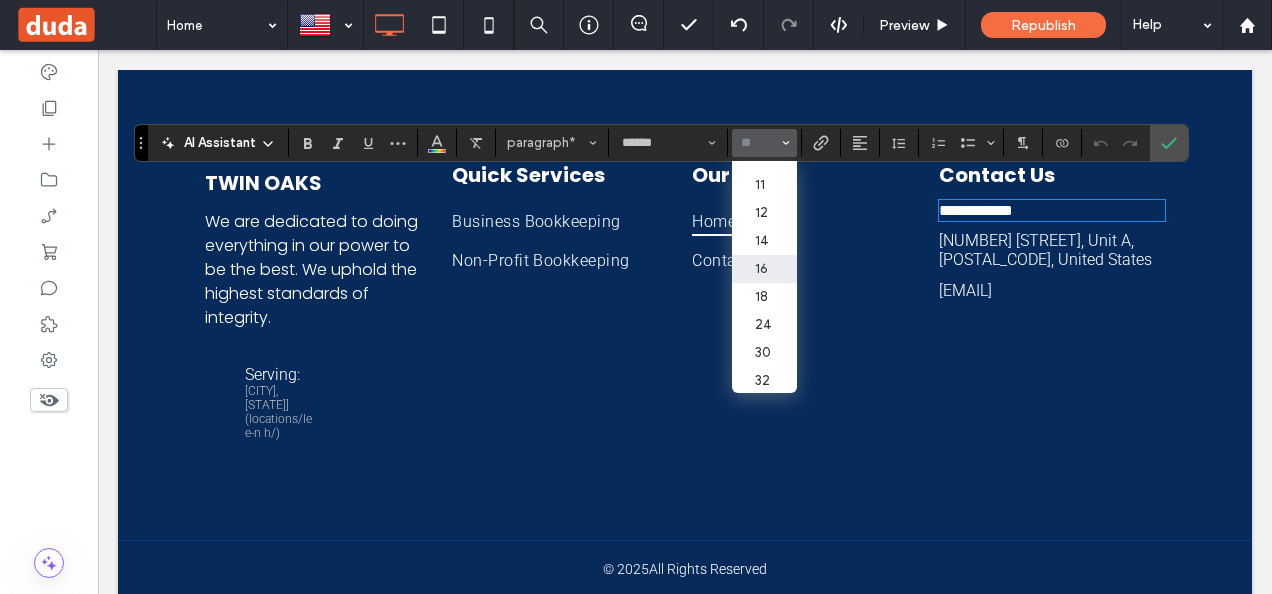 scroll, scrollTop: 200, scrollLeft: 0, axis: vertical 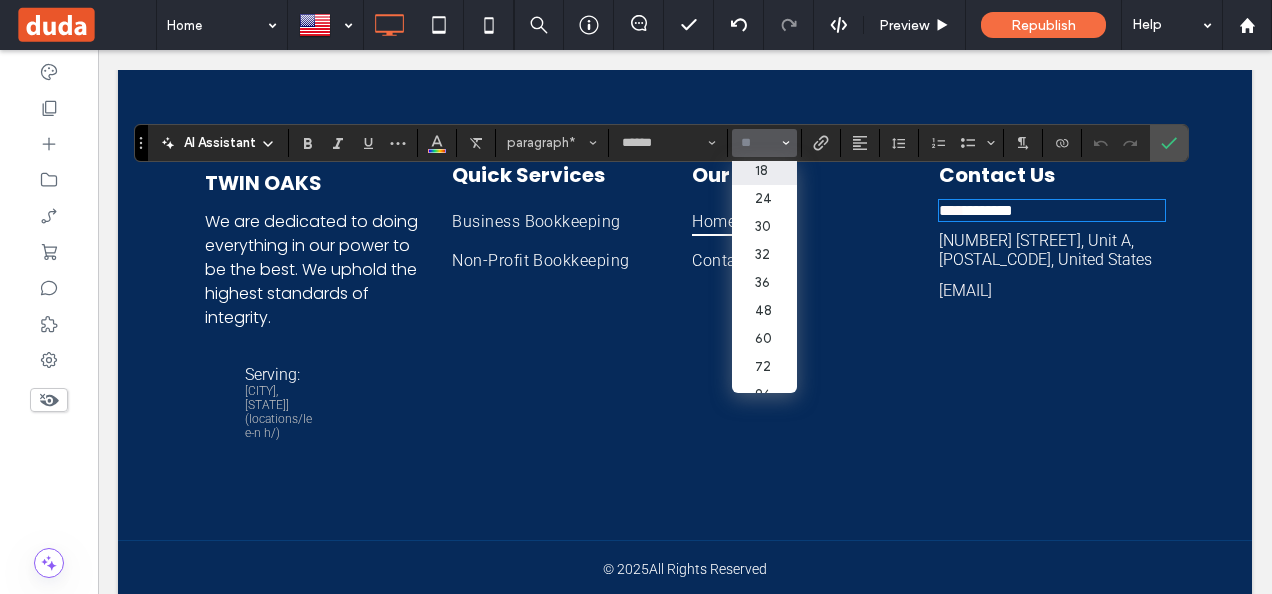 click on "18" at bounding box center [764, 171] 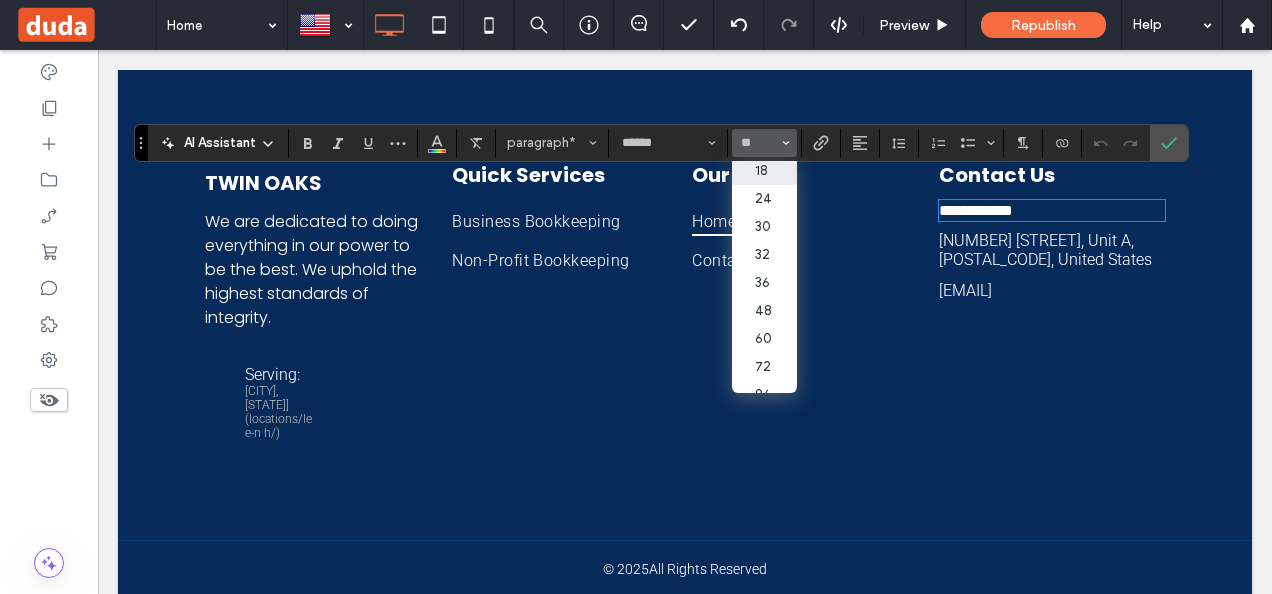 type on "**" 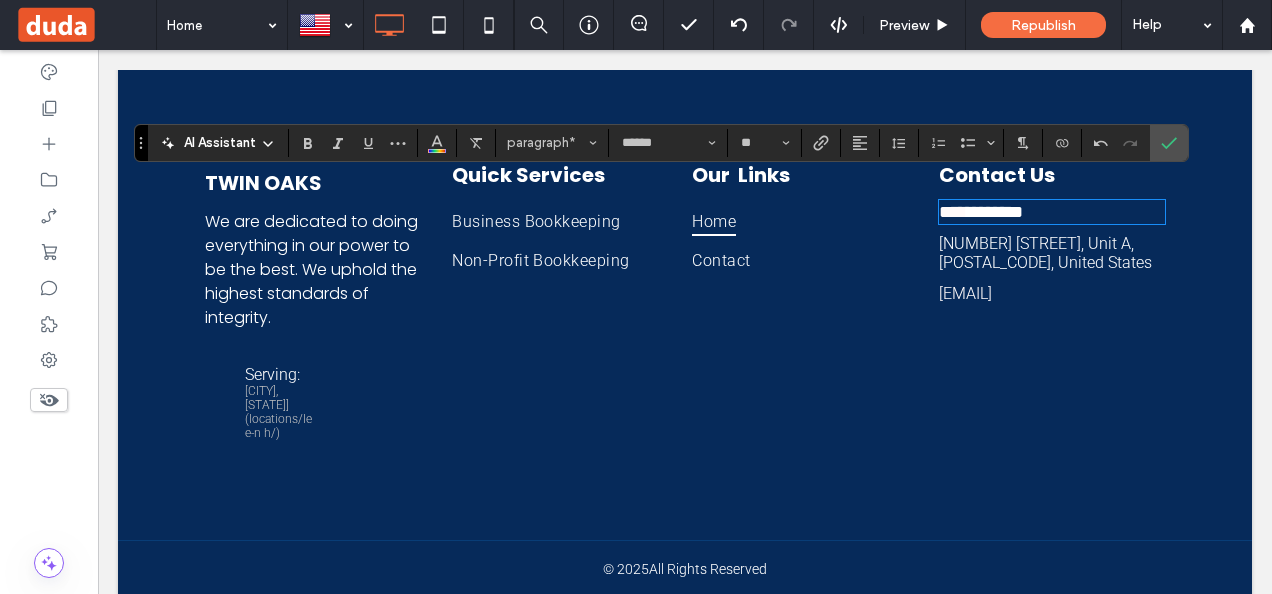 drag, startPoint x: 1026, startPoint y: 240, endPoint x: 1033, endPoint y: 226, distance: 15.652476 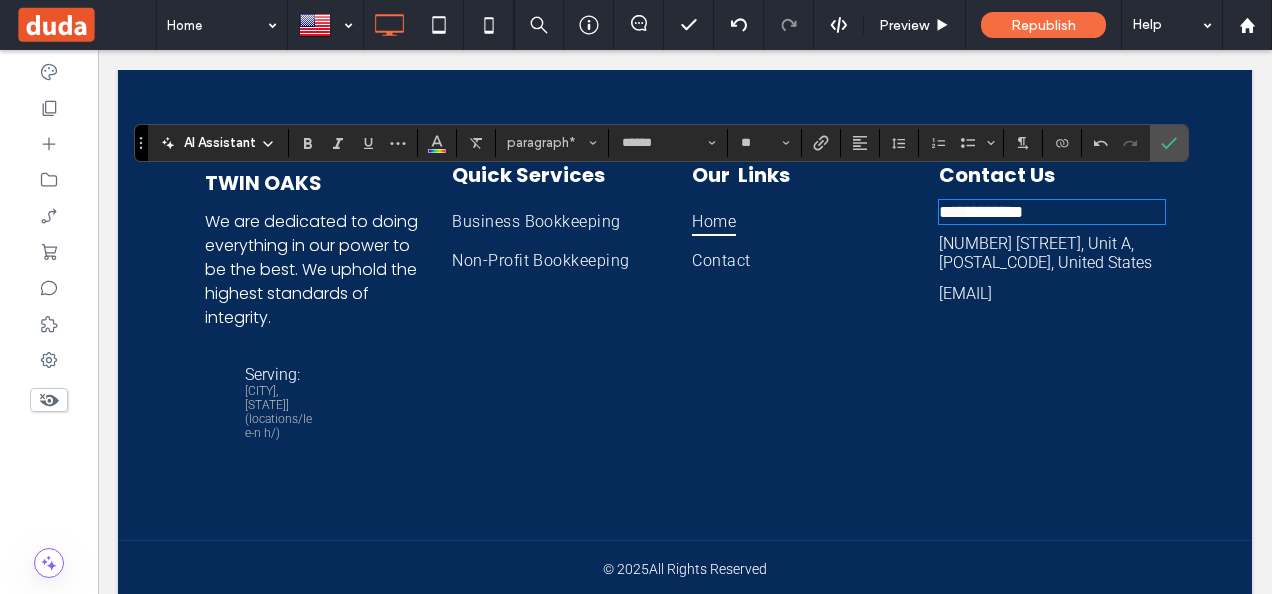 click on "[NUMBER] [STREET], Unit A, [POSTAL_CODE], United States" at bounding box center [1045, 253] 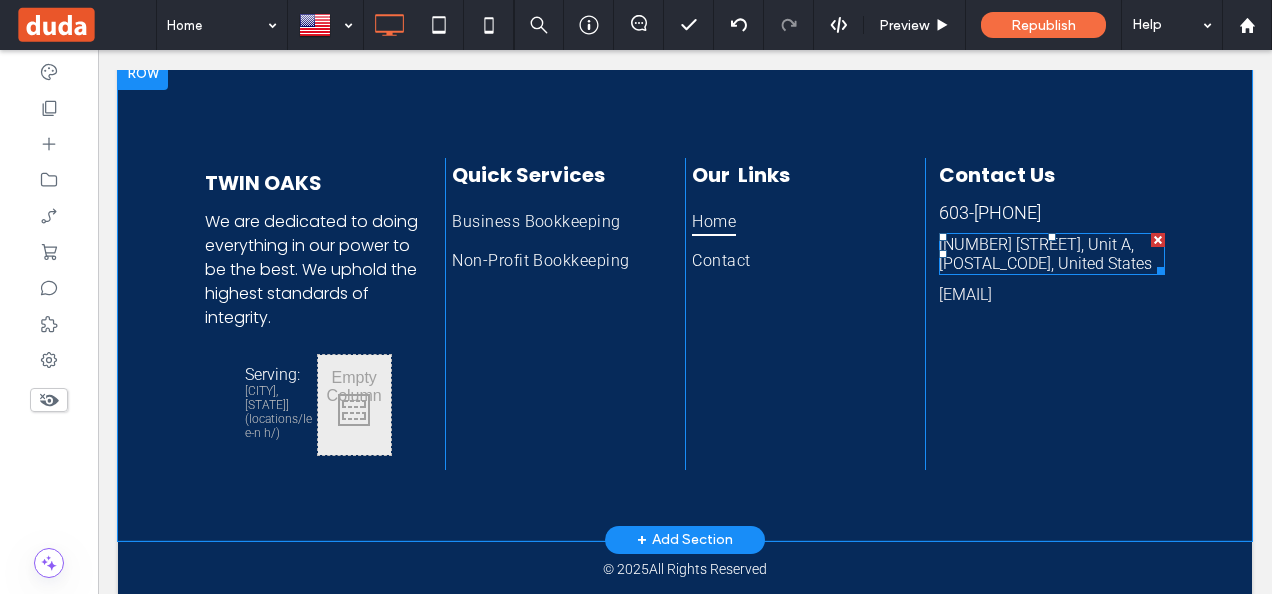 click on "[NUMBER] [STREET], Unit A, [POSTAL_CODE], United States" at bounding box center (1045, 254) 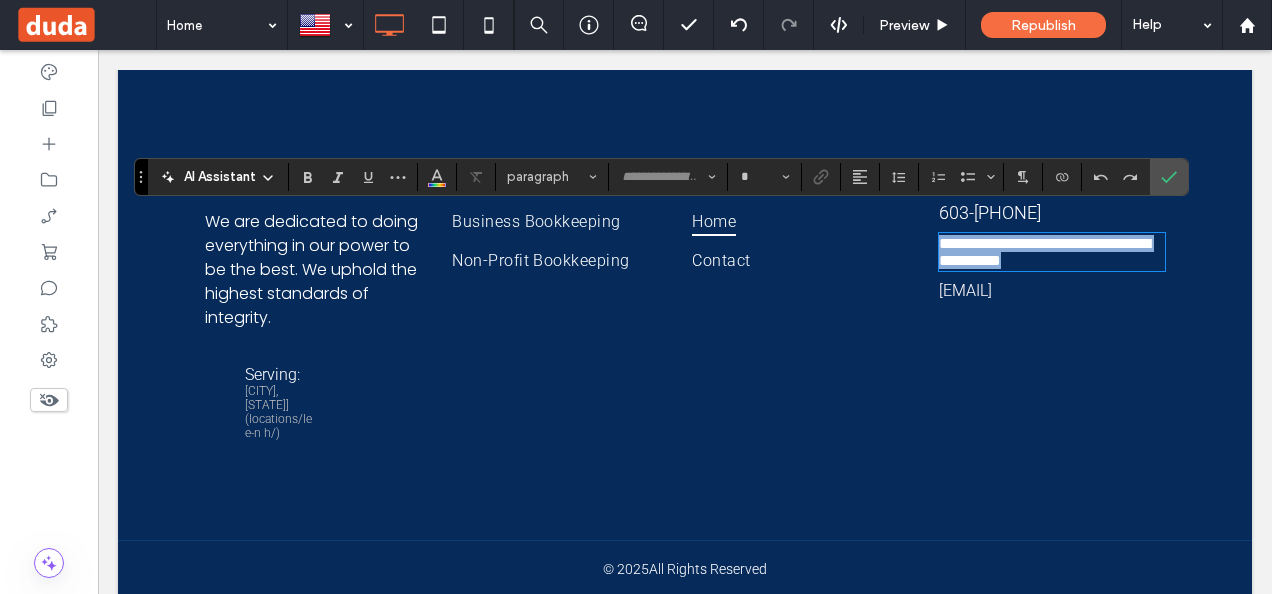 type on "******" 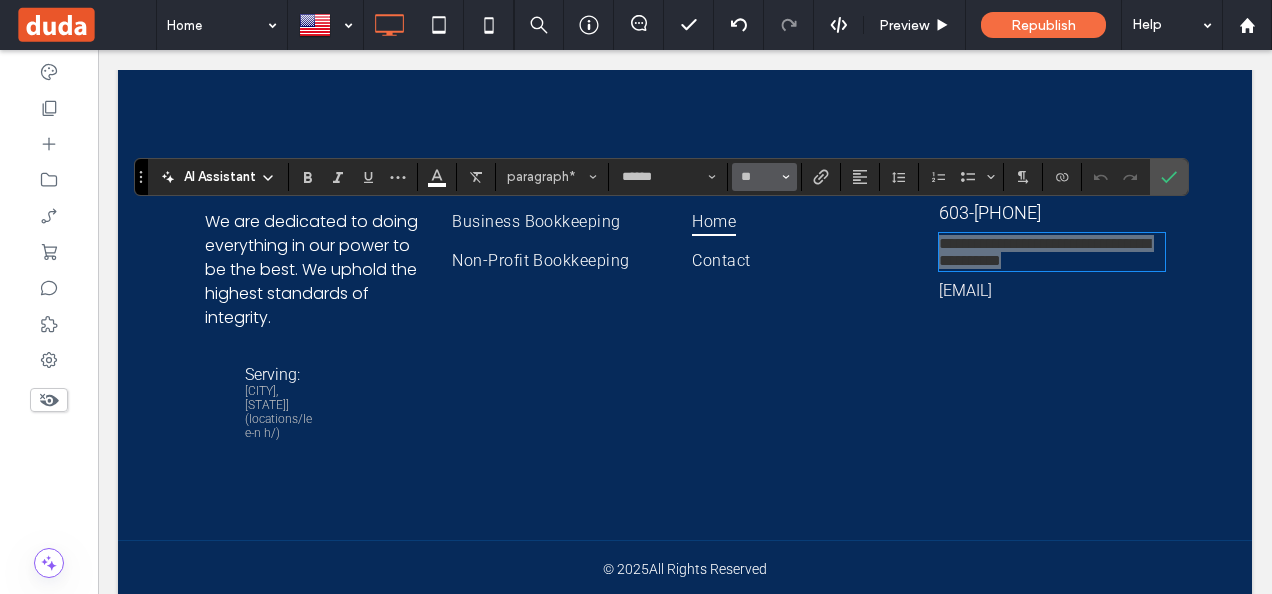click on "**" at bounding box center [764, 177] 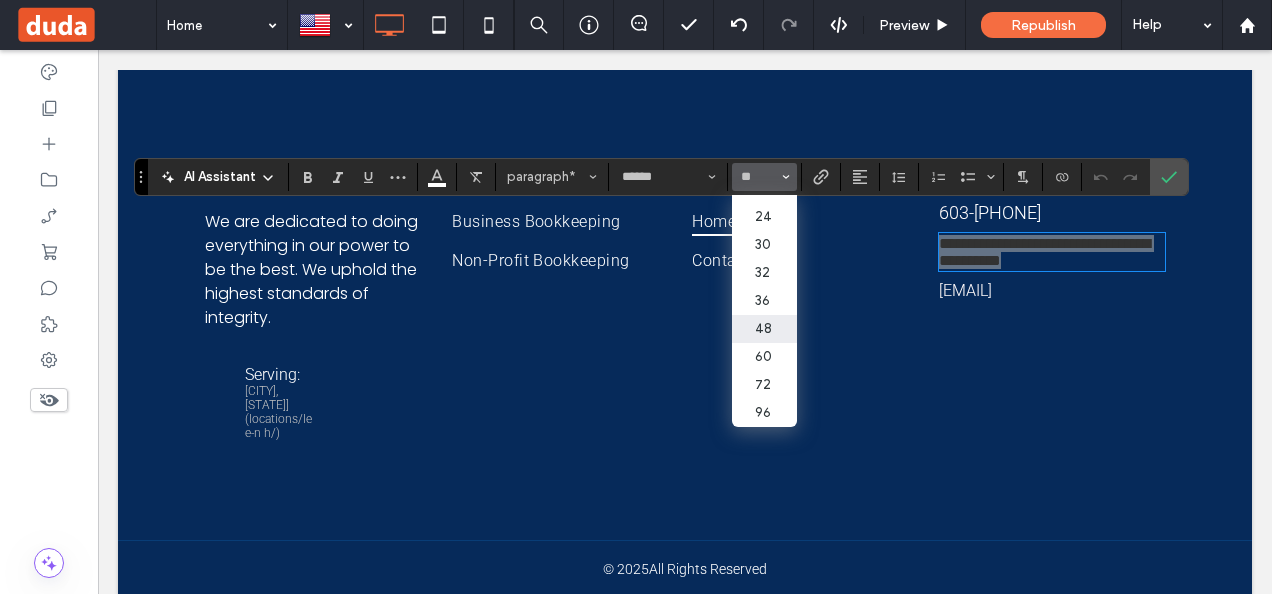 scroll, scrollTop: 147, scrollLeft: 0, axis: vertical 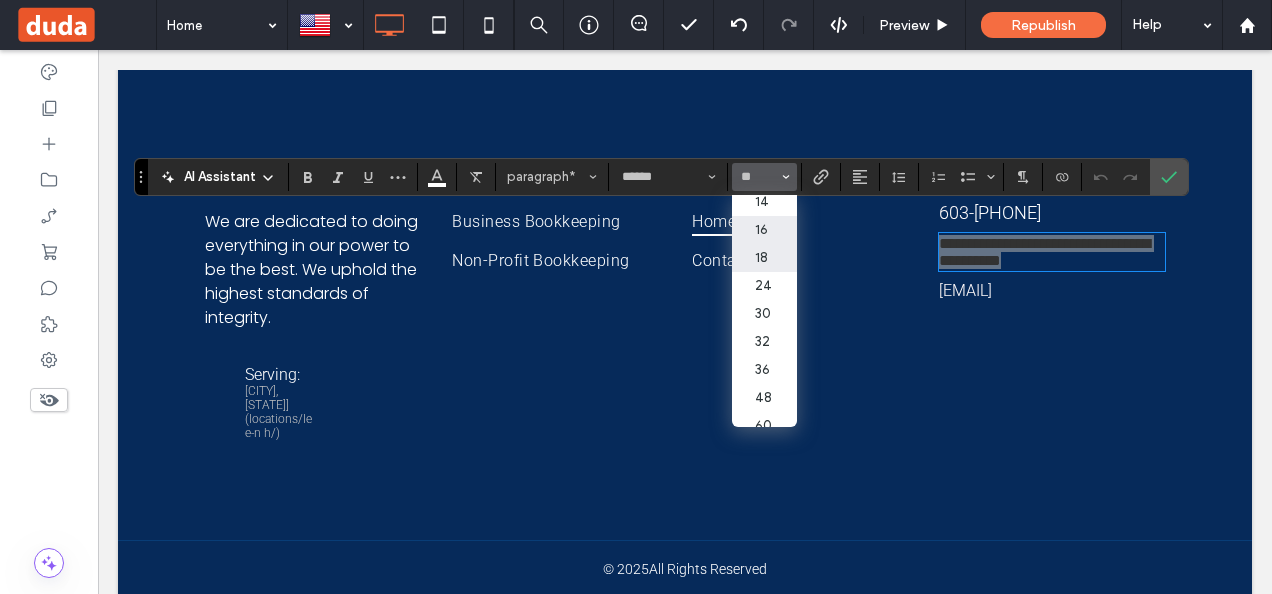 click on "18" at bounding box center [764, 258] 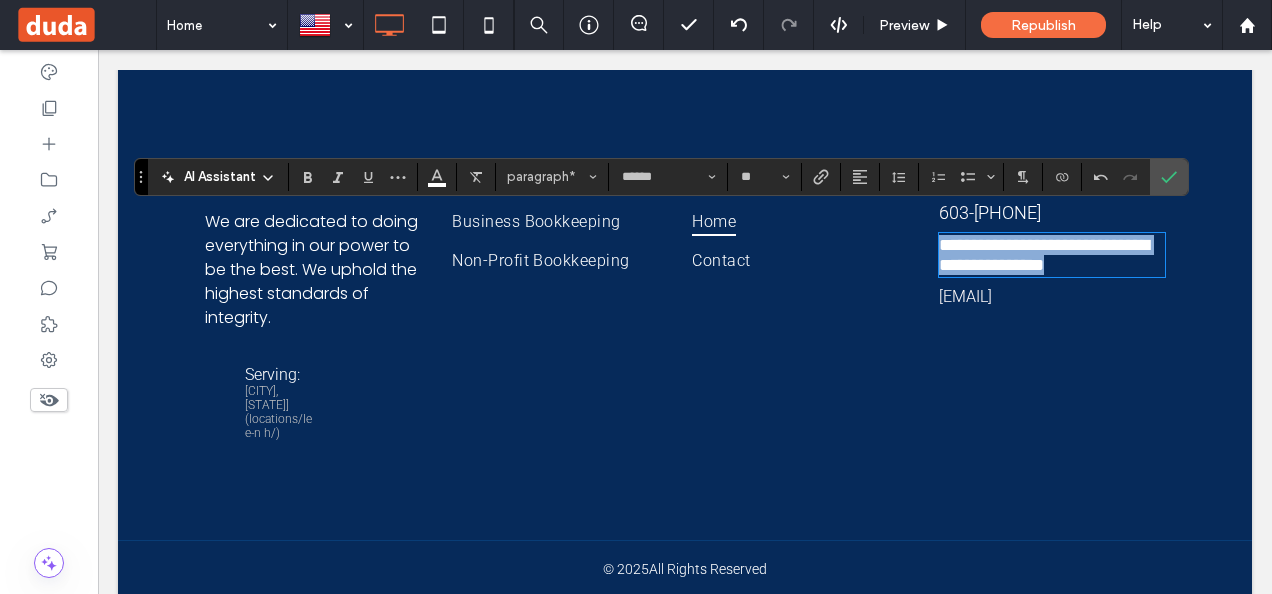 type on "**" 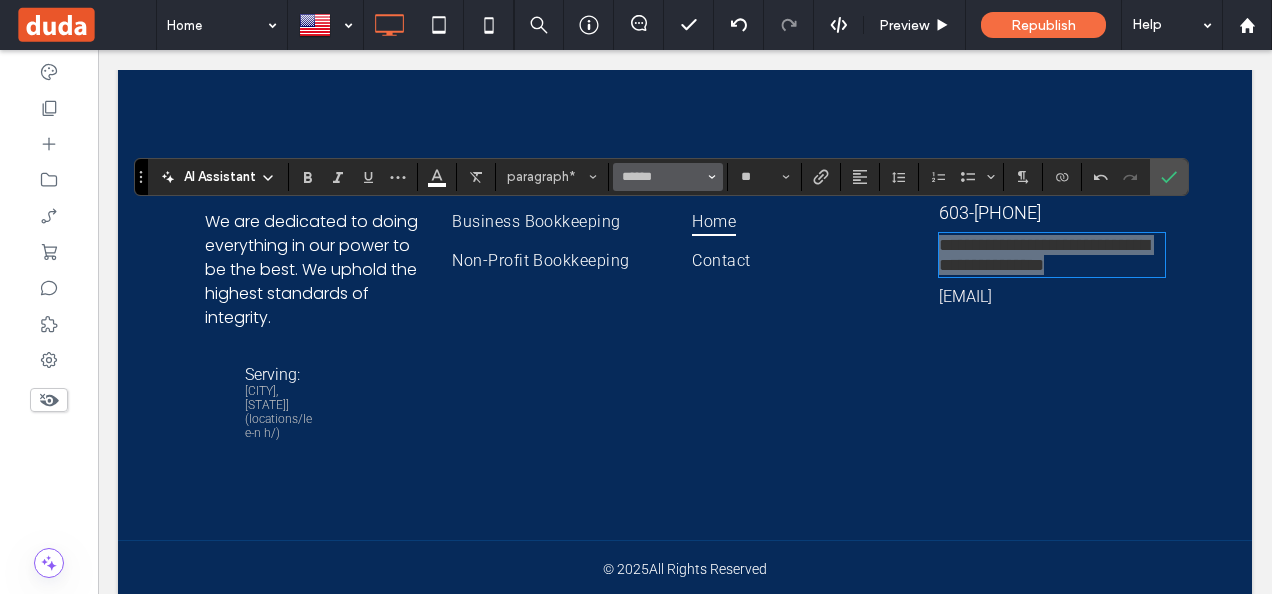 click 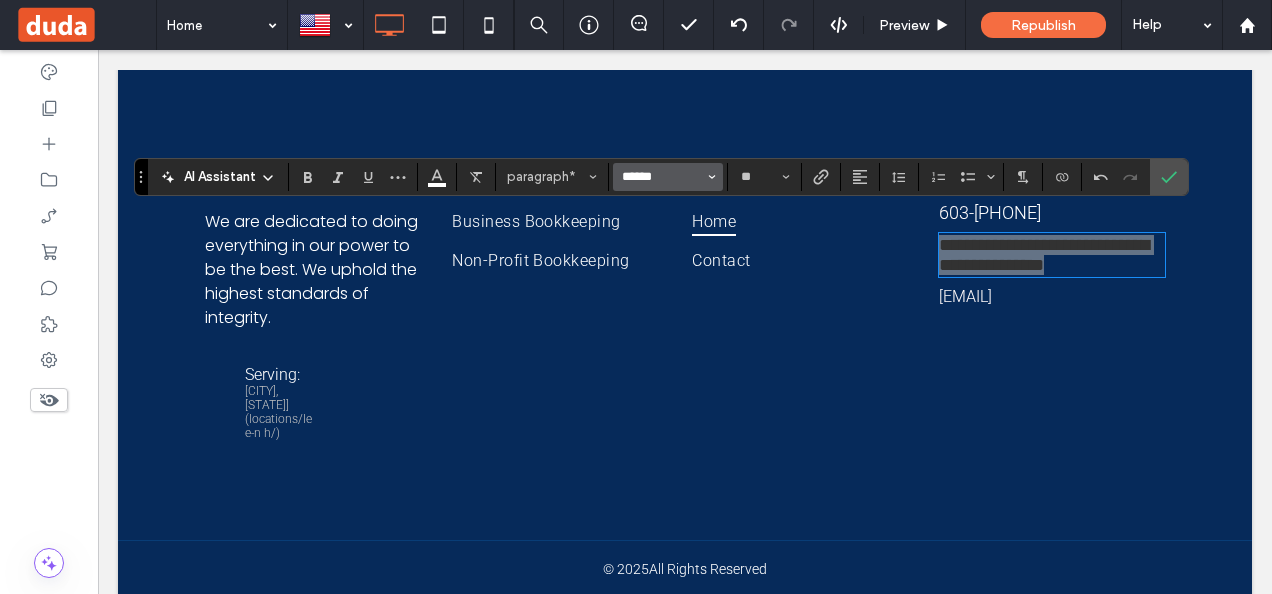 type 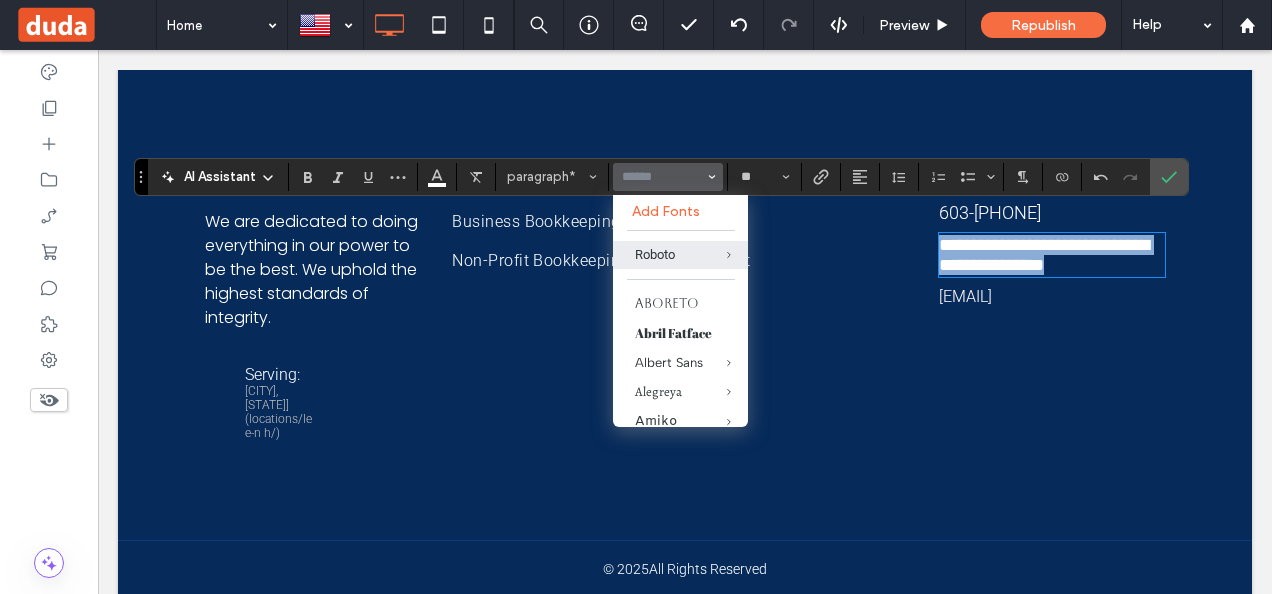 click on "[EMAIL]" at bounding box center [965, 296] 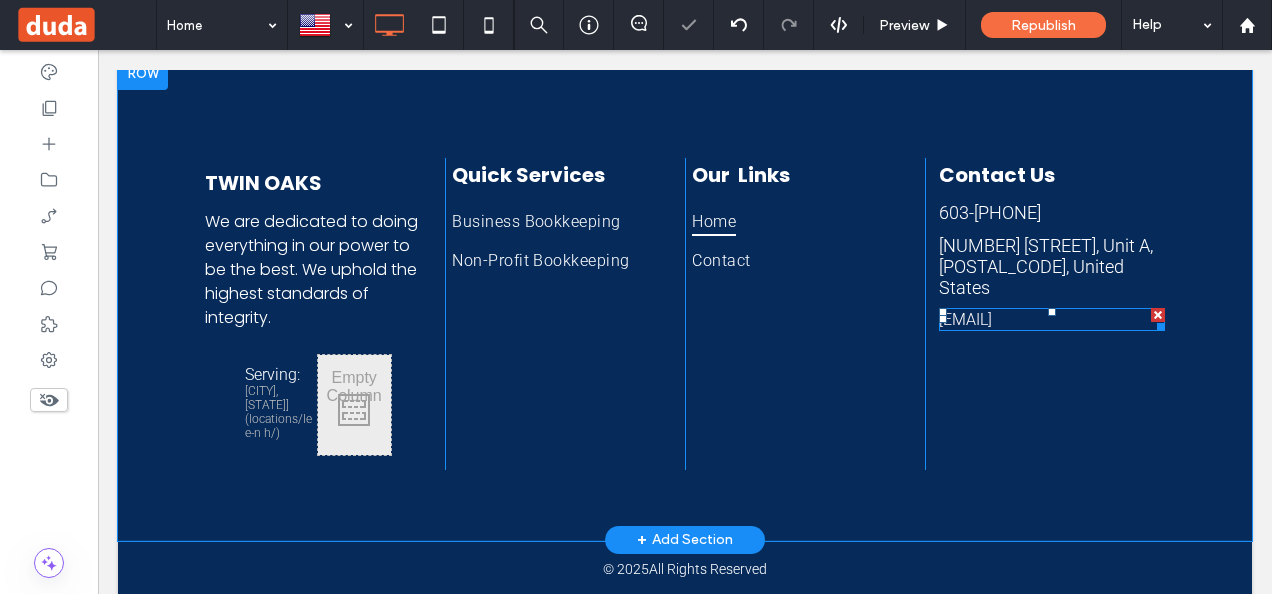 click on "[EMAIL]" at bounding box center [965, 319] 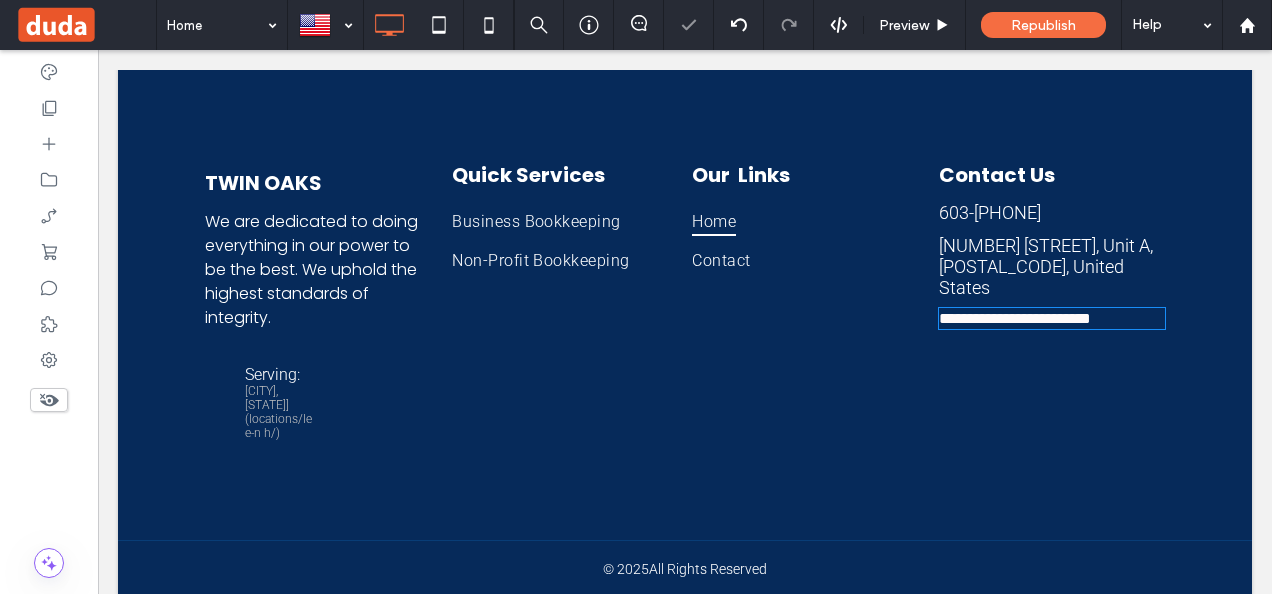 click on "**********" at bounding box center (1015, 318) 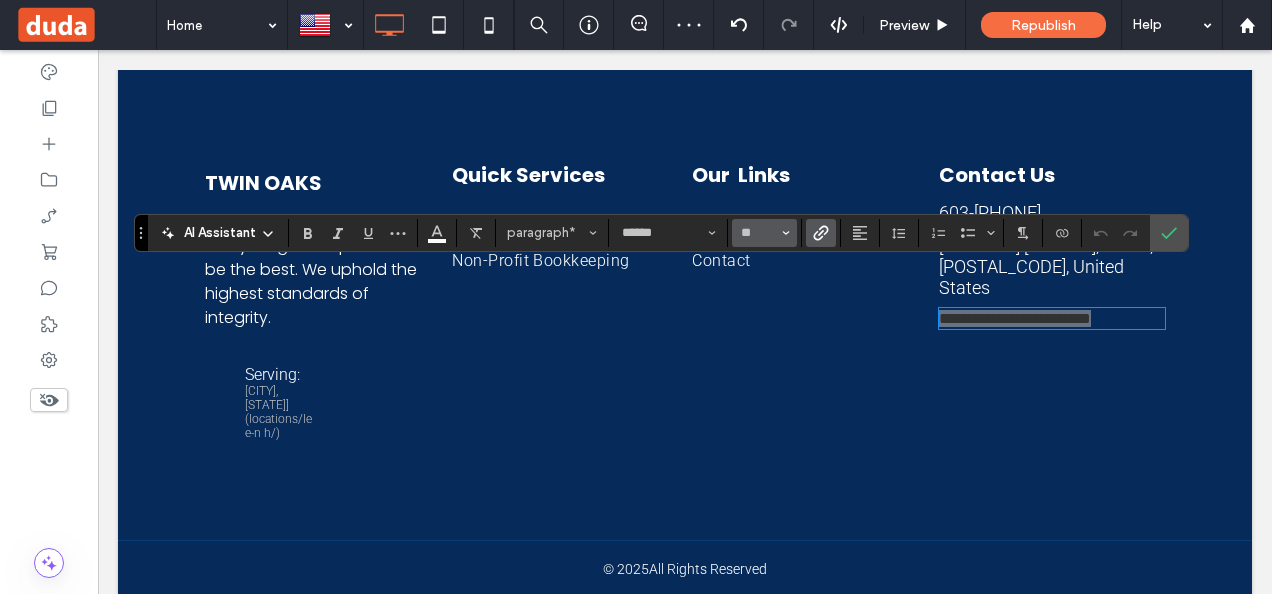 click on "**" at bounding box center [764, 233] 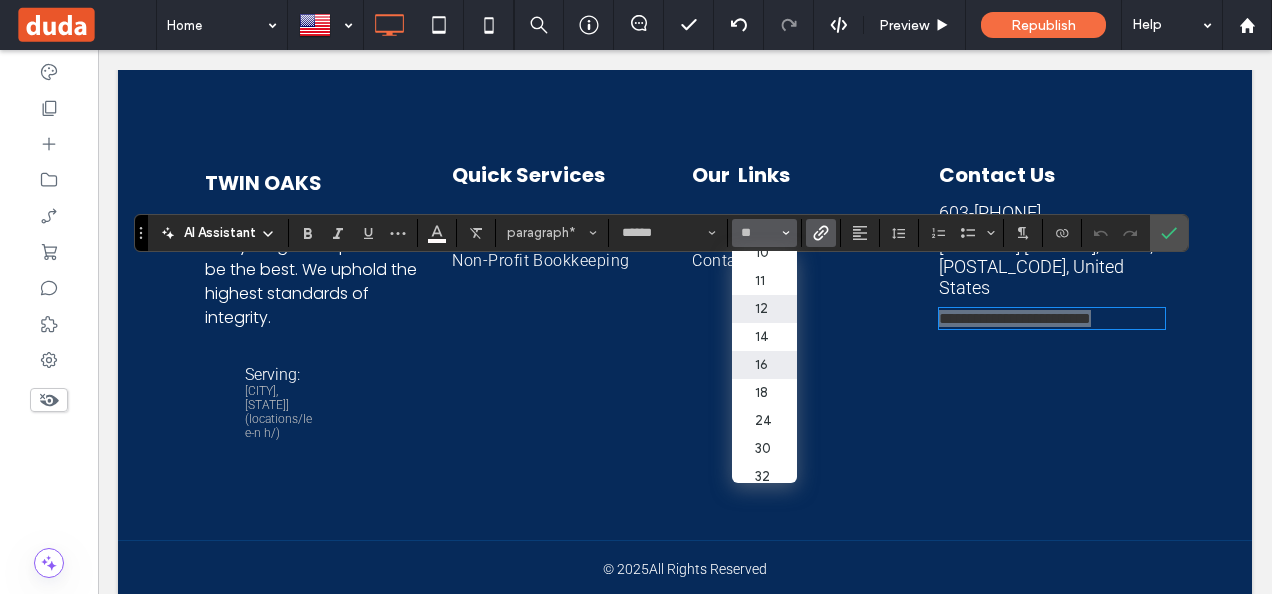 scroll, scrollTop: 100, scrollLeft: 0, axis: vertical 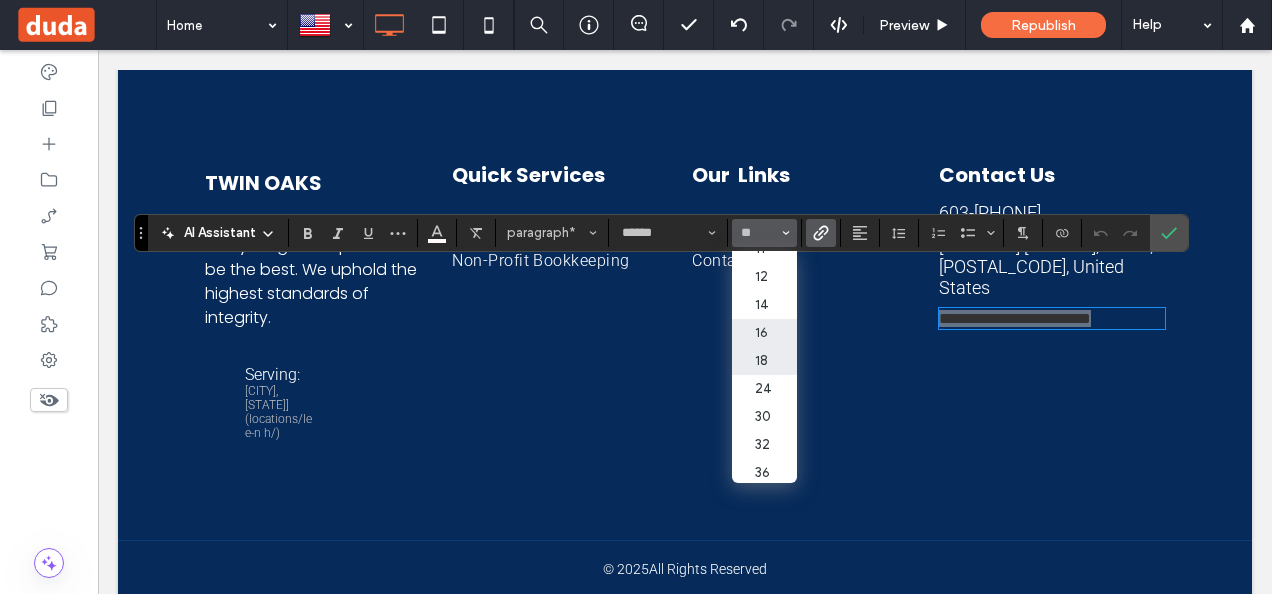 click on "18" at bounding box center (764, 361) 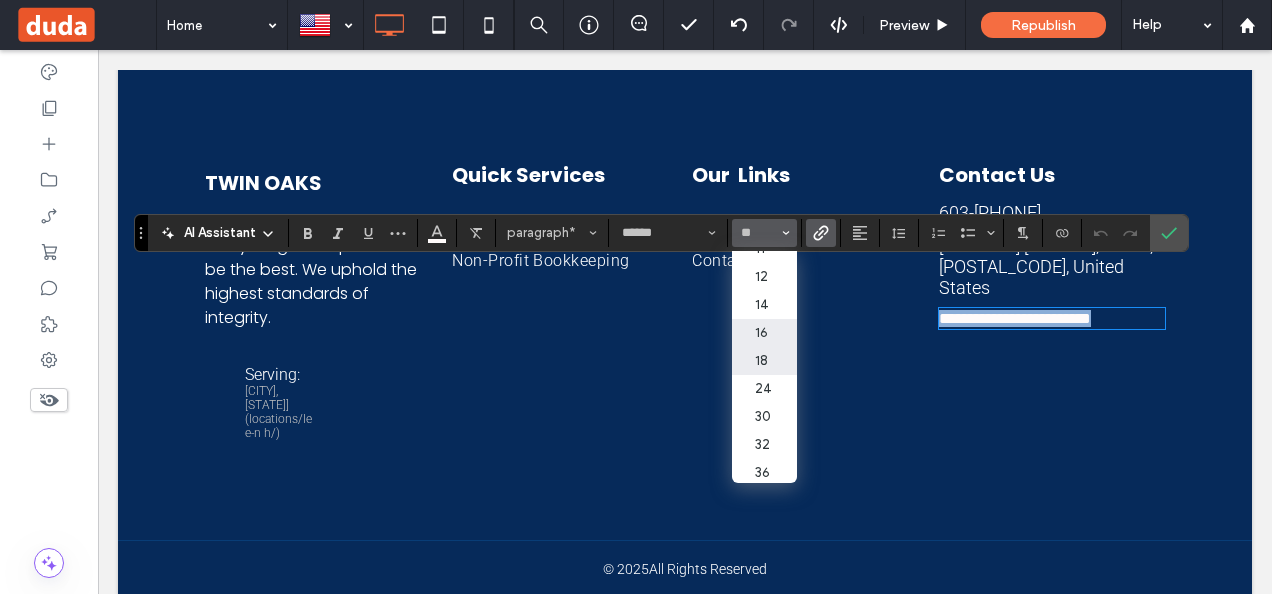type on "**" 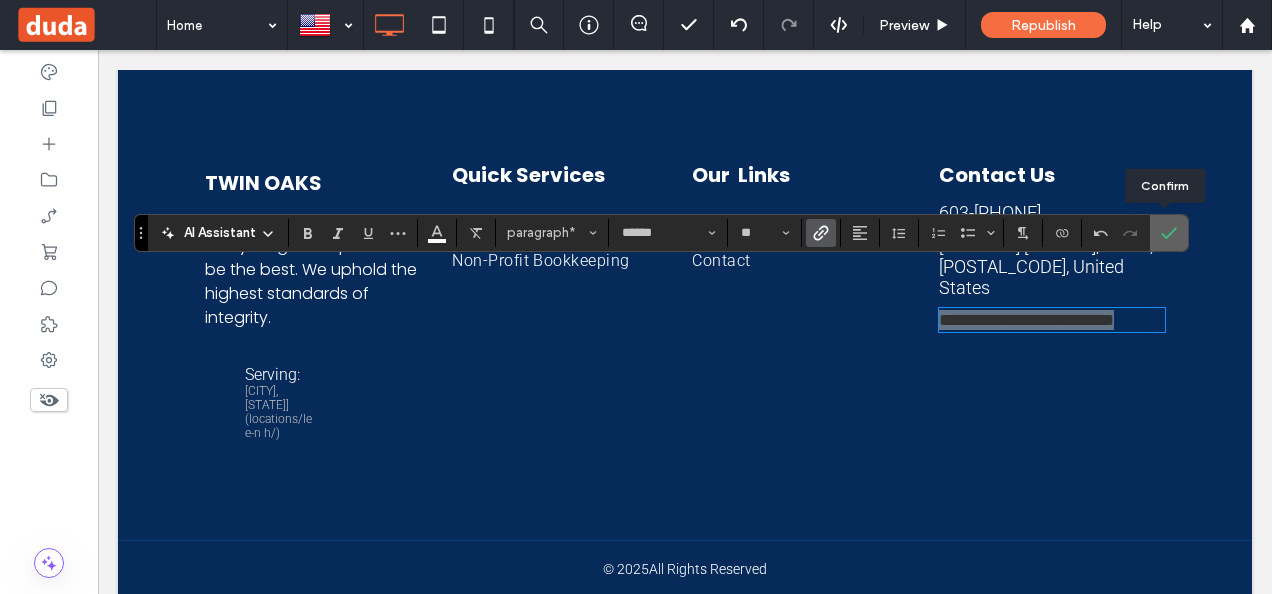 drag, startPoint x: 1062, startPoint y: 178, endPoint x: 1159, endPoint y: 228, distance: 109.128365 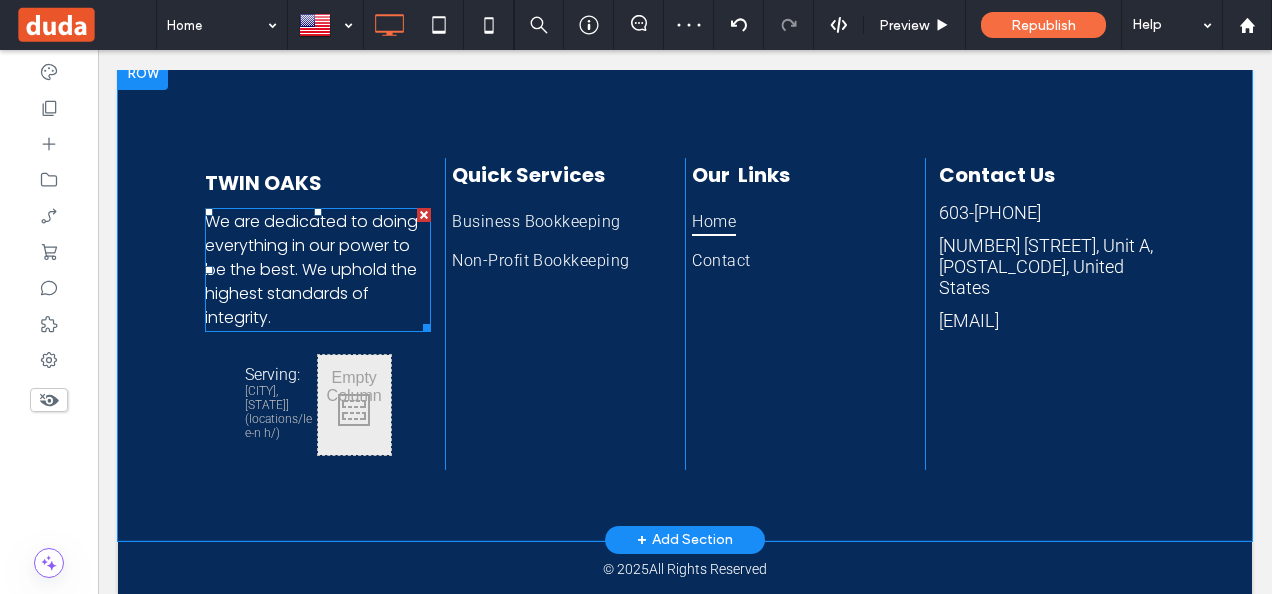 click on "We are dedicated to doing everything in our power to be the best. We uphold the highest standards of integrity." at bounding box center (311, 269) 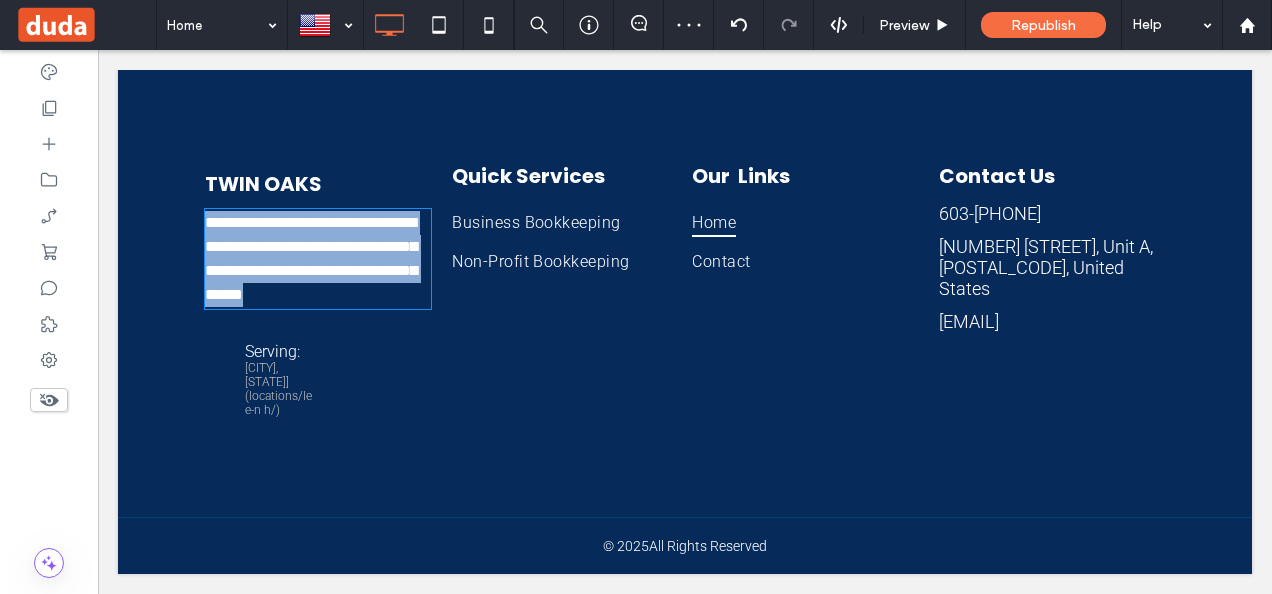 type on "*******" 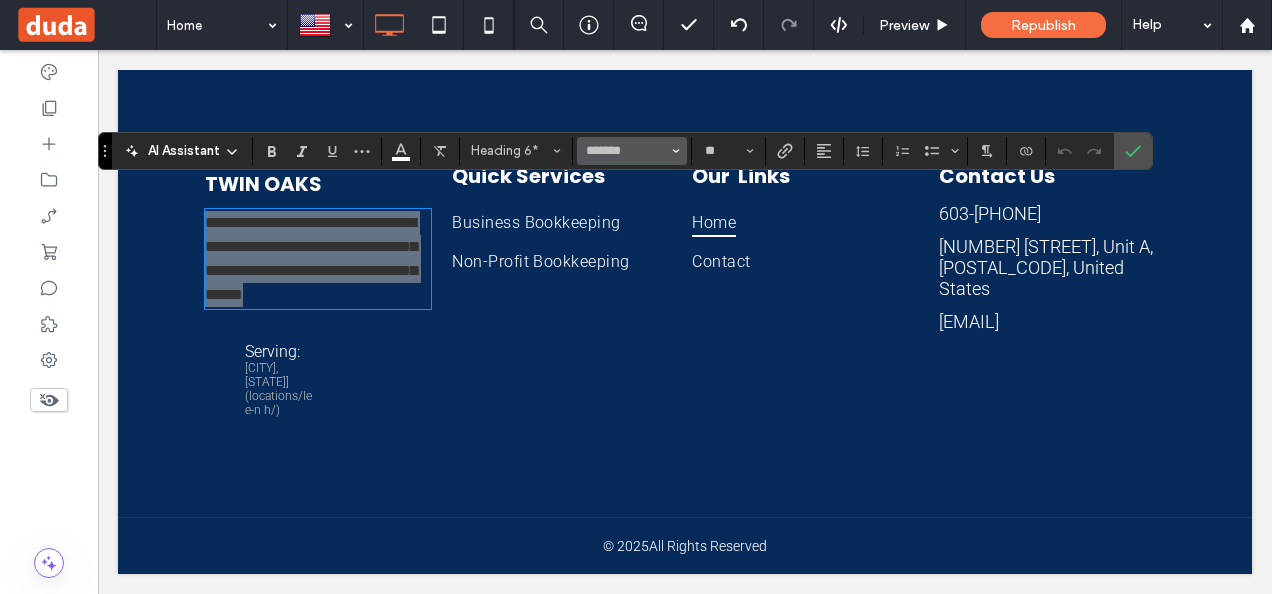 click 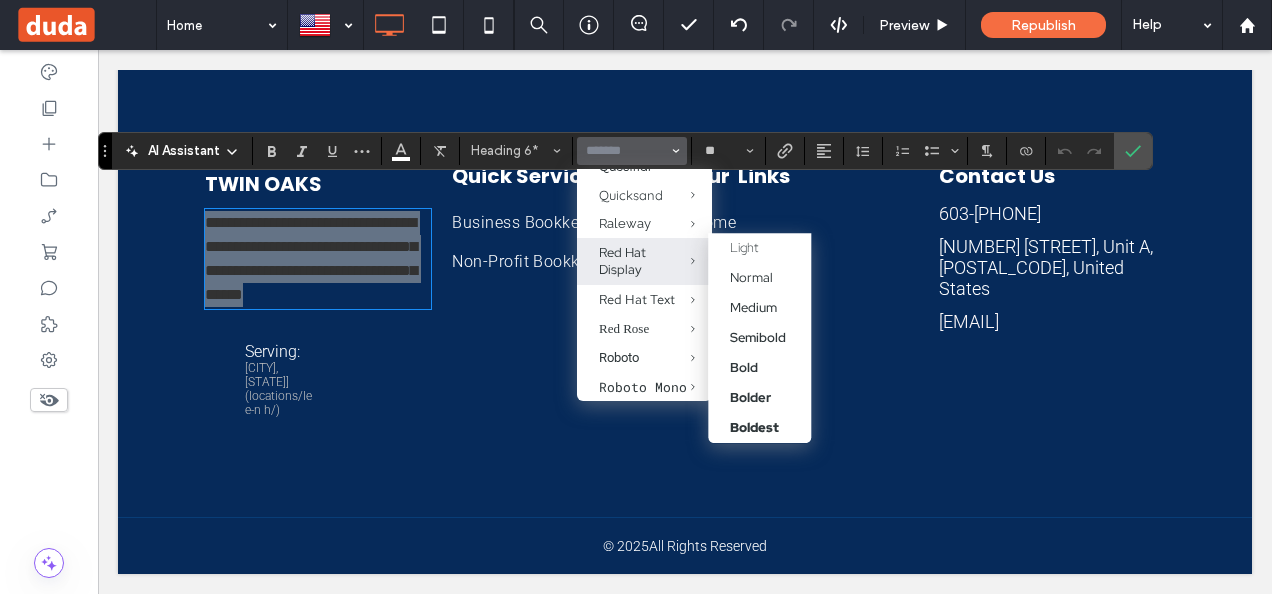 scroll, scrollTop: 1800, scrollLeft: 0, axis: vertical 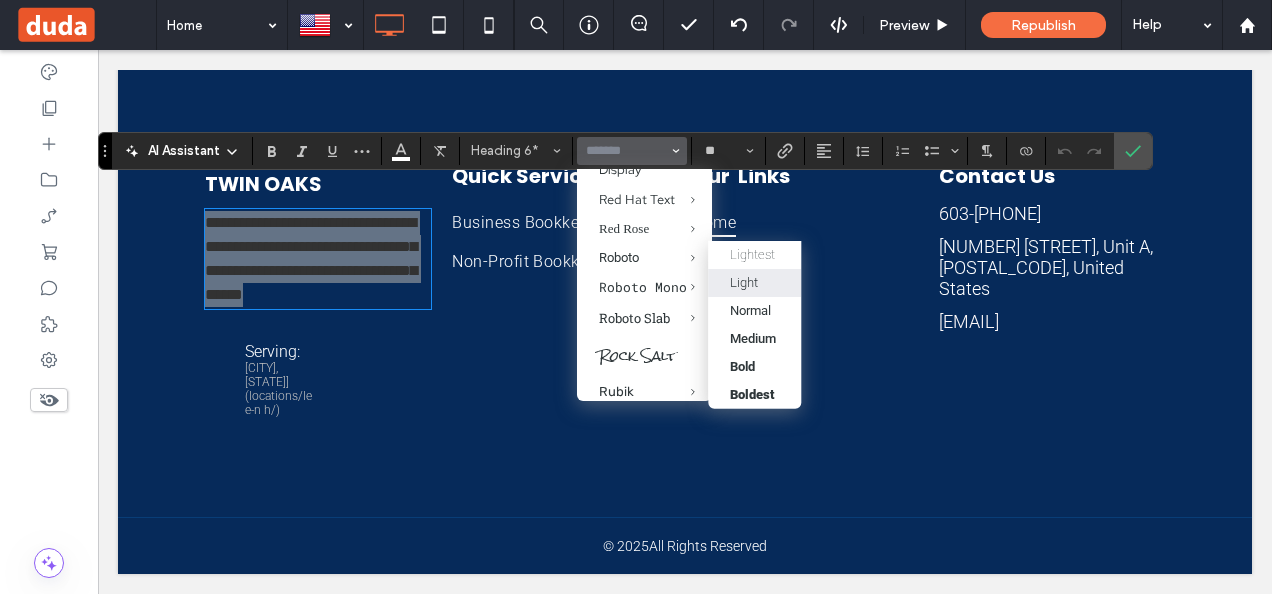 click on "Light" at bounding box center (744, 282) 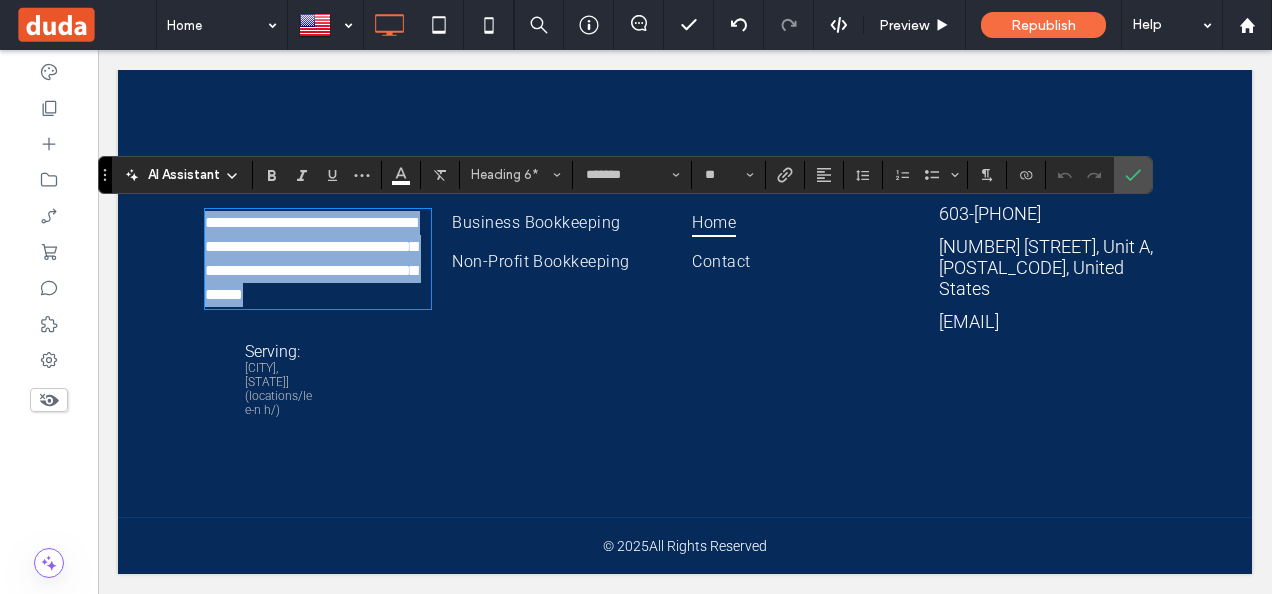 type on "******" 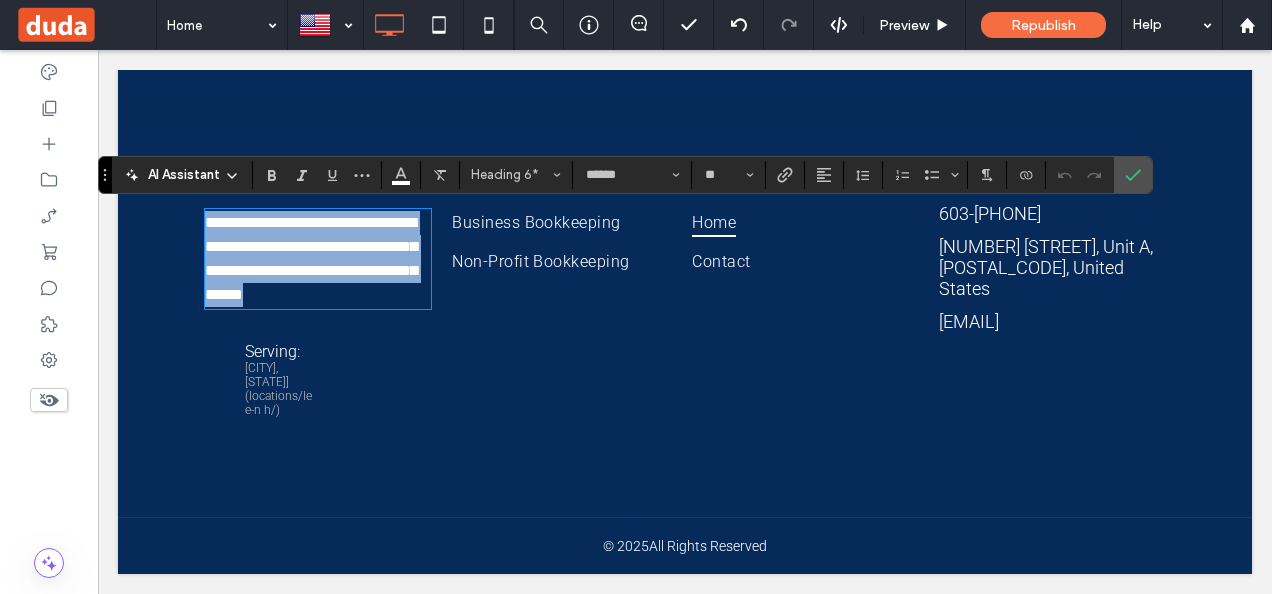 scroll, scrollTop: 4441, scrollLeft: 0, axis: vertical 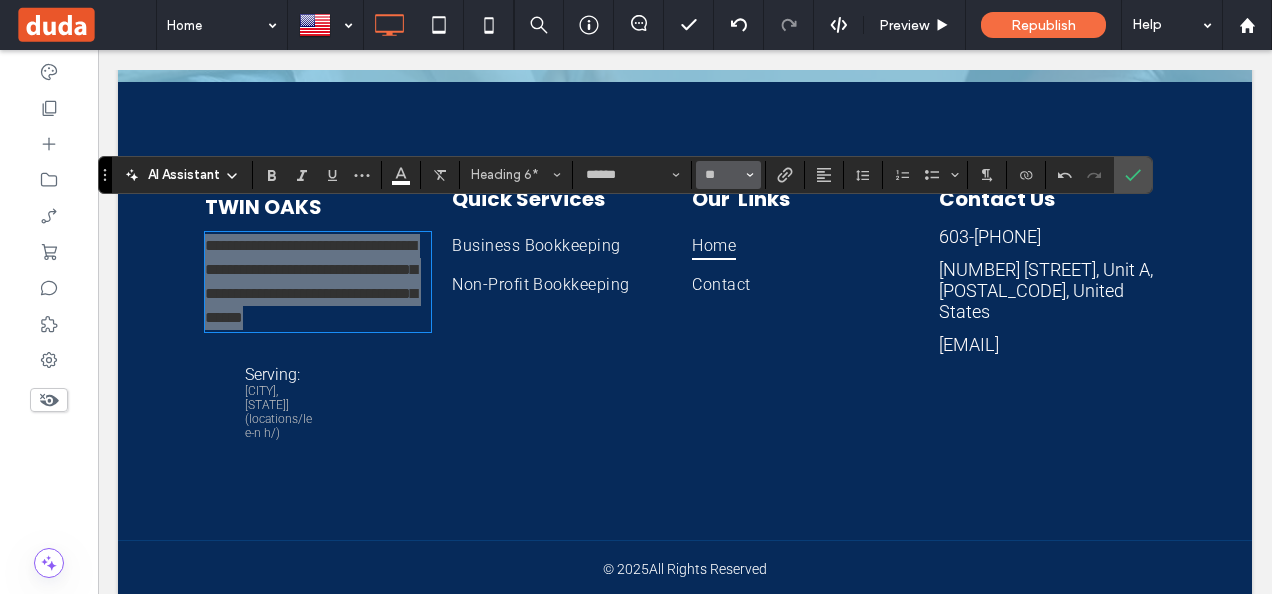 click at bounding box center [750, 175] 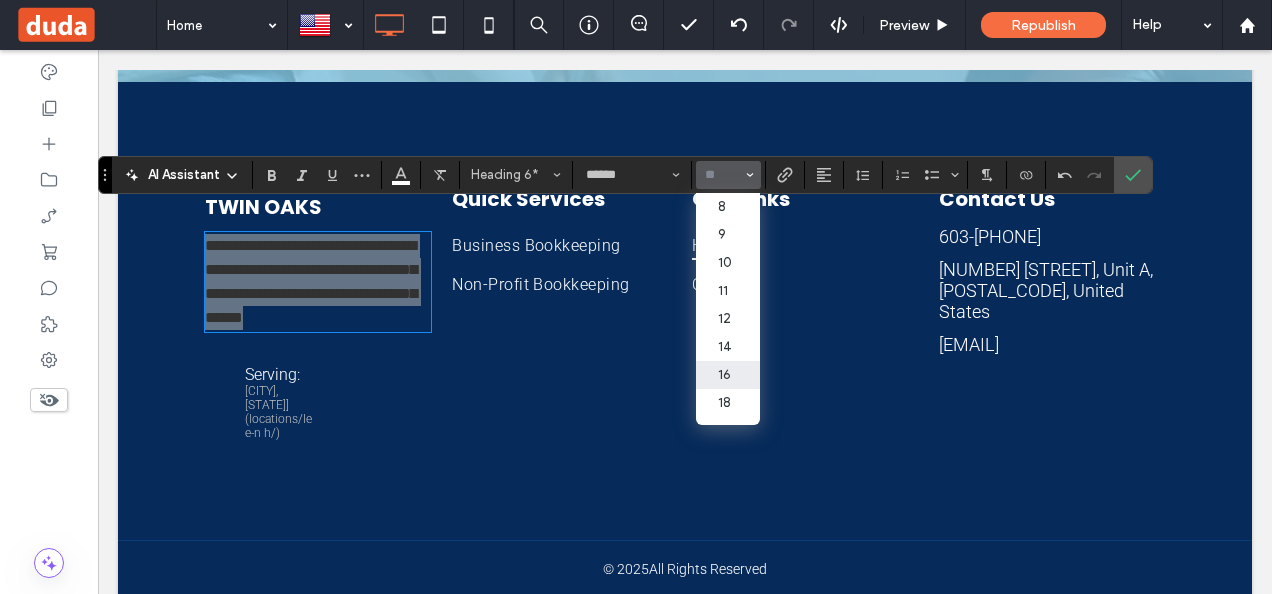 scroll, scrollTop: 100, scrollLeft: 0, axis: vertical 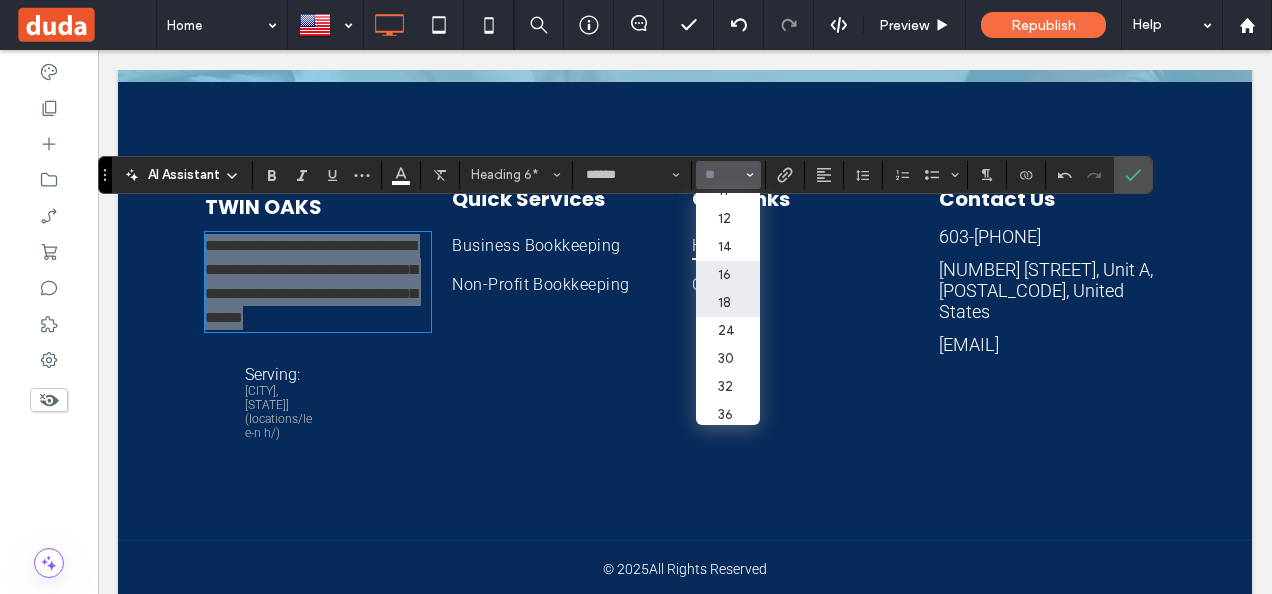 click on "18" at bounding box center [728, 303] 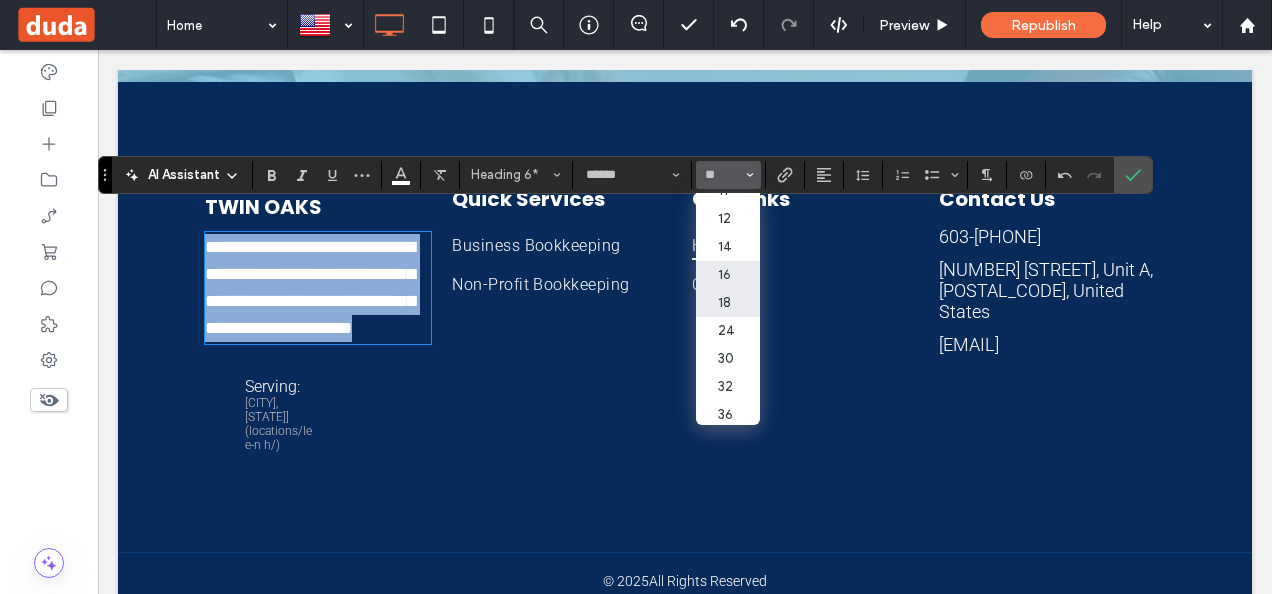 type on "**" 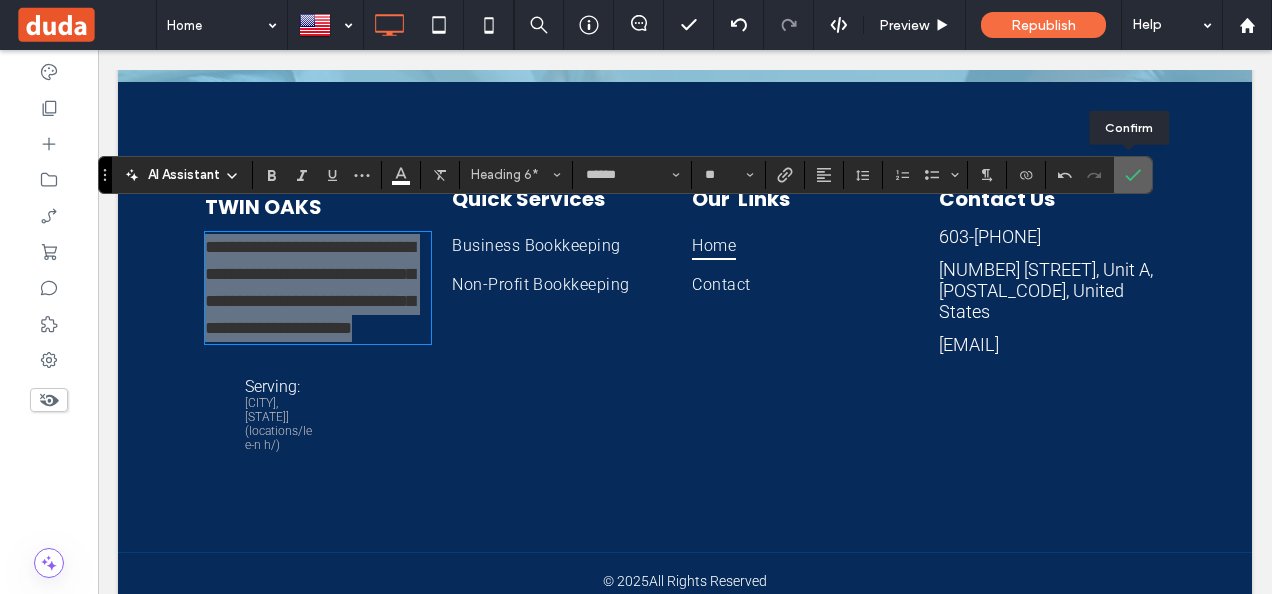 click 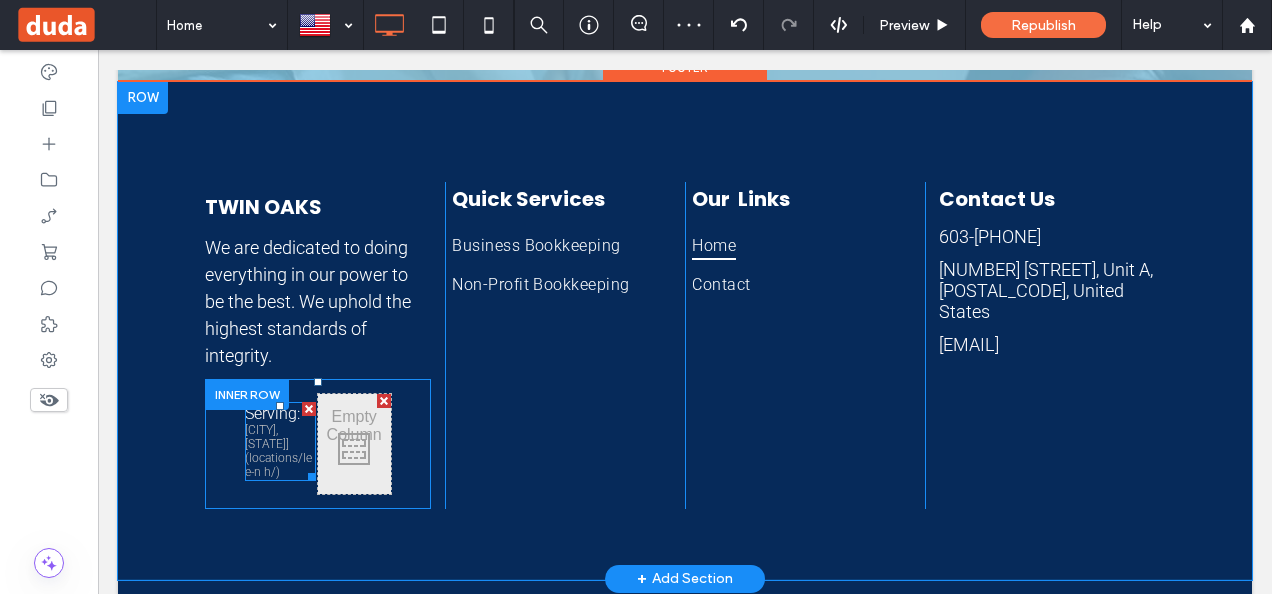 click on "[CITY], [STATE]](locations/lee-n h/)" at bounding box center [278, 451] 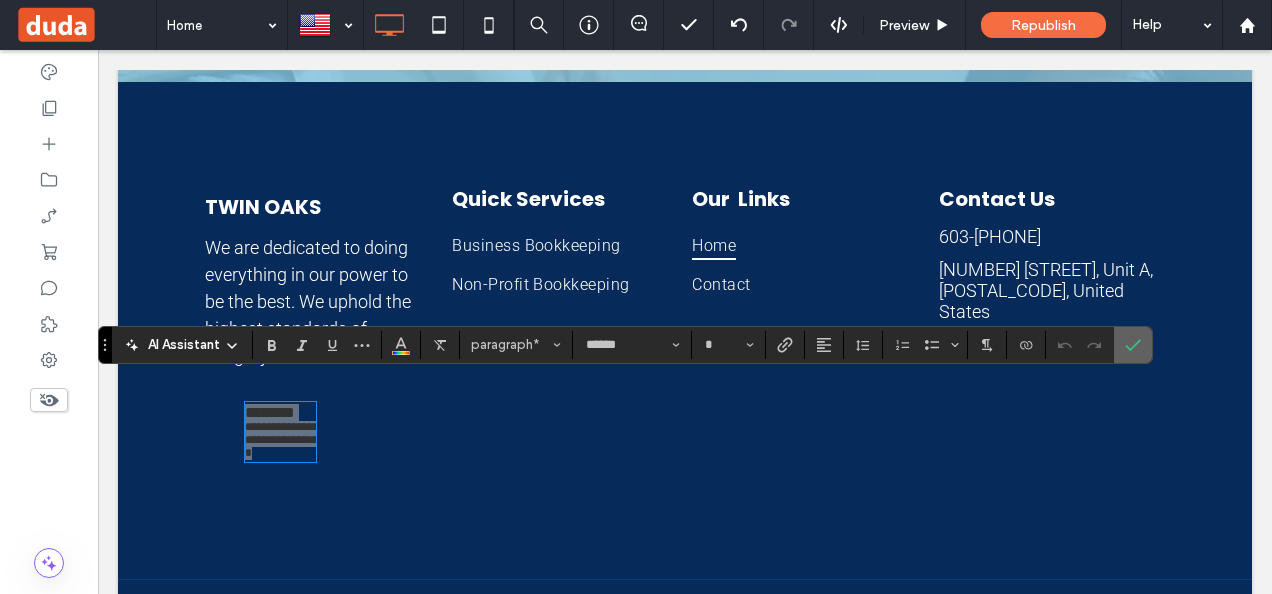 click at bounding box center [1133, 345] 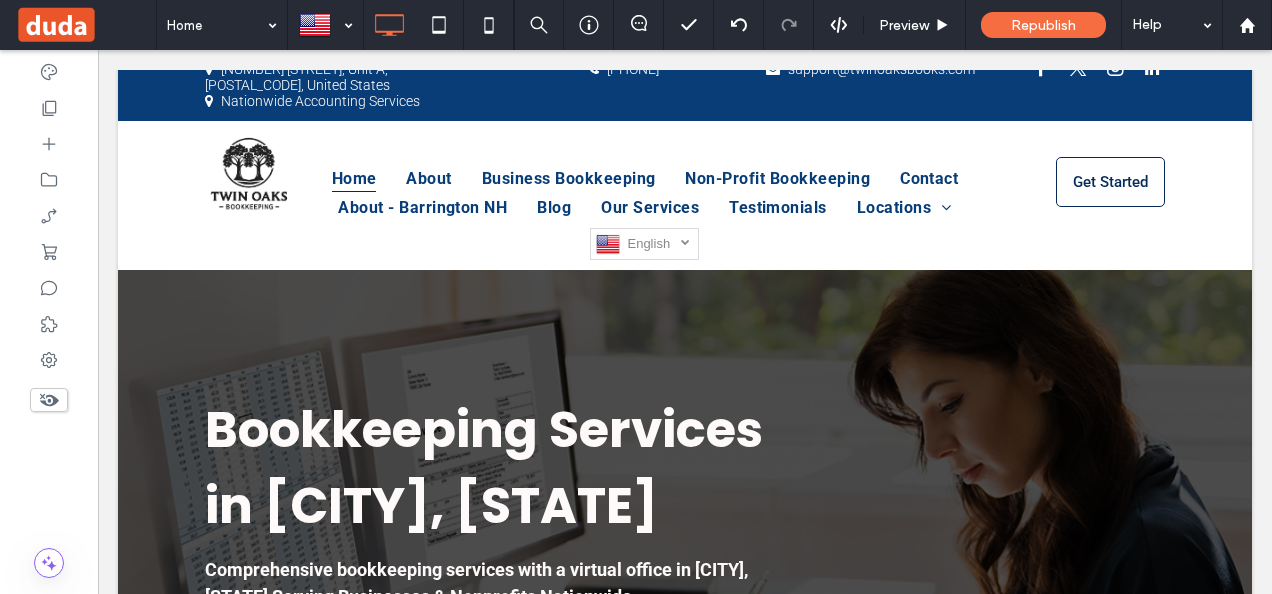 scroll, scrollTop: 0, scrollLeft: 0, axis: both 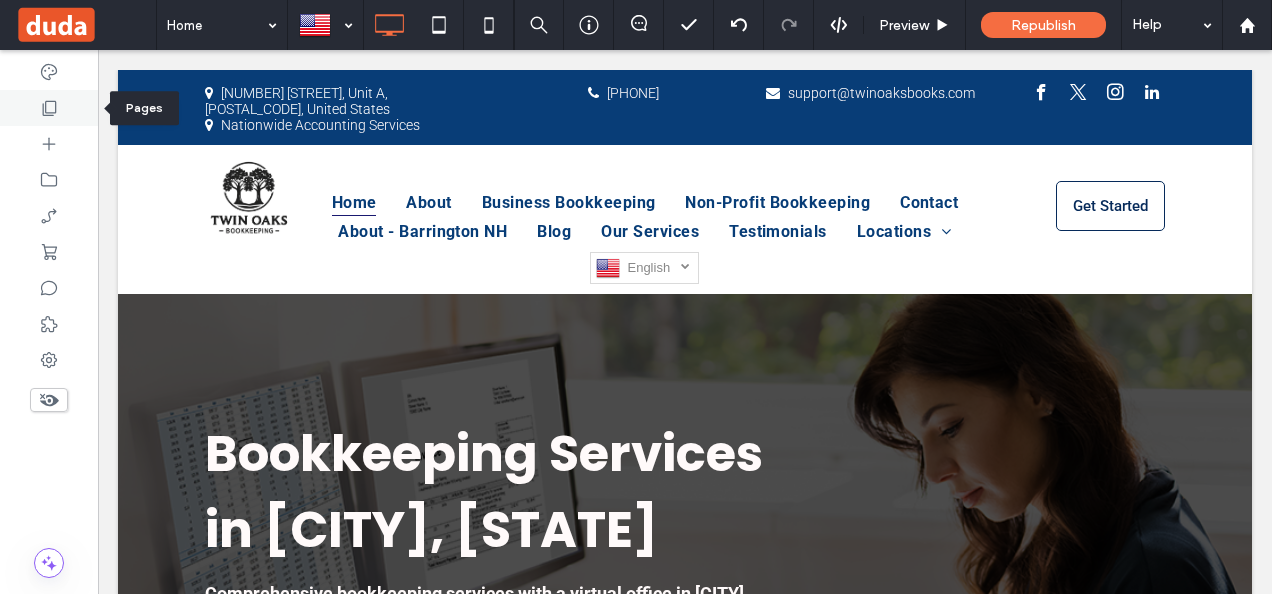 click at bounding box center [49, 108] 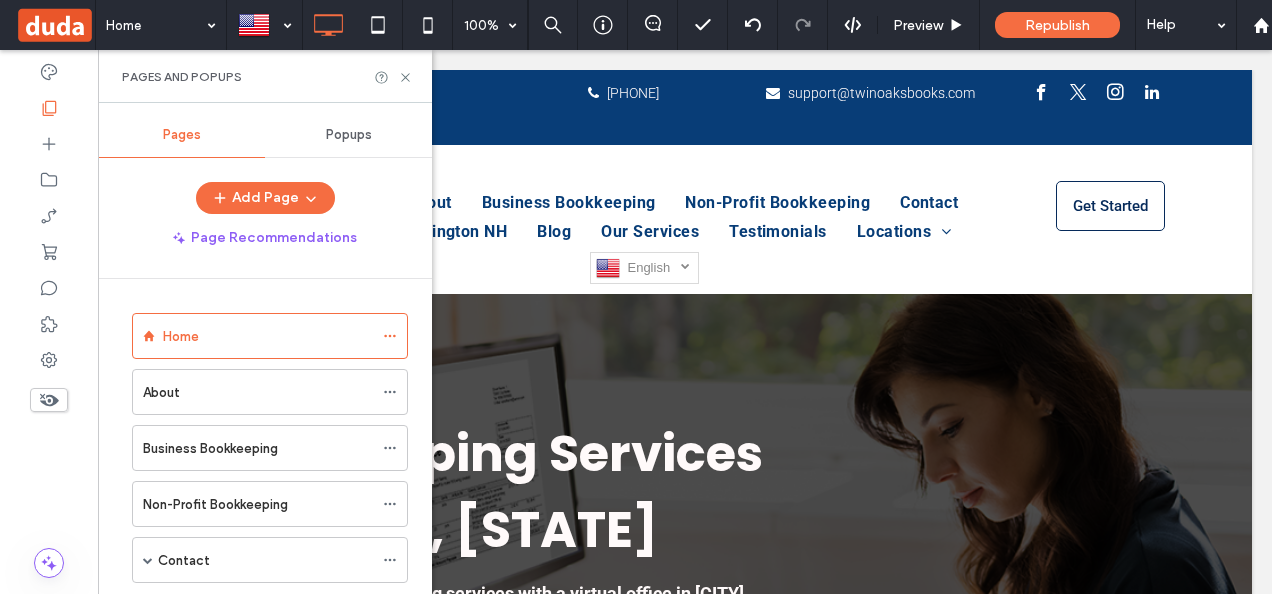 click on "About" at bounding box center [258, 392] 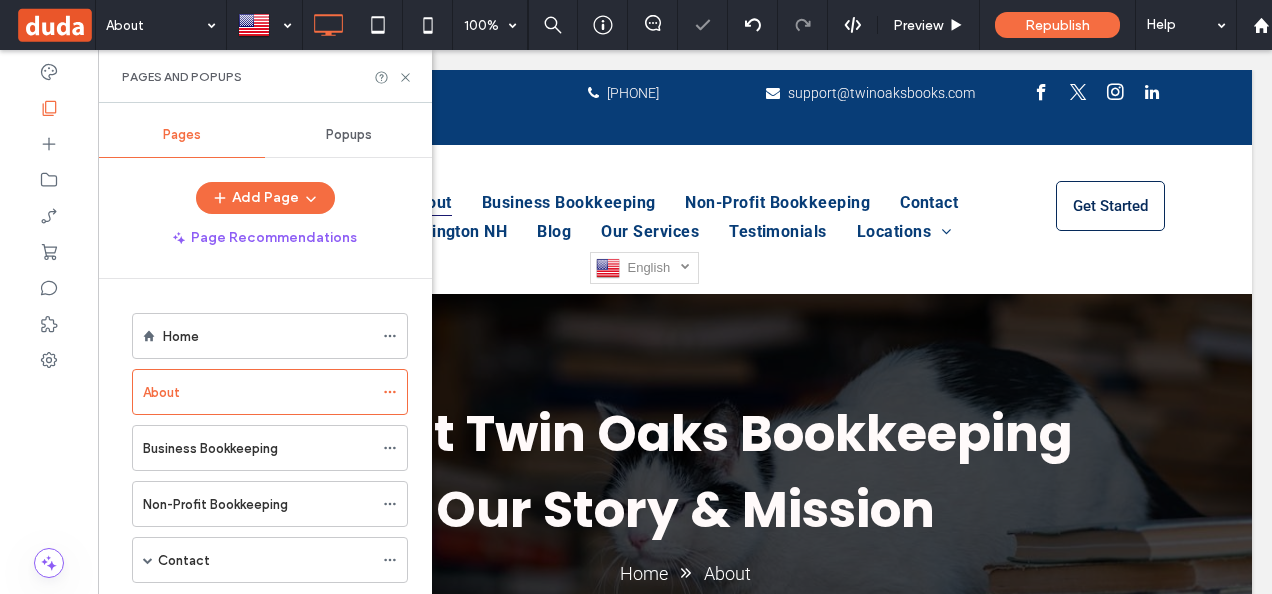 scroll, scrollTop: 0, scrollLeft: 0, axis: both 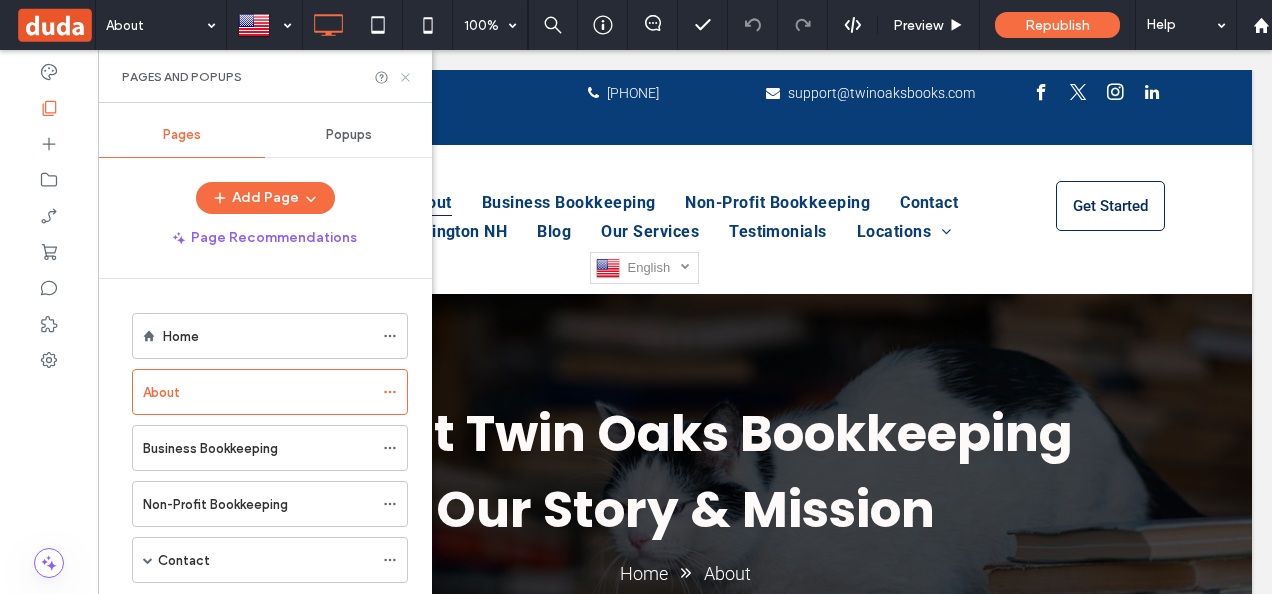 click 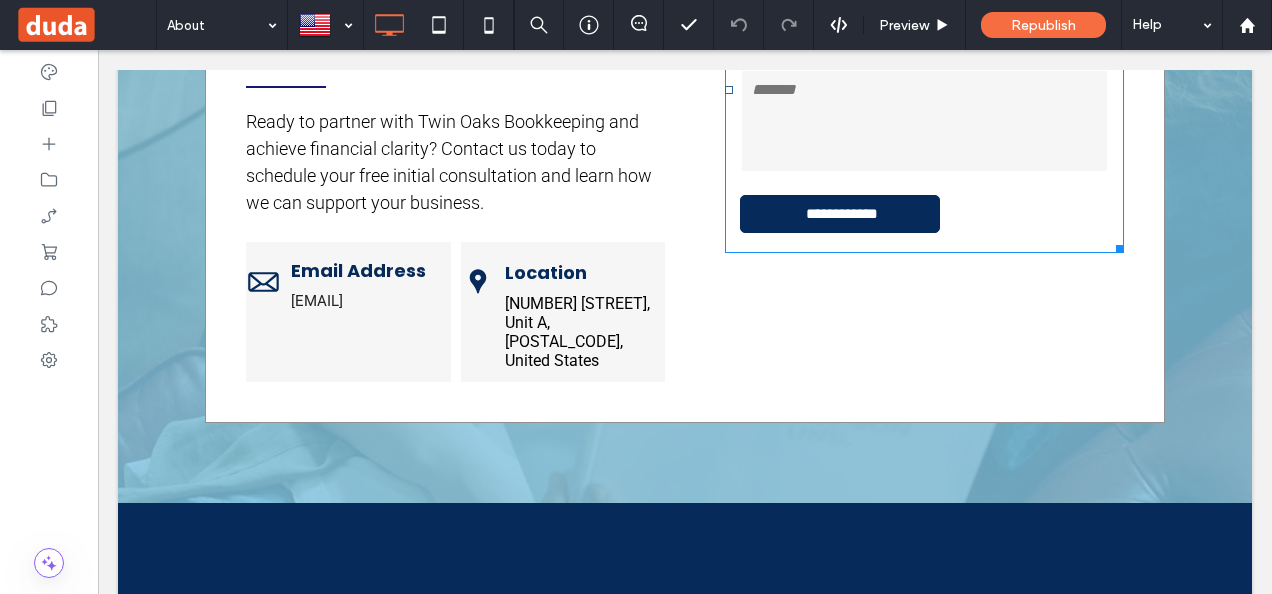 scroll, scrollTop: 3400, scrollLeft: 0, axis: vertical 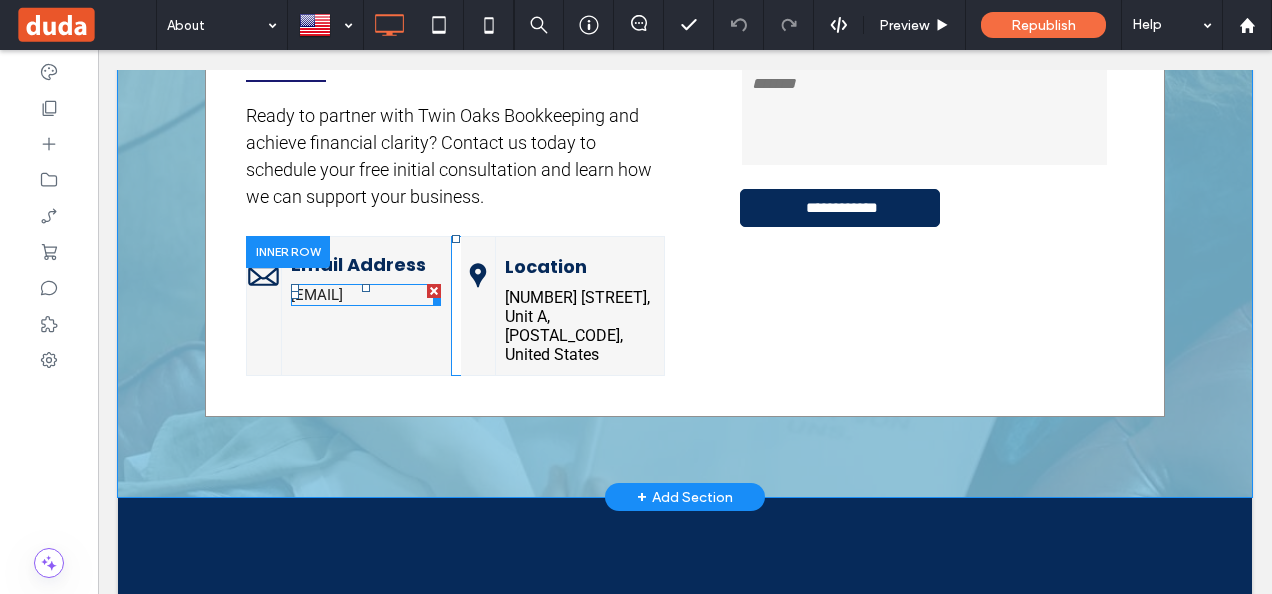 click on "[EMAIL]" at bounding box center [317, 295] 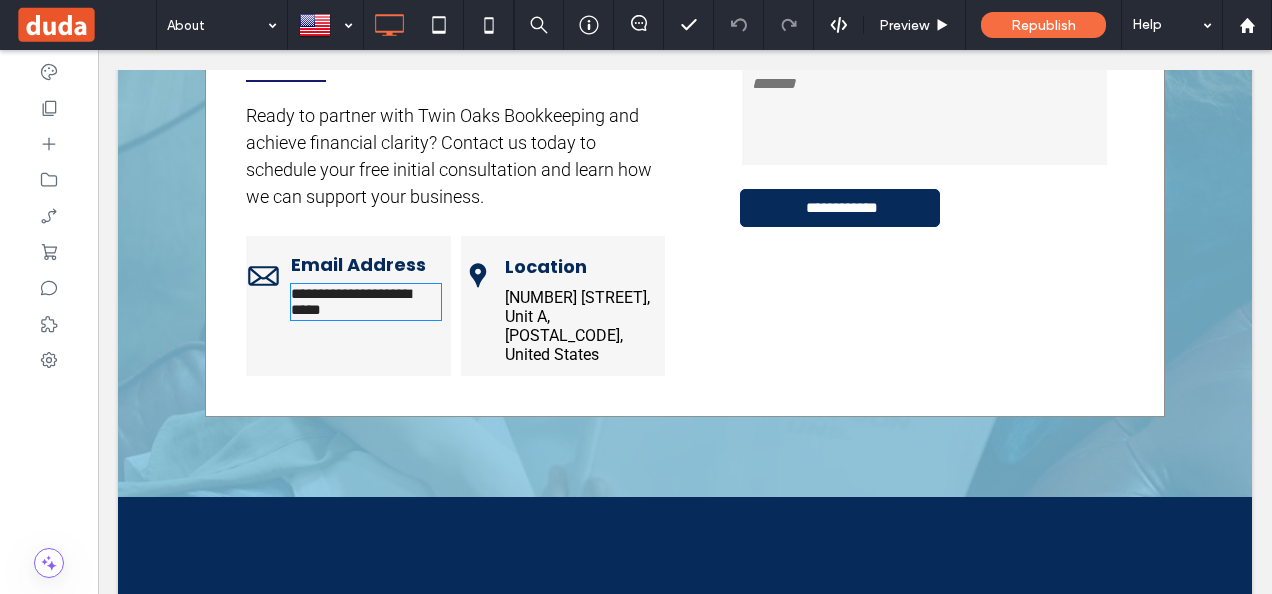 type on "******" 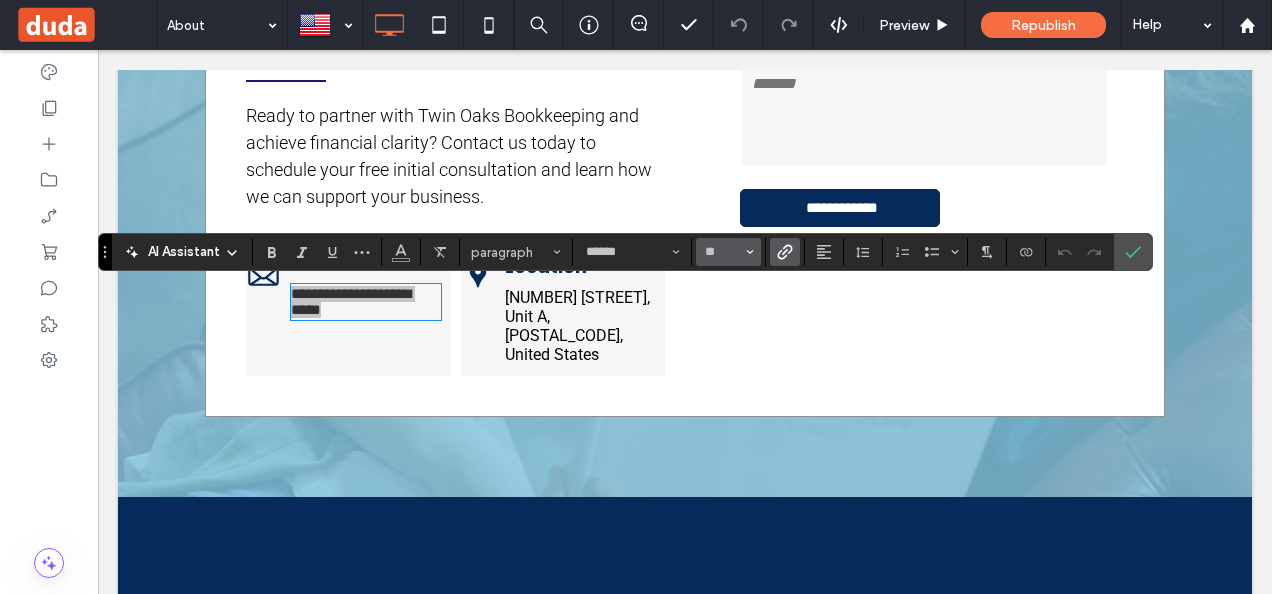 click 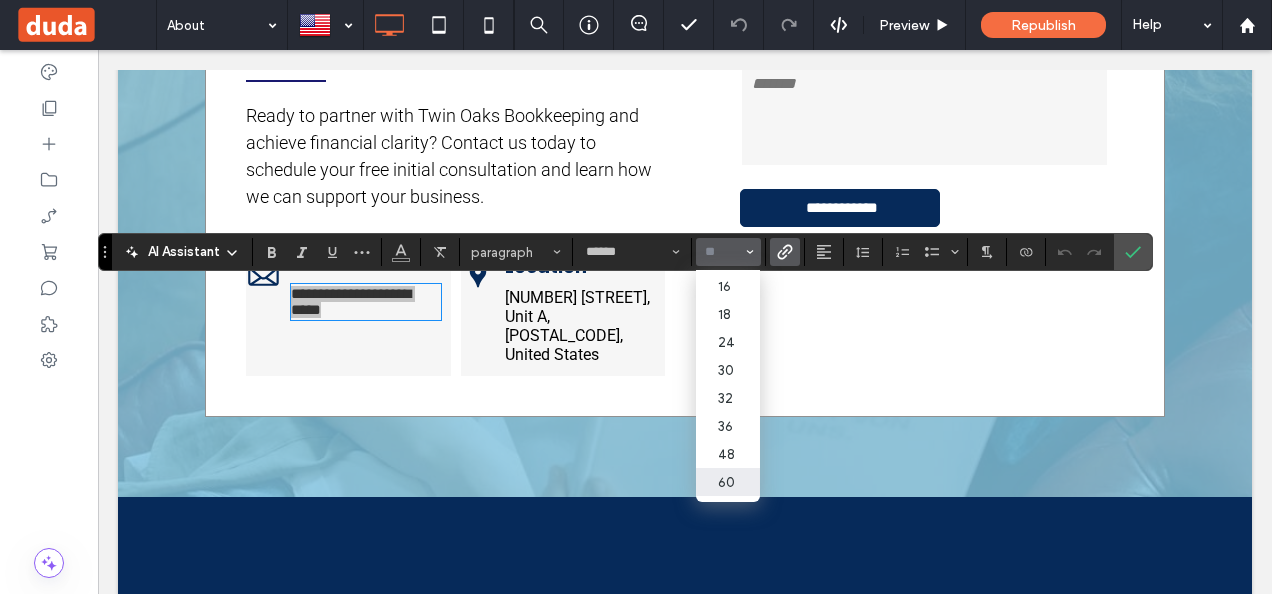 scroll, scrollTop: 147, scrollLeft: 0, axis: vertical 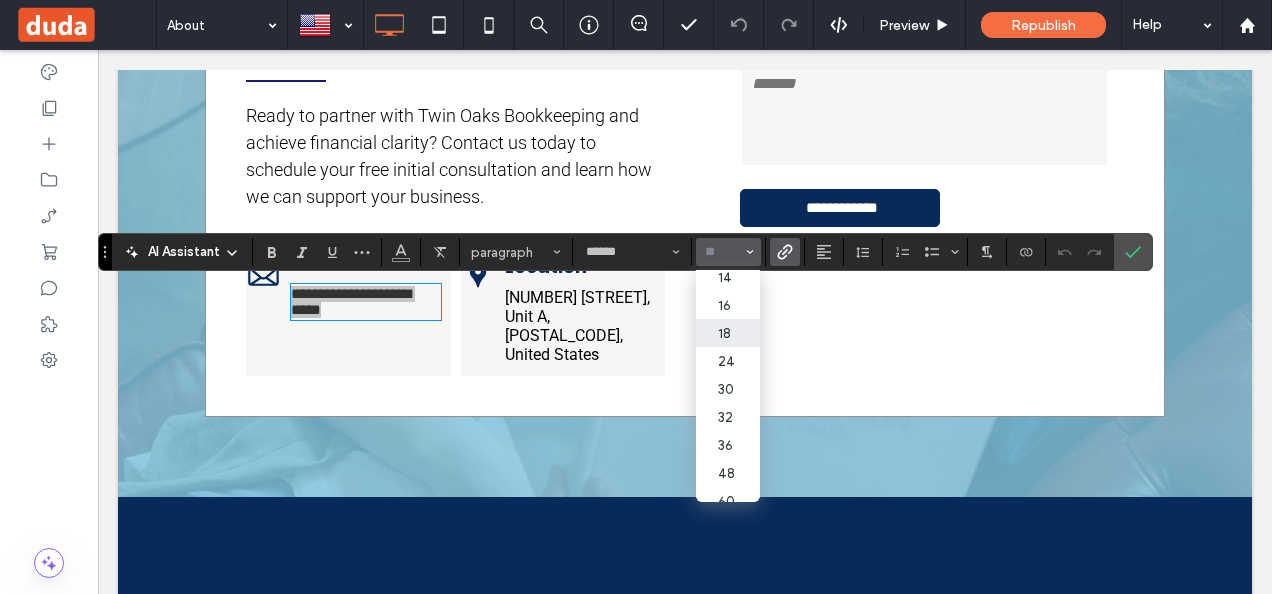drag, startPoint x: 719, startPoint y: 346, endPoint x: 621, endPoint y: 295, distance: 110.47624 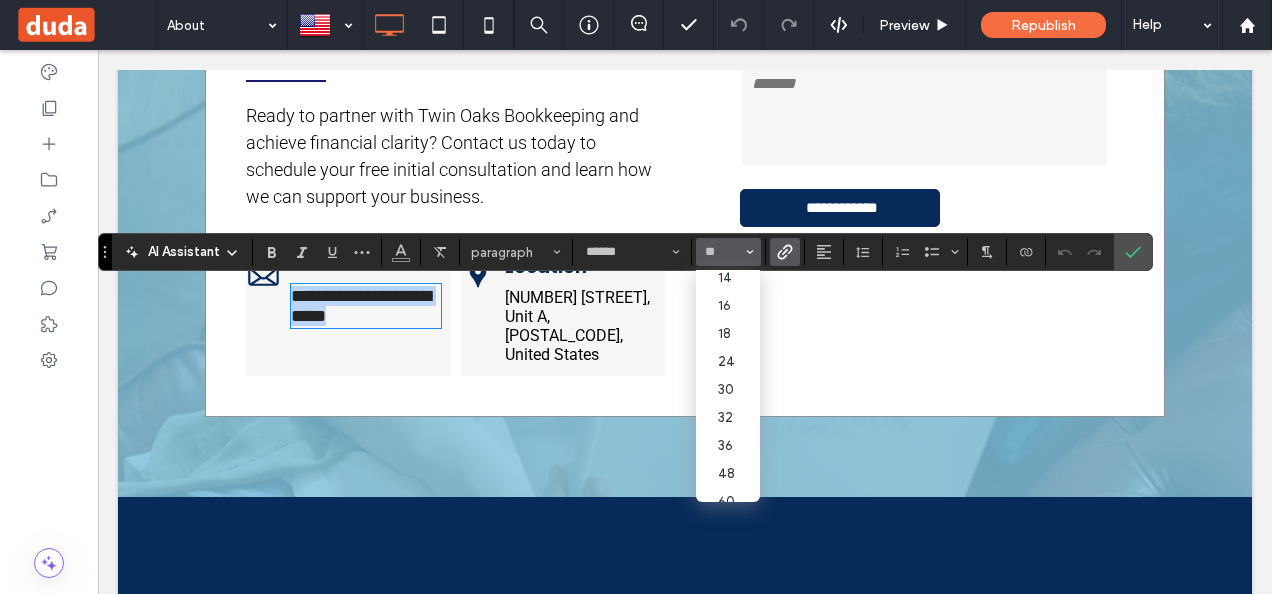 type on "**" 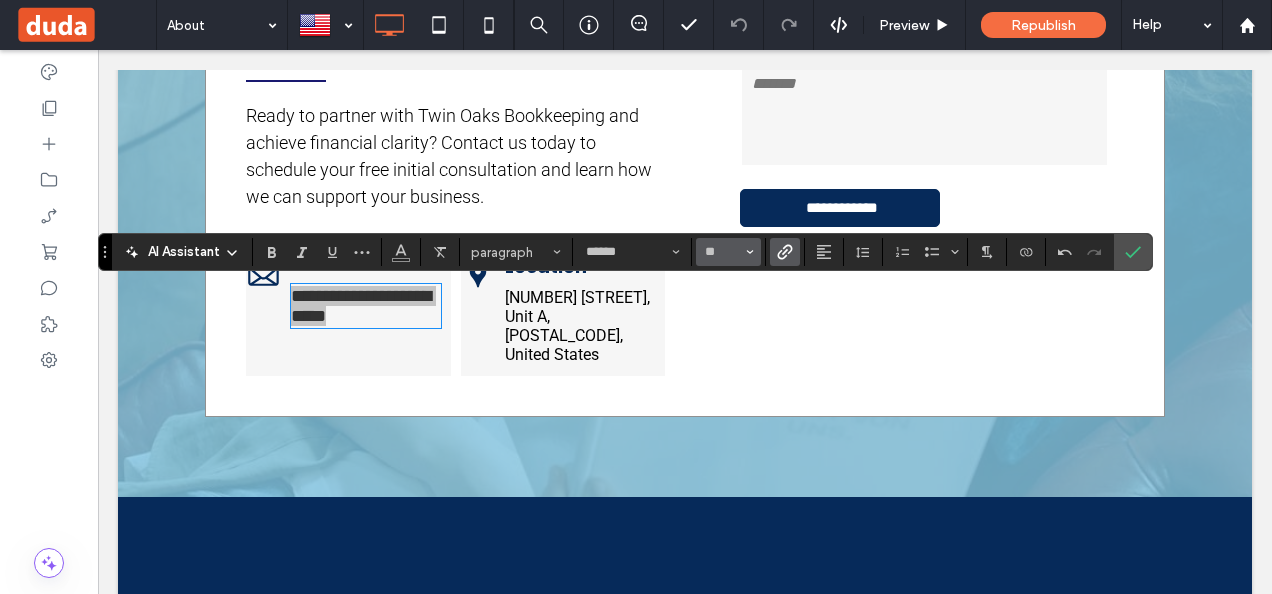 click on "**" at bounding box center (728, 252) 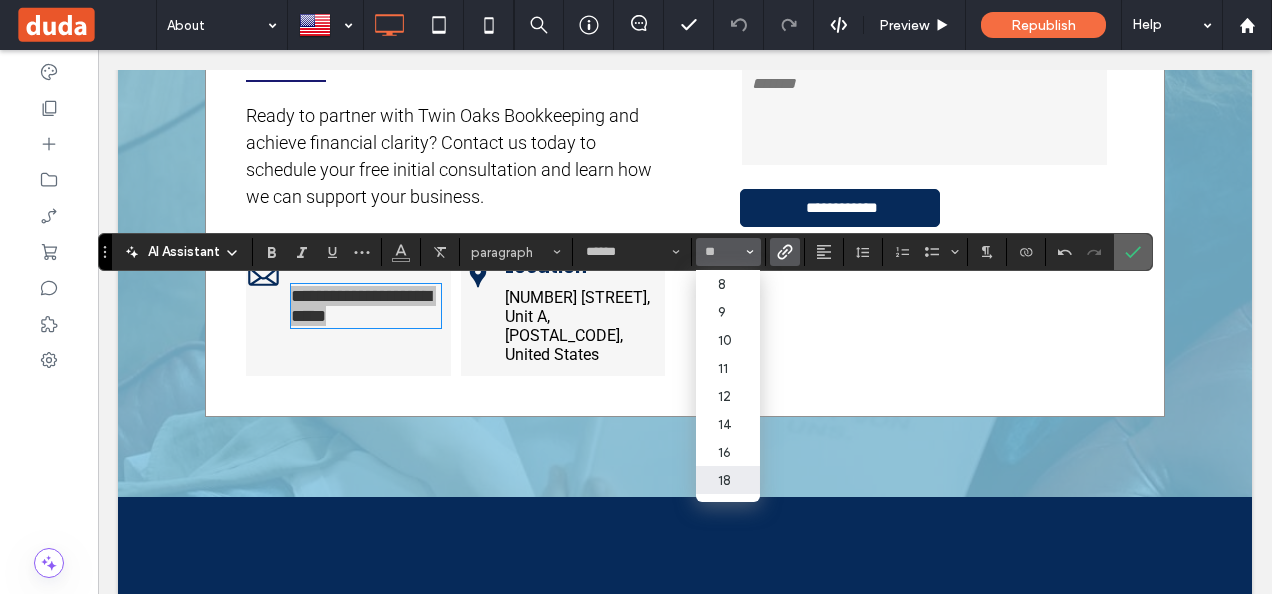 click 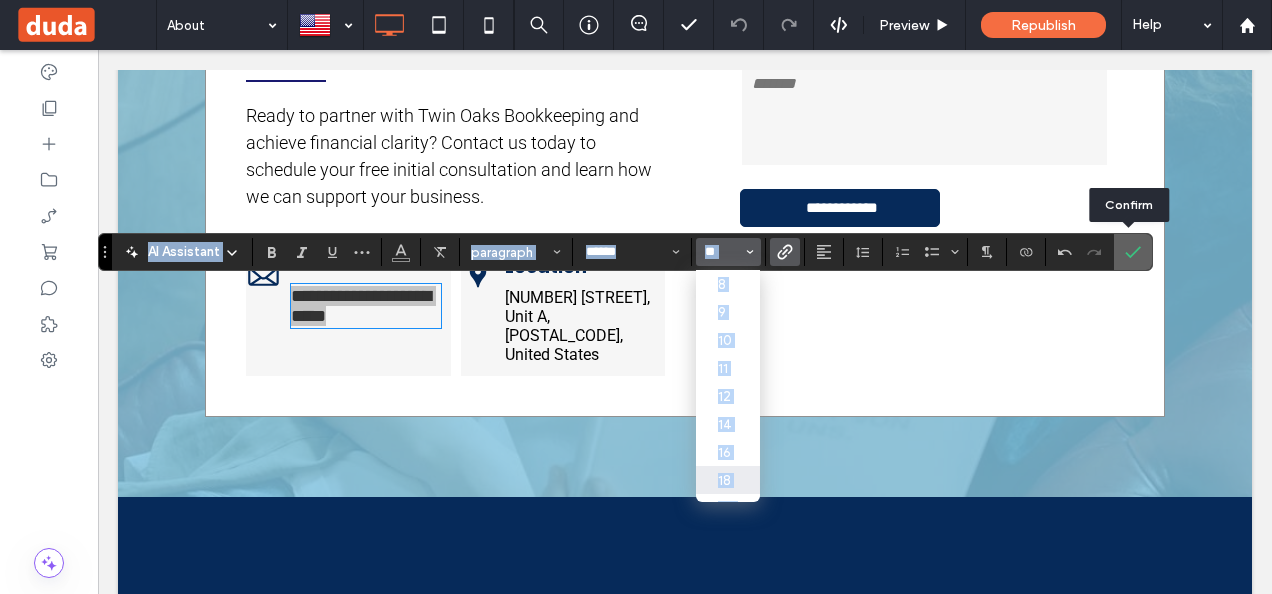 click 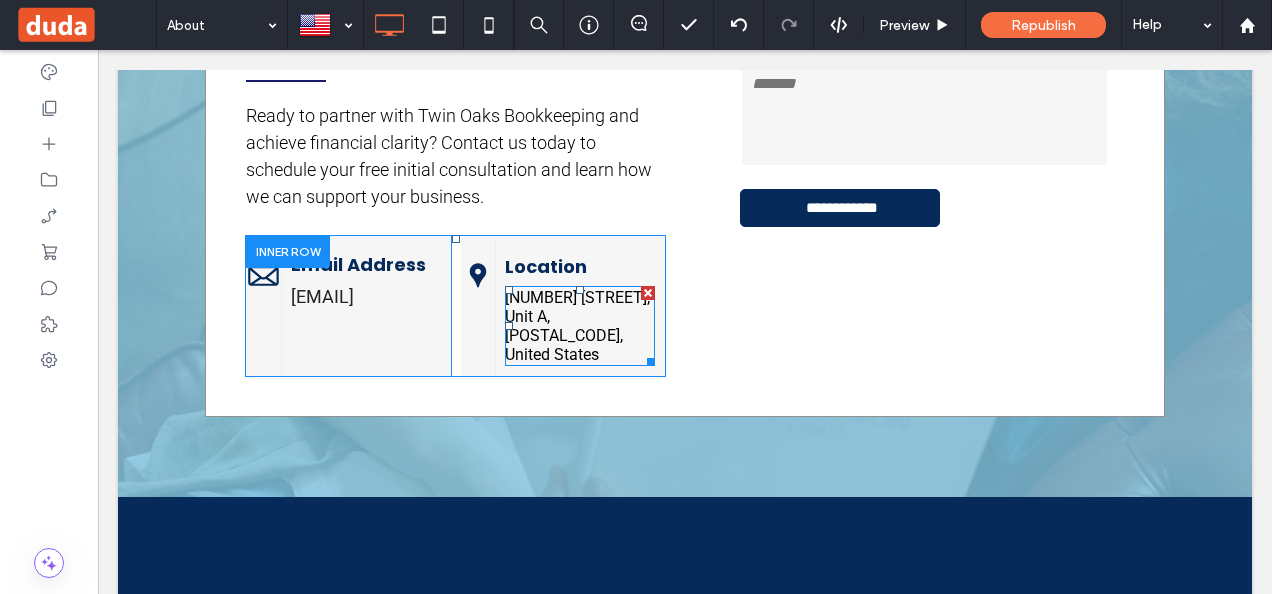 click on "[NUMBER] [STREET], Unit A, [POSTAL_CODE], United States" at bounding box center (577, 326) 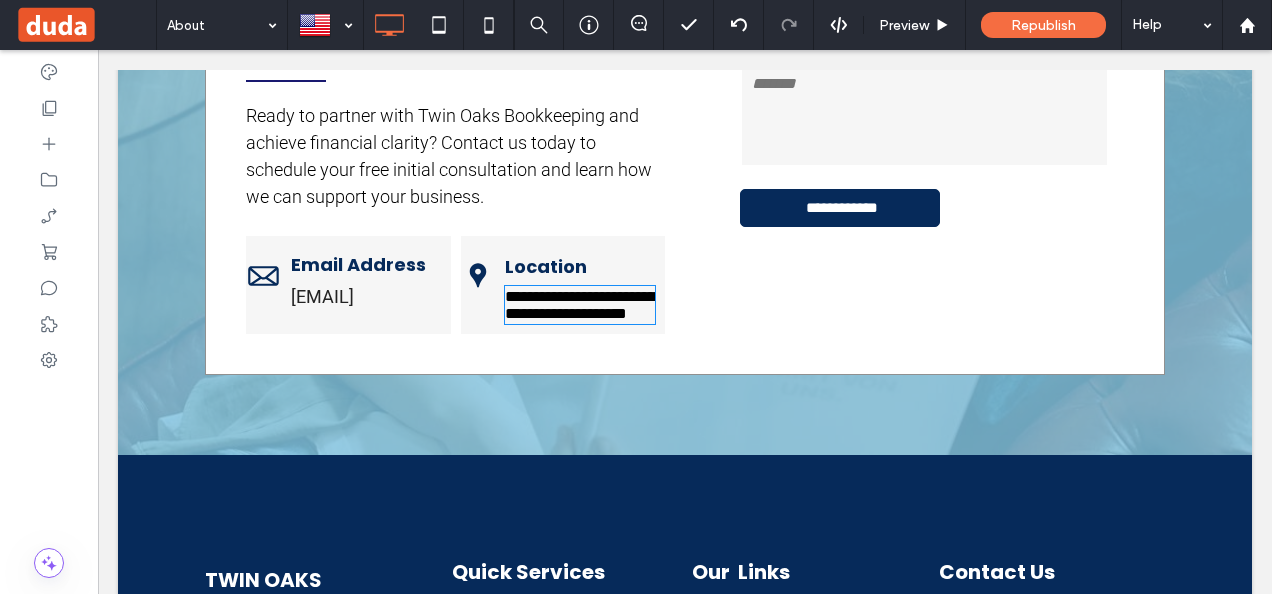 type on "******" 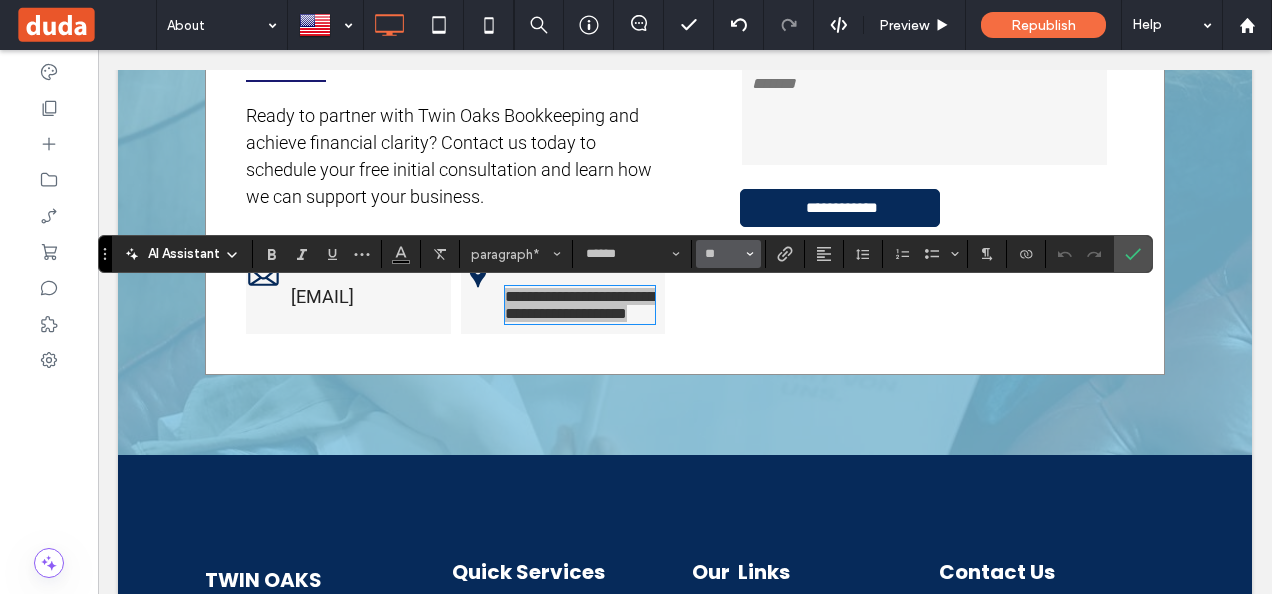 click 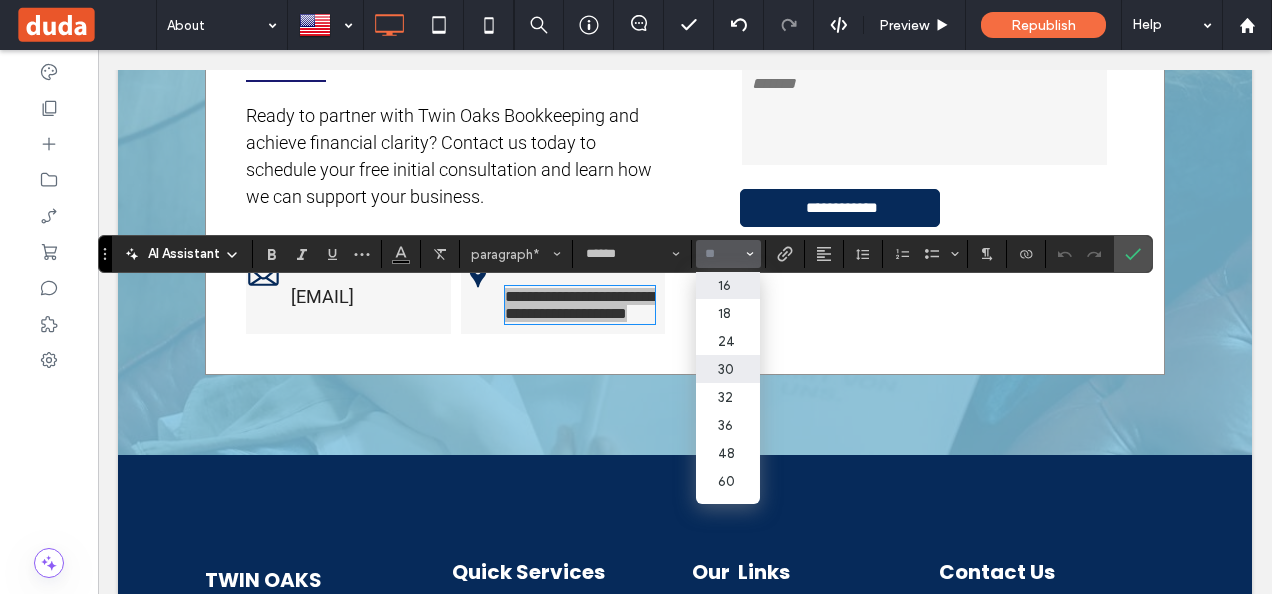scroll, scrollTop: 200, scrollLeft: 0, axis: vertical 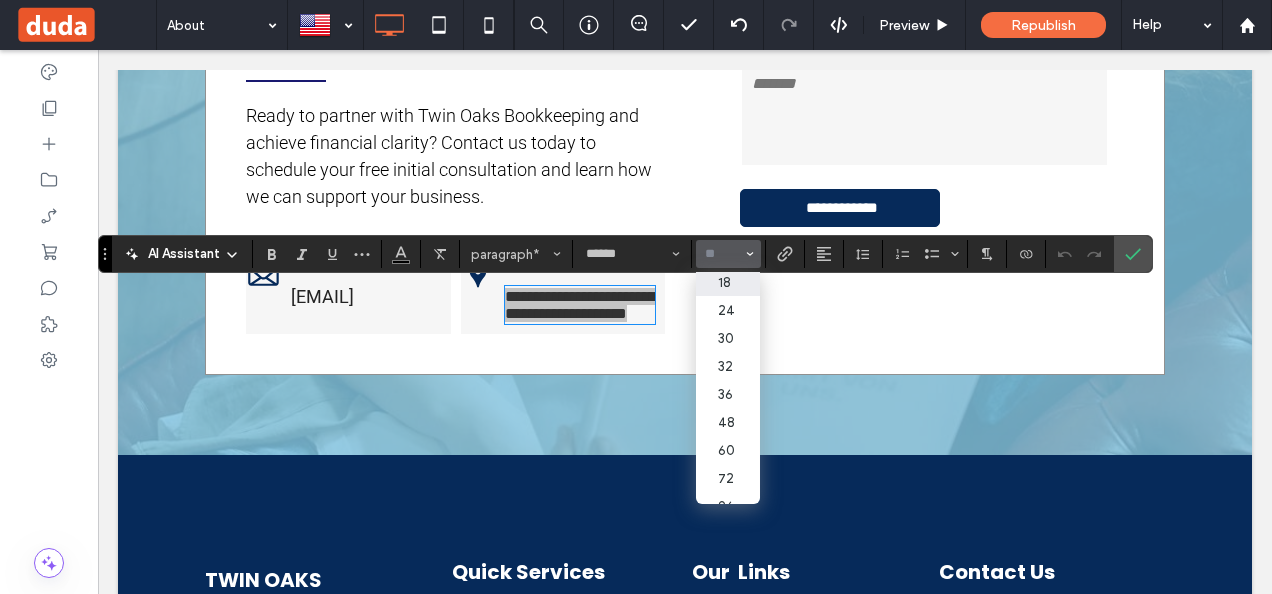 click on "18" at bounding box center (728, 282) 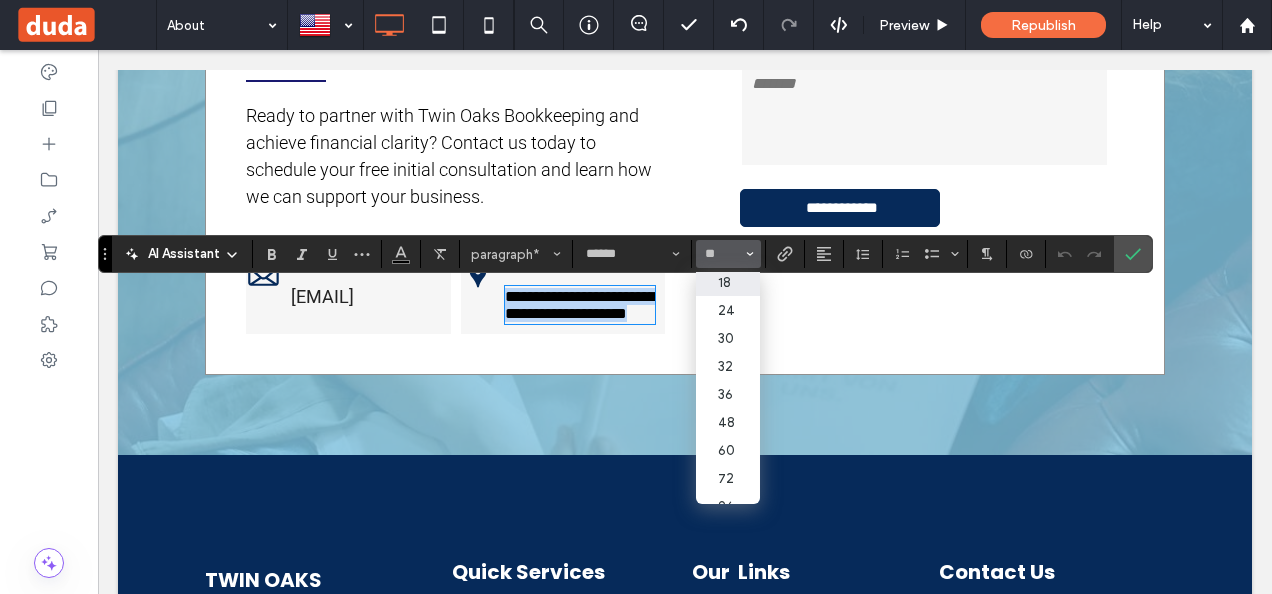 type on "**" 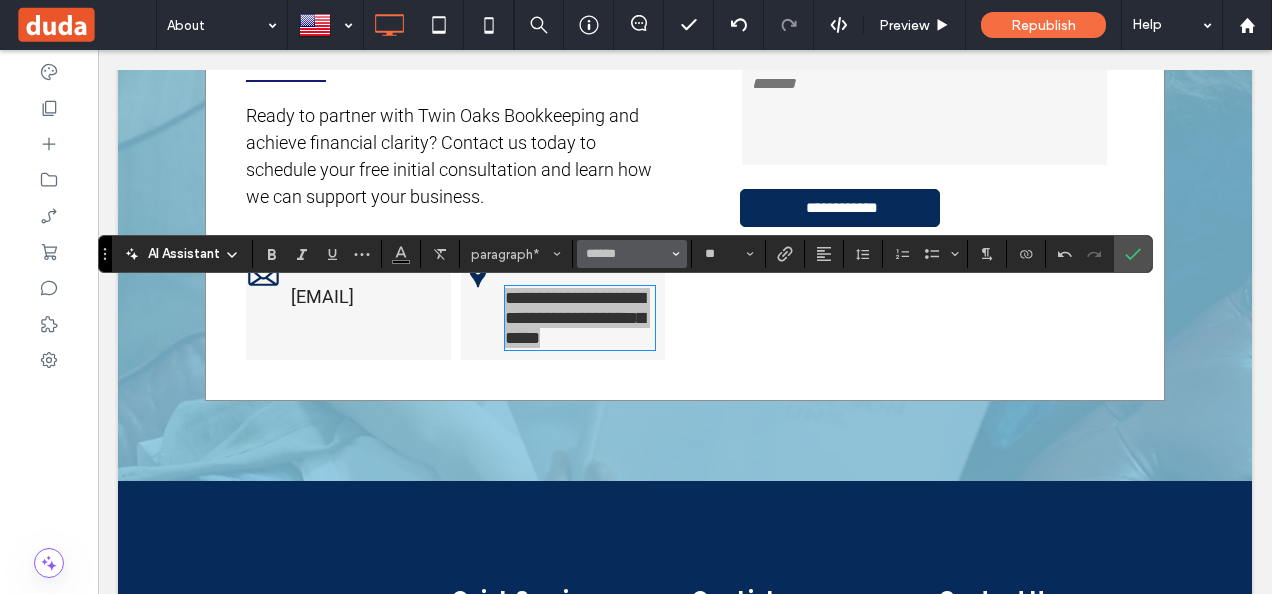 click 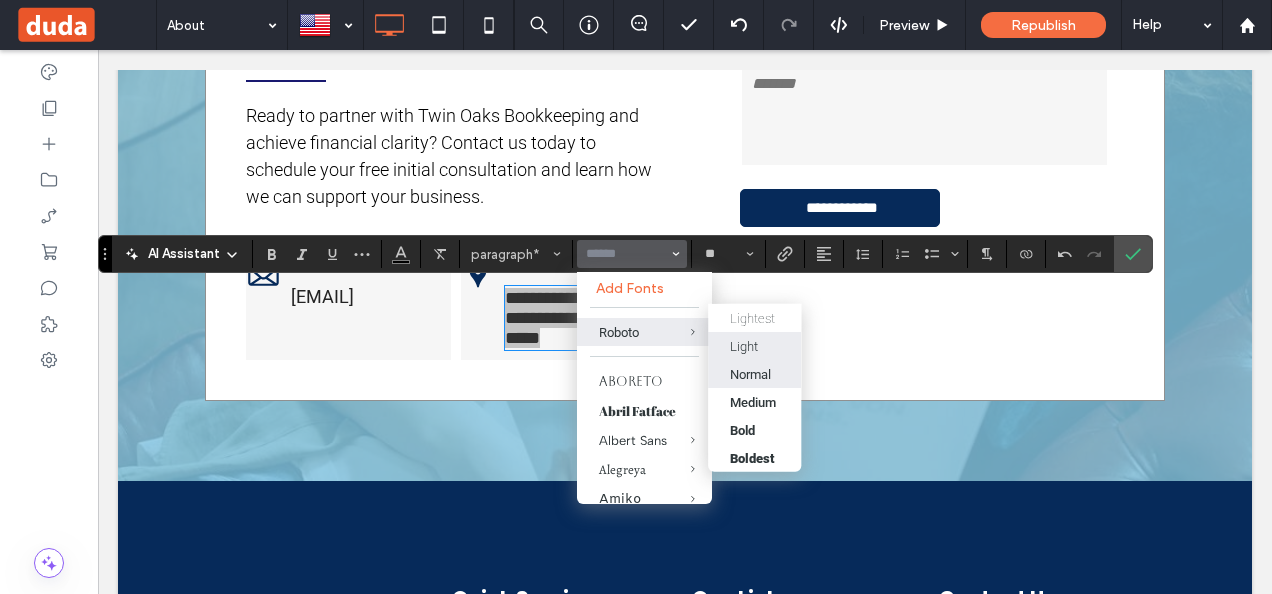 click on "Light" at bounding box center (744, 345) 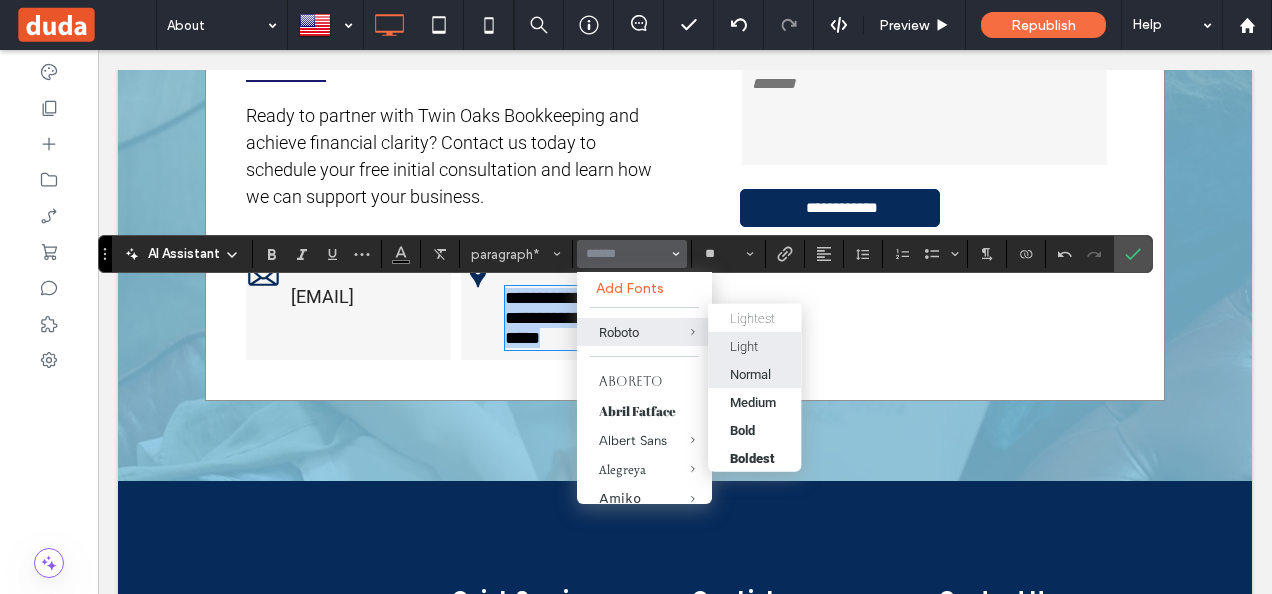 type on "******" 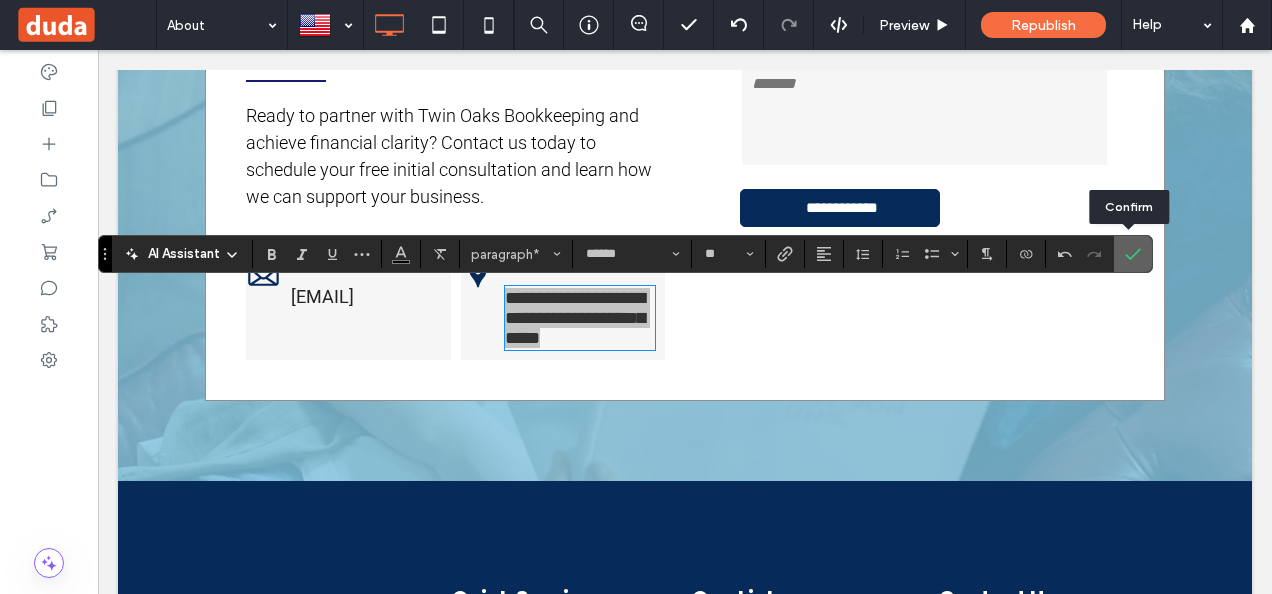 click 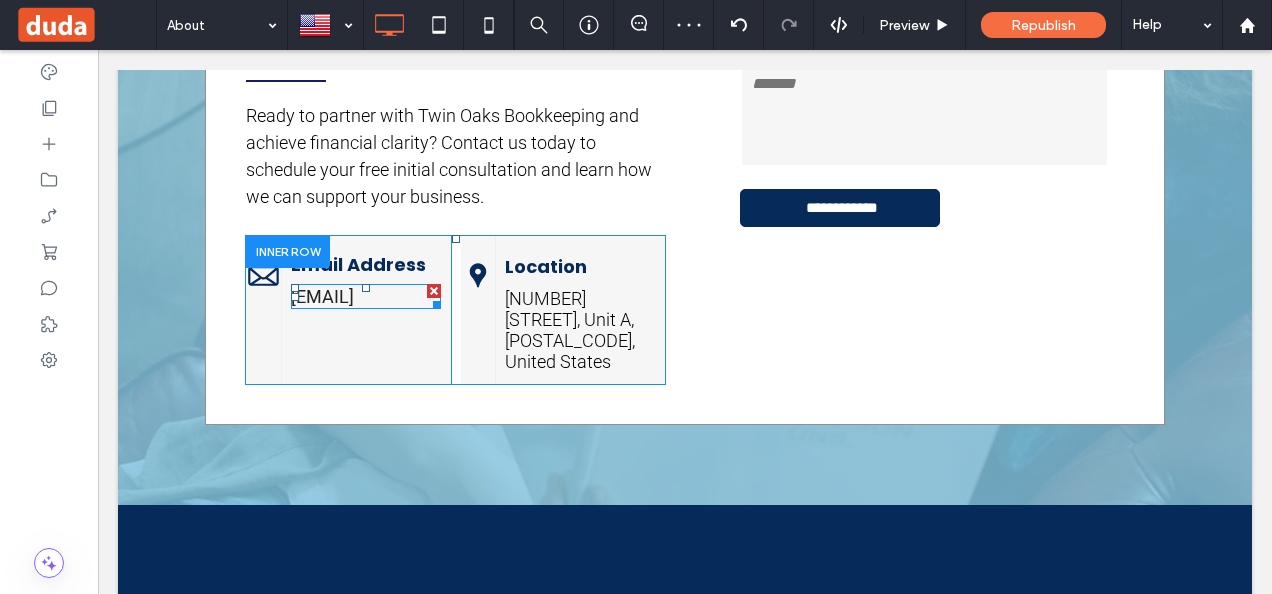 click on "[EMAIL]" at bounding box center (322, 296) 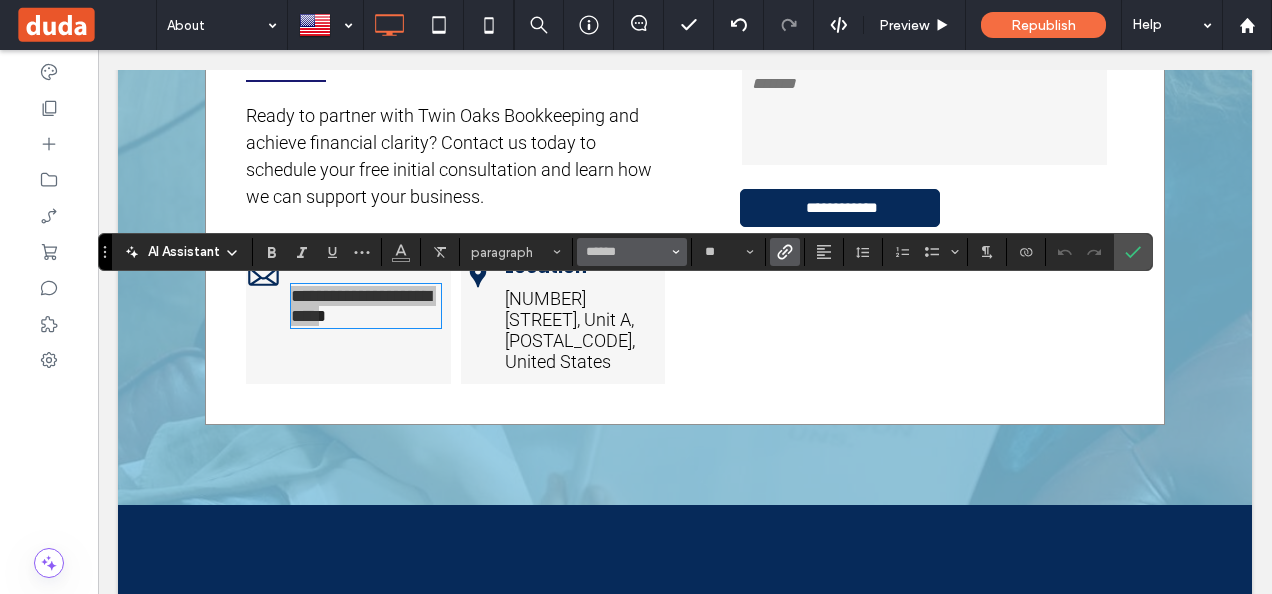 click on "******" at bounding box center [632, 252] 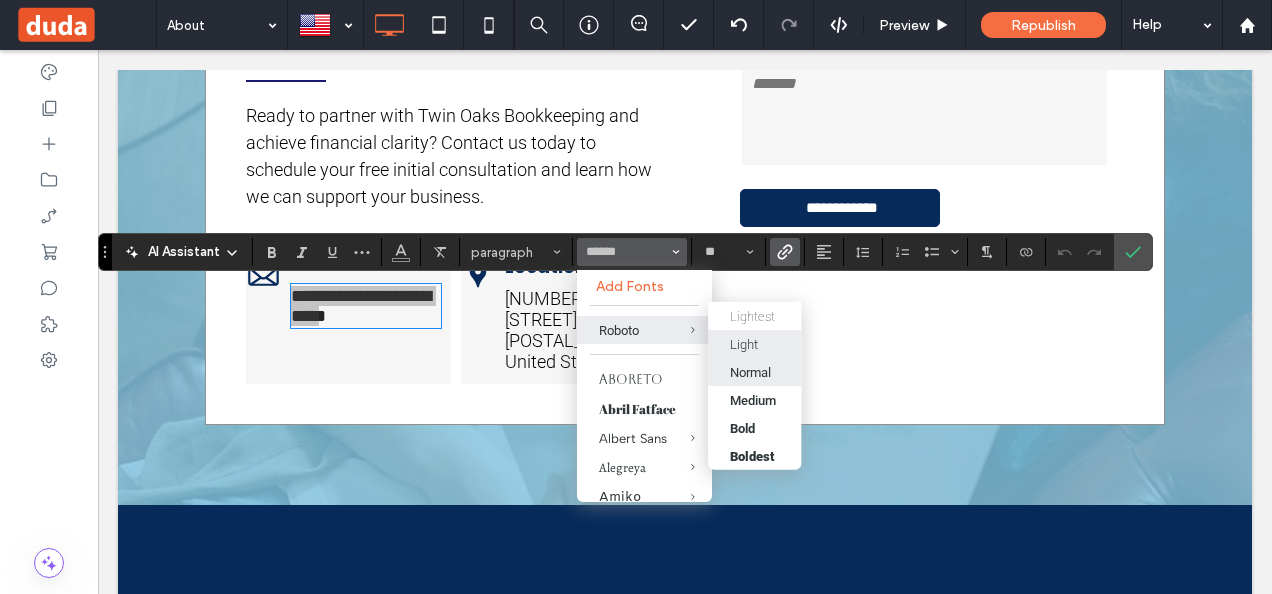 click on "Light" at bounding box center (744, 343) 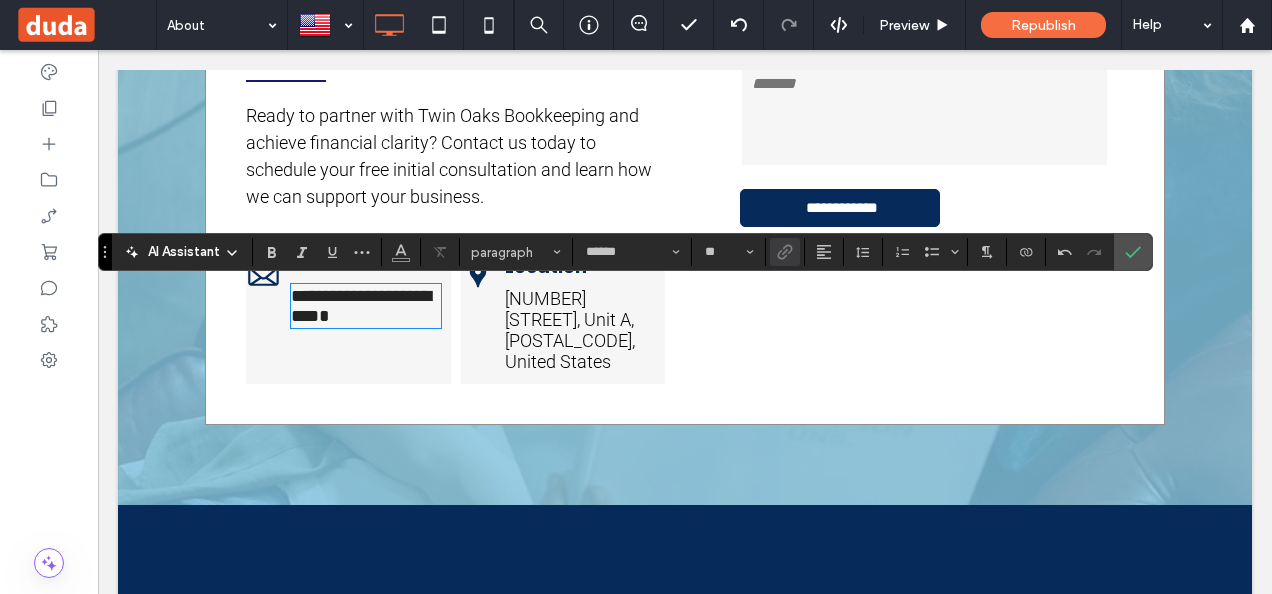 click on "*" at bounding box center (324, 316) 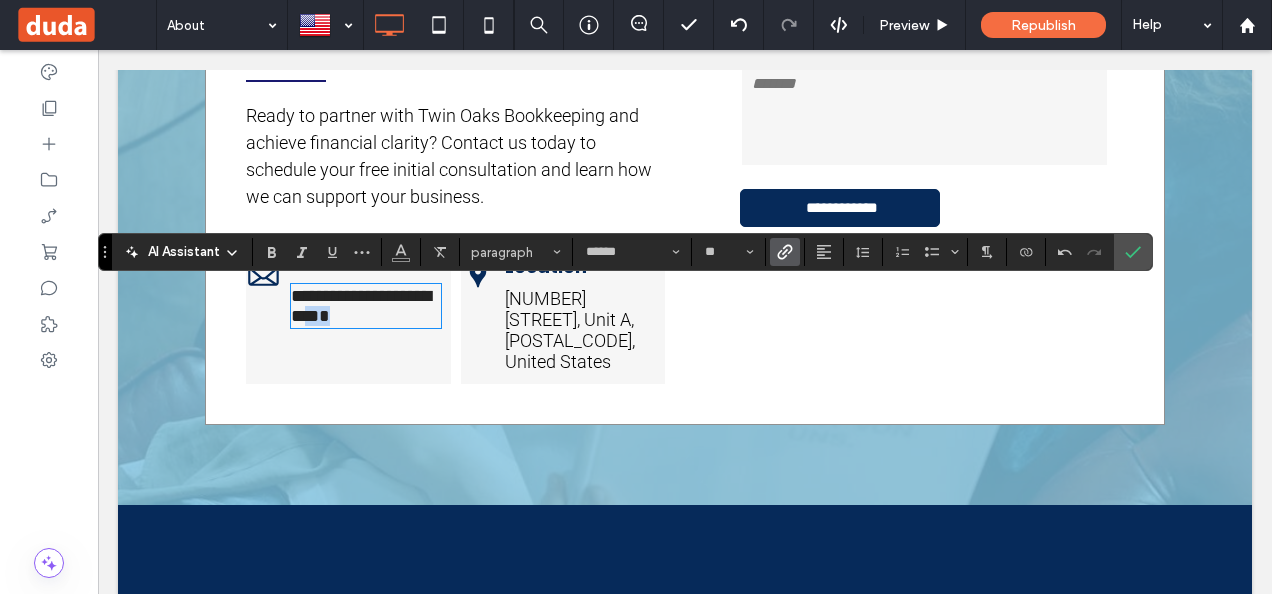 click on "*" at bounding box center [324, 316] 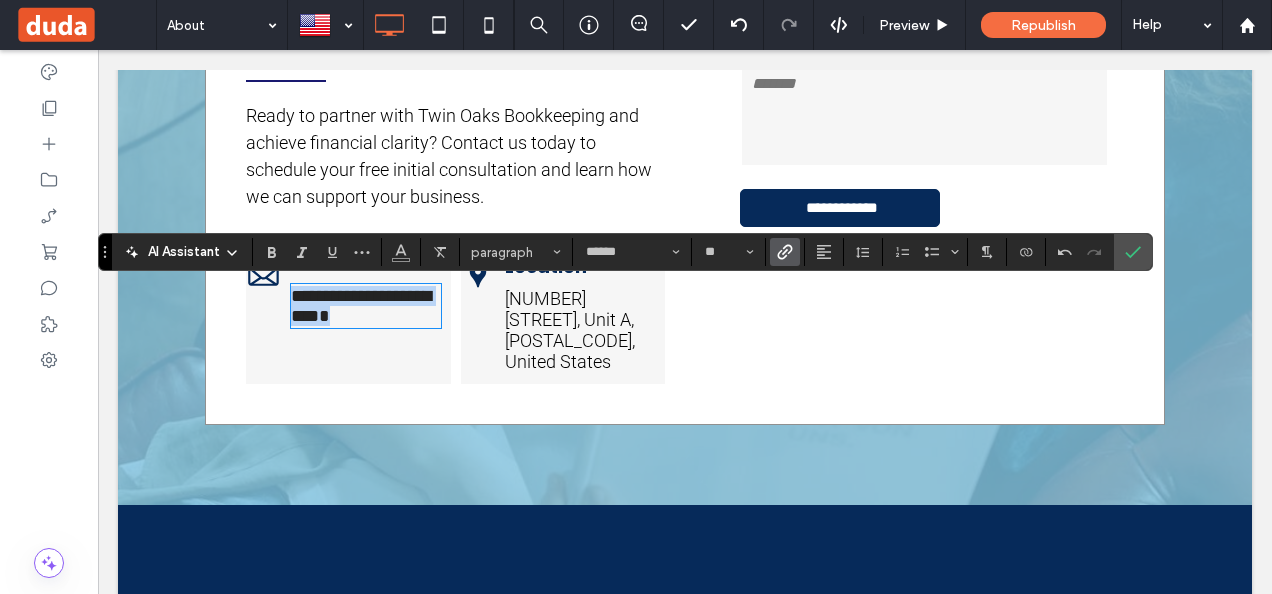 click on "*" at bounding box center (324, 316) 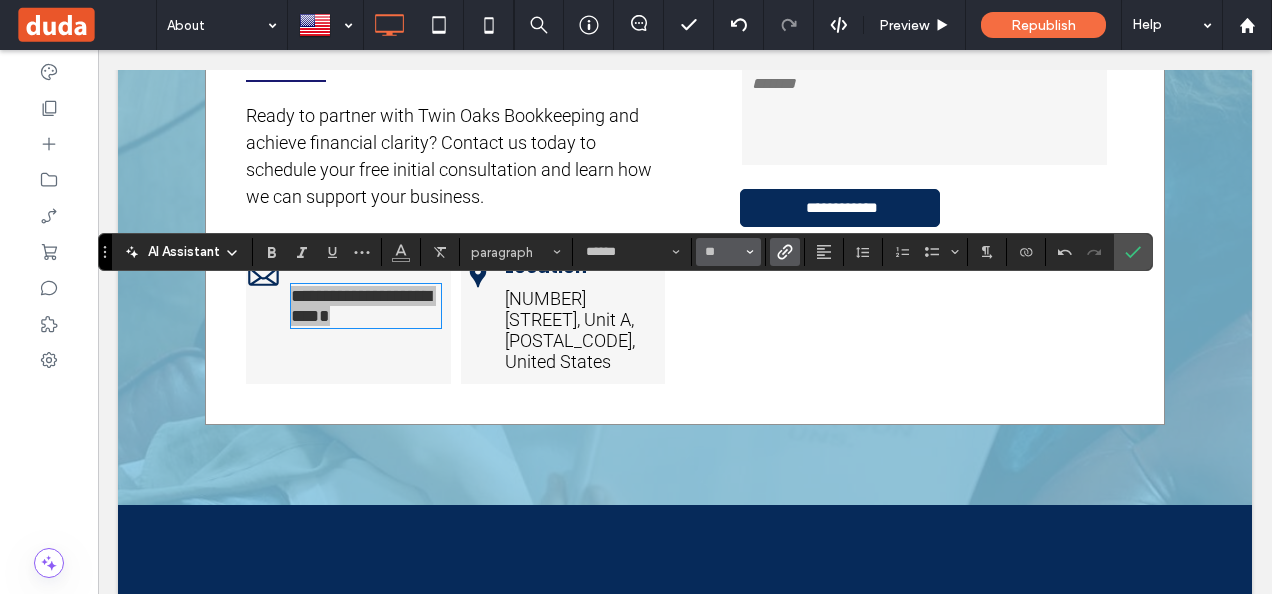 drag, startPoint x: 748, startPoint y: 248, endPoint x: 719, endPoint y: 248, distance: 29 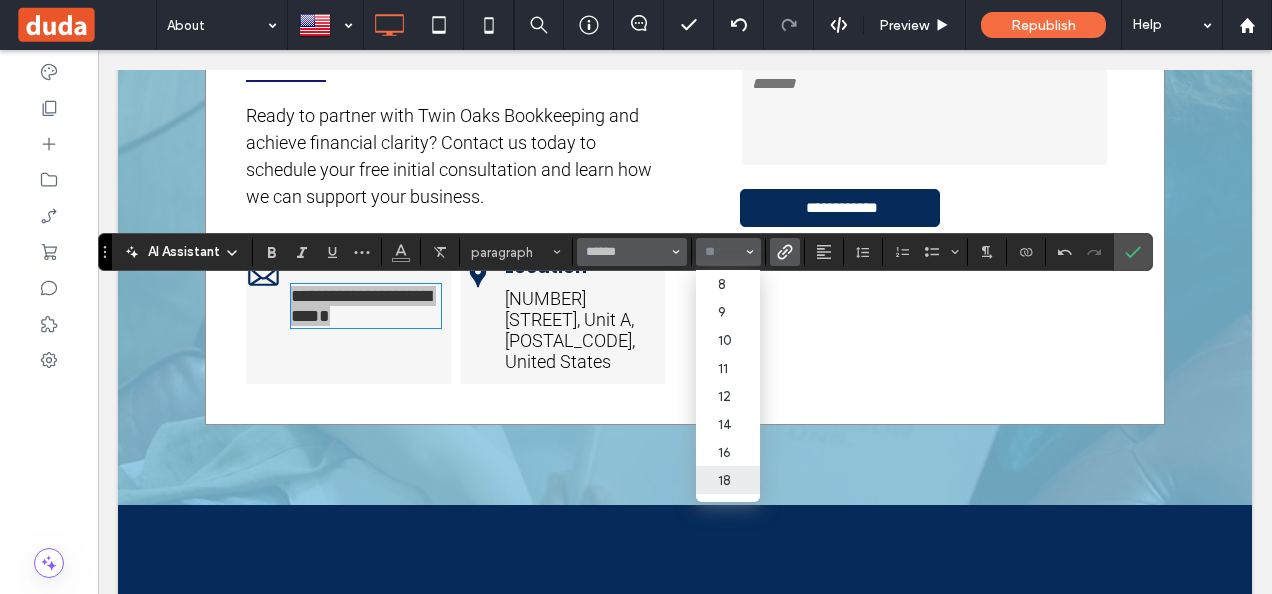 click 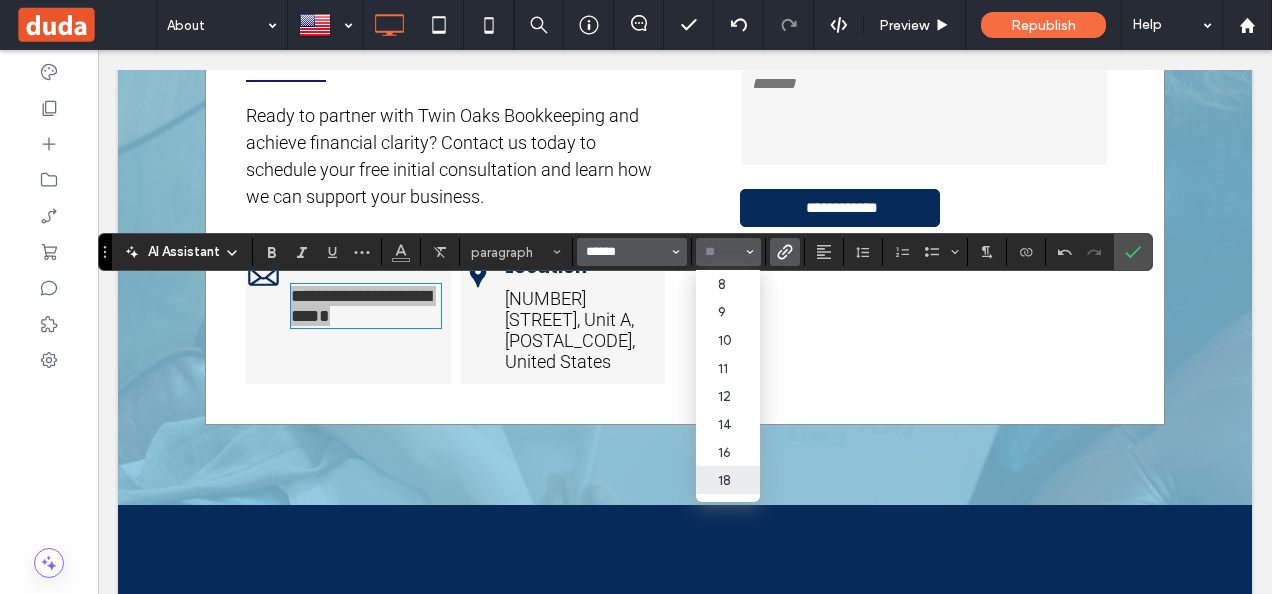 type on "**" 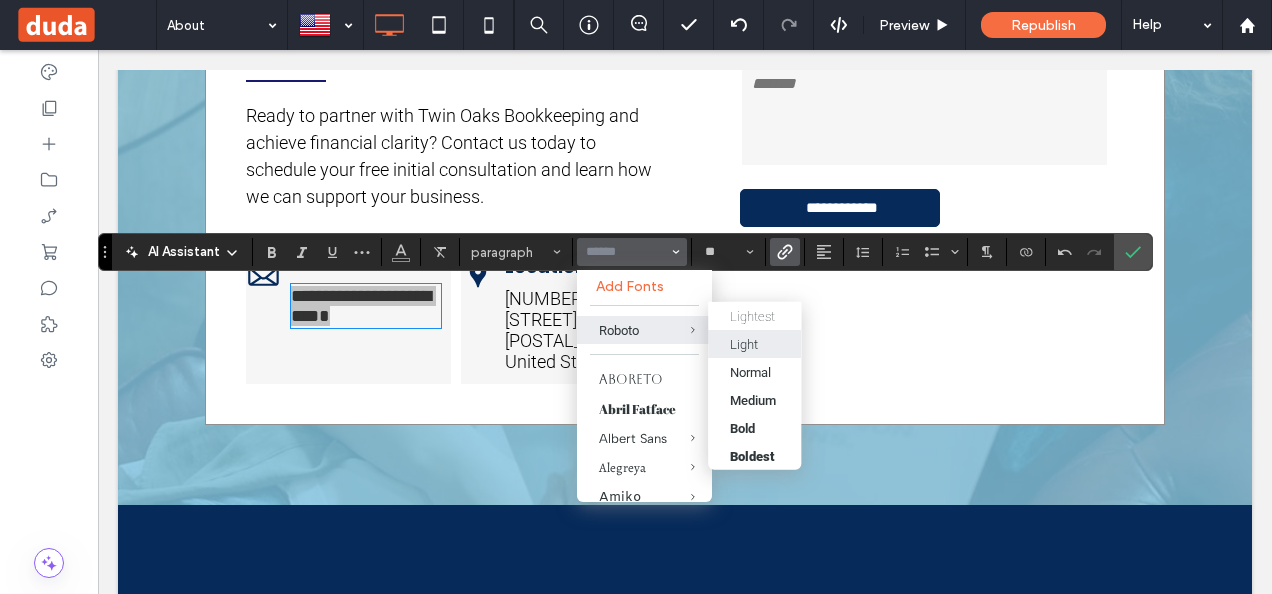 click on "Light" at bounding box center [744, 343] 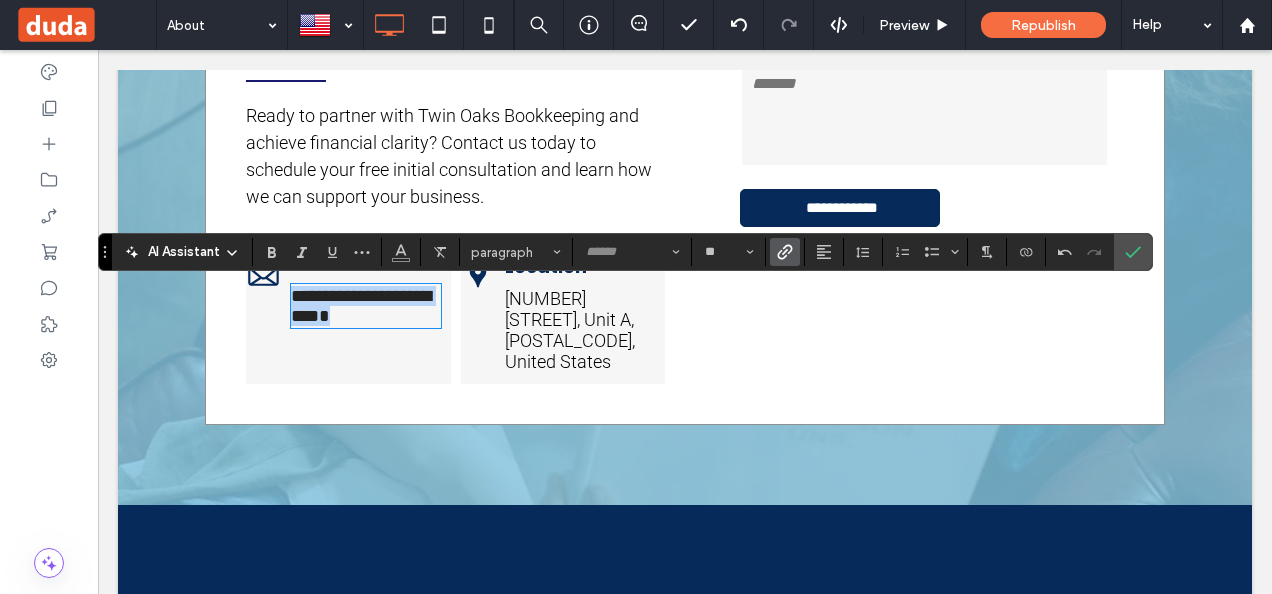 type on "******" 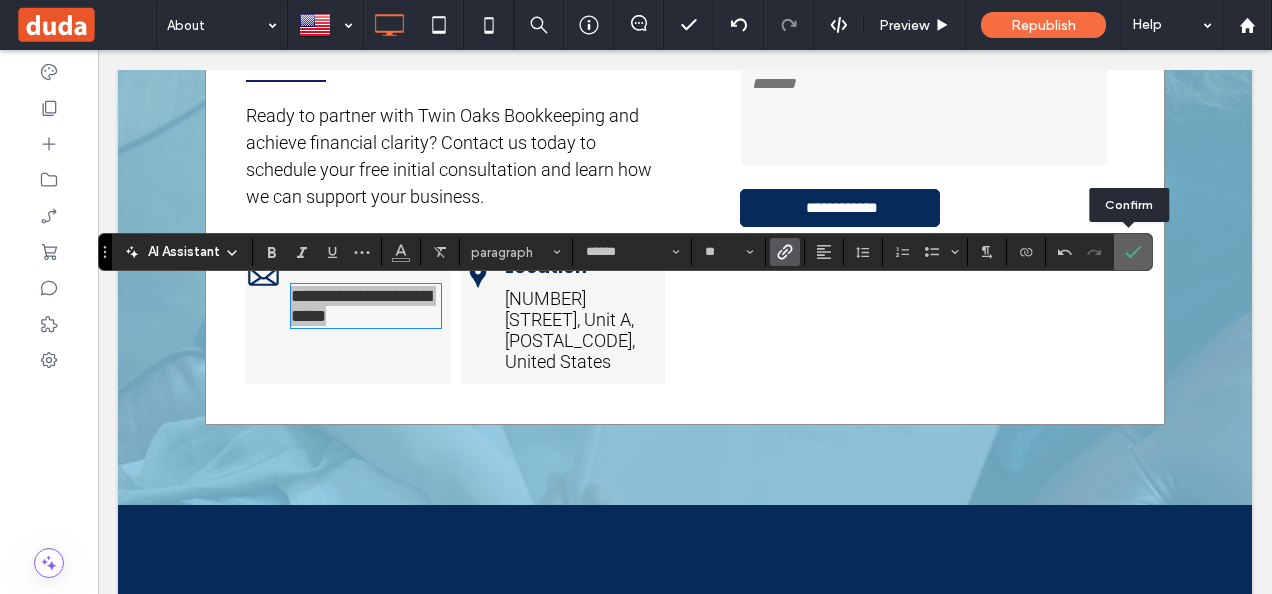 click at bounding box center (1133, 252) 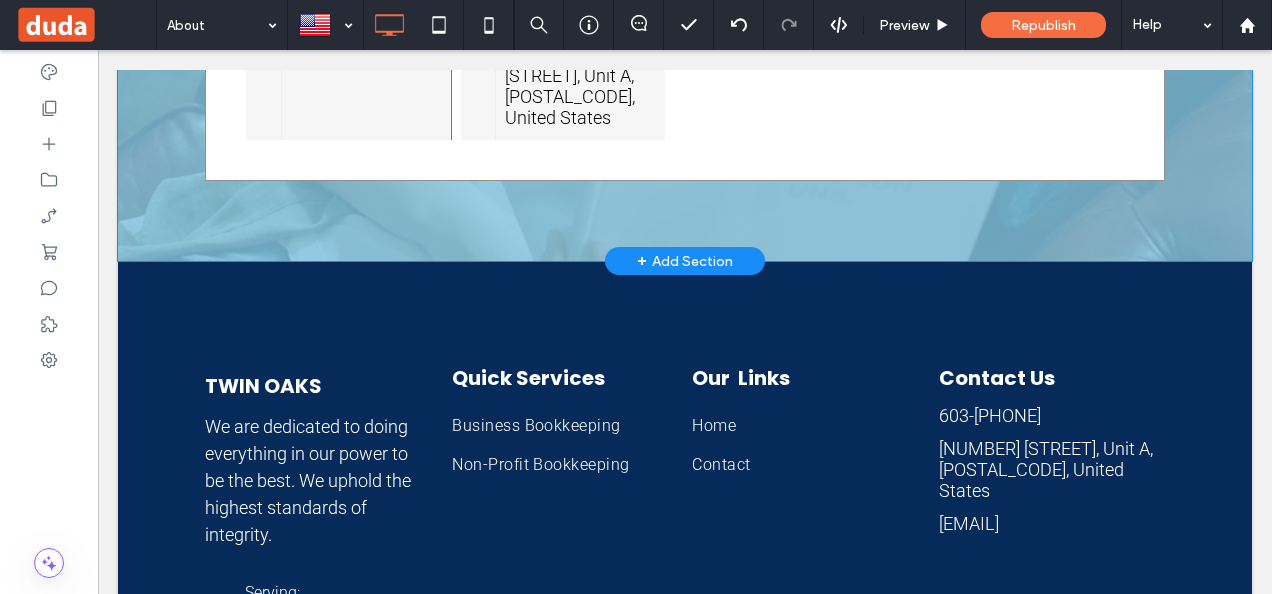 scroll, scrollTop: 3700, scrollLeft: 0, axis: vertical 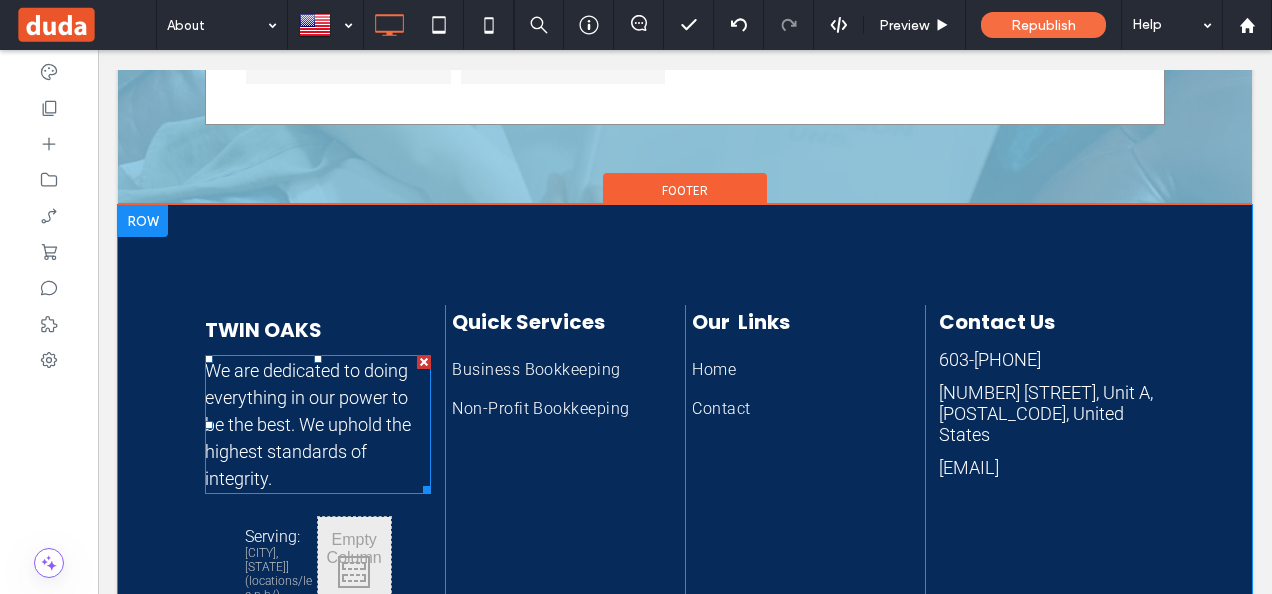 click on "We are dedicated to doing everything in our power to be the best. We uphold the highest standards of integrity." at bounding box center (308, 424) 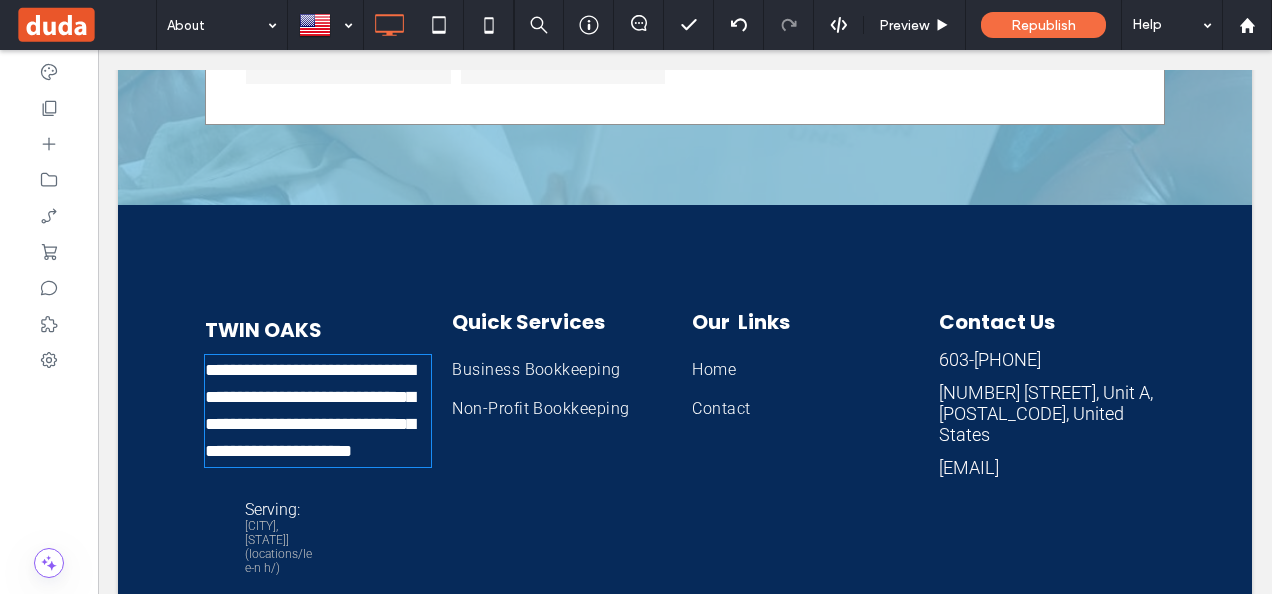 click on "**********" at bounding box center [310, 410] 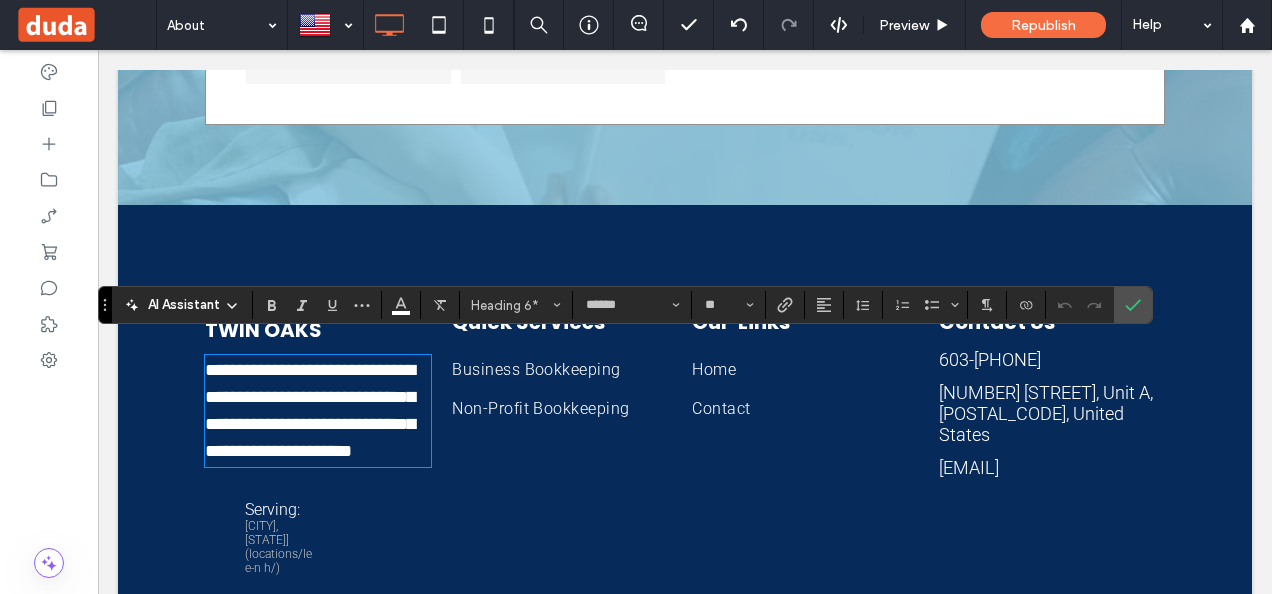 click on "[NUMBER] [STREET], Unit A, [POSTAL_CODE], United States" at bounding box center (1046, 413) 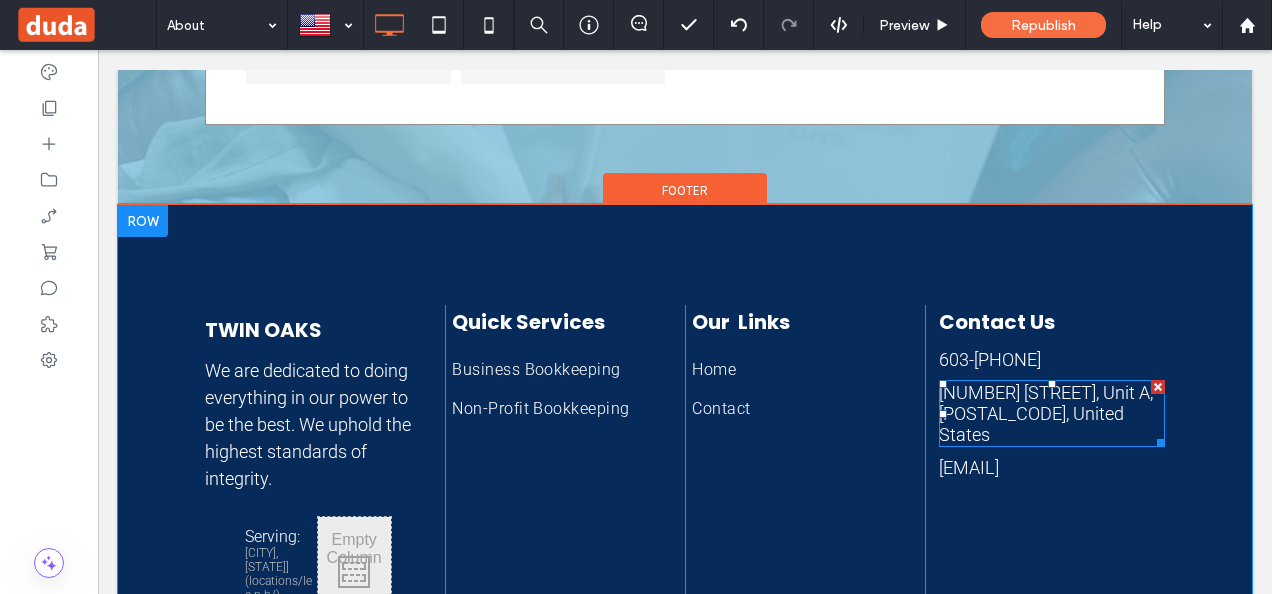 click on "[NUMBER] [STREET], Unit A, [POSTAL_CODE], United States" at bounding box center [1046, 413] 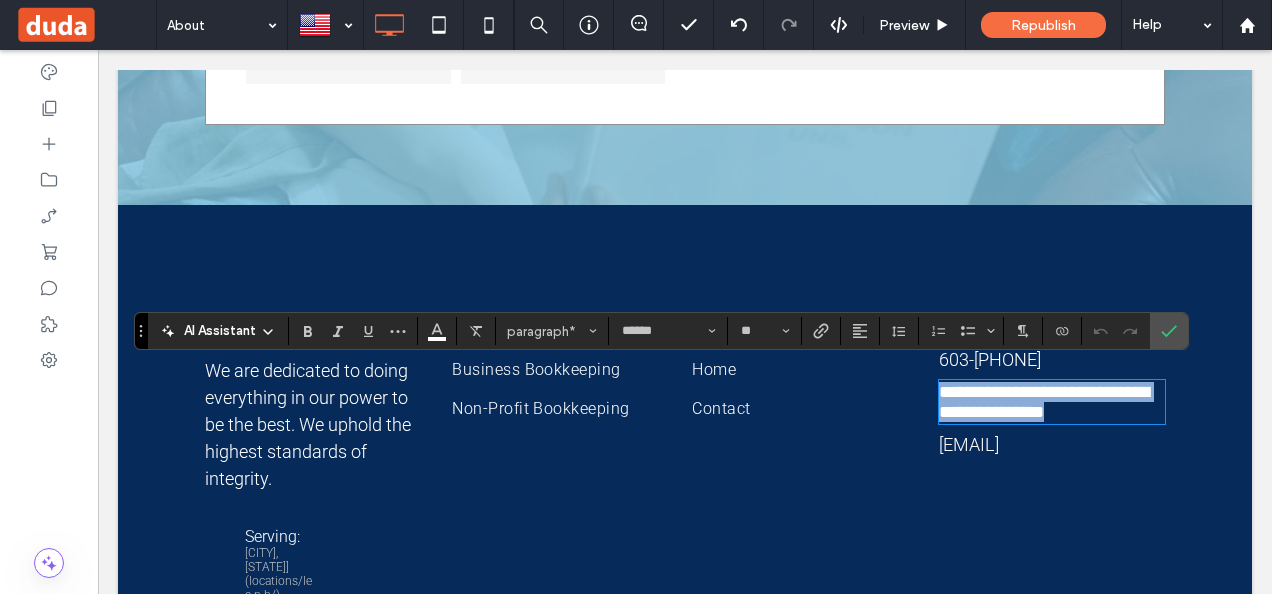click on "[EMAIL]" at bounding box center (969, 444) 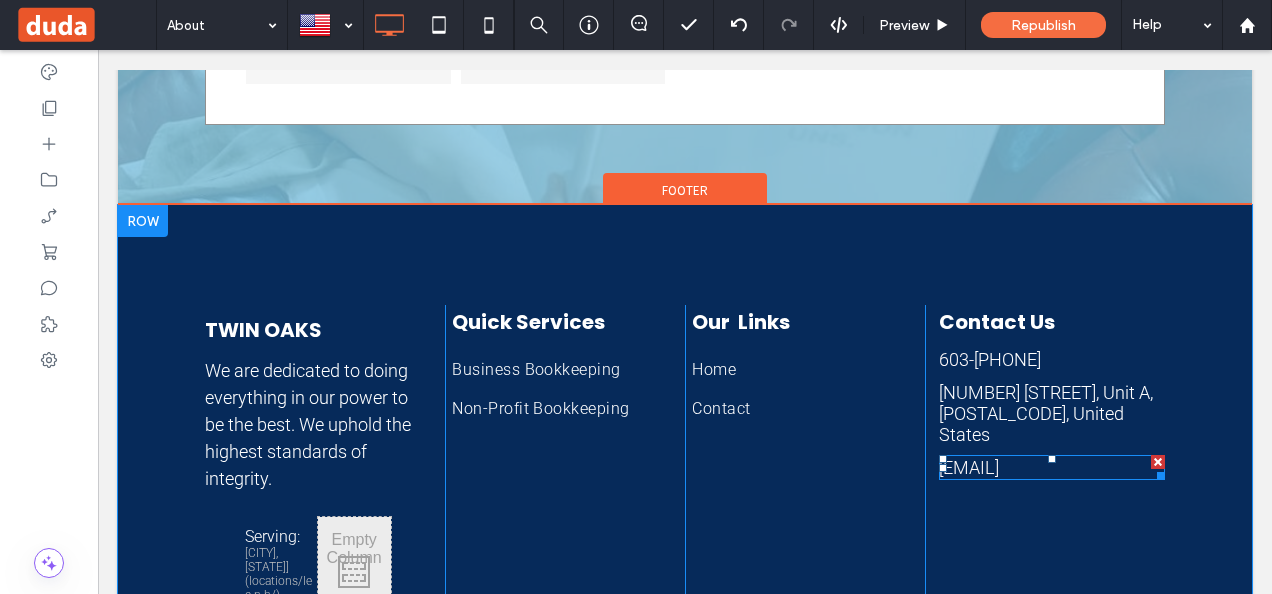click on "[EMAIL]" at bounding box center (969, 467) 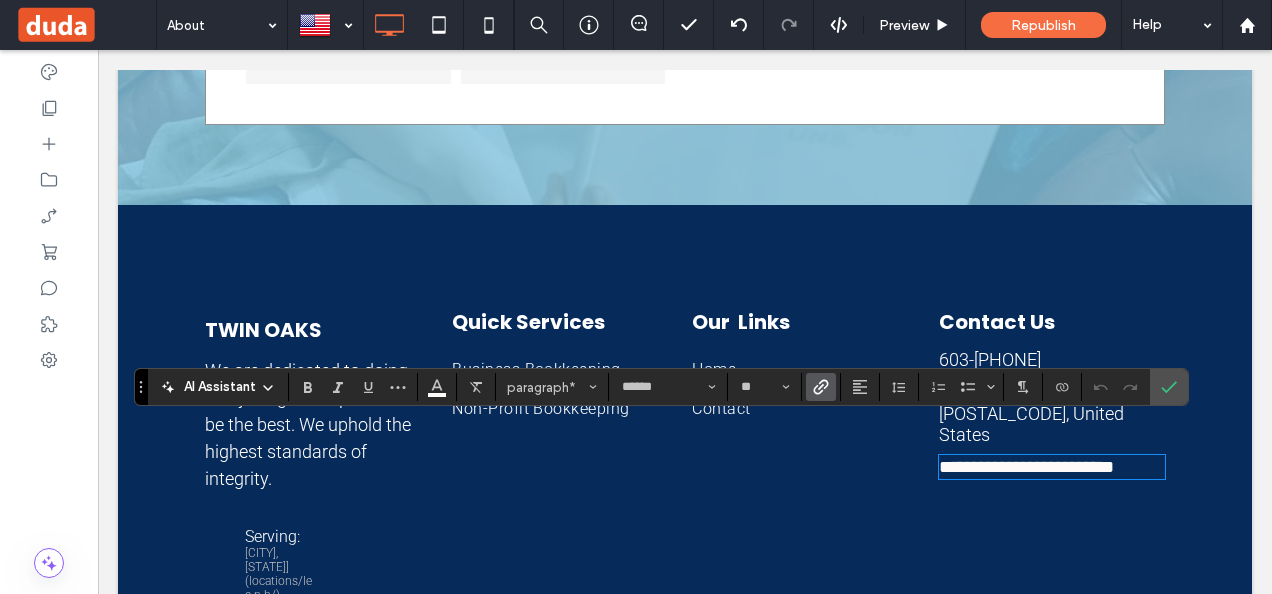 click on "[PHONE]" at bounding box center (1007, 359) 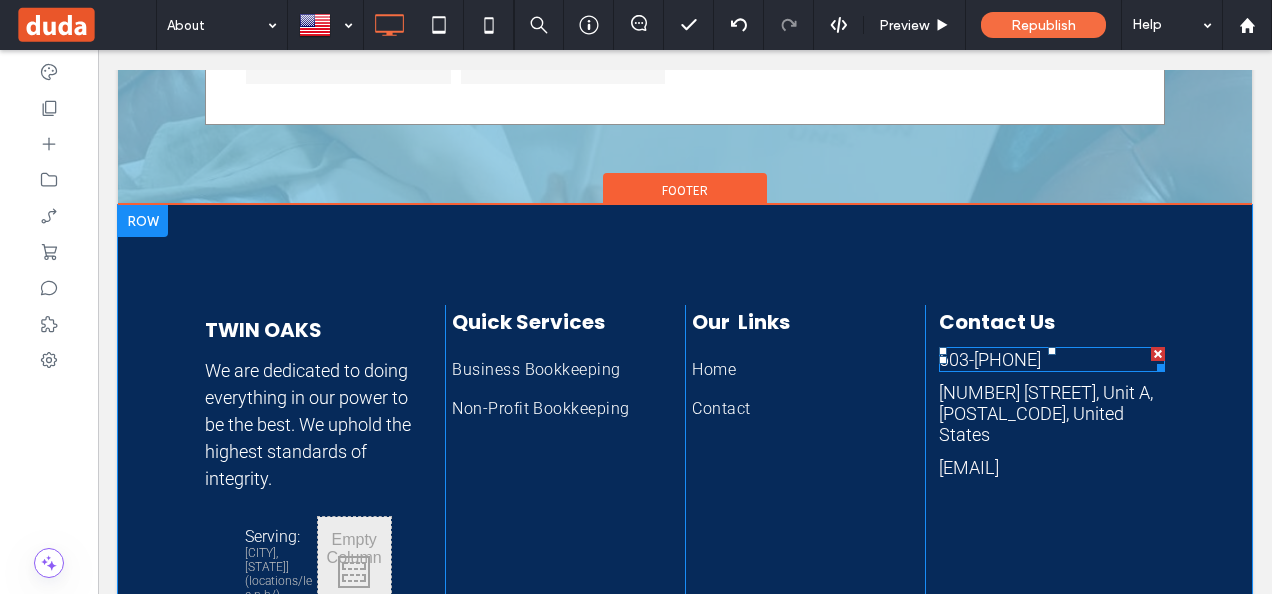 click on "[PHONE]" at bounding box center [1007, 359] 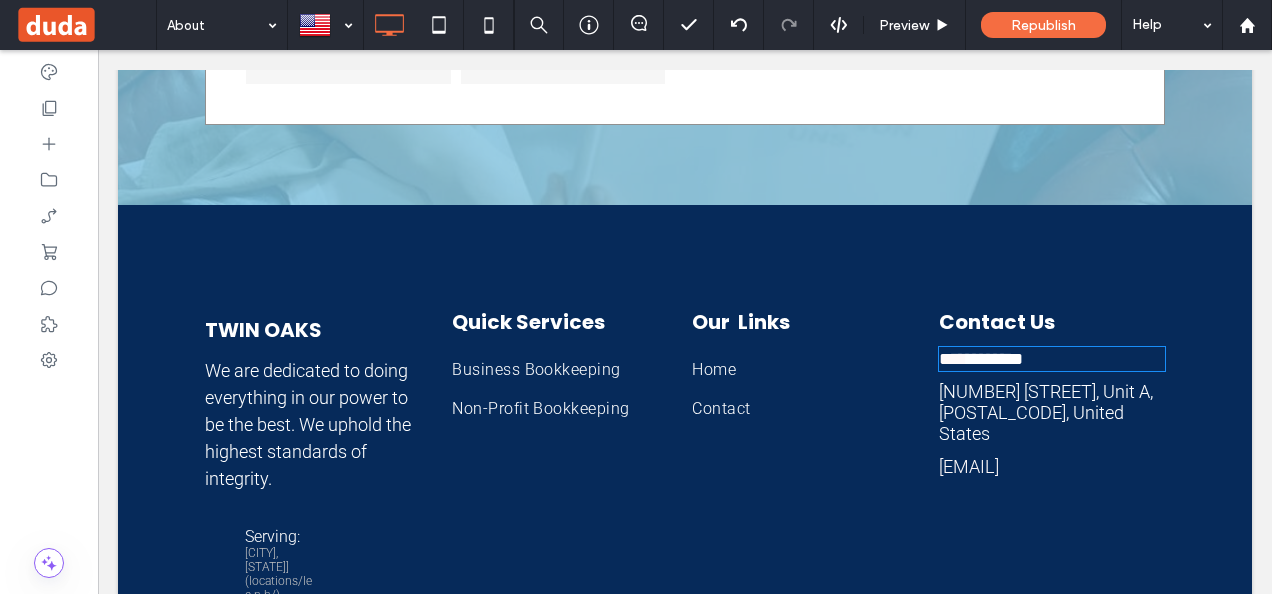 click on "********" at bounding box center (995, 359) 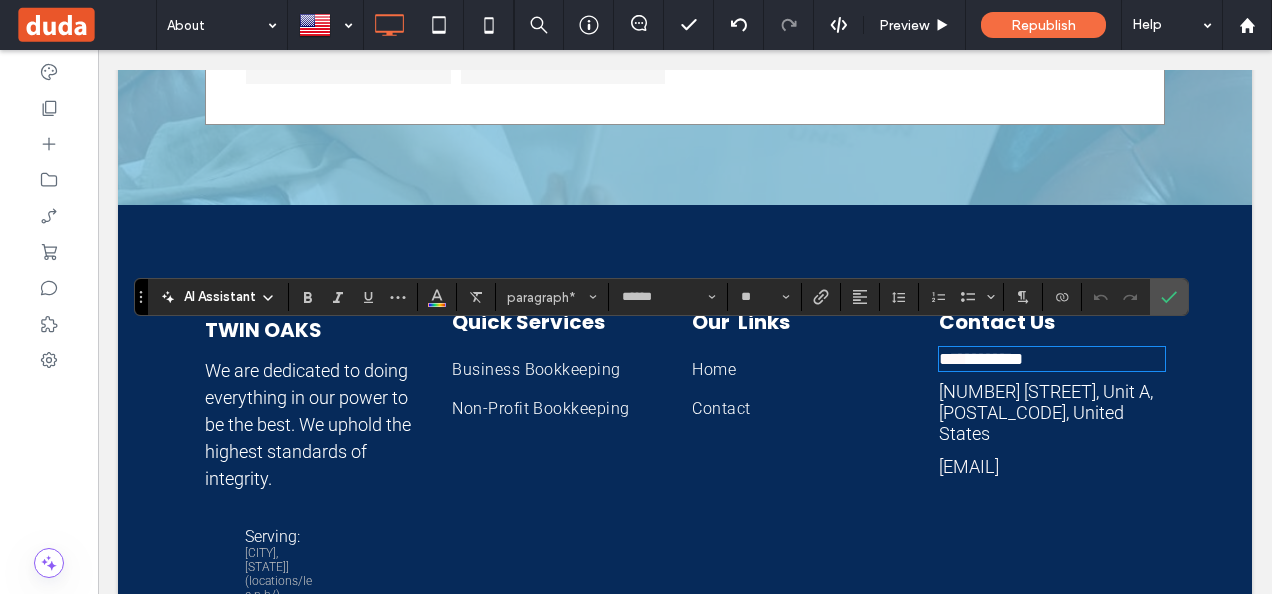 click on "[NUMBER] [STREET], Unit A, [POSTAL_CODE], United States" at bounding box center (1046, 412) 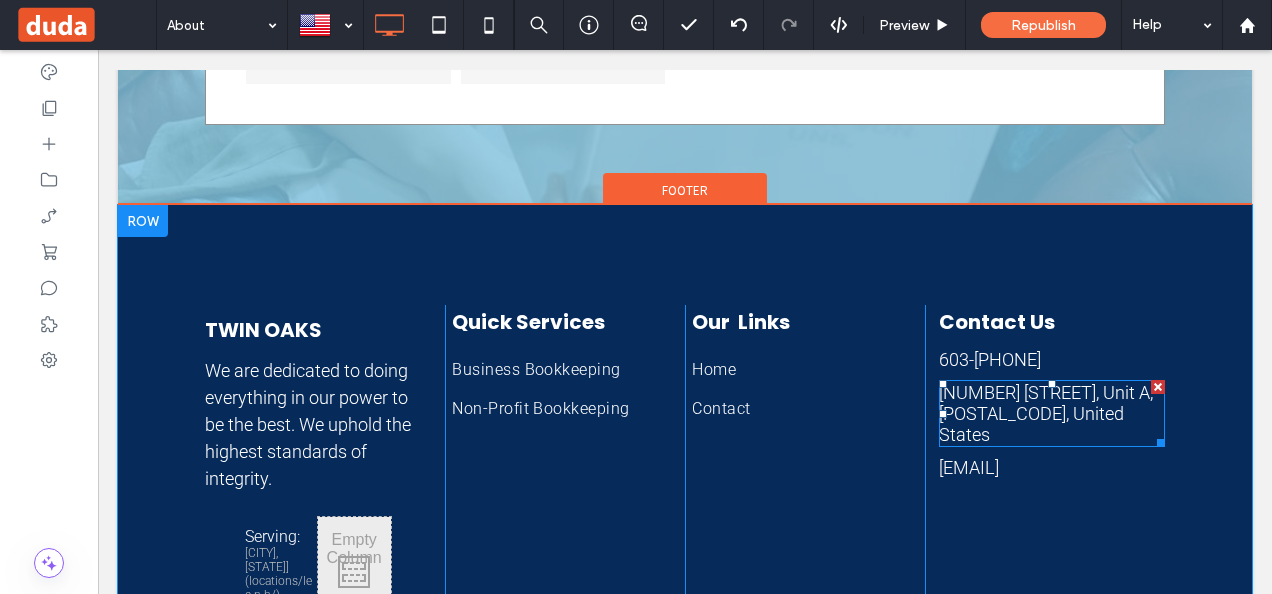 click on "[NUMBER] [STREET], Unit A, [POSTAL_CODE], United States" at bounding box center (1046, 413) 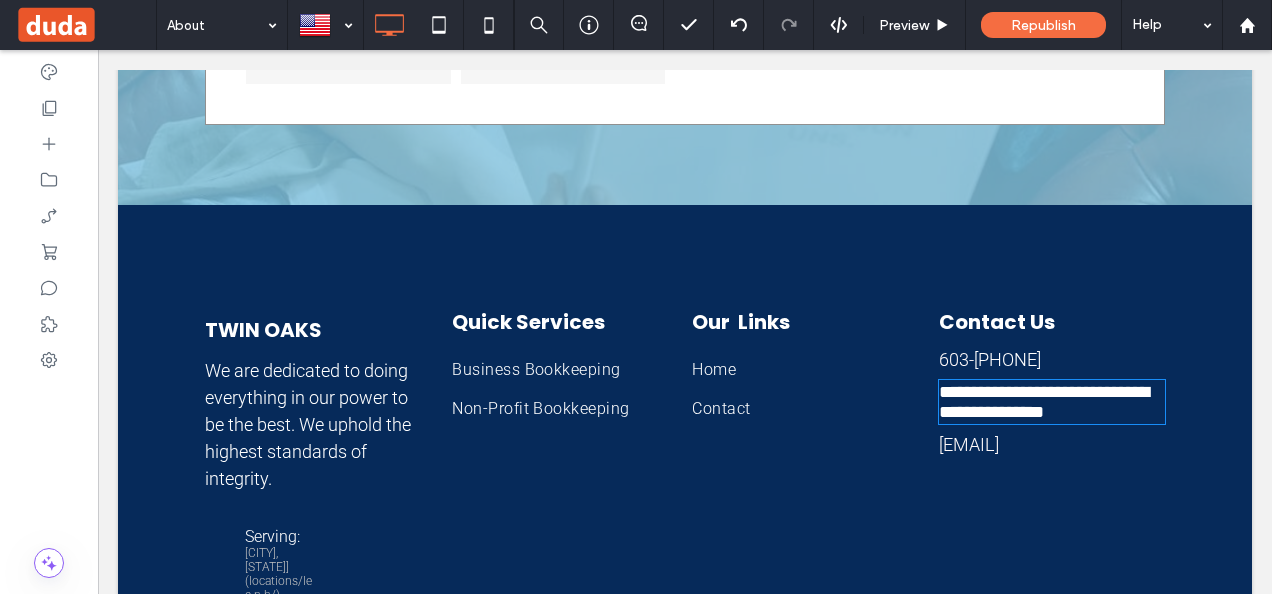 type on "******" 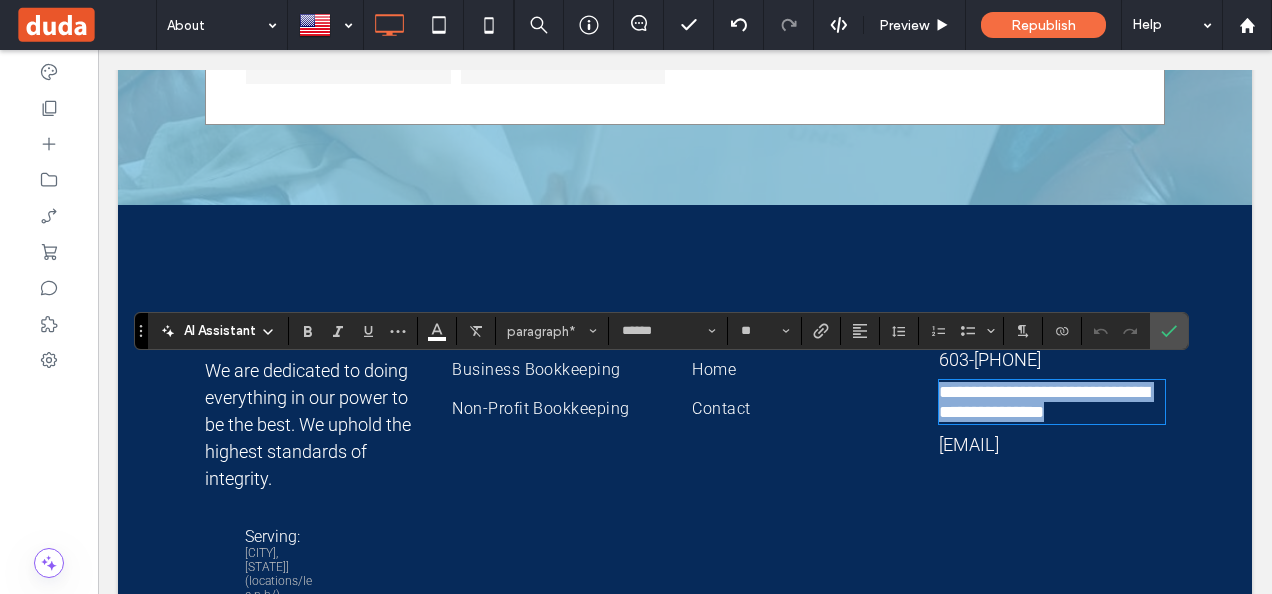 click on "[EMAIL]" at bounding box center (969, 444) 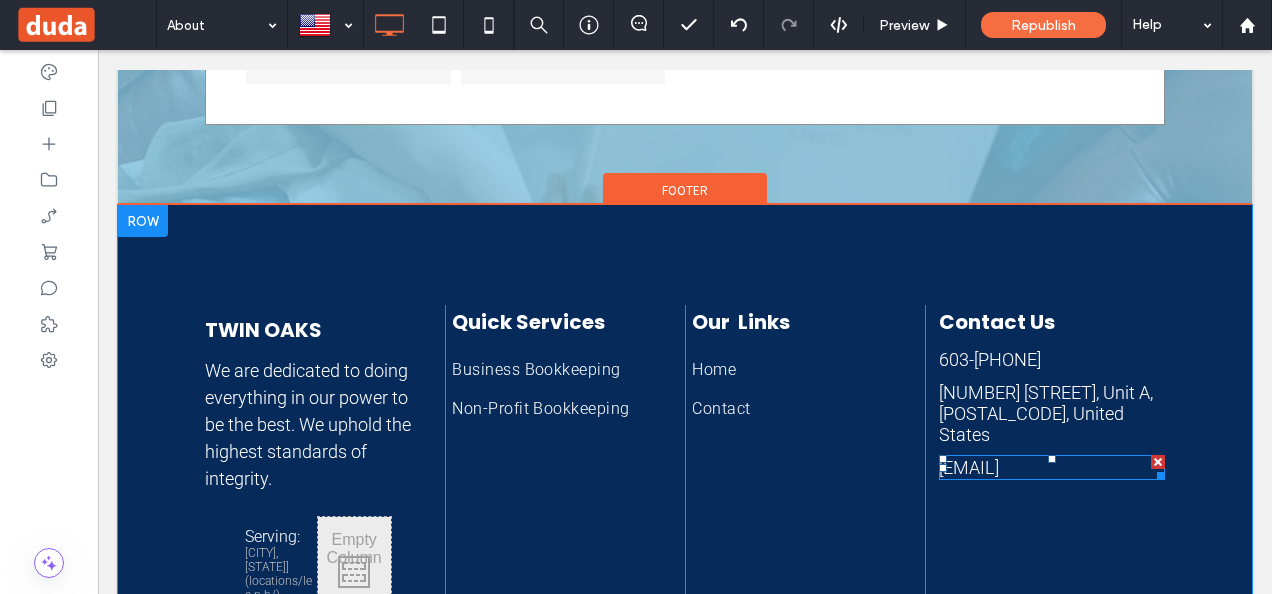 click on "[EMAIL]" at bounding box center (969, 467) 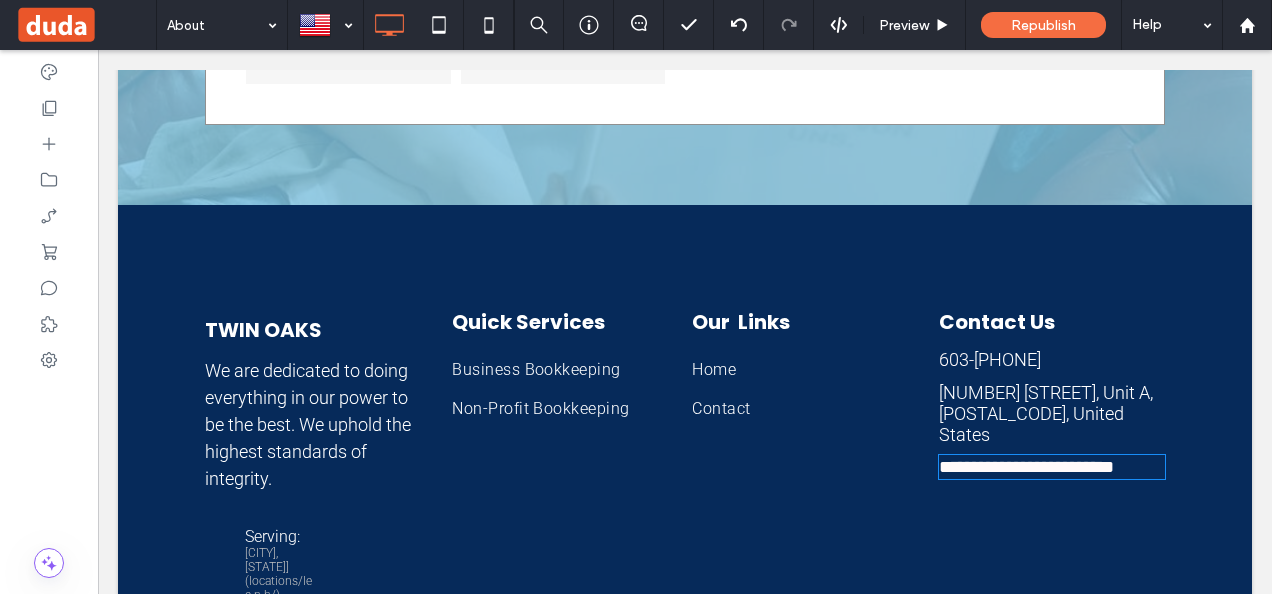 type on "******" 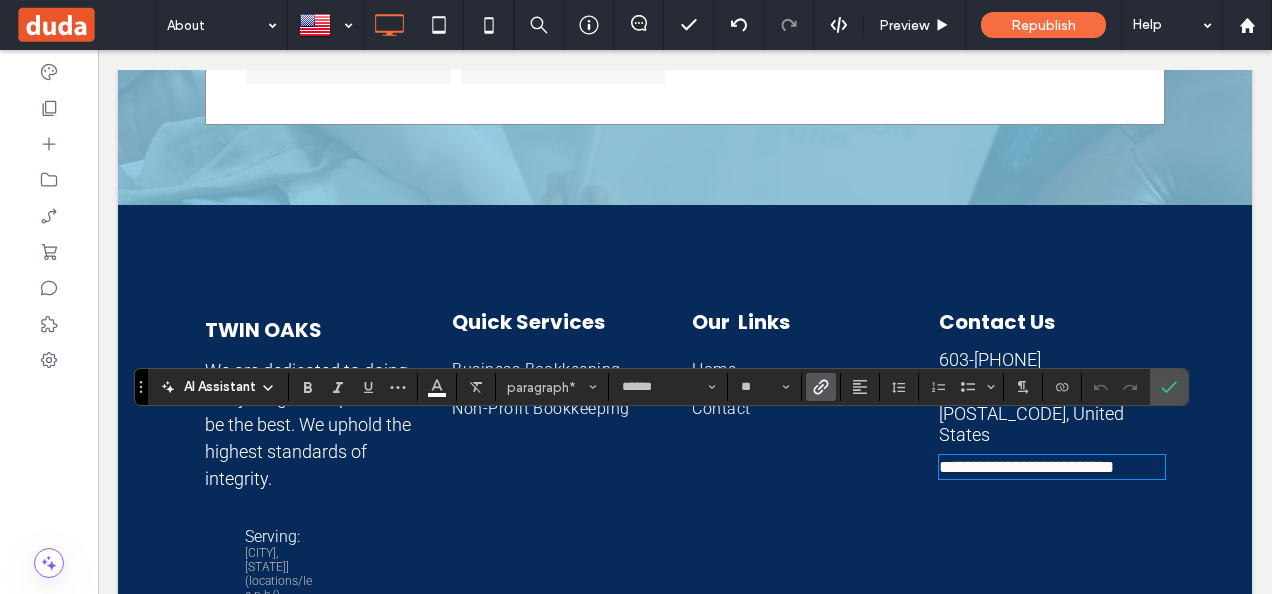 click on "[PHONE]" at bounding box center [1007, 359] 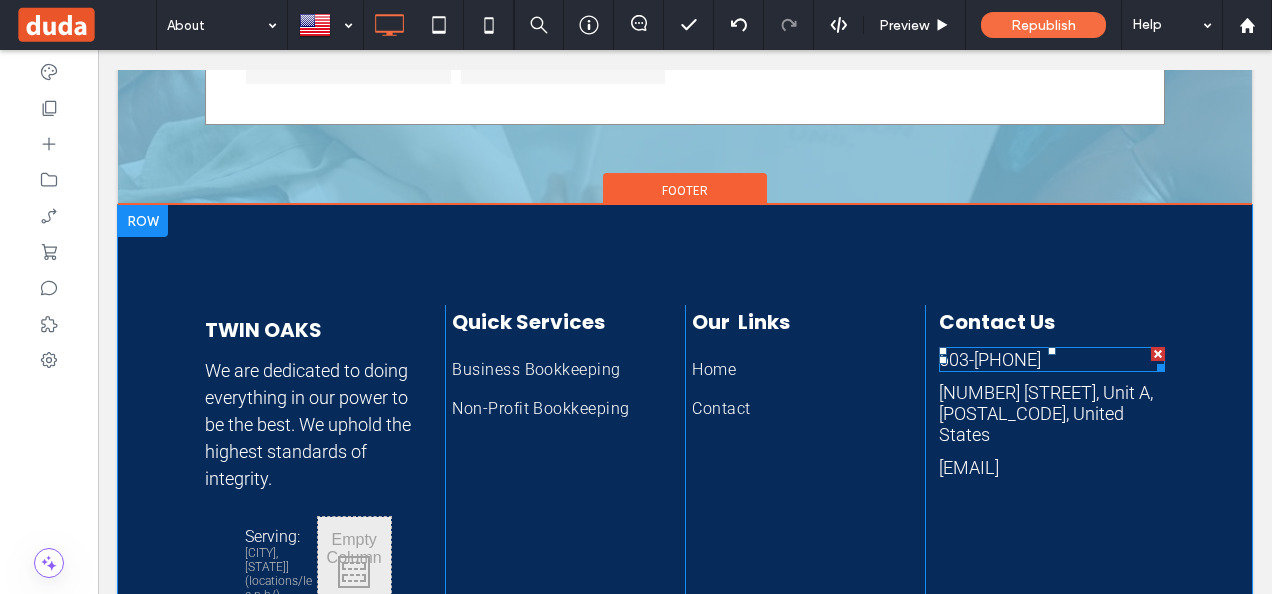 click on "[PHONE]" at bounding box center [1007, 359] 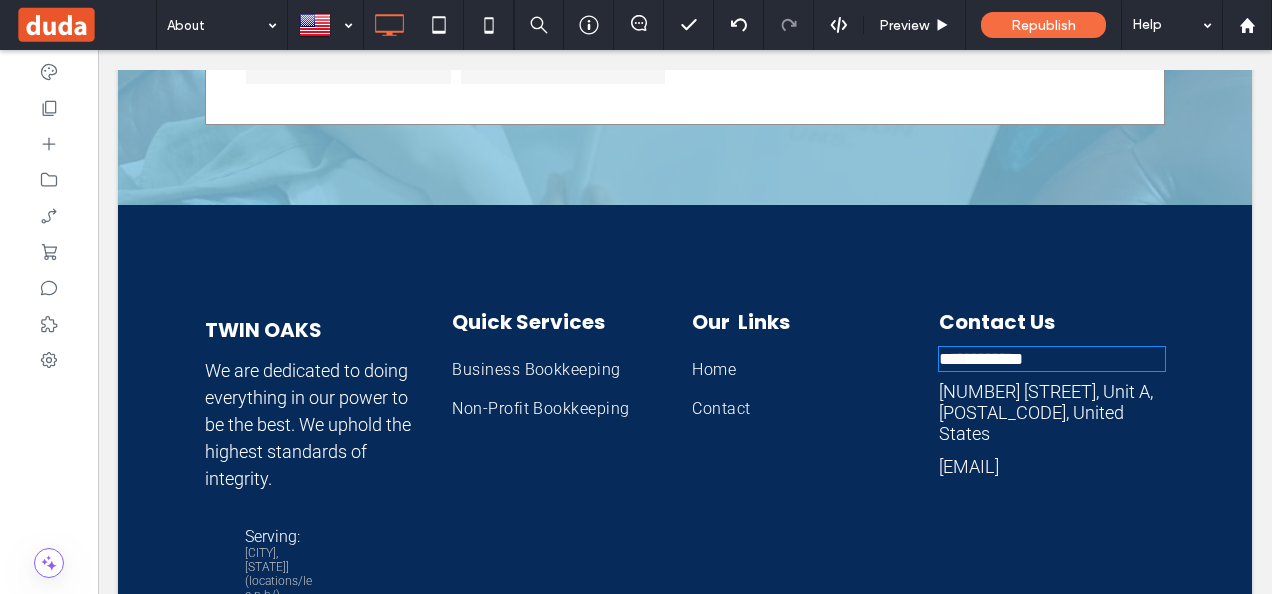 type on "******" 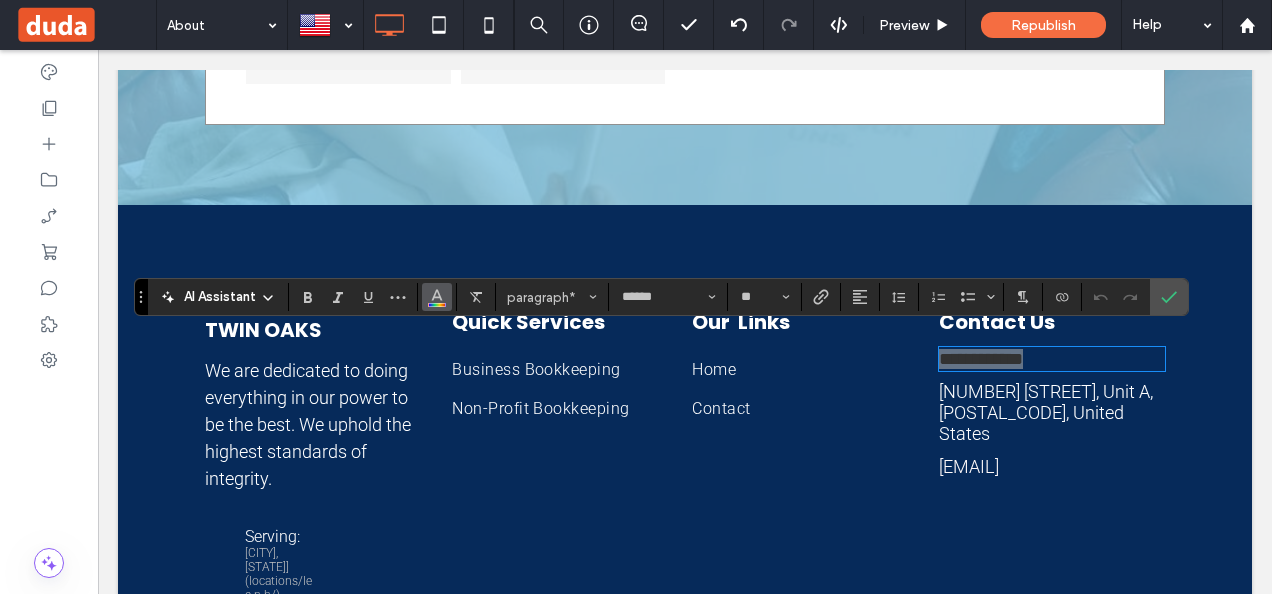 click at bounding box center [437, 295] 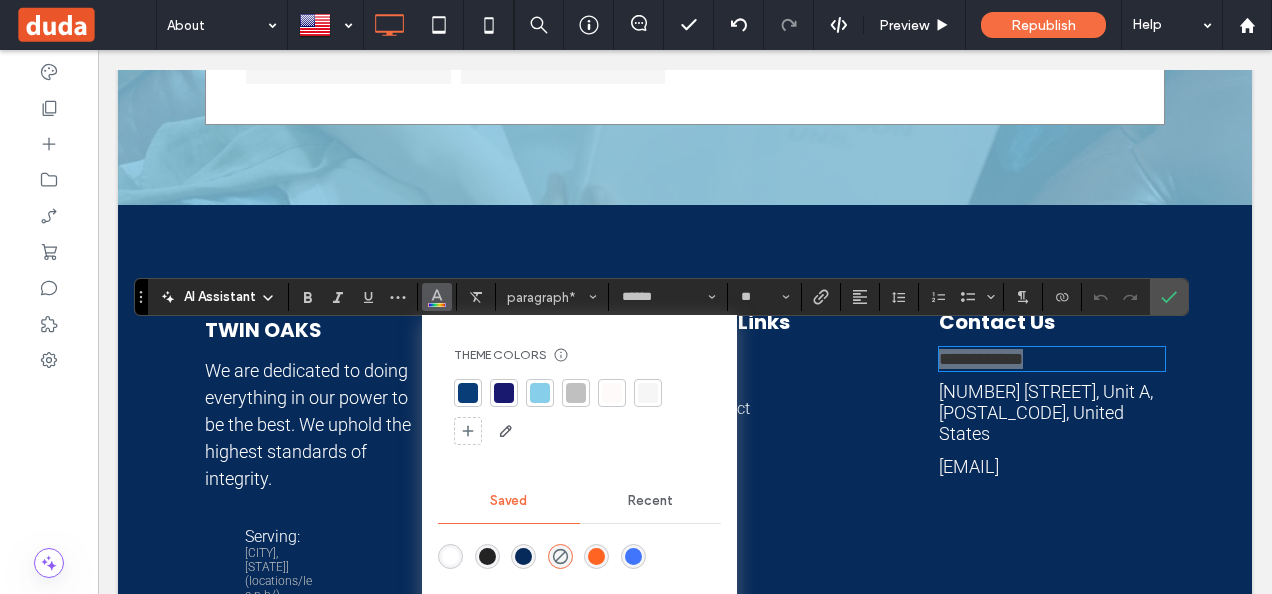 click at bounding box center (450, 556) 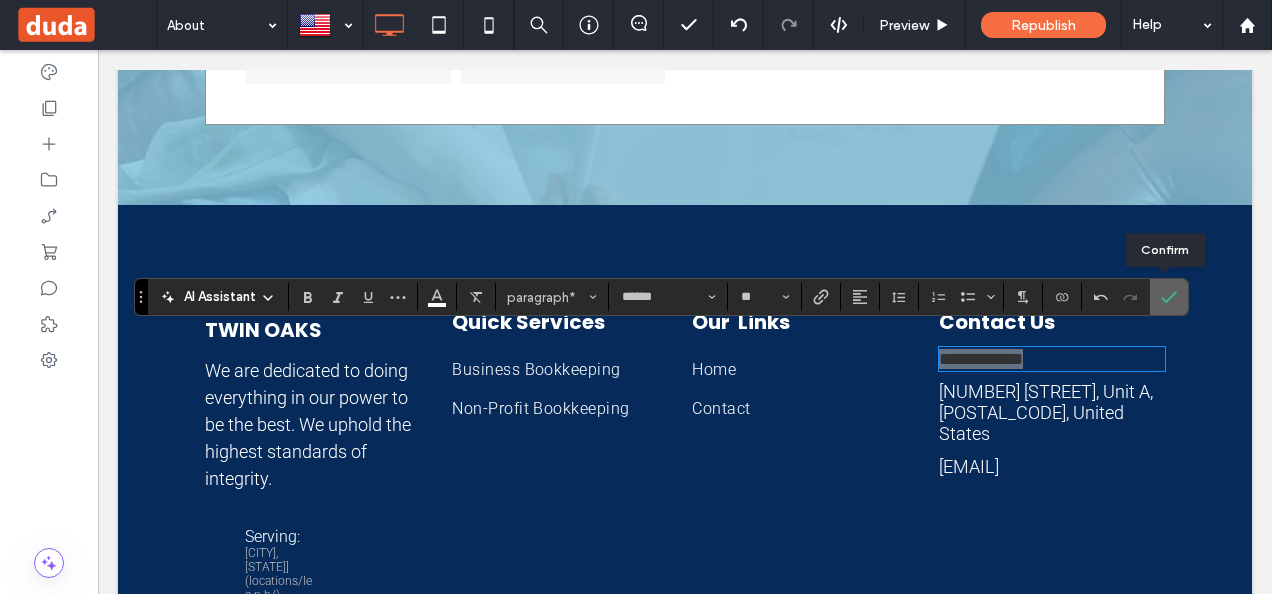 click 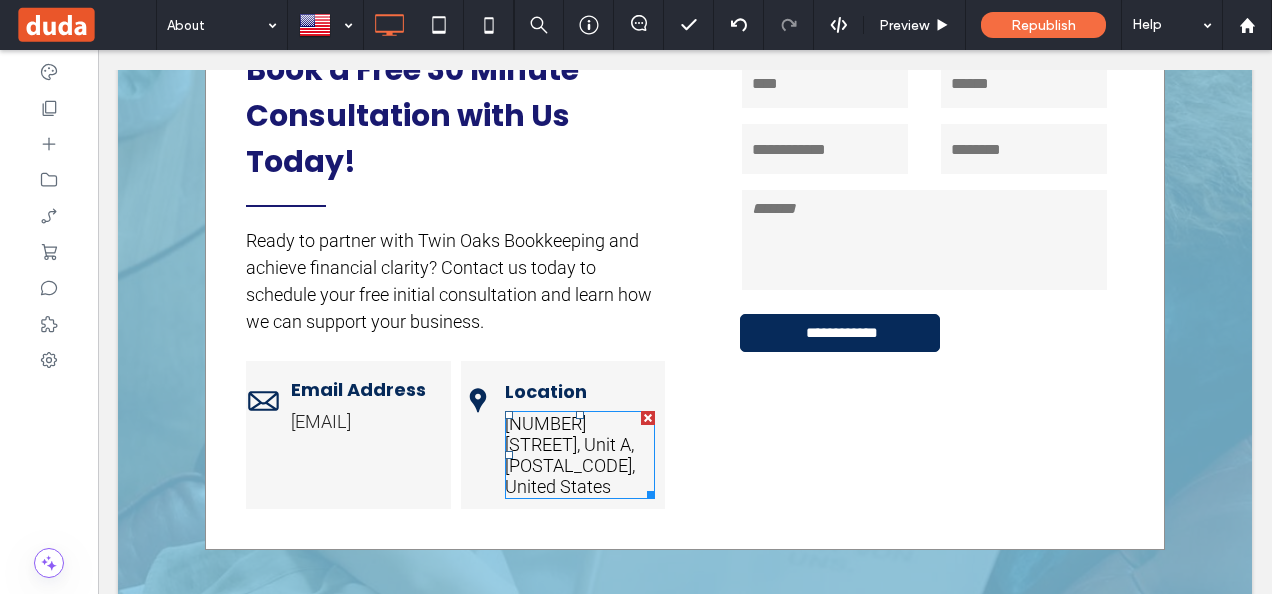 scroll, scrollTop: 3270, scrollLeft: 0, axis: vertical 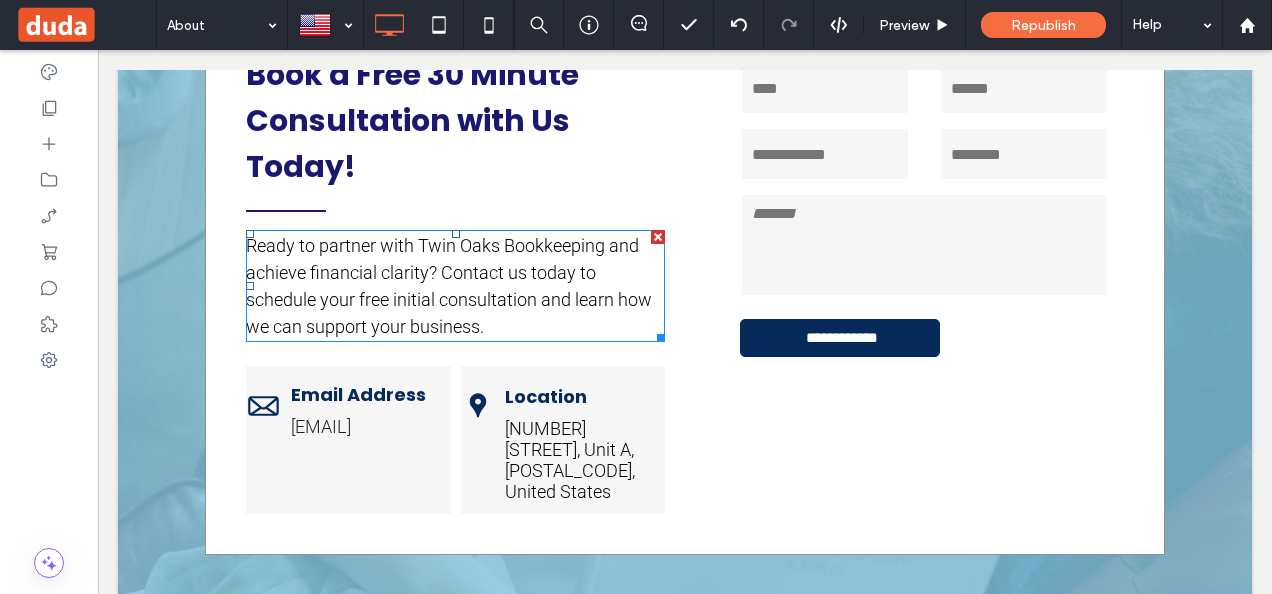 click on "Ready to partner with Twin Oaks Bookkeeping and achieve financial clarity? Contact us today to schedule your free initial consultation and learn how we can support your business." at bounding box center [449, 286] 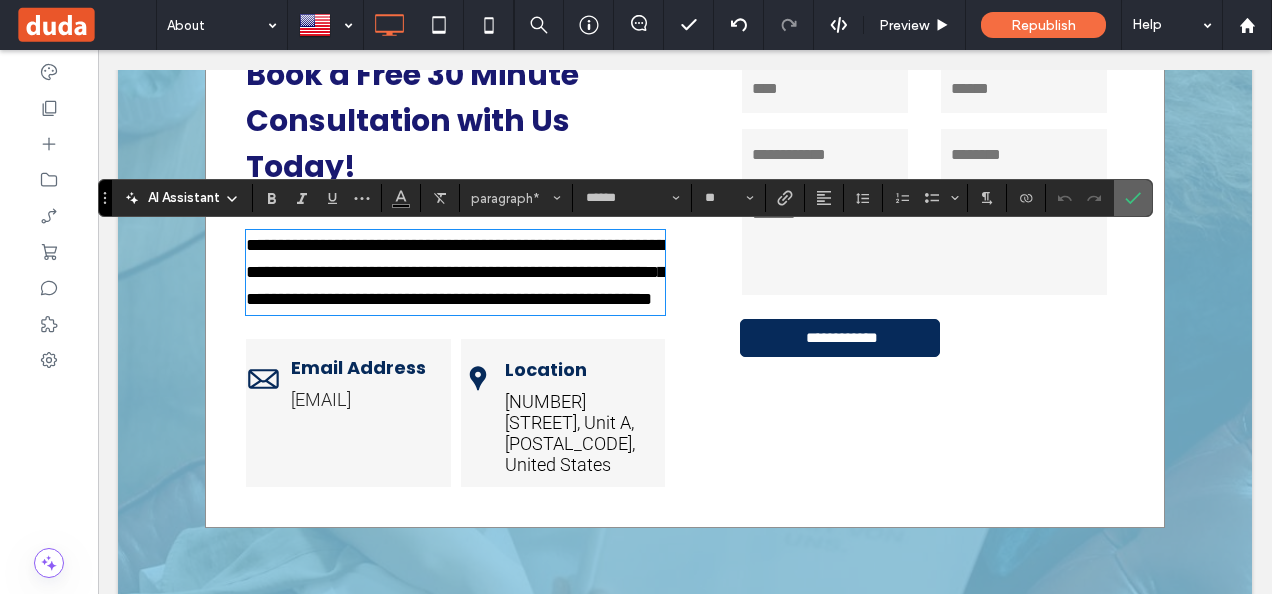 click at bounding box center [1133, 198] 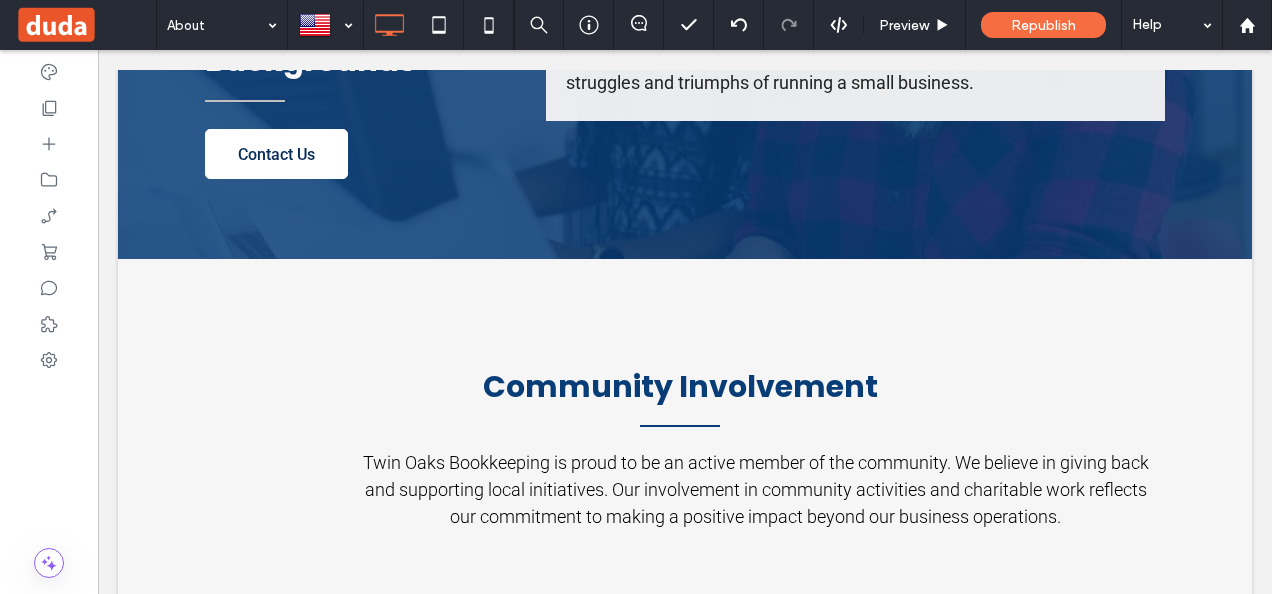 scroll, scrollTop: 2270, scrollLeft: 0, axis: vertical 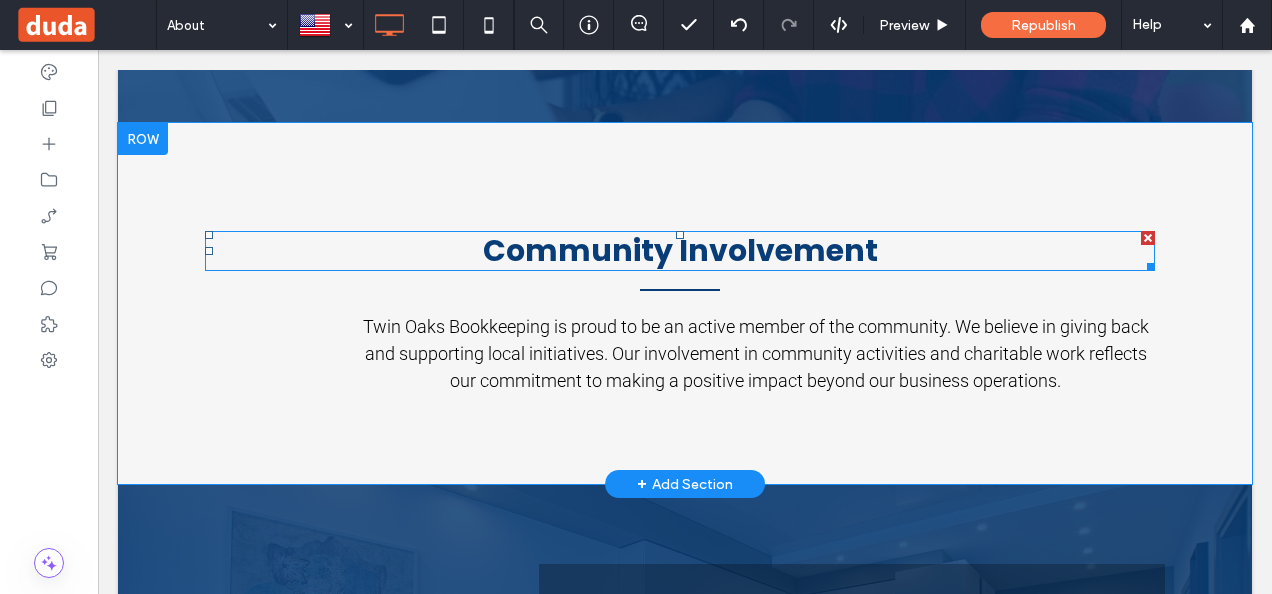 click on "Community Involvement" at bounding box center [680, 250] 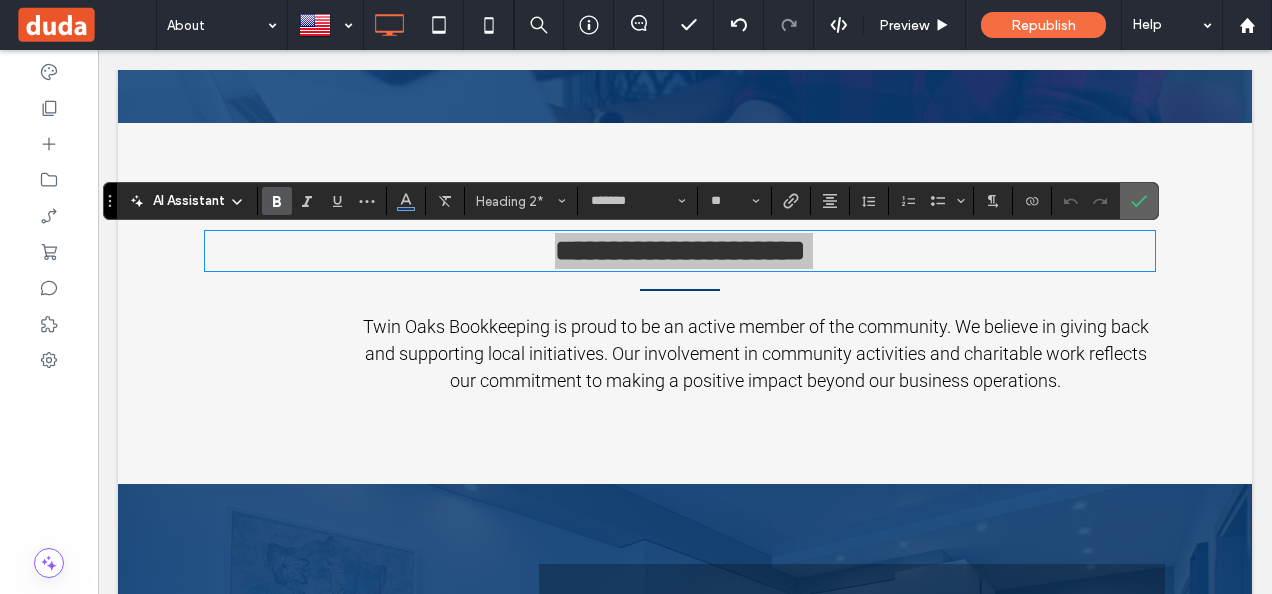 click at bounding box center [1139, 201] 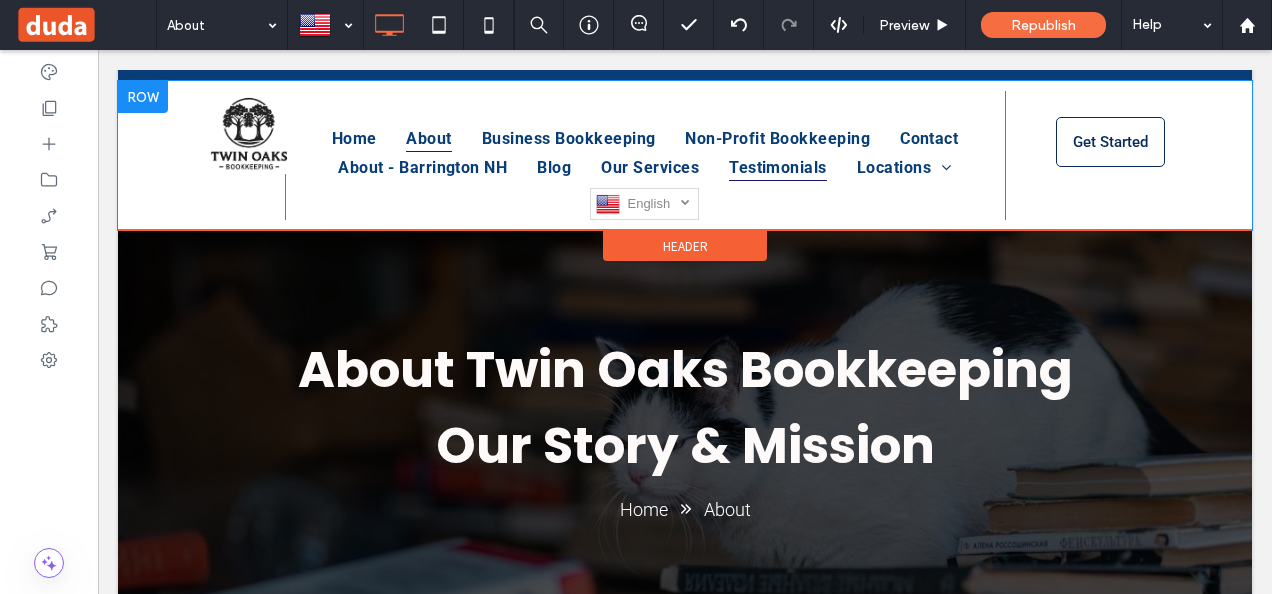 scroll, scrollTop: 0, scrollLeft: 0, axis: both 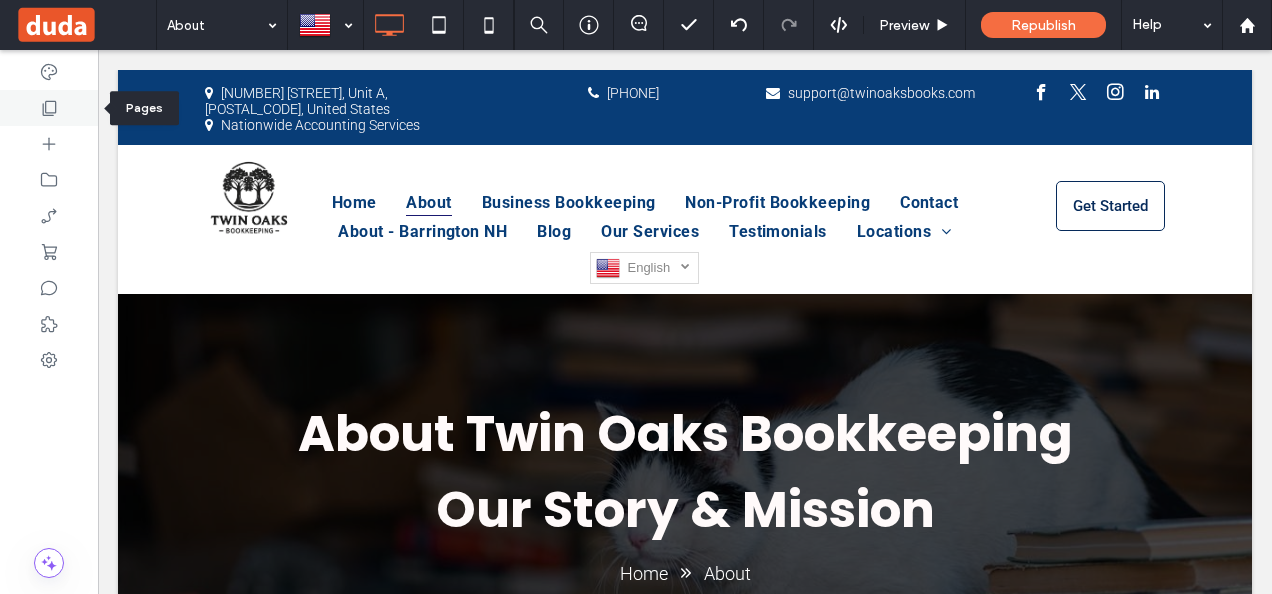 click 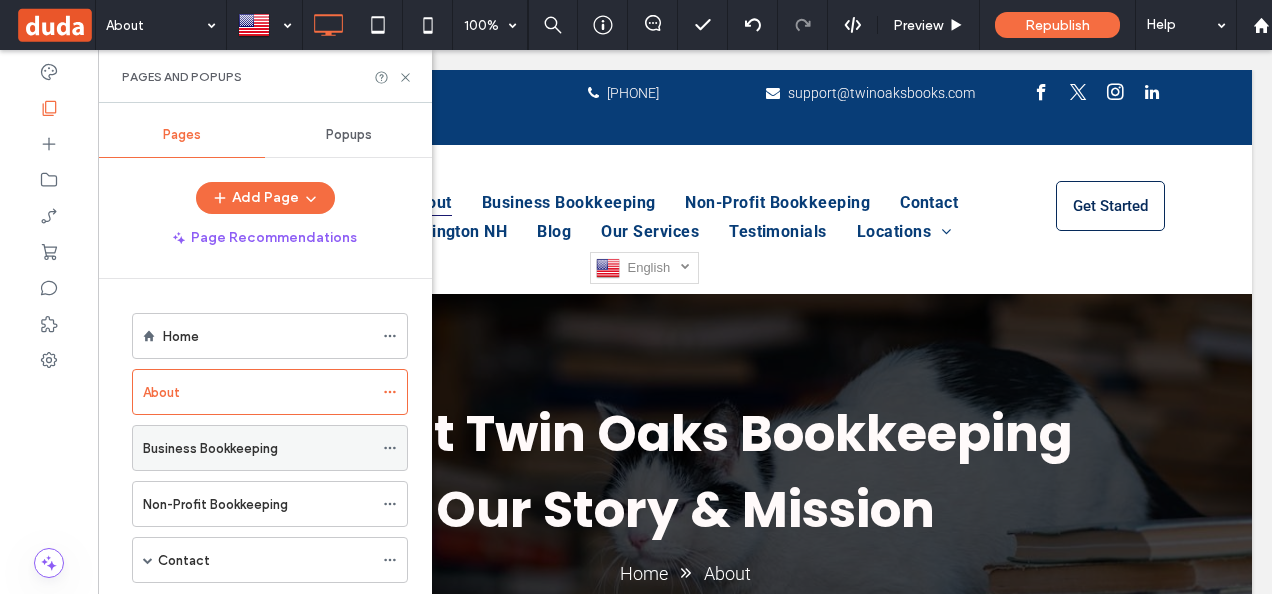 click on "Business Bookkeeping" at bounding box center [210, 448] 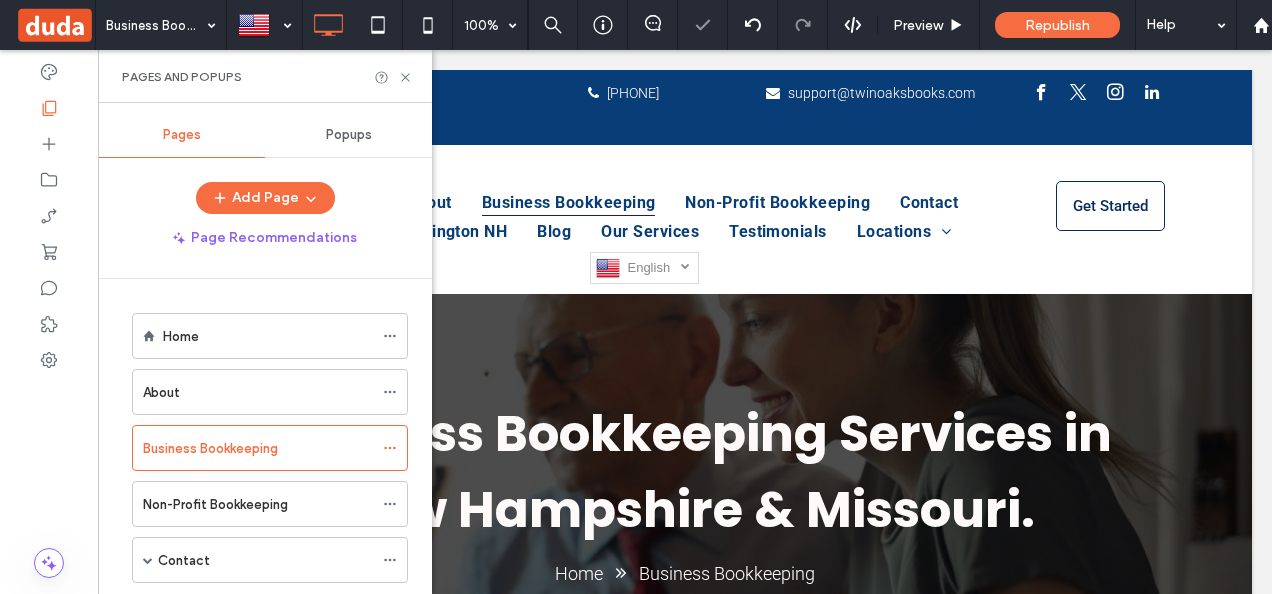 scroll, scrollTop: 0, scrollLeft: 0, axis: both 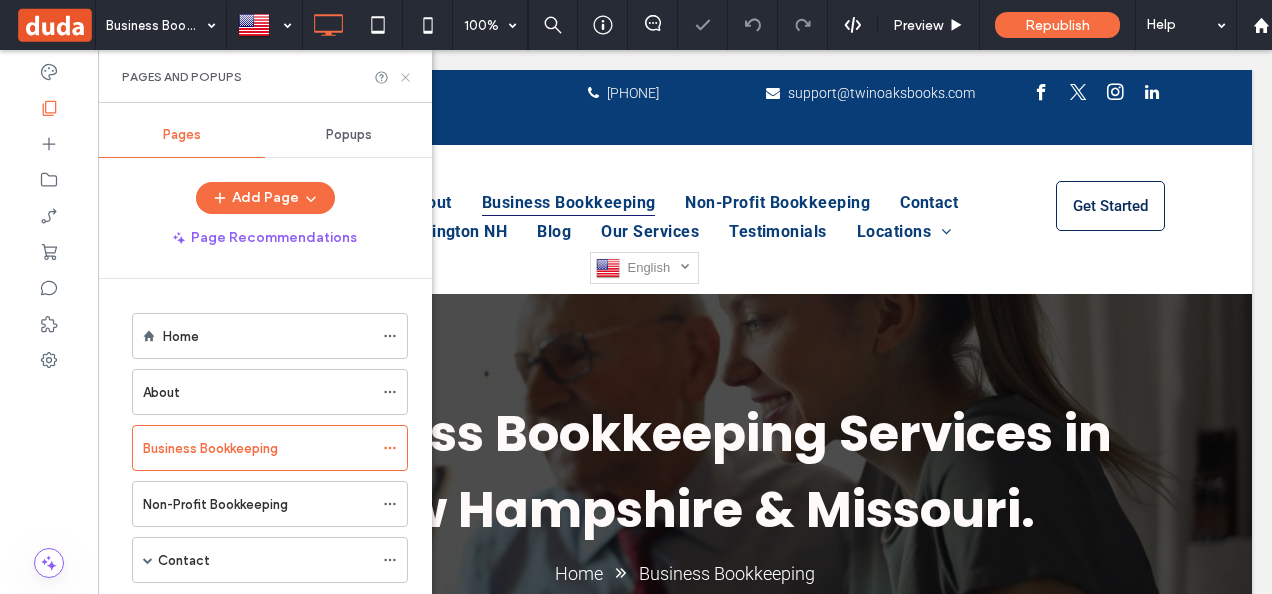 click 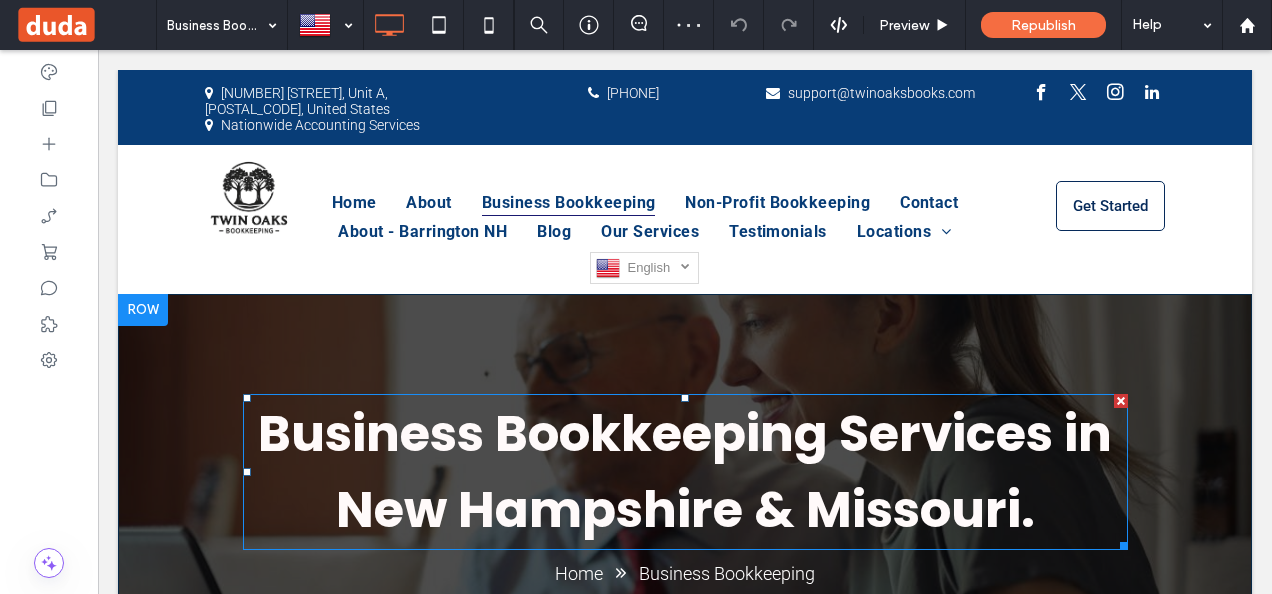 click on "Business Bookkeeping Services in New Hampshire & Missouri." at bounding box center [685, 472] 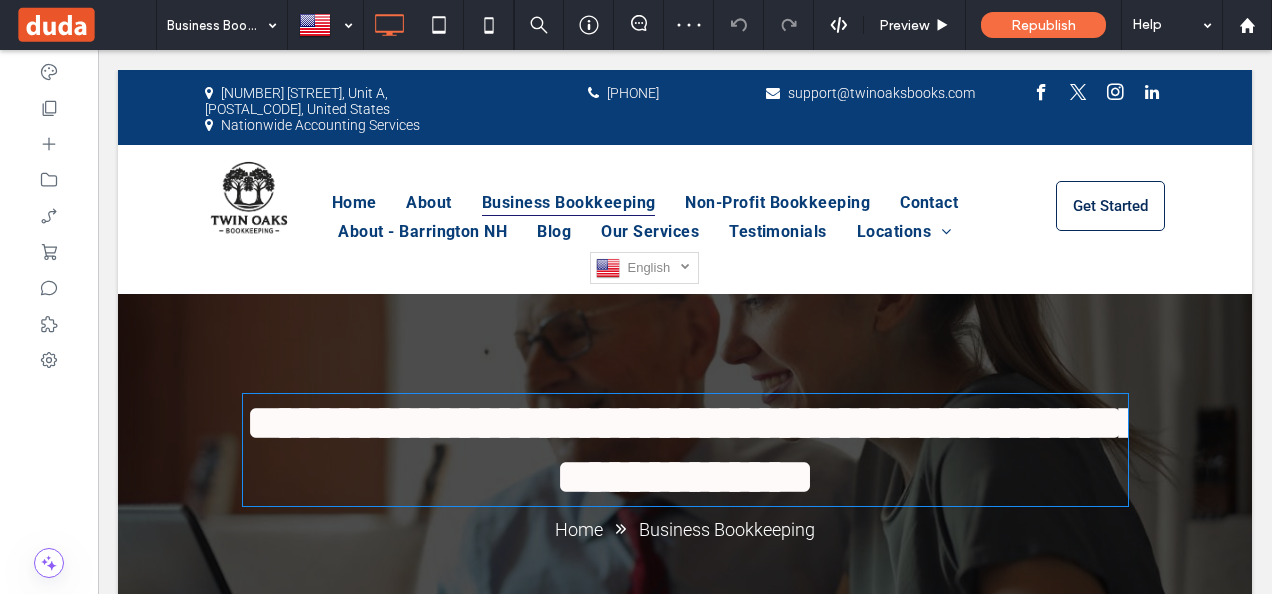 type on "*******" 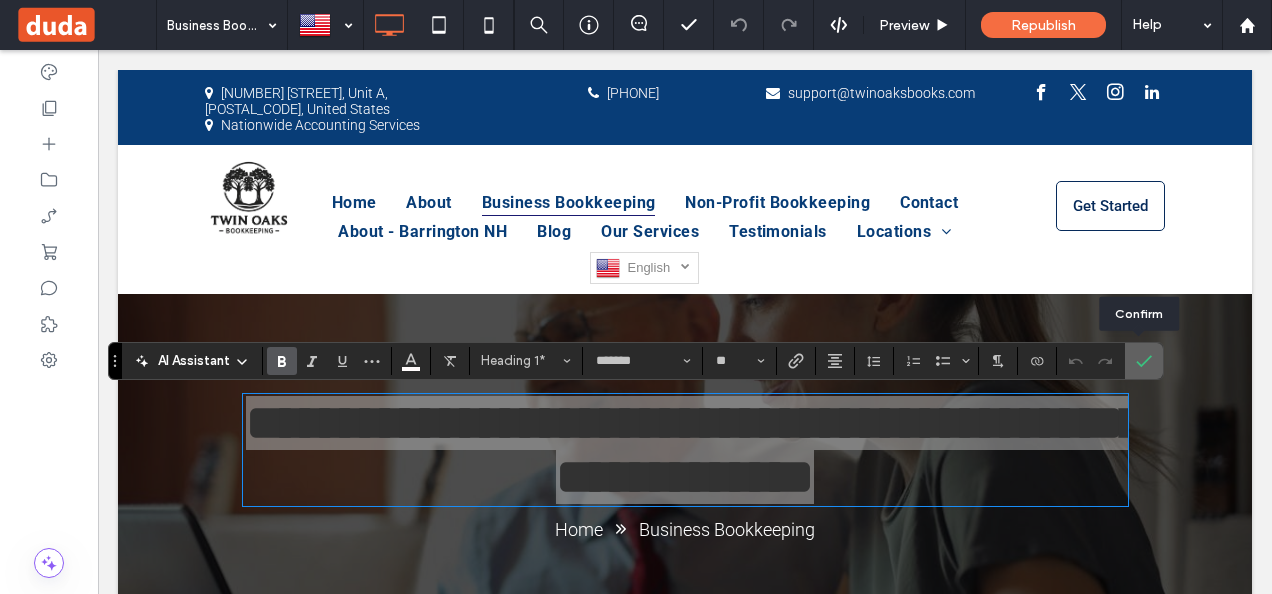 click at bounding box center [1140, 361] 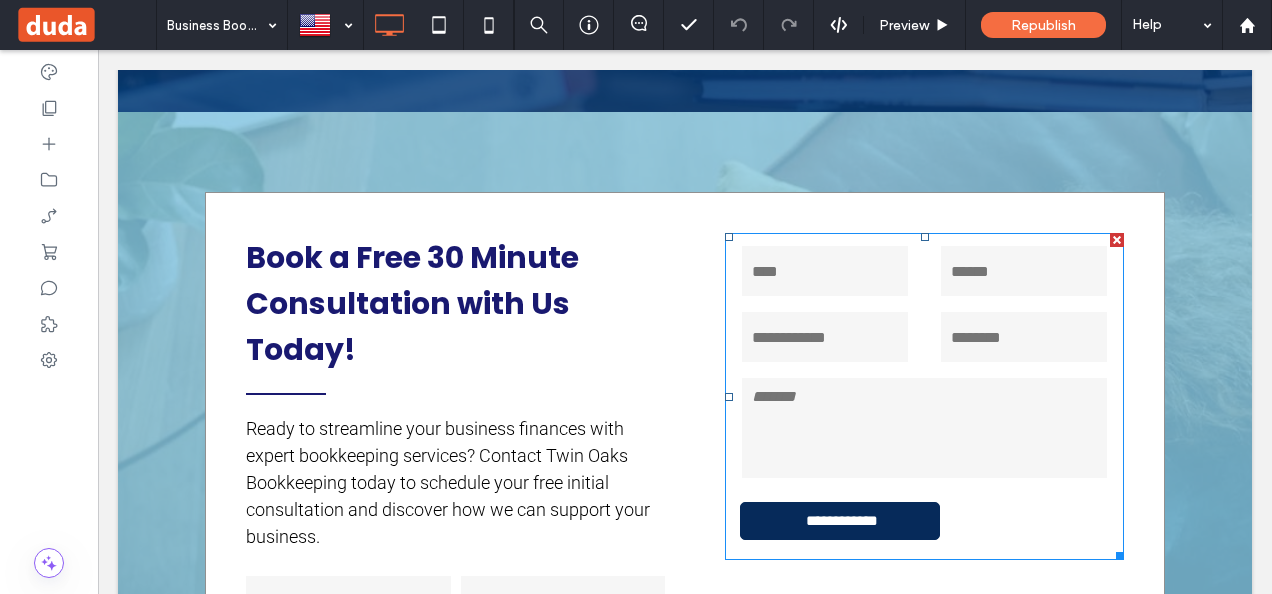 scroll, scrollTop: 3800, scrollLeft: 0, axis: vertical 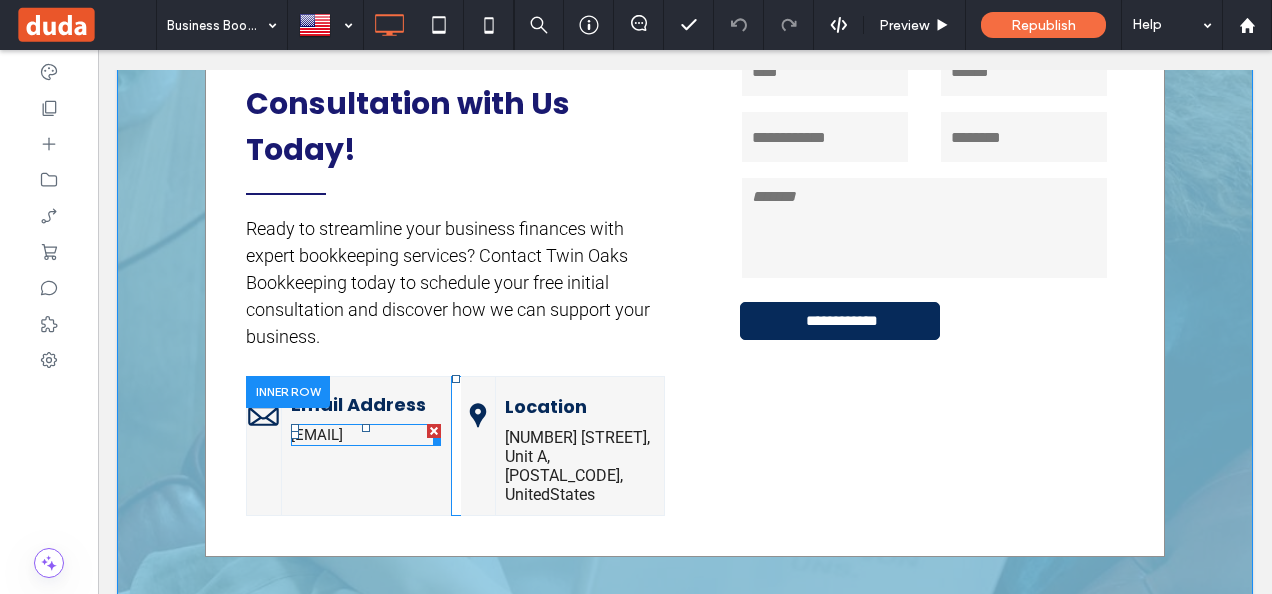 click on "[EMAIL]" at bounding box center (317, 435) 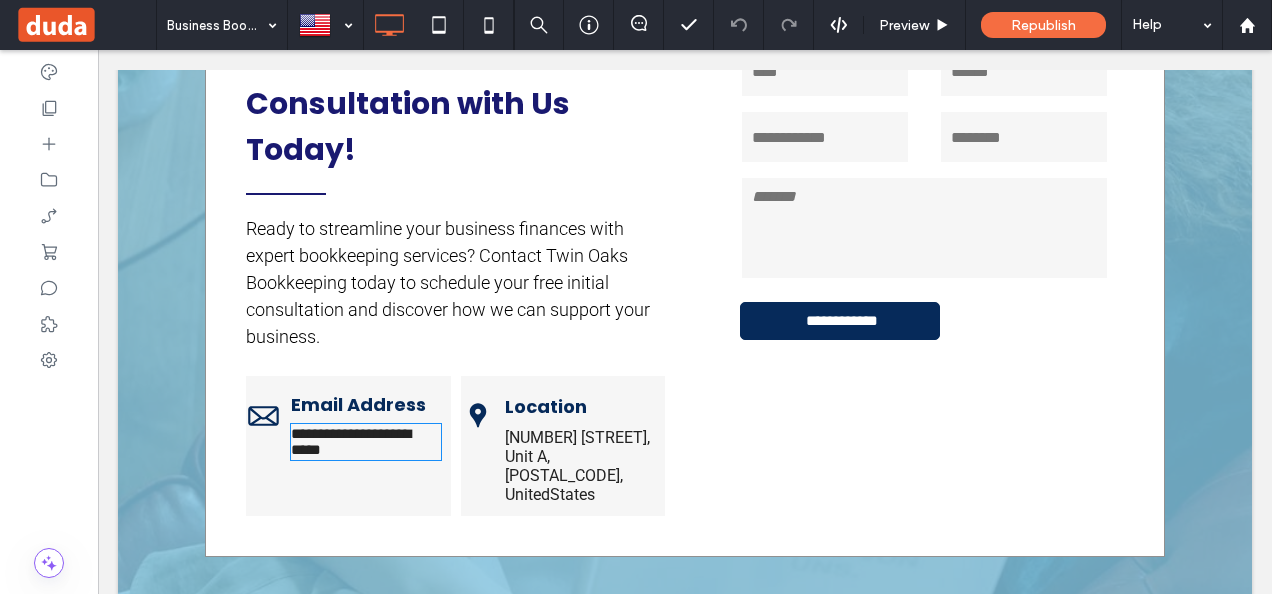 click on "**********" at bounding box center (351, 441) 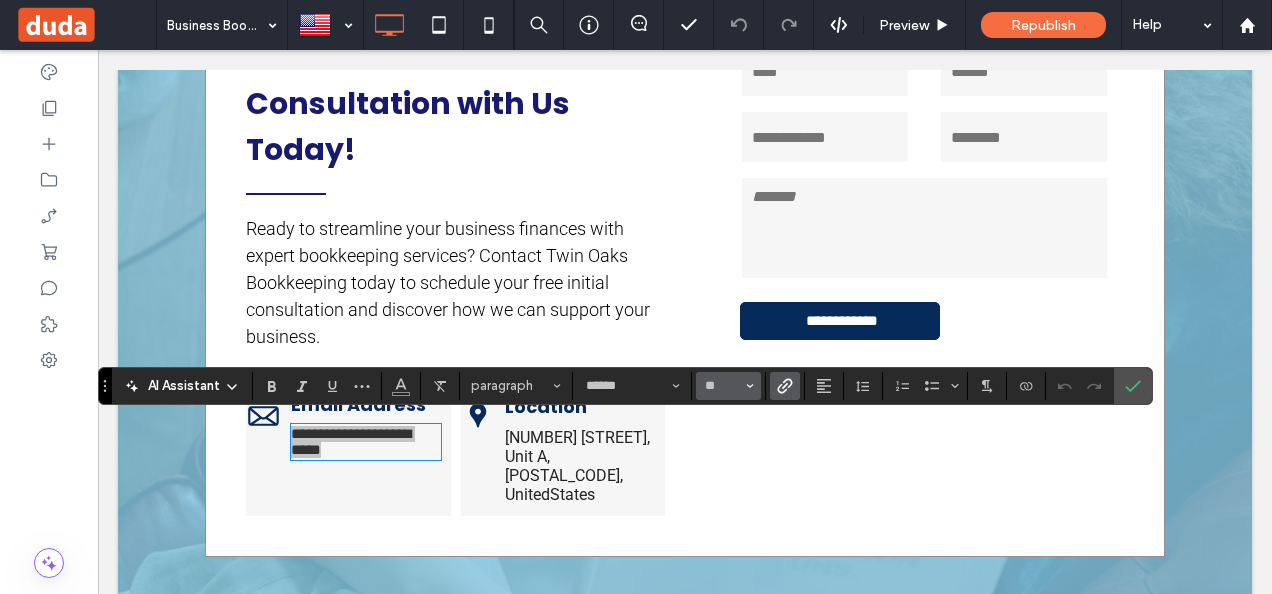 click at bounding box center [750, 386] 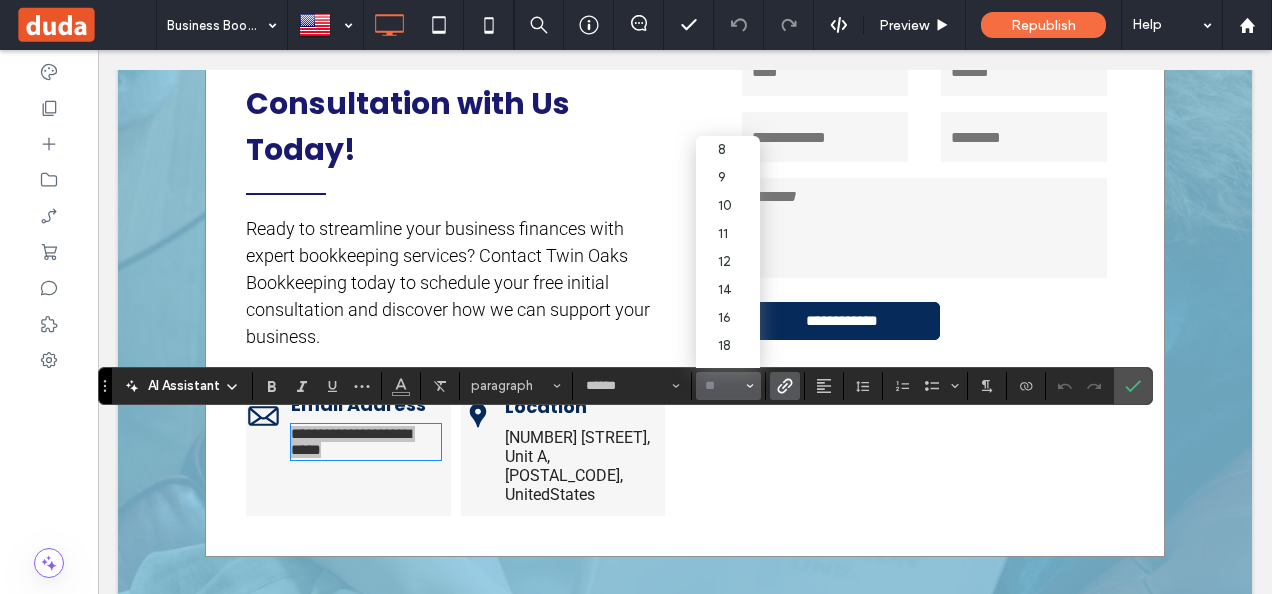 click at bounding box center (750, 386) 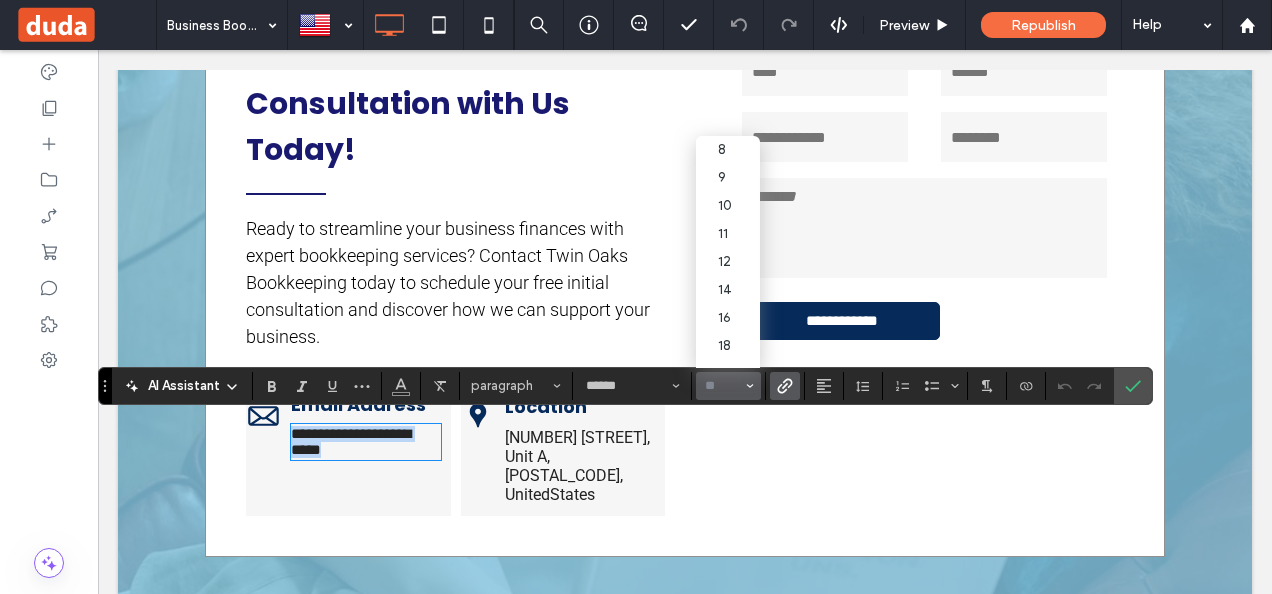 type on "**" 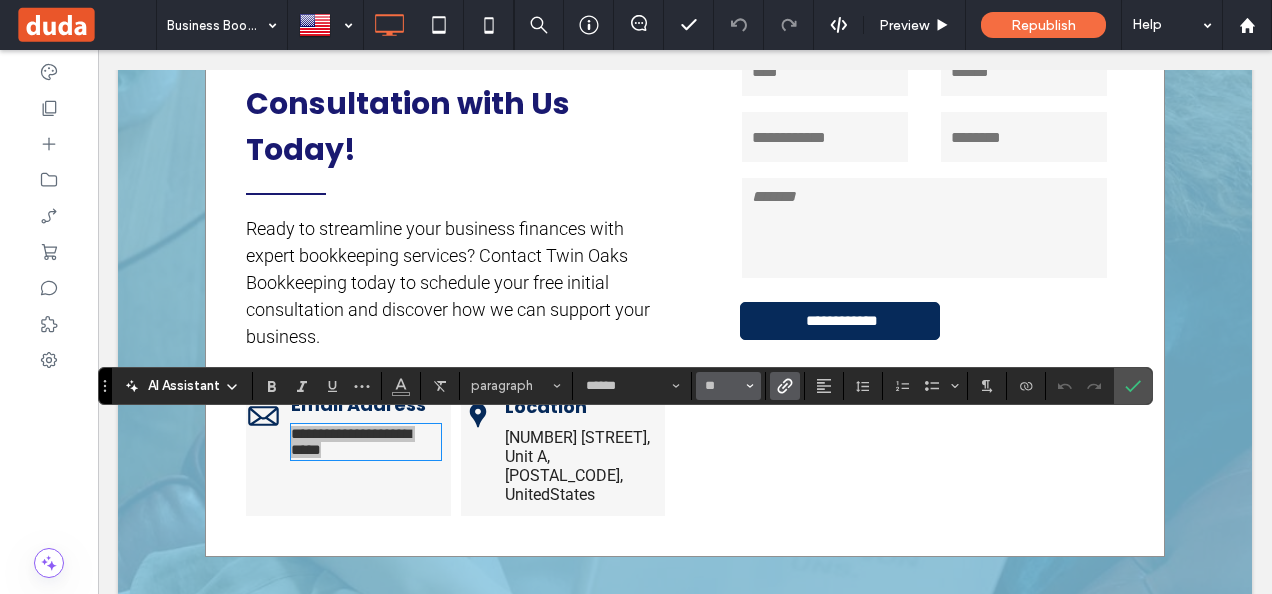 click at bounding box center [750, 386] 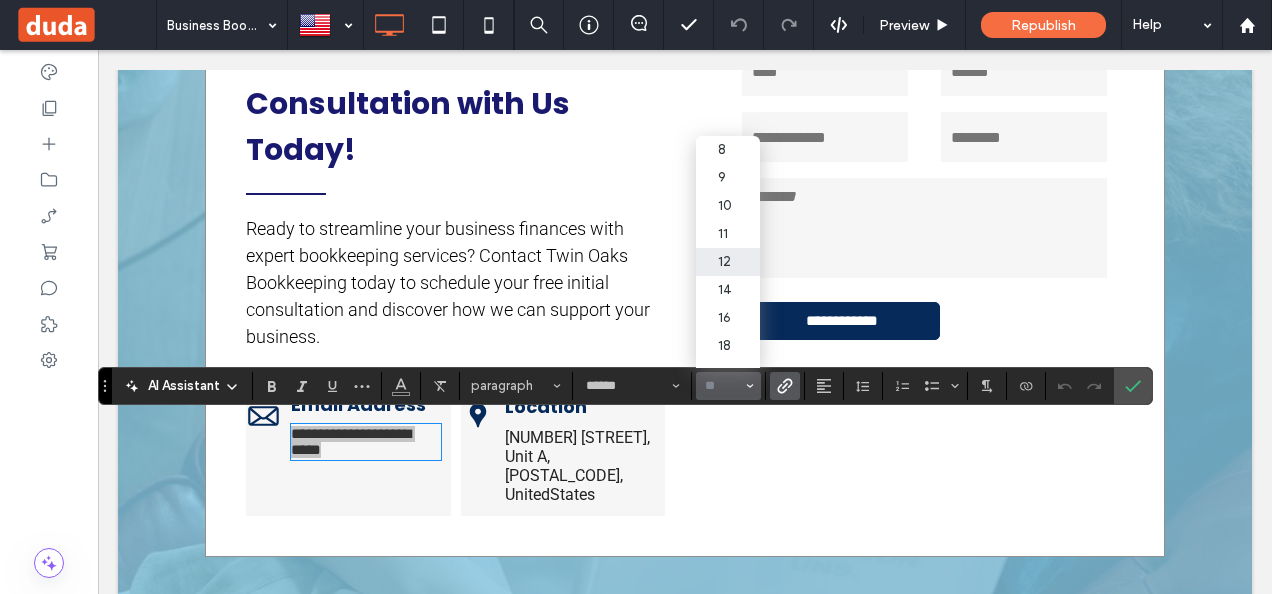 scroll, scrollTop: 100, scrollLeft: 0, axis: vertical 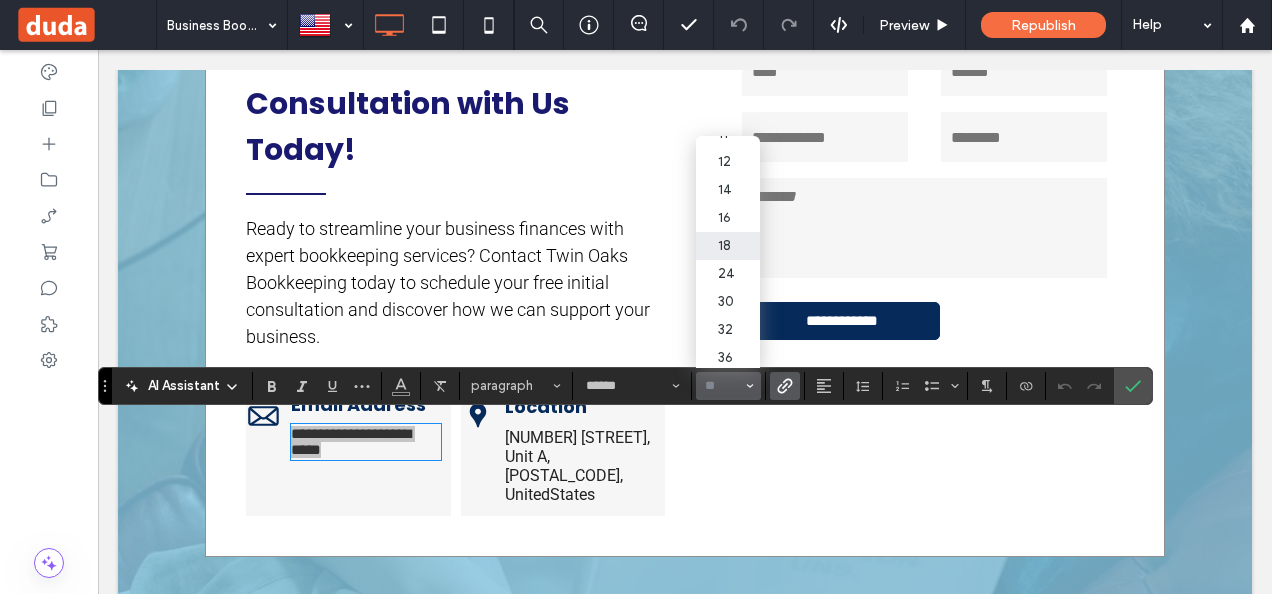 click on "18" at bounding box center [728, 246] 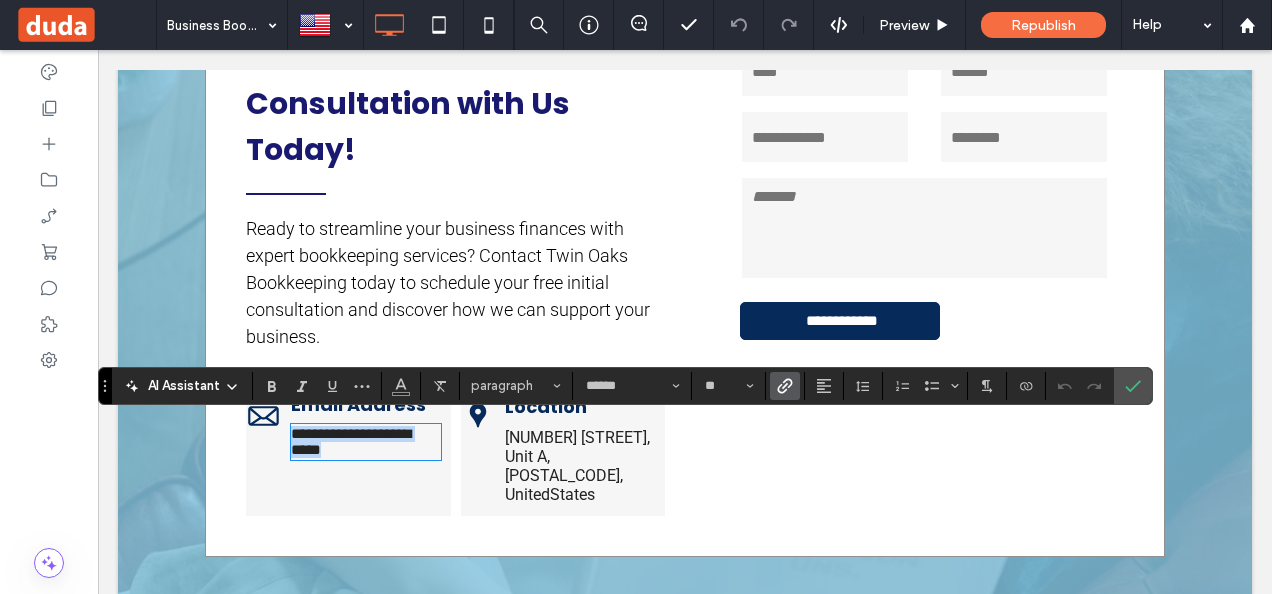type on "**" 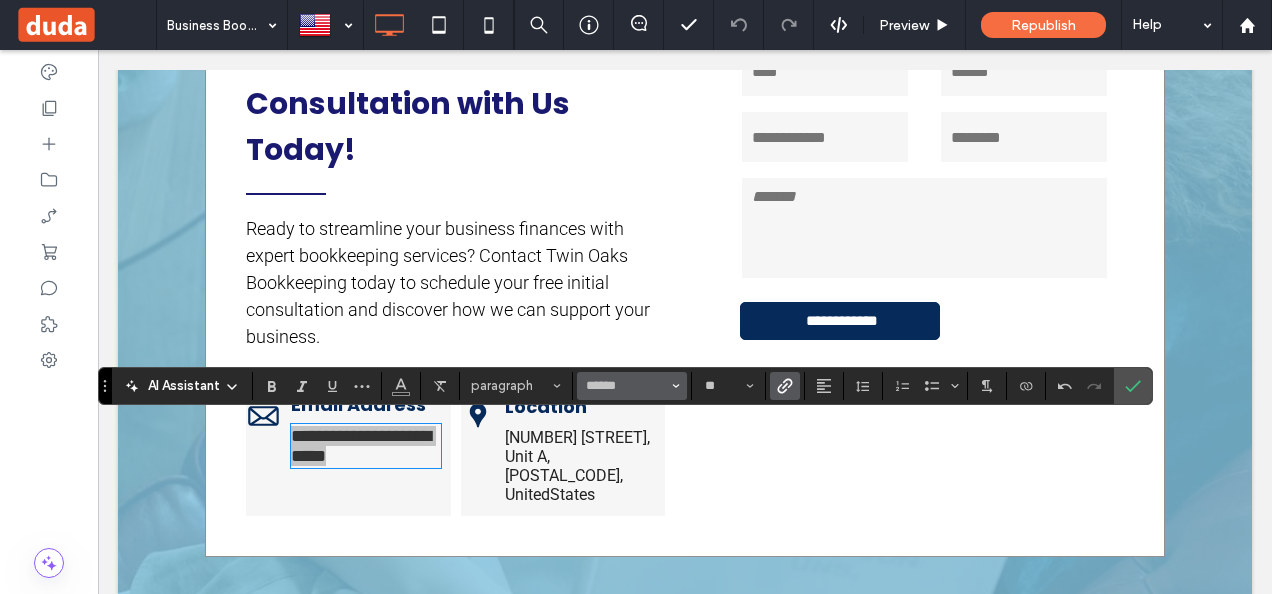 click at bounding box center (676, 386) 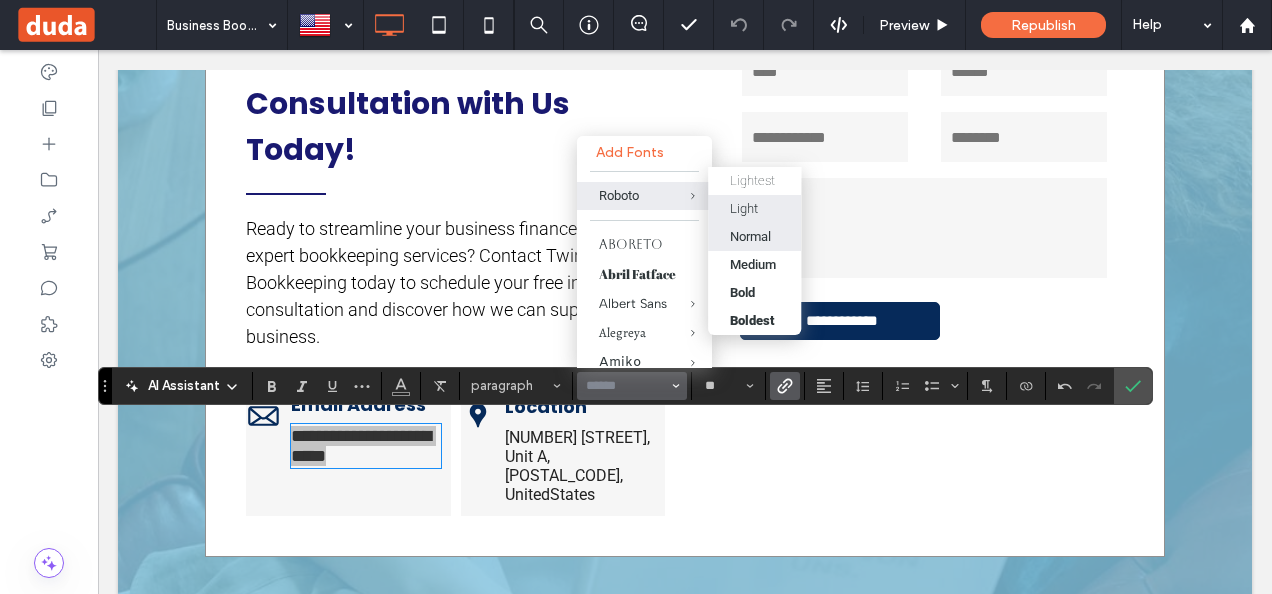 click on "Light" at bounding box center (744, 208) 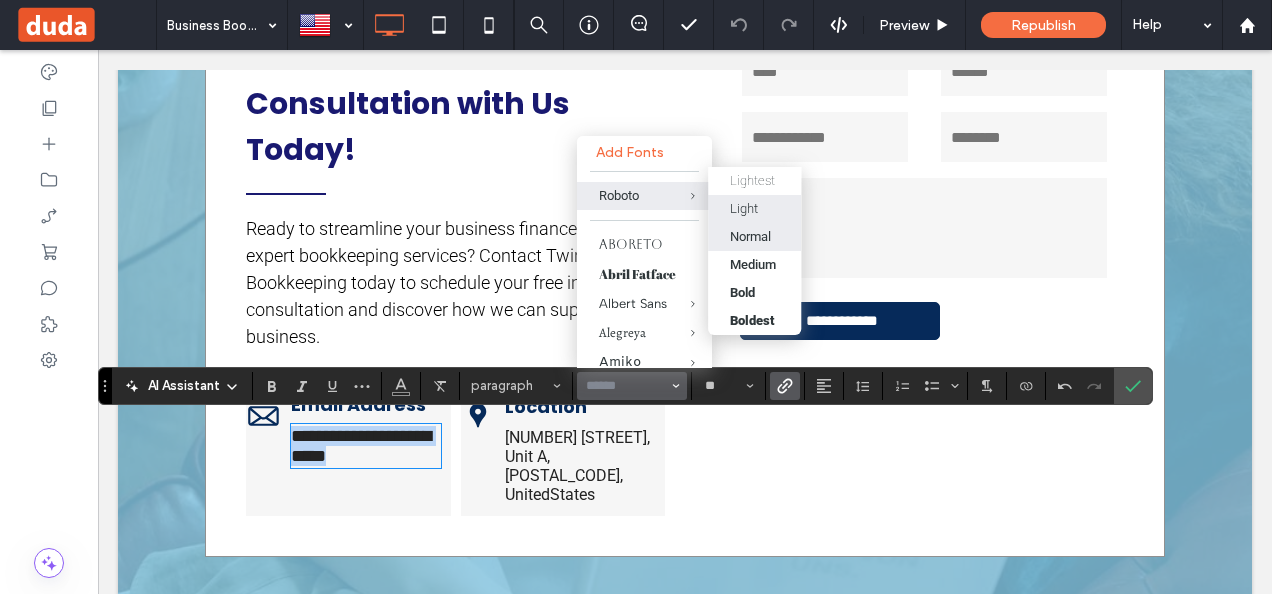 type on "******" 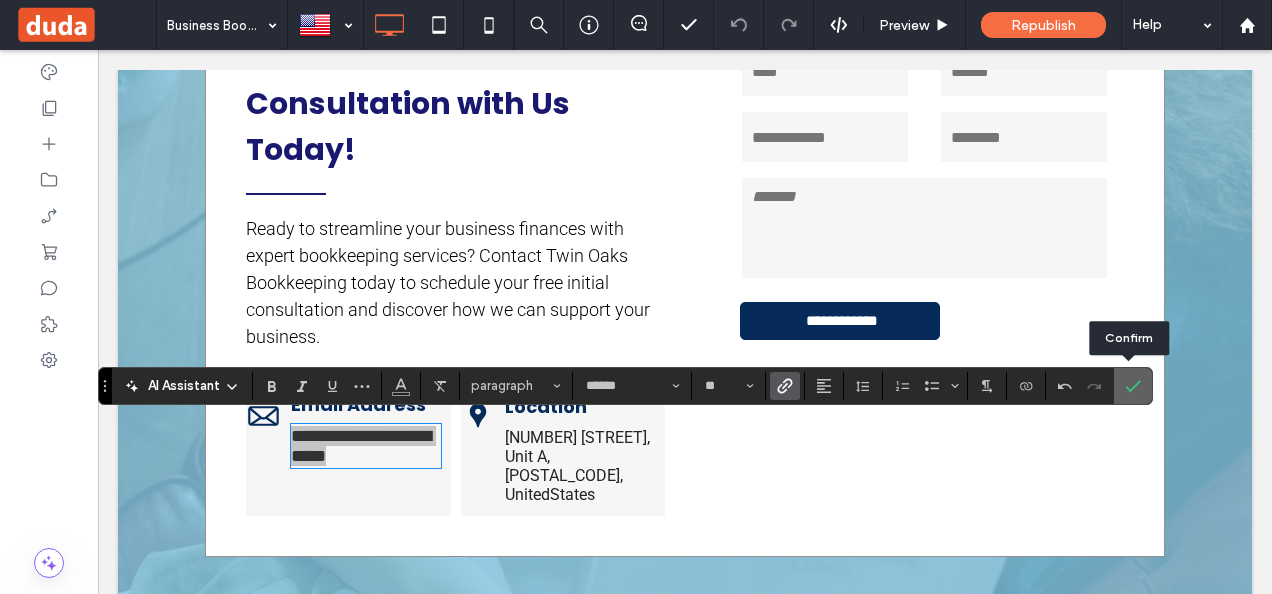 click 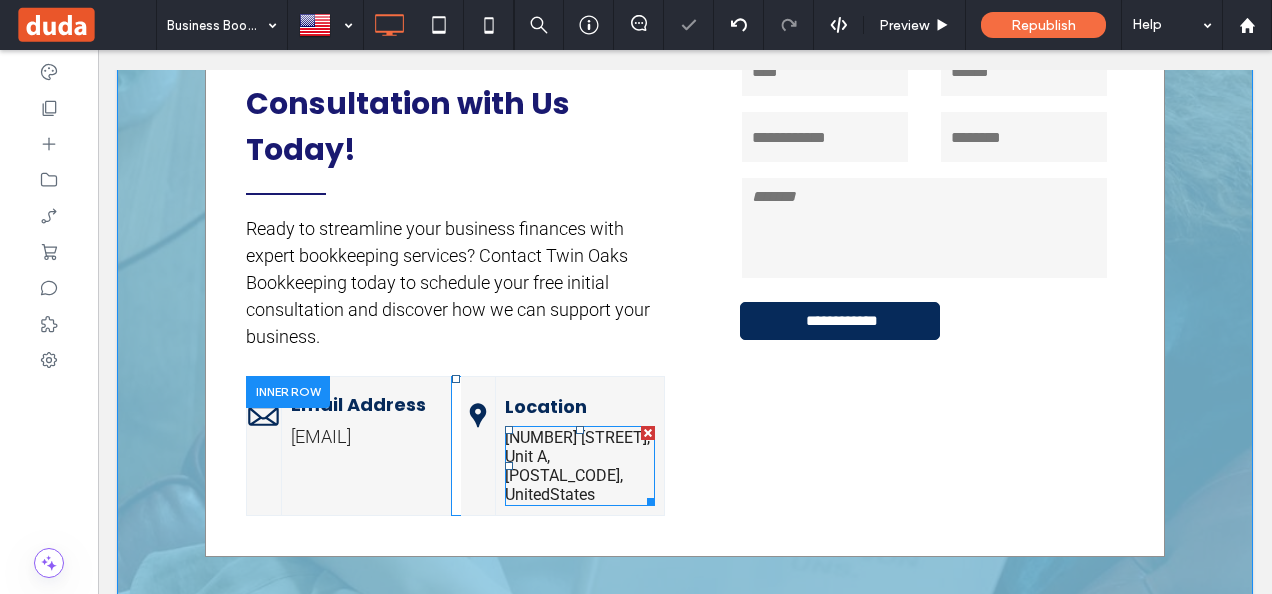 click on "States" at bounding box center [572, 494] 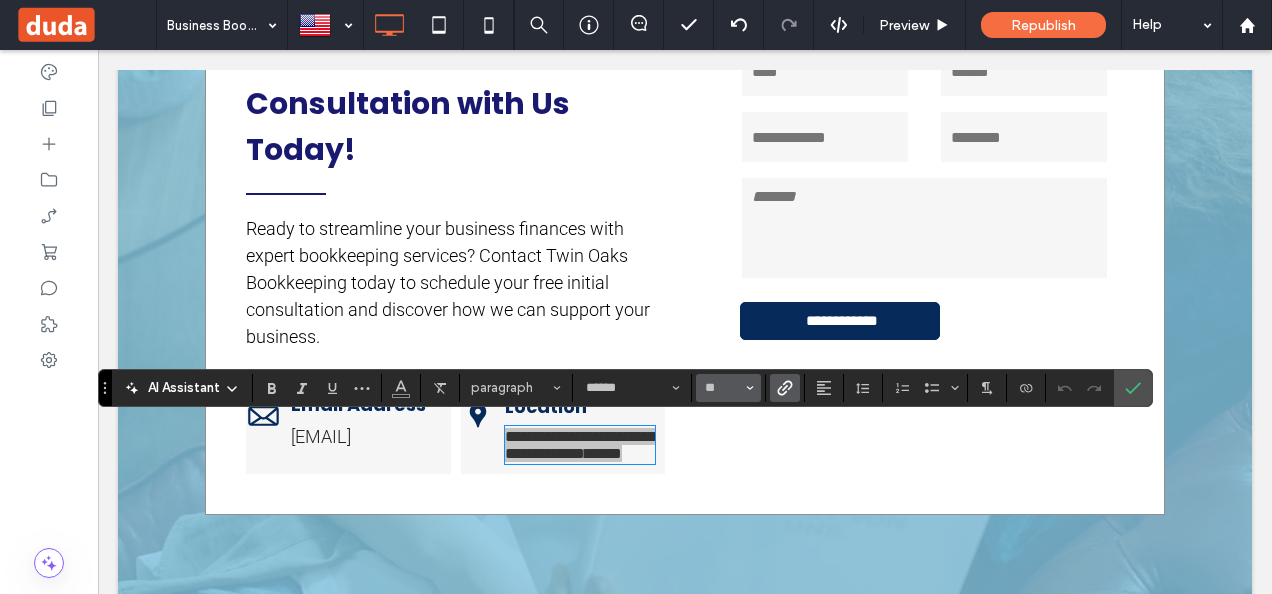 click on "**" at bounding box center [728, 388] 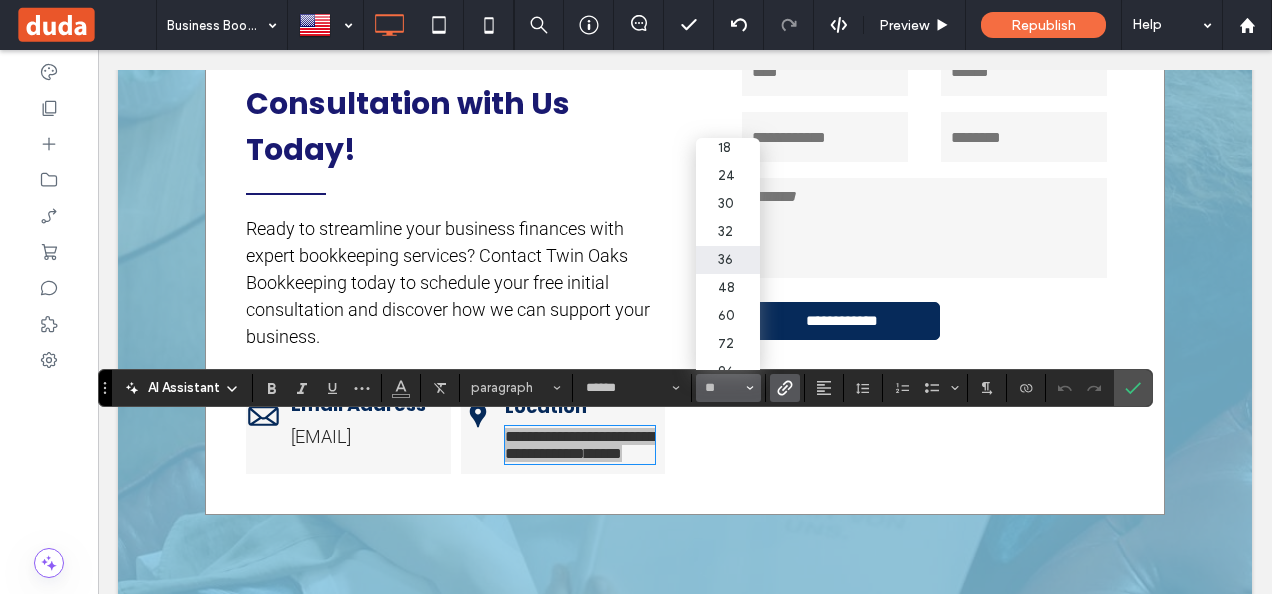 scroll, scrollTop: 100, scrollLeft: 0, axis: vertical 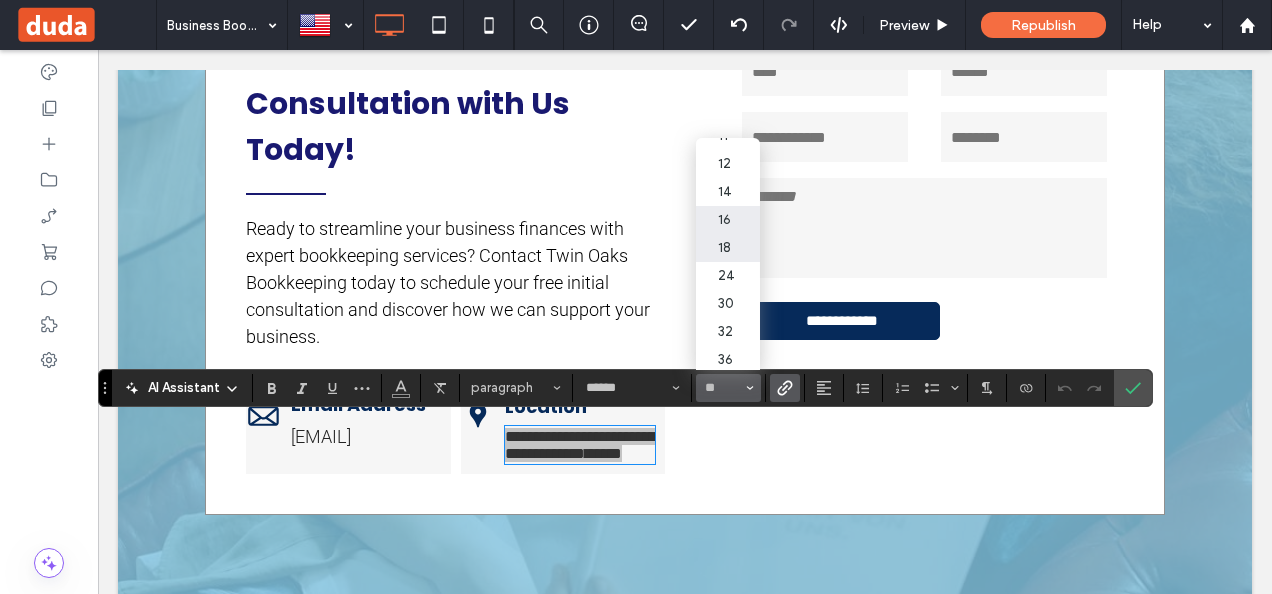 click on "18" at bounding box center (728, 248) 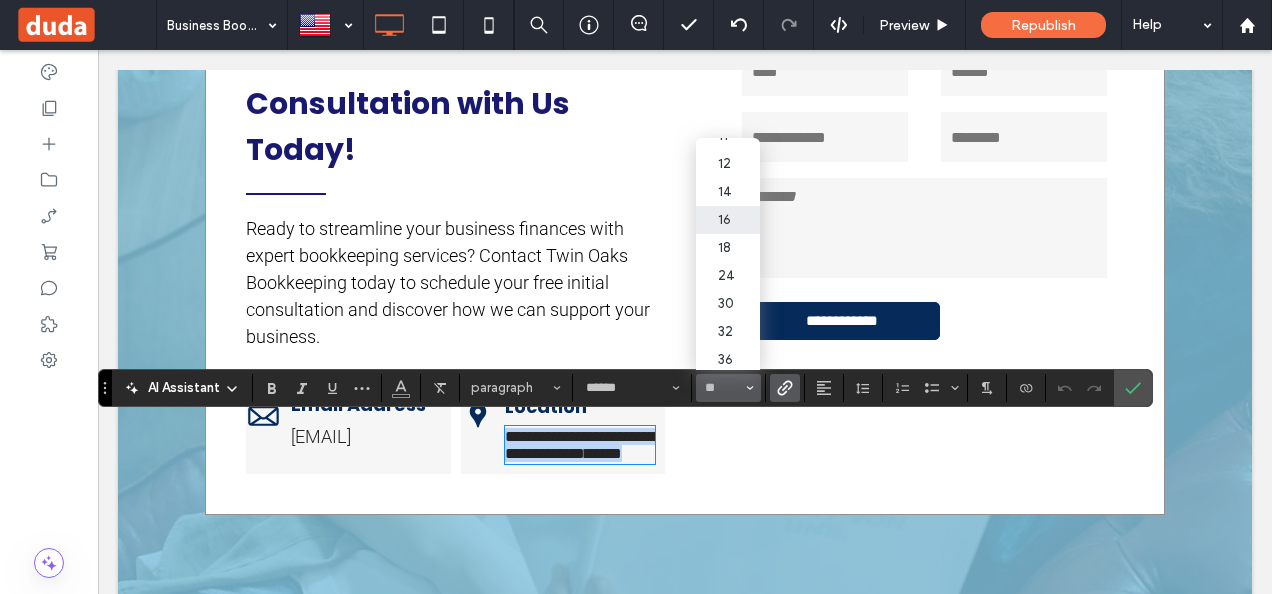type on "**" 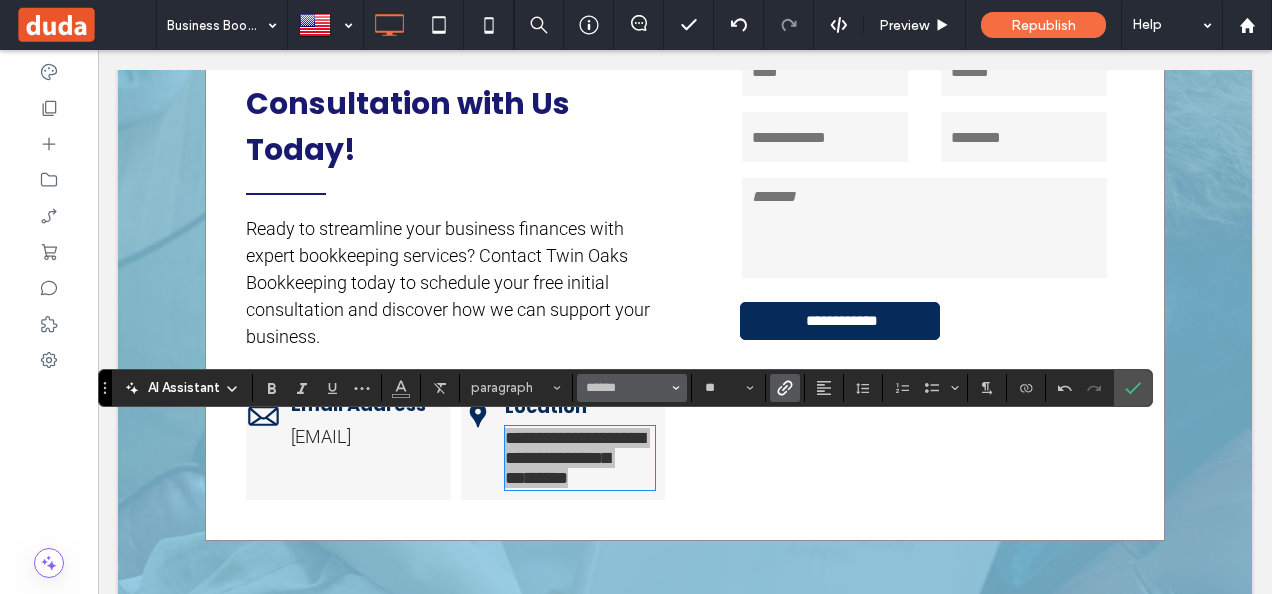 click on "******" at bounding box center (632, 388) 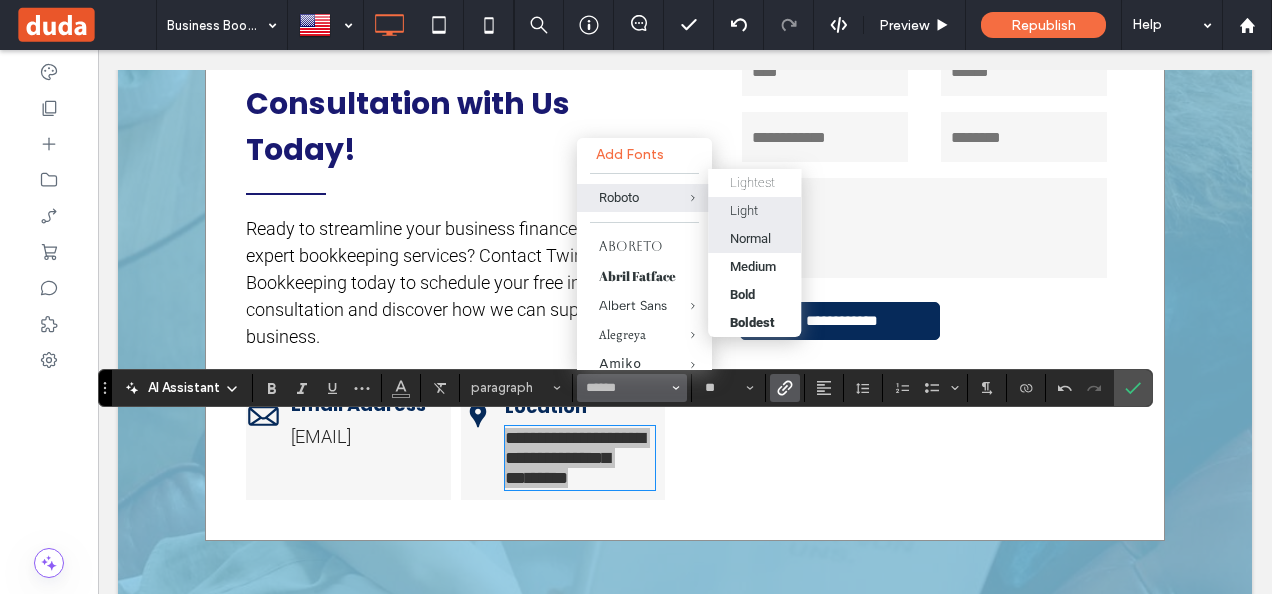 click on "Light" at bounding box center (744, 210) 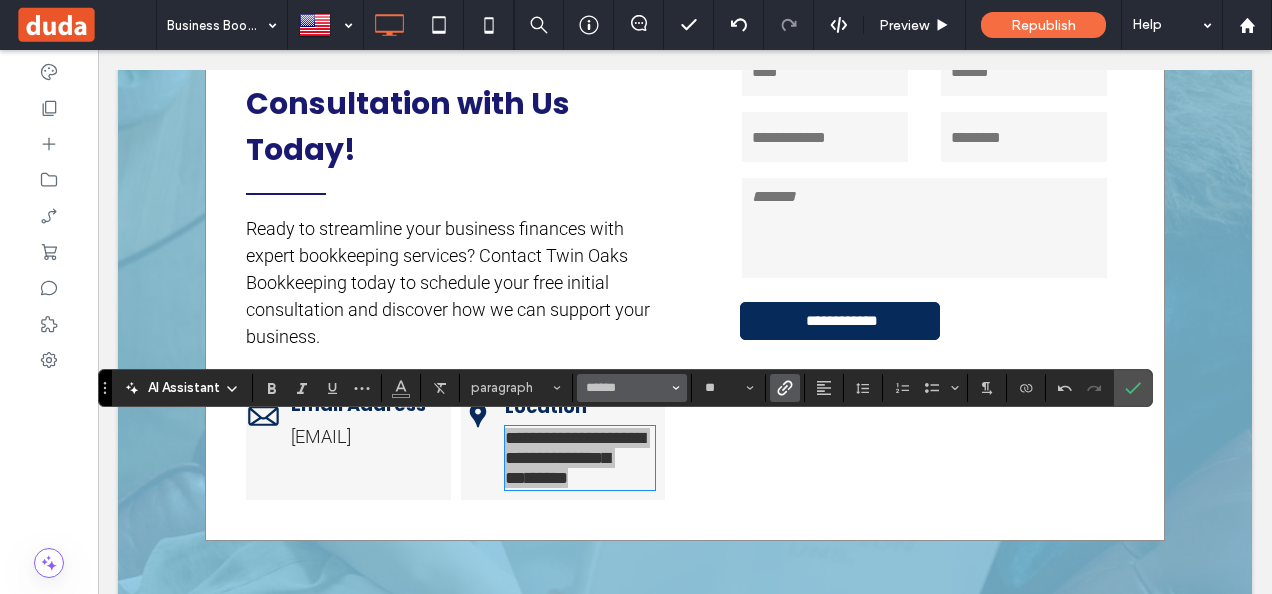click on "******" at bounding box center (632, 388) 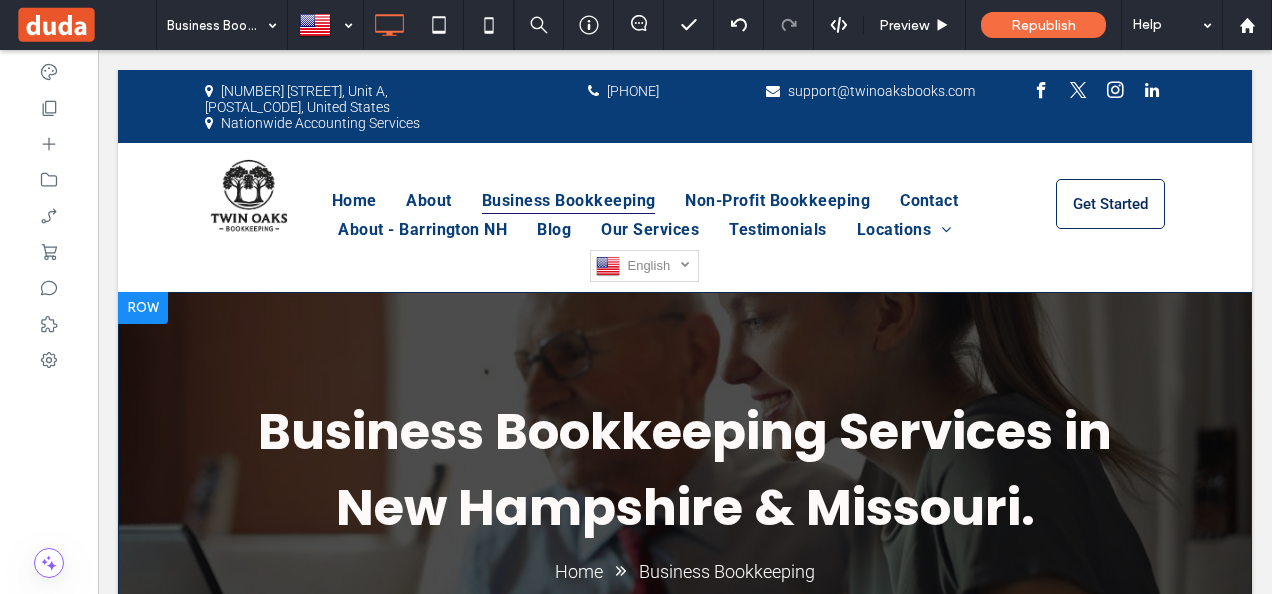 scroll, scrollTop: 0, scrollLeft: 0, axis: both 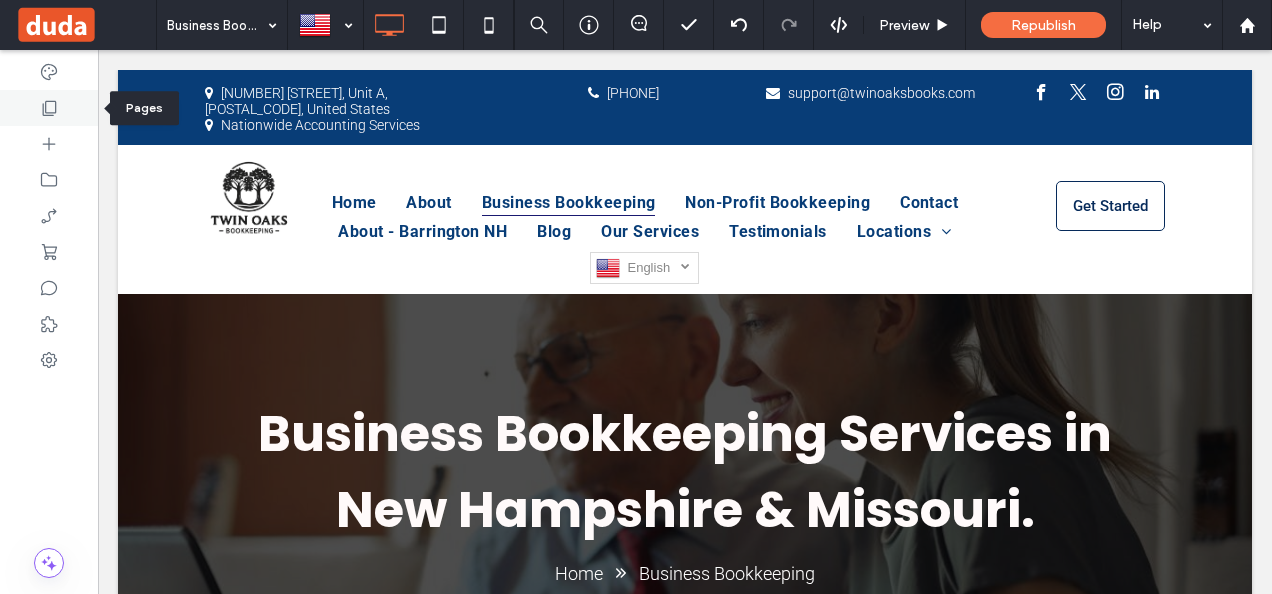 click at bounding box center [49, 108] 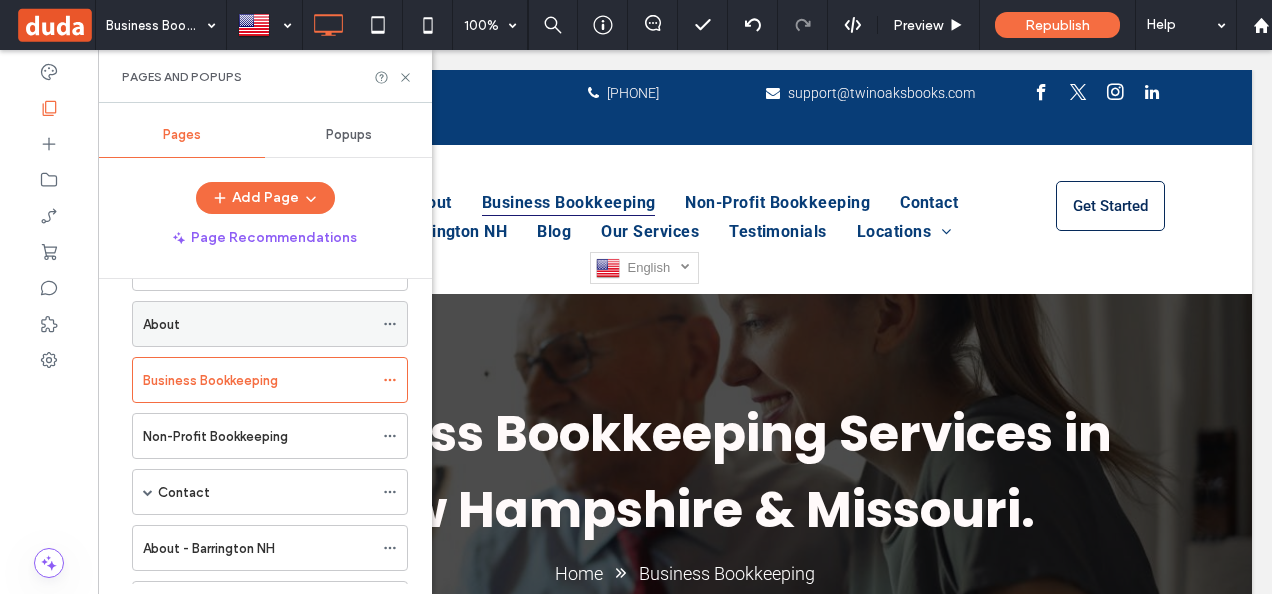 scroll, scrollTop: 100, scrollLeft: 0, axis: vertical 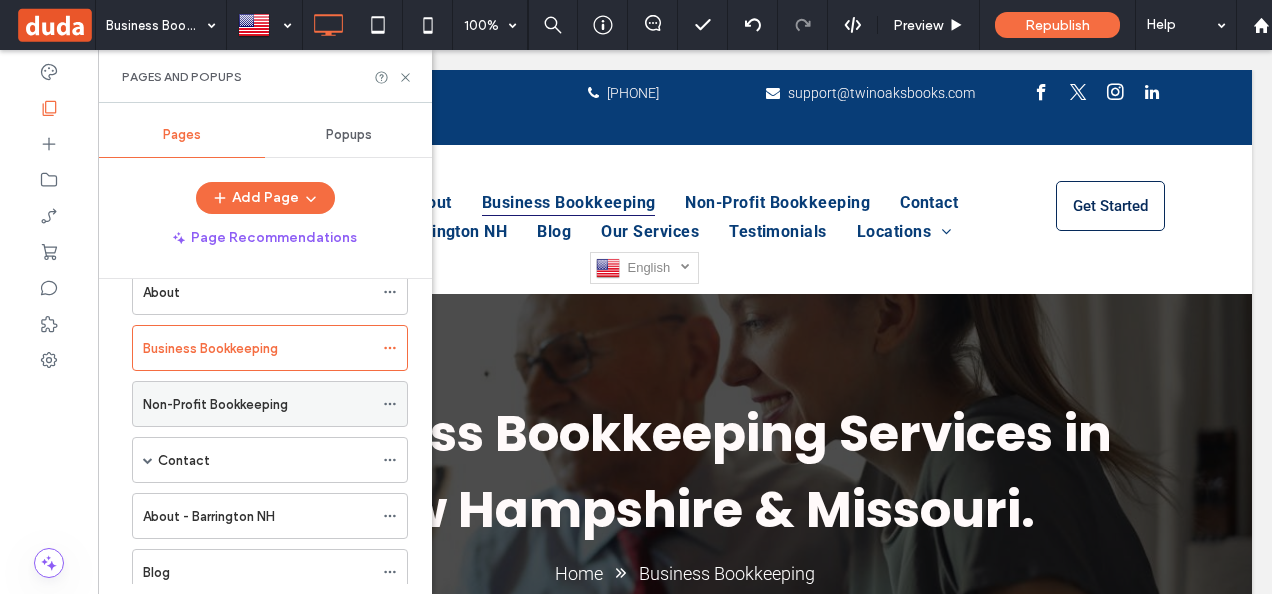click on "Non-Profit Bookkeeping" at bounding box center (215, 404) 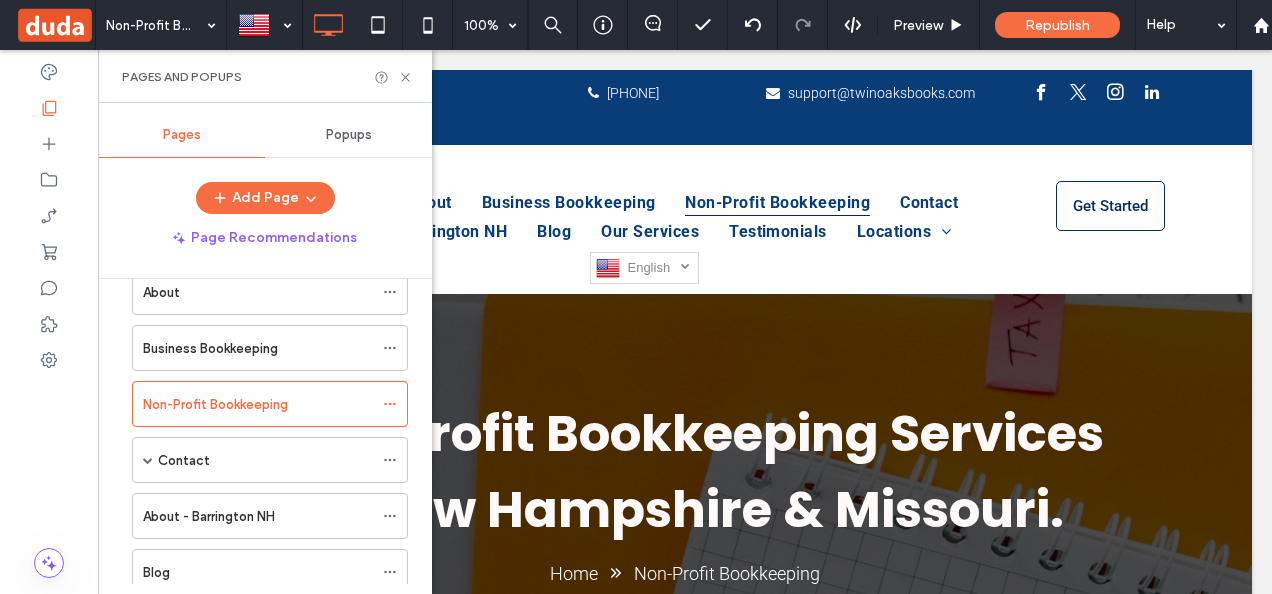 scroll, scrollTop: 0, scrollLeft: 0, axis: both 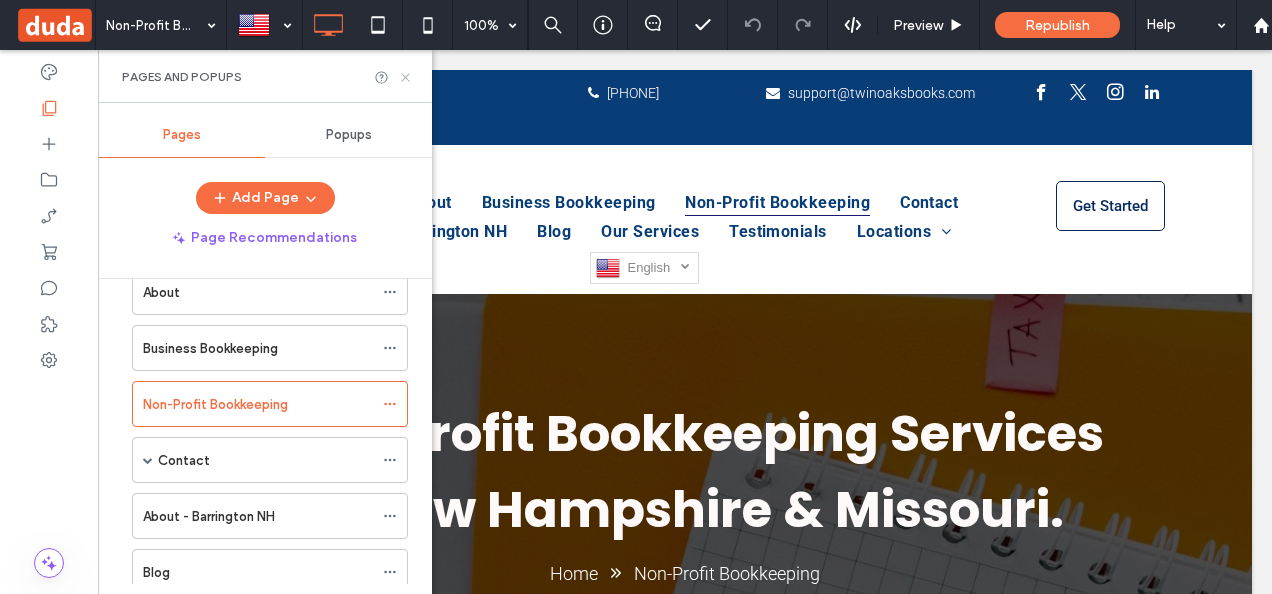click 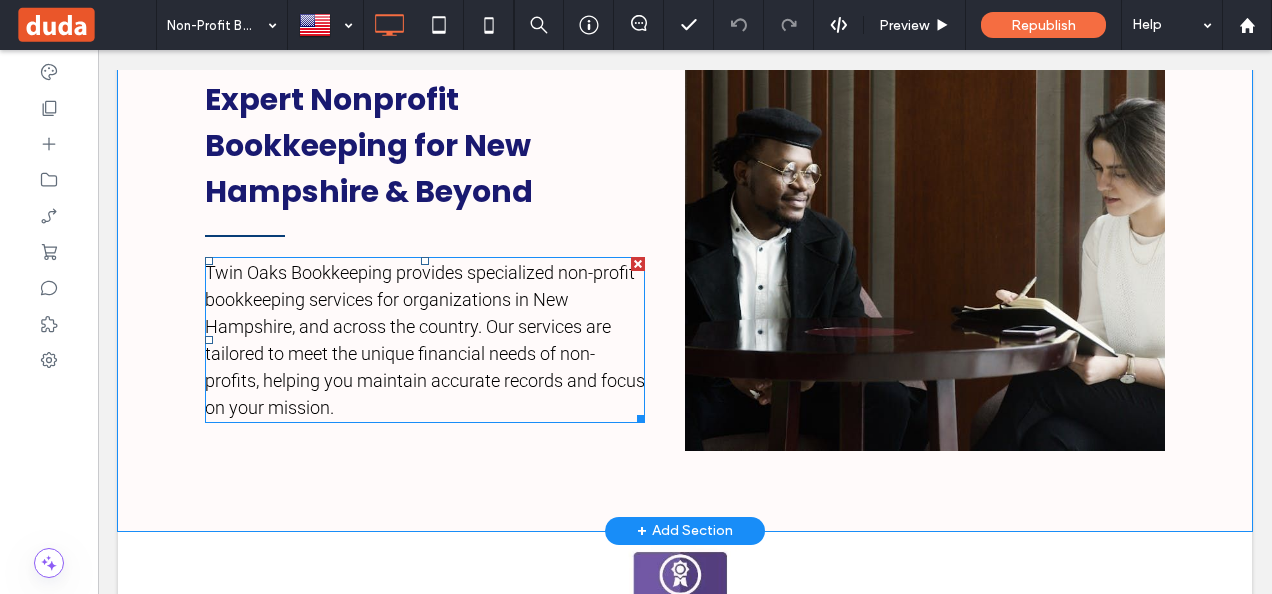 scroll, scrollTop: 700, scrollLeft: 0, axis: vertical 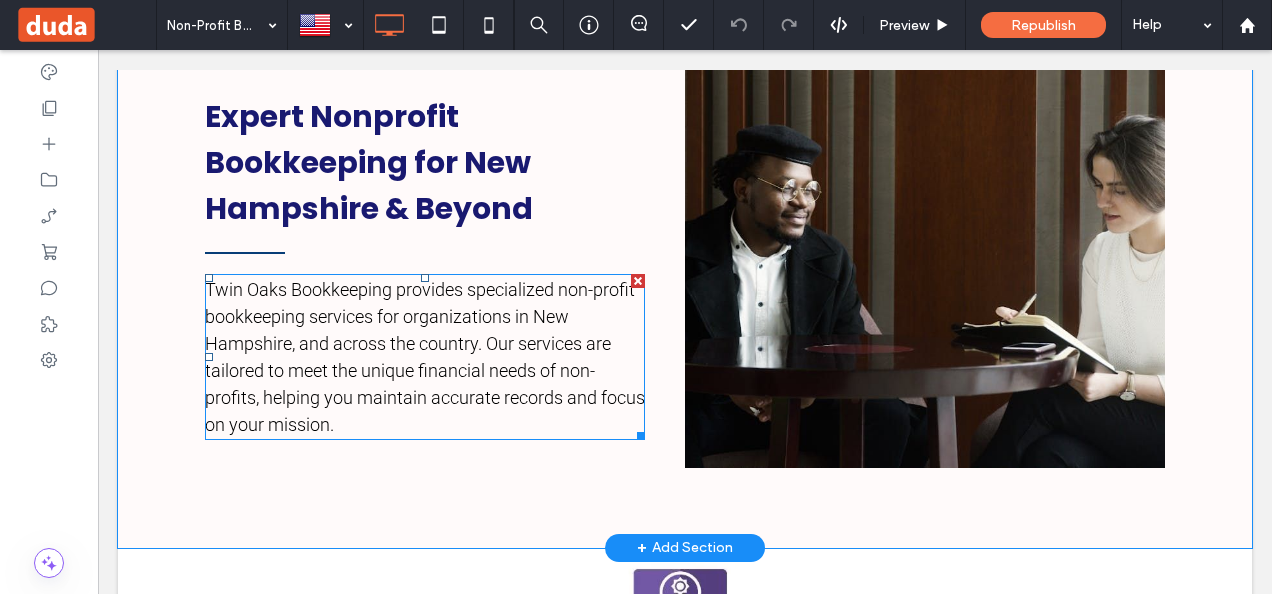 click on "Twin Oaks Bookkeeping provides specialized non-profit bookkeeping services for organizations in New Hampshire, and across the country. Our services are tailored to meet the unique financial needs of non-profits, helping you maintain accurate records and focus on your mission." at bounding box center [425, 357] 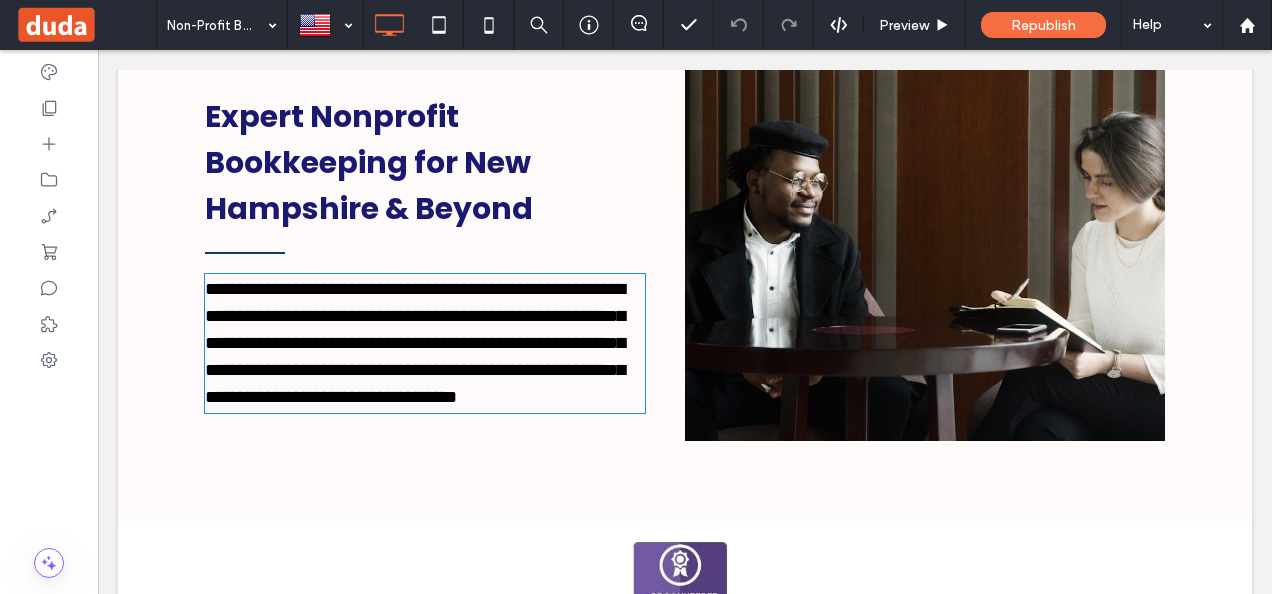 type on "******" 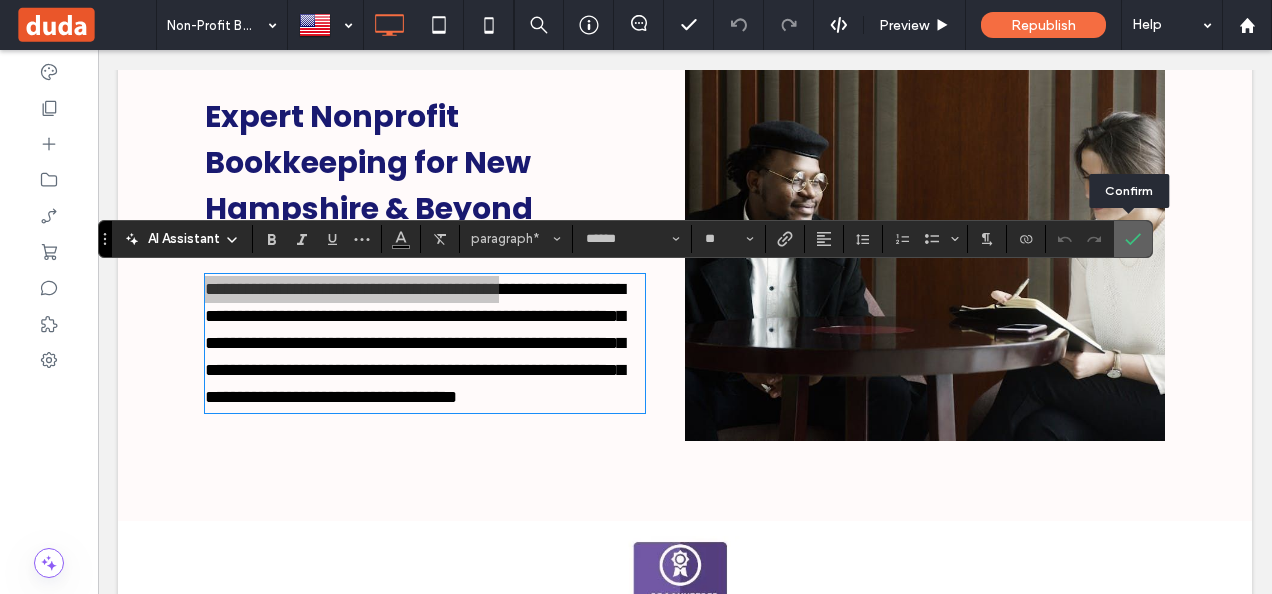 click at bounding box center [1133, 239] 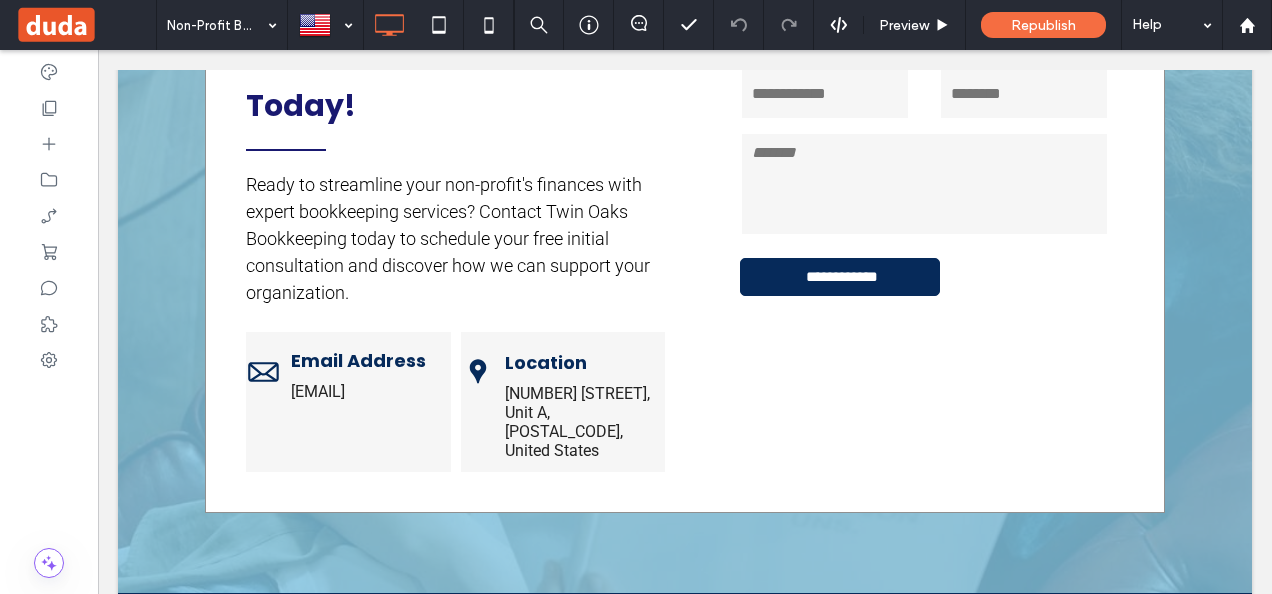 scroll, scrollTop: 4000, scrollLeft: 0, axis: vertical 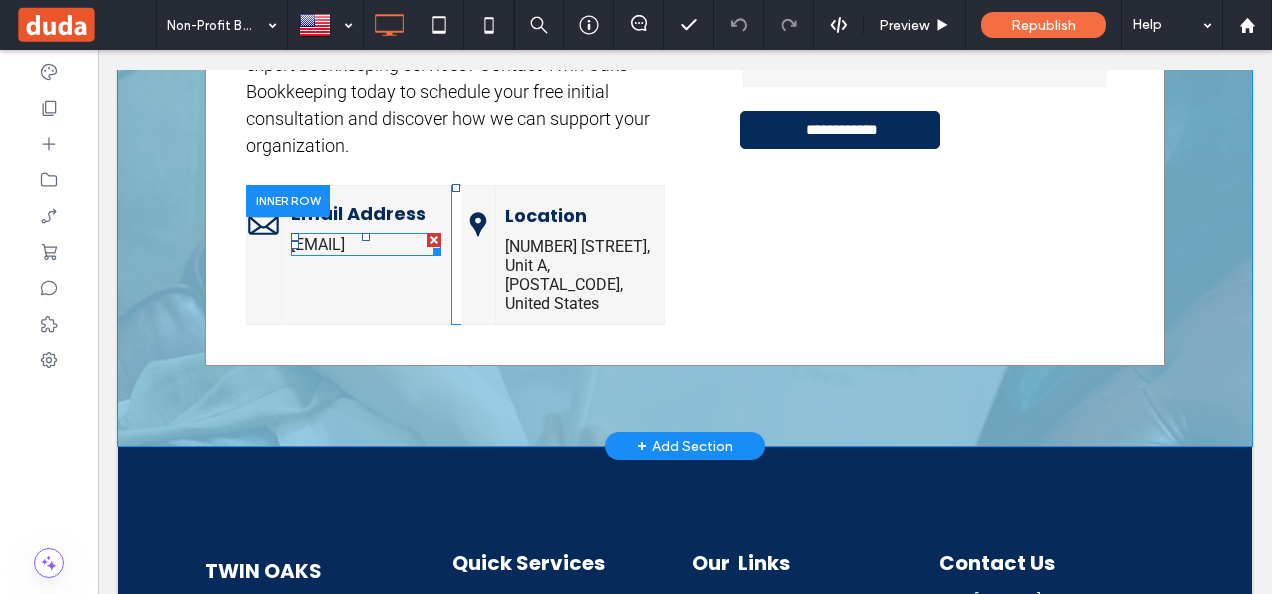 click on "[EMAIL]" at bounding box center (318, 244) 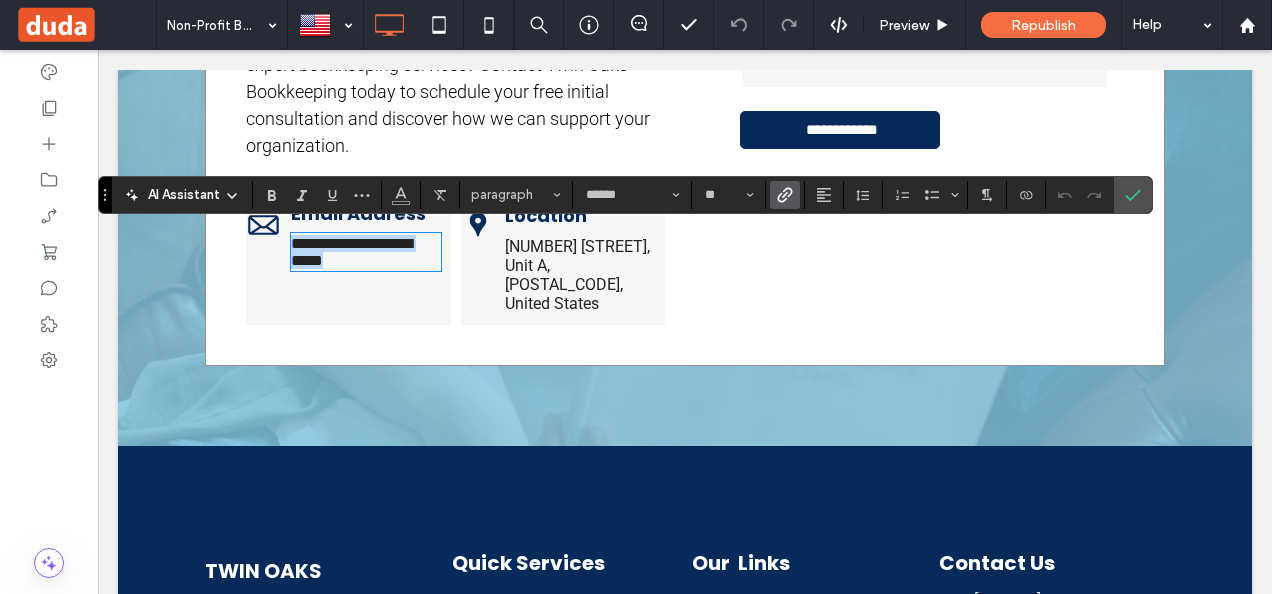 click on "**********" at bounding box center [351, 252] 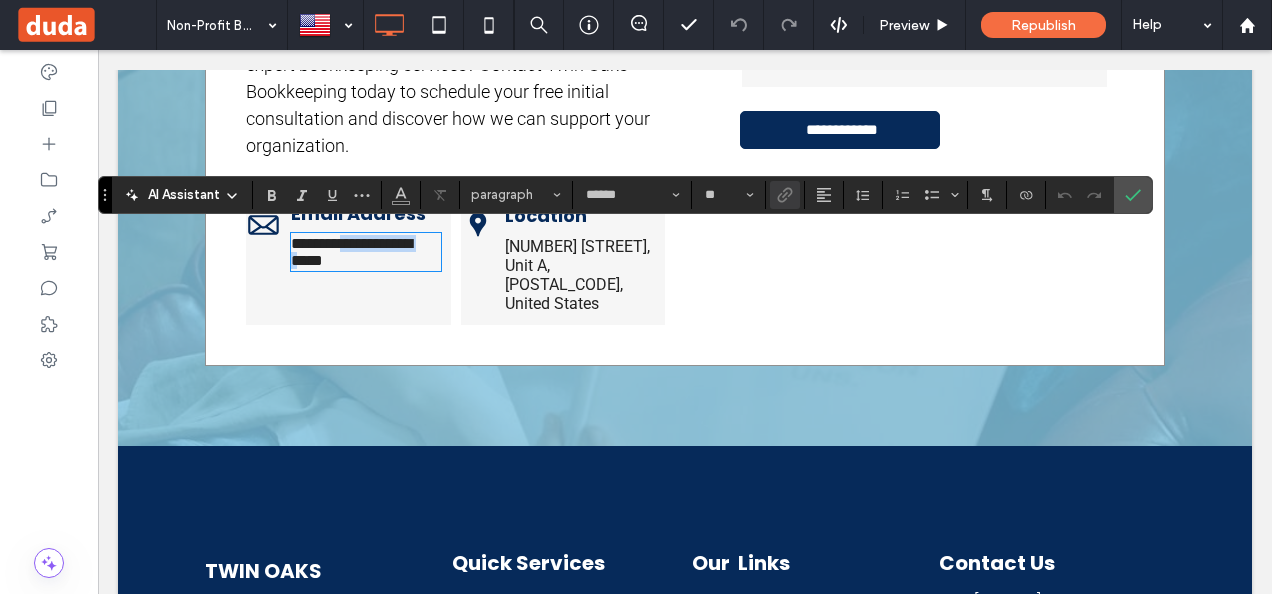 click on "**********" at bounding box center [351, 252] 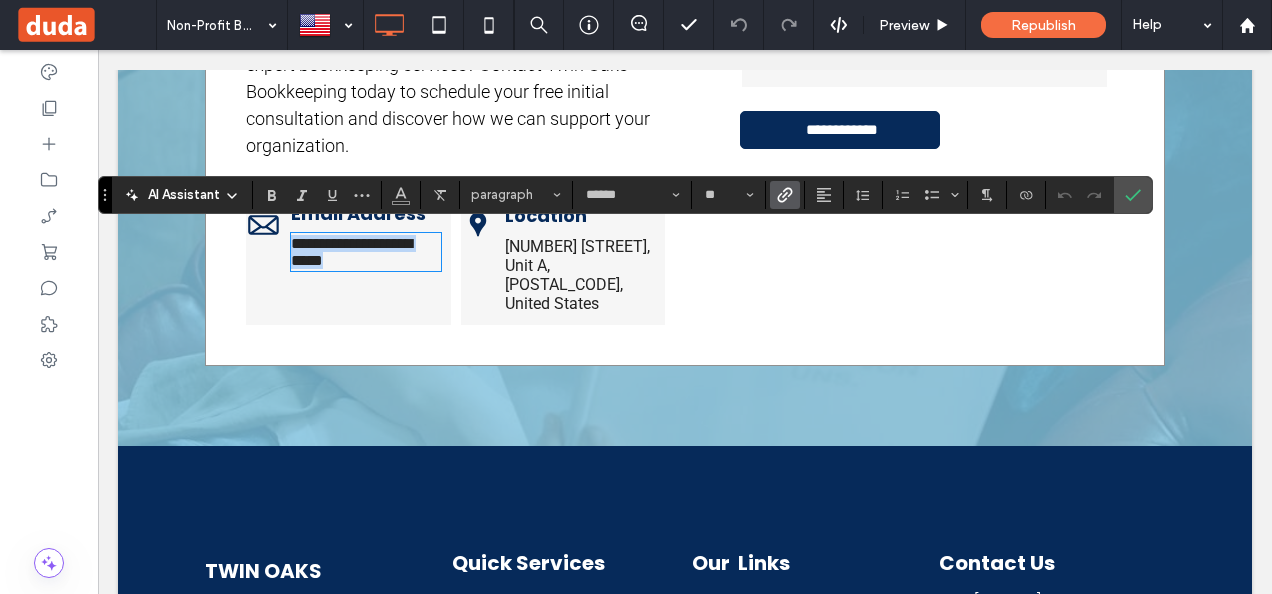 click on "**********" at bounding box center (351, 252) 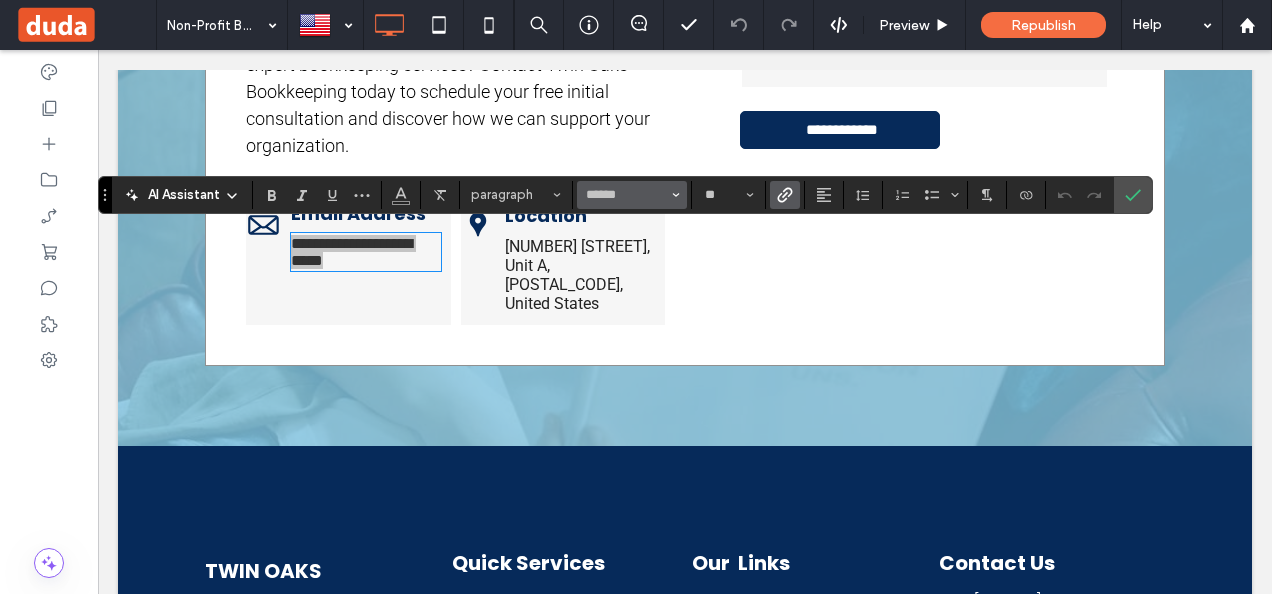click 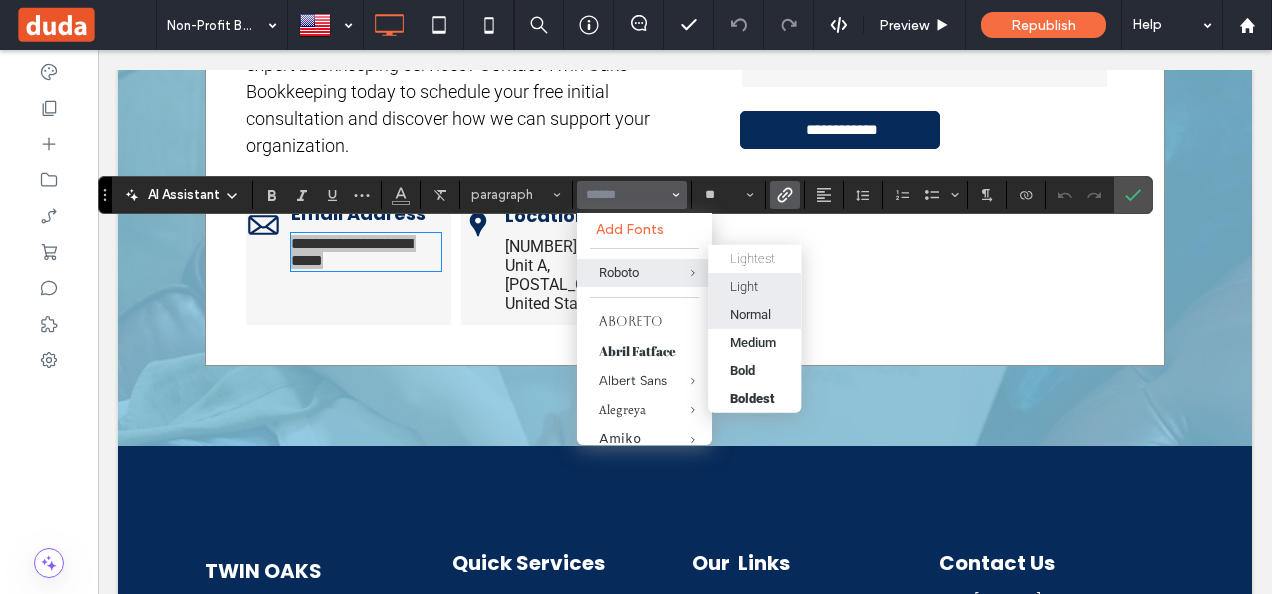 click on "Light" at bounding box center (744, 286) 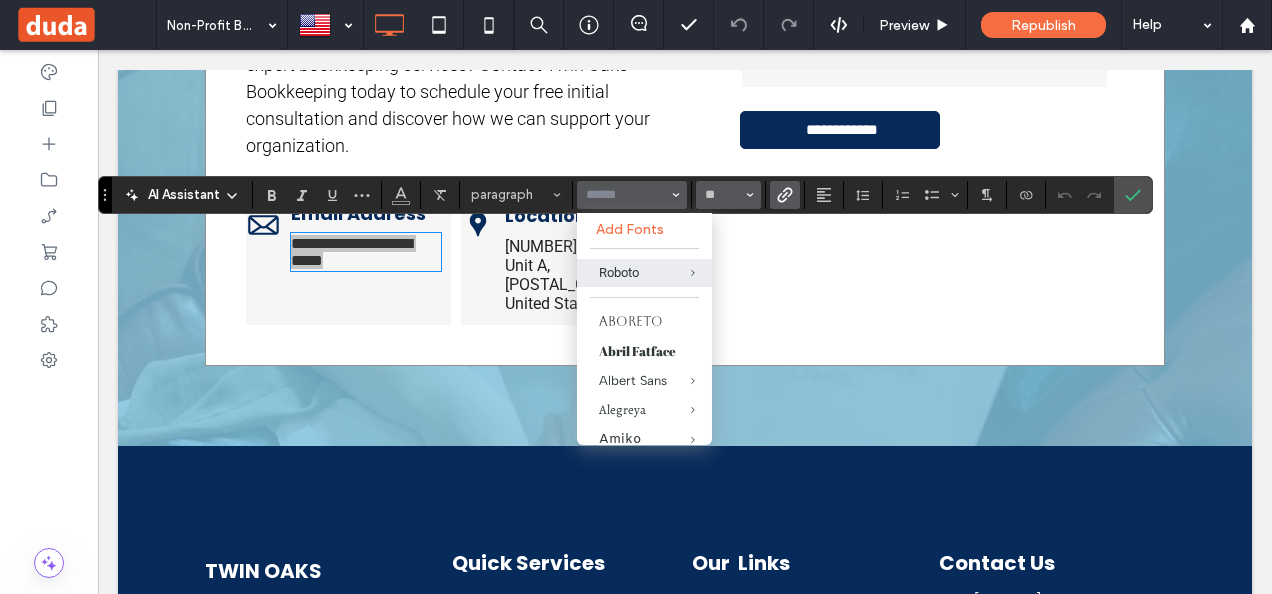 drag, startPoint x: 742, startPoint y: 290, endPoint x: 746, endPoint y: 192, distance: 98.0816 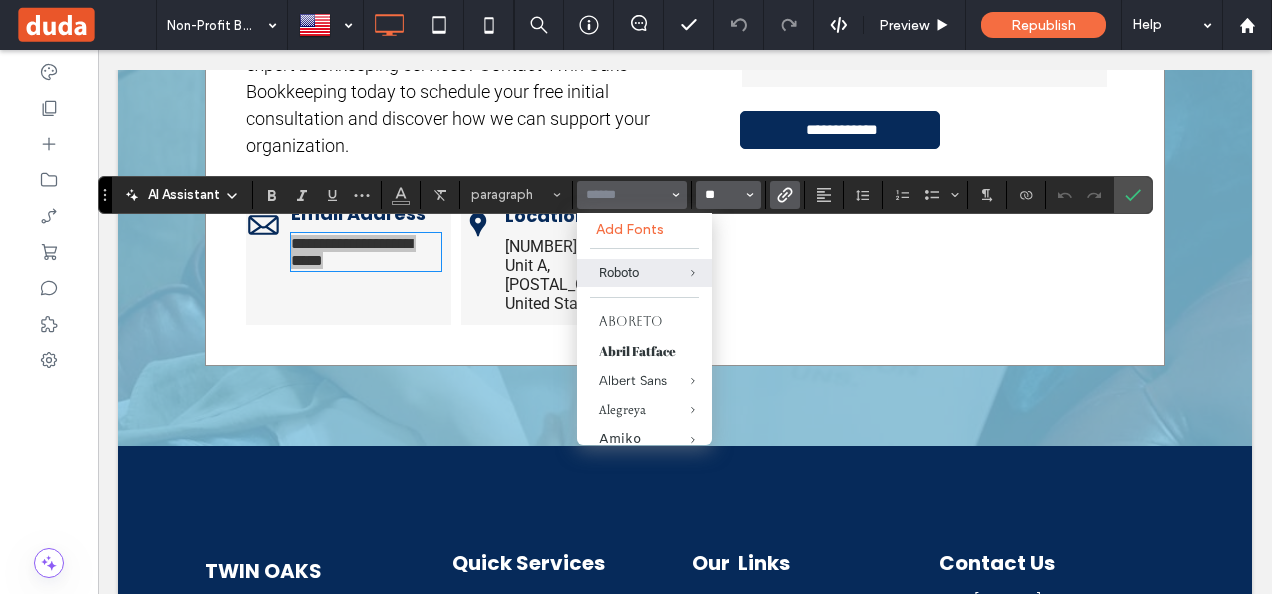 type on "******" 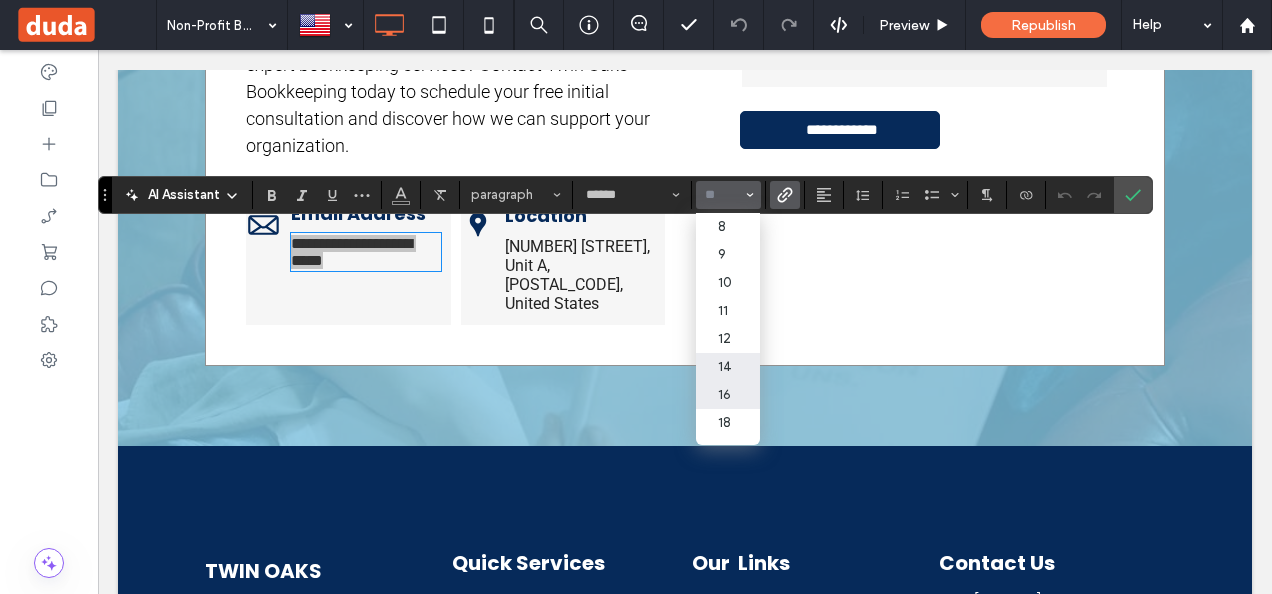 scroll, scrollTop: 100, scrollLeft: 0, axis: vertical 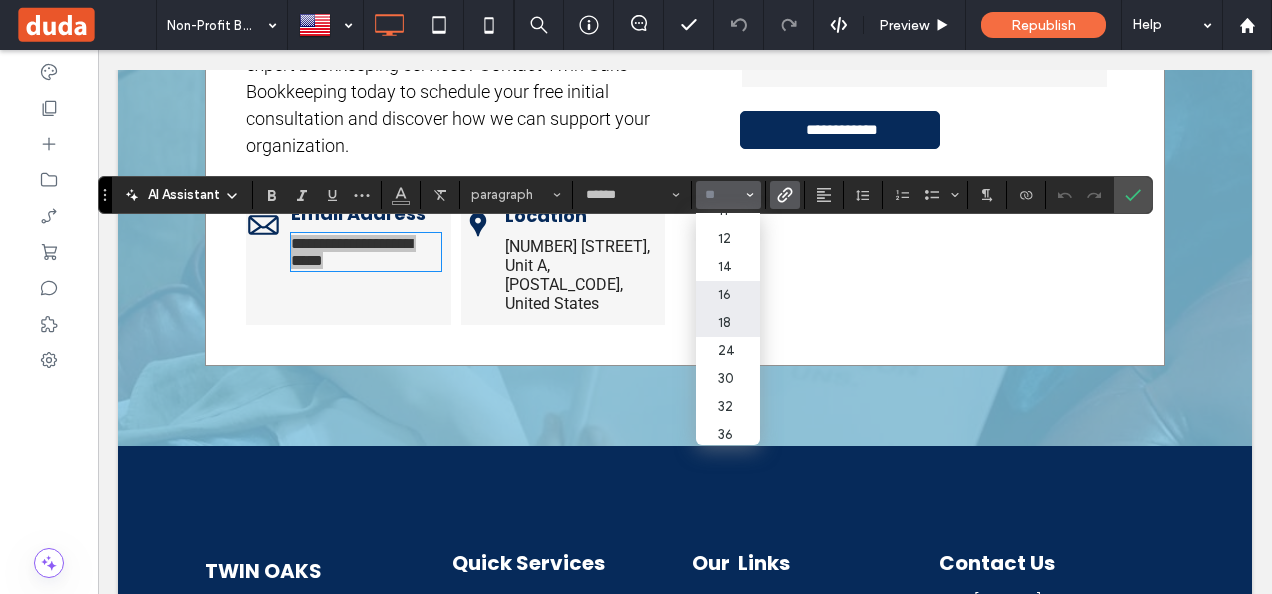 click on "18" at bounding box center (728, 323) 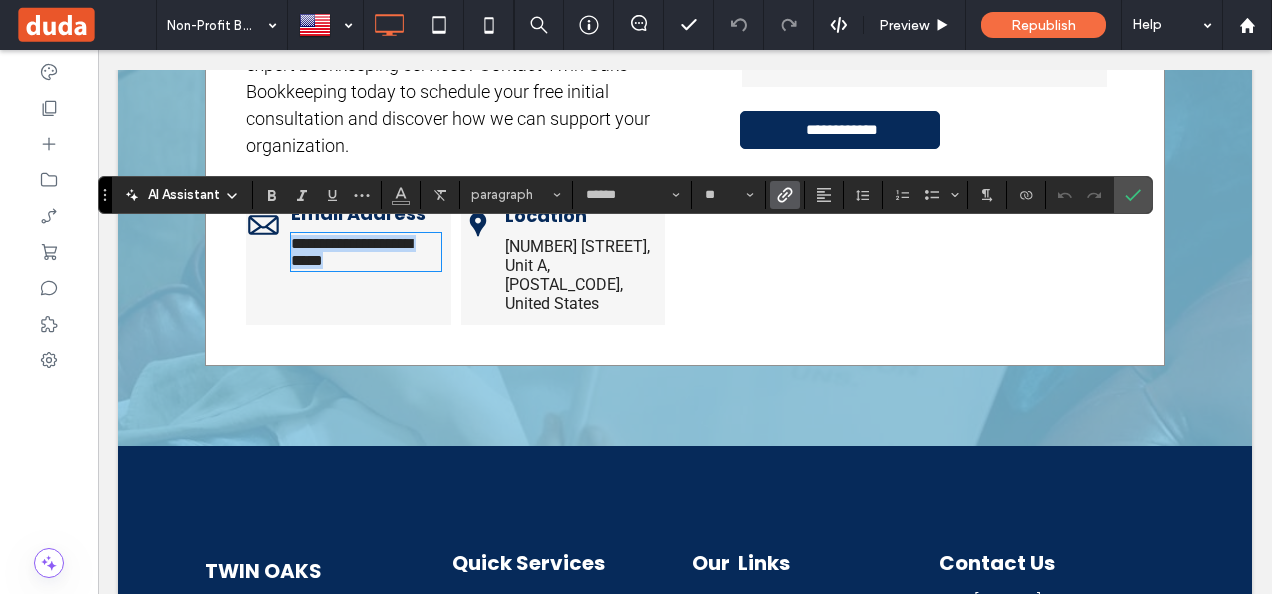 type on "**" 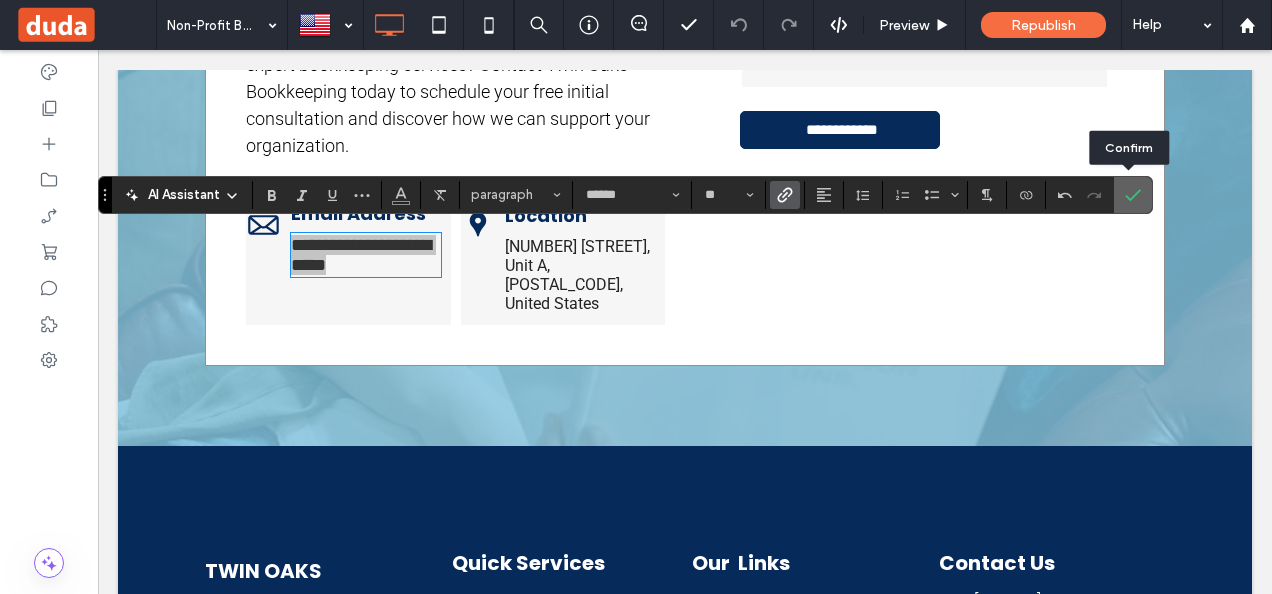 click at bounding box center (1129, 195) 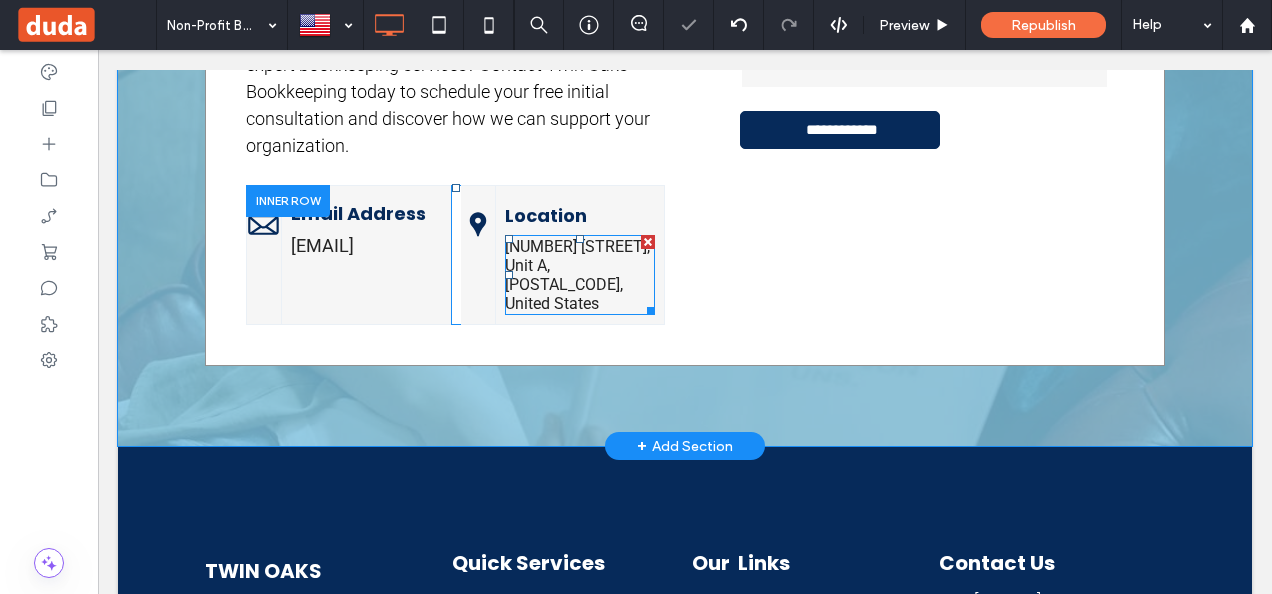 click on "[NUMBER] [STREET], Unit A, [POSTAL_CODE], United States" at bounding box center [577, 275] 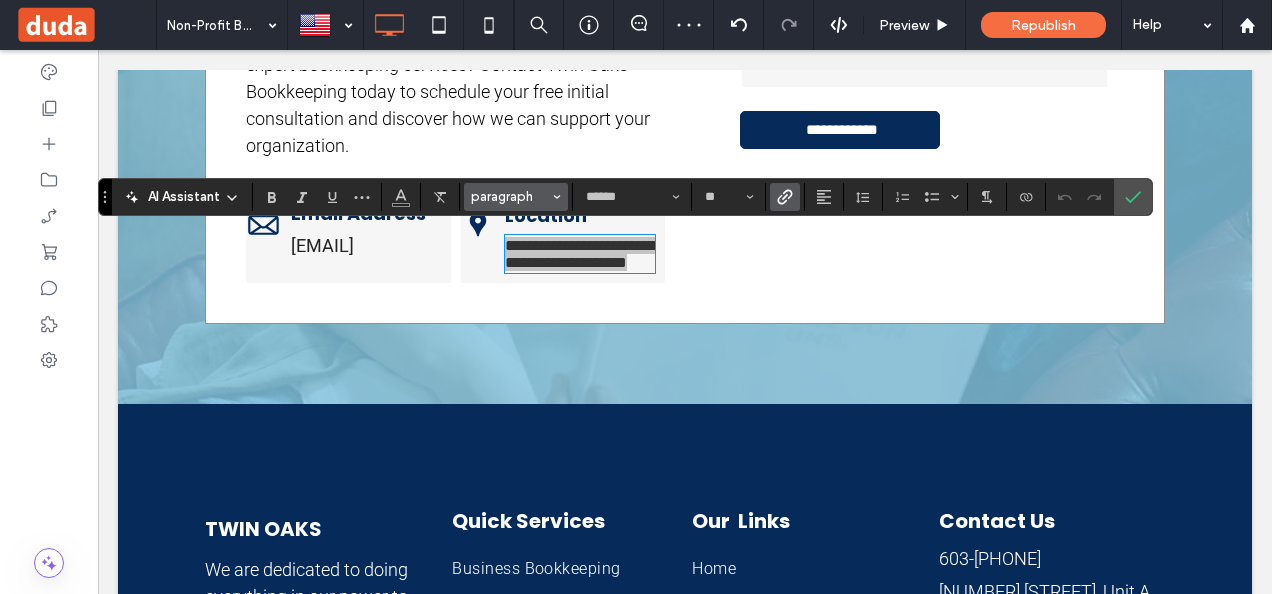 click 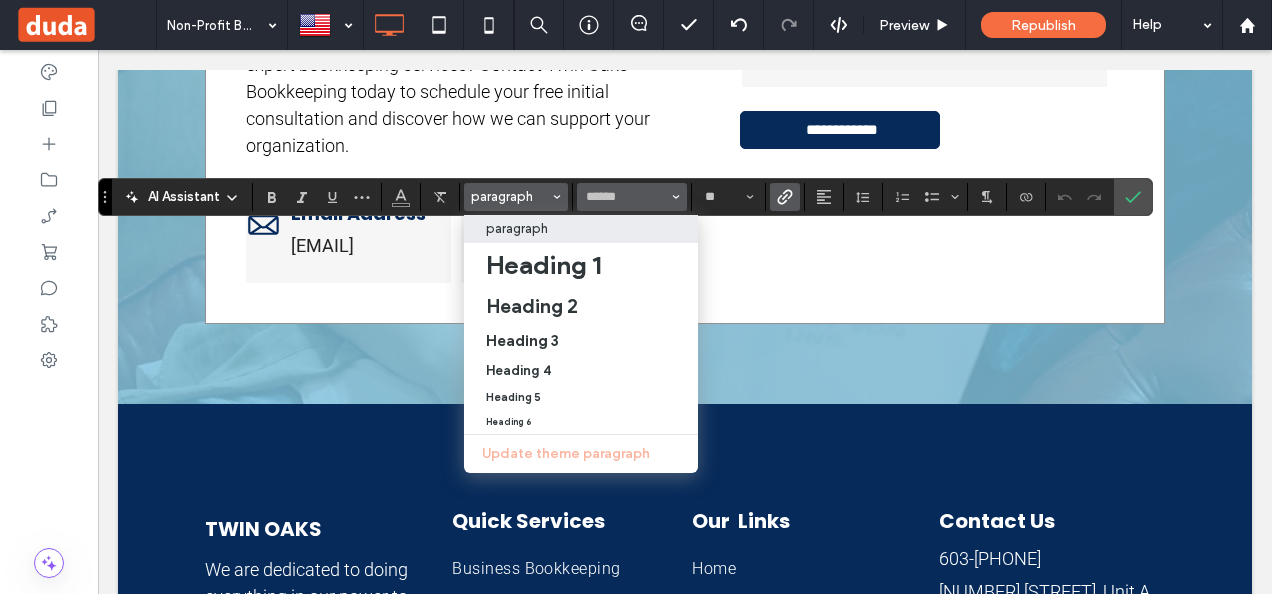 click 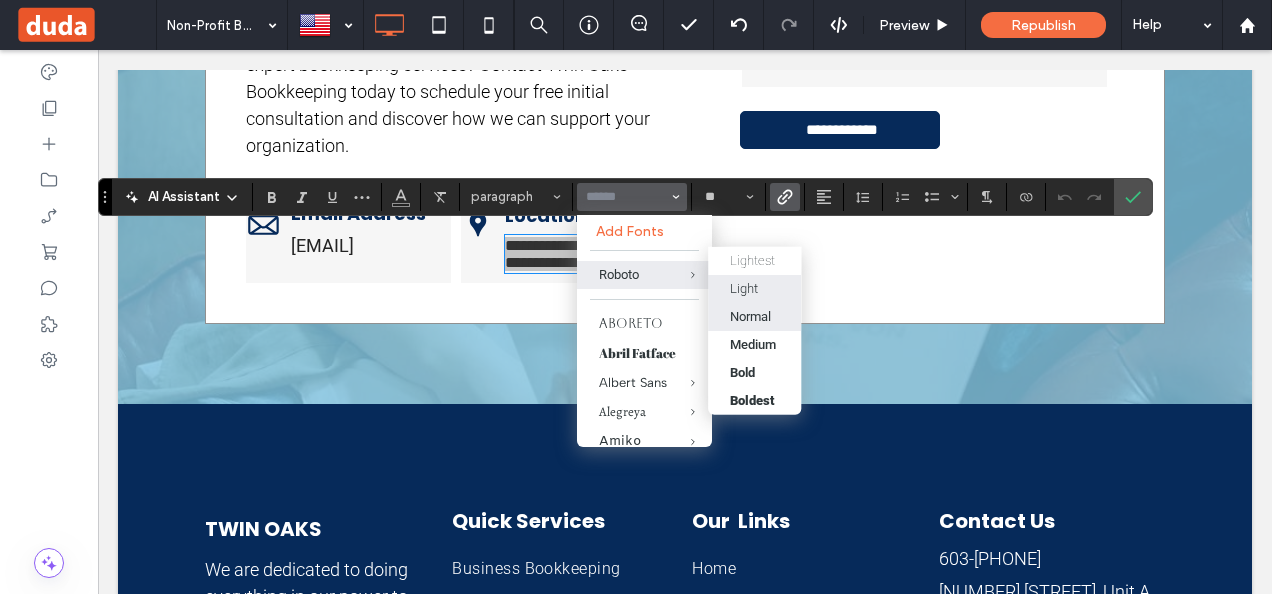 click on "Light" at bounding box center [744, 288] 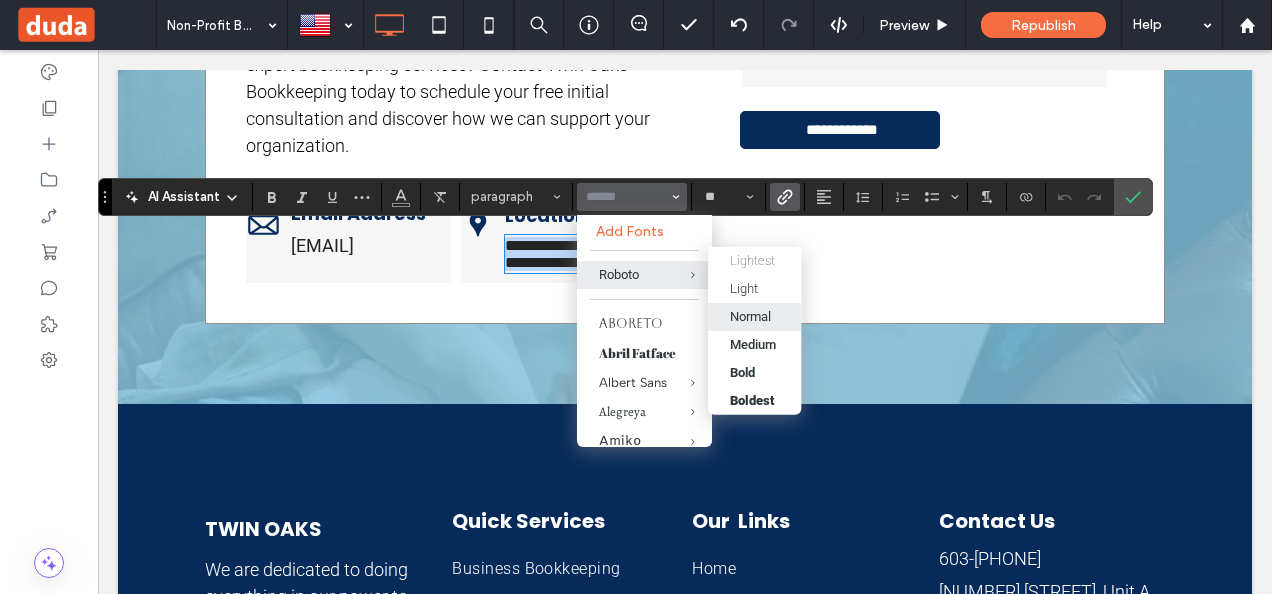 type on "******" 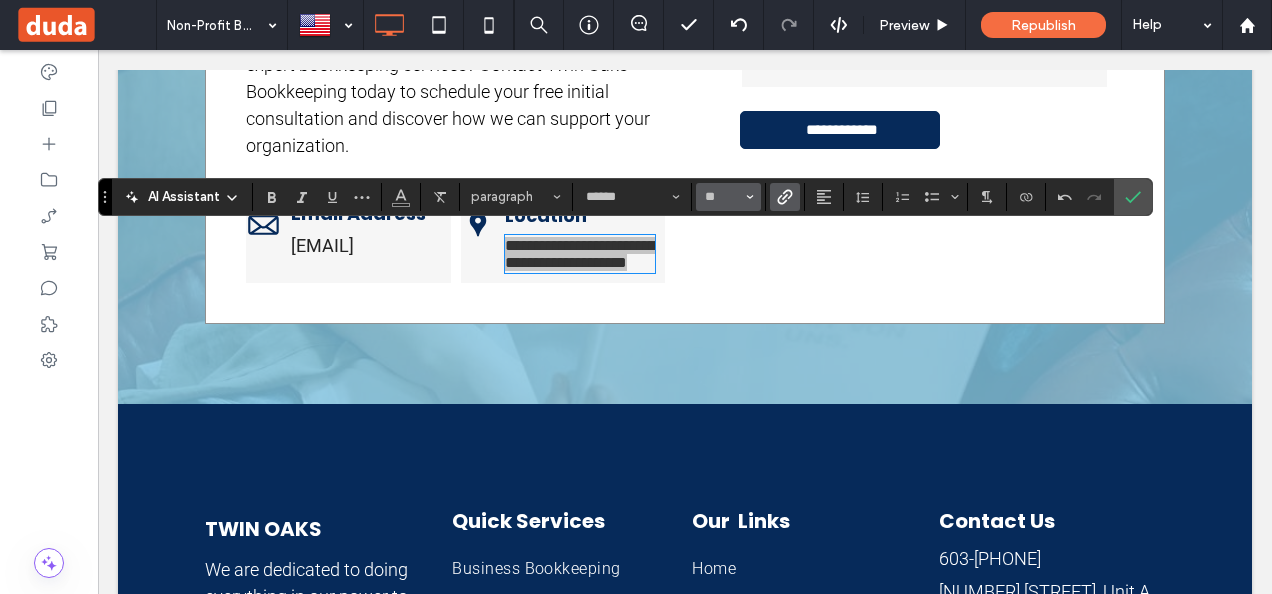 click 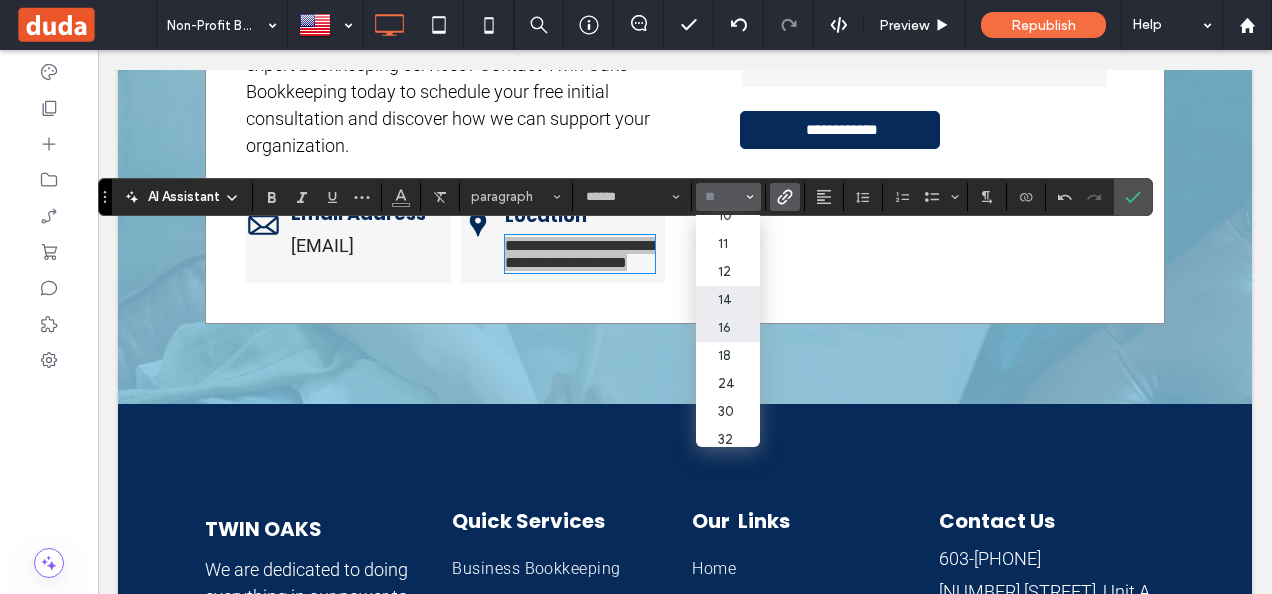 scroll, scrollTop: 100, scrollLeft: 0, axis: vertical 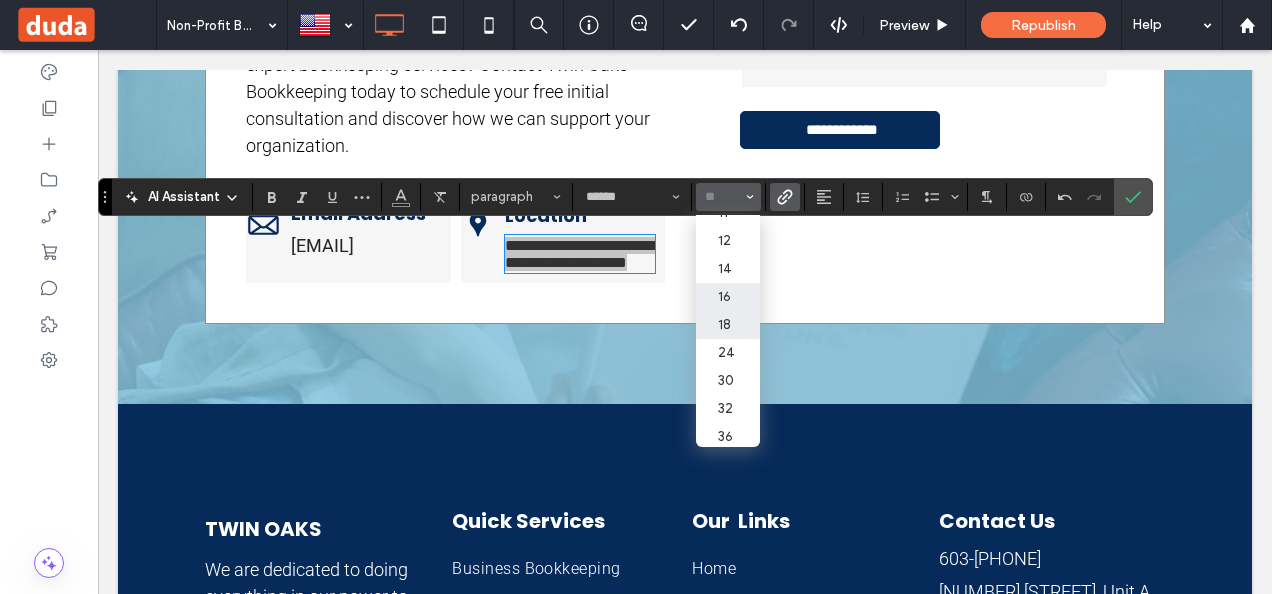 click on "18" at bounding box center (728, 325) 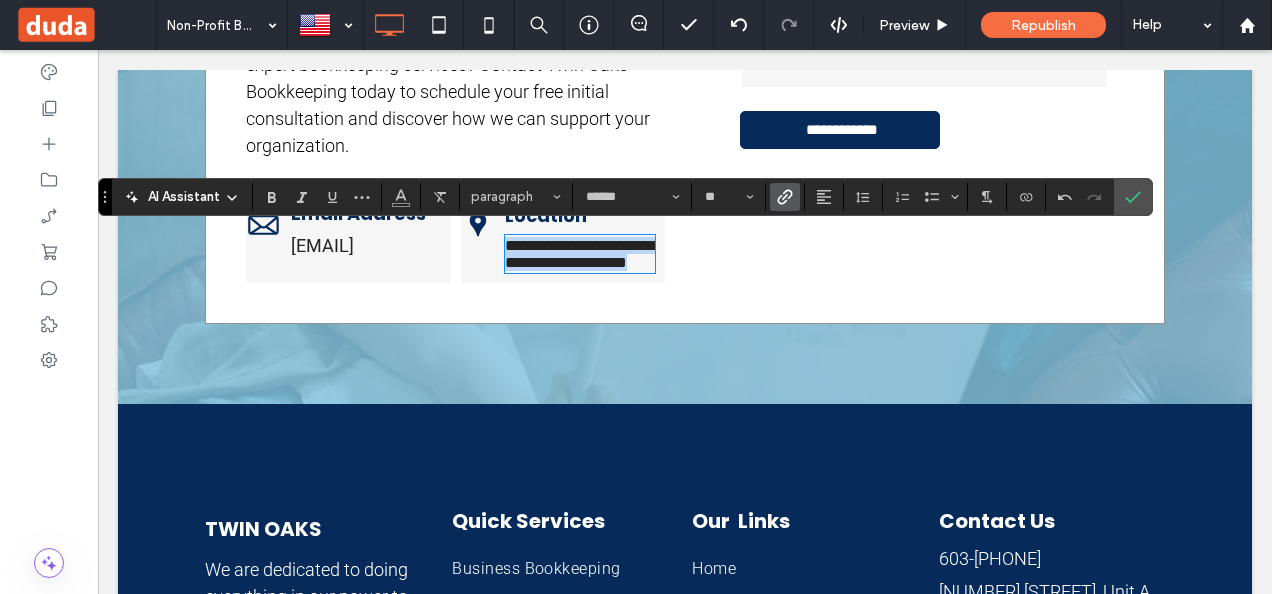 type on "**" 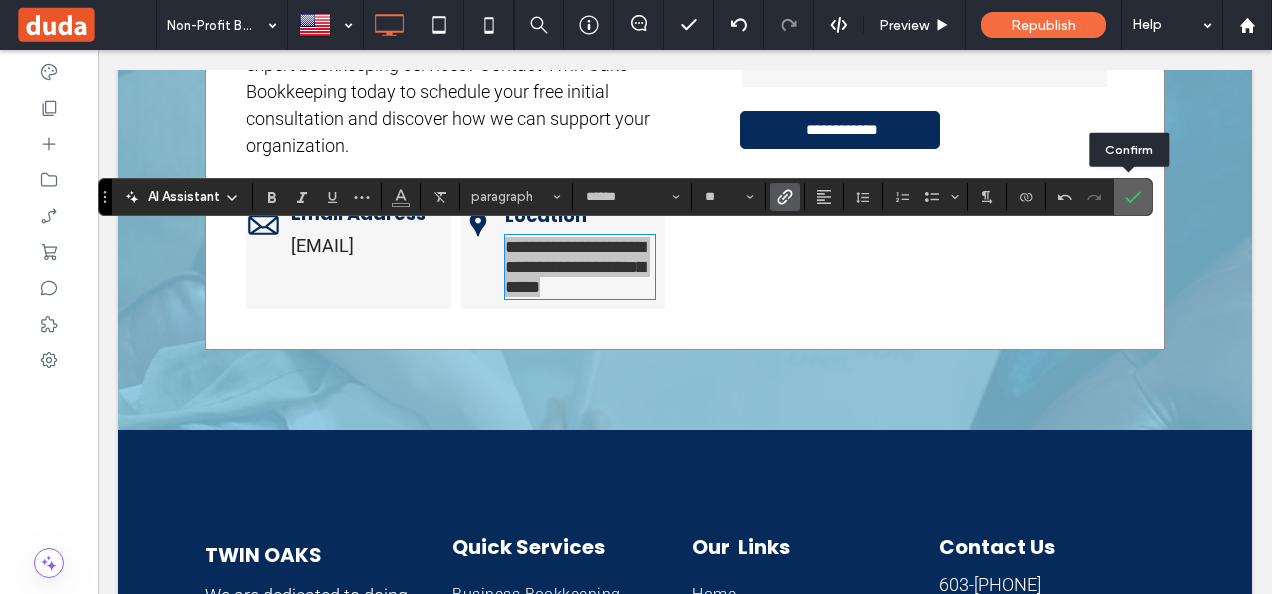 click at bounding box center (1133, 197) 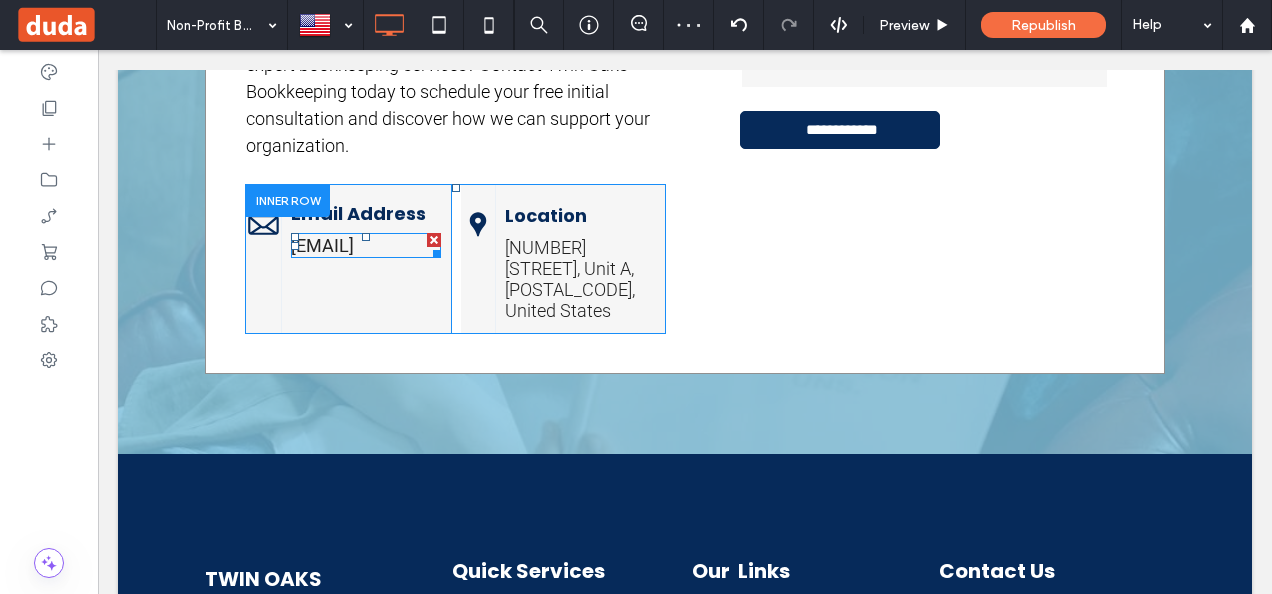 click on "[EMAIL]" at bounding box center [322, 245] 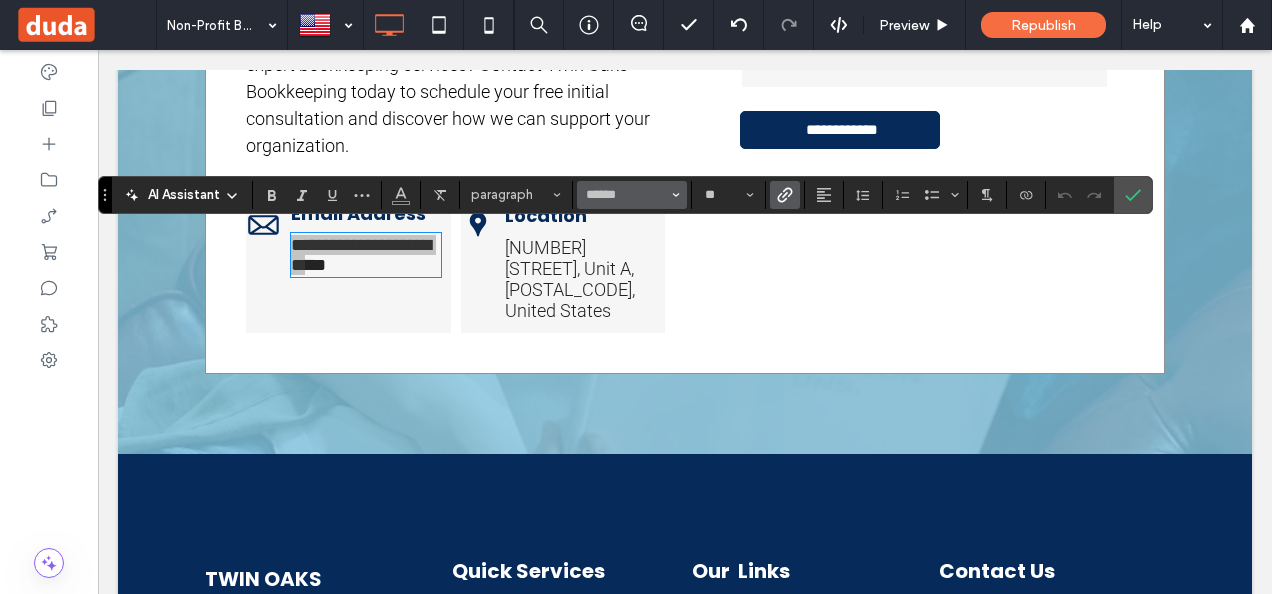 click at bounding box center (676, 195) 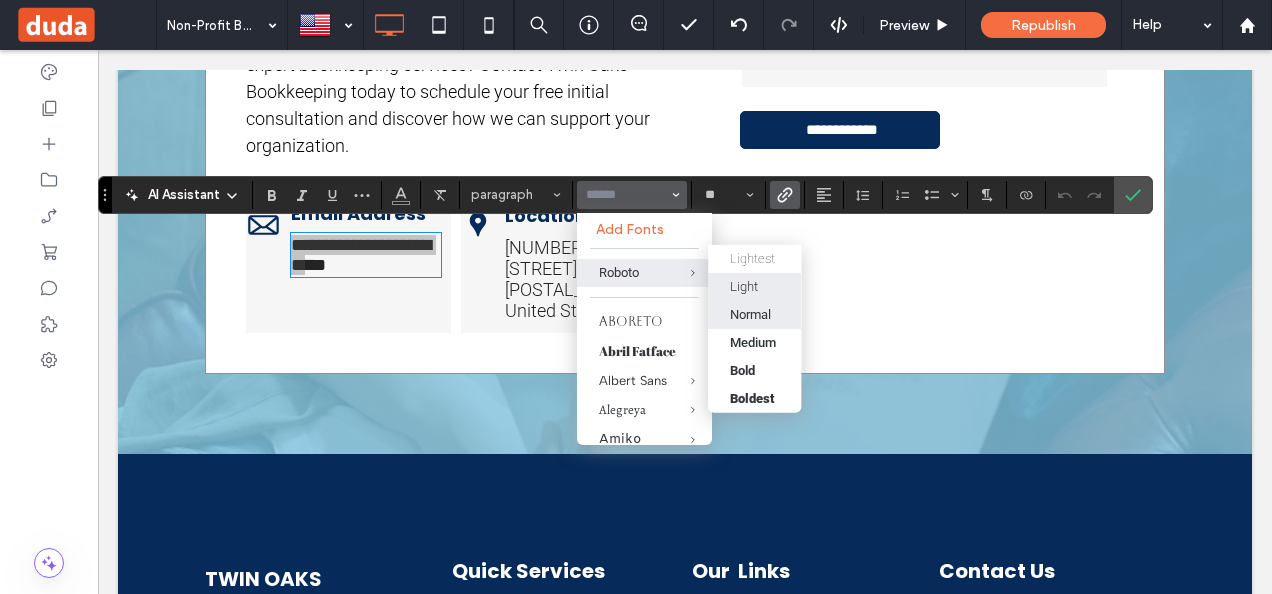 click on "Light" at bounding box center (754, 286) 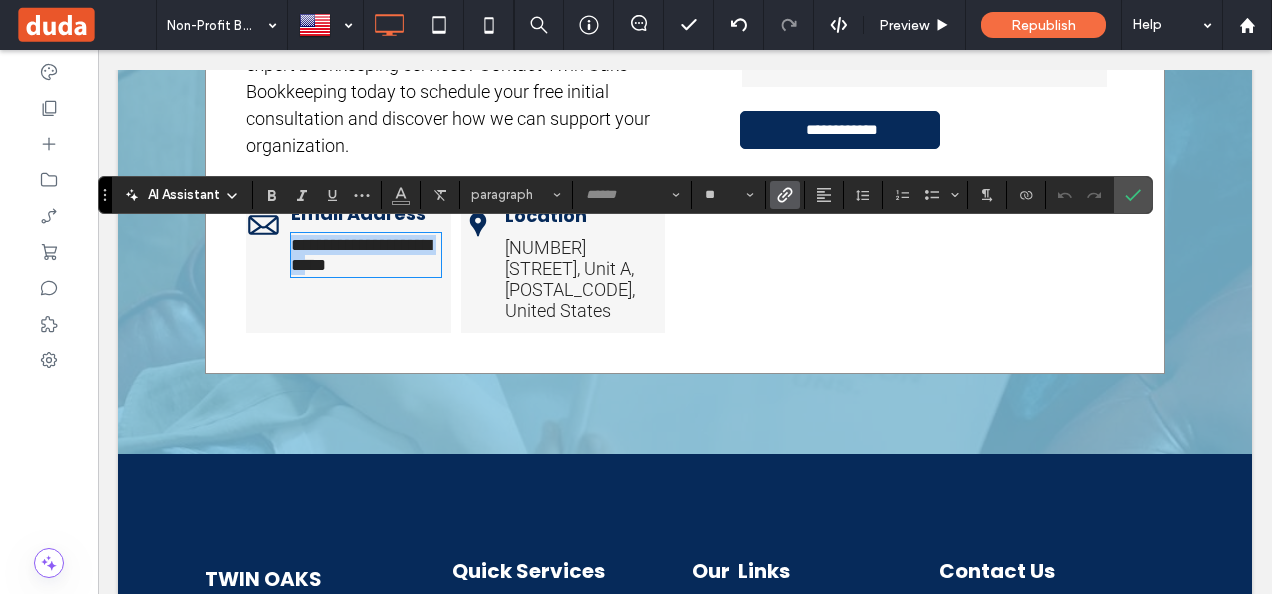 type on "******" 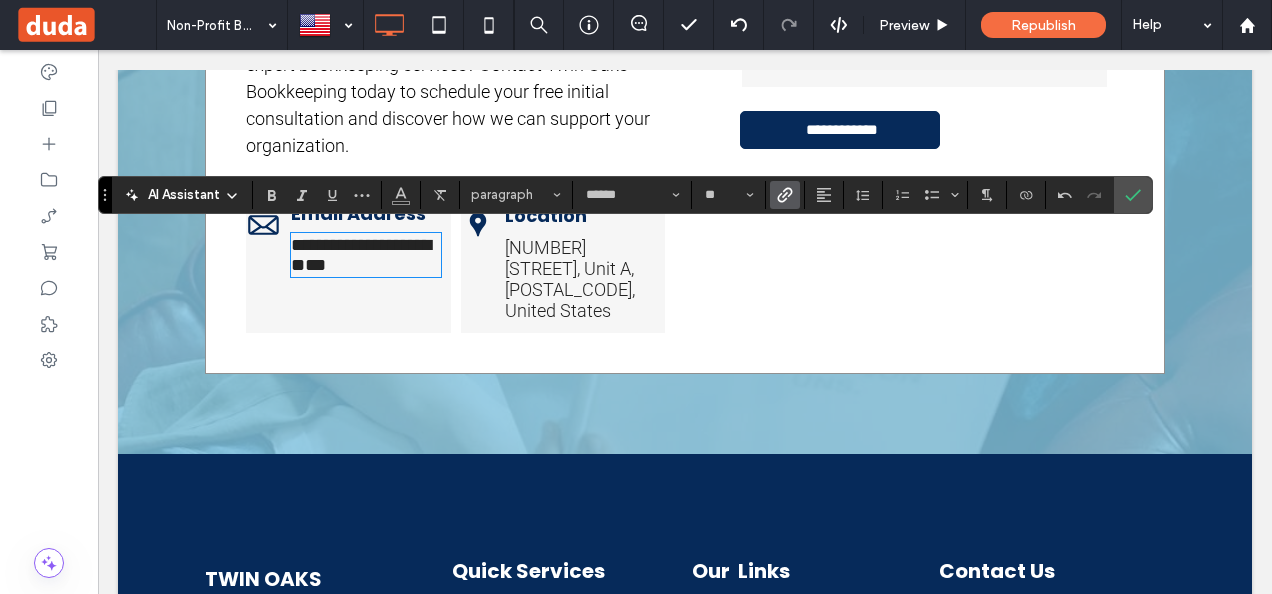 click on "***" at bounding box center [315, 265] 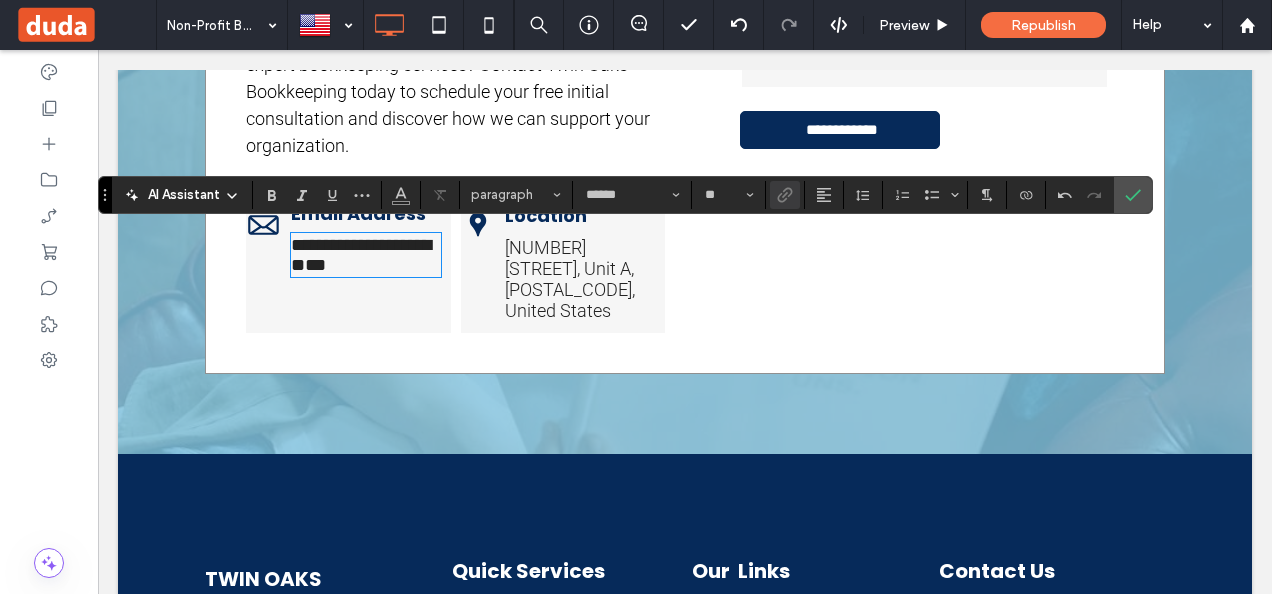 click on "***" at bounding box center [315, 265] 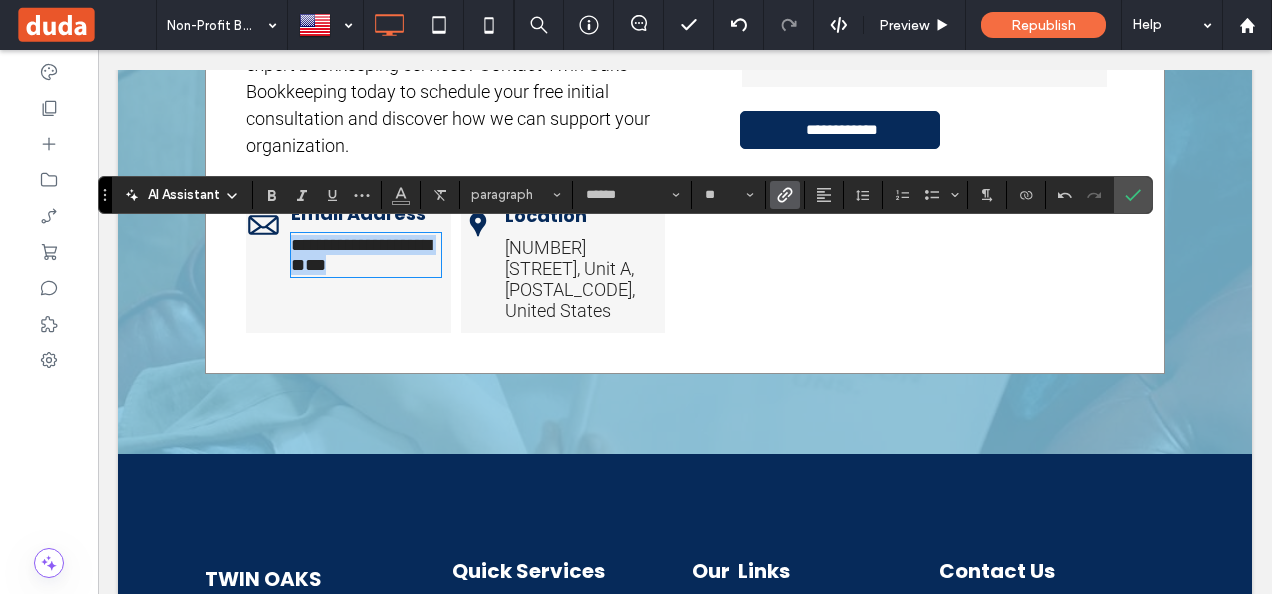 click on "***" at bounding box center (315, 265) 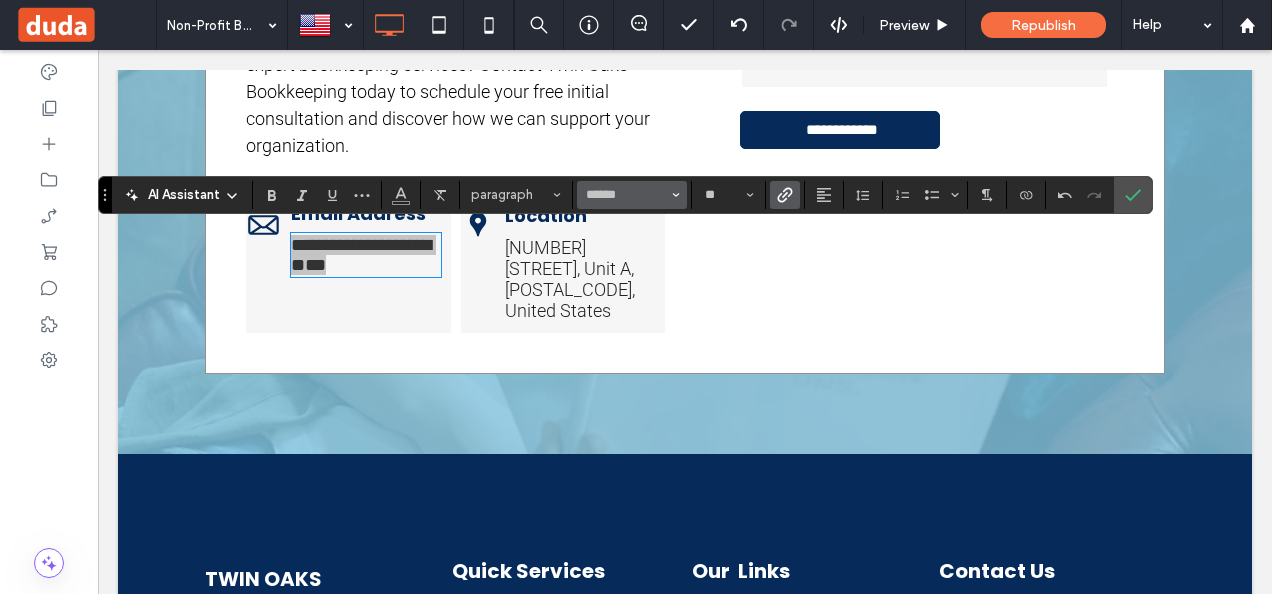 click 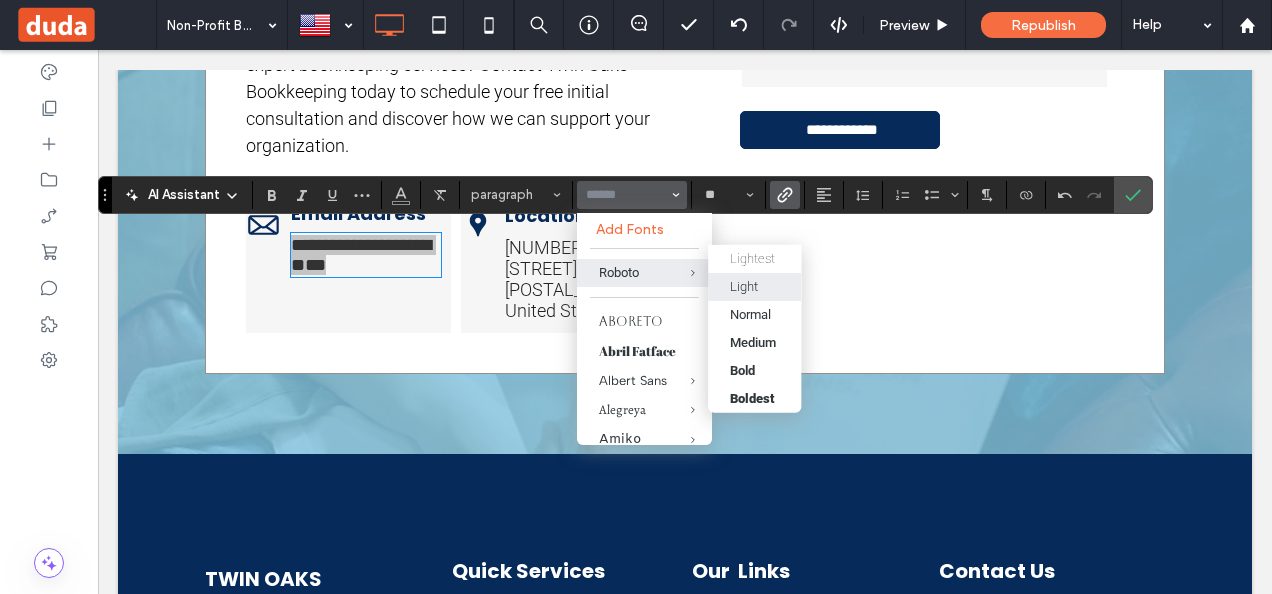 click on "Light" at bounding box center [744, 286] 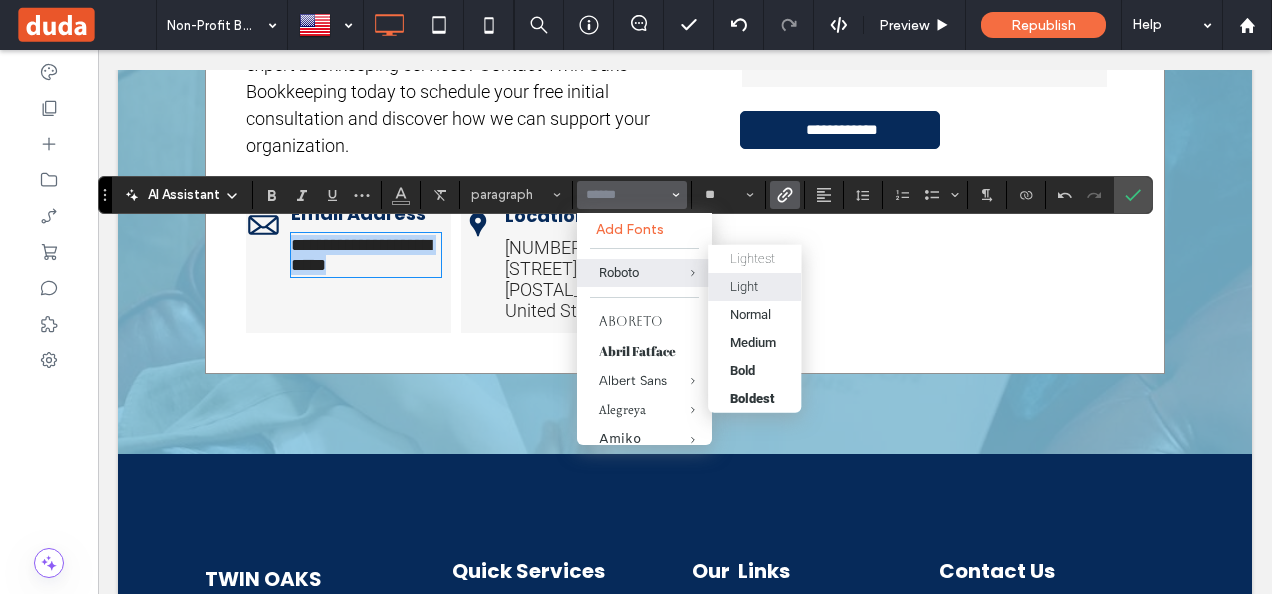 type on "******" 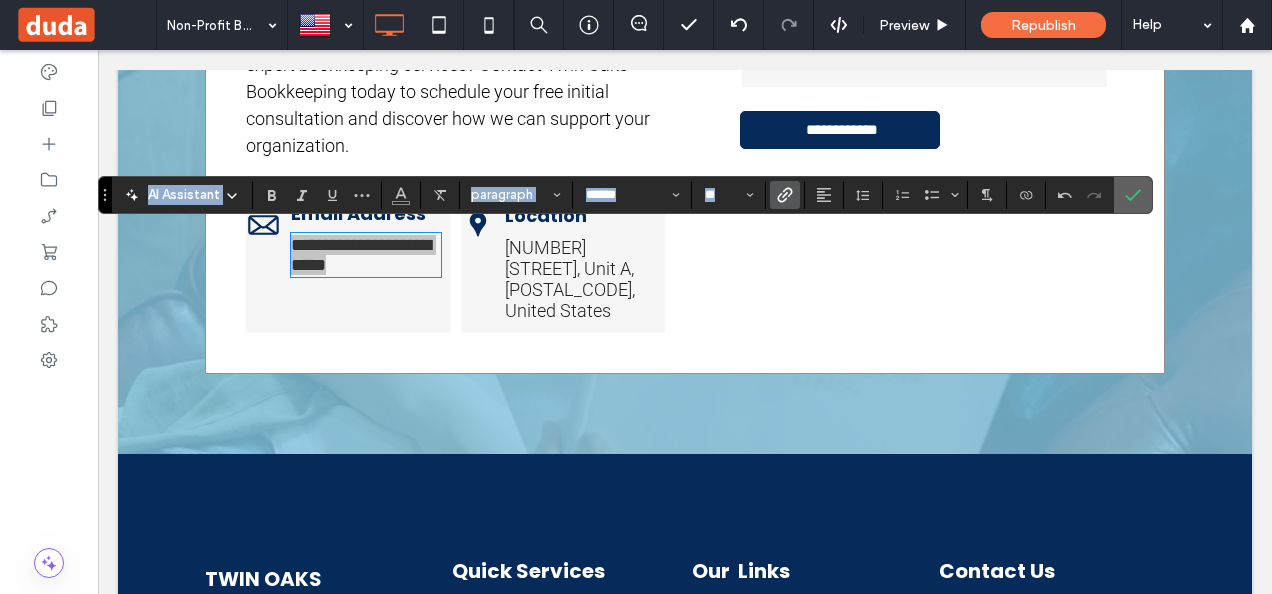 click at bounding box center (1133, 195) 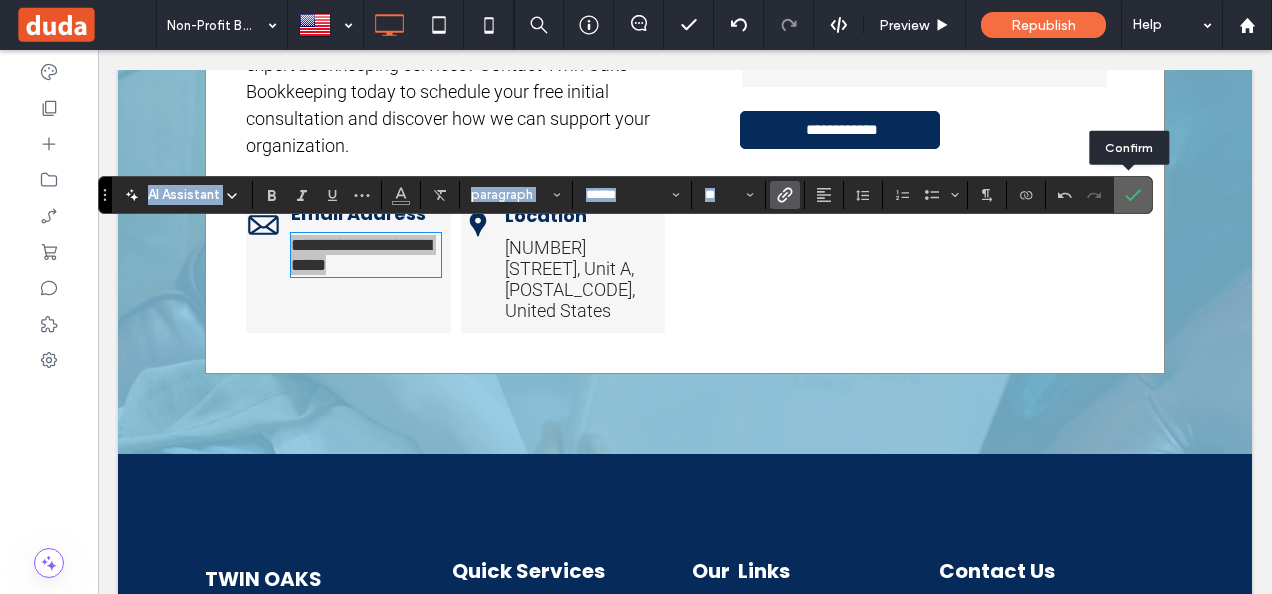 click at bounding box center (1129, 195) 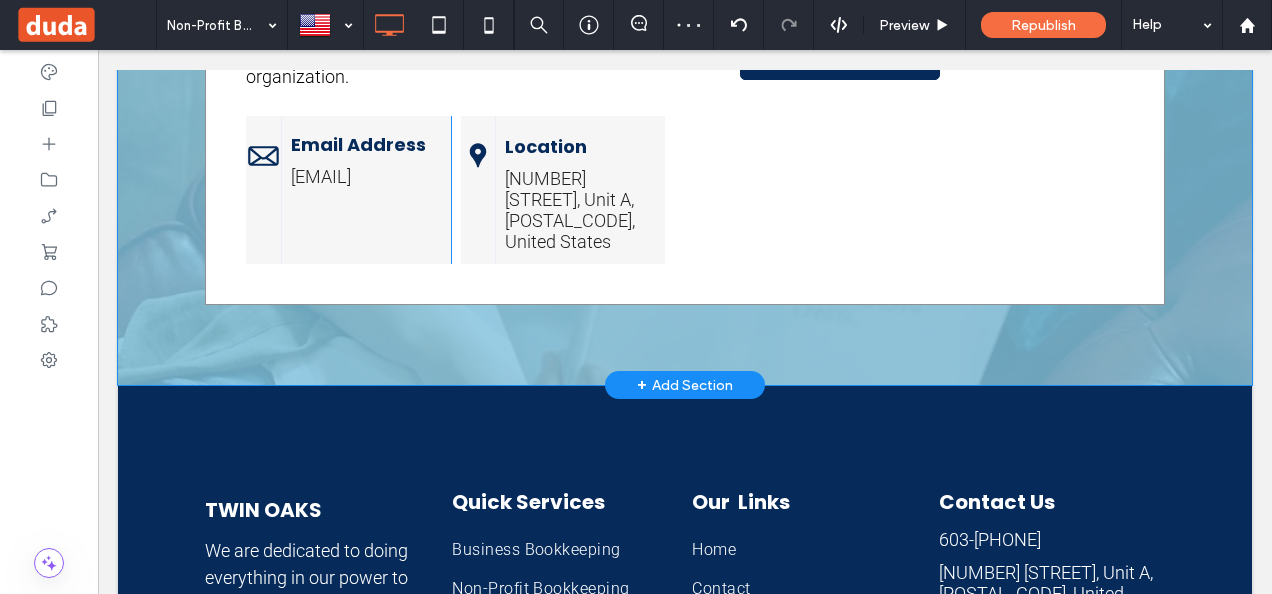 scroll, scrollTop: 4100, scrollLeft: 0, axis: vertical 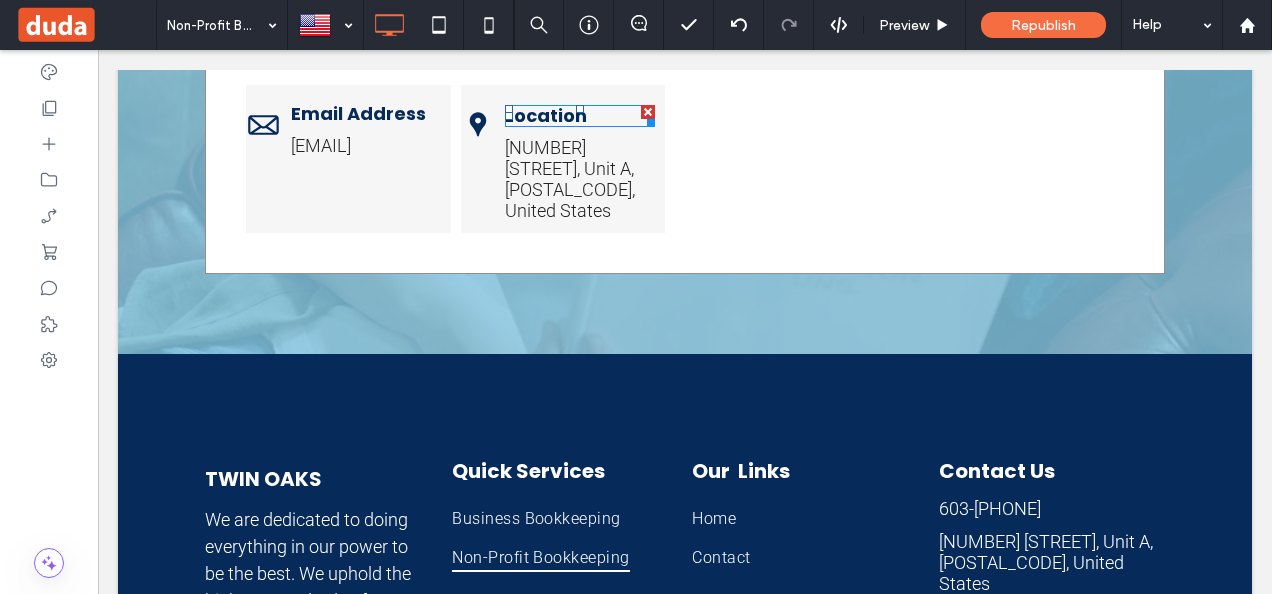 click on "Location" at bounding box center (546, 115) 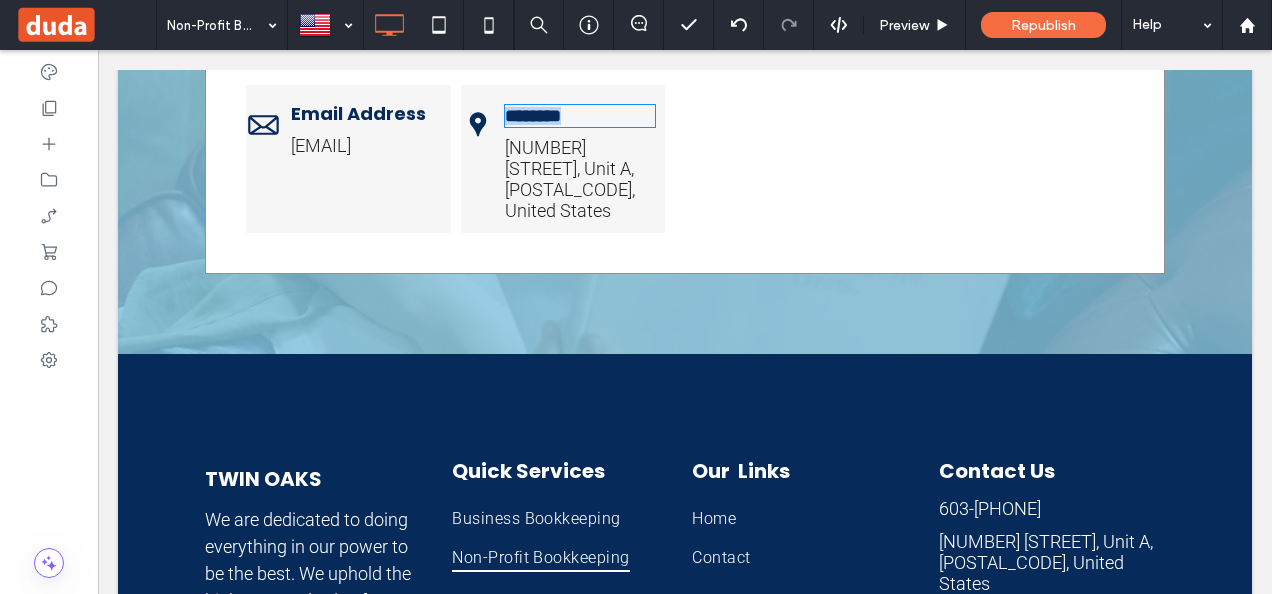 click on "********
[NUMBER] [STREET], Unit A, [POSTAL_CODE], United States
Click To Paste" at bounding box center [580, 159] 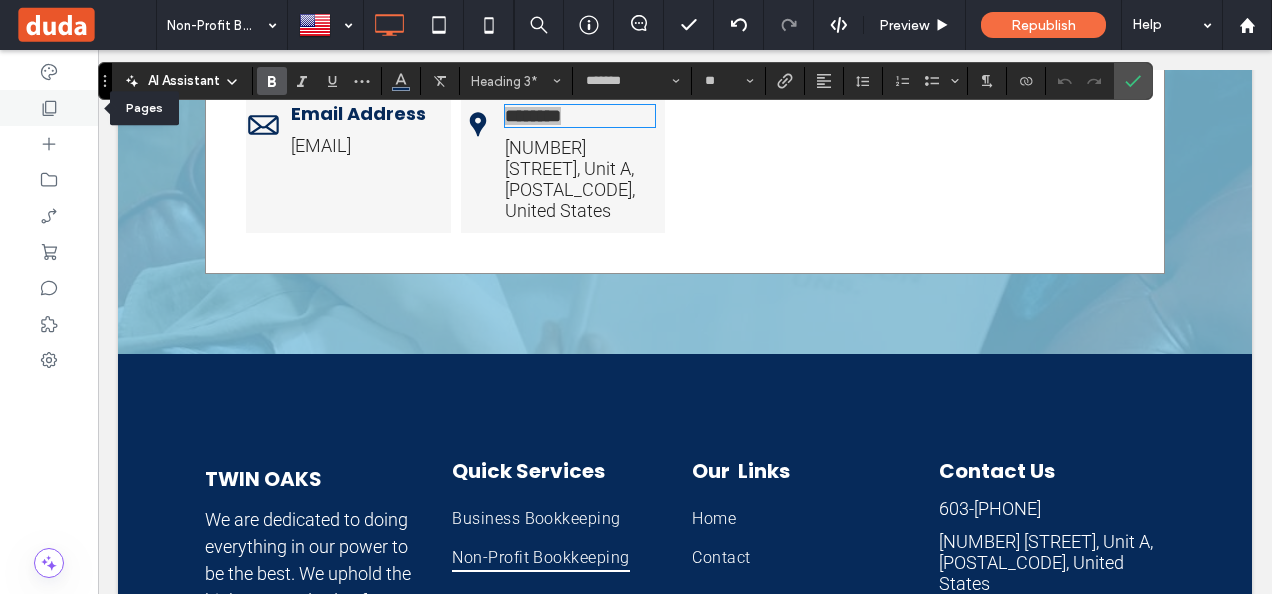 click at bounding box center [49, 108] 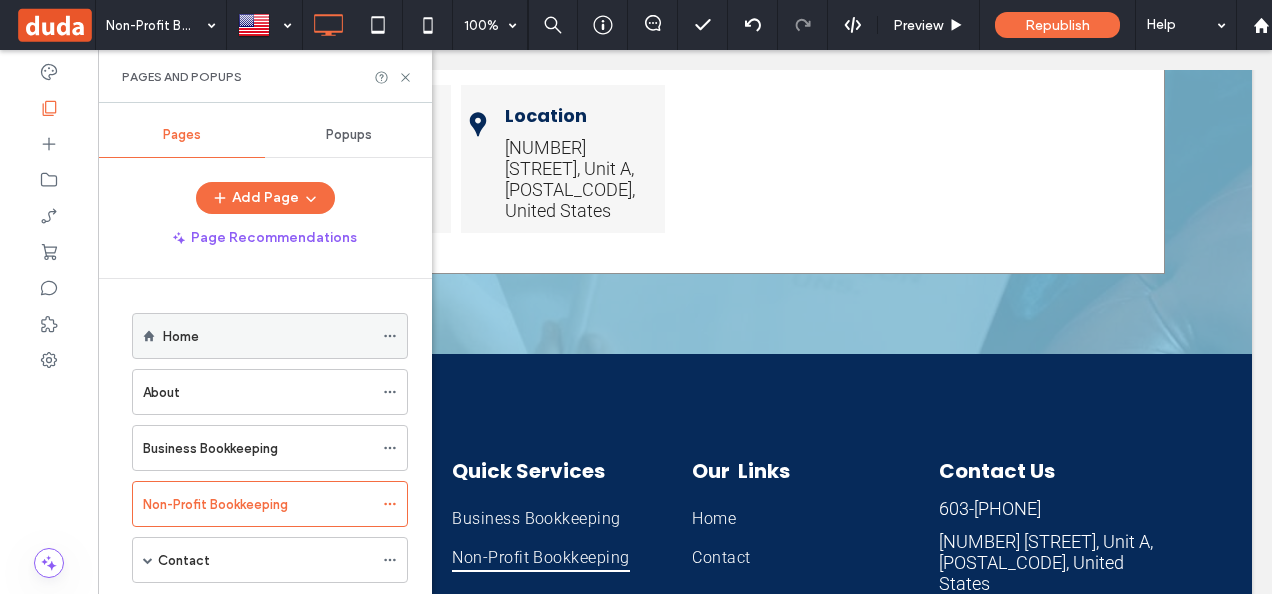 click on "Home" at bounding box center [268, 336] 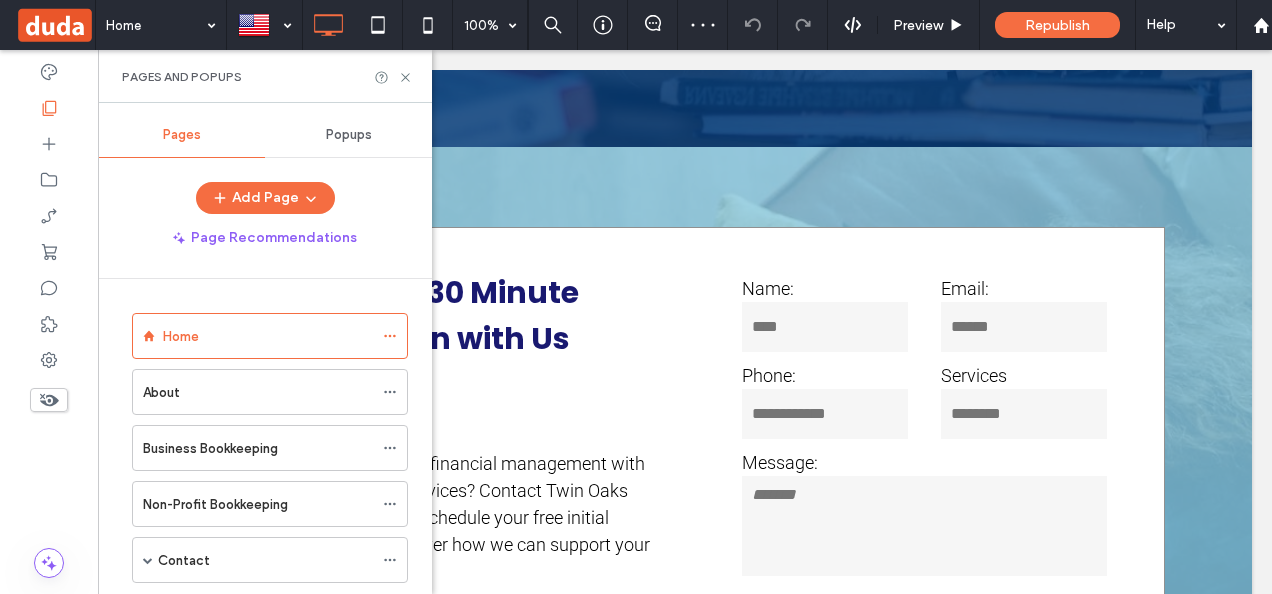 scroll, scrollTop: 3900, scrollLeft: 0, axis: vertical 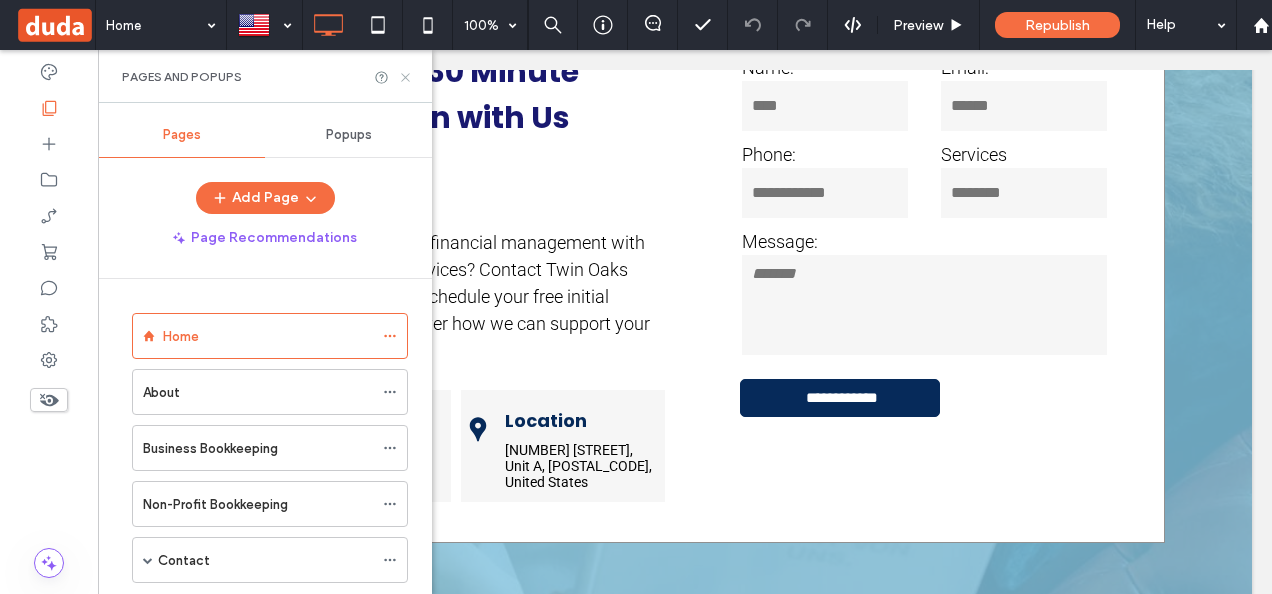 click 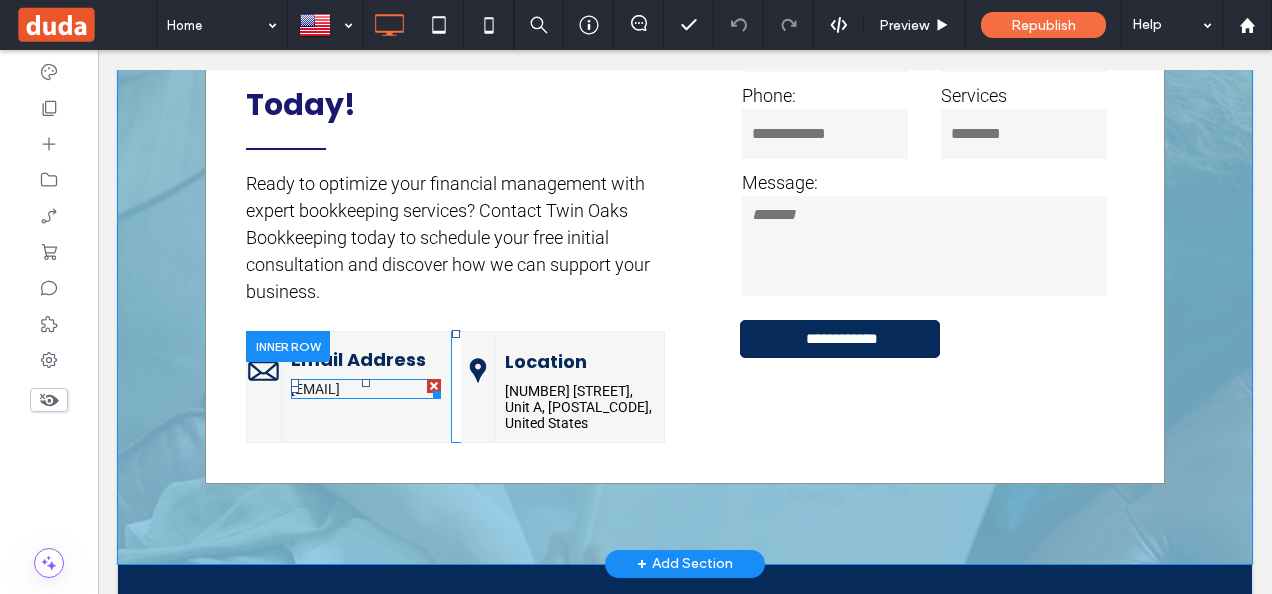 scroll, scrollTop: 4000, scrollLeft: 0, axis: vertical 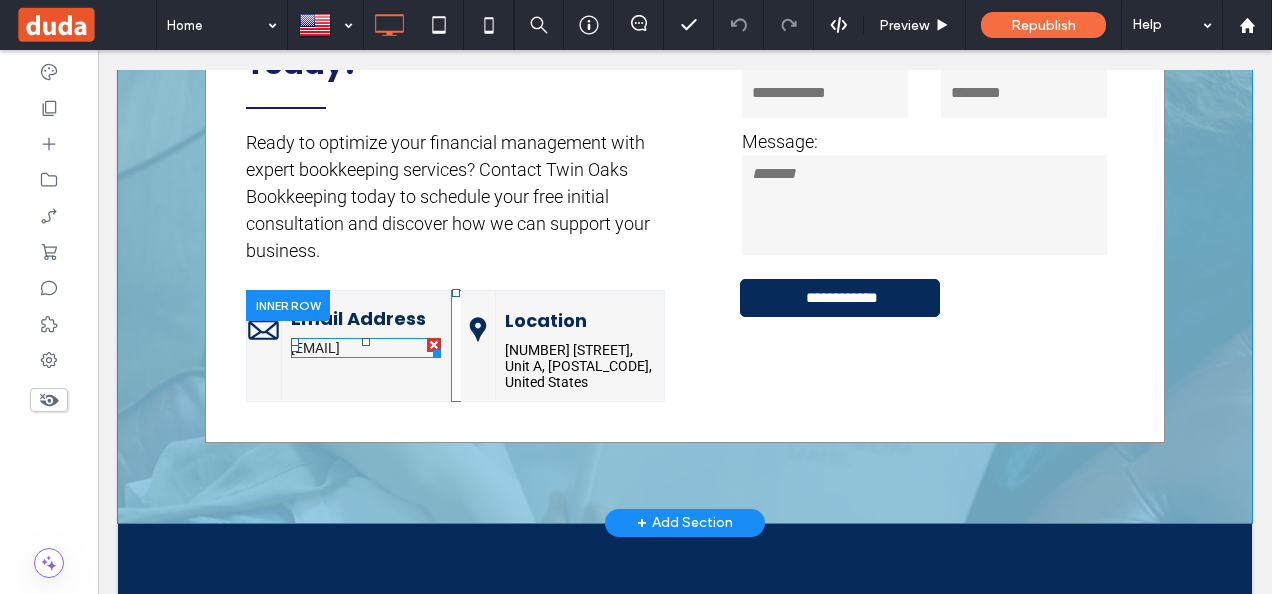 click on "[EMAIL]" at bounding box center (315, 348) 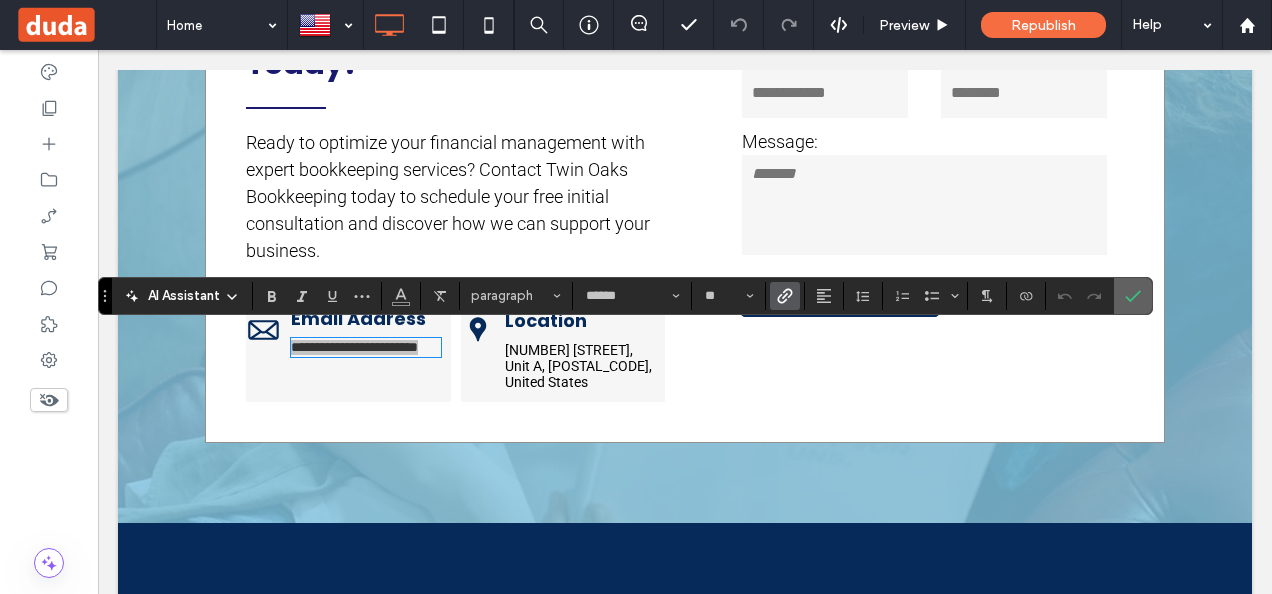 click 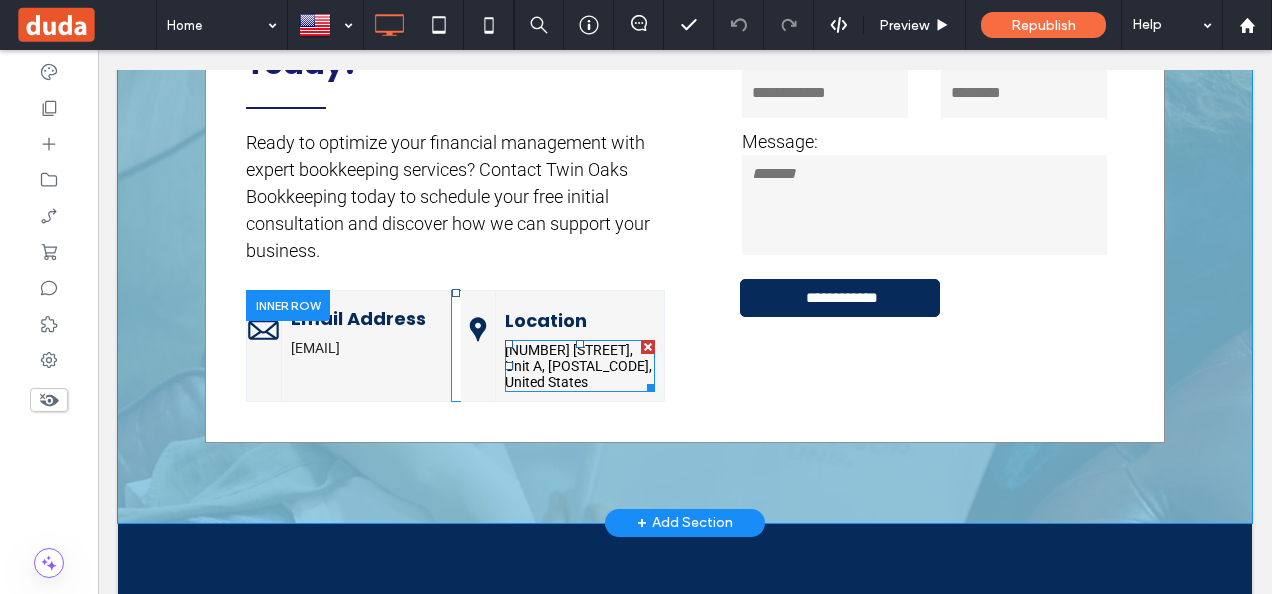 click on "[NUMBER] [STREET], Unit A, [POSTAL_CODE], United States" at bounding box center (578, 366) 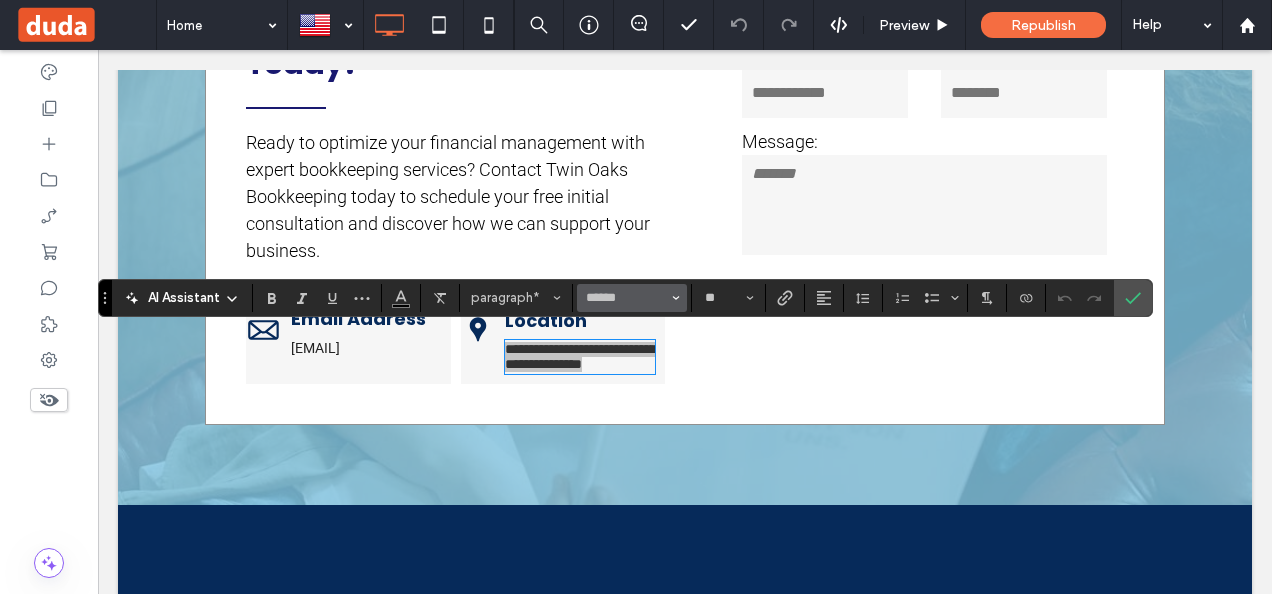click at bounding box center [676, 298] 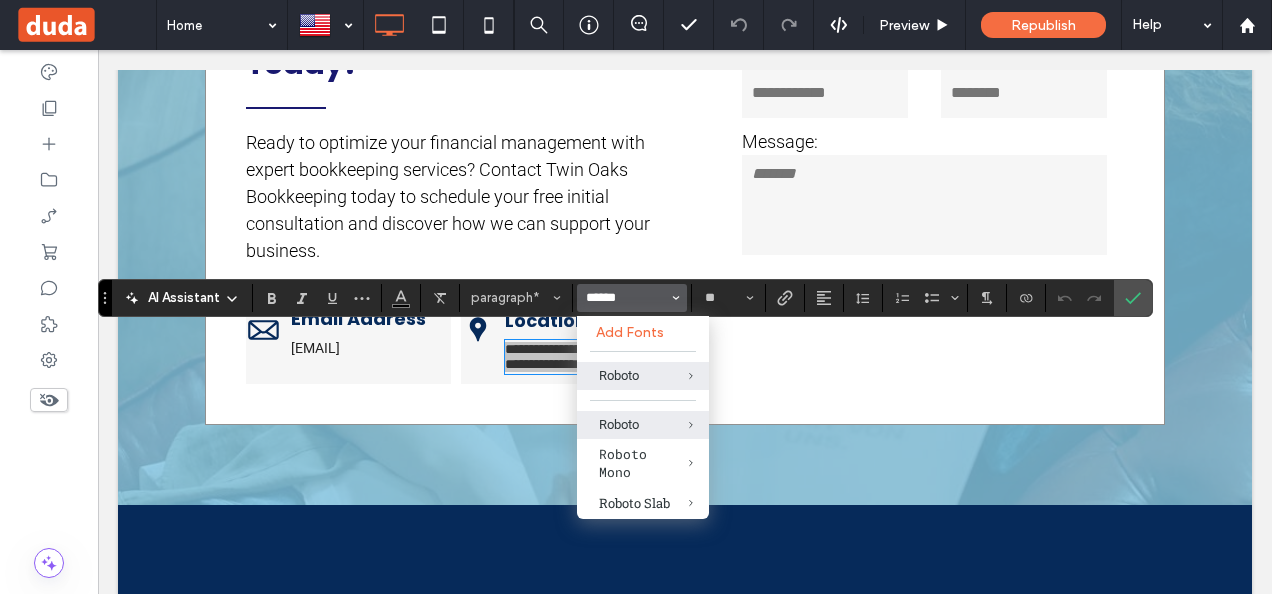 type 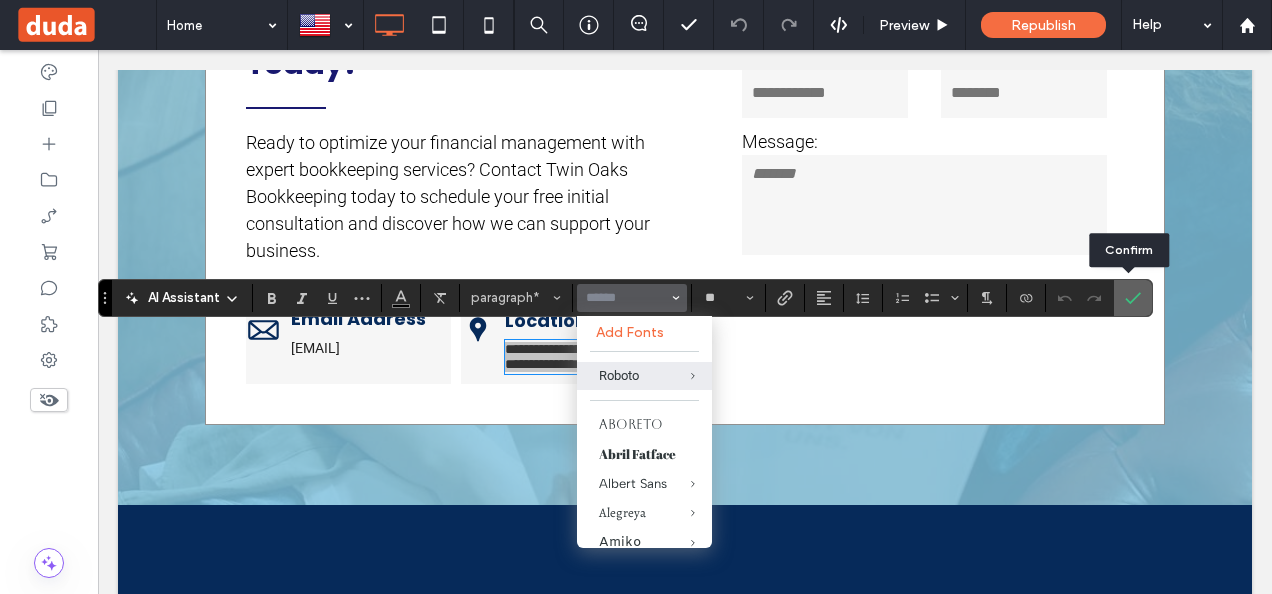 click at bounding box center [1133, 298] 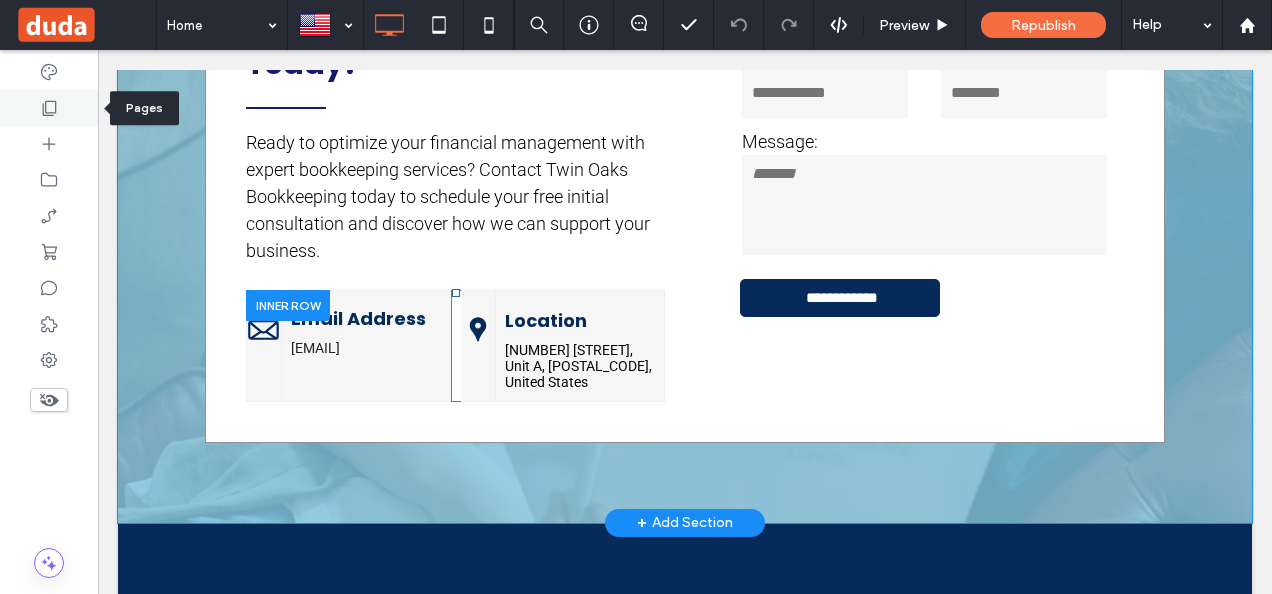 click 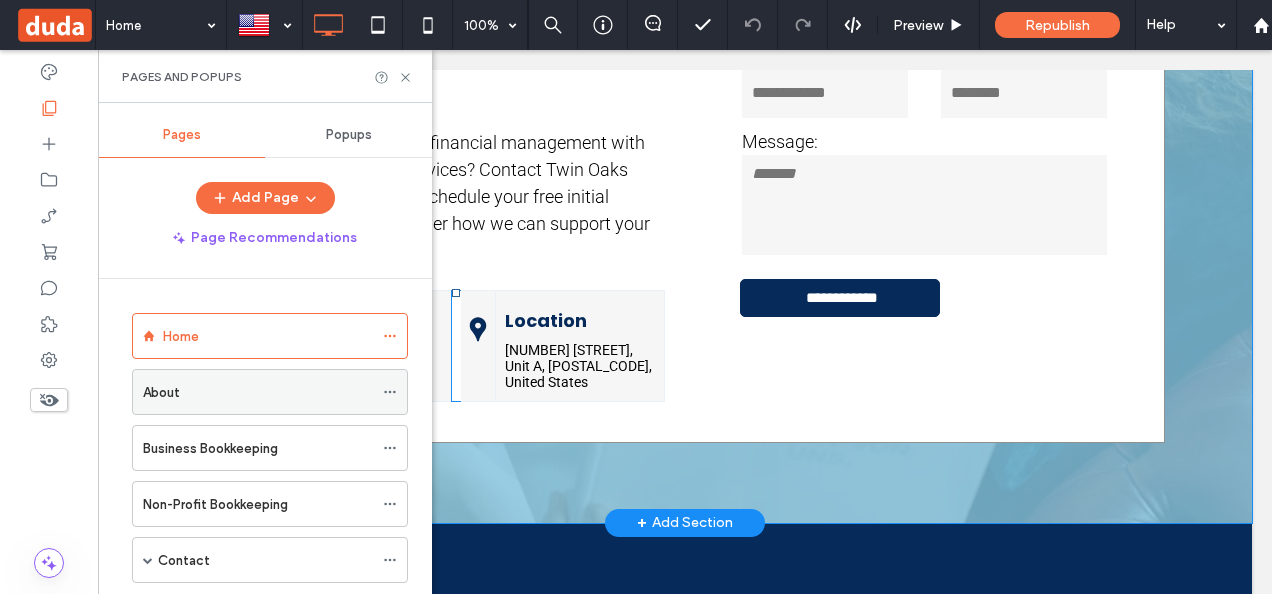 click on "About" at bounding box center (258, 392) 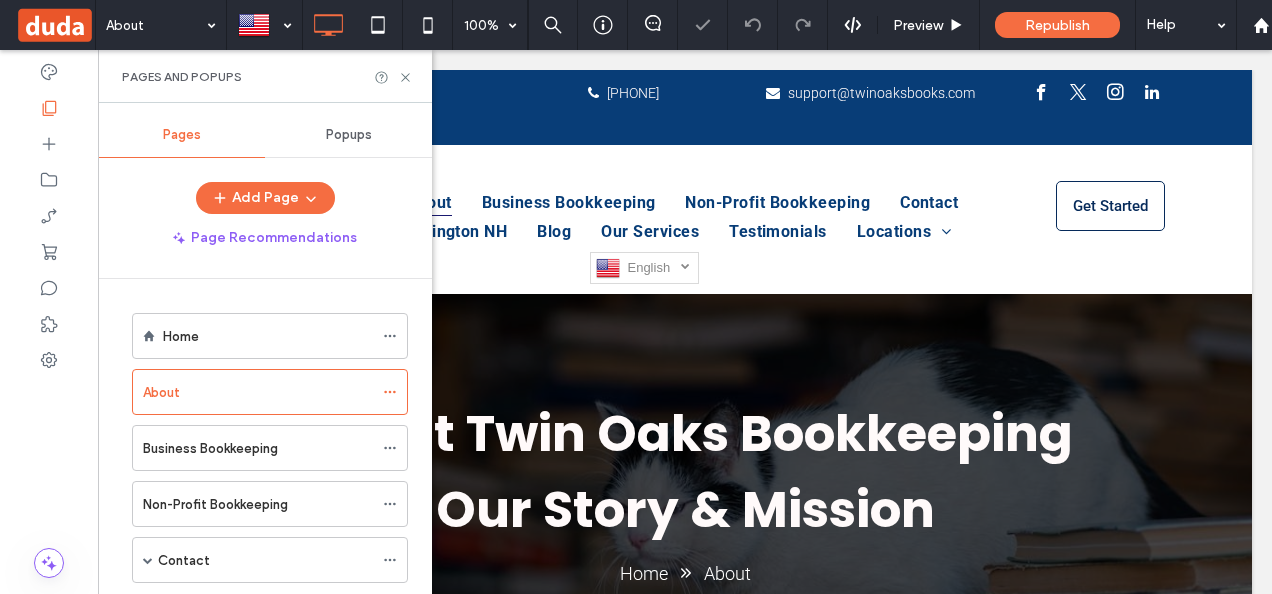 scroll, scrollTop: 0, scrollLeft: 0, axis: both 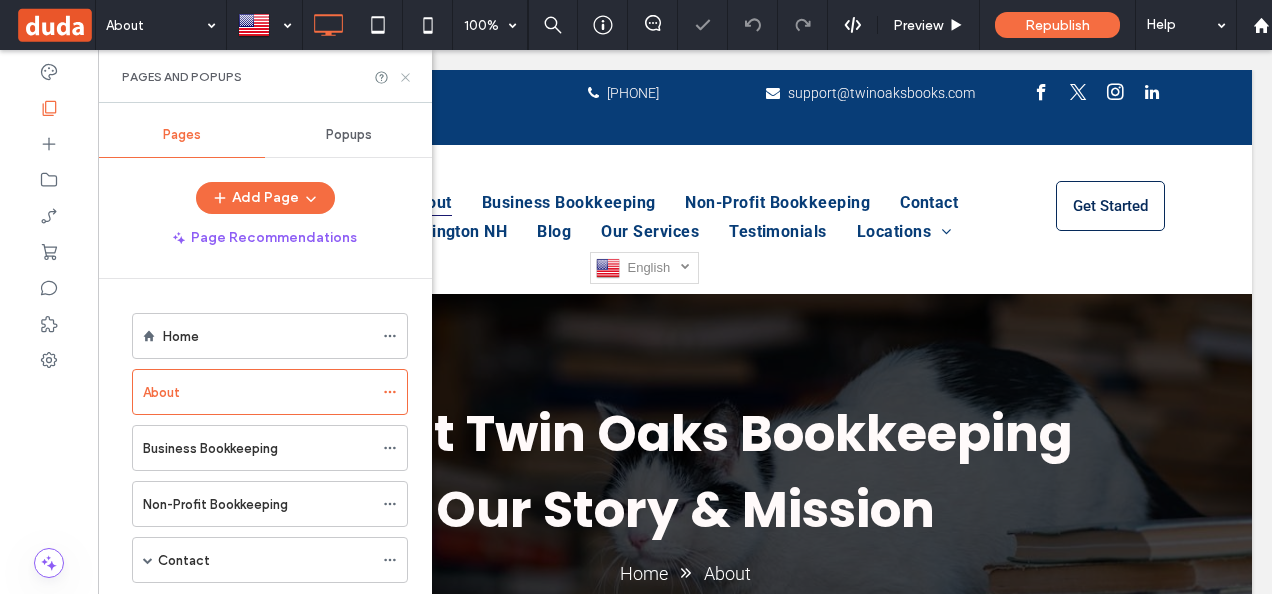 click 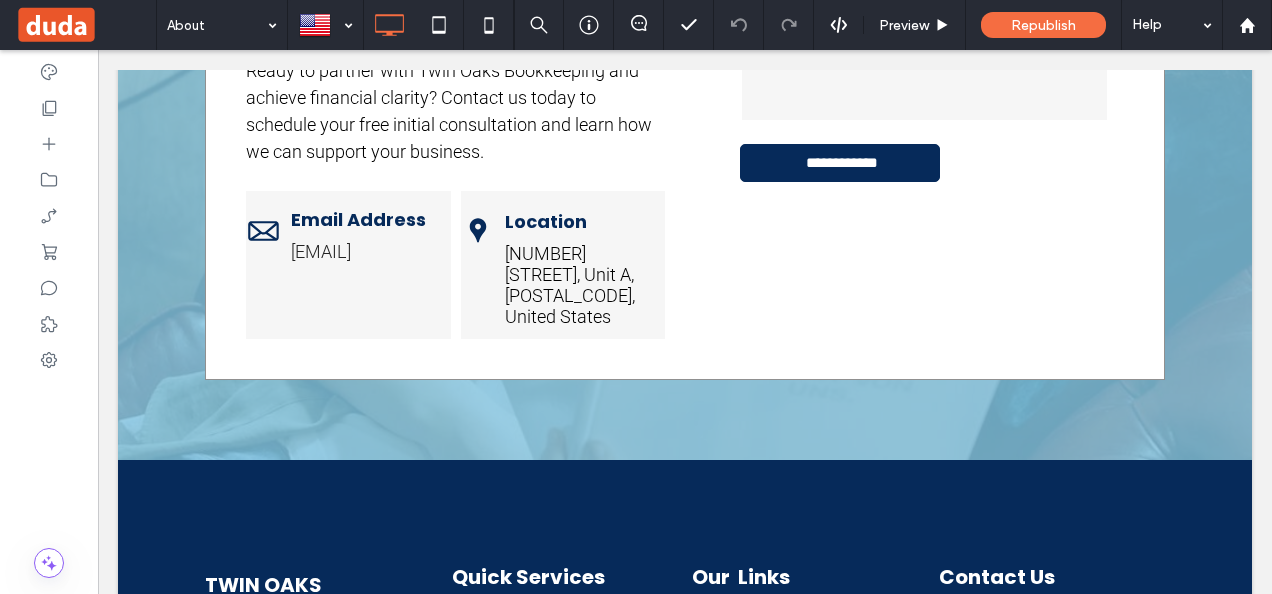 scroll, scrollTop: 3400, scrollLeft: 0, axis: vertical 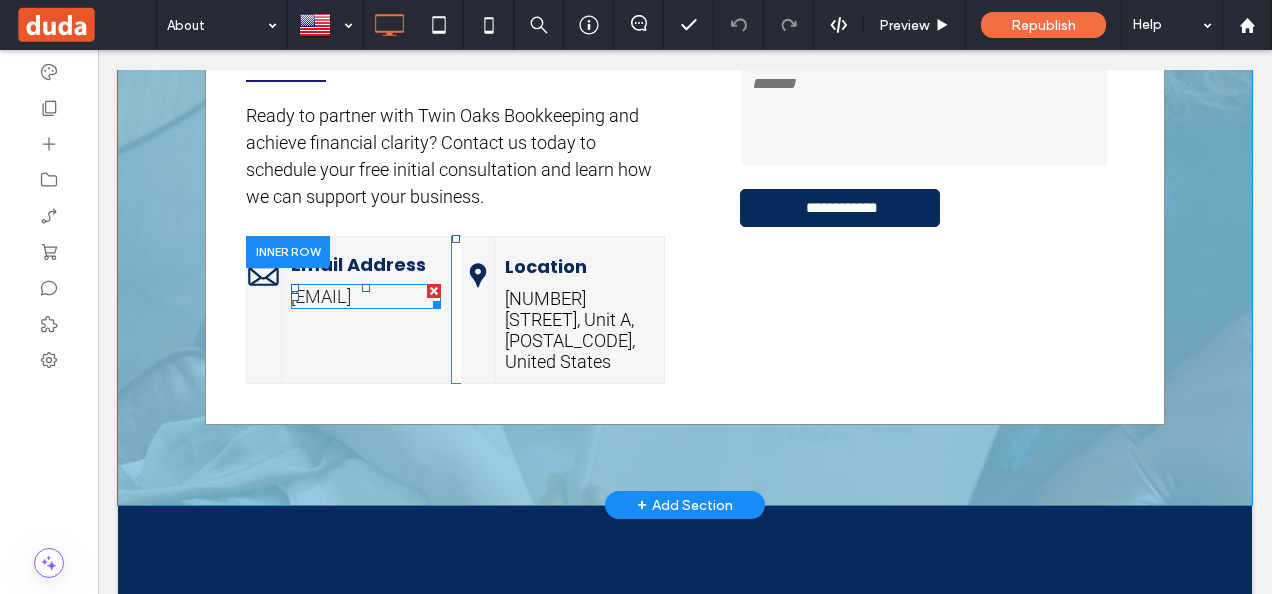 click on "[EMAIL]" at bounding box center [321, 296] 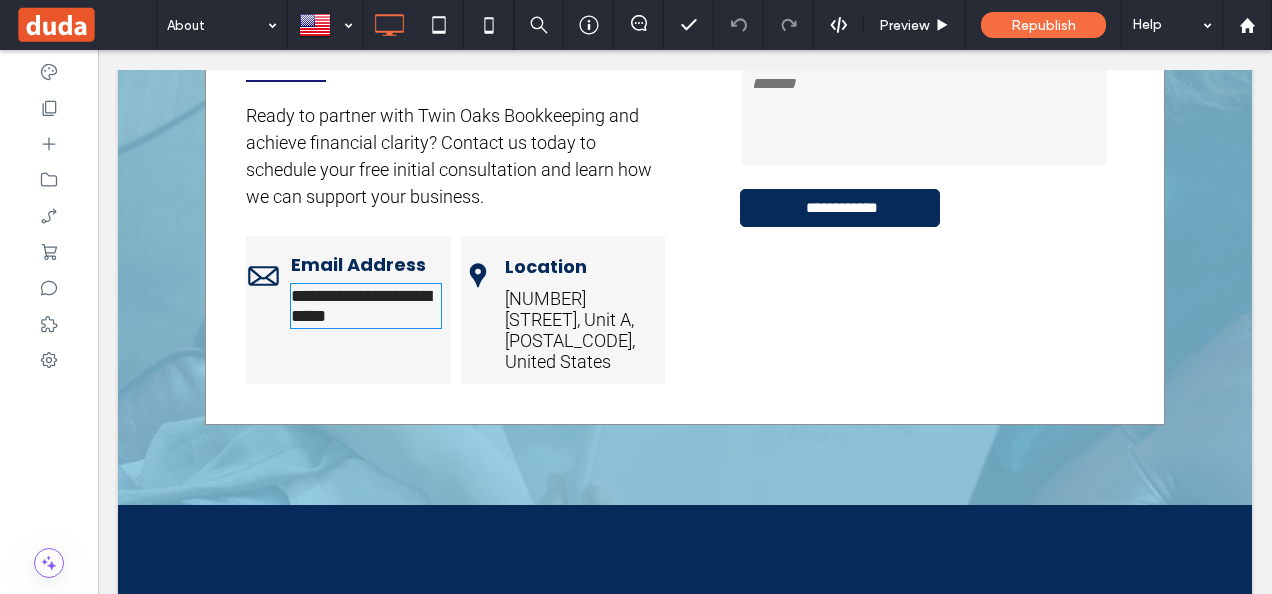 type on "******" 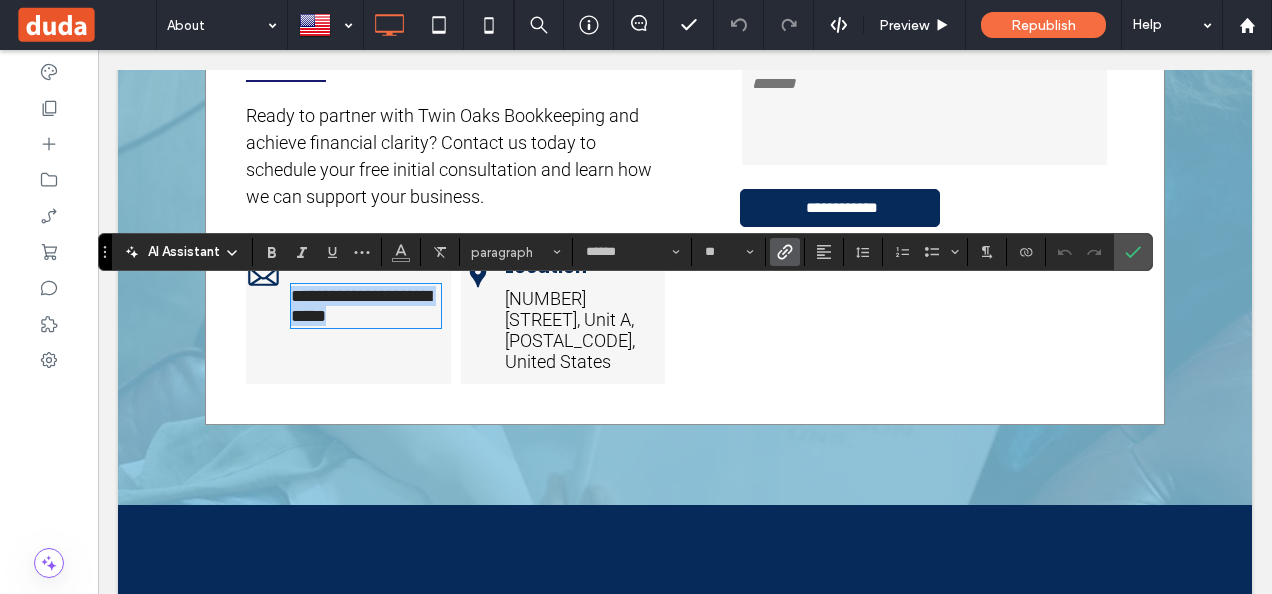 click on "**********" at bounding box center [361, 306] 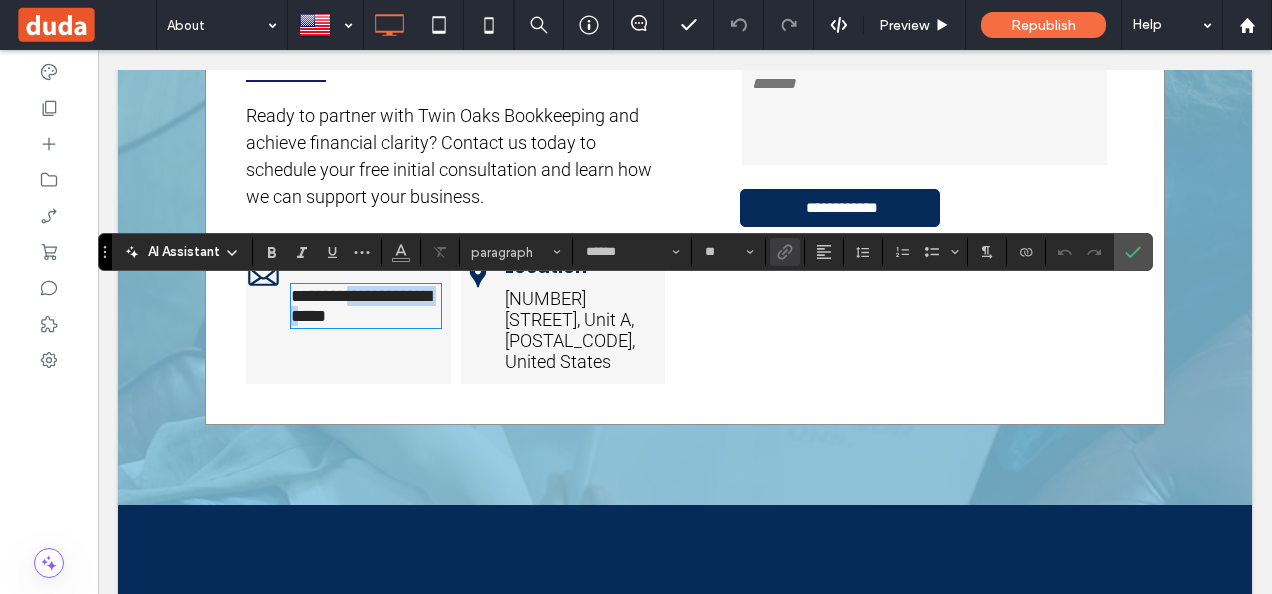 click on "**********" at bounding box center (361, 306) 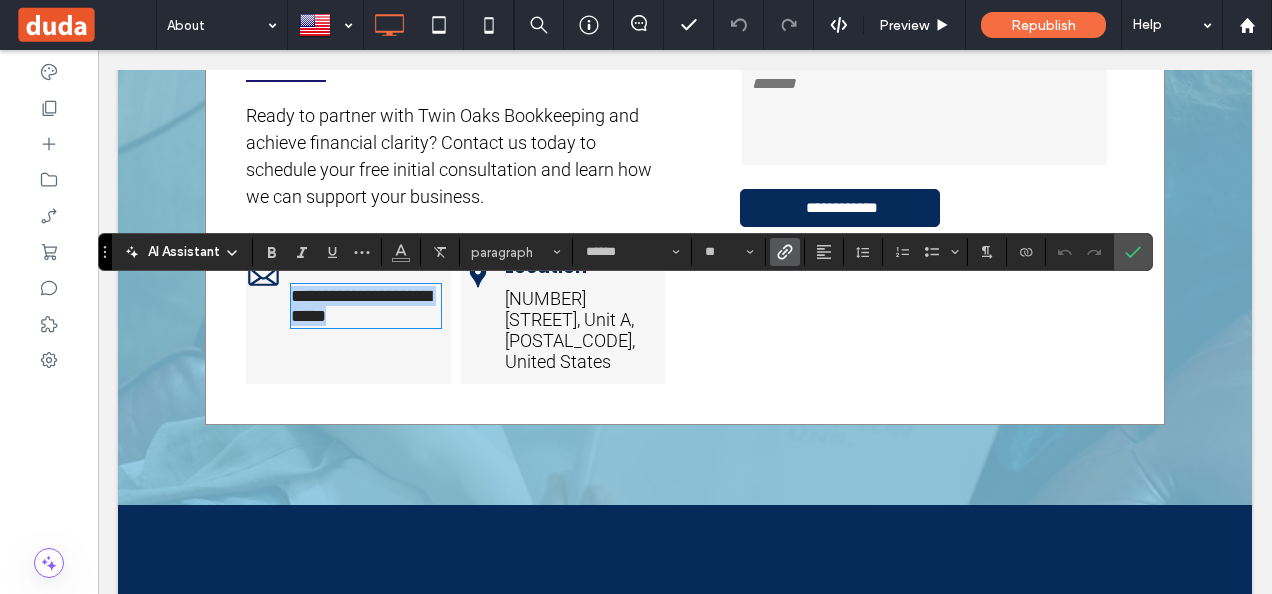 click on "**********" at bounding box center [361, 306] 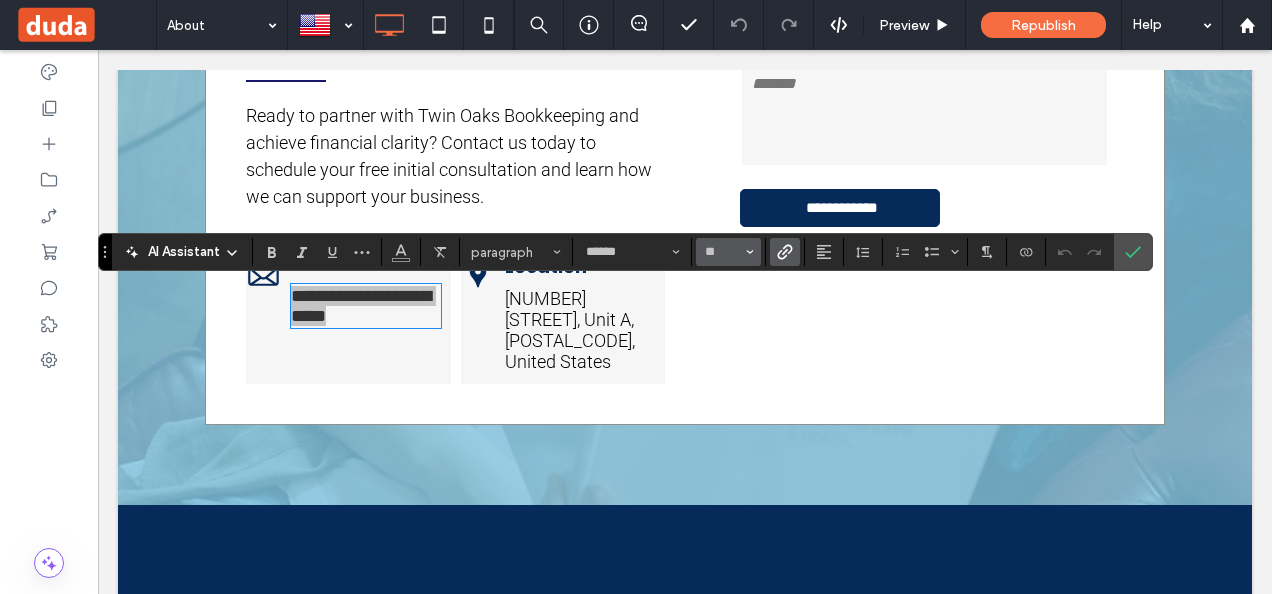 click at bounding box center (750, 252) 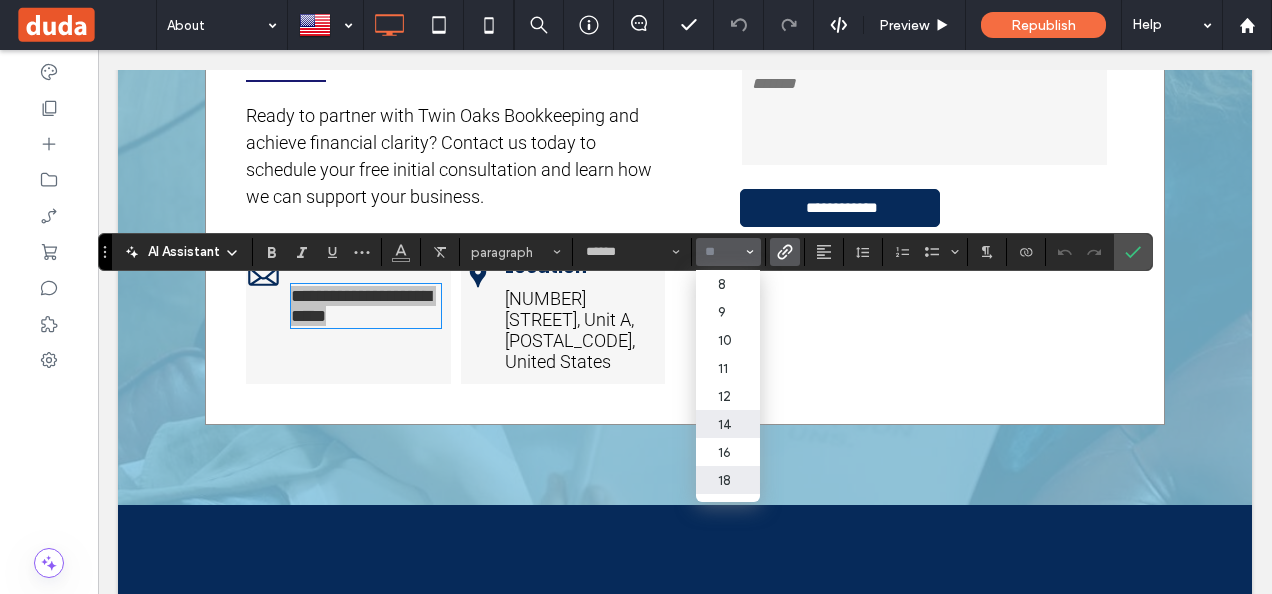 click on "14" at bounding box center [728, 424] 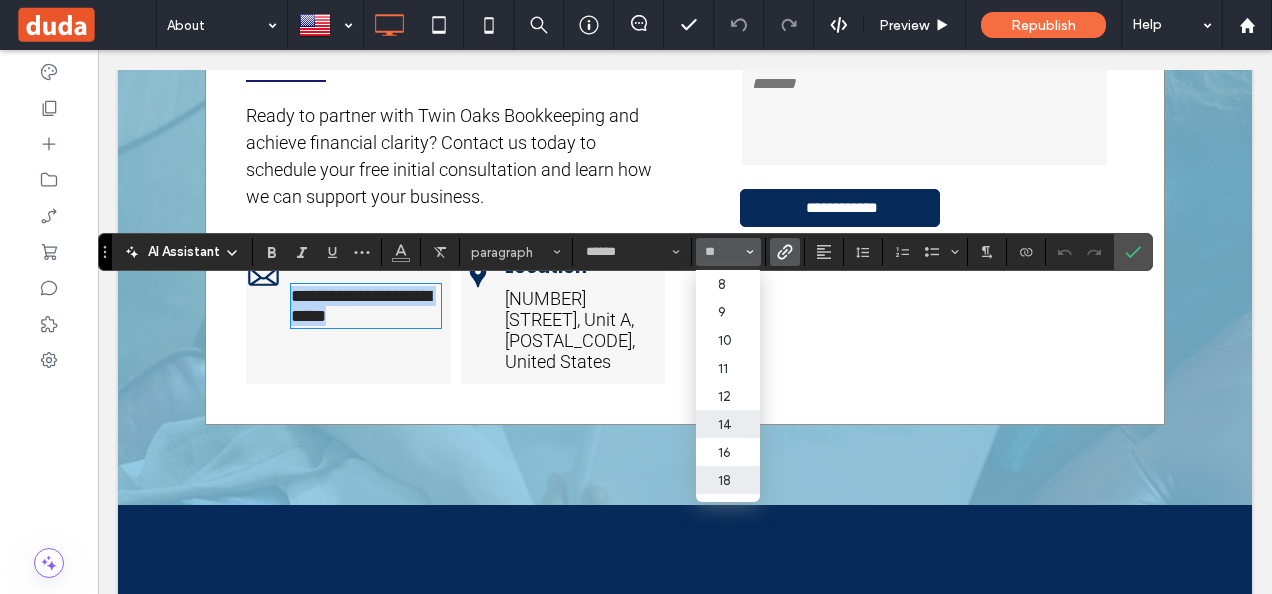 type on "**" 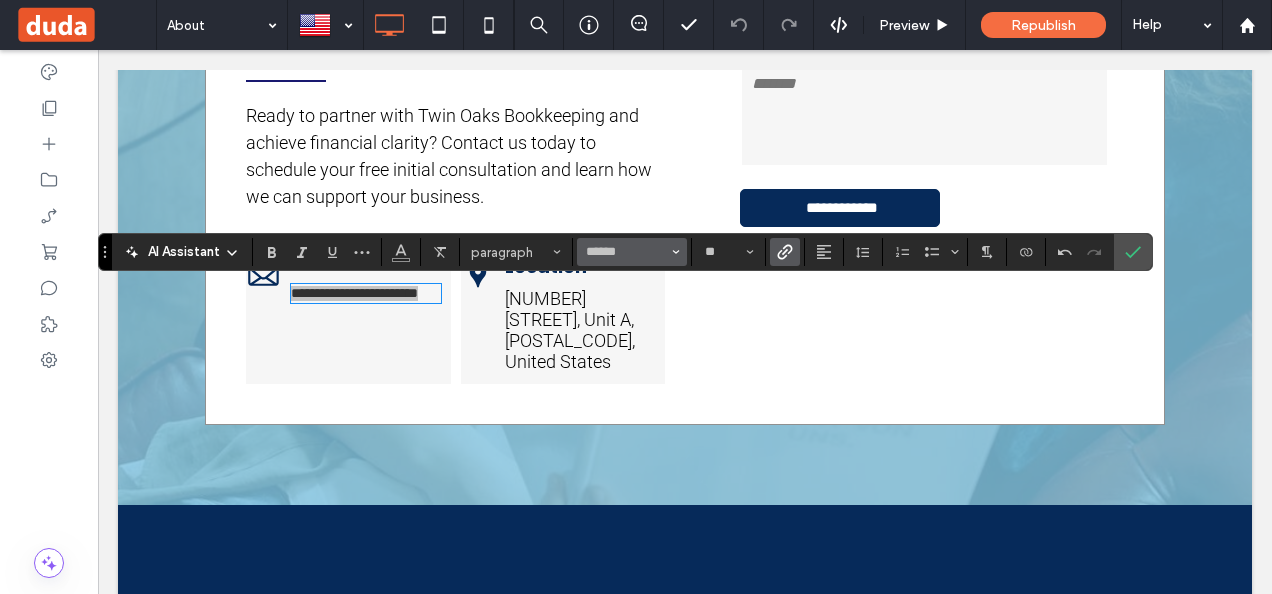click 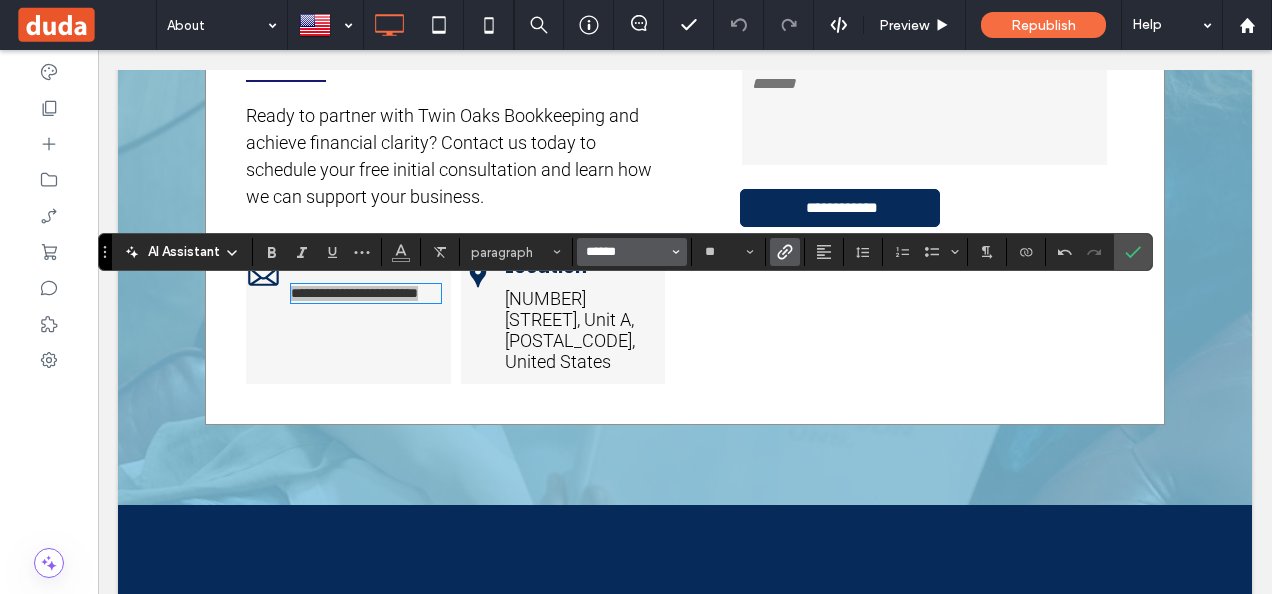 type 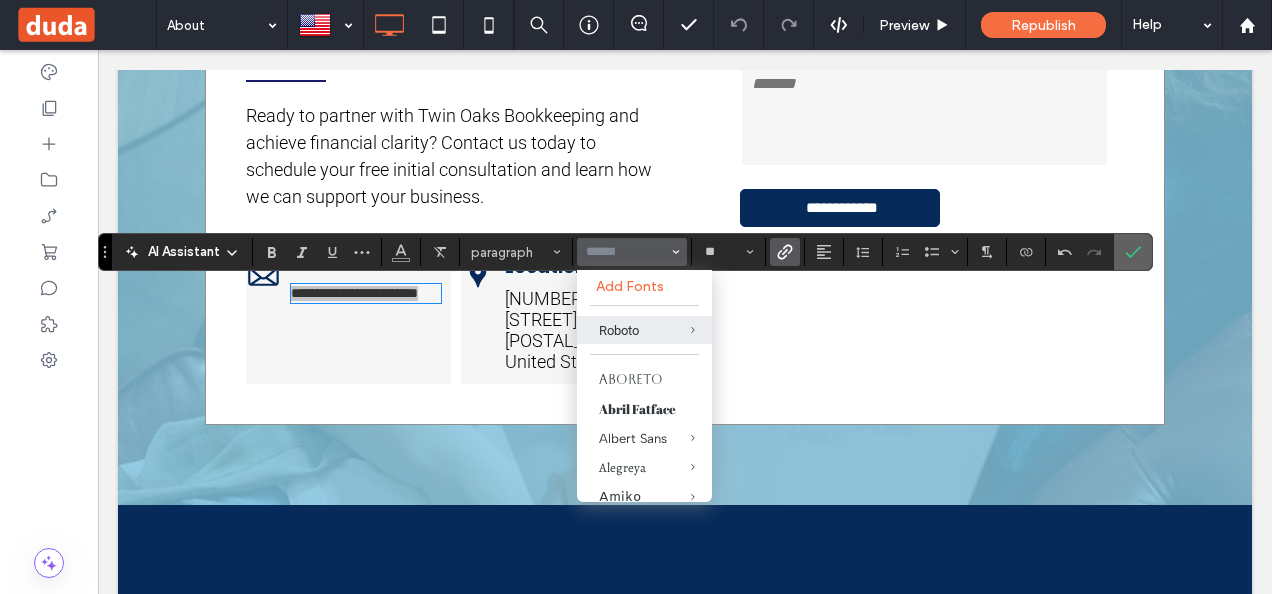 click 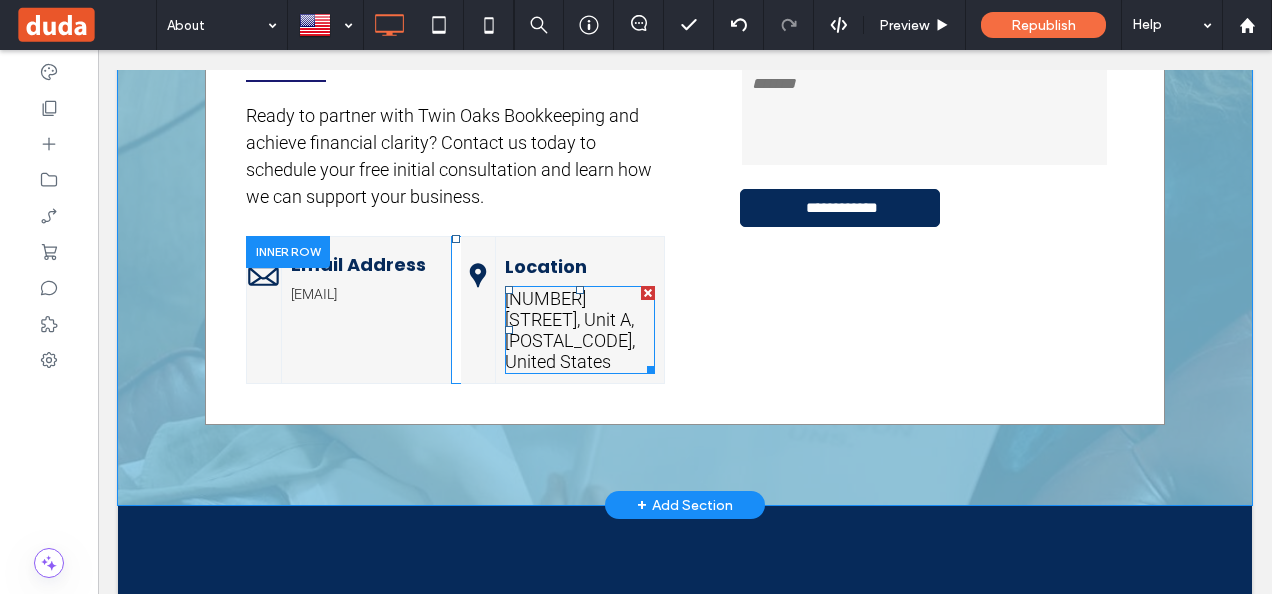 click on "[NUMBER] [STREET], Unit A, [POSTAL_CODE], United States" at bounding box center (570, 330) 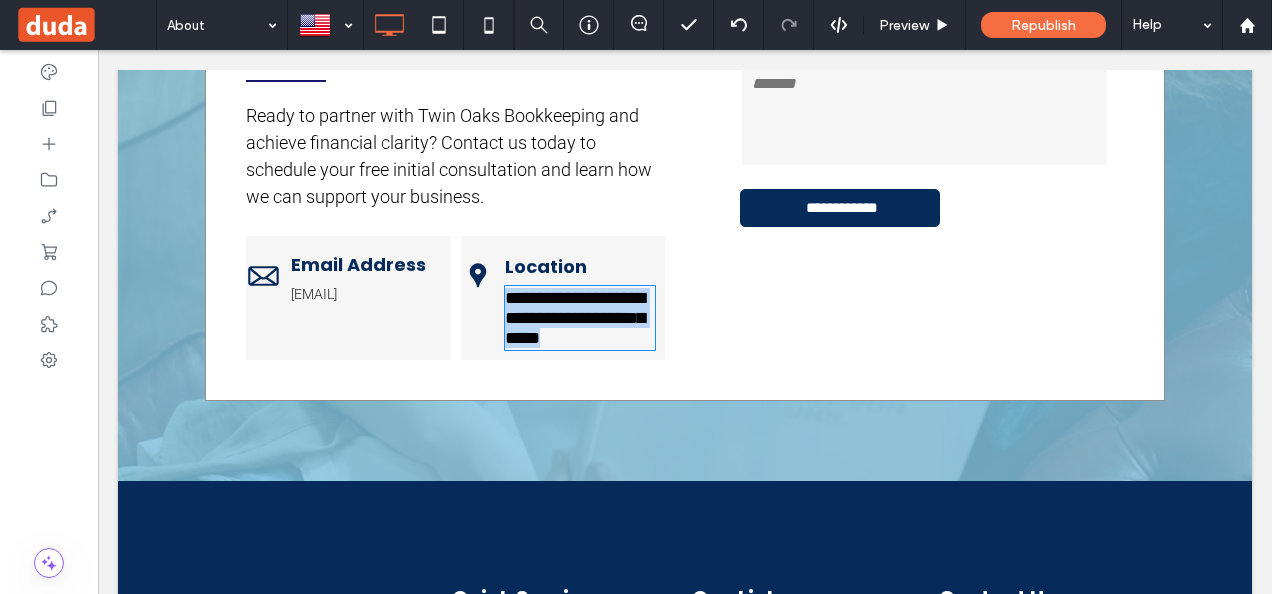 click on "**********" at bounding box center [575, 318] 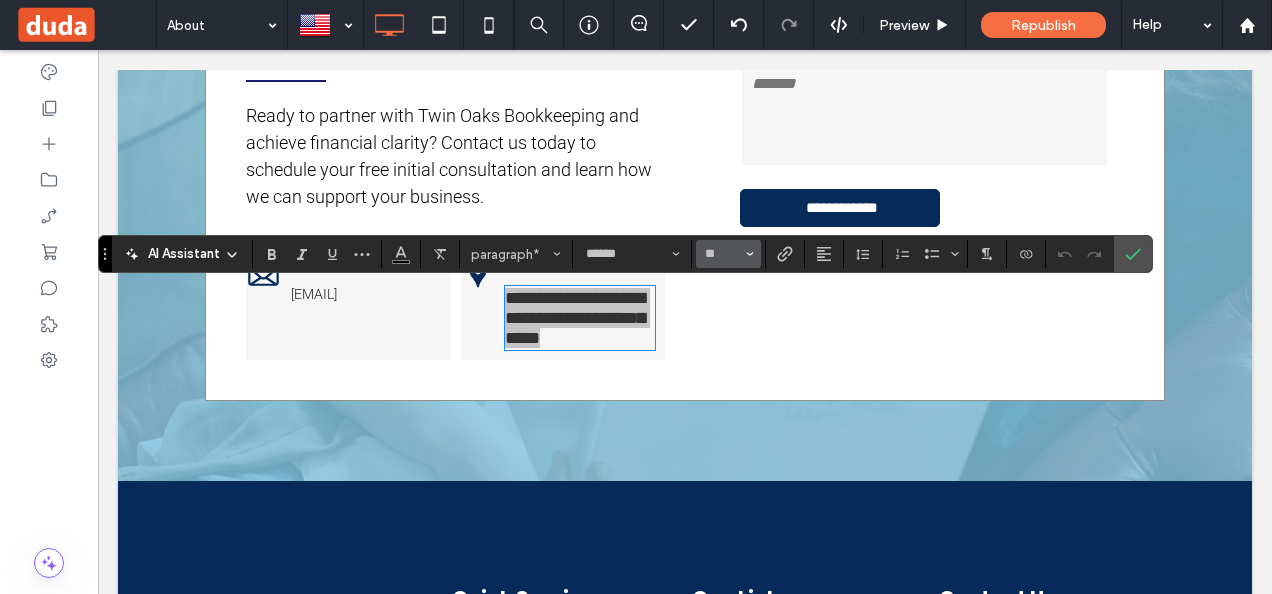 click on "**" at bounding box center (728, 254) 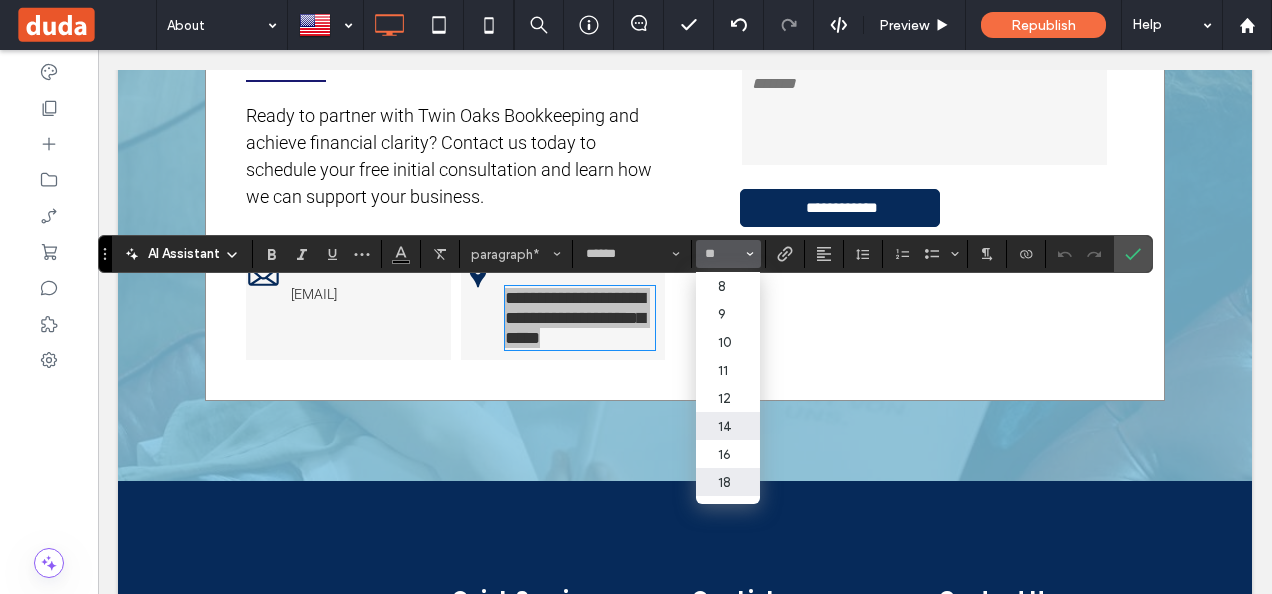 click on "14" at bounding box center [728, 426] 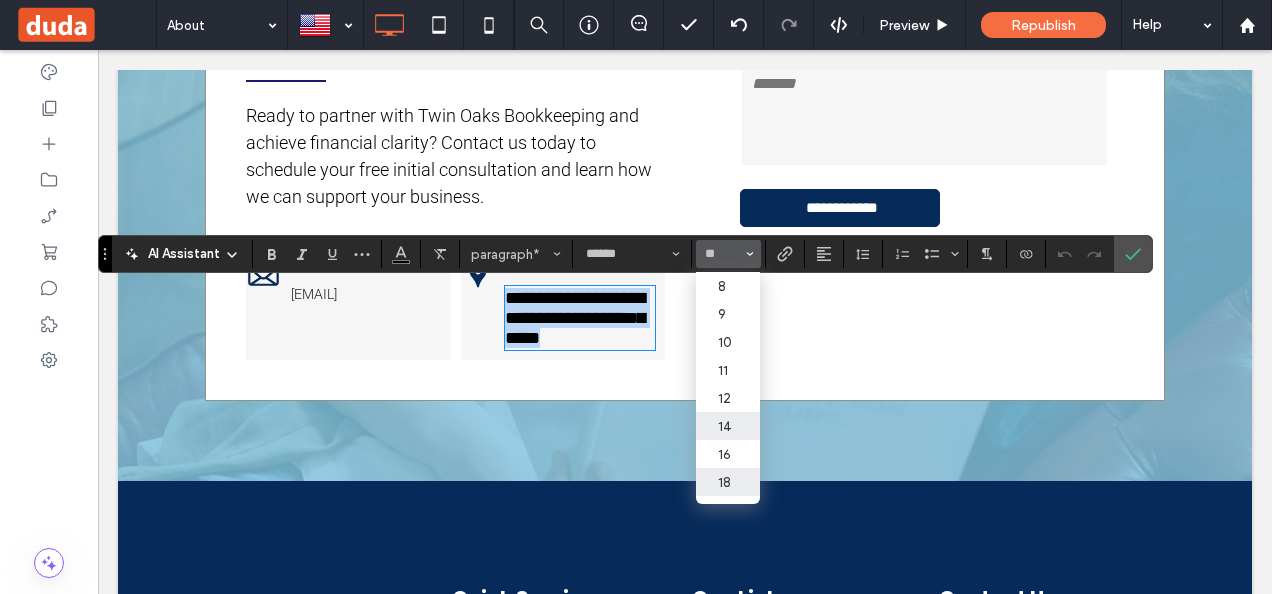 type on "**" 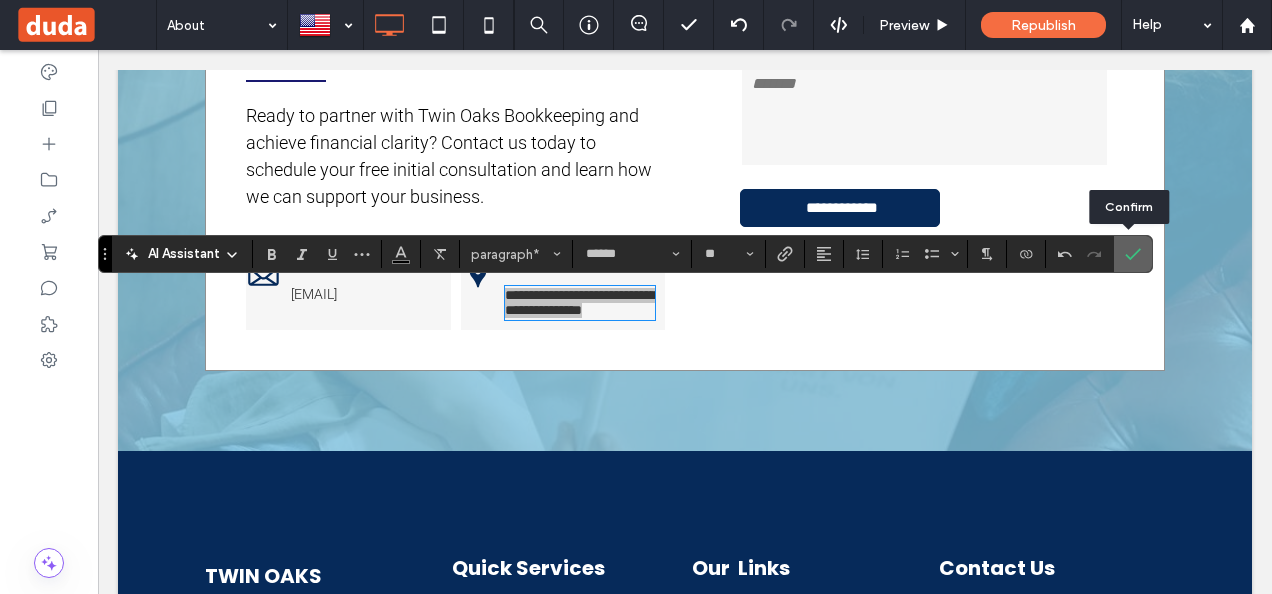 click 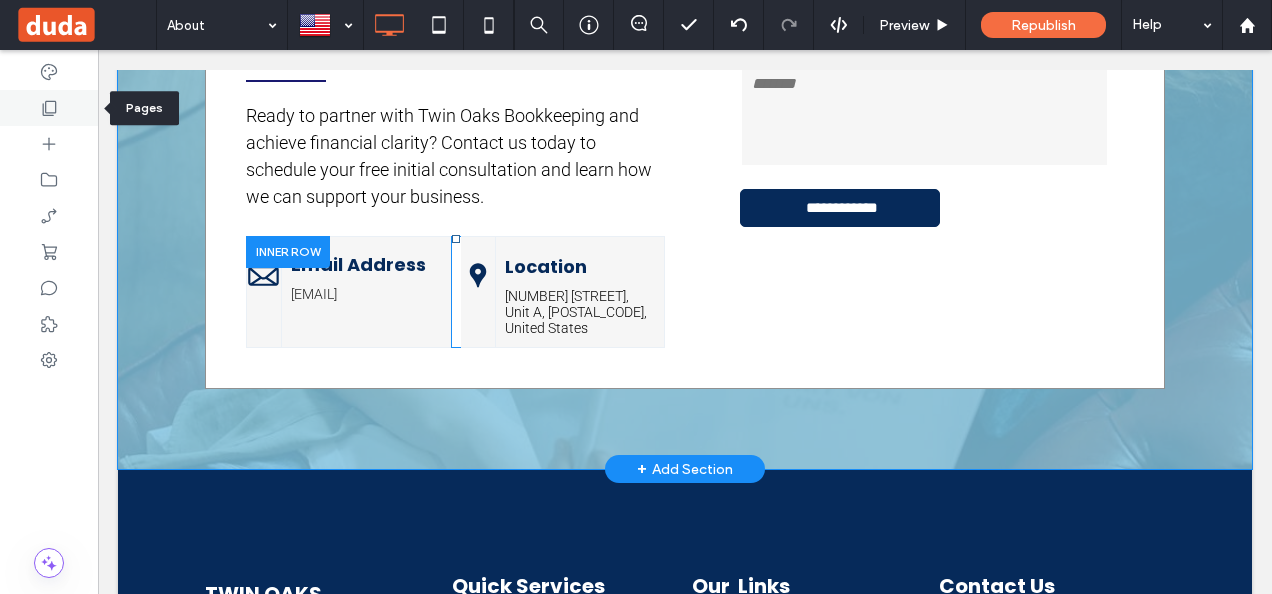 click at bounding box center [49, 108] 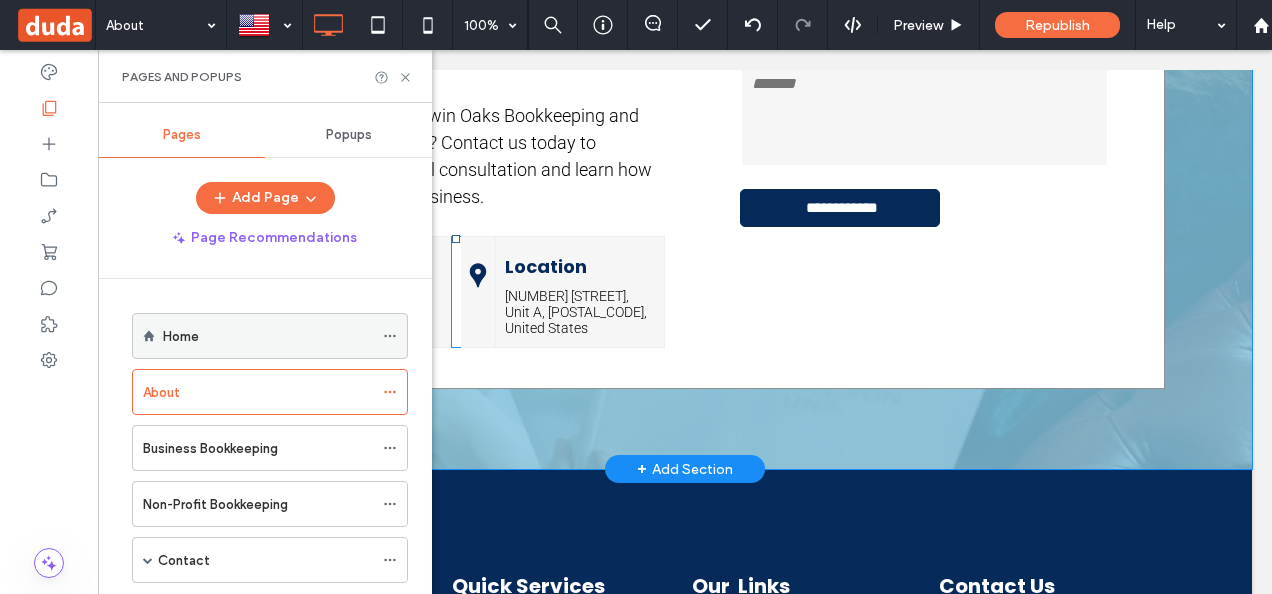click on "Home" at bounding box center [268, 336] 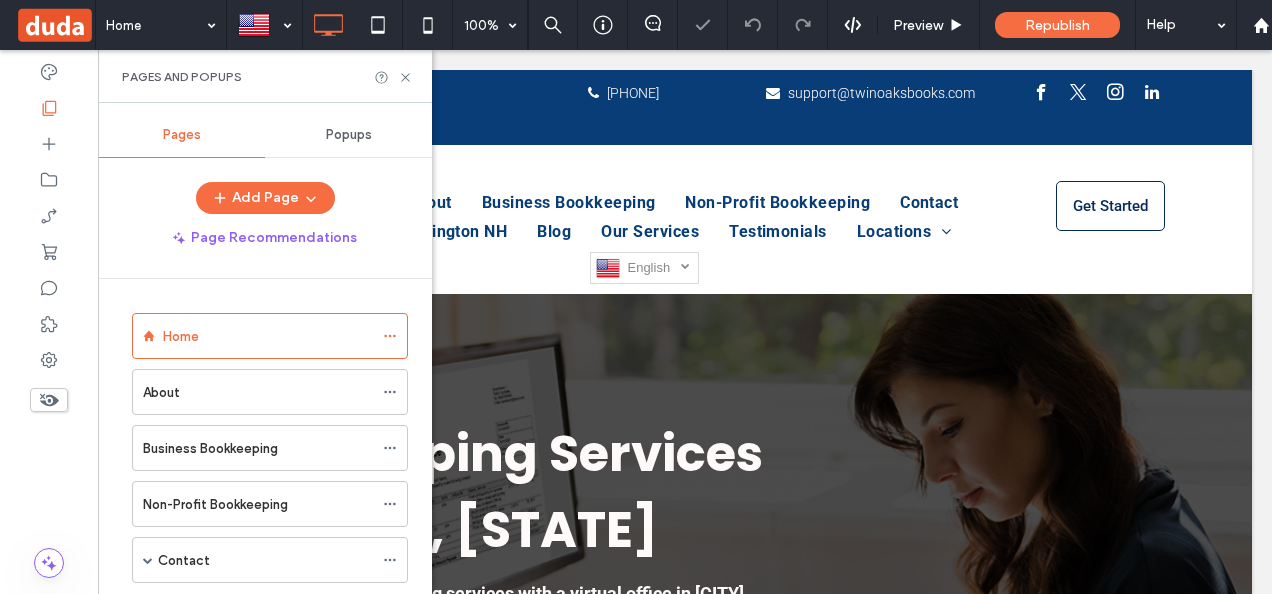 scroll, scrollTop: 0, scrollLeft: 0, axis: both 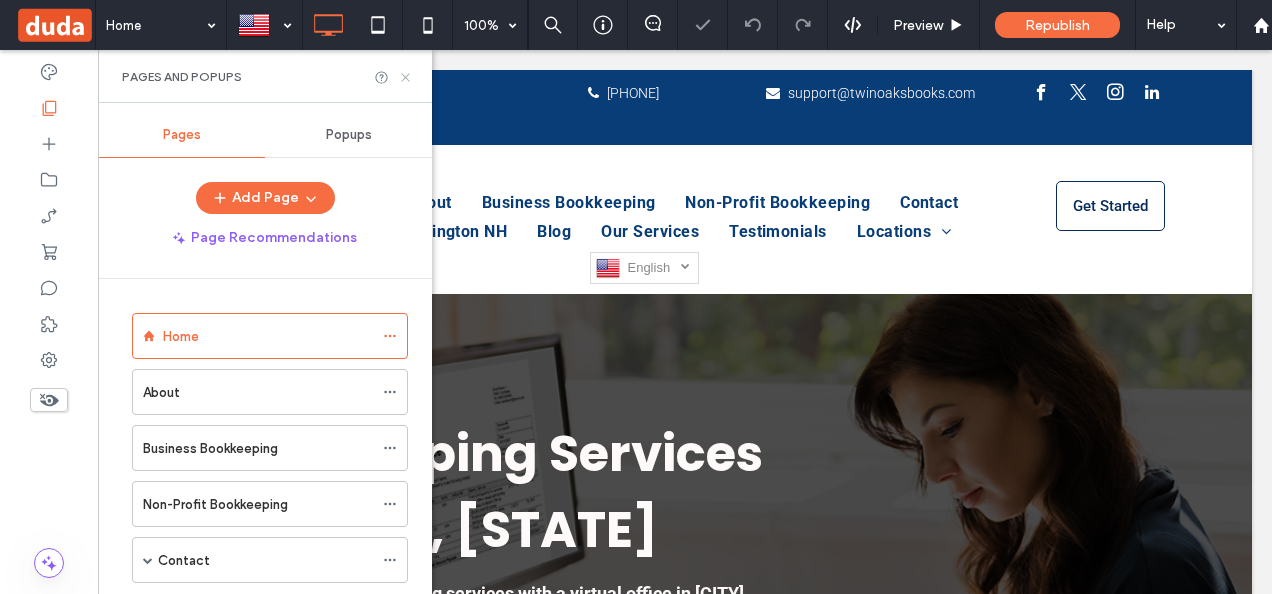 click 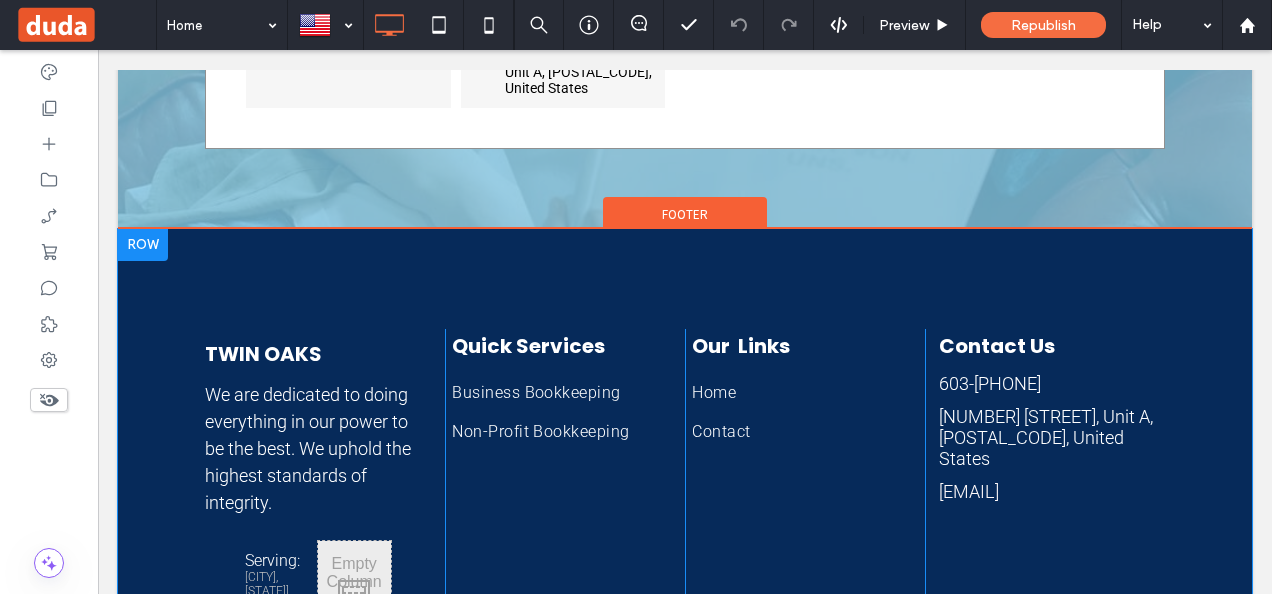 scroll, scrollTop: 4100, scrollLeft: 0, axis: vertical 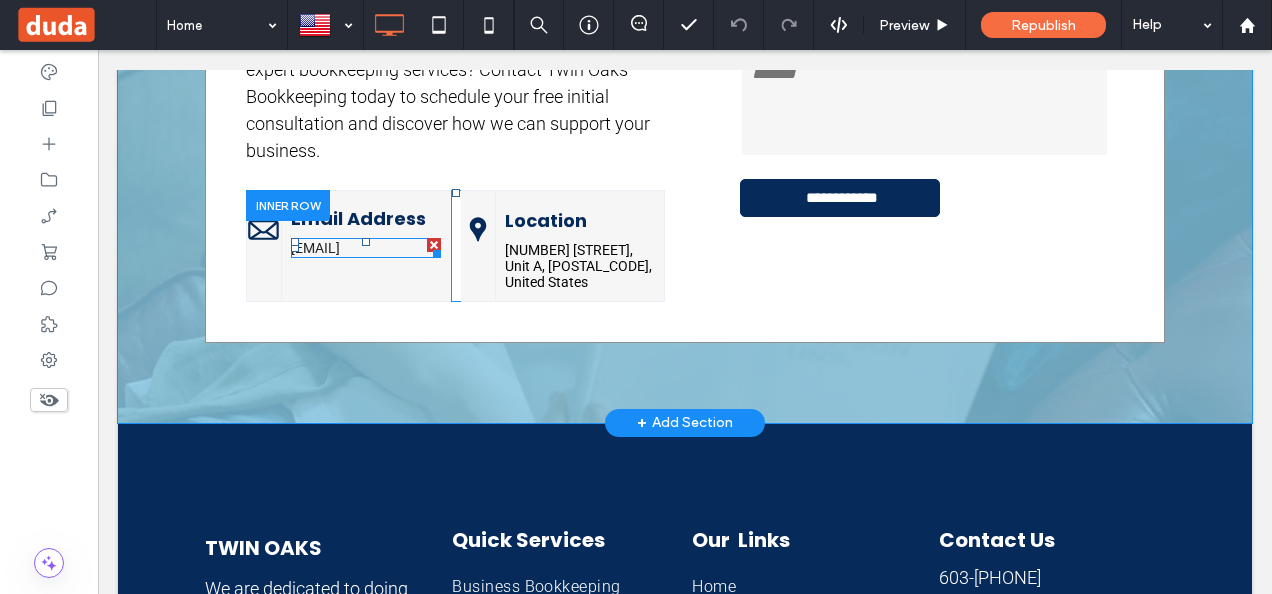 click on "[EMAIL]" at bounding box center (315, 248) 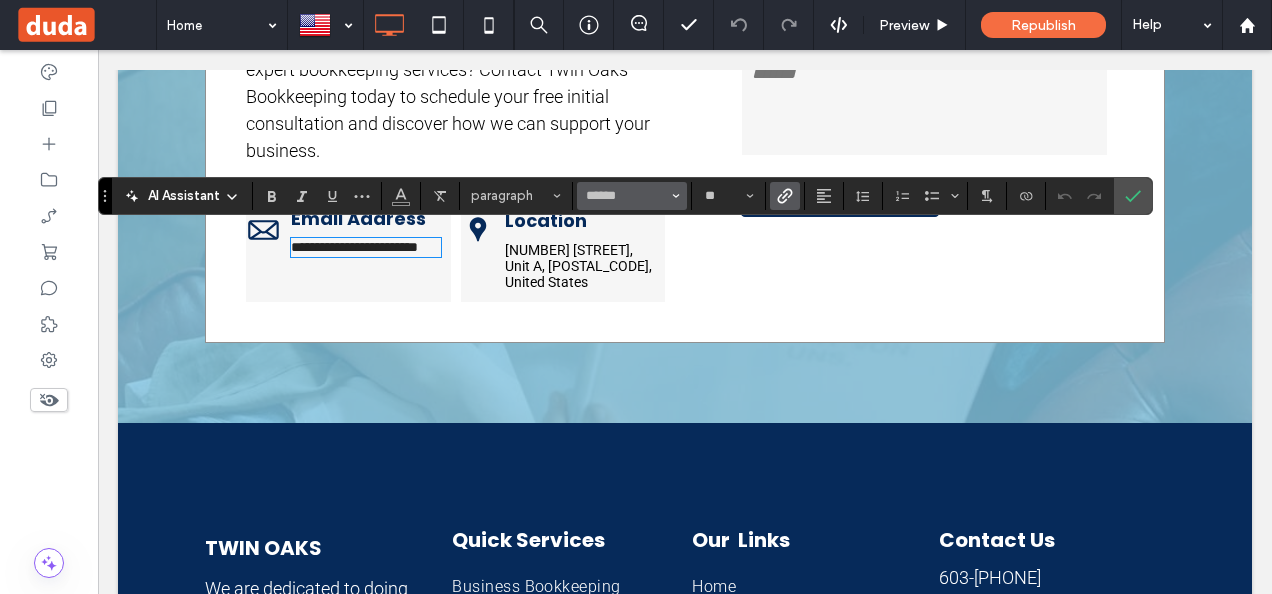 click 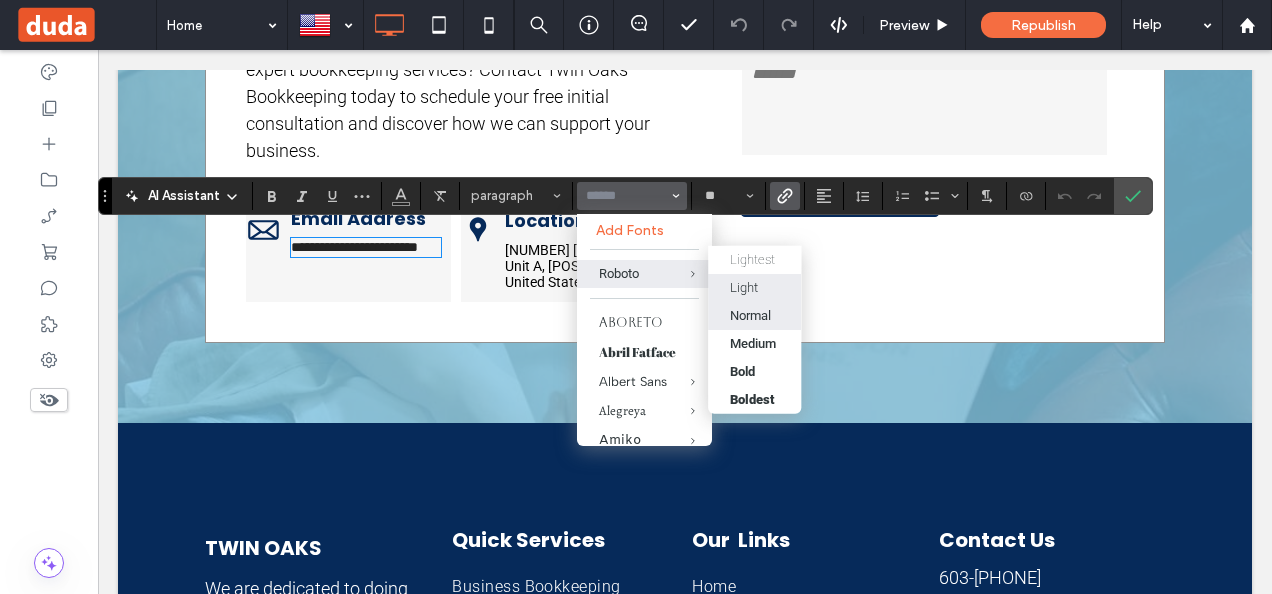 click on "Light" at bounding box center [744, 287] 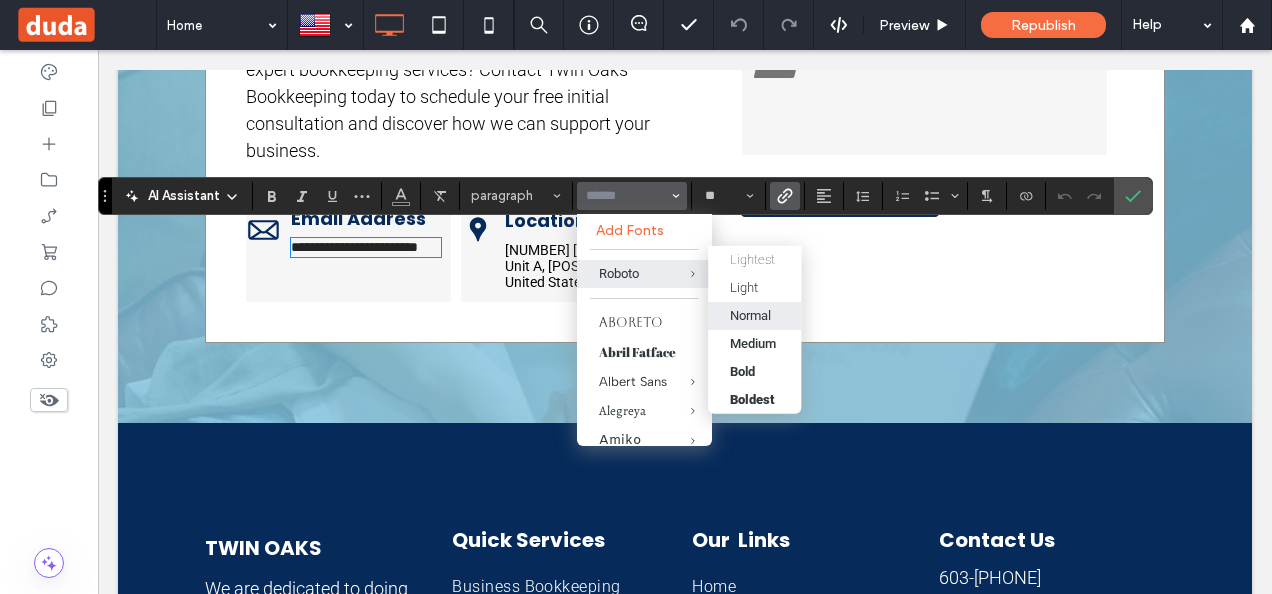 type on "******" 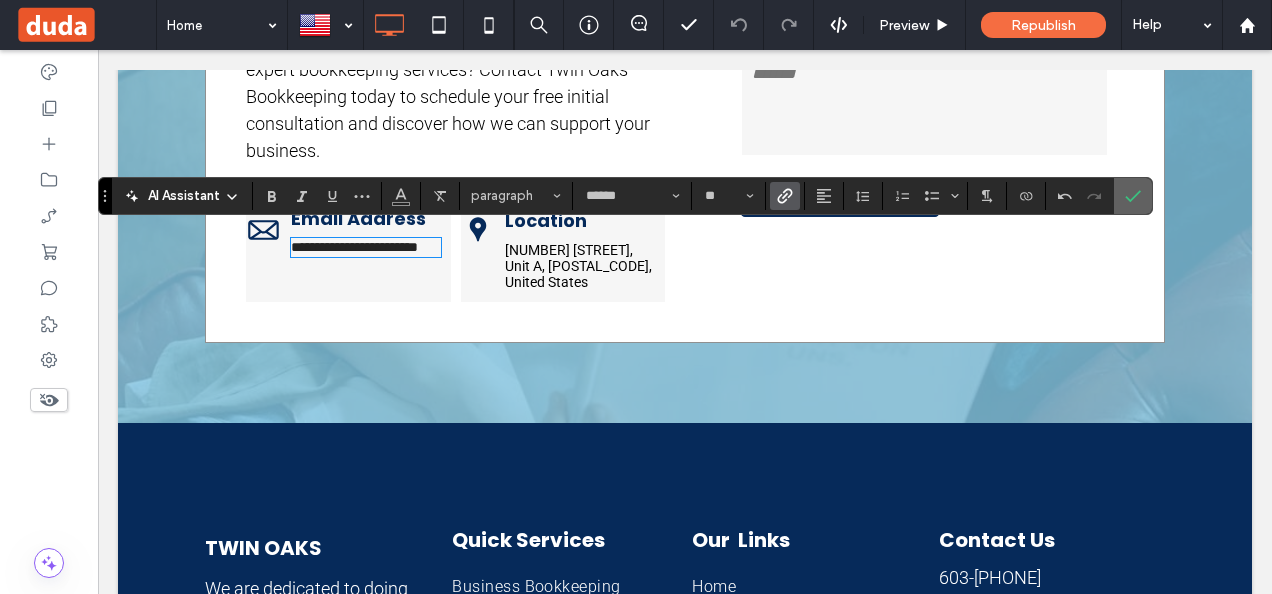 click 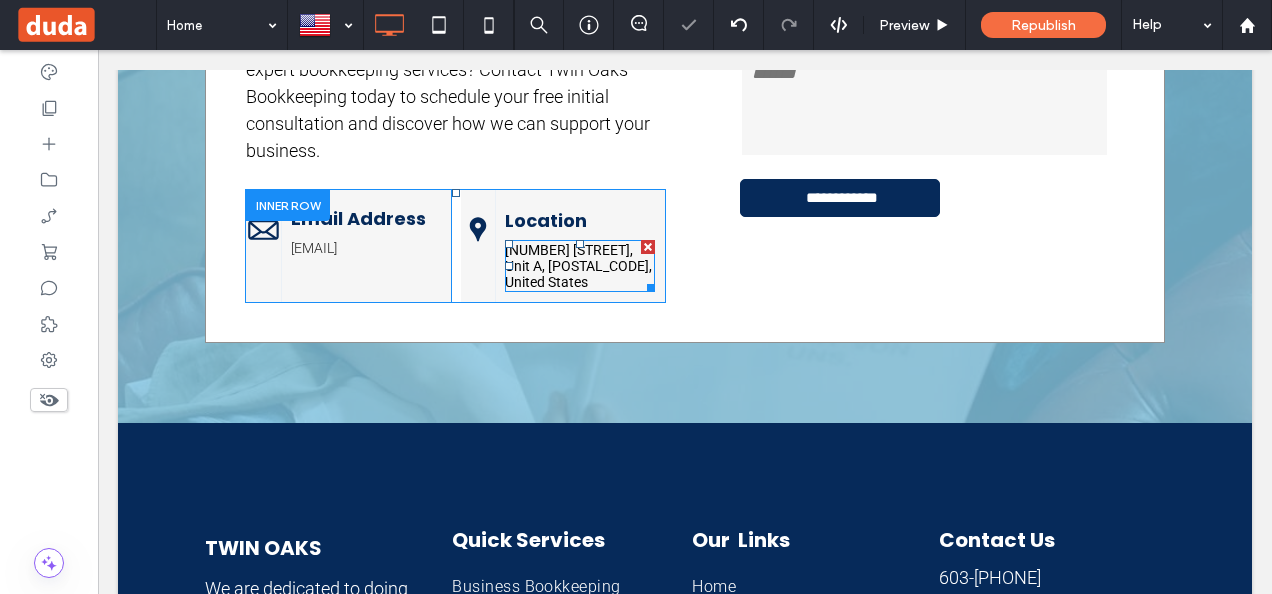 click on "[NUMBER] [STREET], Unit A, [POSTAL_CODE], United States" at bounding box center [578, 266] 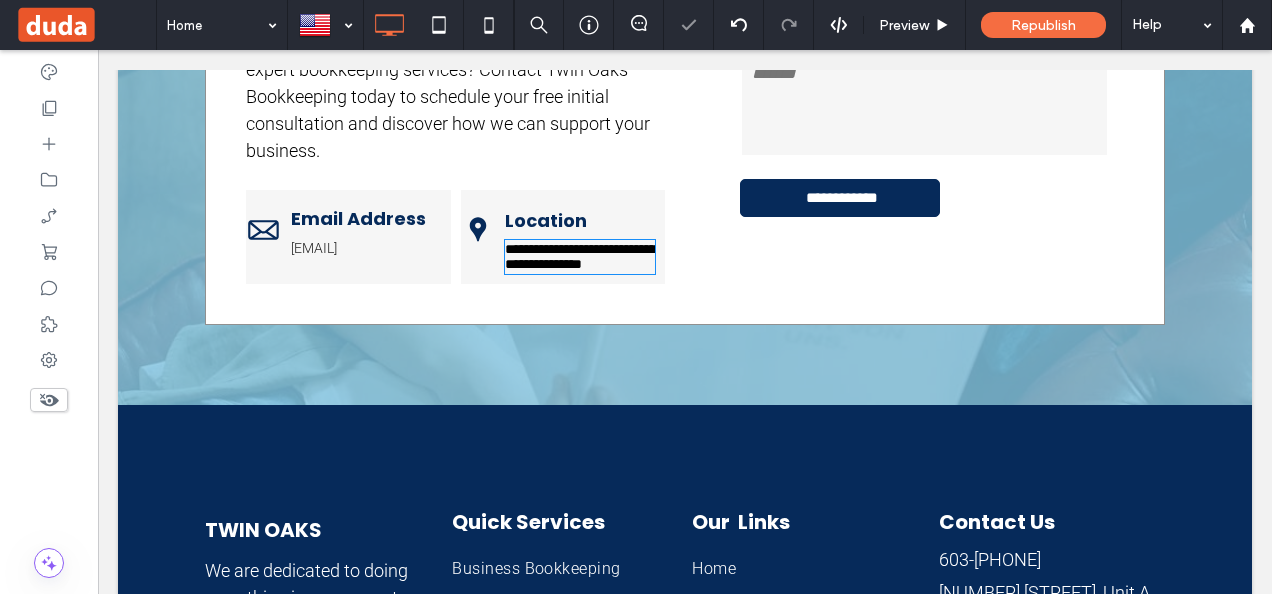 click on "**********" at bounding box center [580, 256] 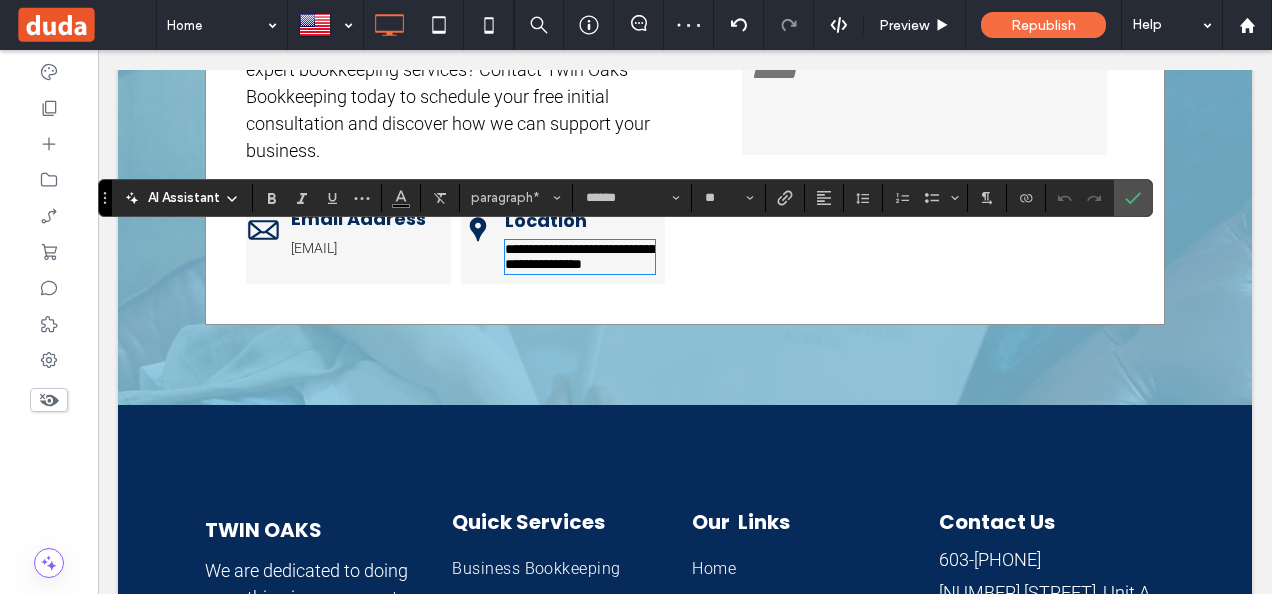 click on "**********" at bounding box center (580, 256) 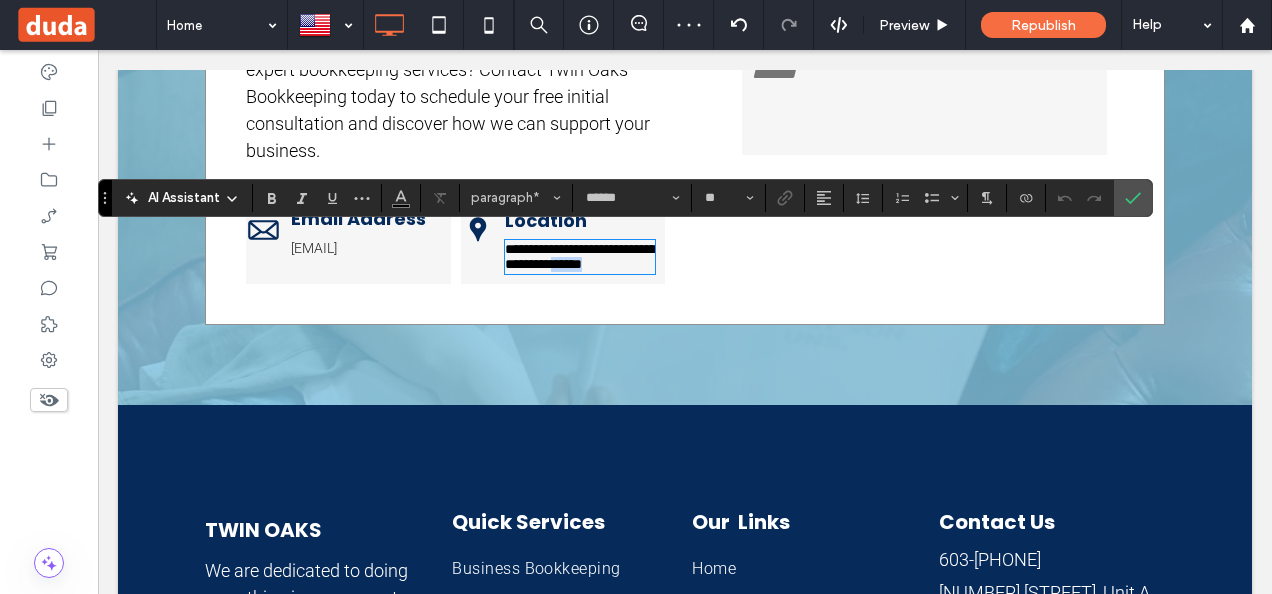 click on "**********" at bounding box center (580, 256) 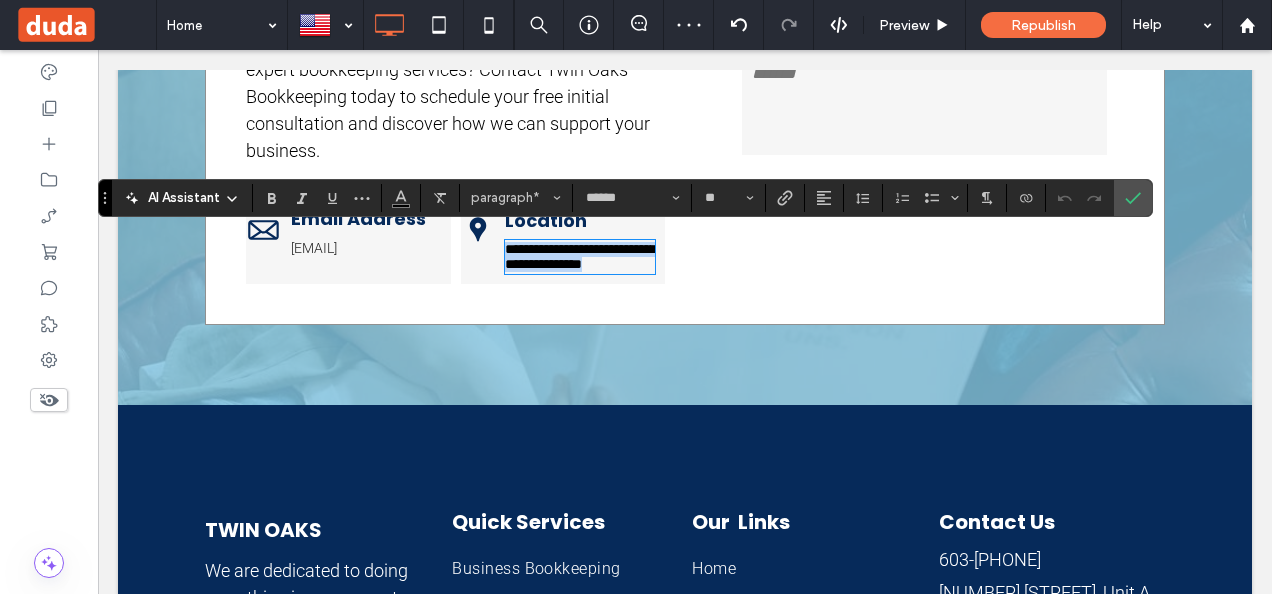 click on "**********" at bounding box center [580, 256] 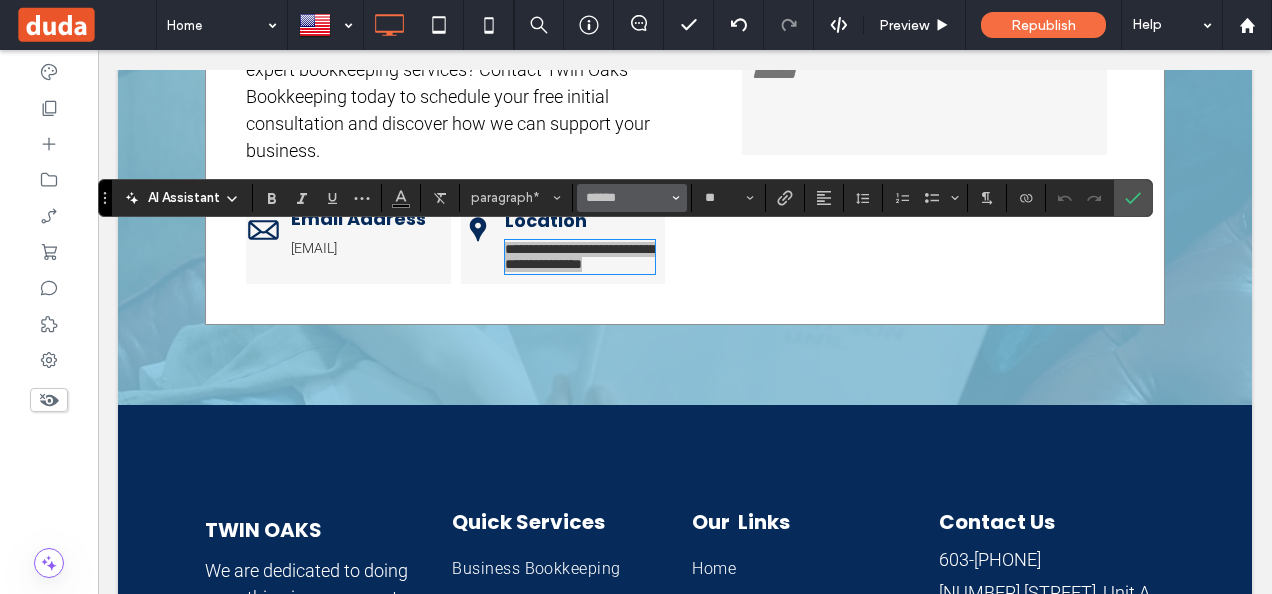 click 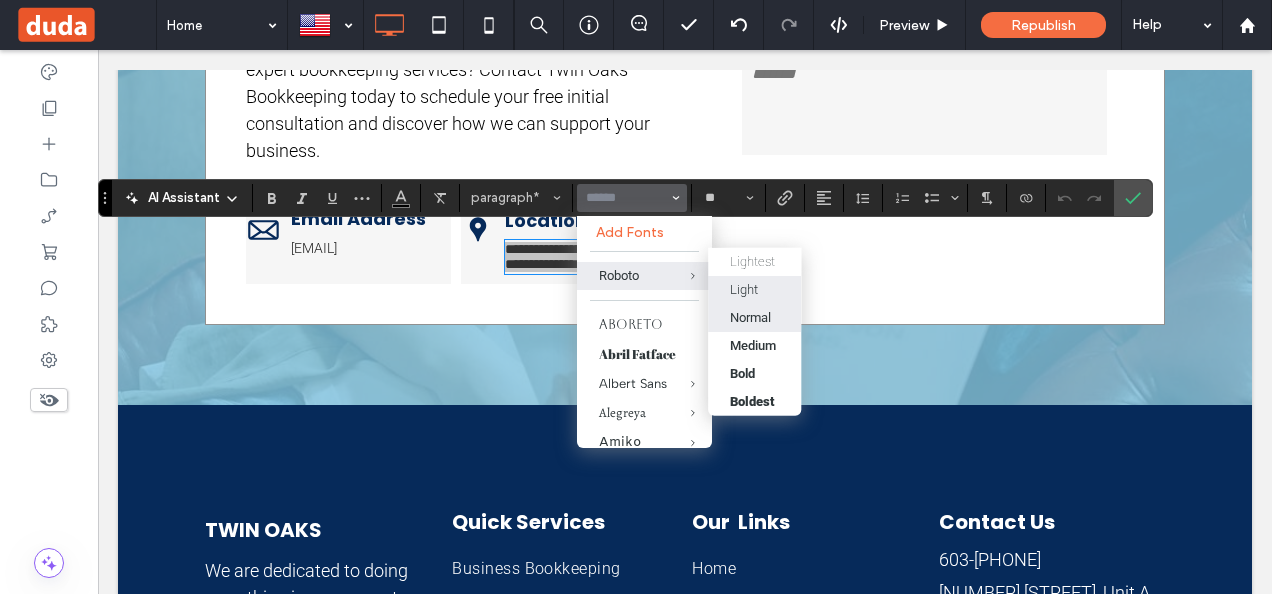 click on "Light" at bounding box center [744, 289] 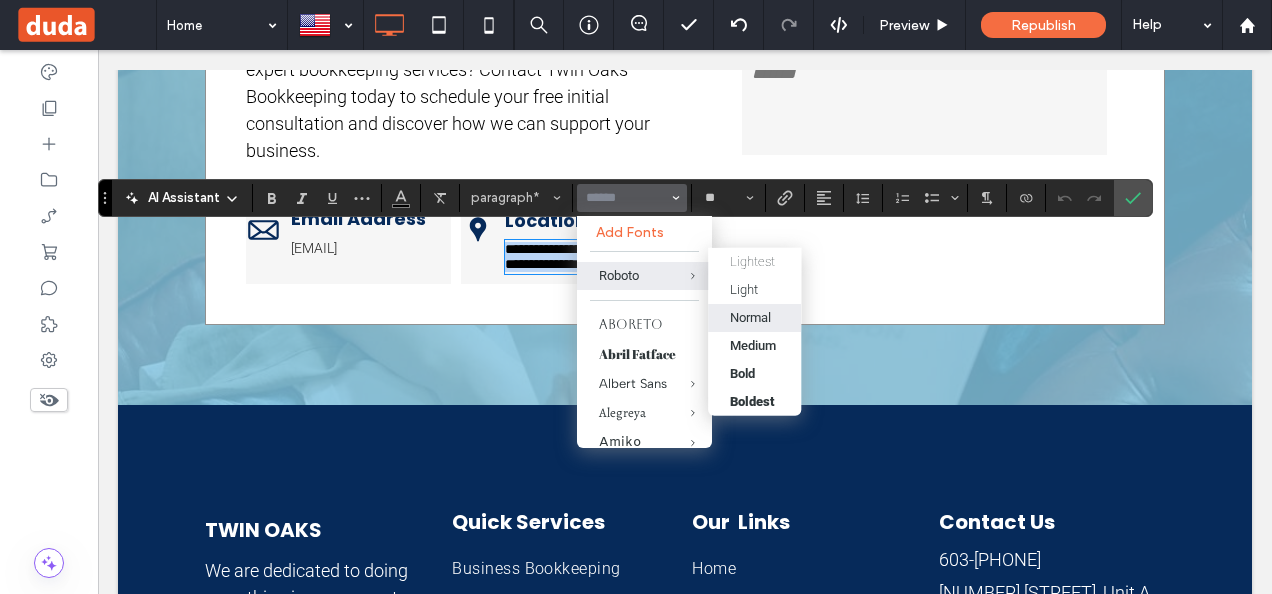 type on "******" 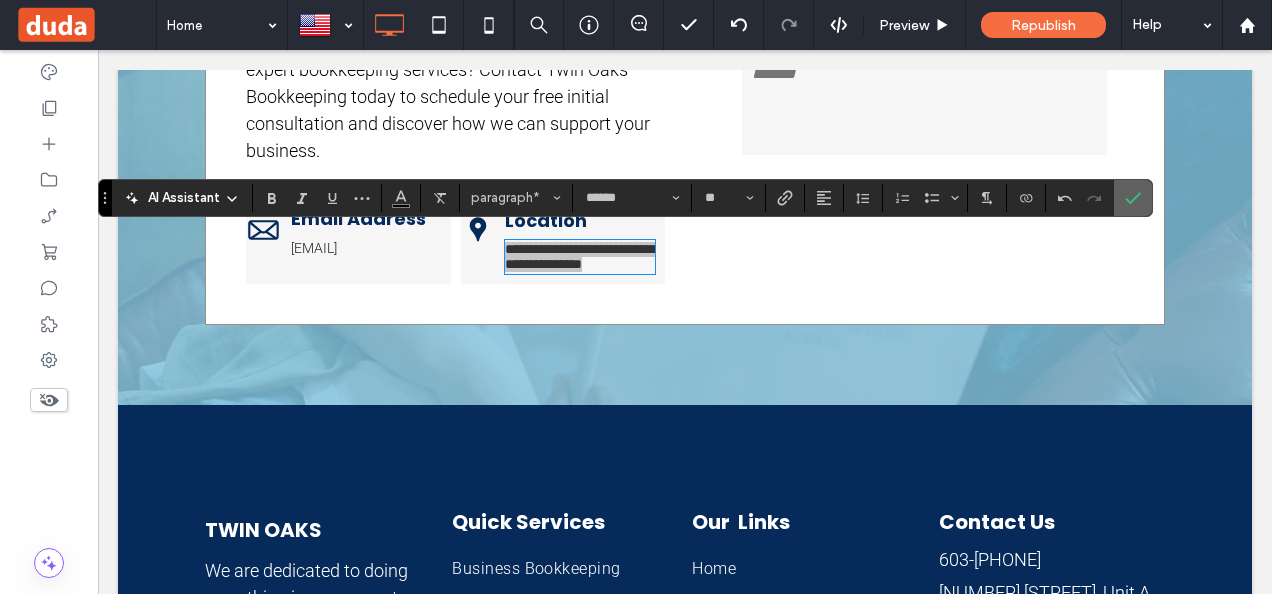 click 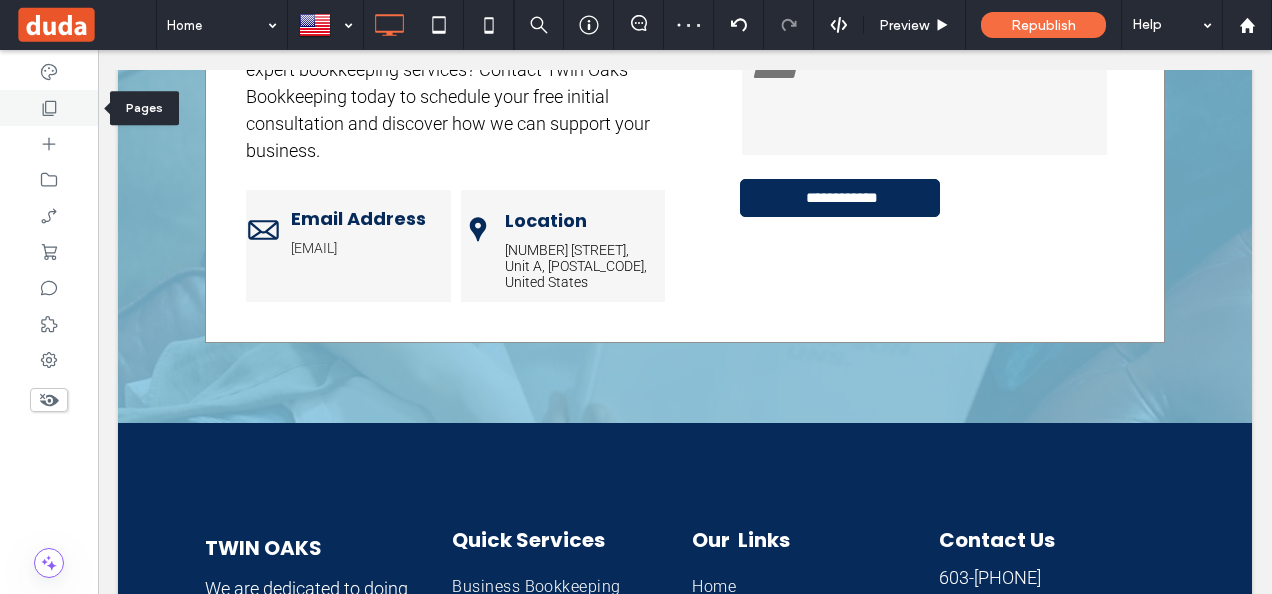 click at bounding box center (49, 108) 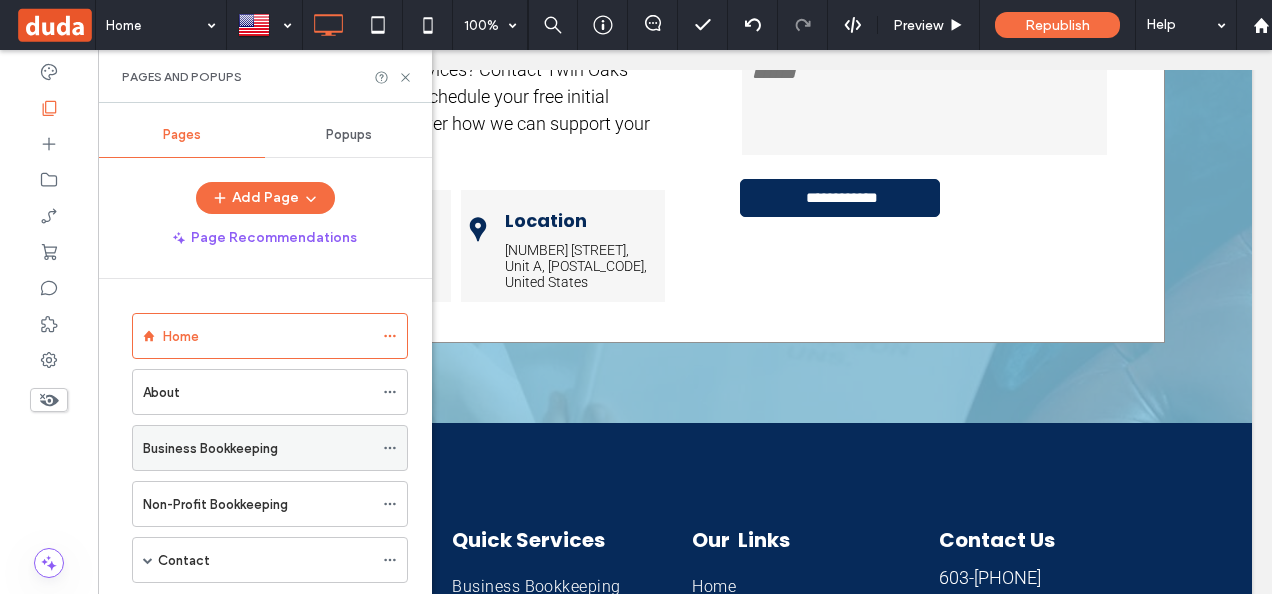 click on "Business Bookkeeping" at bounding box center (210, 448) 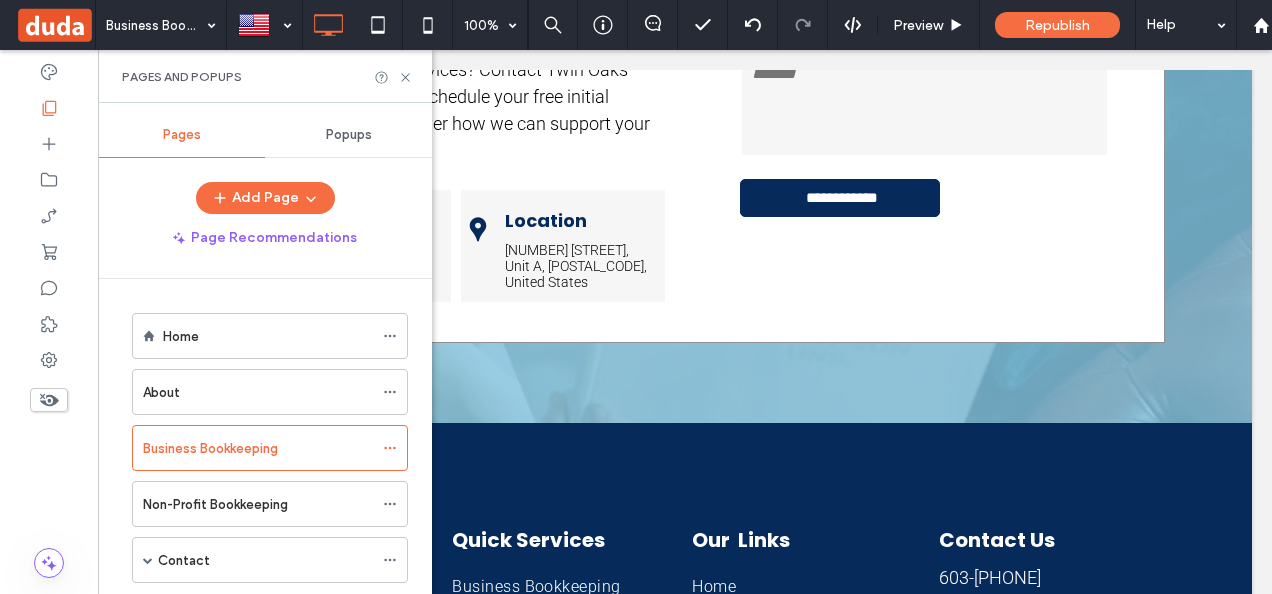 click at bounding box center [636, 297] 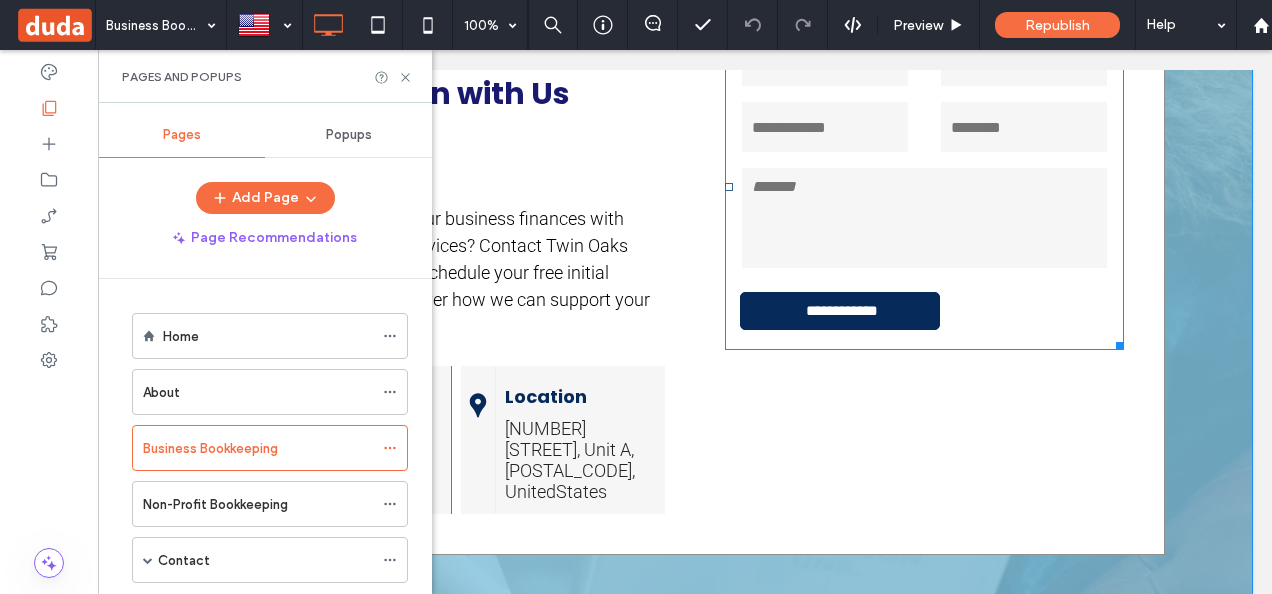 scroll, scrollTop: 3900, scrollLeft: 0, axis: vertical 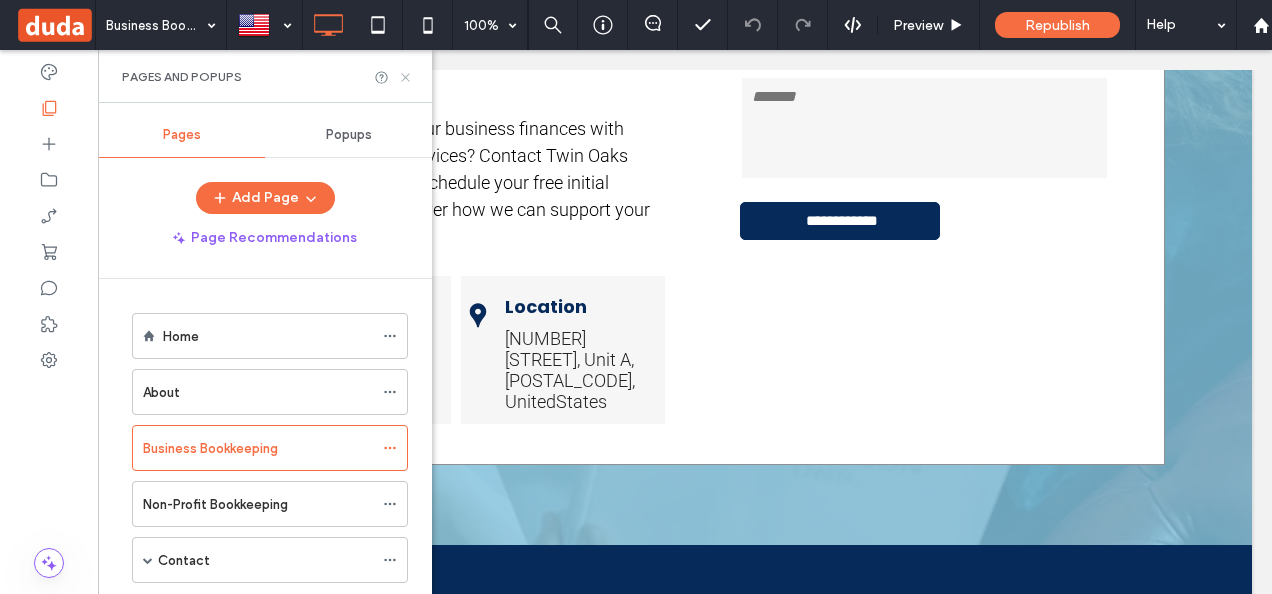 click 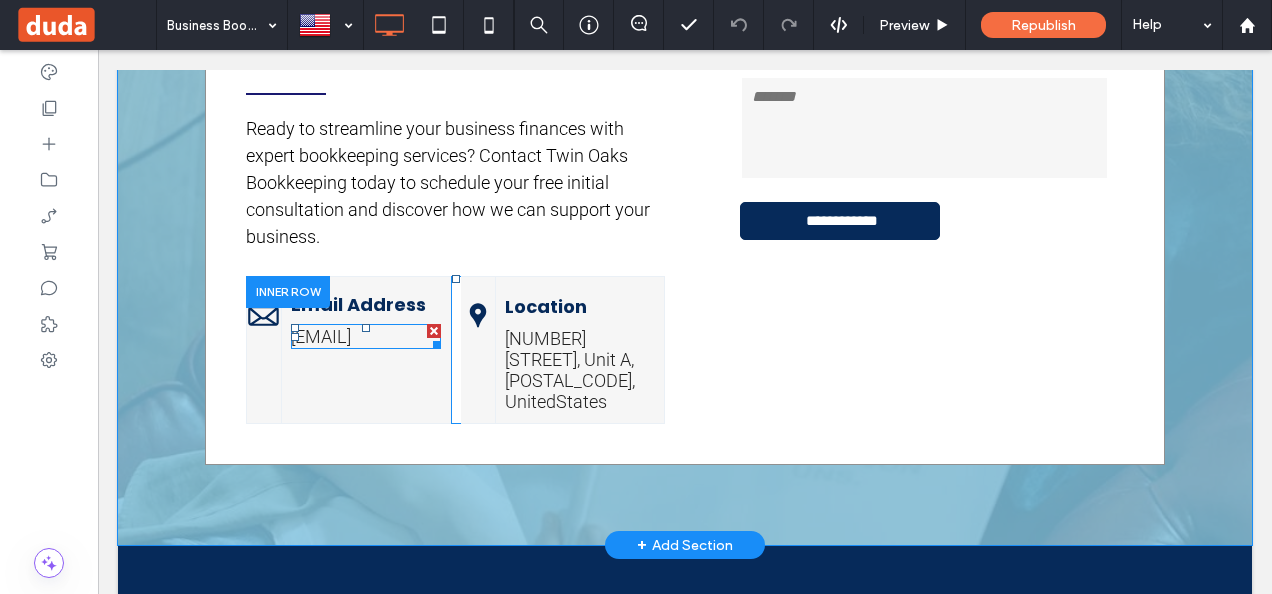 click on "[EMAIL]" at bounding box center (321, 336) 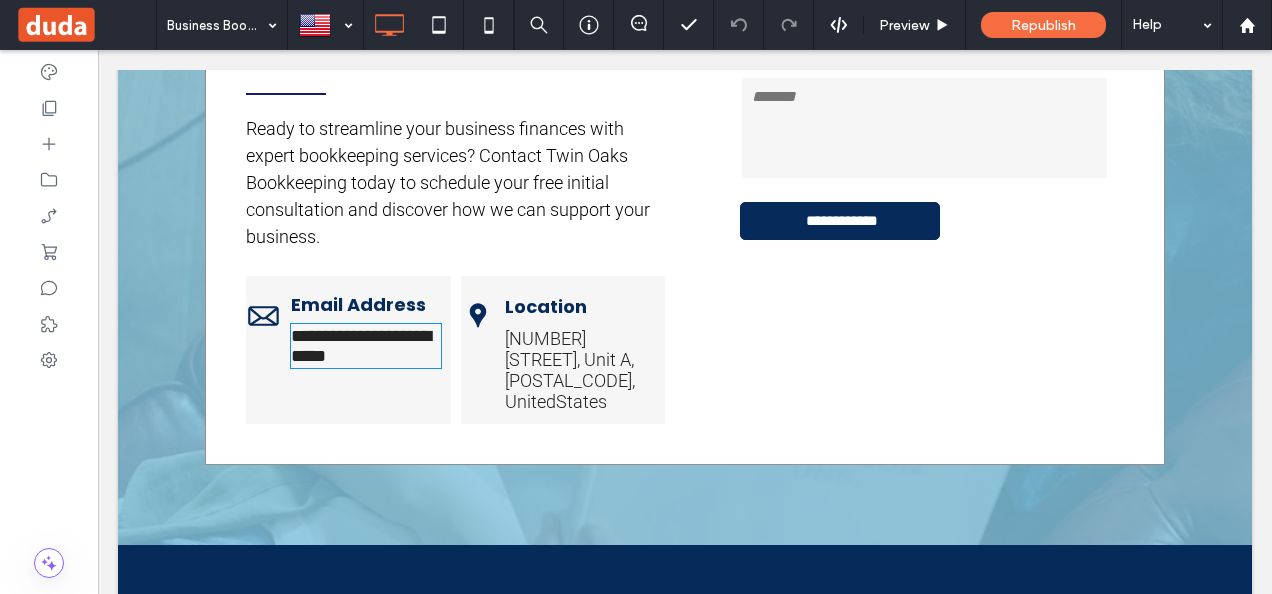 type on "******" 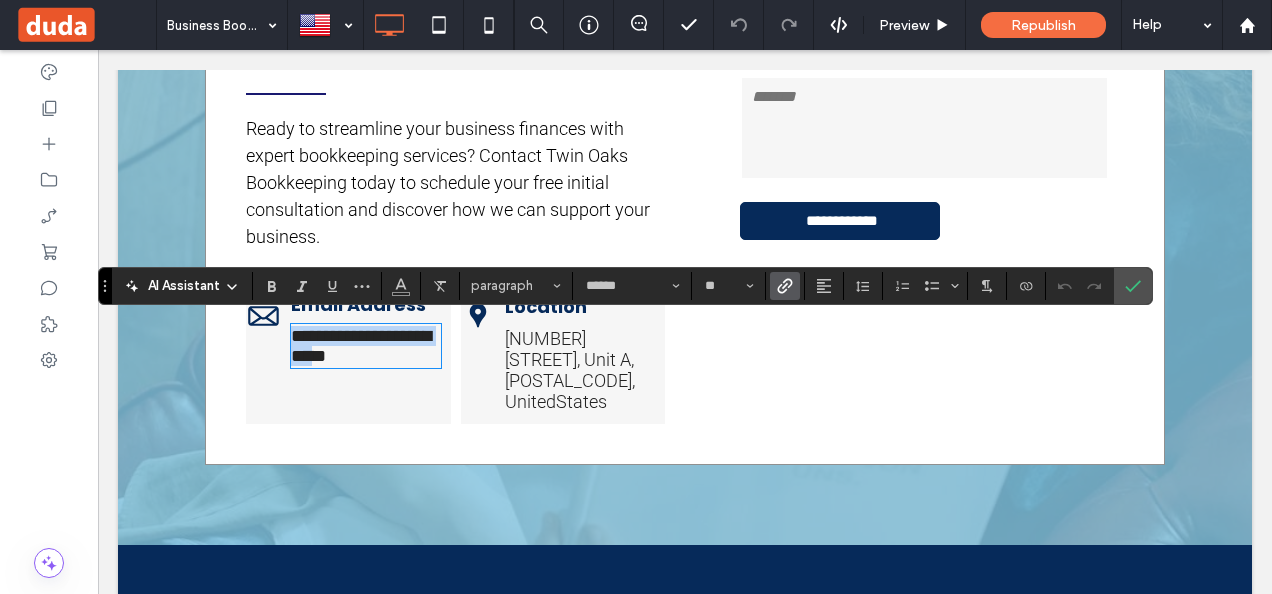 click on "**********" at bounding box center [361, 346] 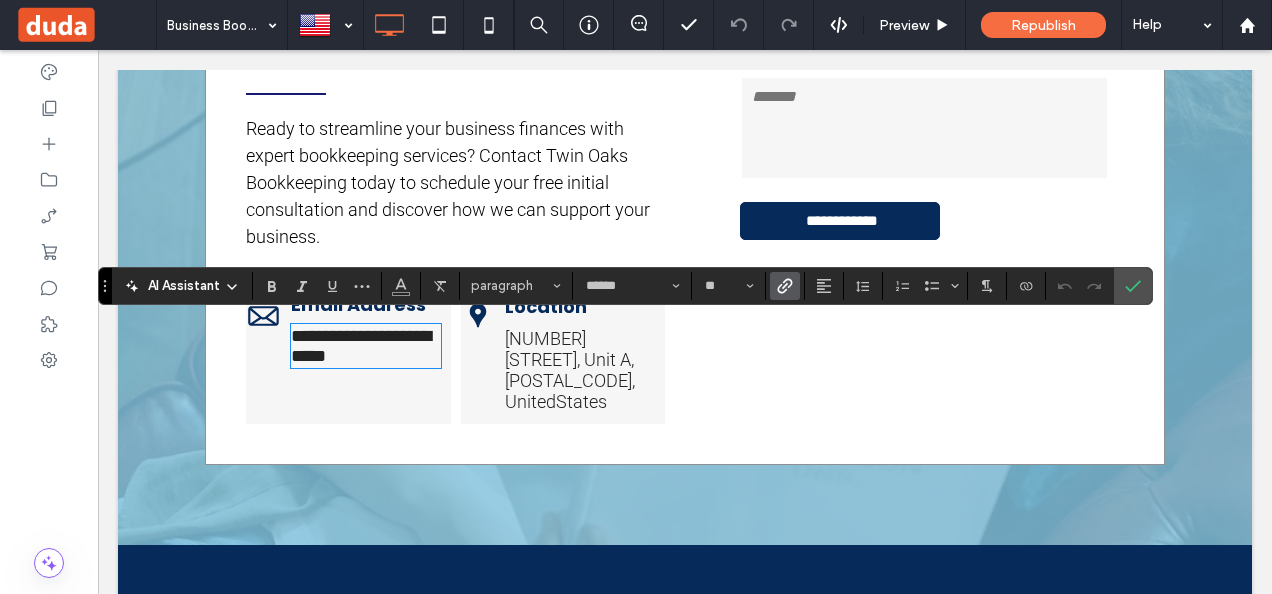 click on "**********" at bounding box center (361, 346) 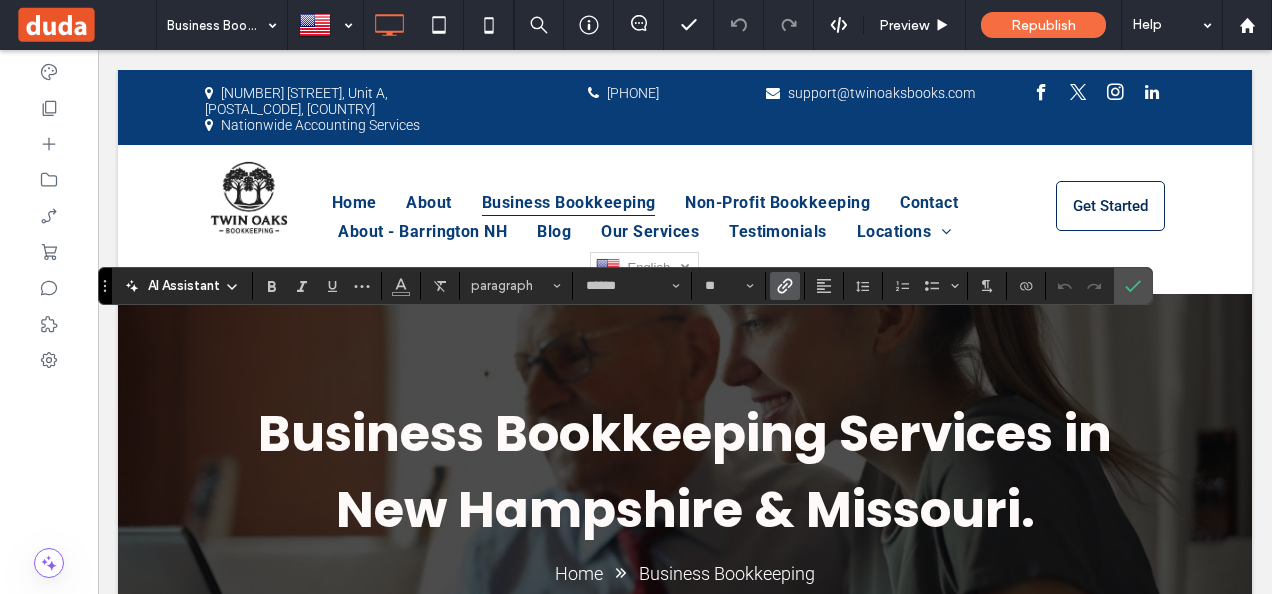 scroll, scrollTop: 3900, scrollLeft: 0, axis: vertical 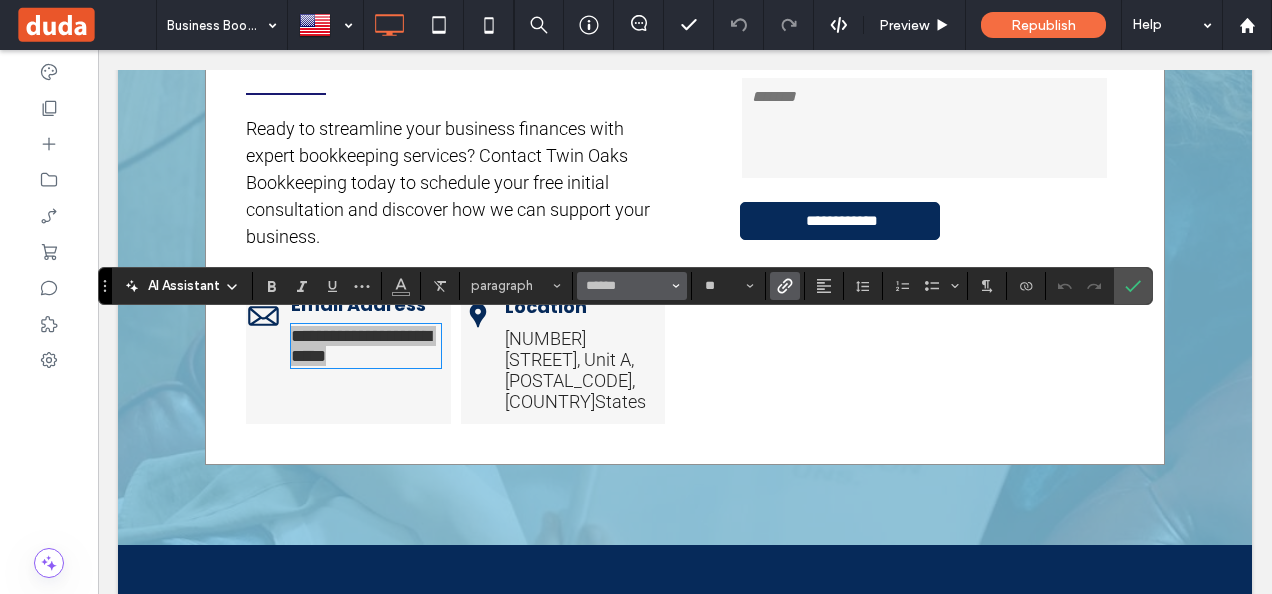 click at bounding box center [676, 286] 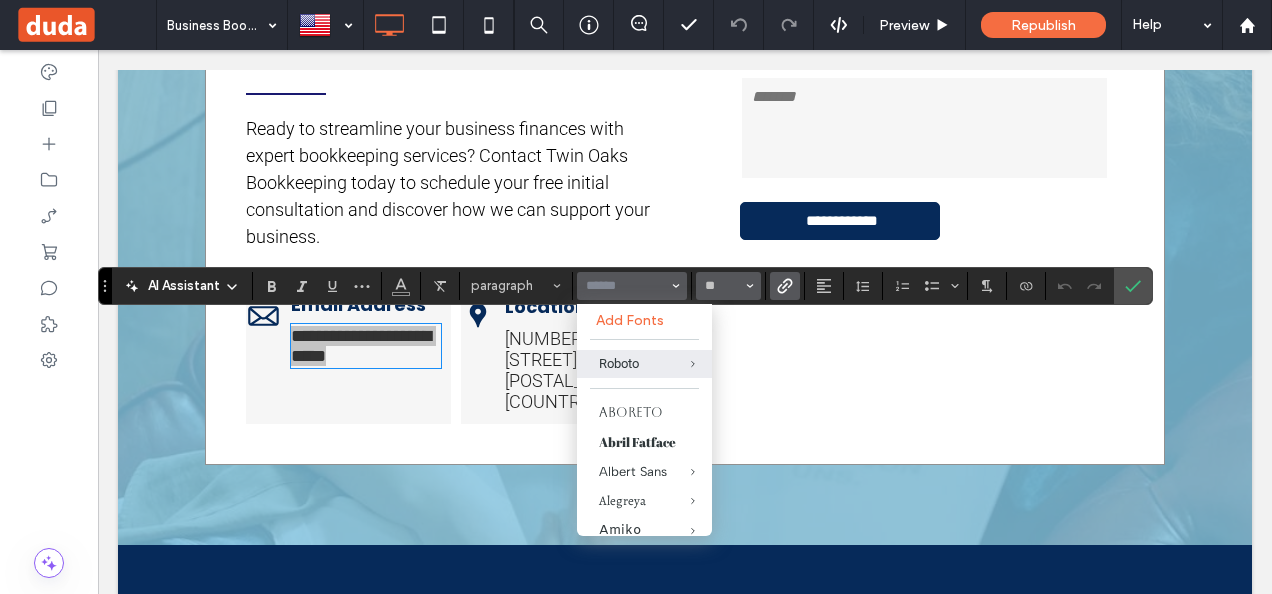 click 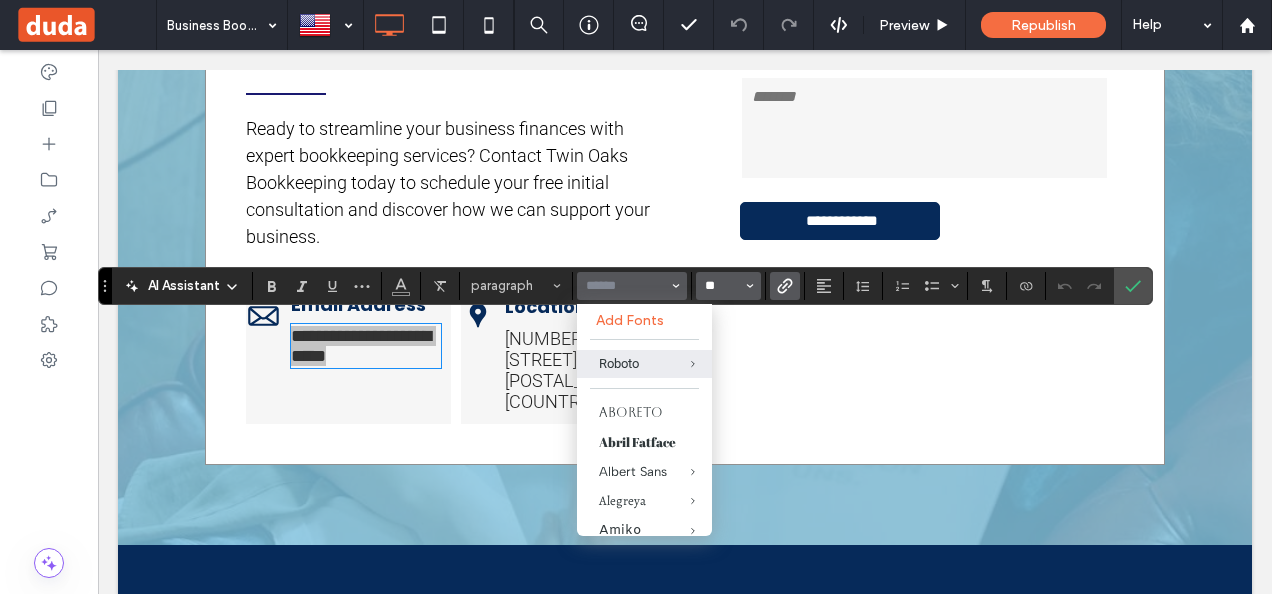 type on "******" 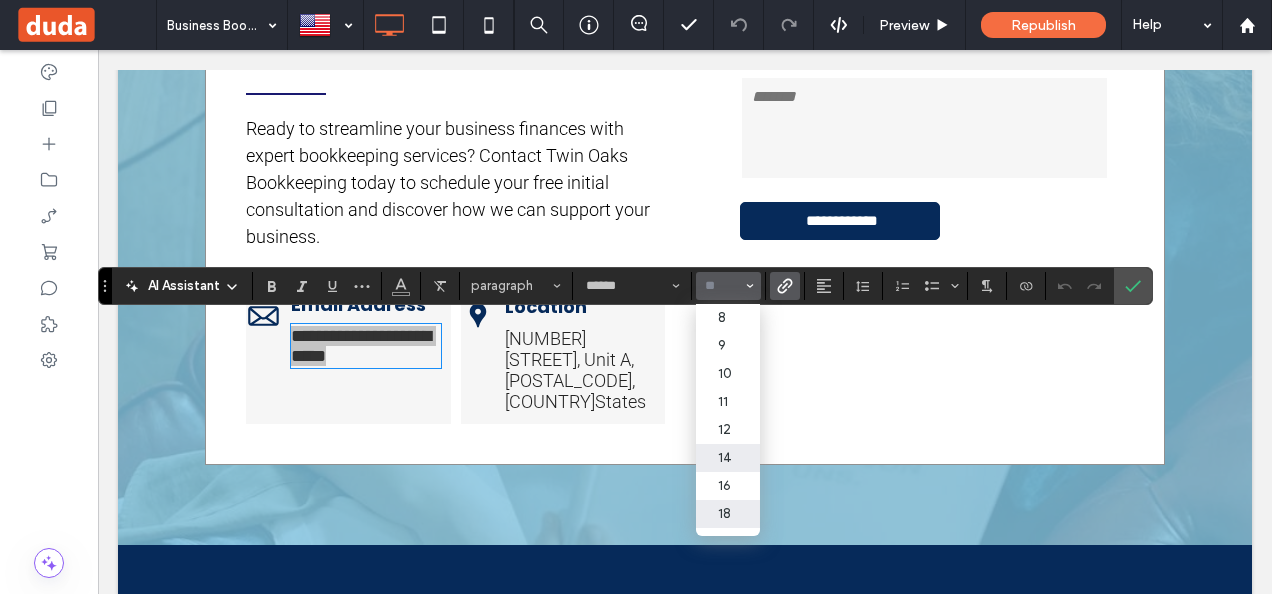 click on "14" at bounding box center (728, 458) 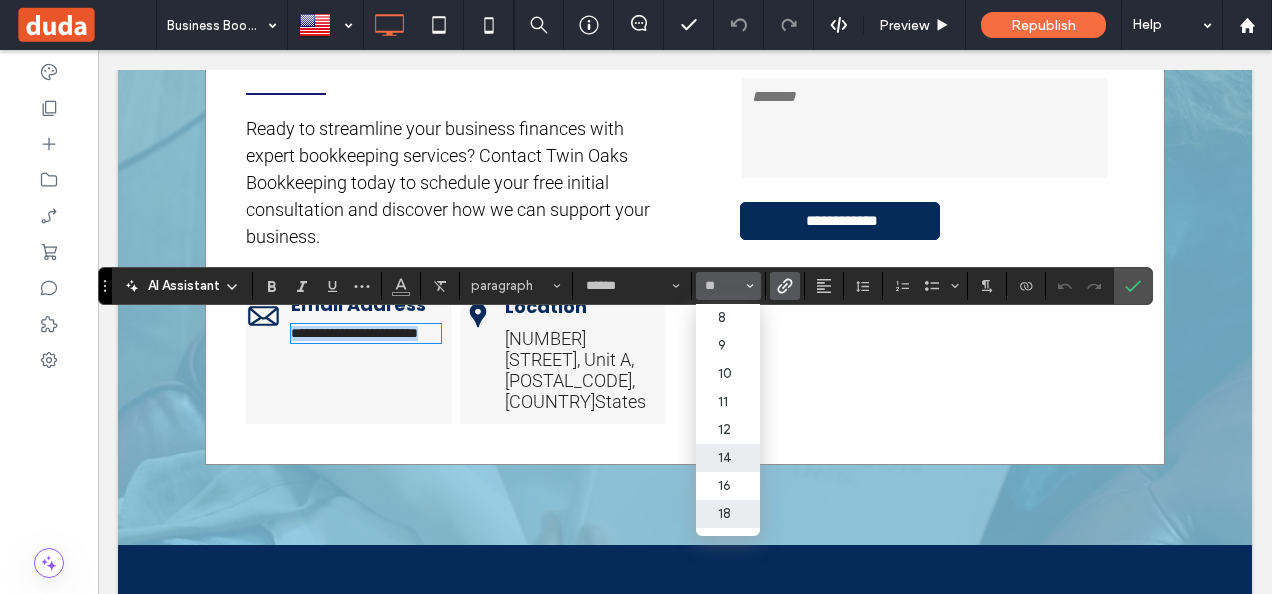 type on "**" 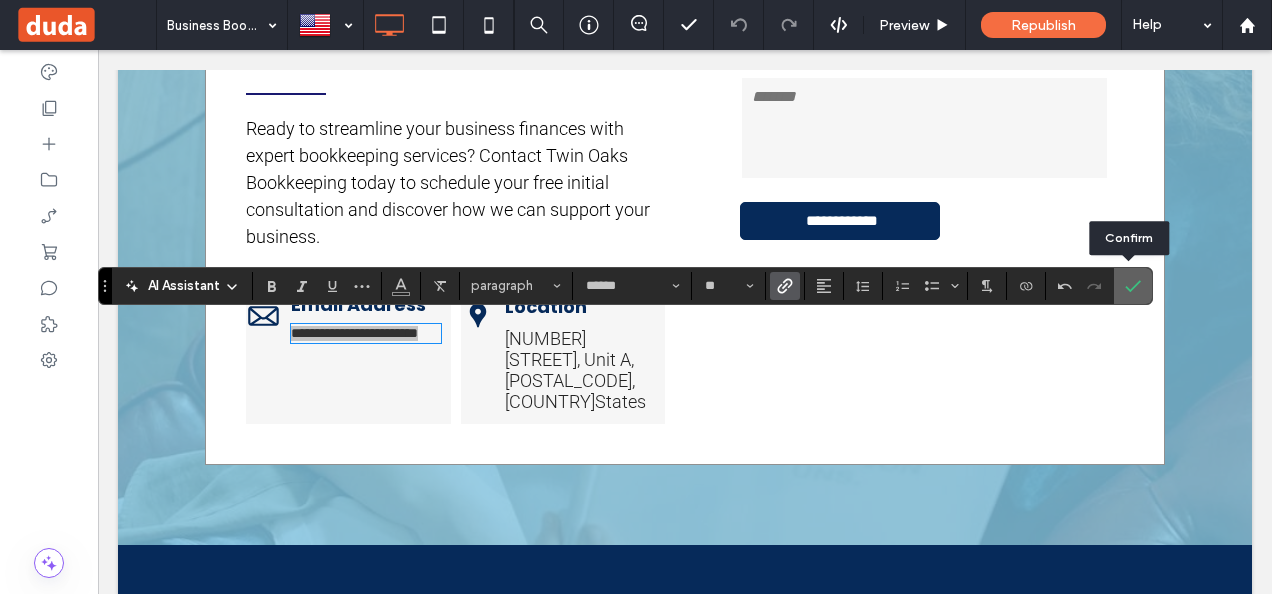 click 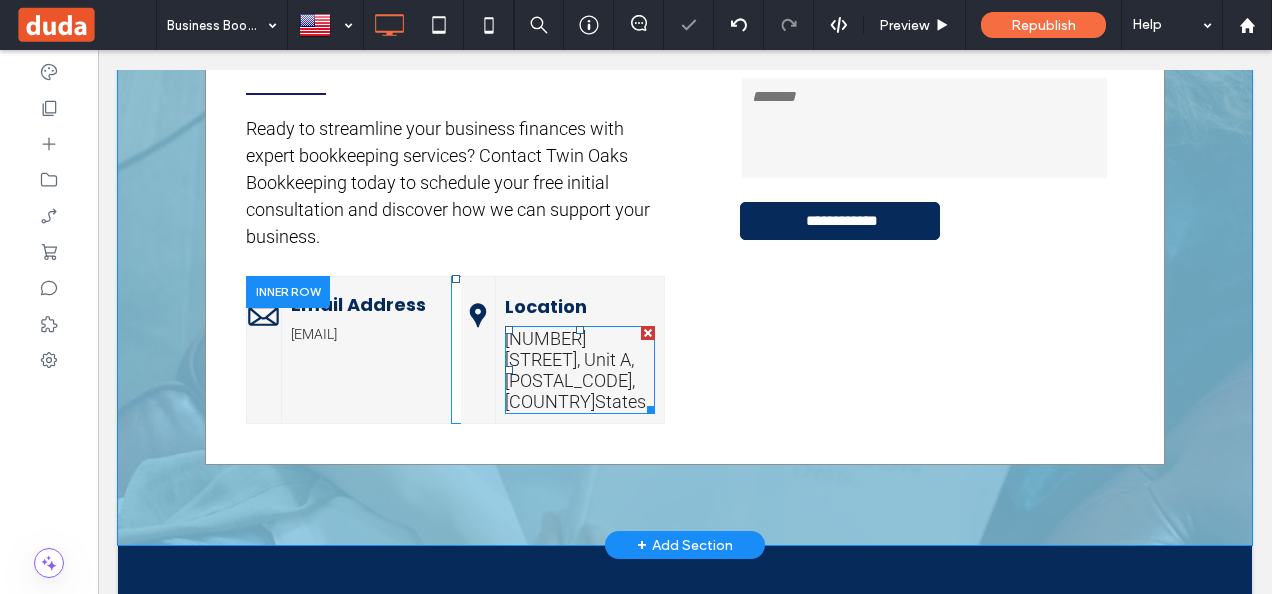 click on "[NUMBER] [STREET], Unit A, [POSTAL_CODE], United" at bounding box center (570, 370) 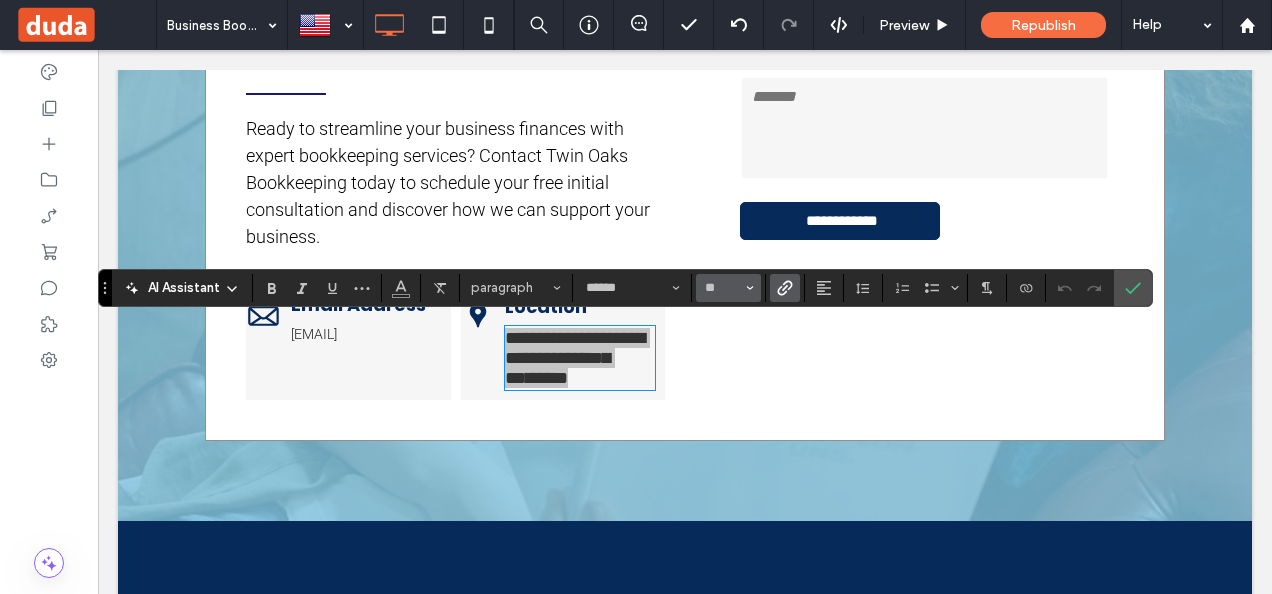 click 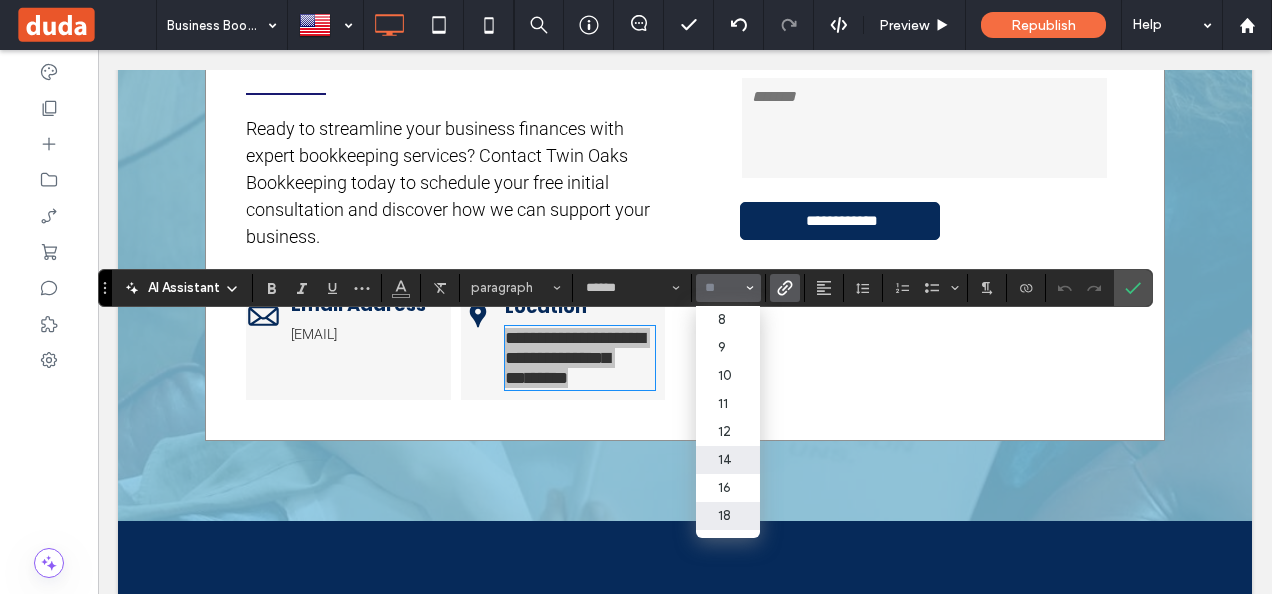 click on "14" at bounding box center [728, 460] 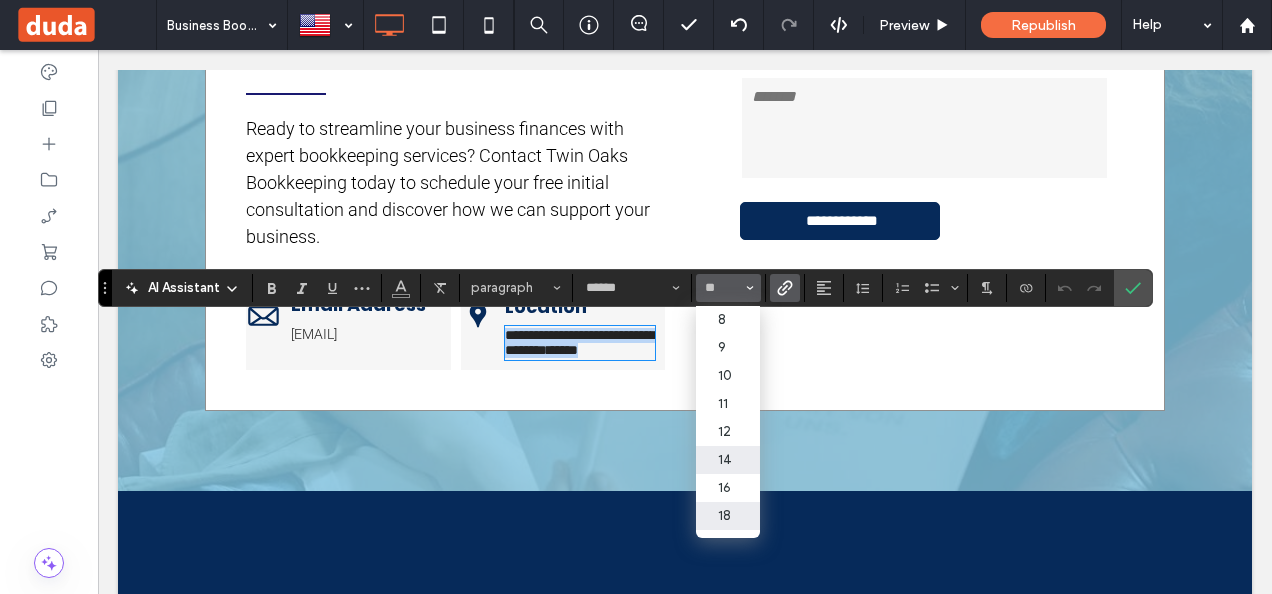 type on "**" 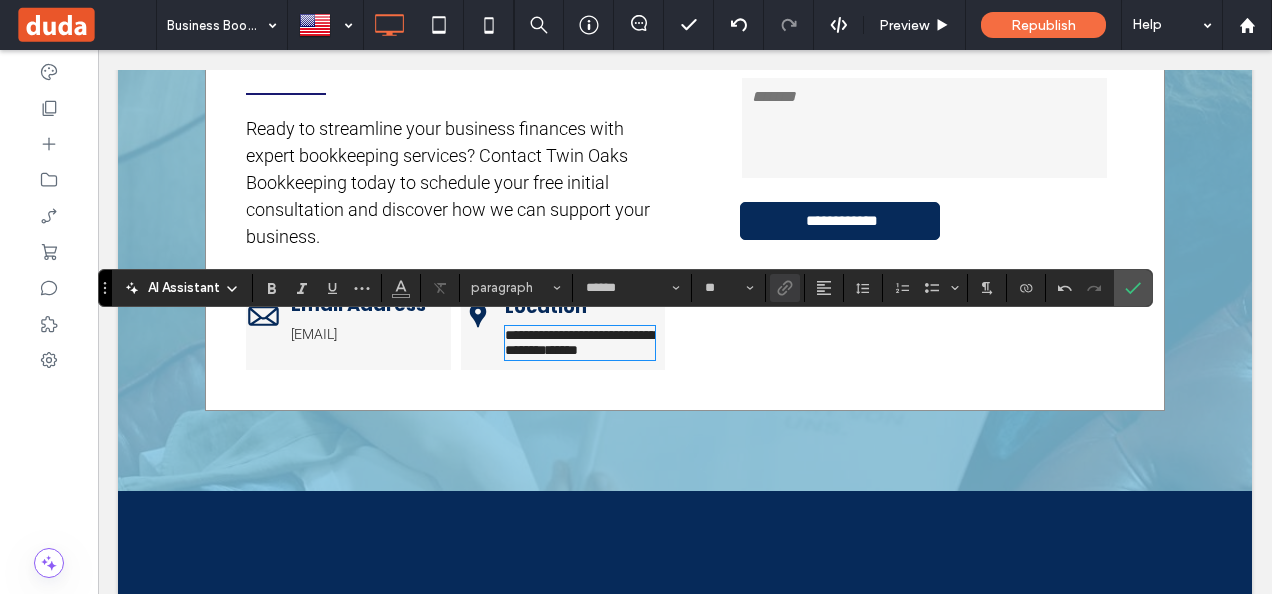 type 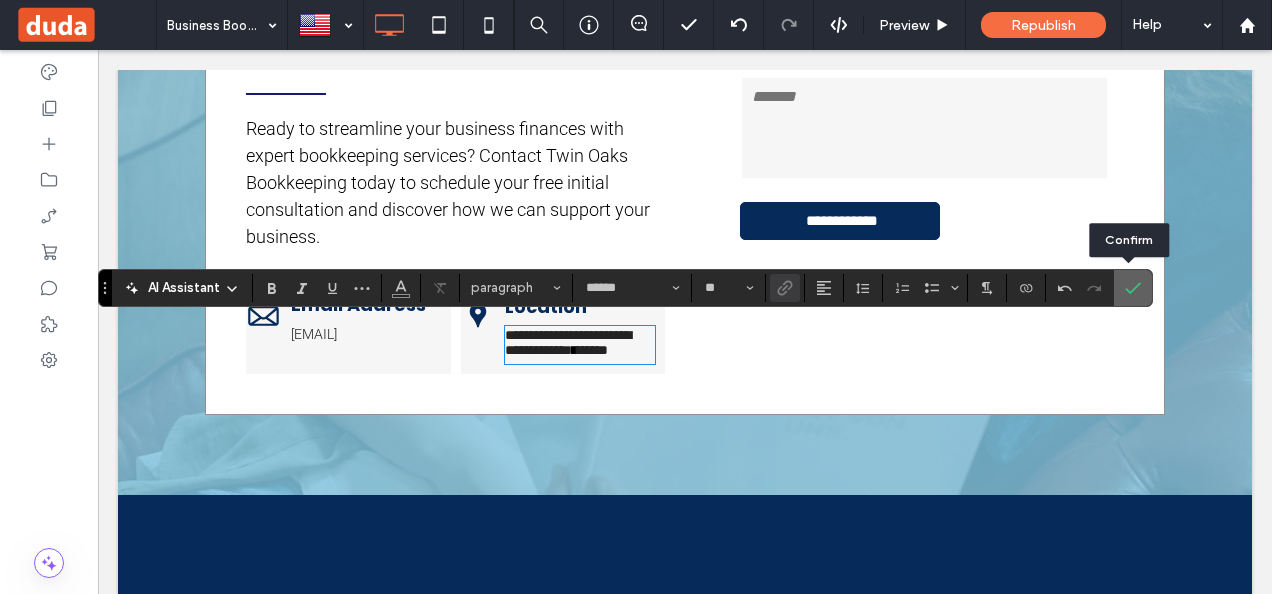 drag, startPoint x: 1124, startPoint y: 277, endPoint x: 1136, endPoint y: 278, distance: 12.0415945 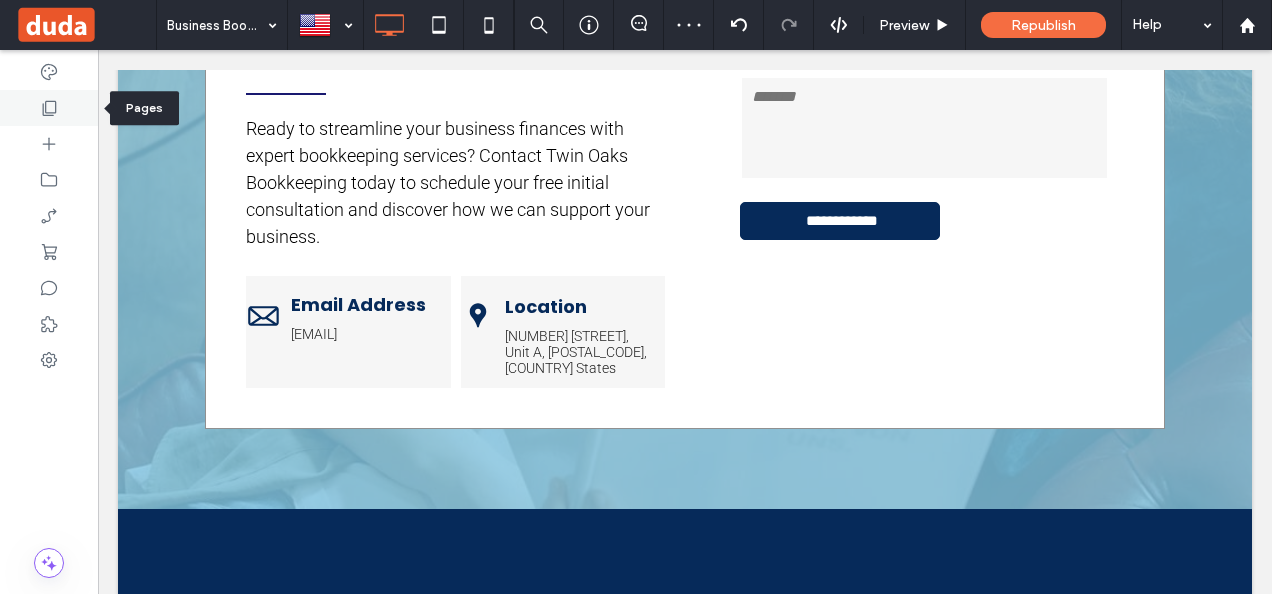 click at bounding box center [49, 108] 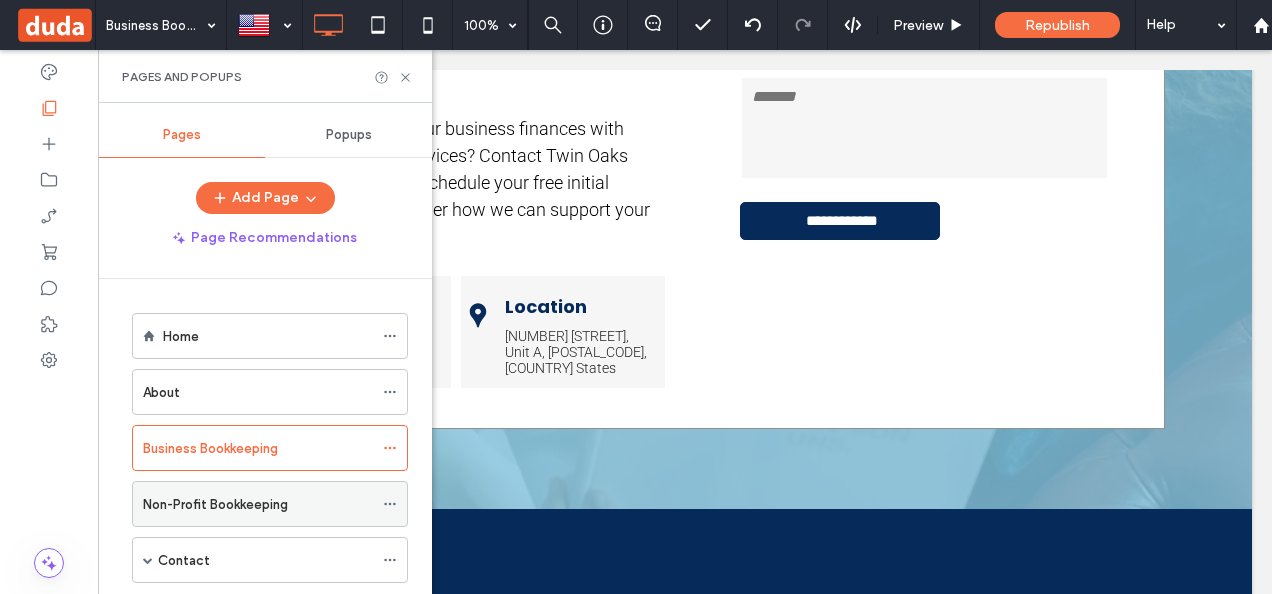 click on "Non-Profit Bookkeeping" at bounding box center (258, 504) 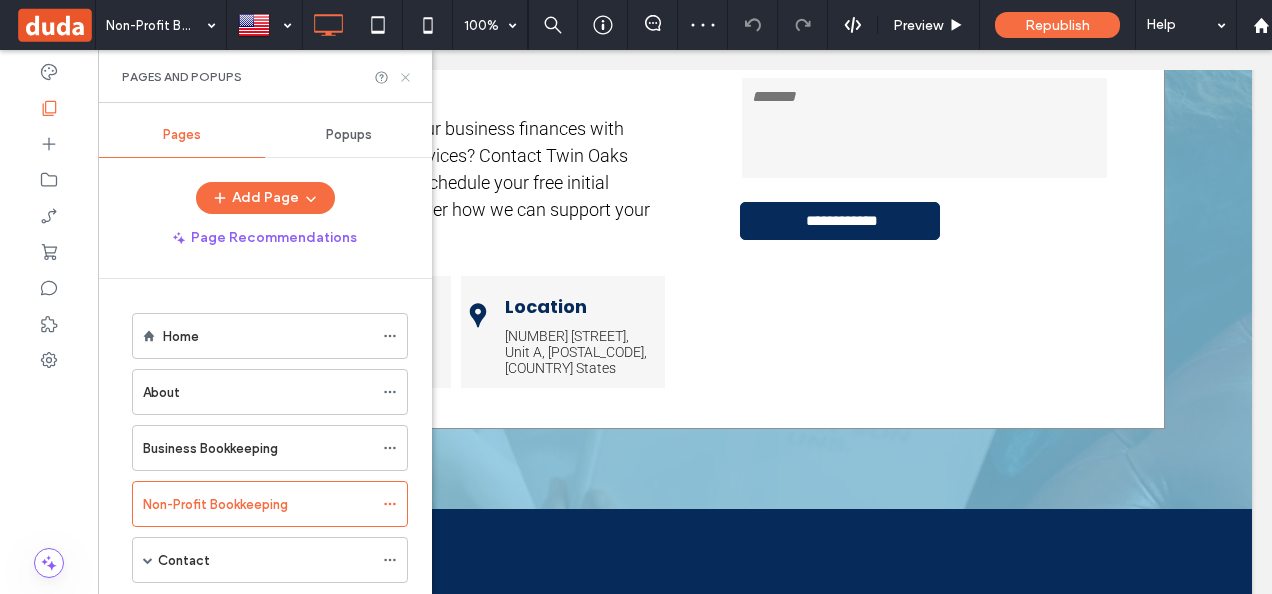 click 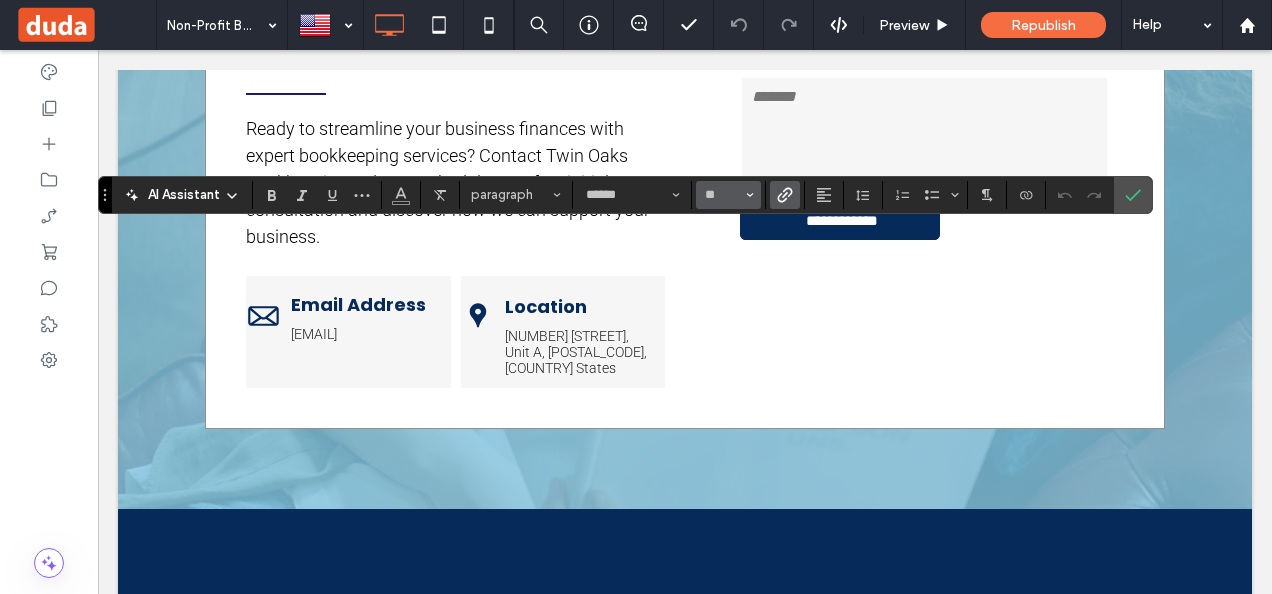 click 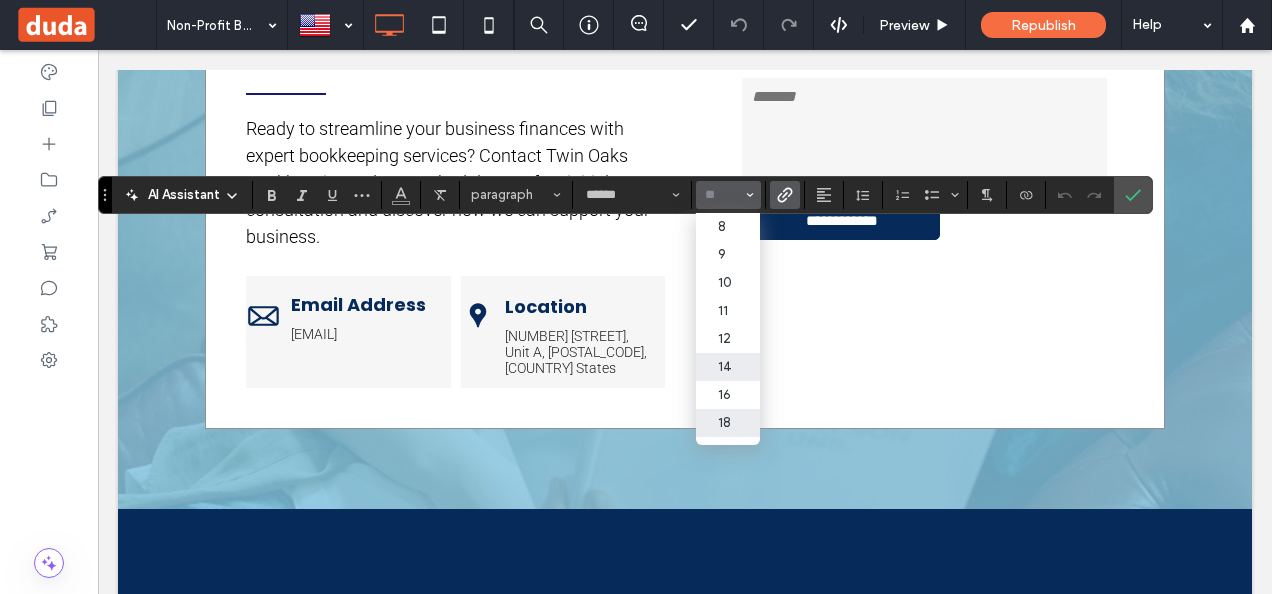 click on "14" at bounding box center [728, 367] 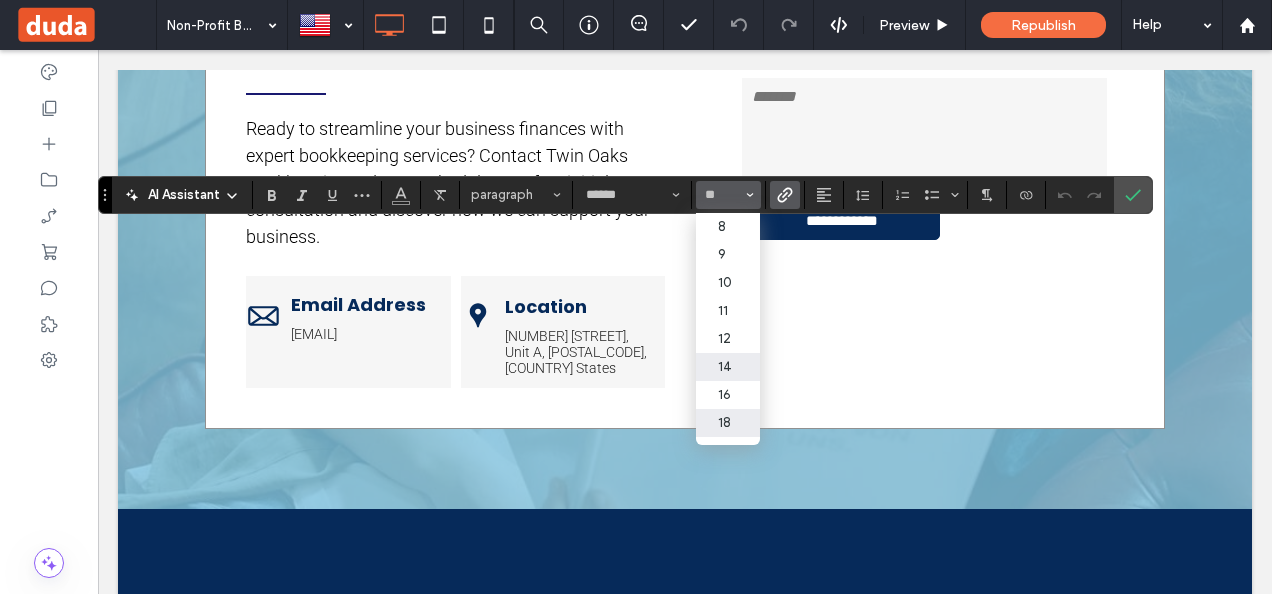 type on "**" 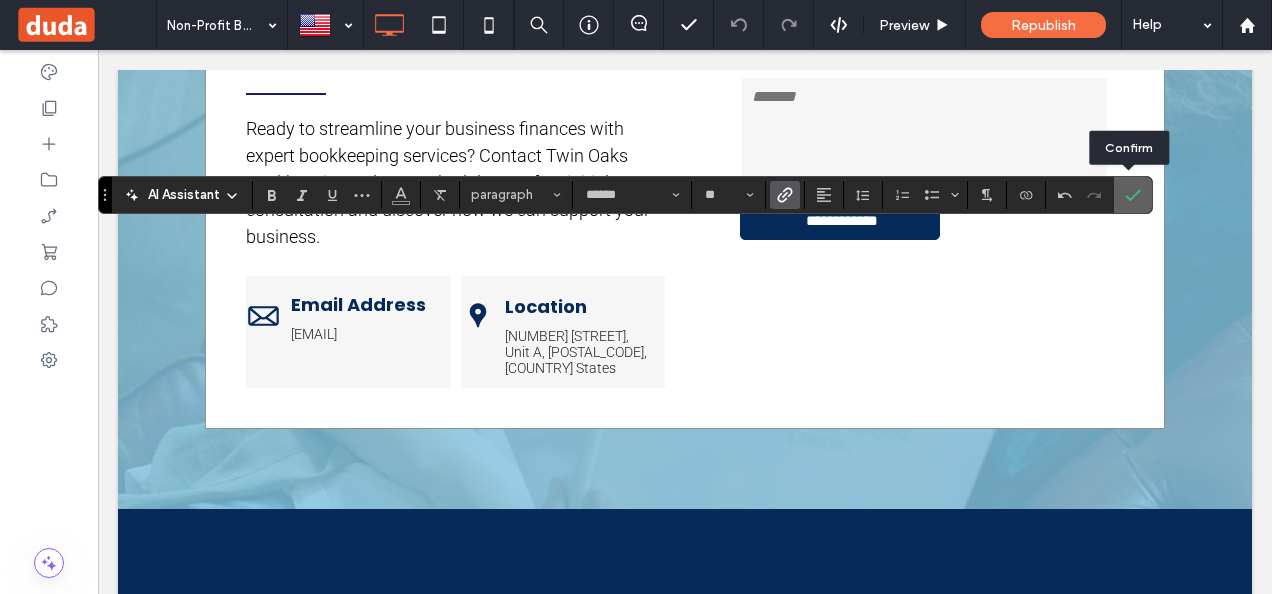 click at bounding box center [1133, 195] 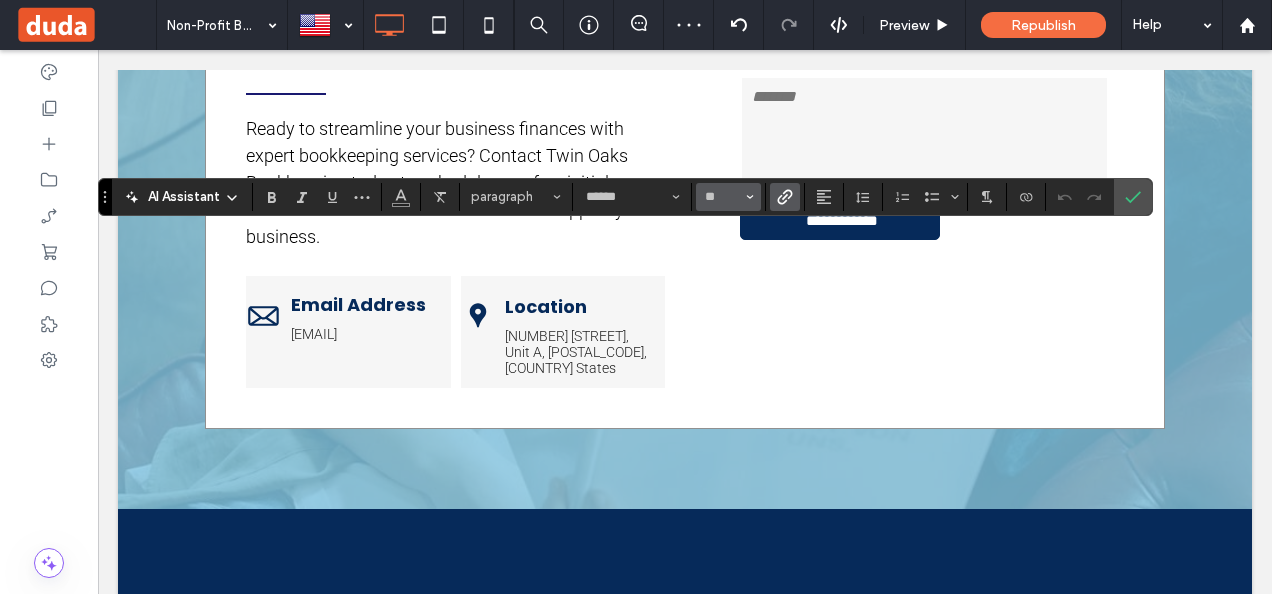 click 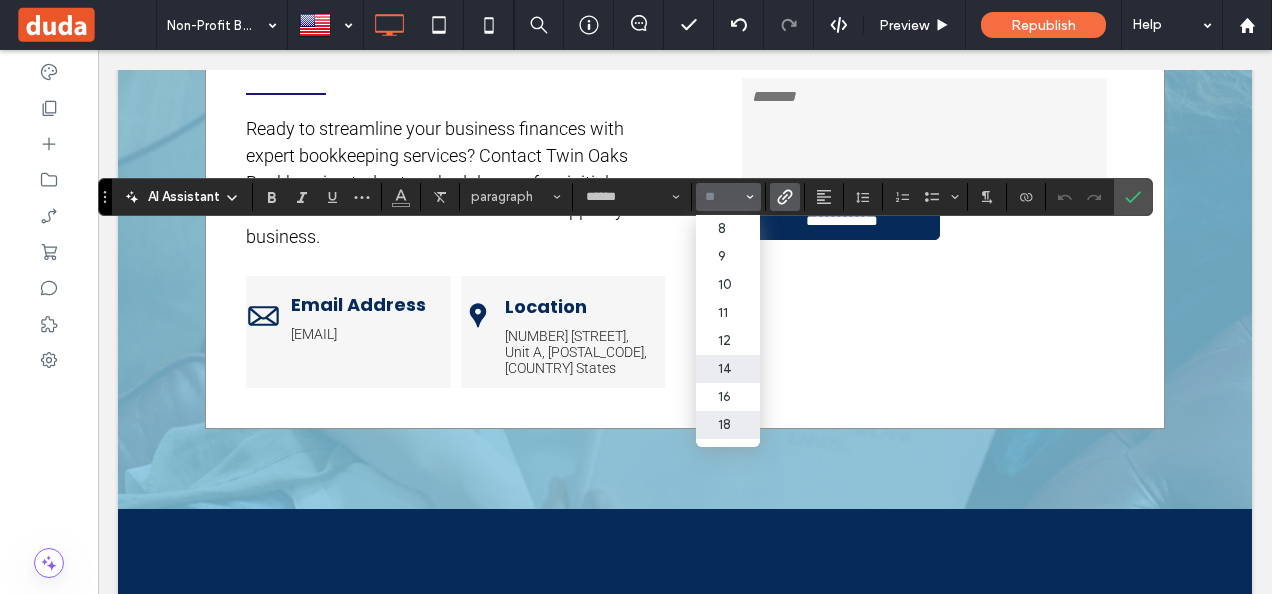 click 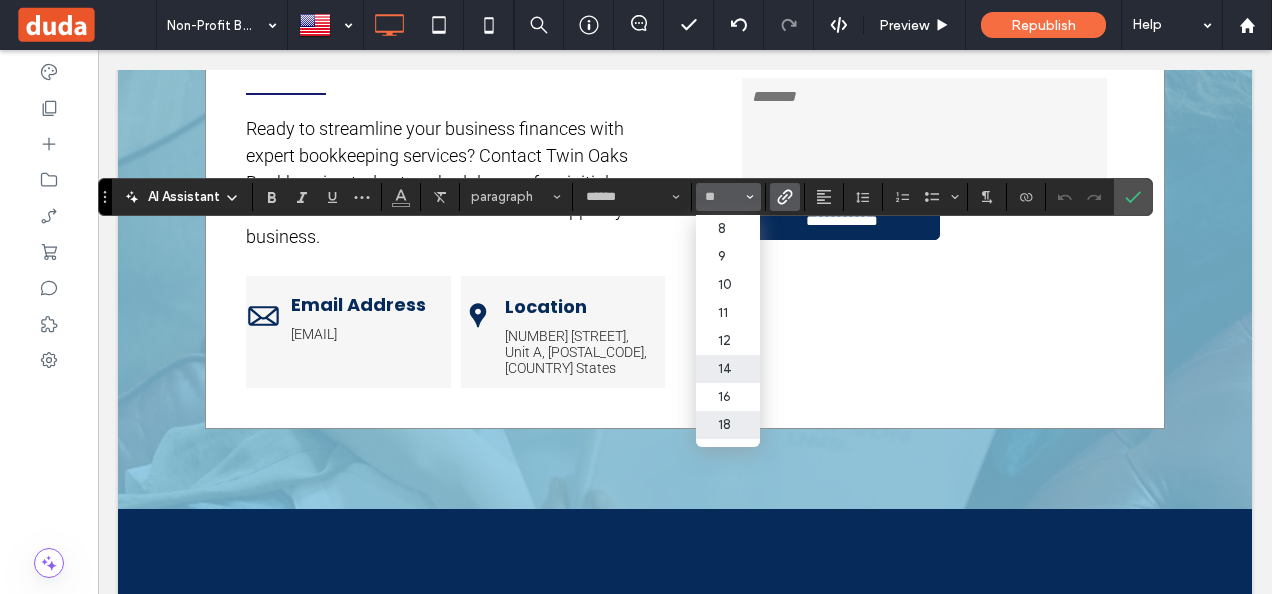 type on "**" 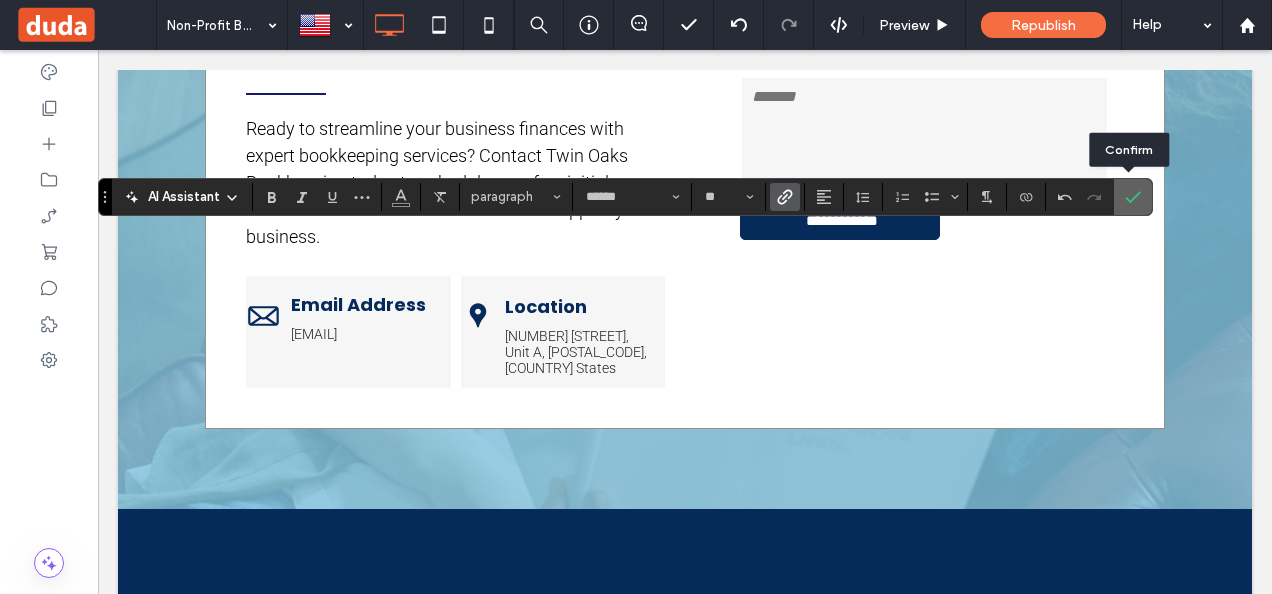 click at bounding box center [1133, 197] 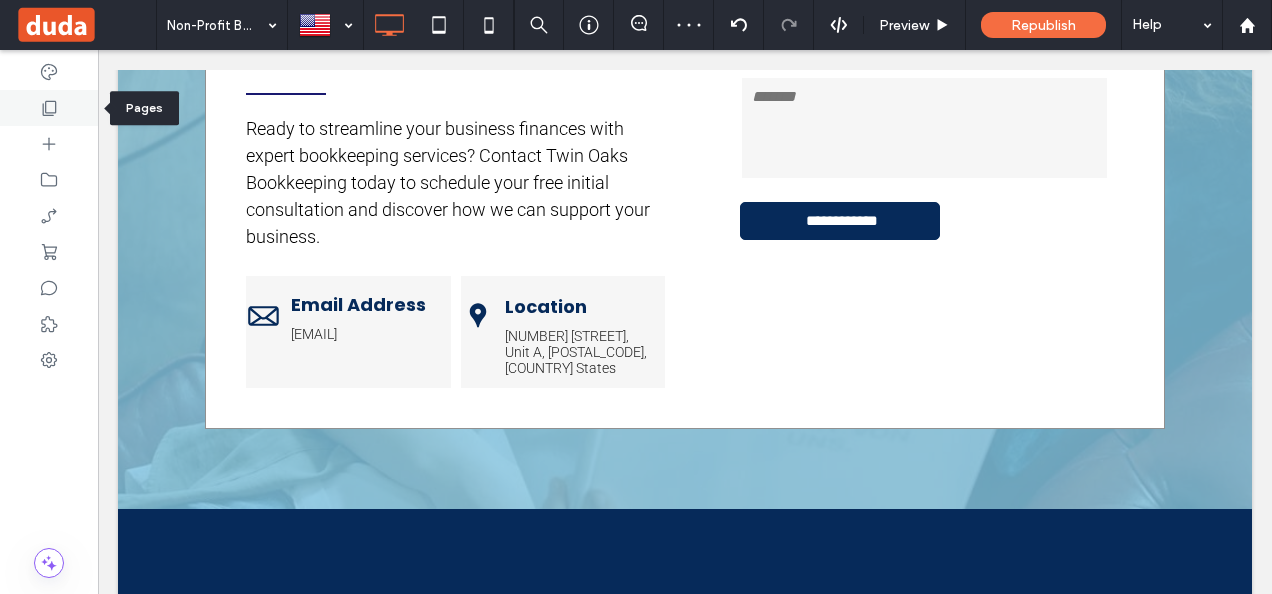 click at bounding box center [49, 108] 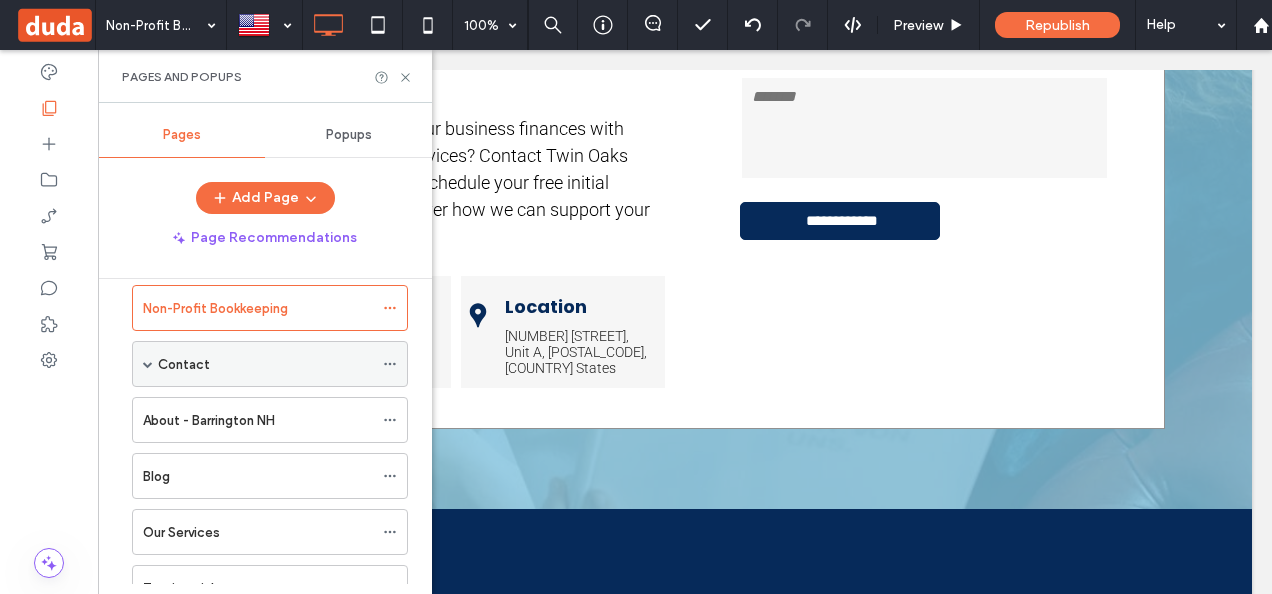 scroll, scrollTop: 200, scrollLeft: 0, axis: vertical 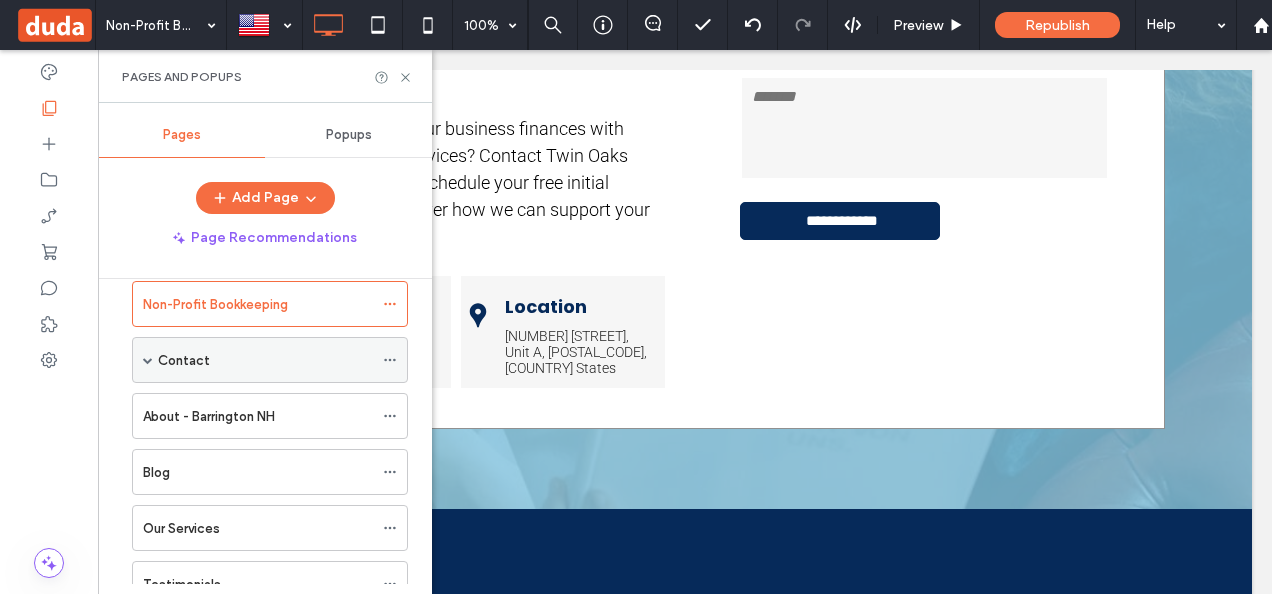 click on "Contact" at bounding box center [265, 360] 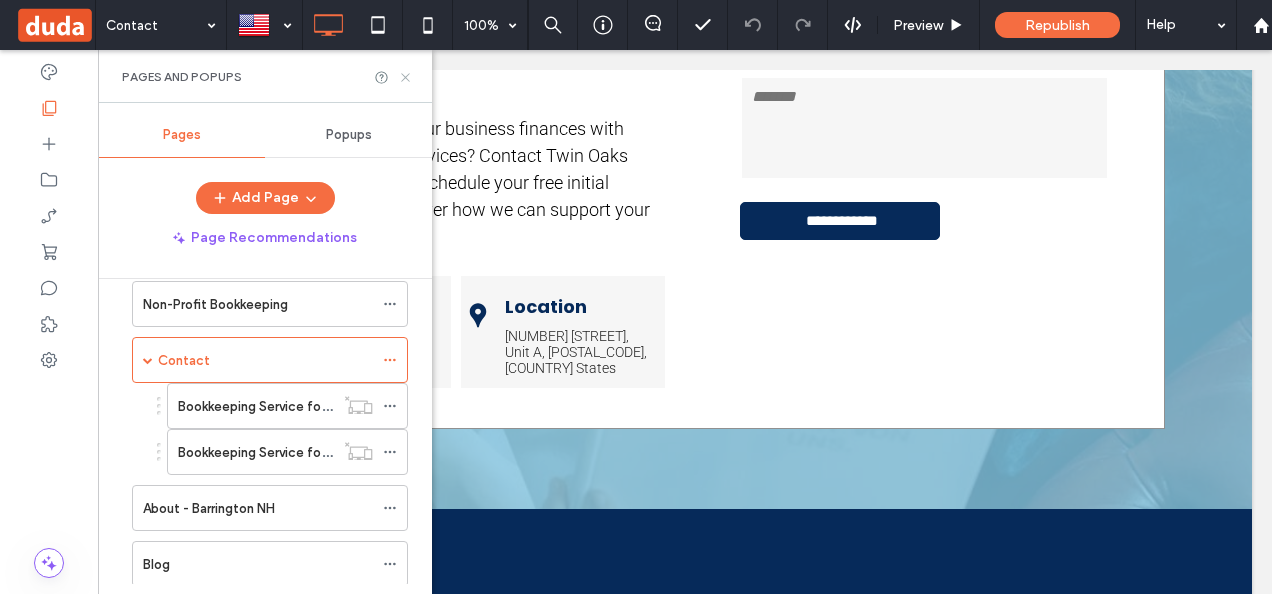 click 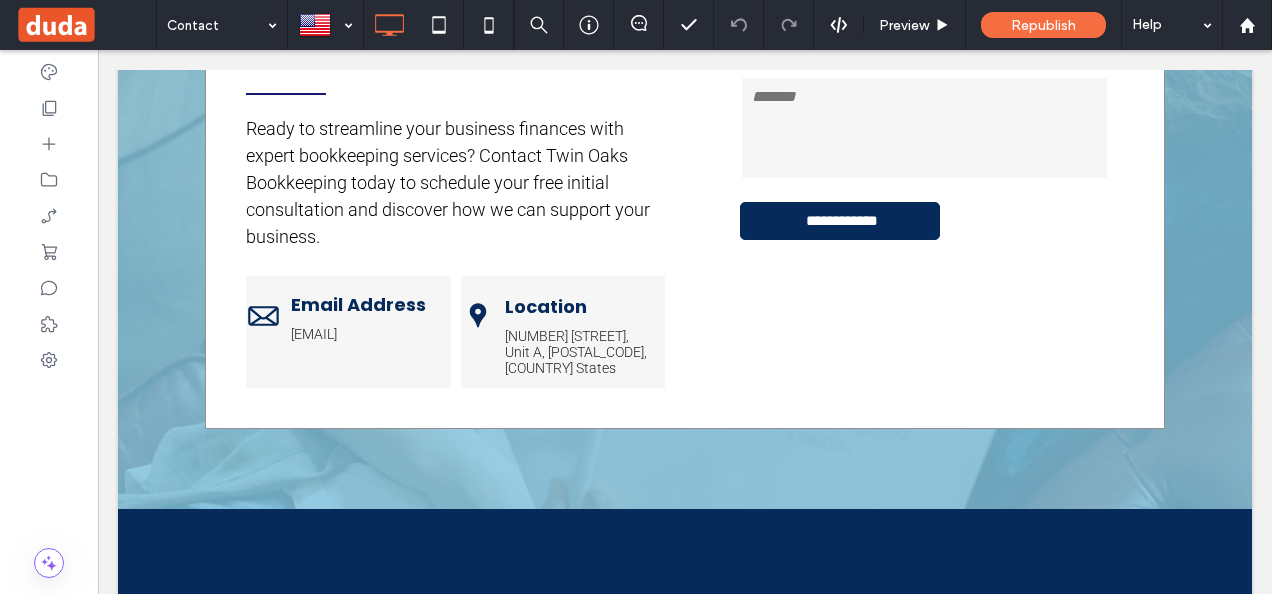type on "*******" 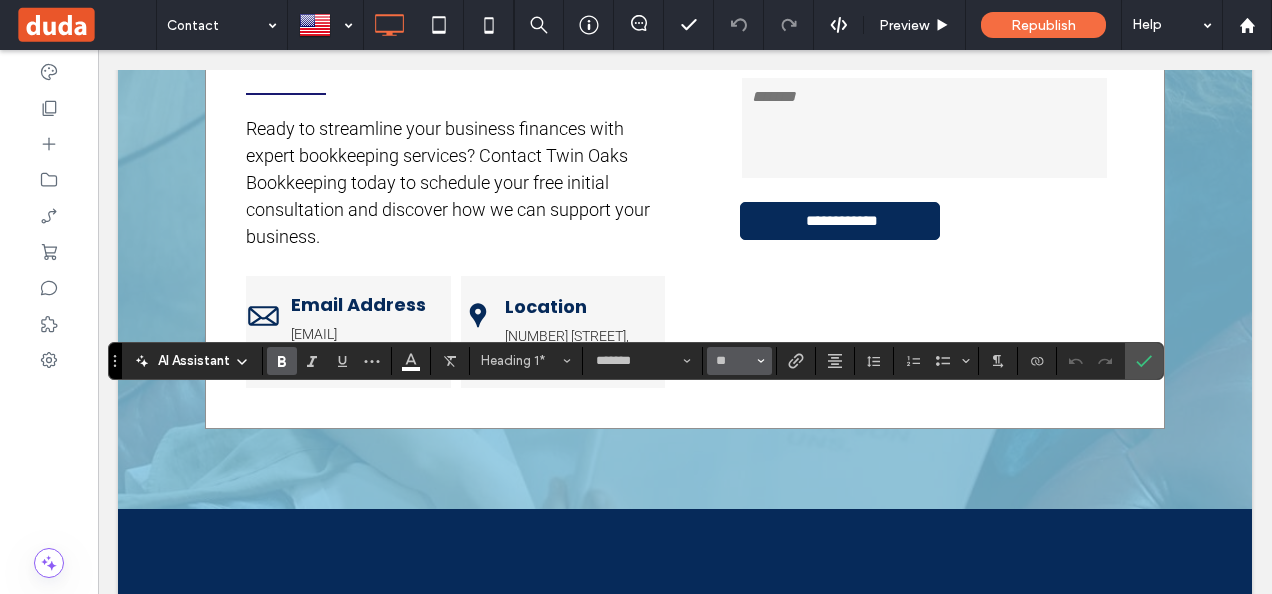click 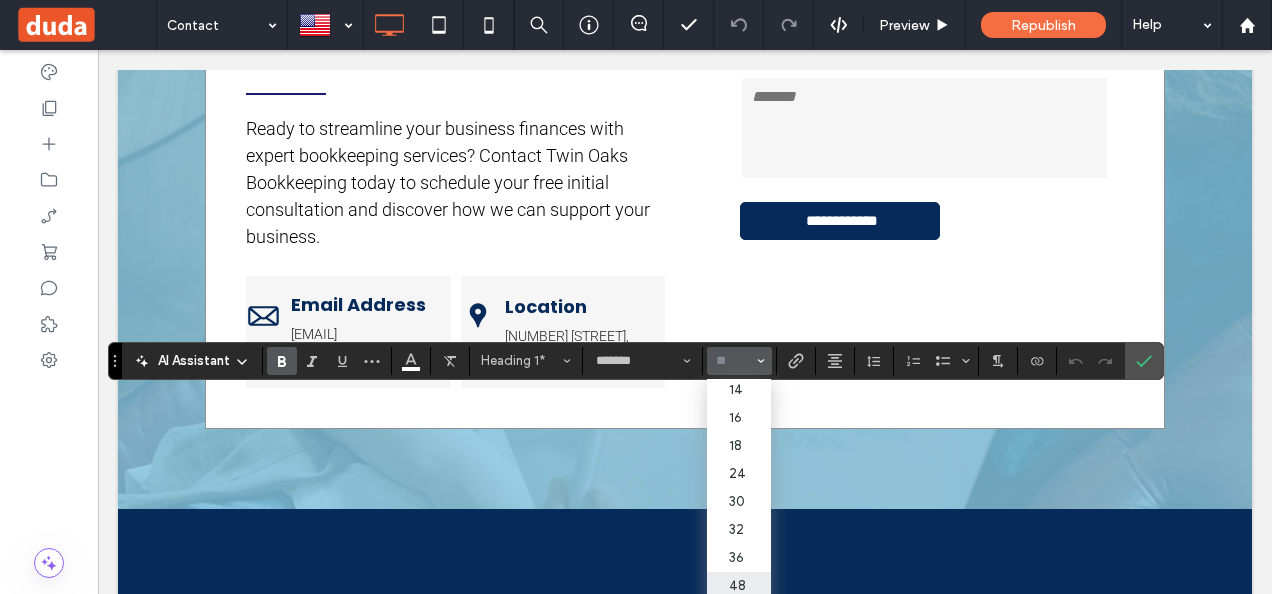 scroll, scrollTop: 200, scrollLeft: 0, axis: vertical 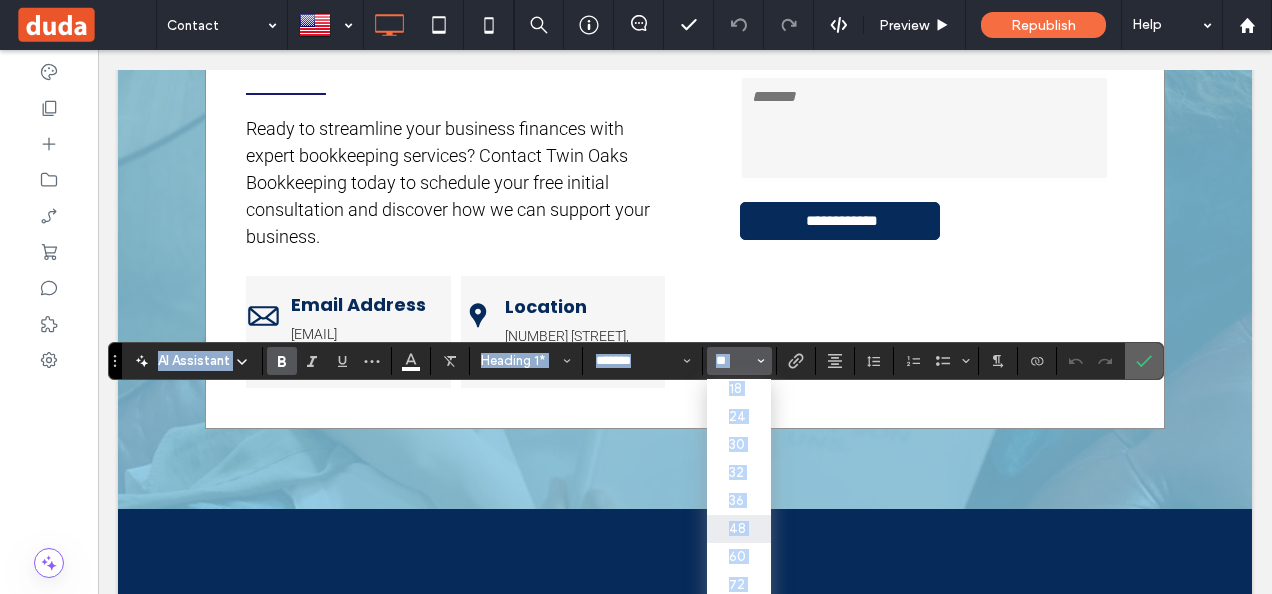 click at bounding box center [1144, 361] 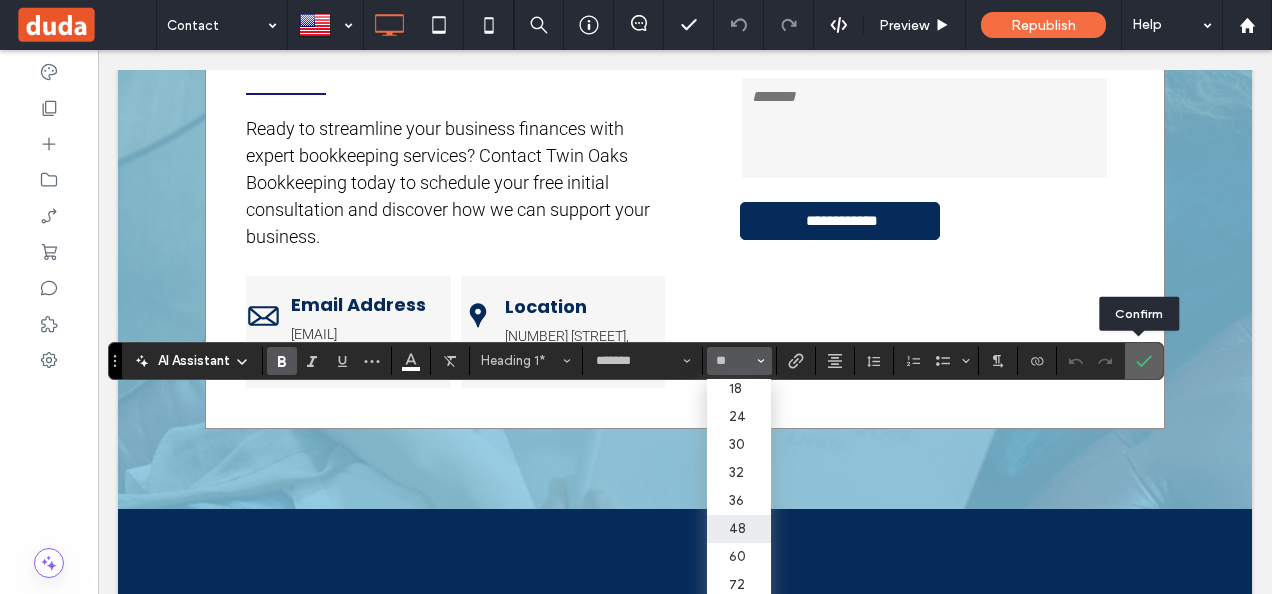 click 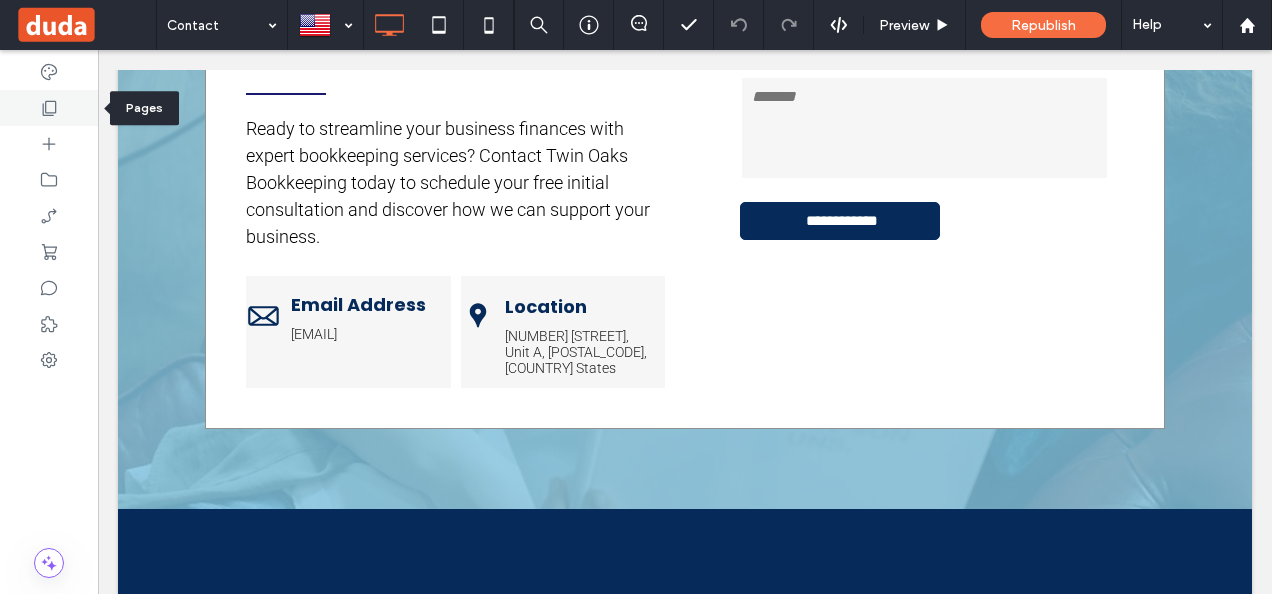 click at bounding box center (49, 108) 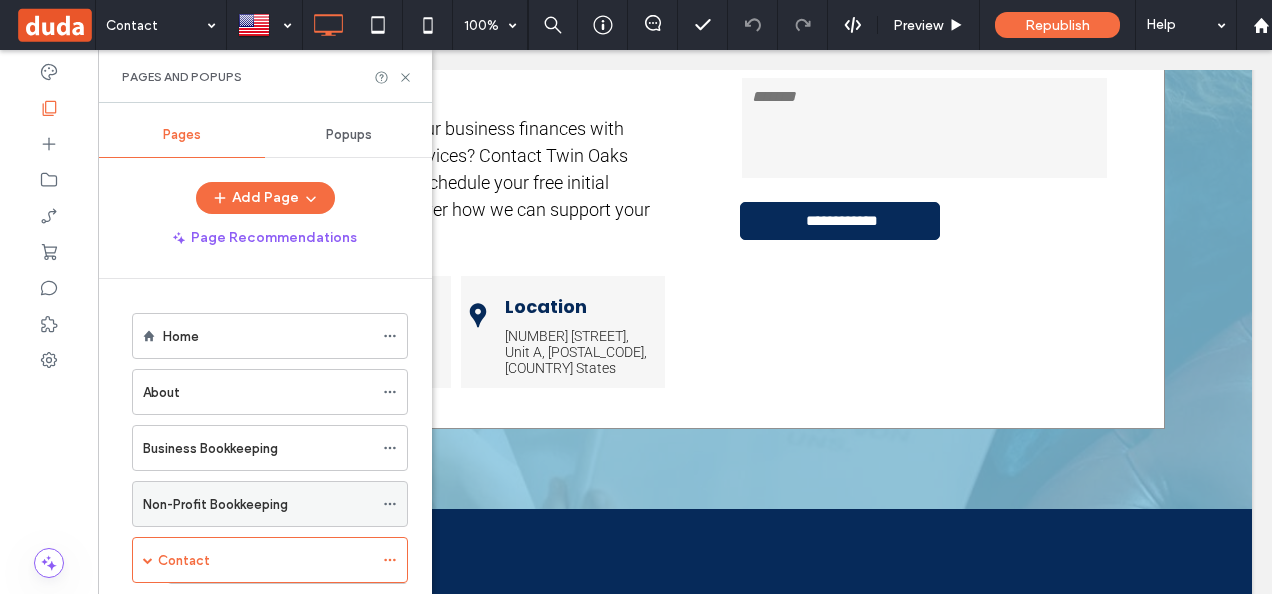 scroll, scrollTop: 100, scrollLeft: 0, axis: vertical 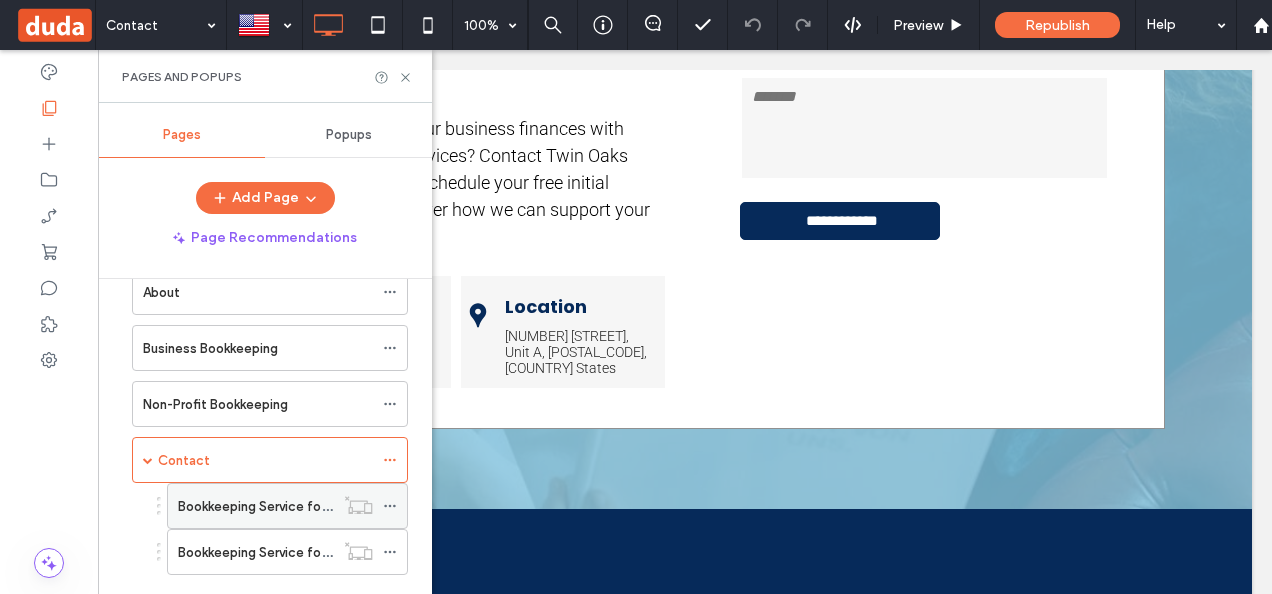 click on "Bookkeeping Service for Portsmouth, NH Businesses" at bounding box center (336, 506) 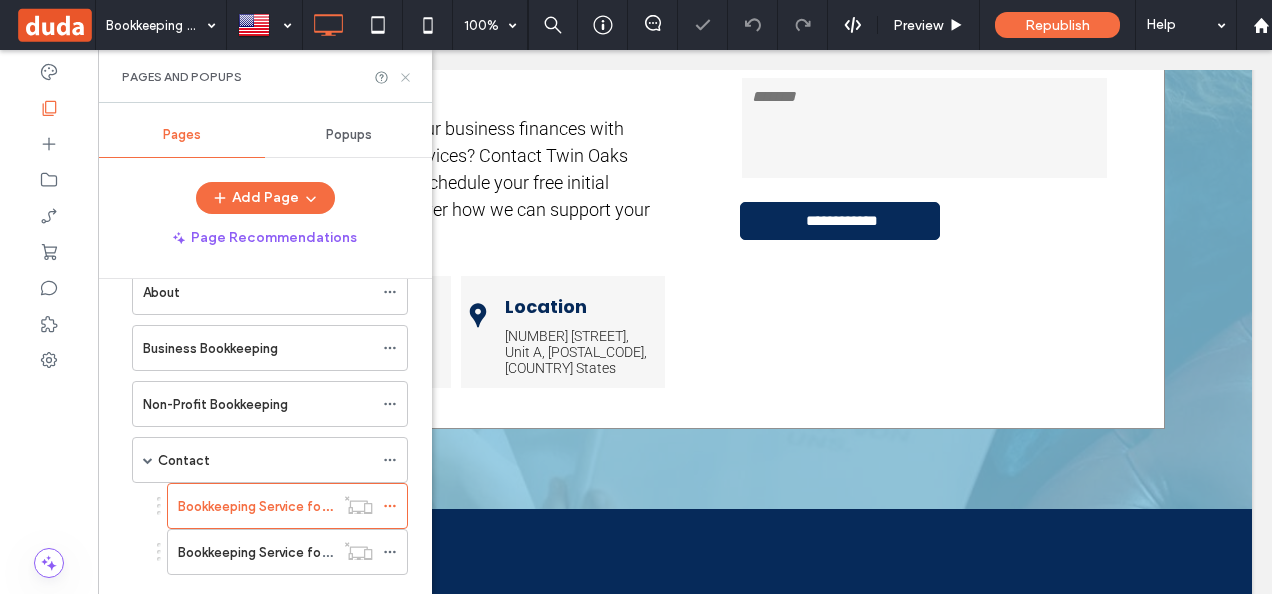 click 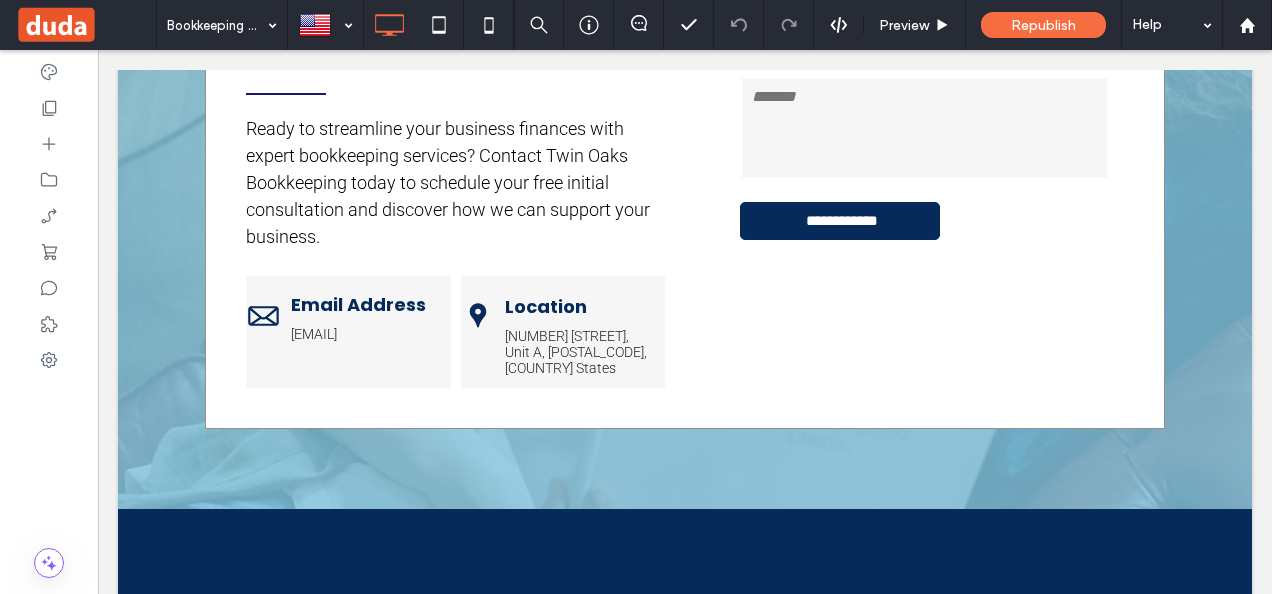 type on "******" 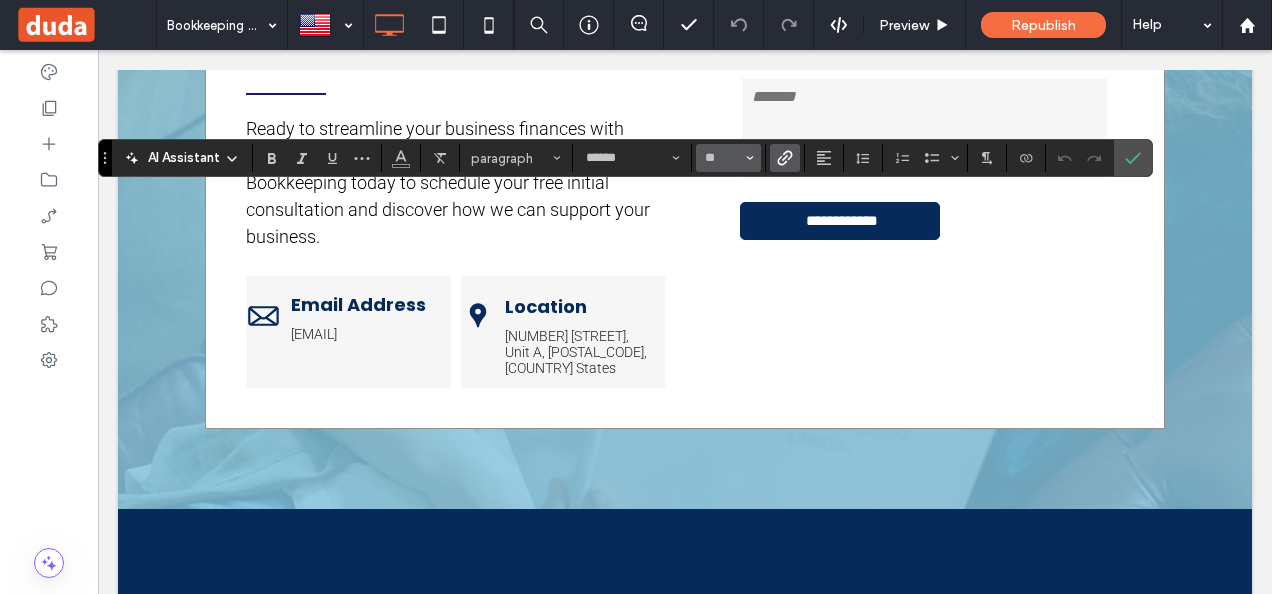 click 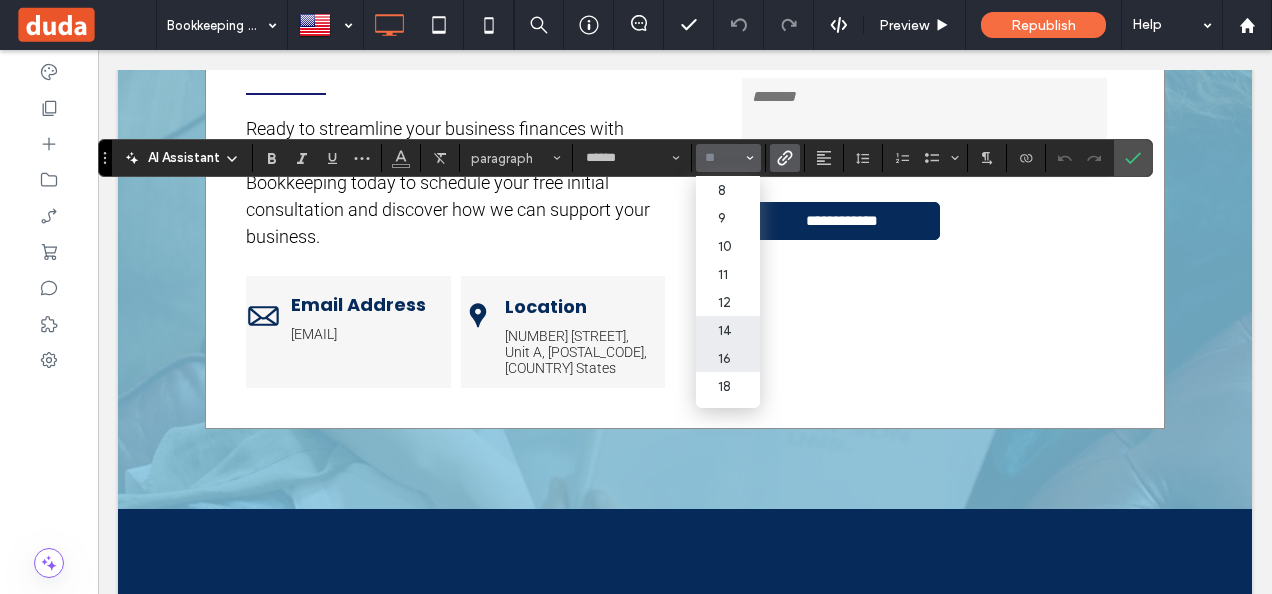 click on "14" at bounding box center (728, 330) 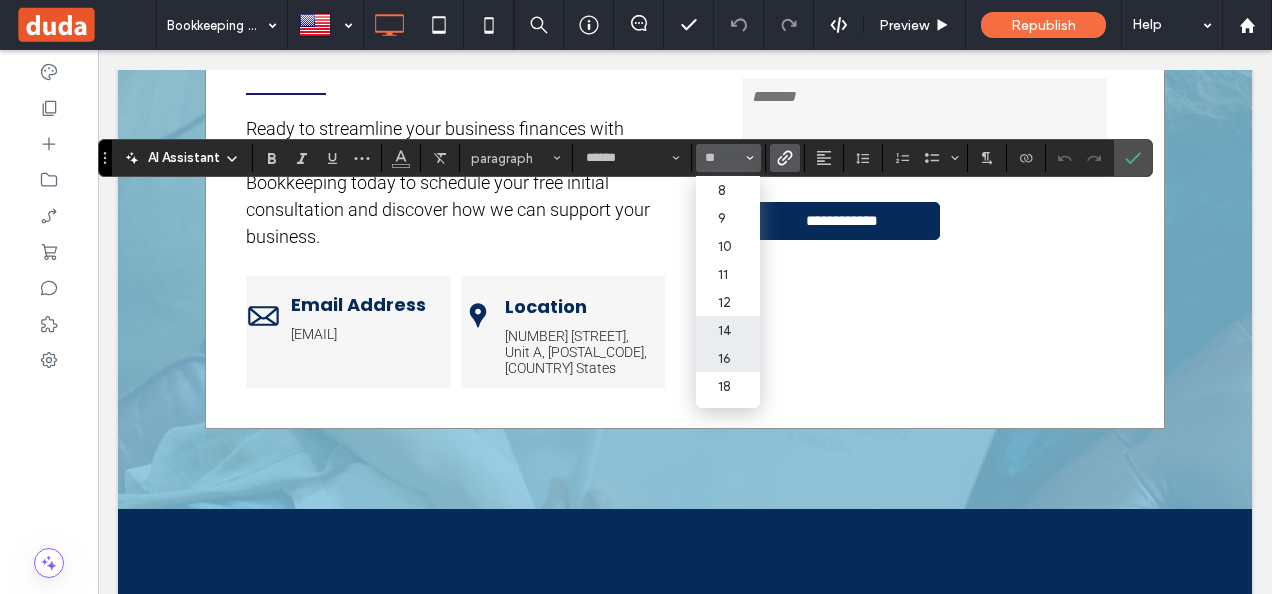 type on "**" 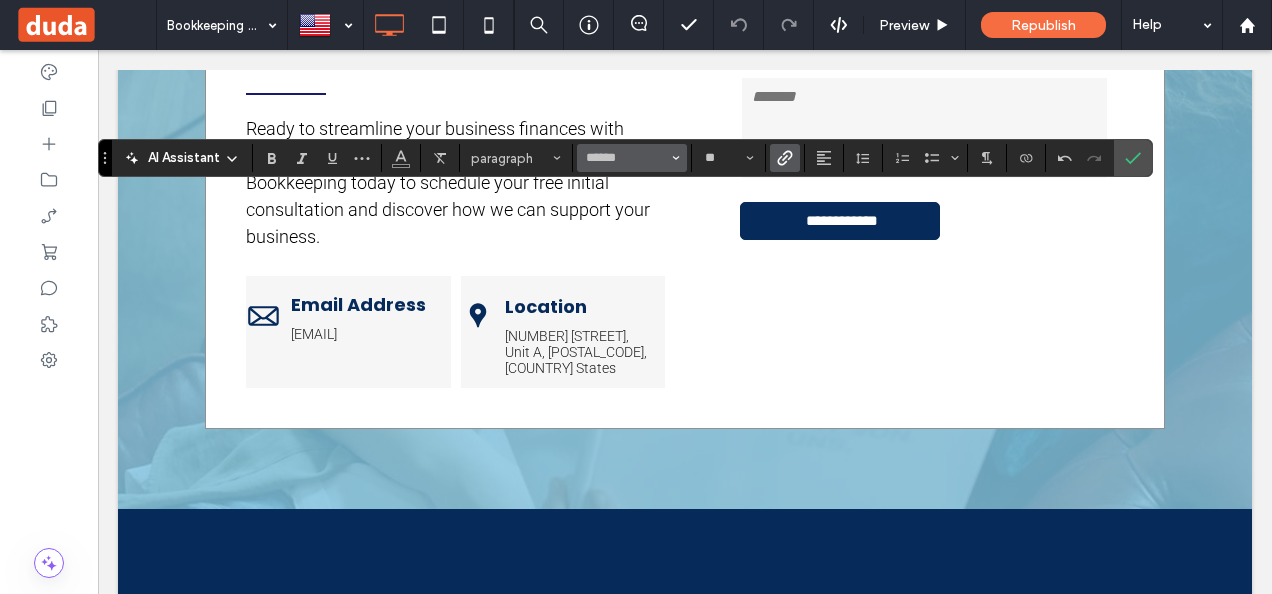 click at bounding box center (676, 158) 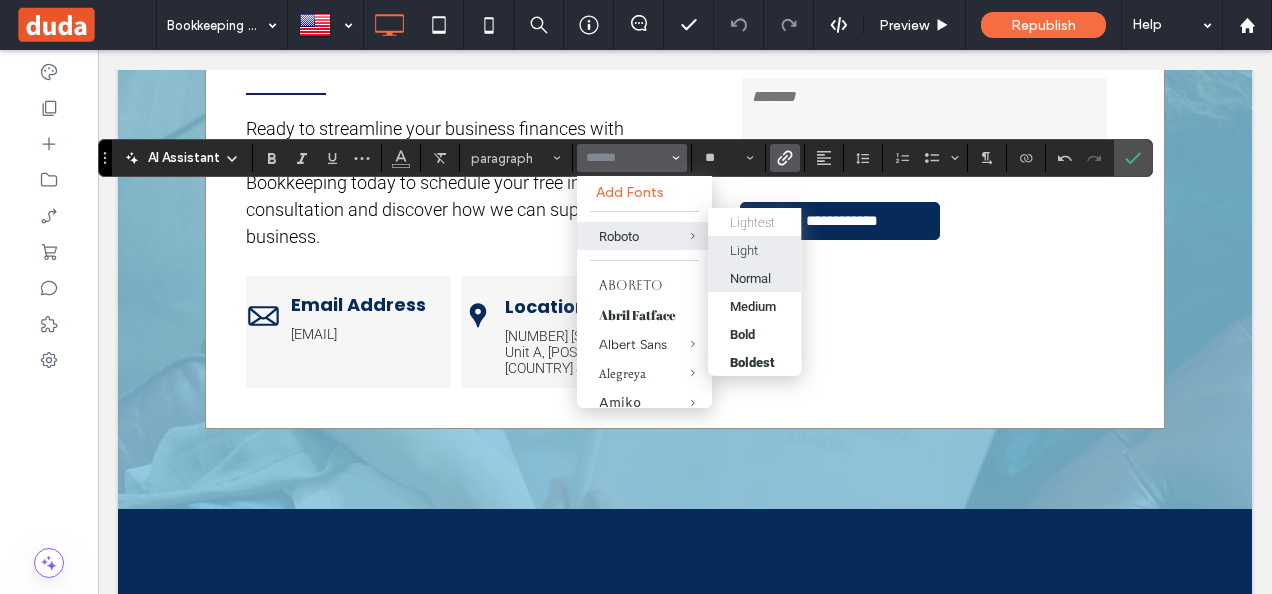 click on "Light" at bounding box center (744, 249) 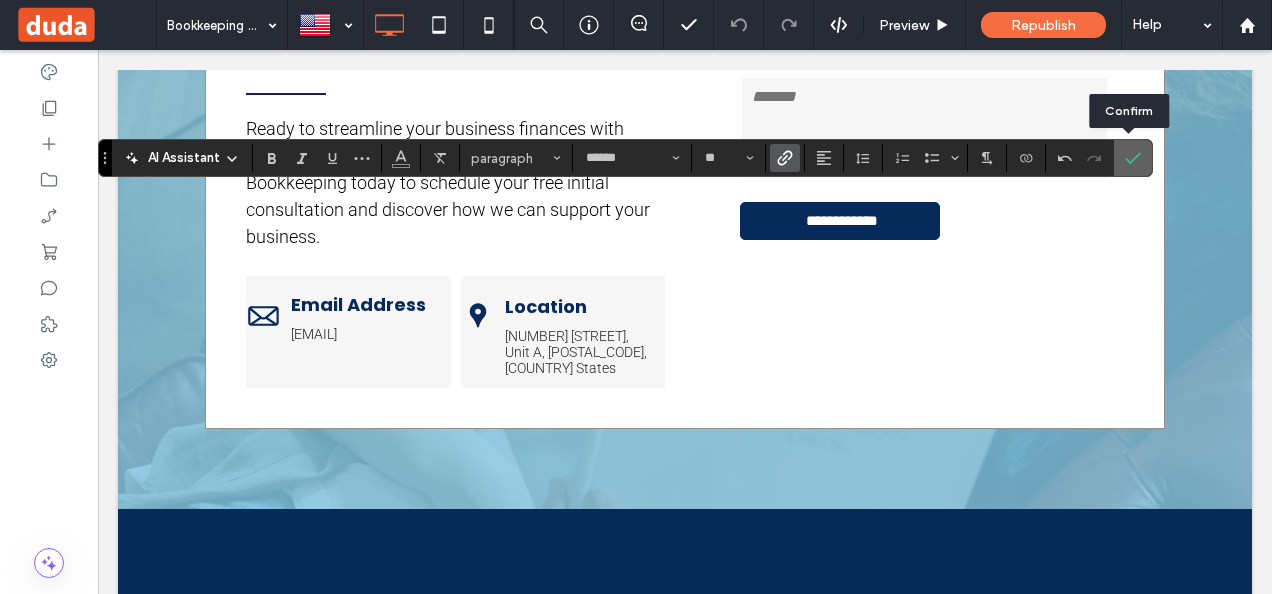 click 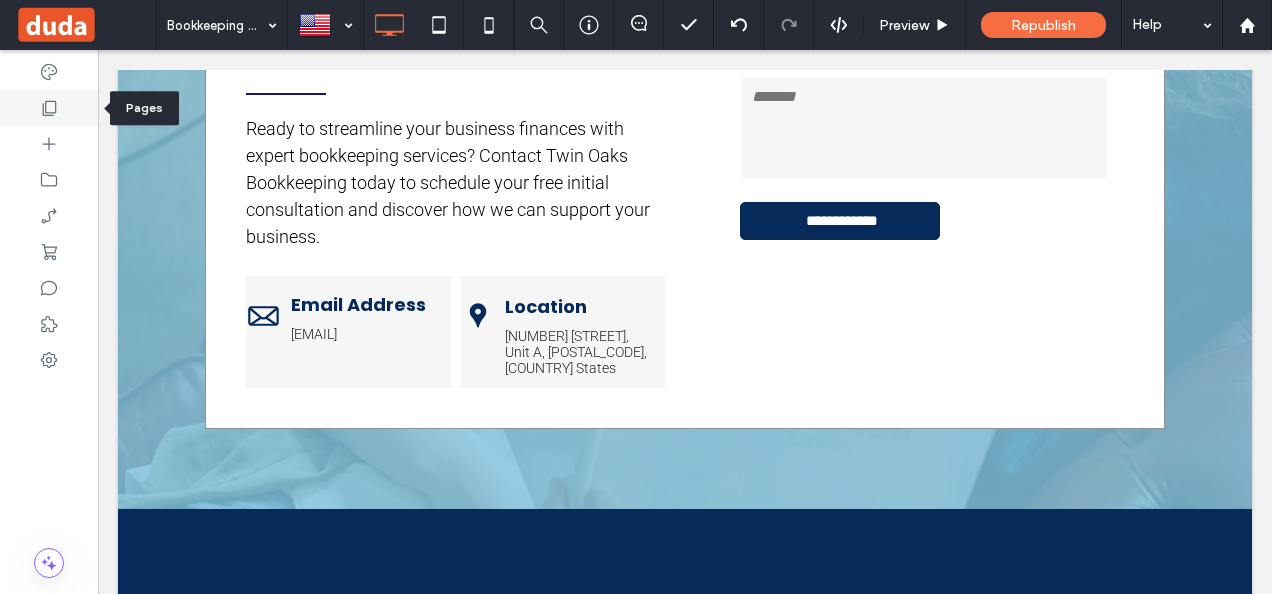 click at bounding box center [49, 108] 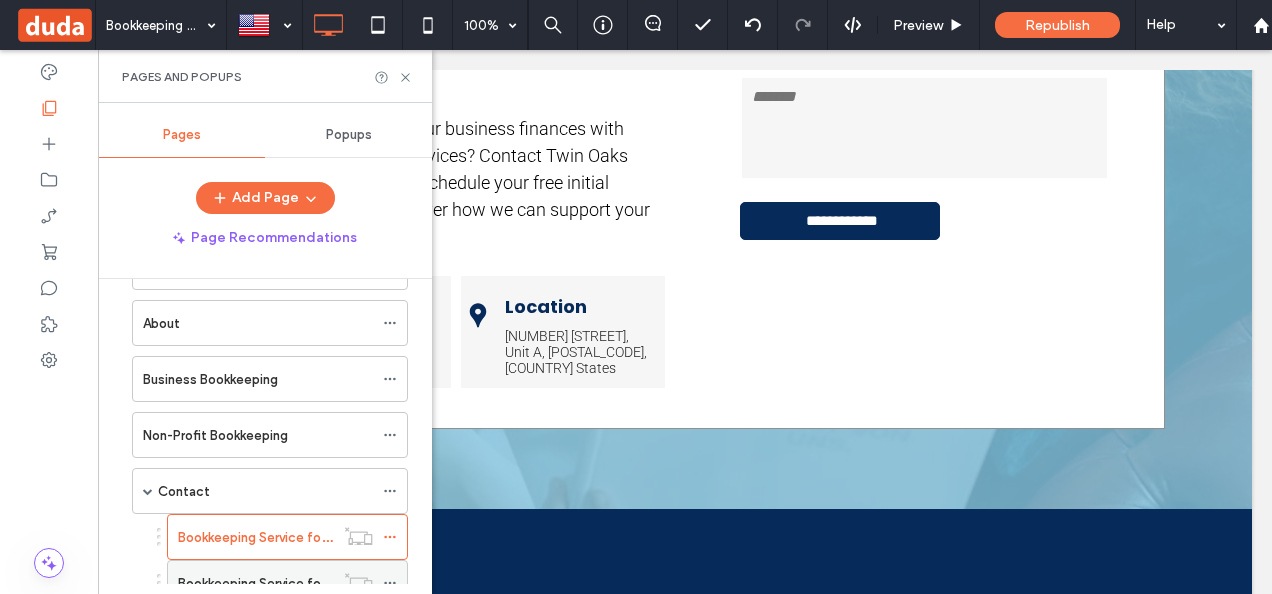 scroll, scrollTop: 200, scrollLeft: 0, axis: vertical 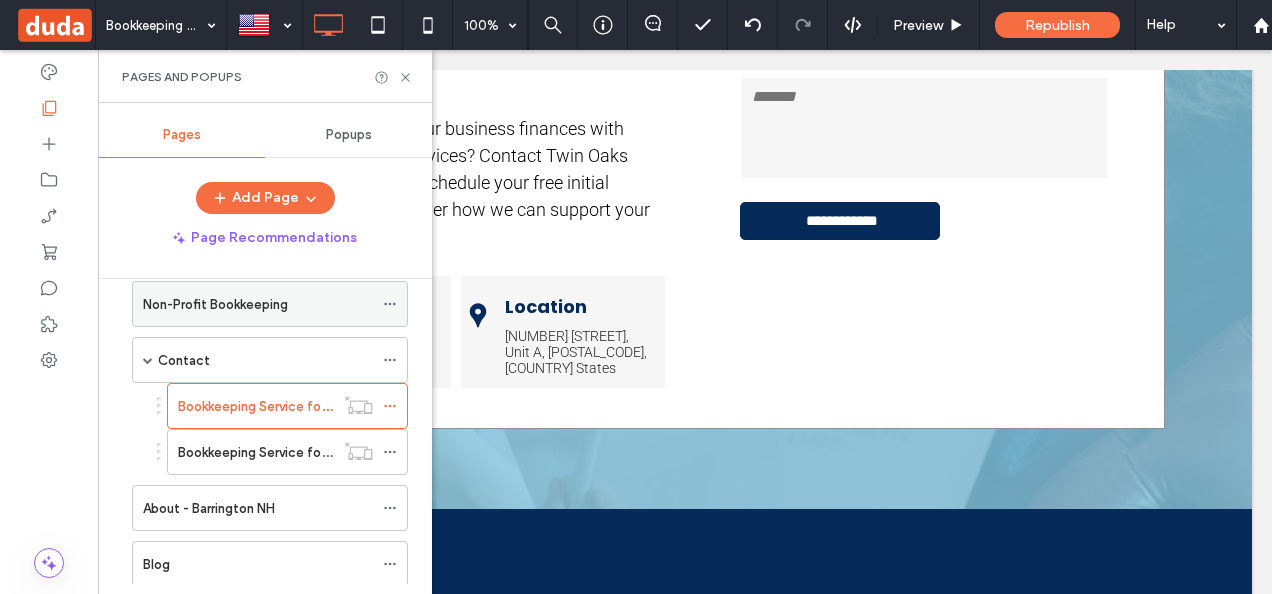 click on "Non-Profit Bookkeeping" at bounding box center (258, 304) 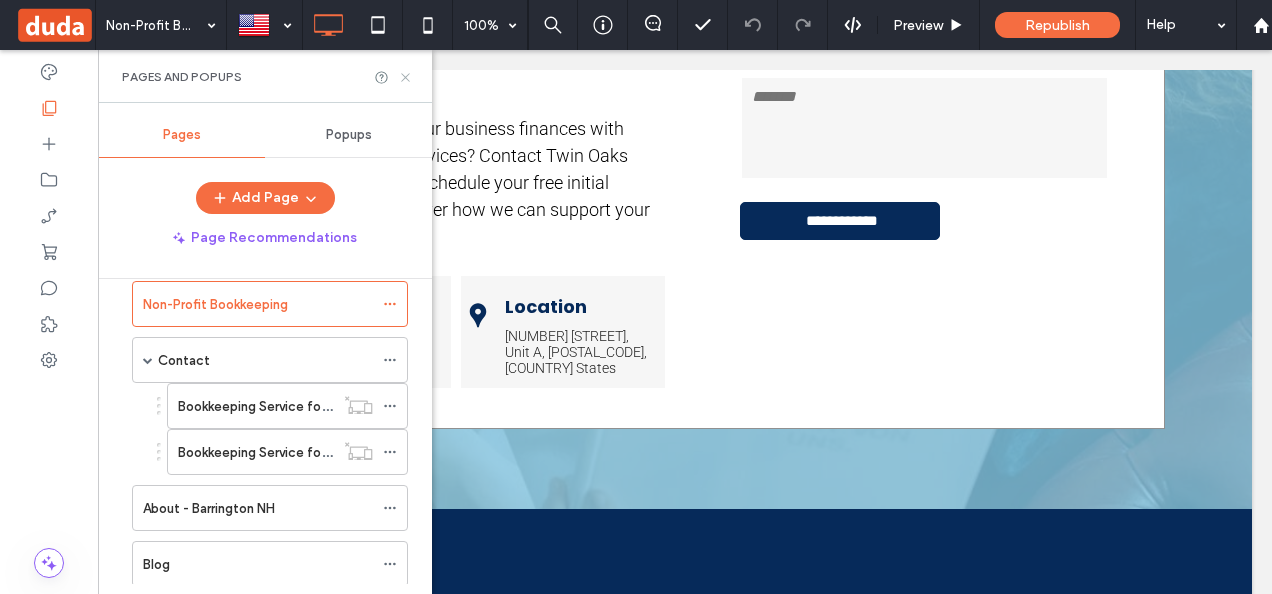 click 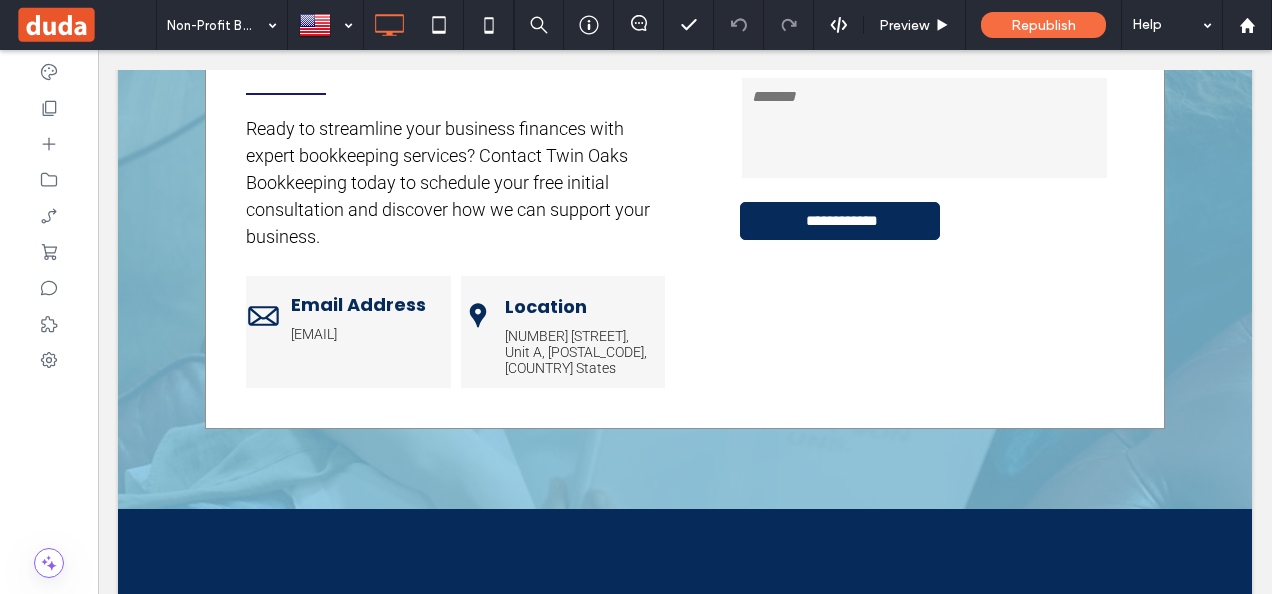 type on "******" 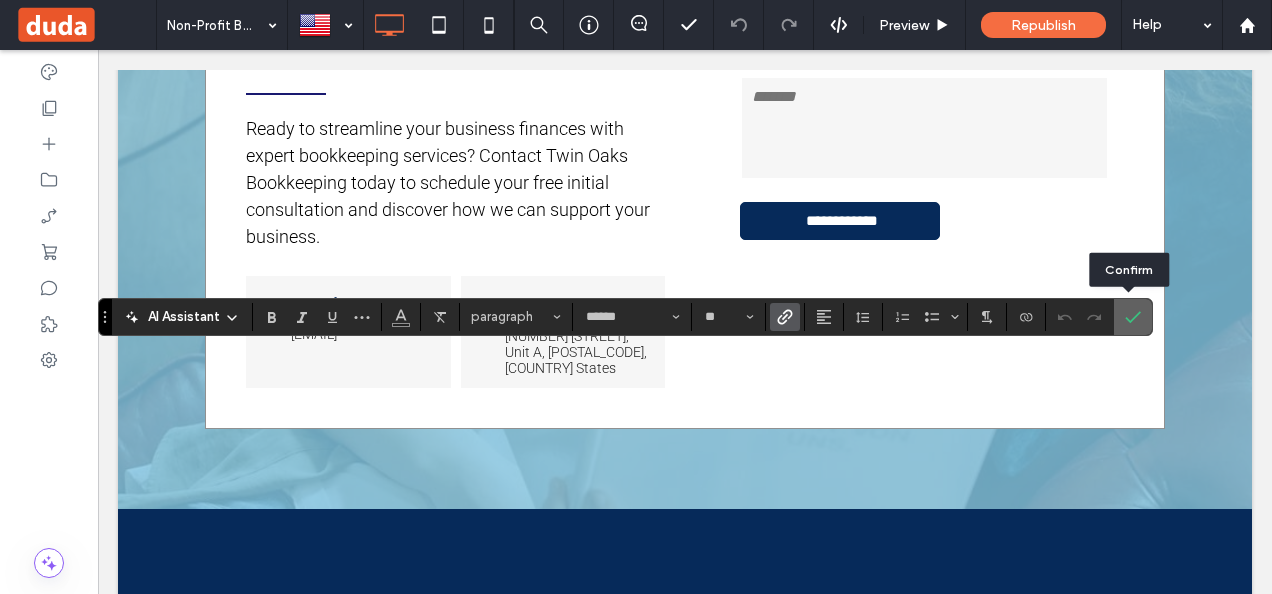 click 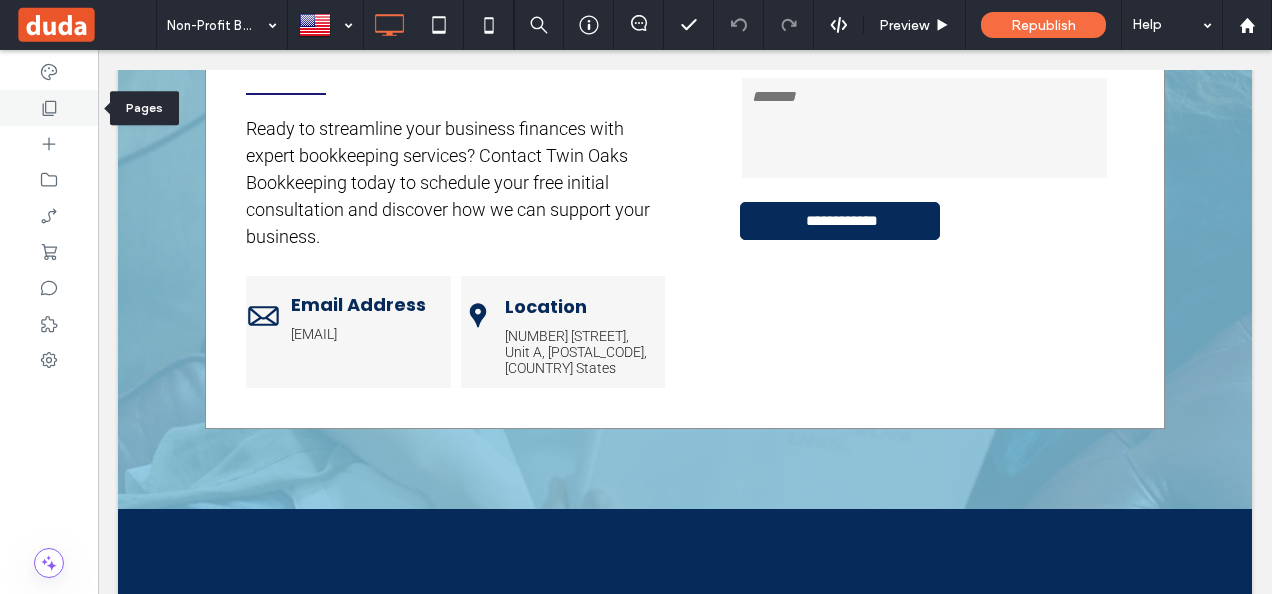 click at bounding box center [49, 108] 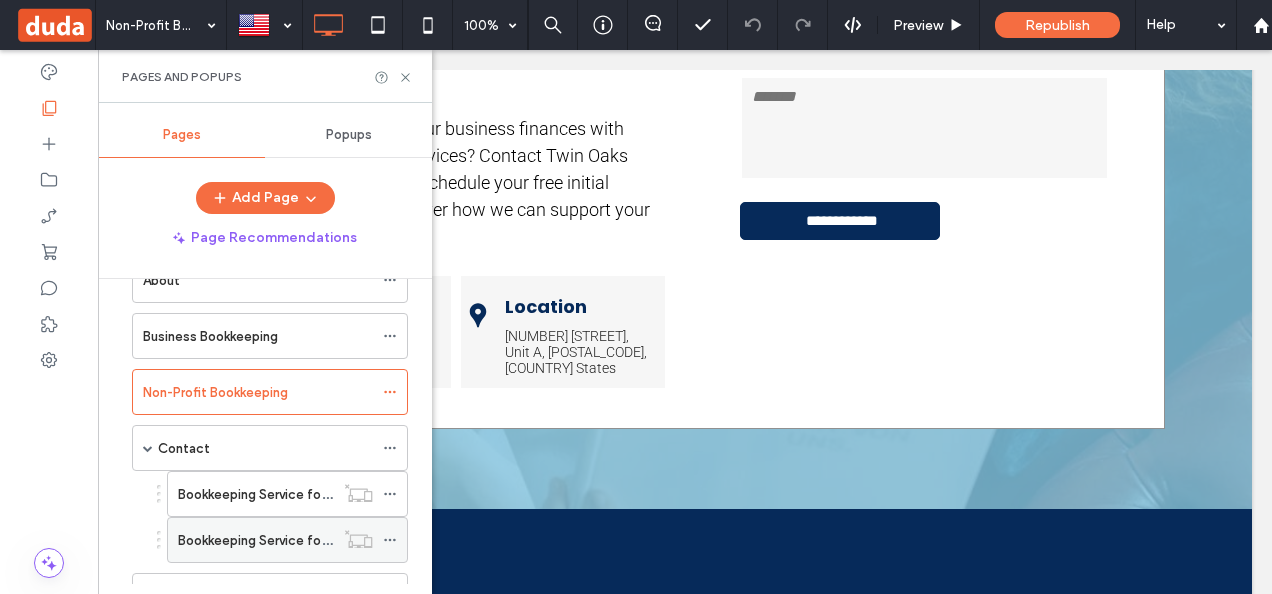 scroll, scrollTop: 200, scrollLeft: 0, axis: vertical 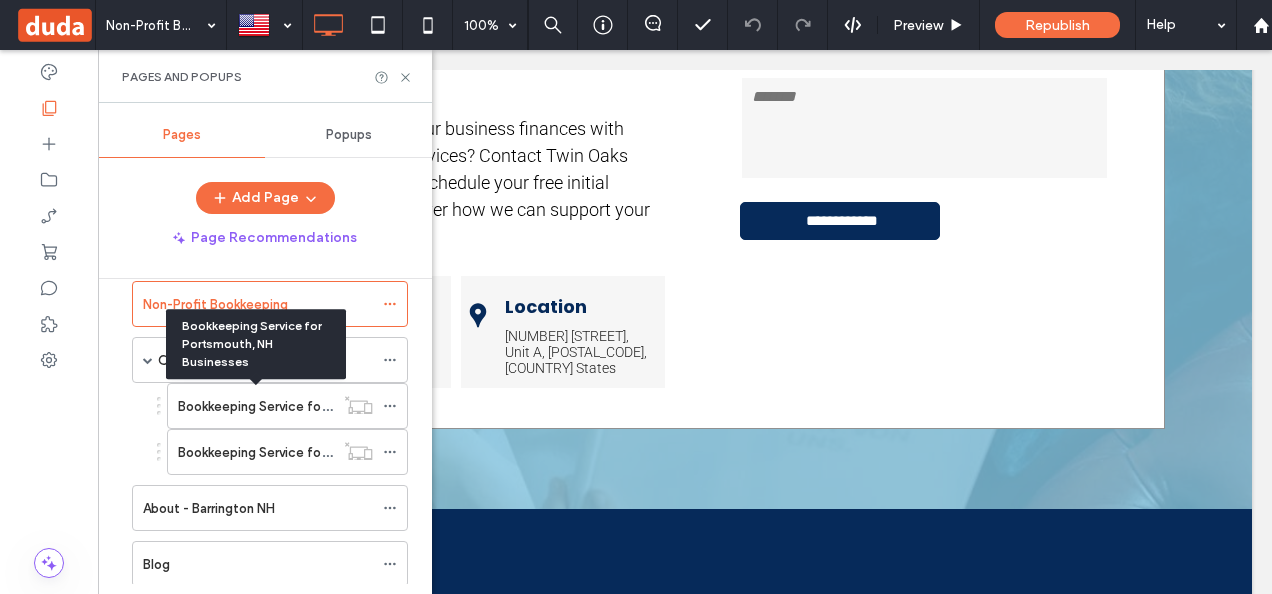 click on "Bookkeeping Service for Portsmouth, NH Businesses" at bounding box center [336, 406] 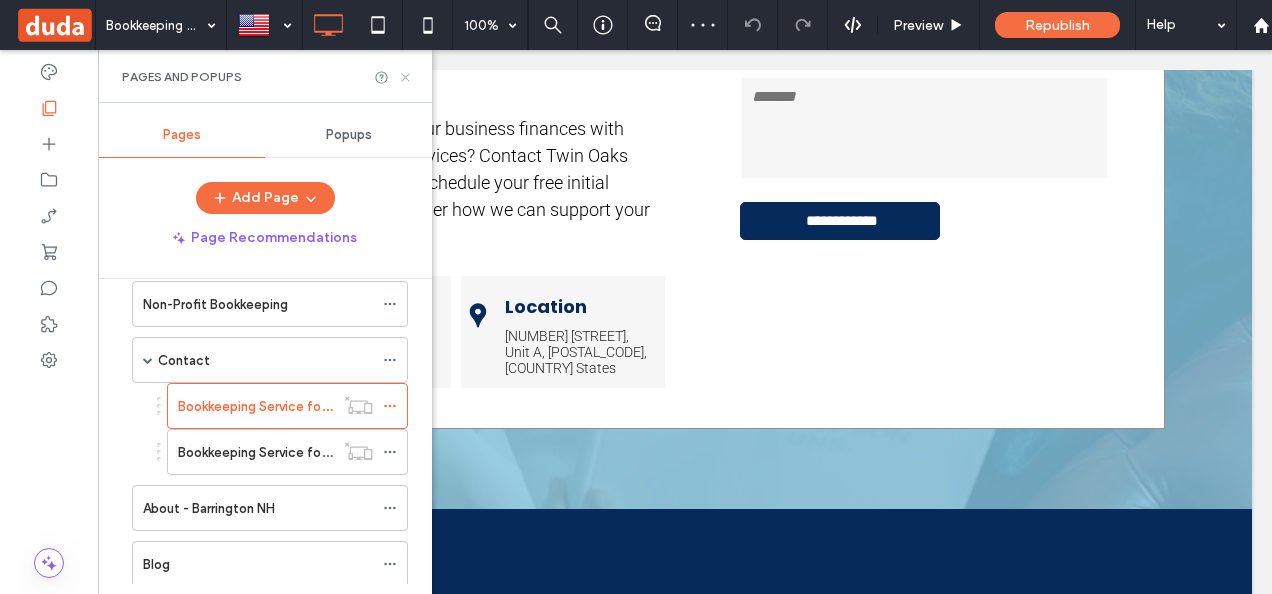 click 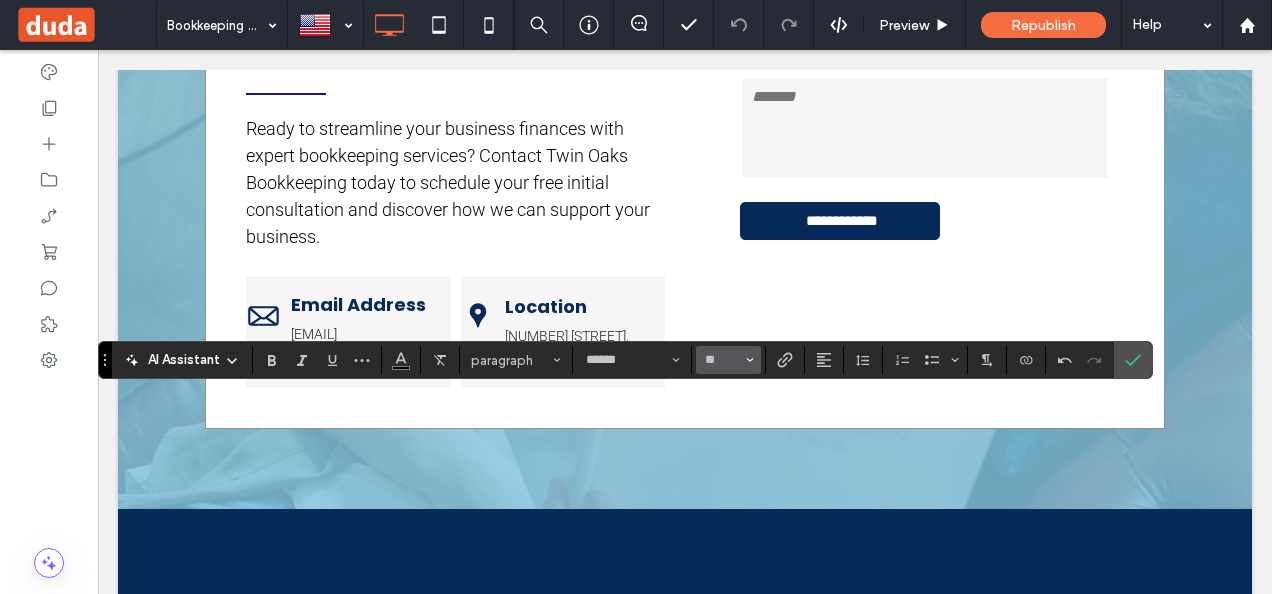 click on "**" at bounding box center [728, 360] 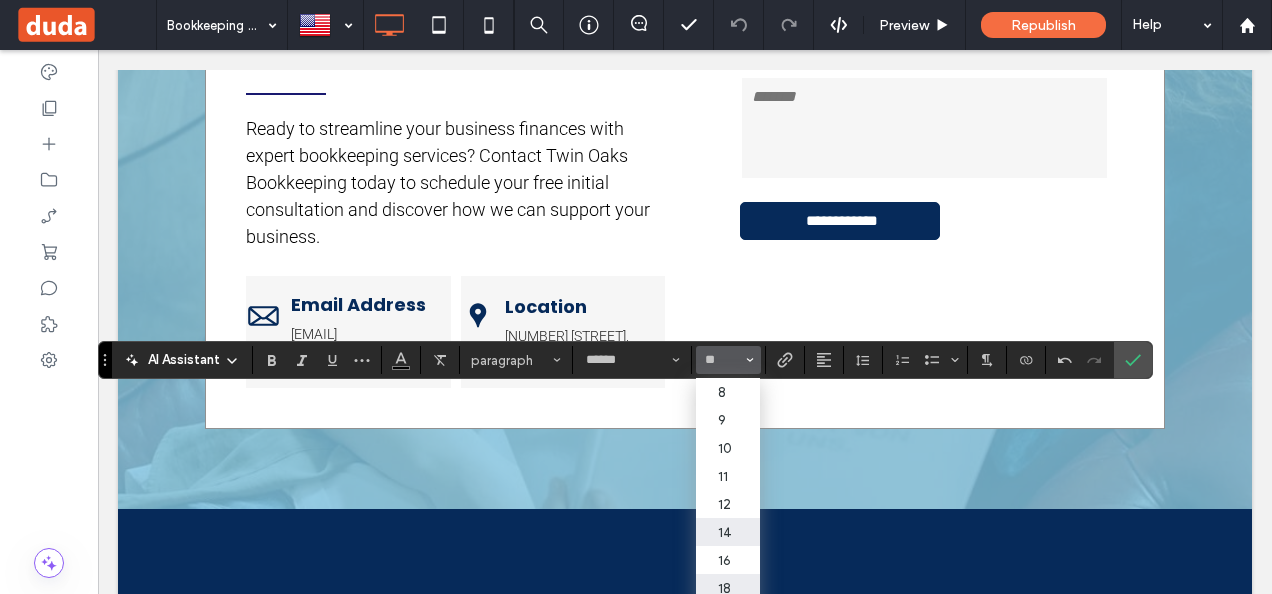 click on "14" at bounding box center [728, 532] 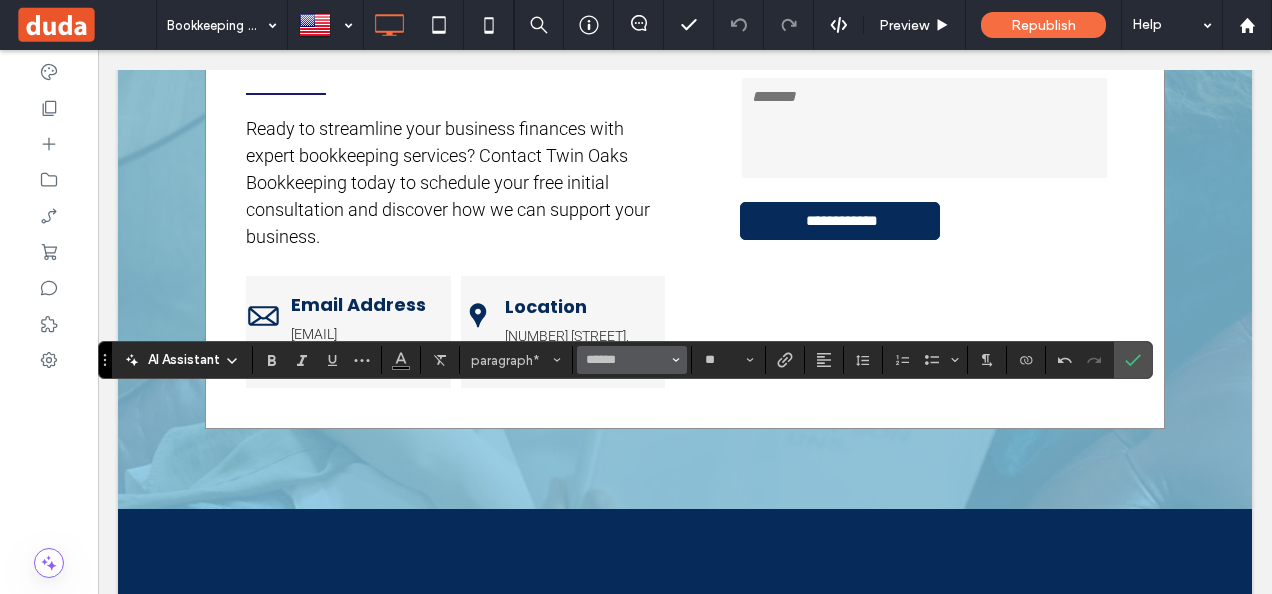 click 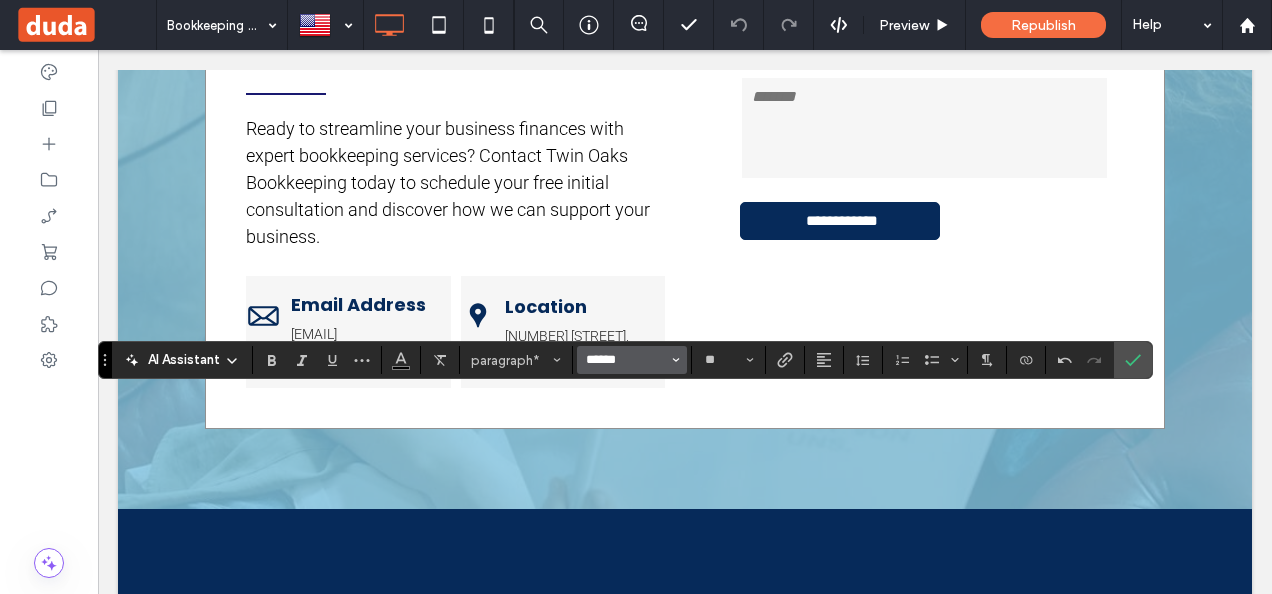 type 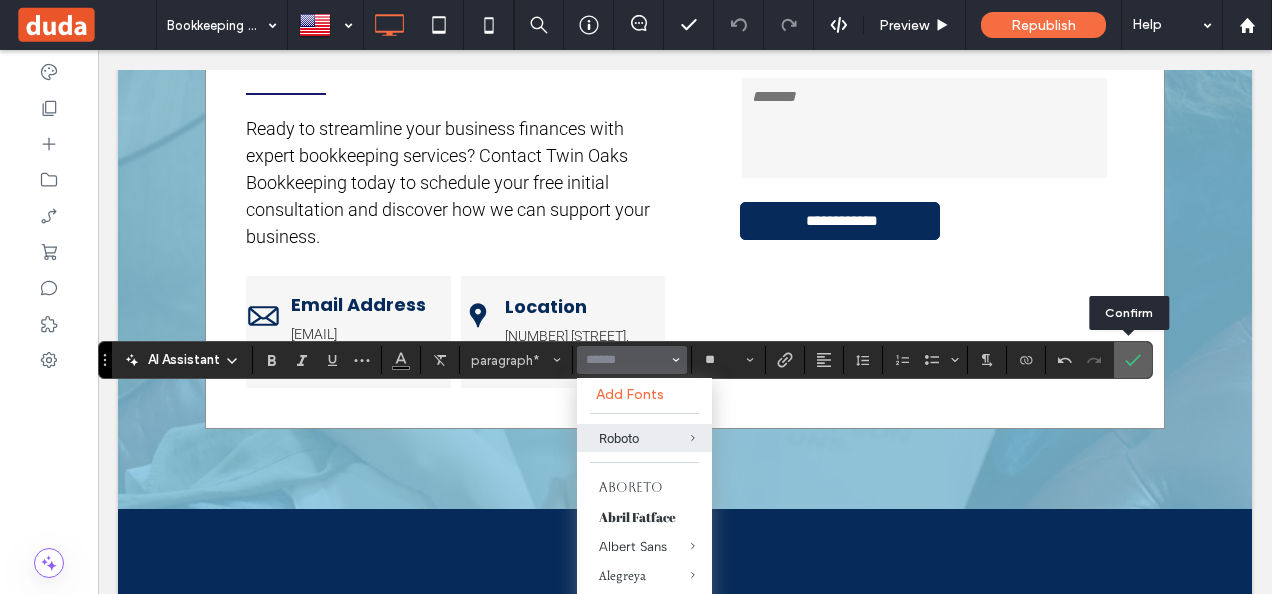 click 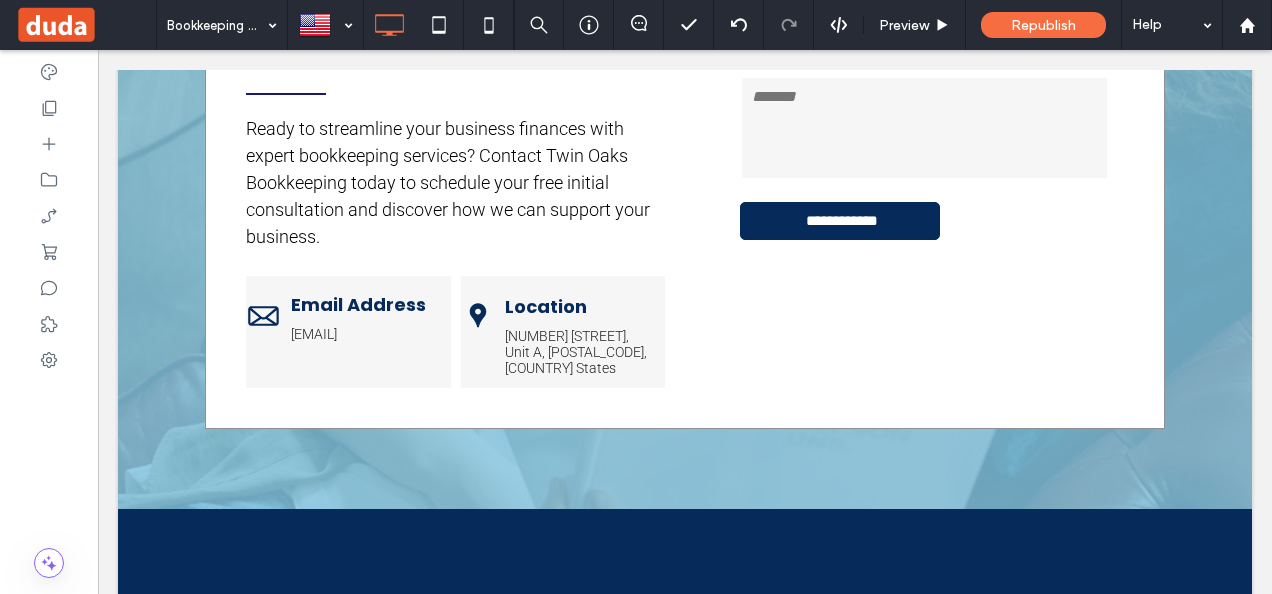type on "******" 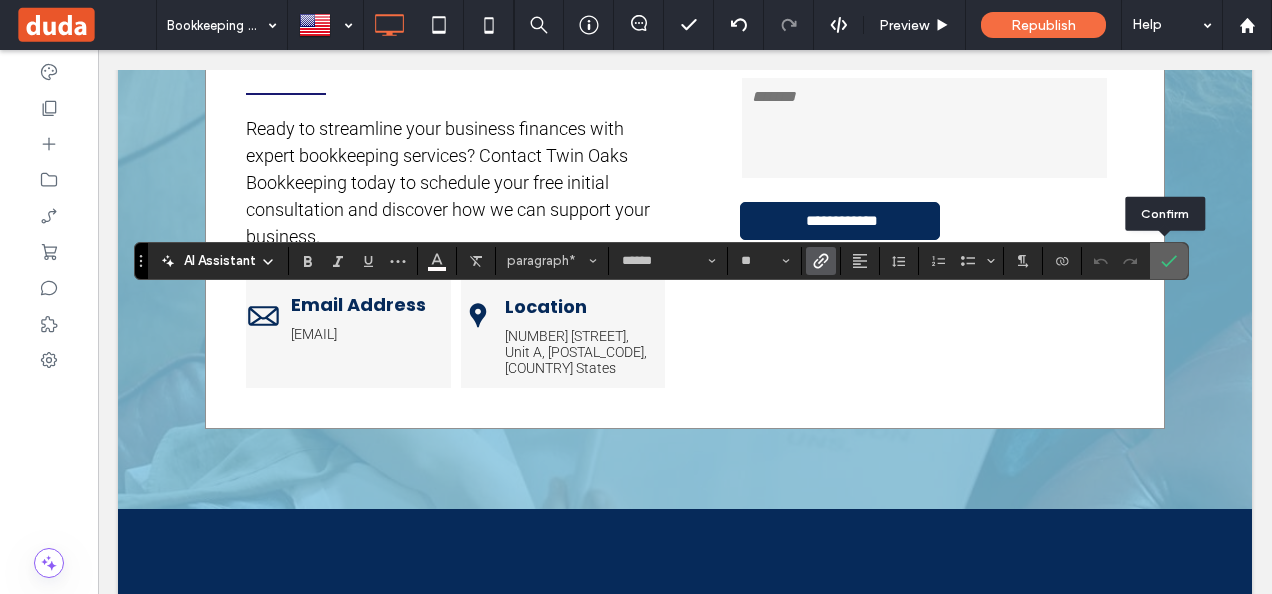 click at bounding box center [1169, 261] 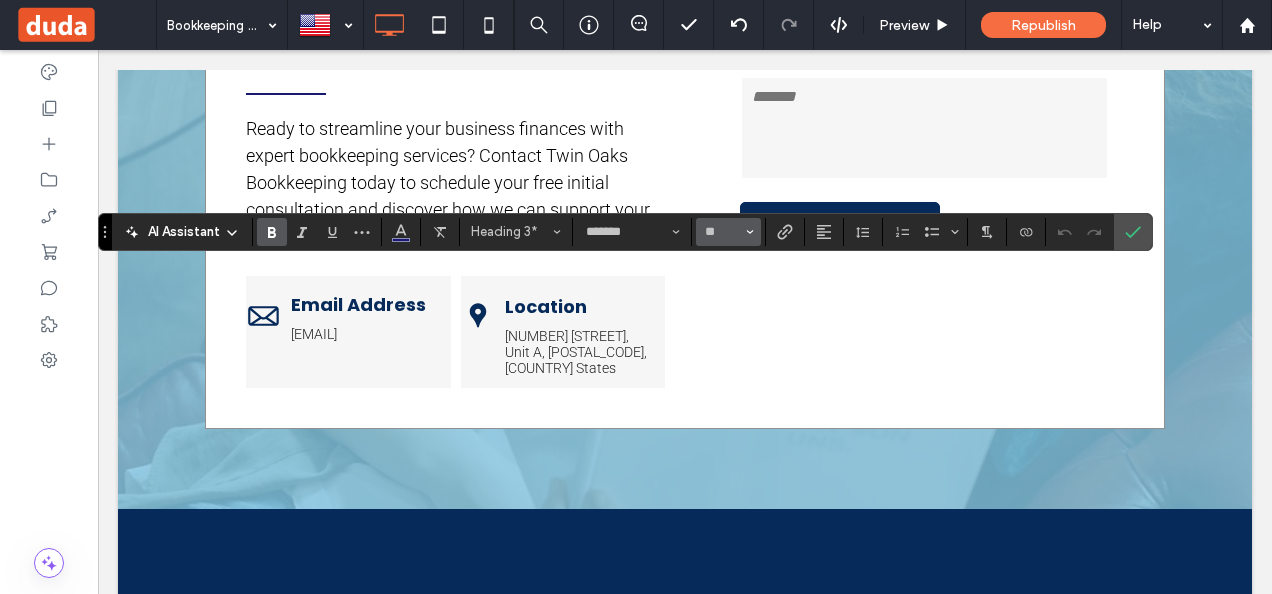 click at bounding box center [750, 232] 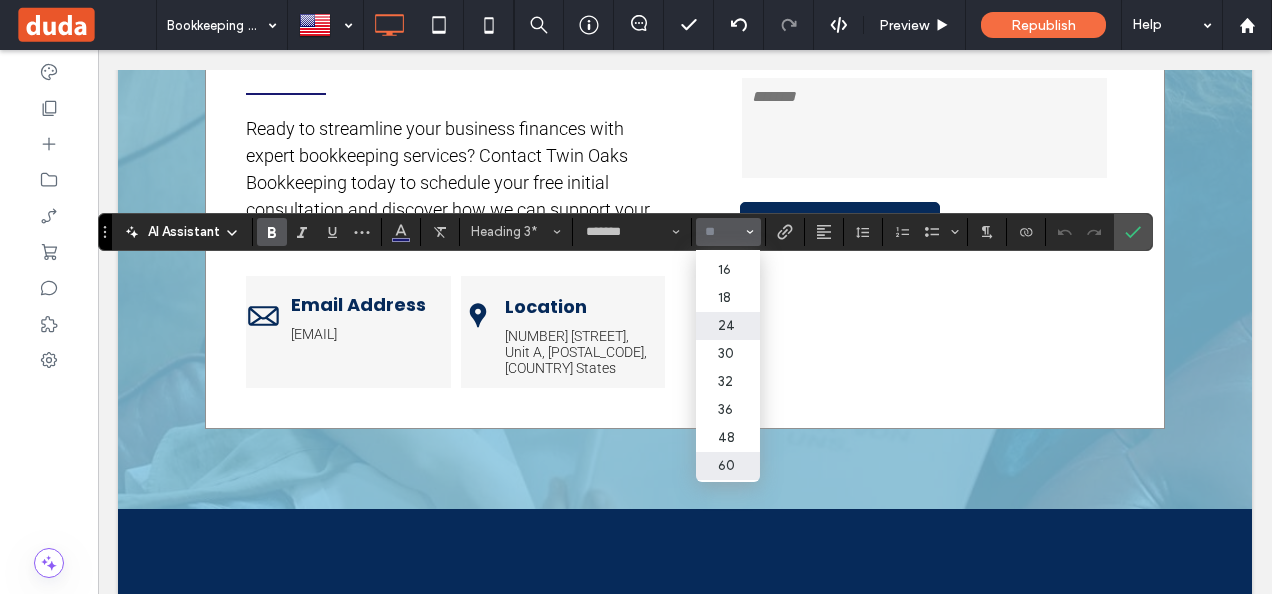 scroll, scrollTop: 200, scrollLeft: 0, axis: vertical 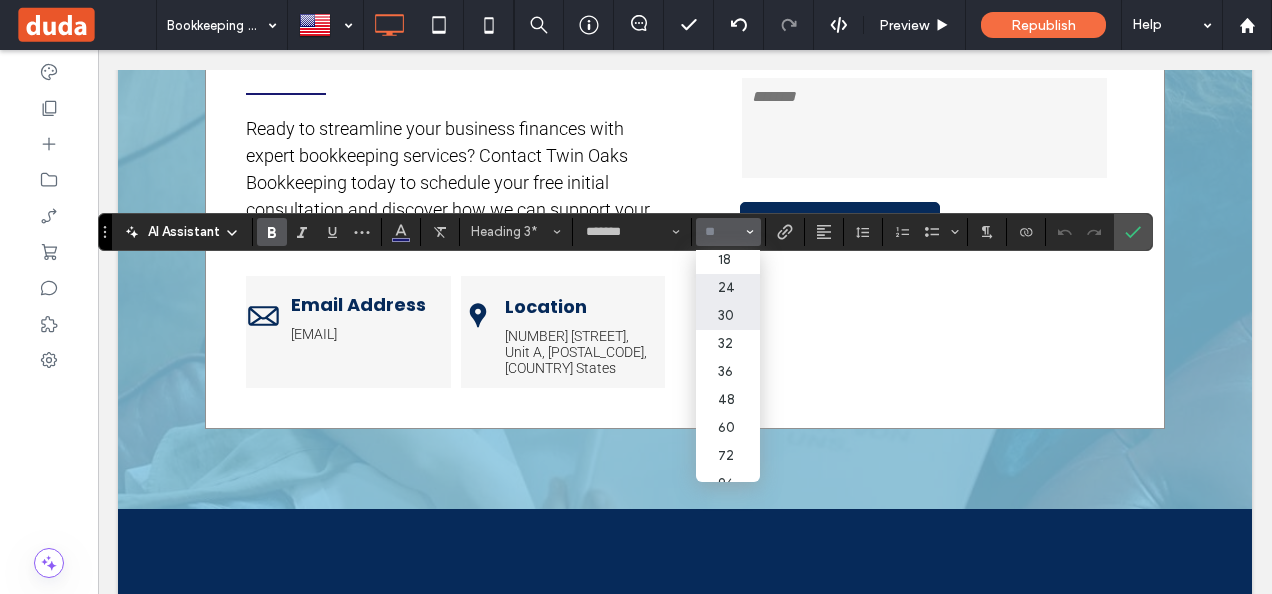 click on "30" at bounding box center [728, 316] 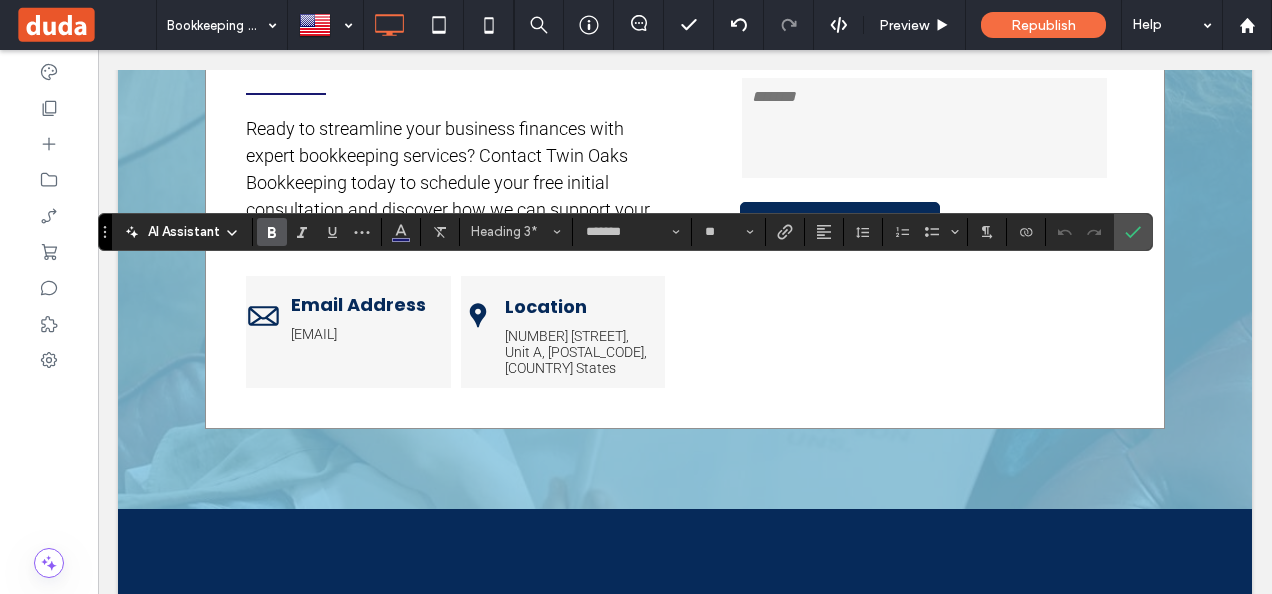 type on "**" 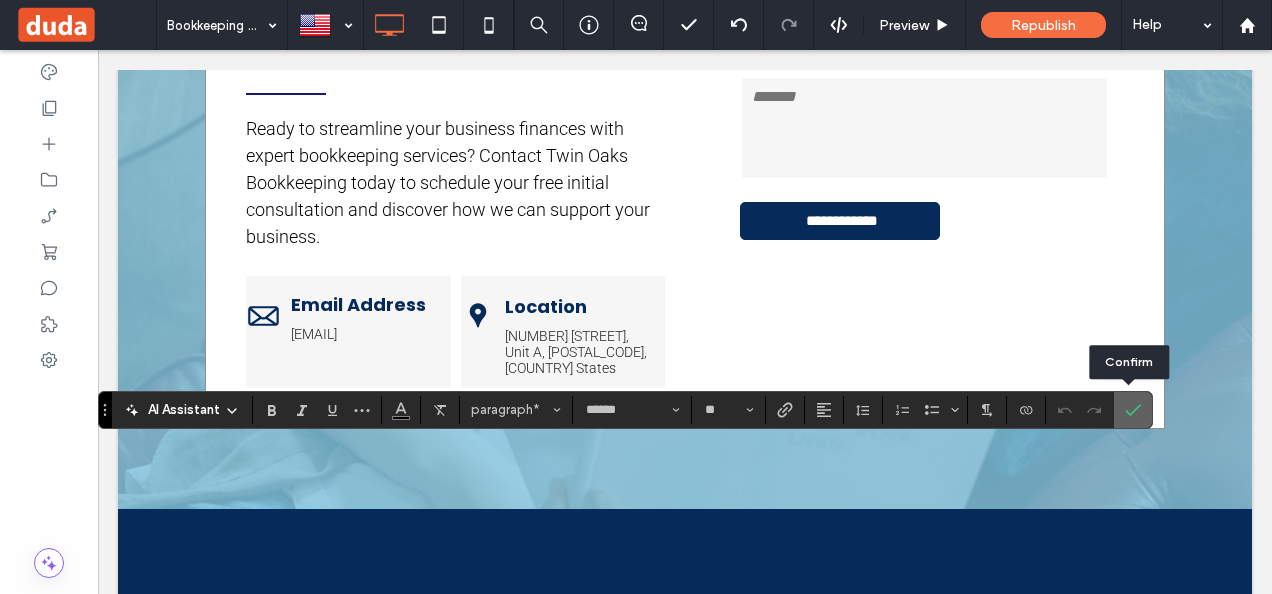 click 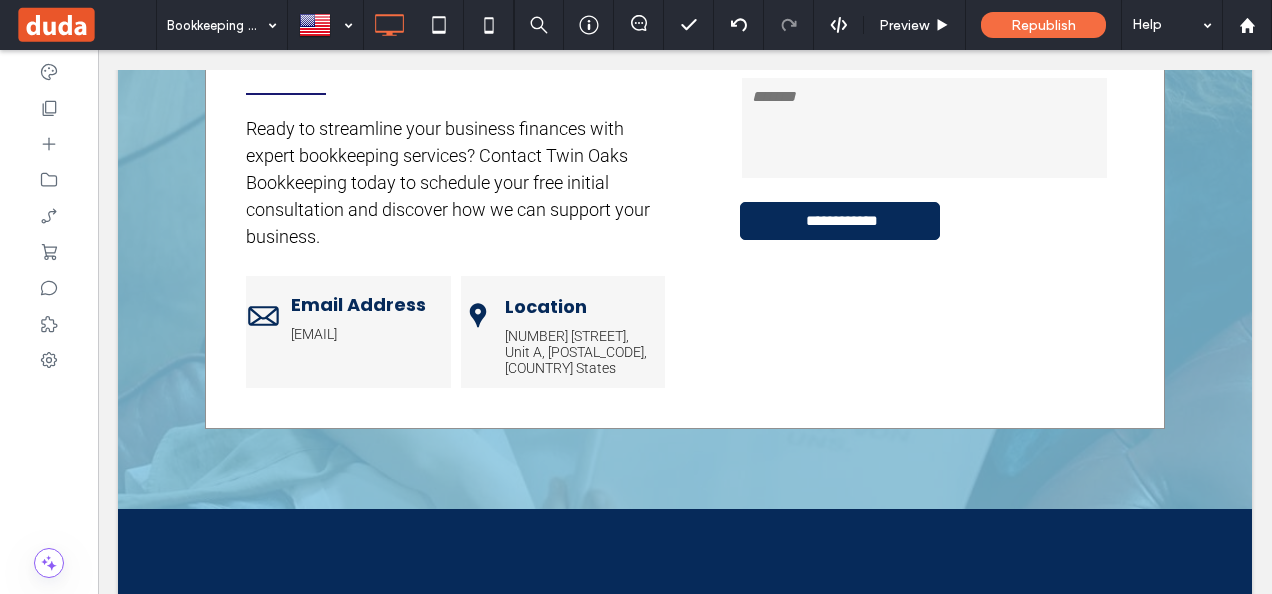 type on "*******" 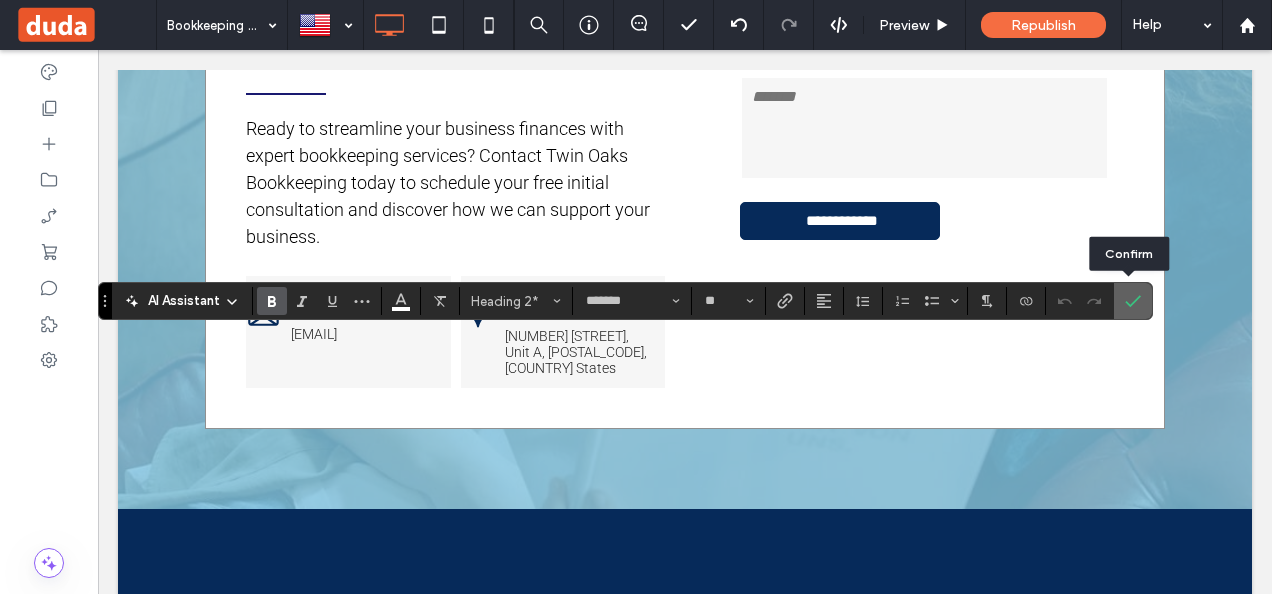 click 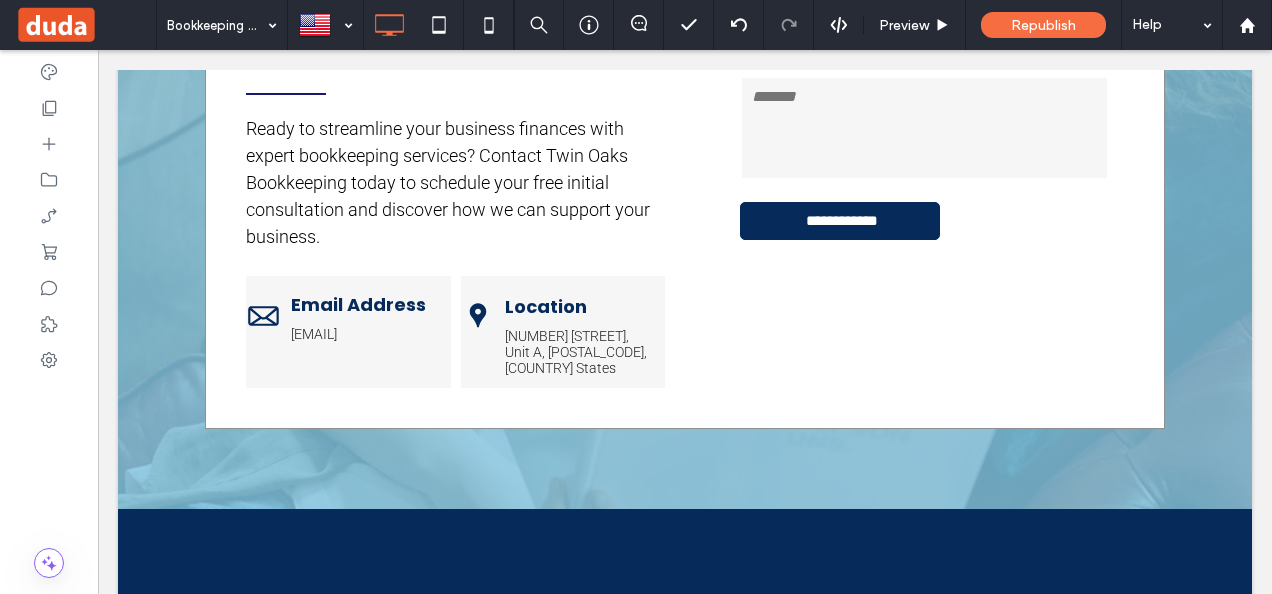 type on "*******" 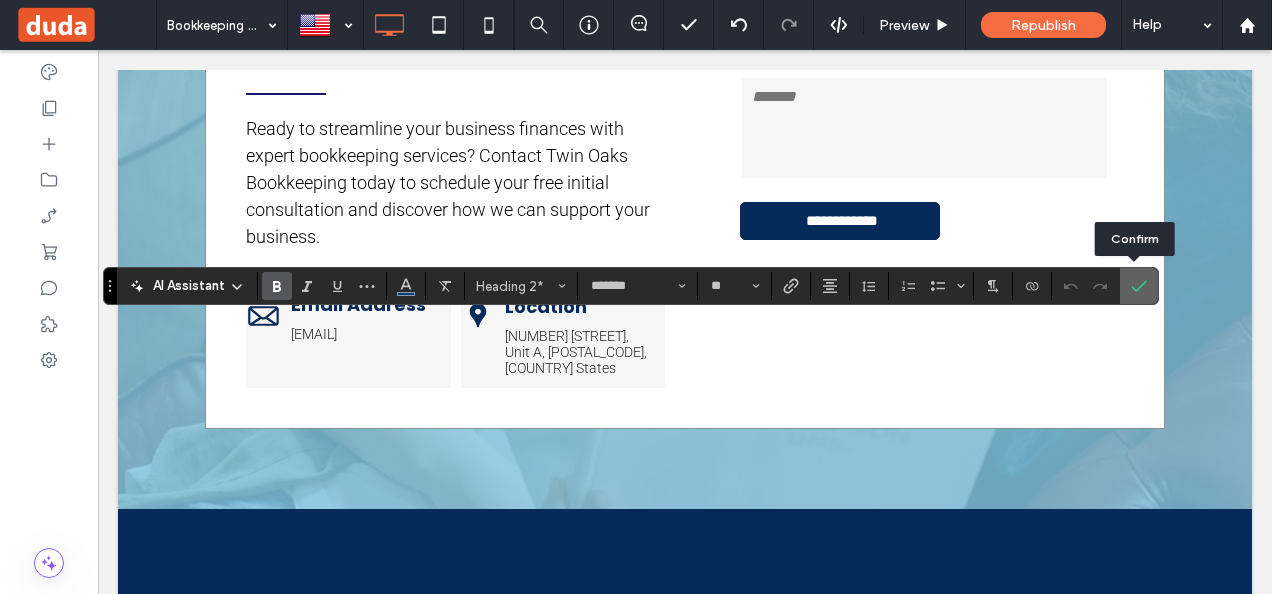 click at bounding box center (1139, 286) 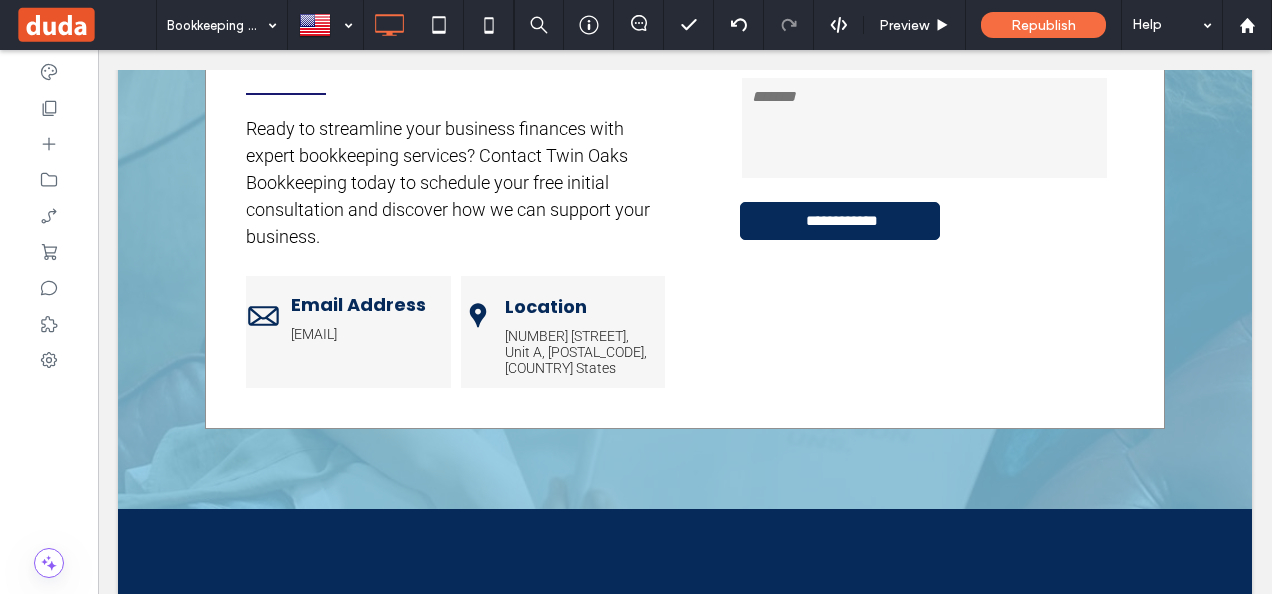 type on "*******" 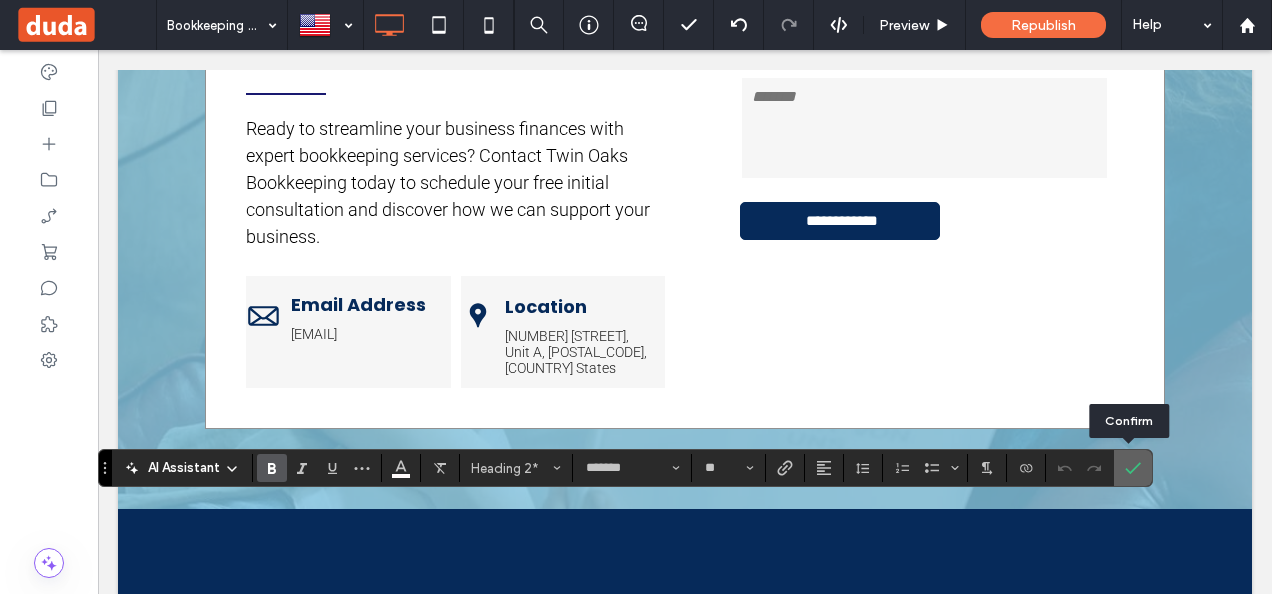 click 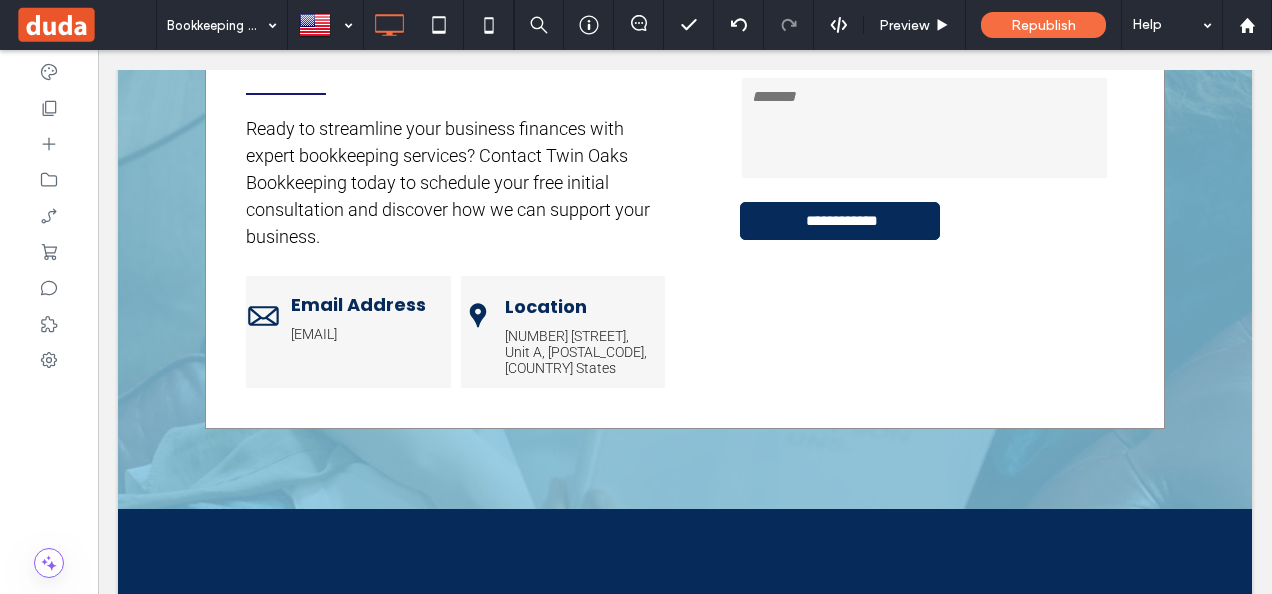 type on "*******" 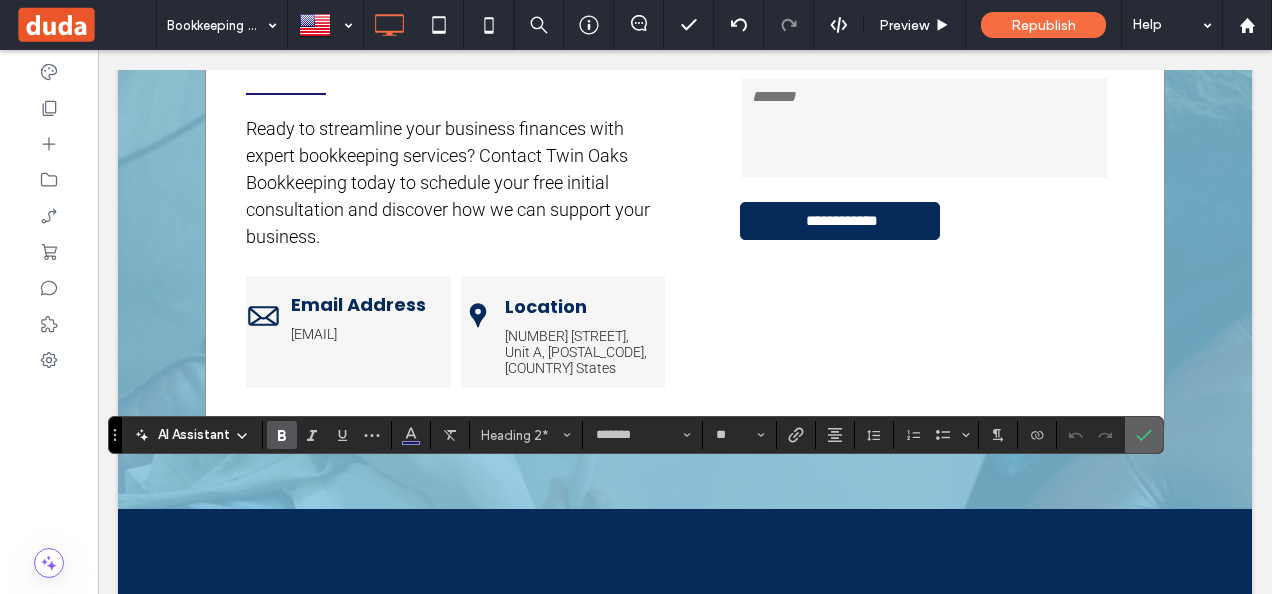click 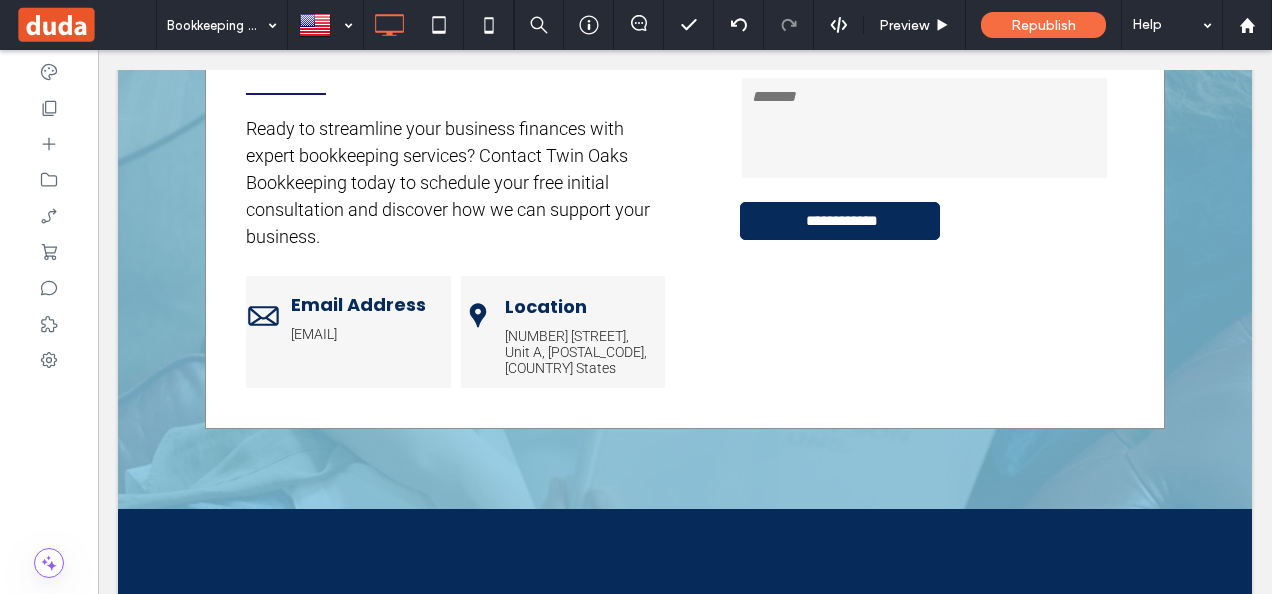 type on "*******" 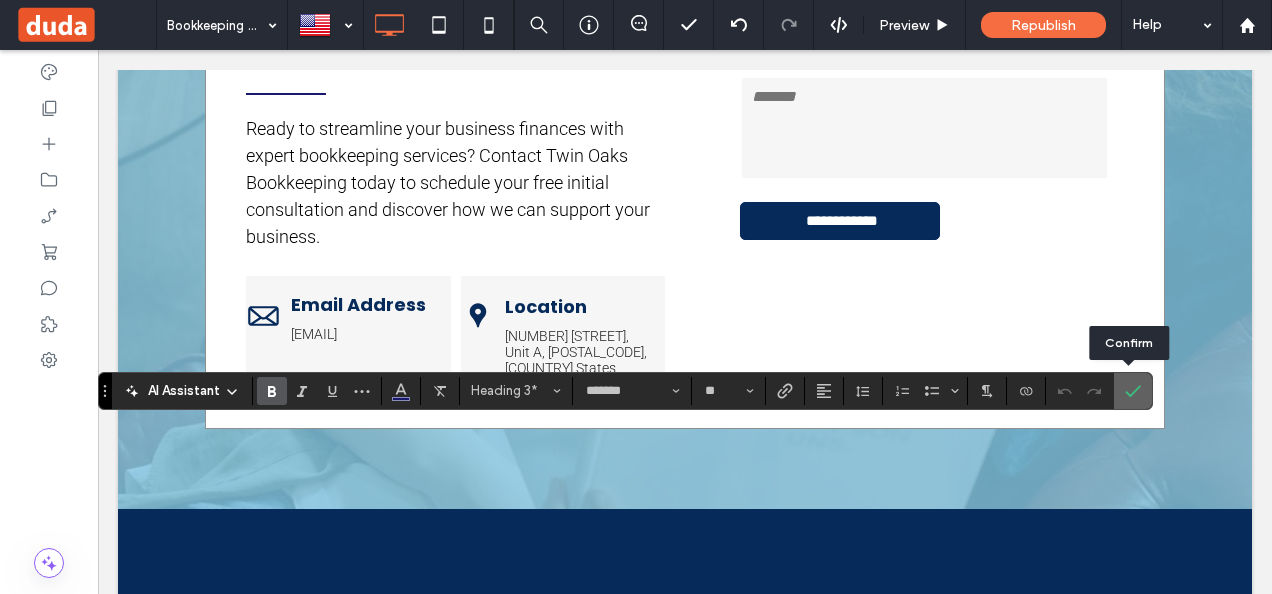 click 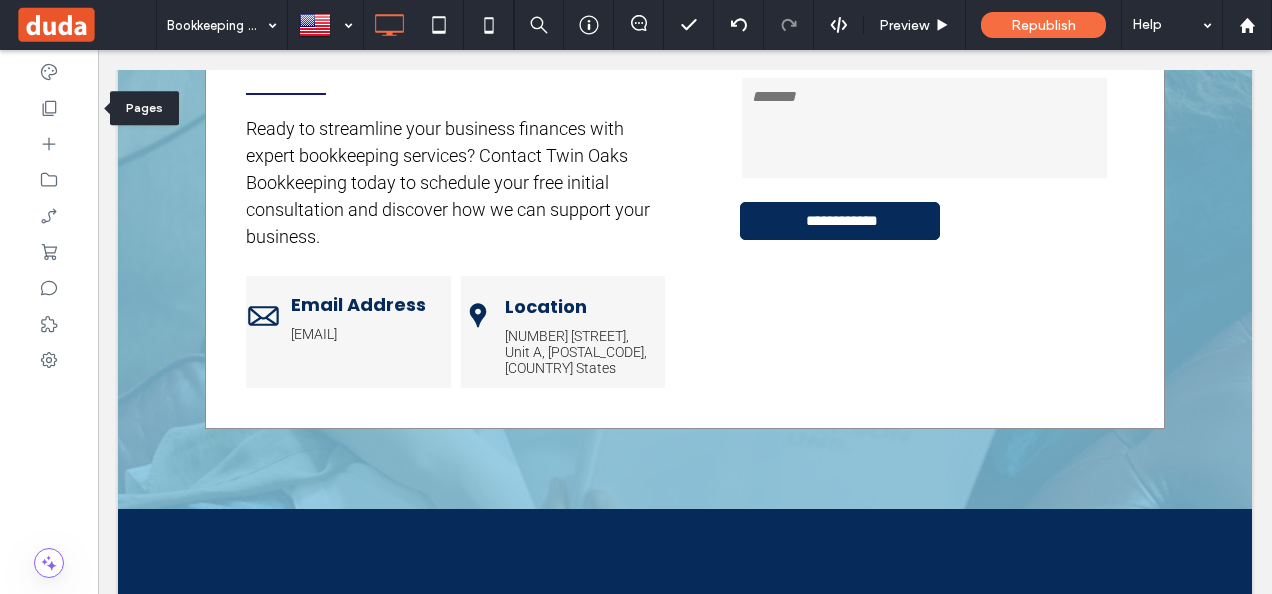 click at bounding box center (49, 108) 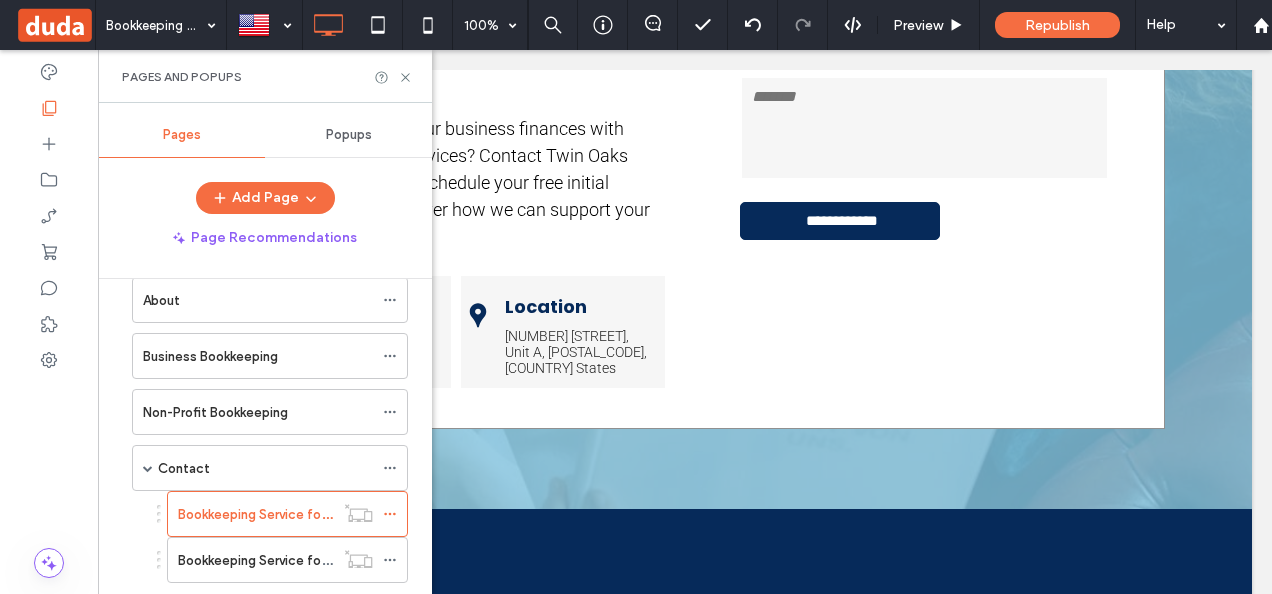 scroll, scrollTop: 200, scrollLeft: 0, axis: vertical 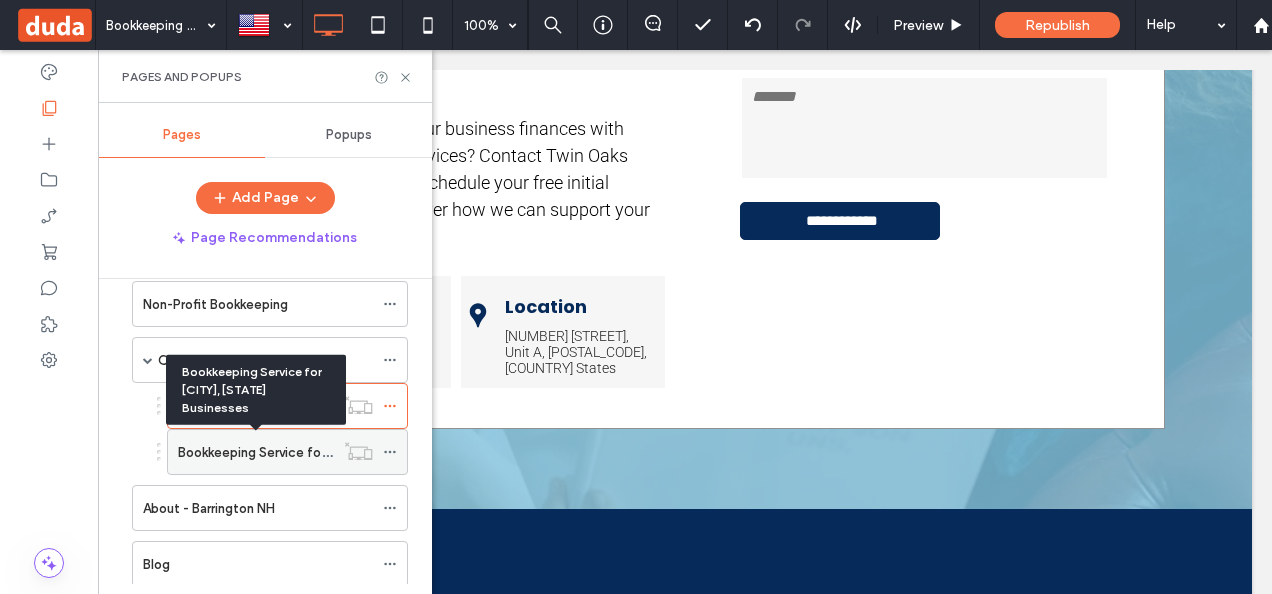 click on "Bookkeeping Service for [CITY], [STATE] Businesses" at bounding box center (335, 452) 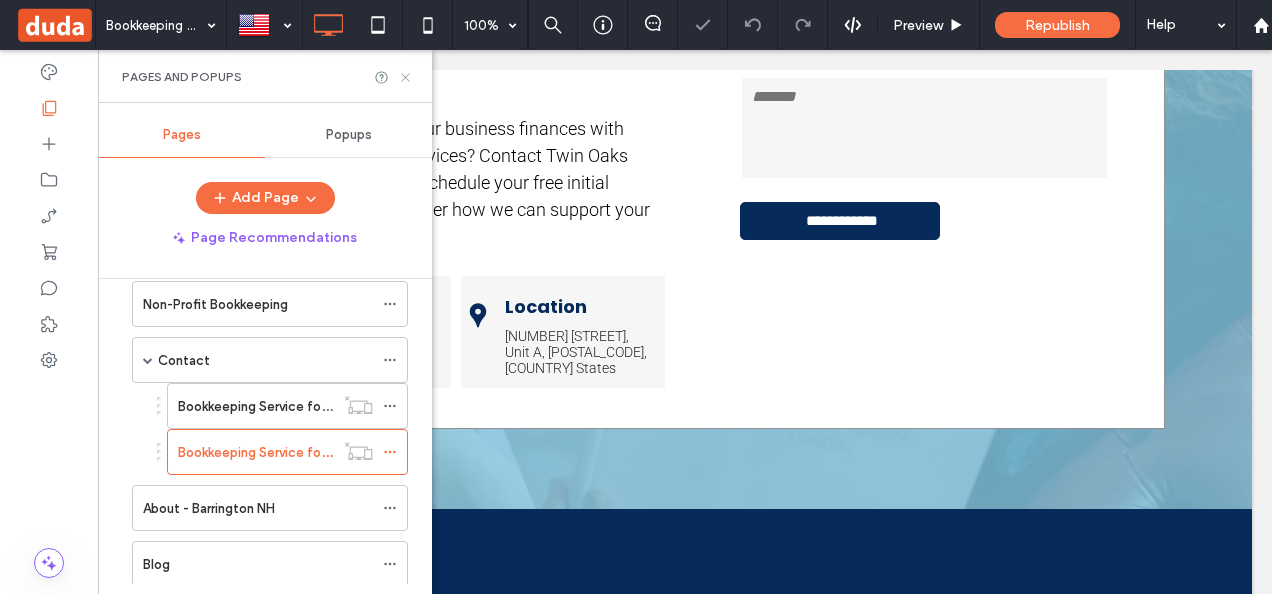 click 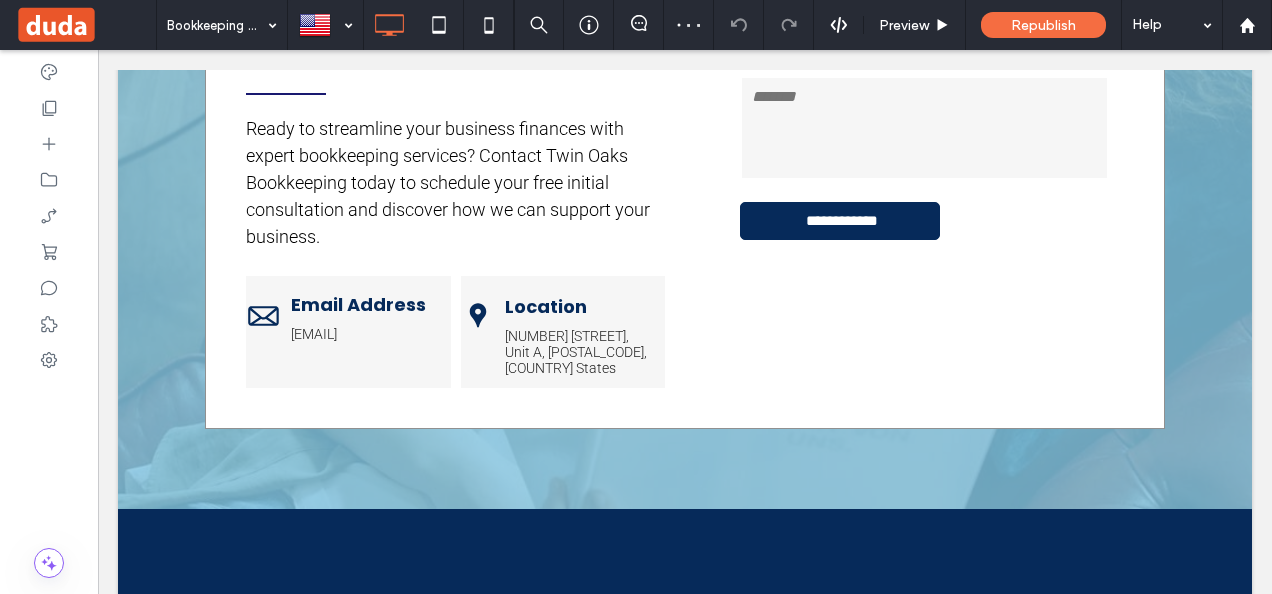 type on "*******" 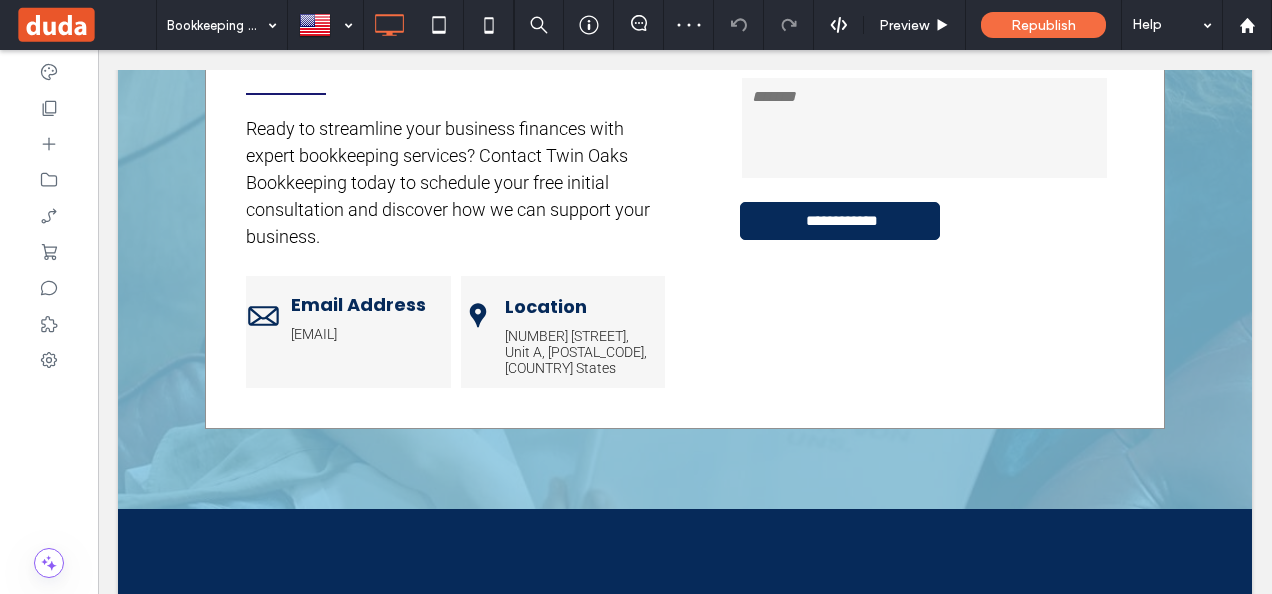 type on "**" 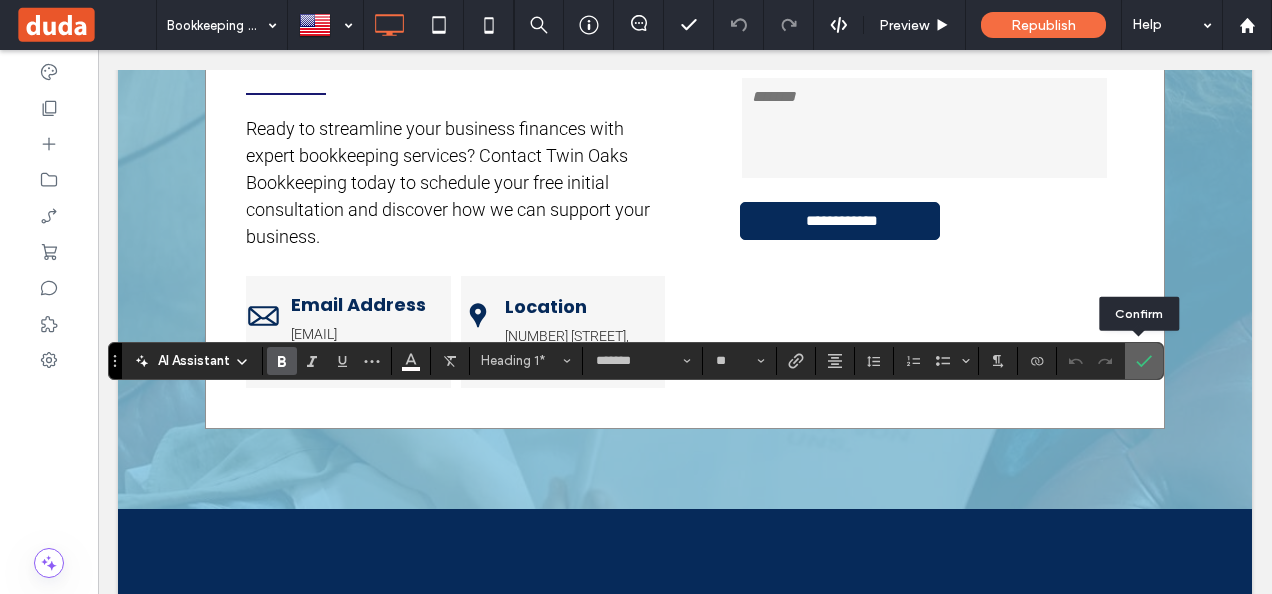click at bounding box center [1144, 361] 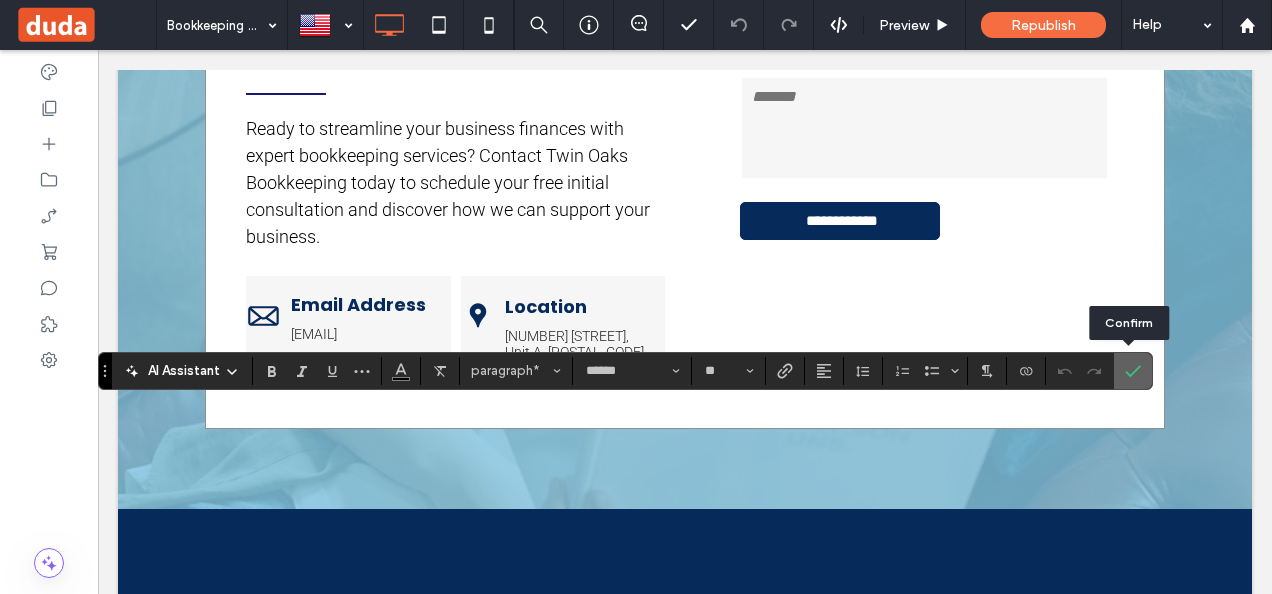 click 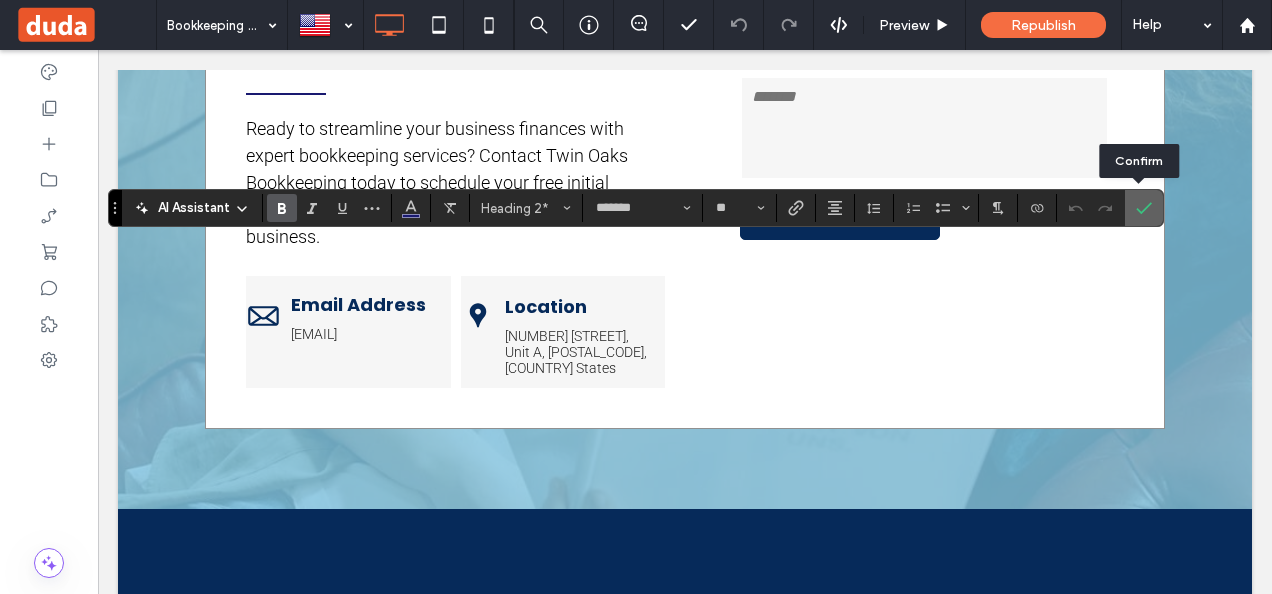 click 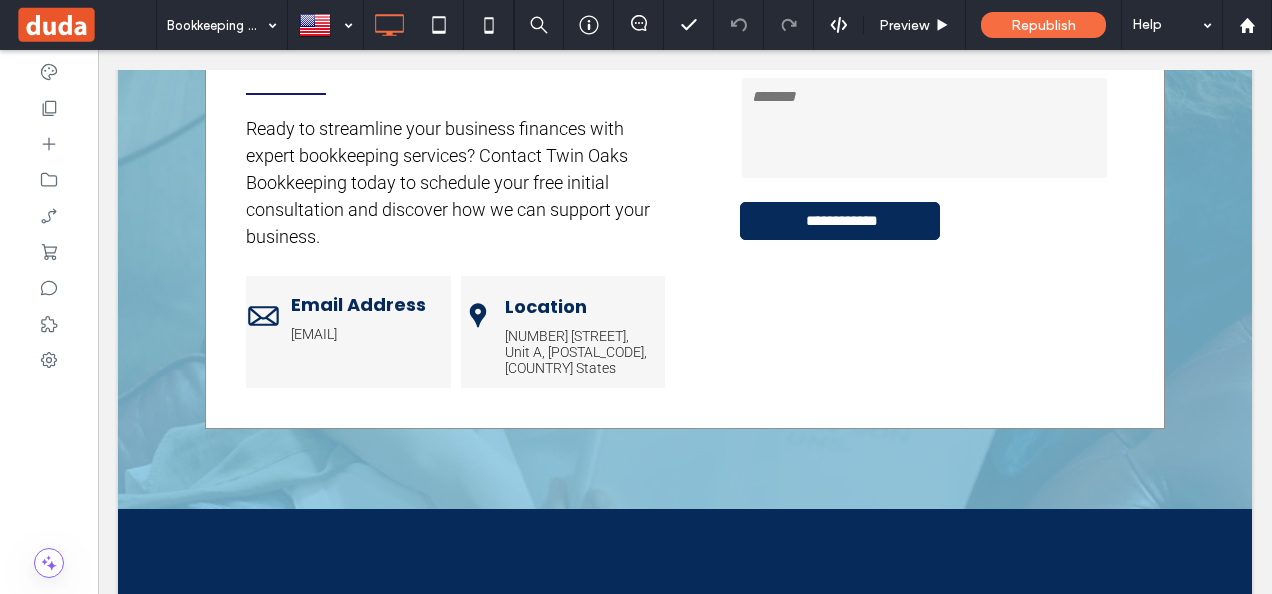 type on "******" 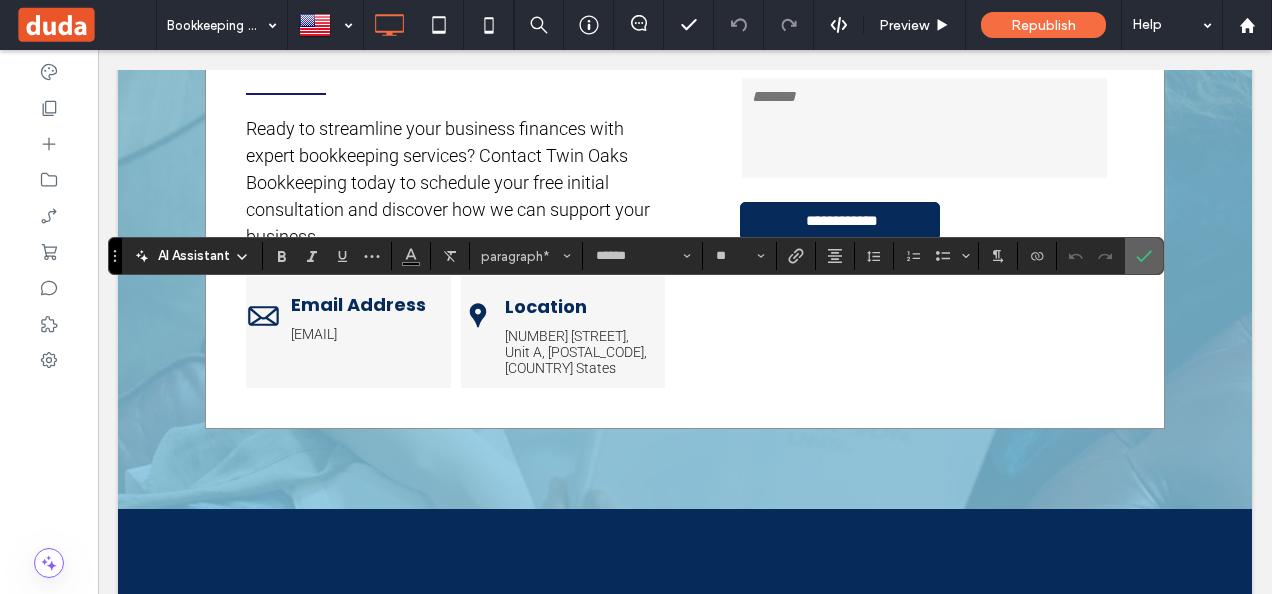 click 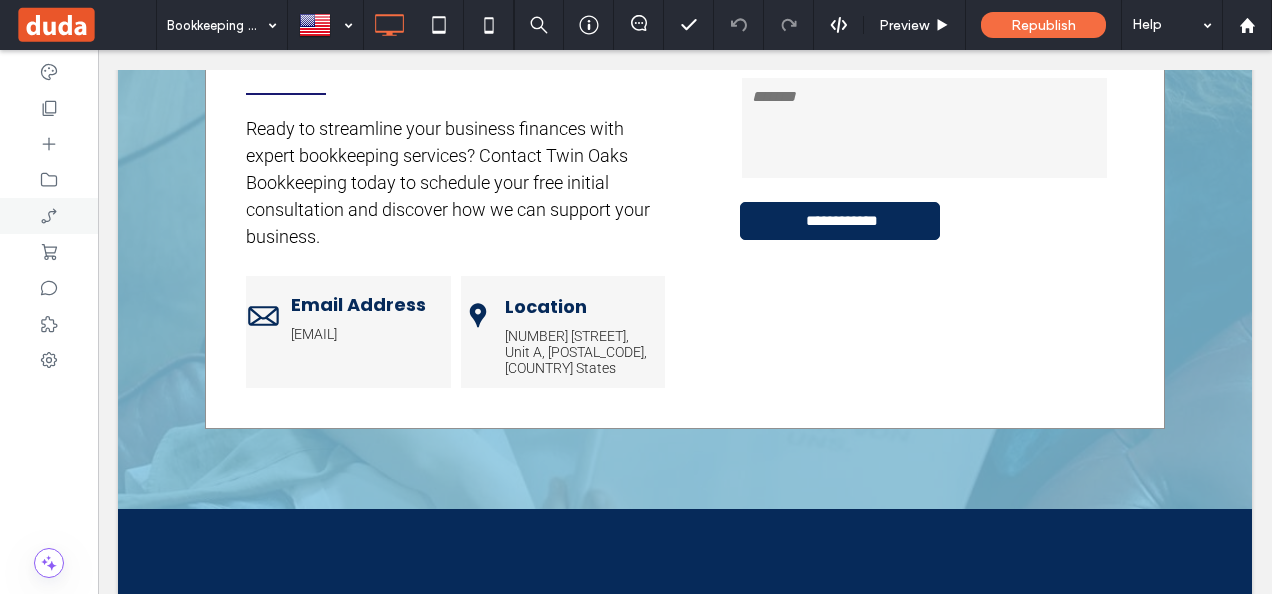 type on "*******" 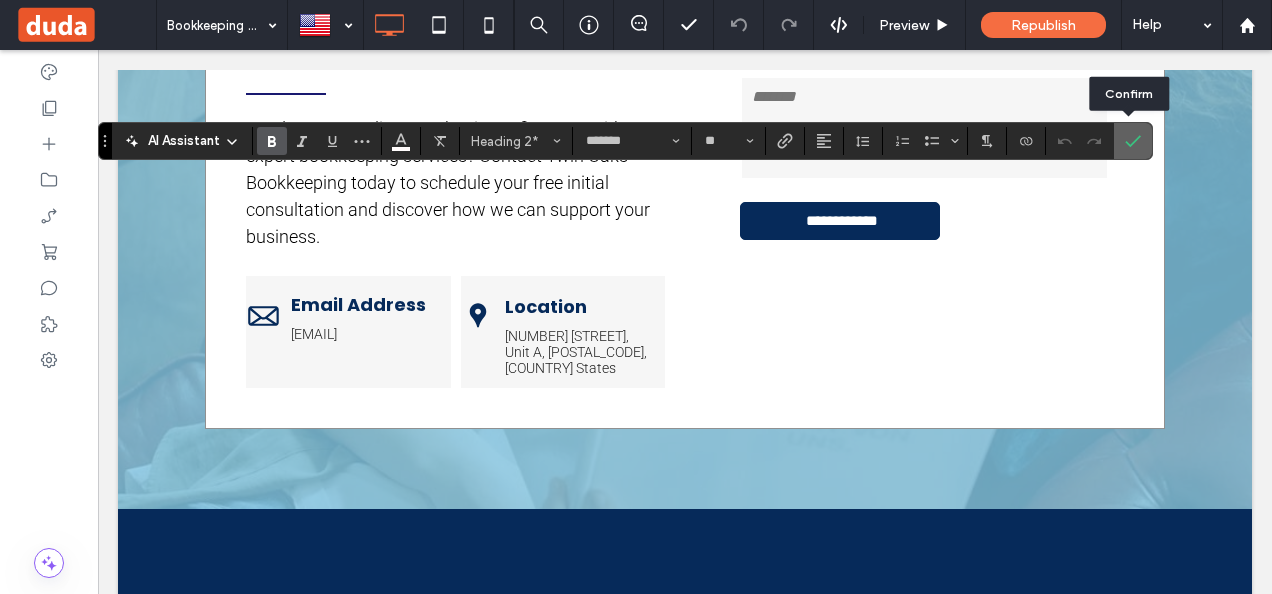click 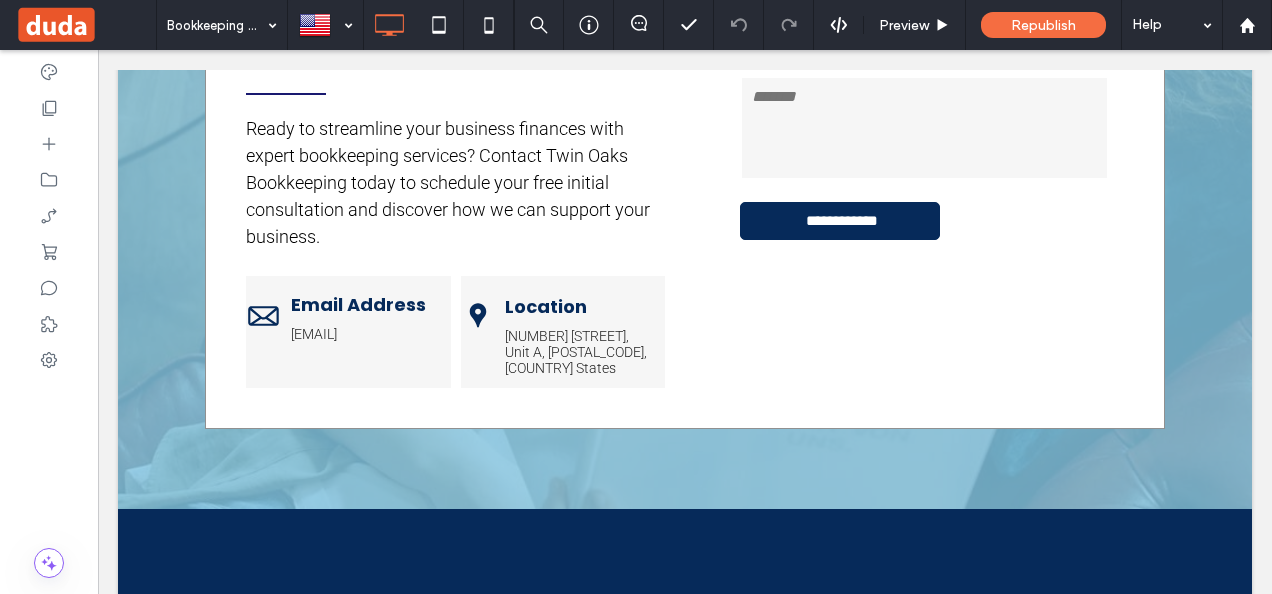 type on "*******" 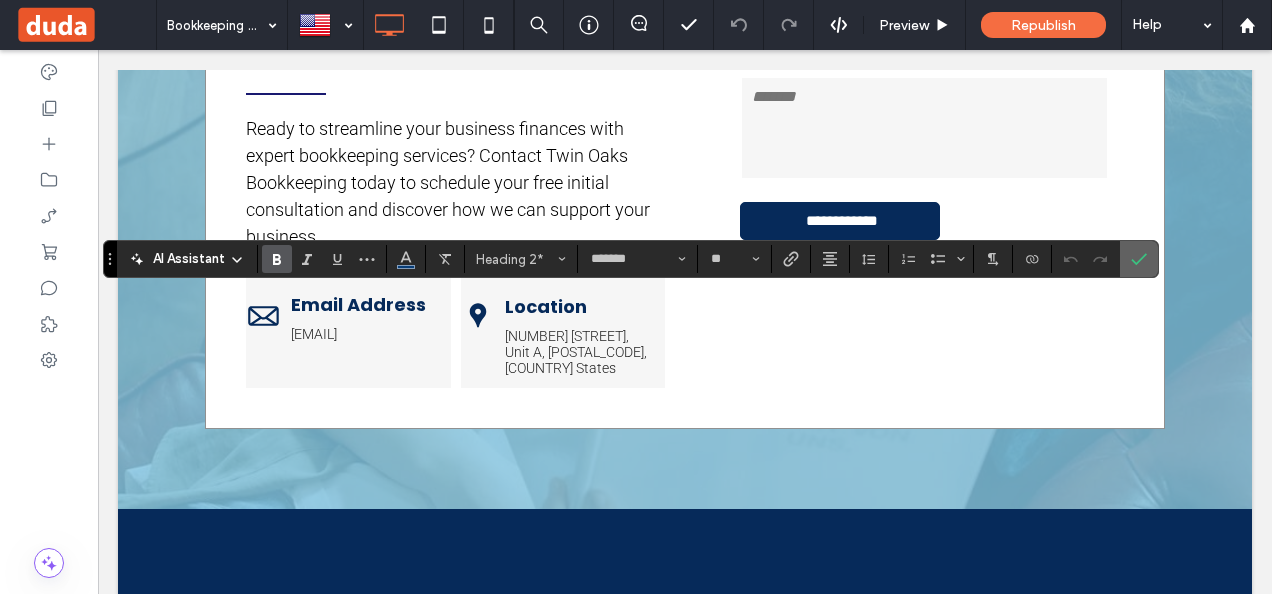 click 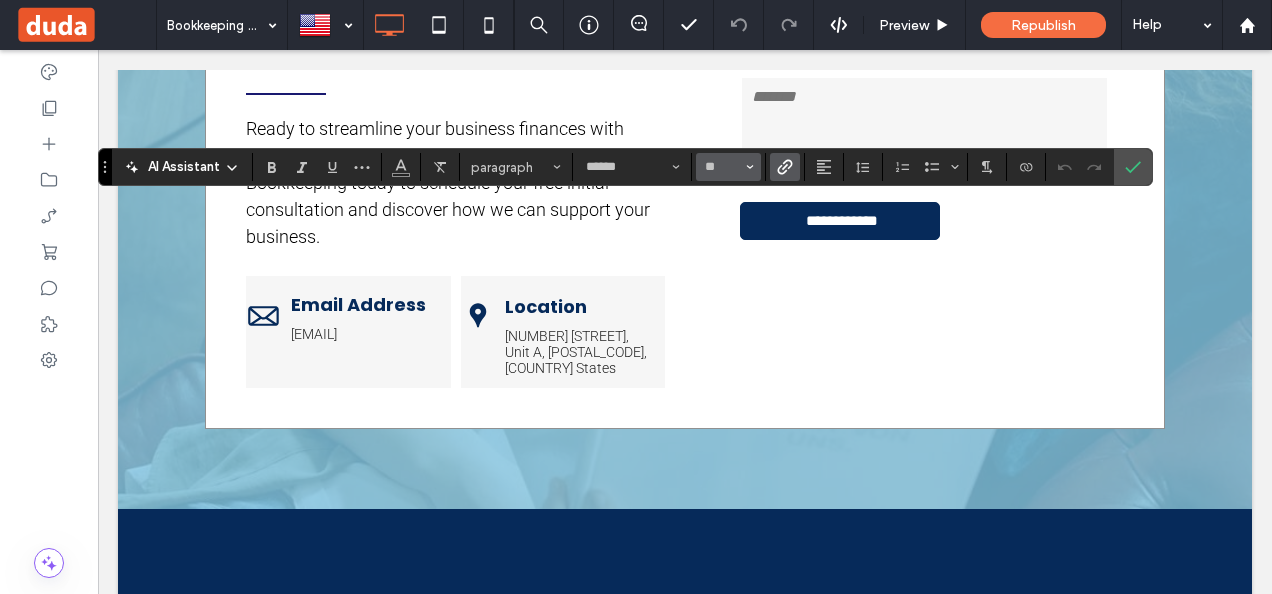 click 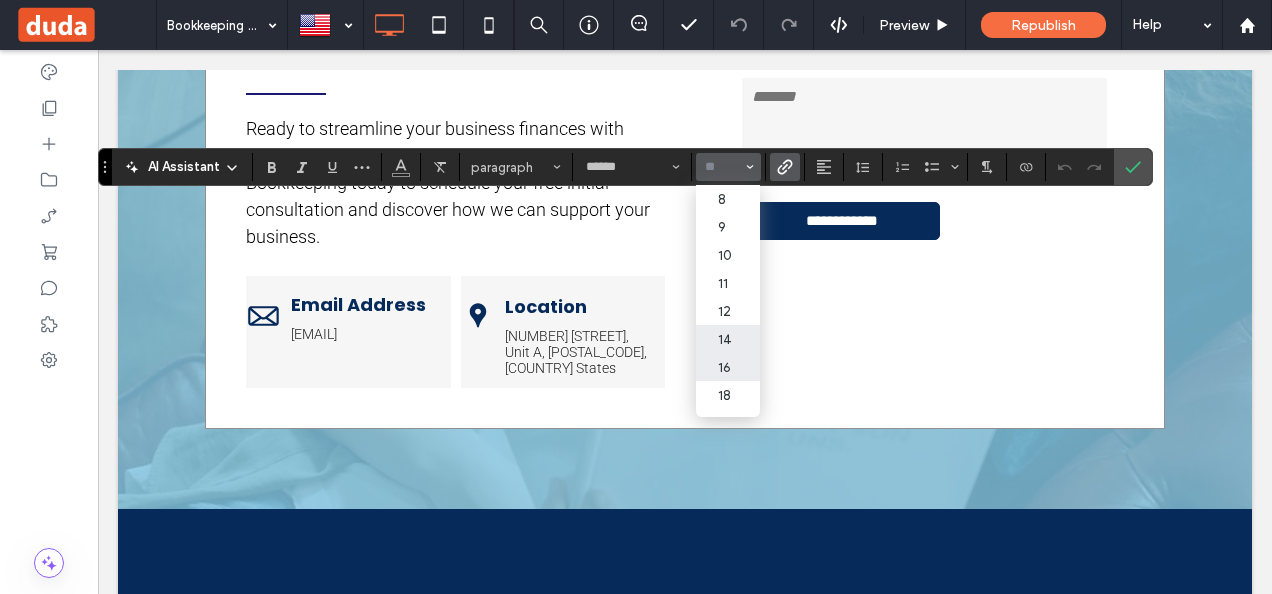 scroll, scrollTop: 100, scrollLeft: 0, axis: vertical 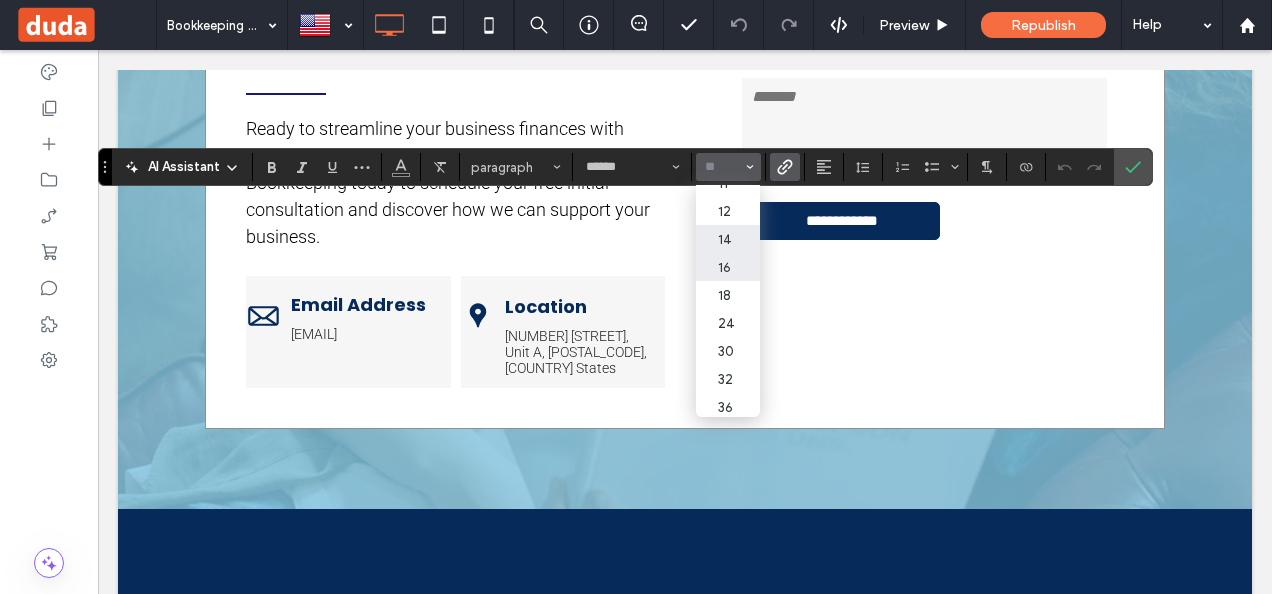 click on "14" at bounding box center [728, 239] 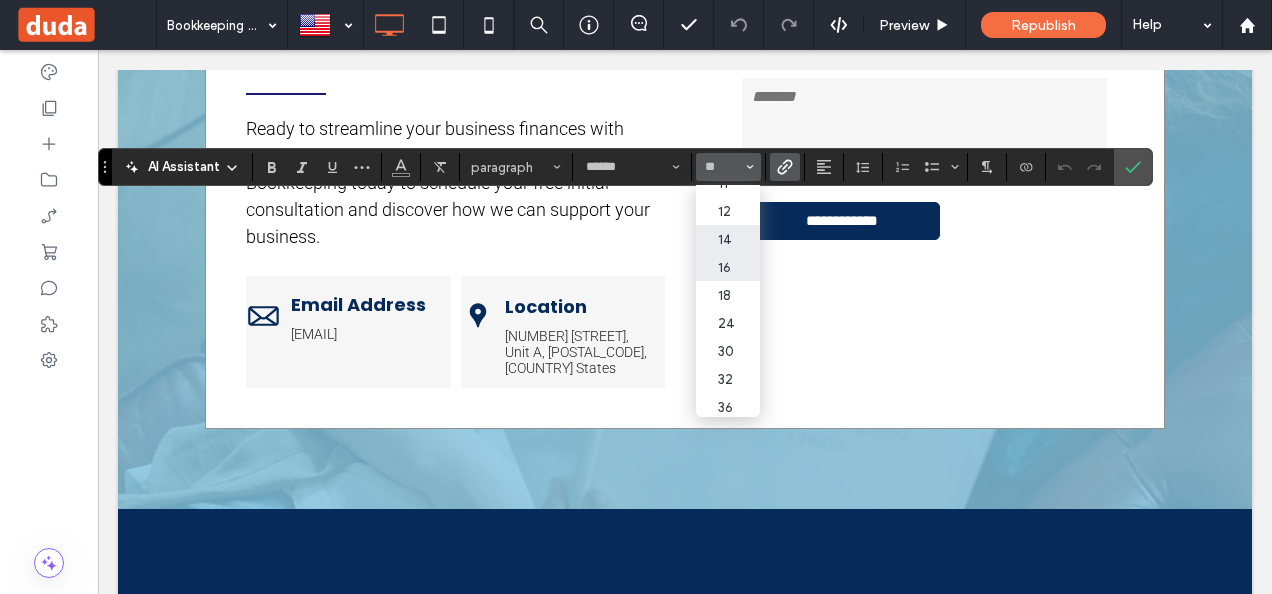 type on "**" 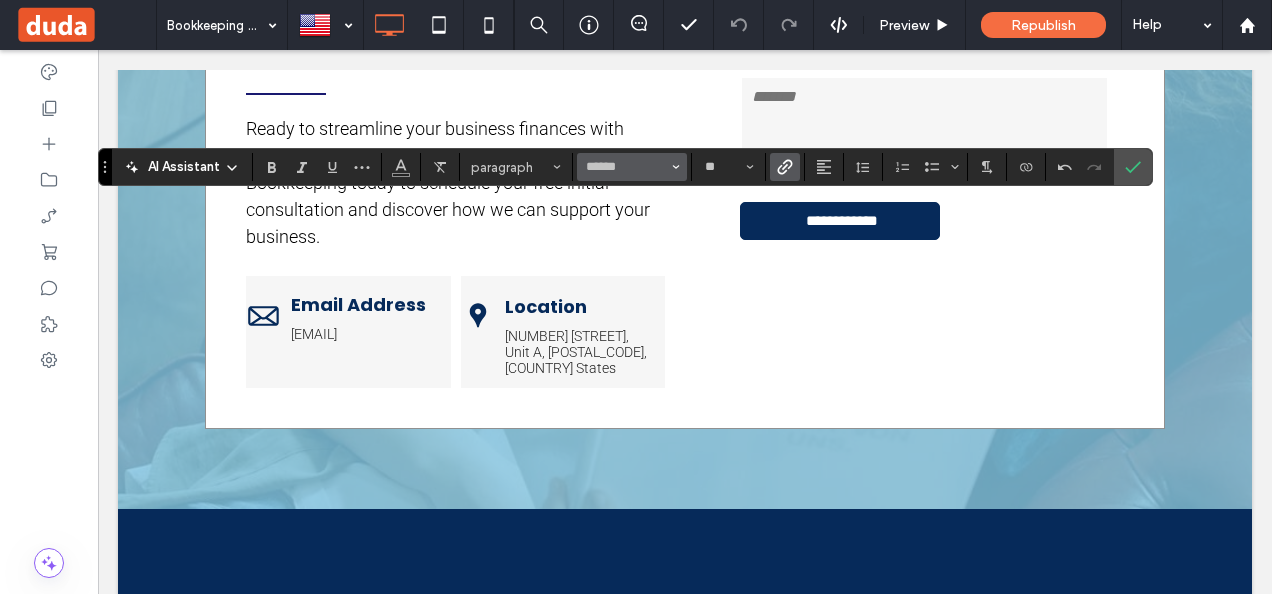 click 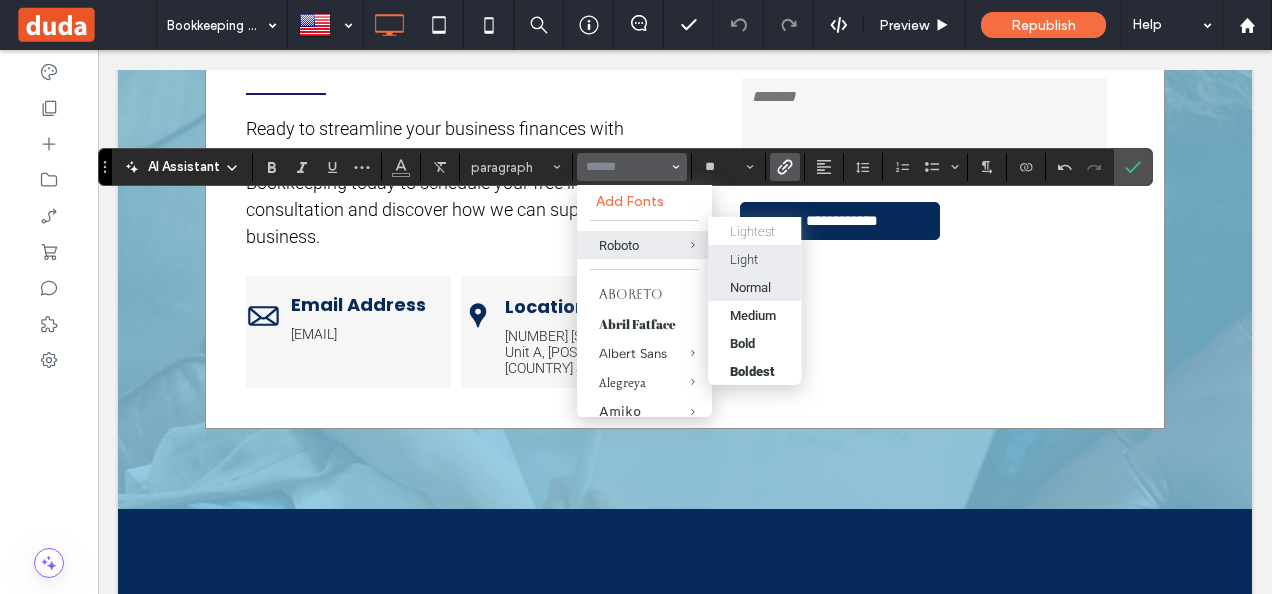 click on "Light" at bounding box center [744, 258] 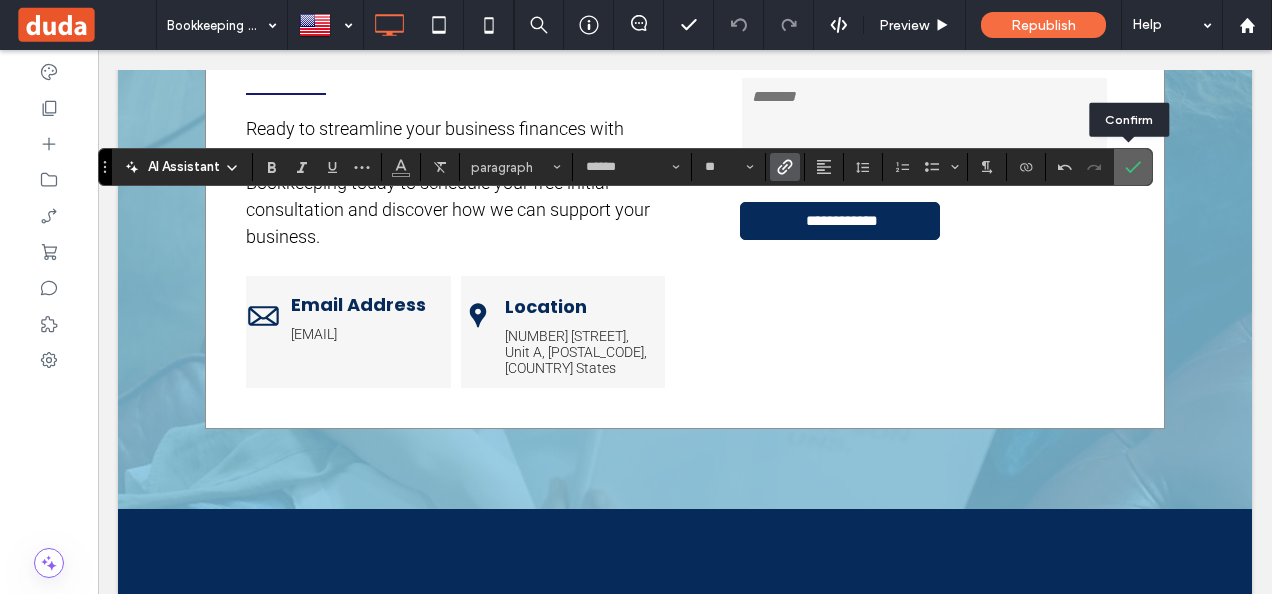 click at bounding box center [1133, 167] 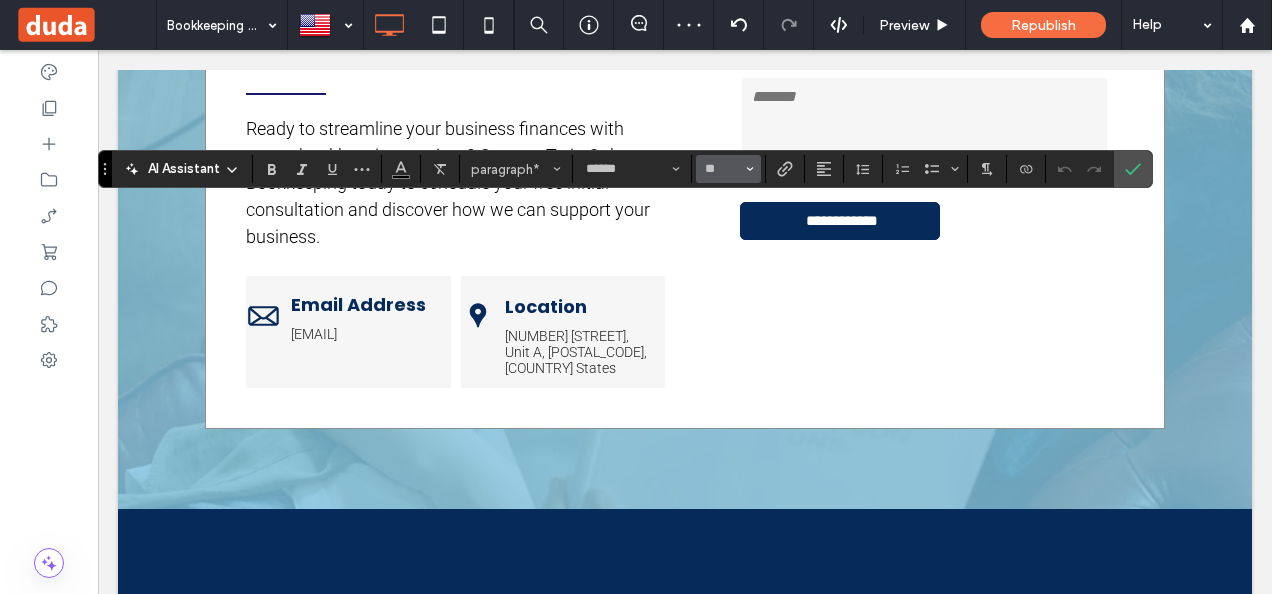 click 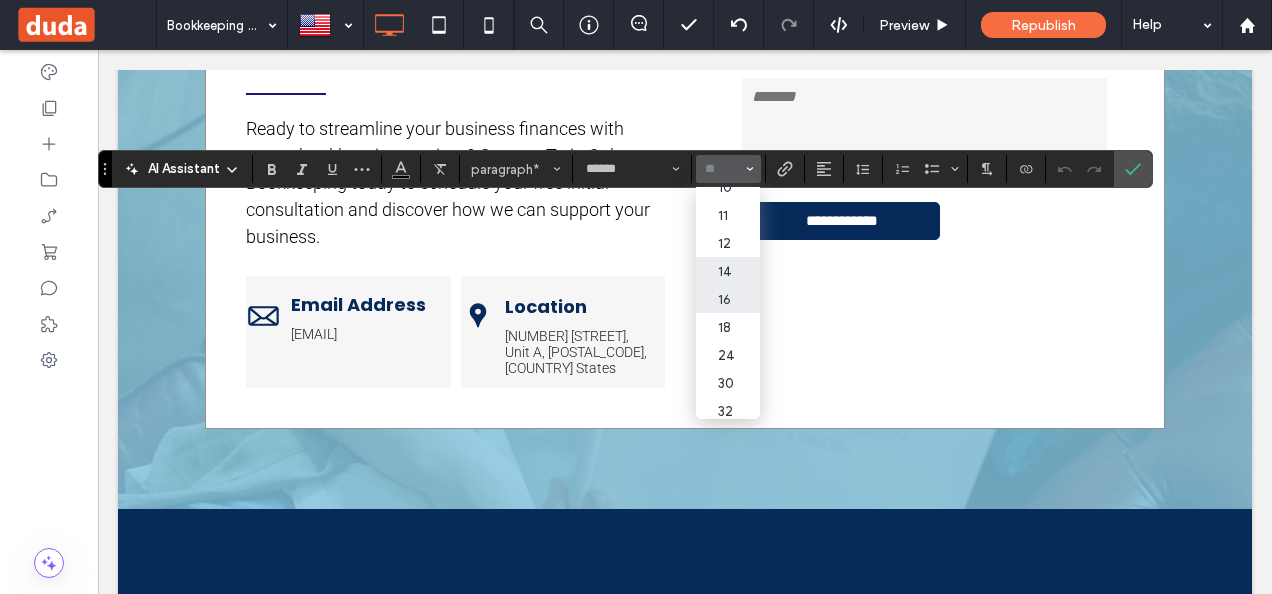 scroll, scrollTop: 100, scrollLeft: 0, axis: vertical 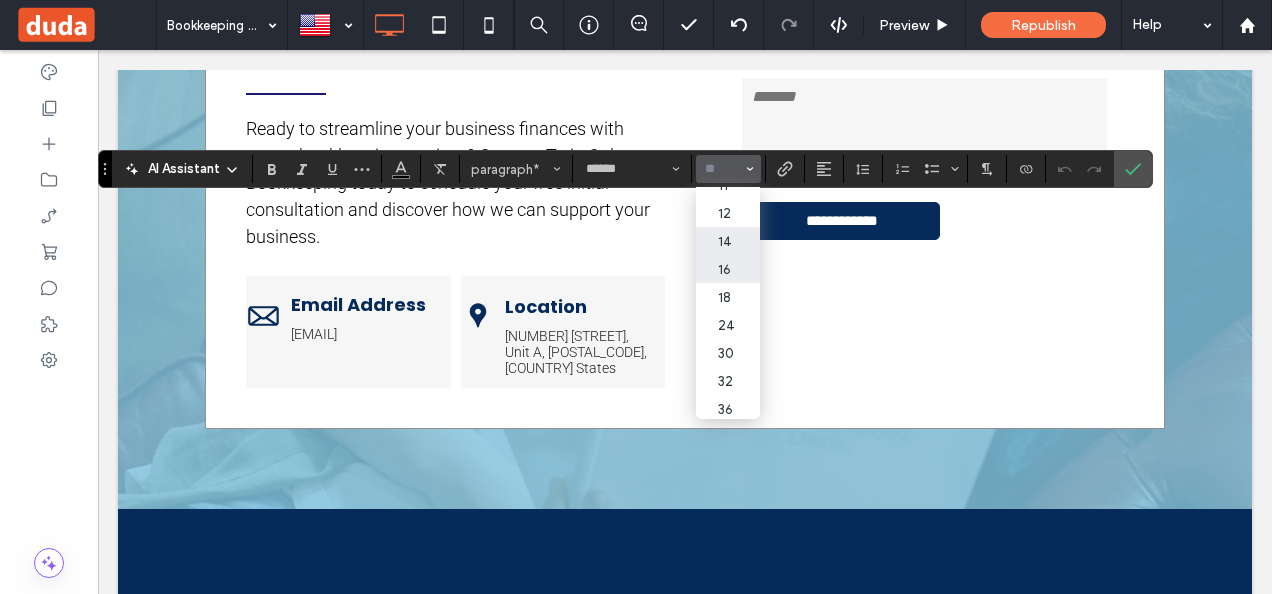 click on "14" at bounding box center [728, 241] 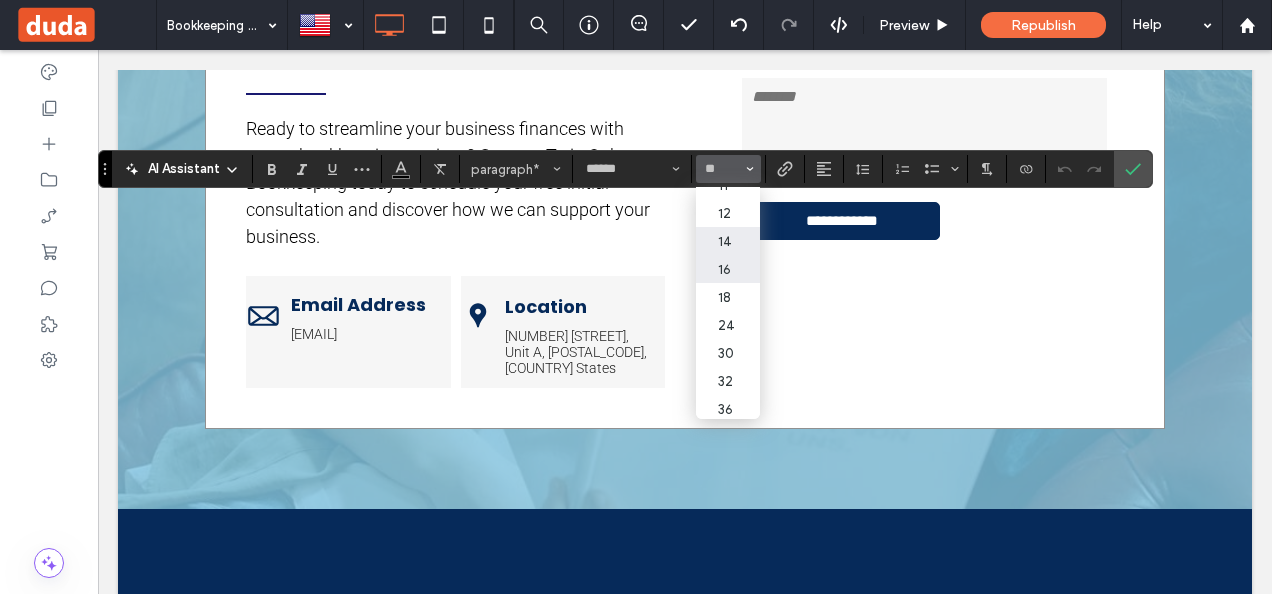 type on "**" 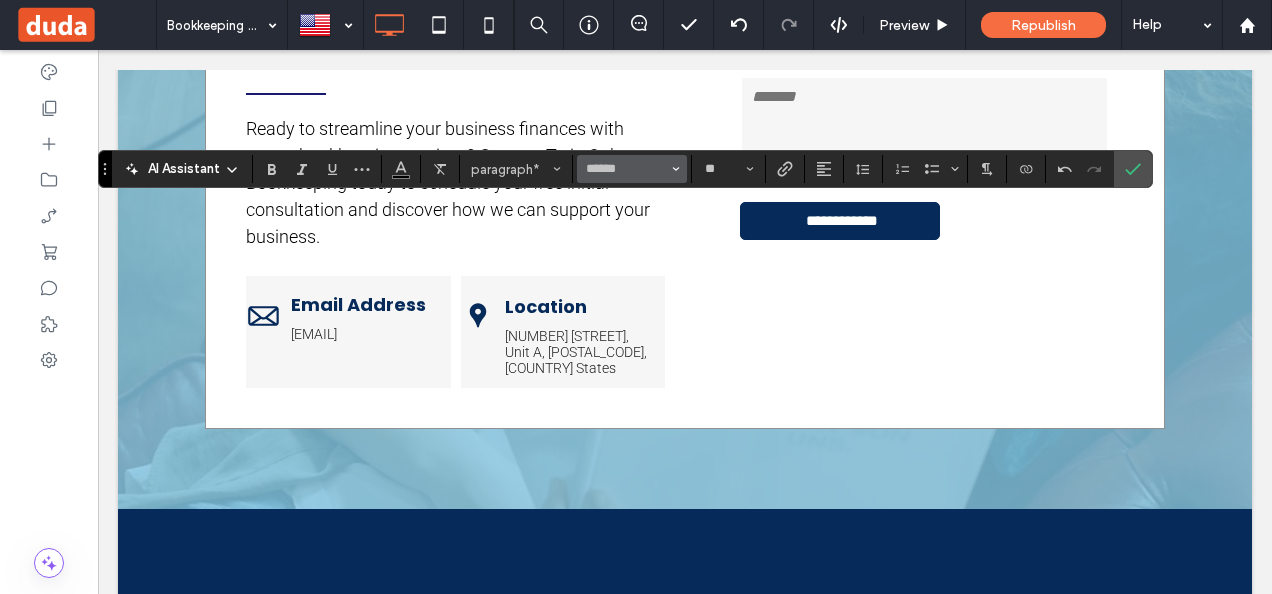 click on "******" at bounding box center (632, 169) 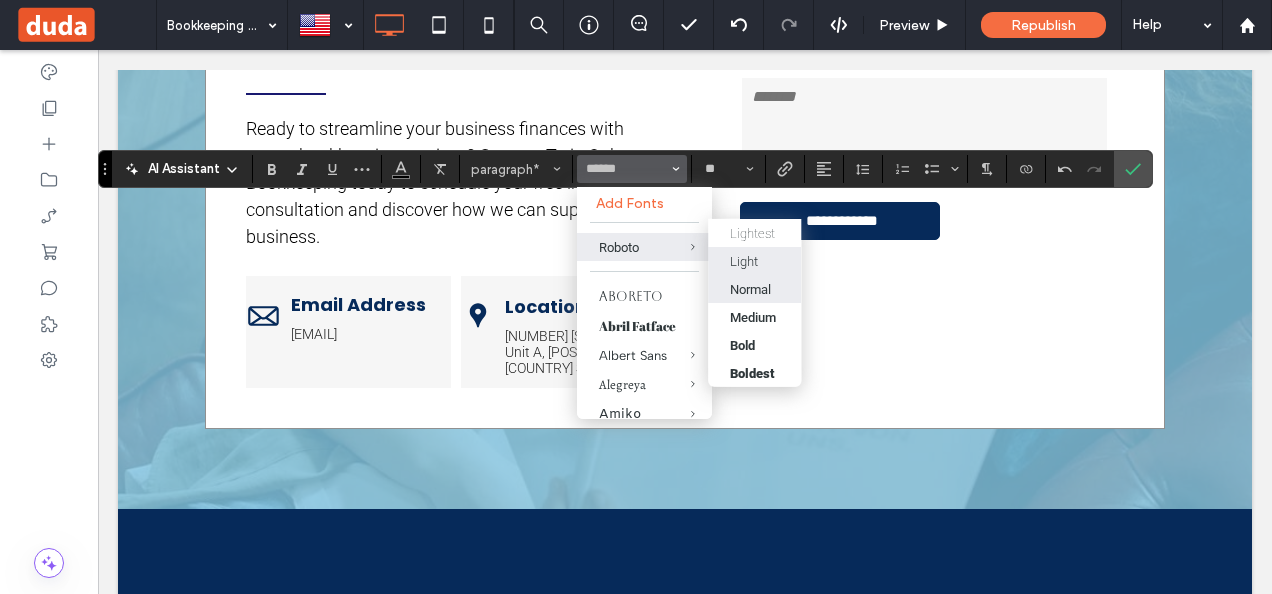 click on "Light" at bounding box center (754, 261) 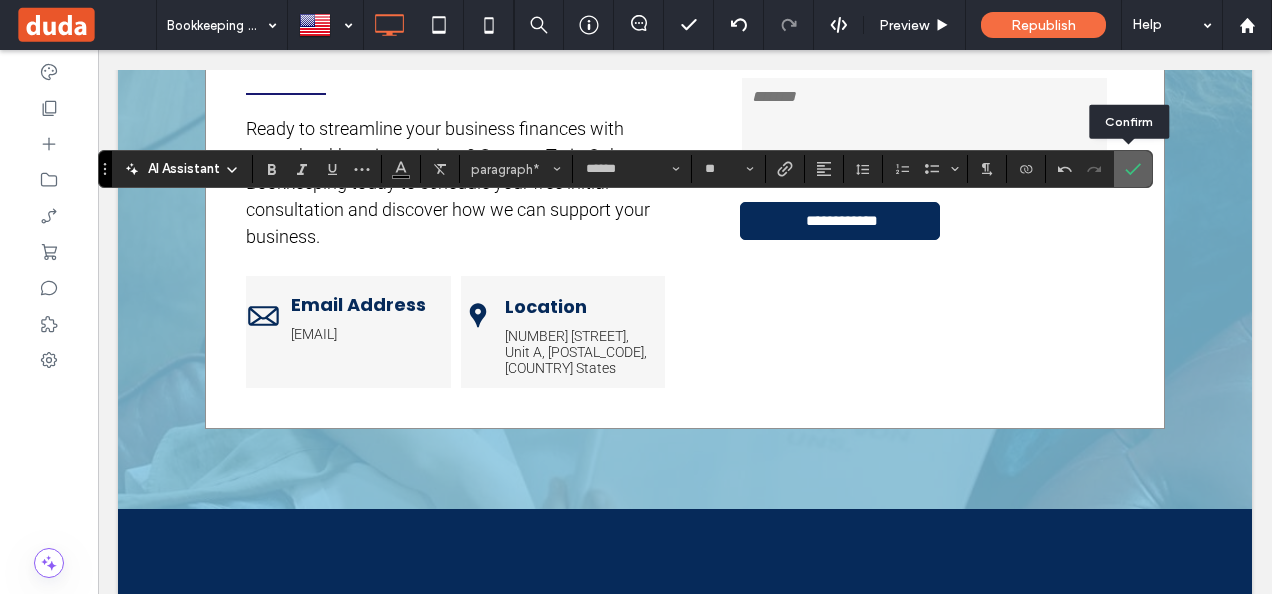 click 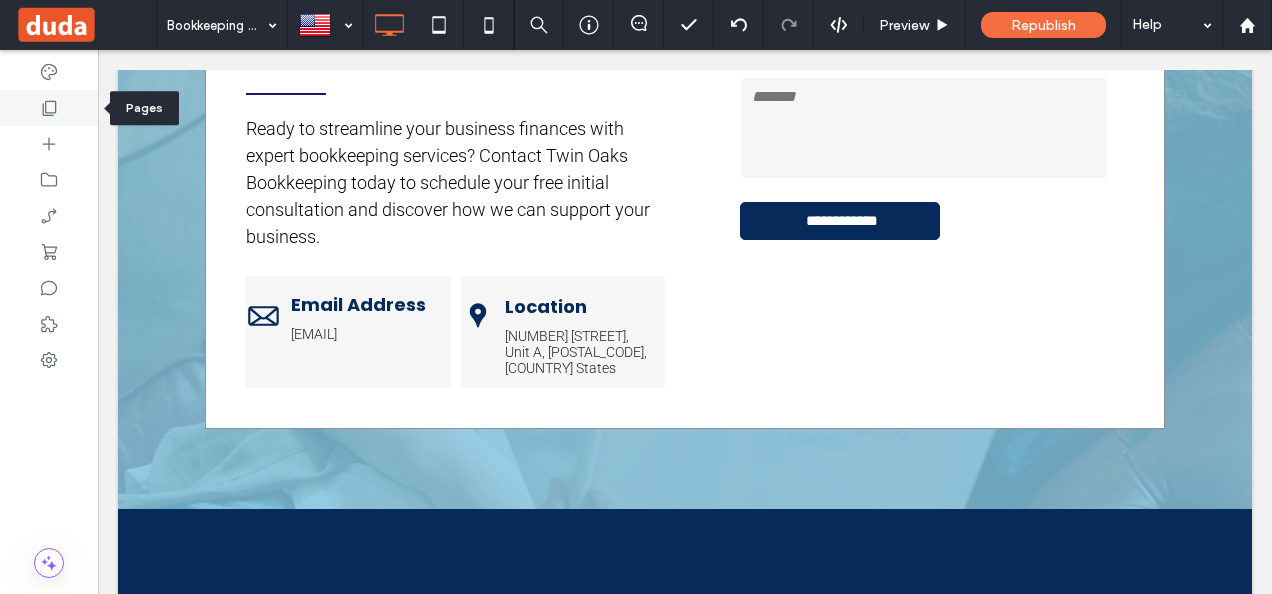 click at bounding box center [49, 108] 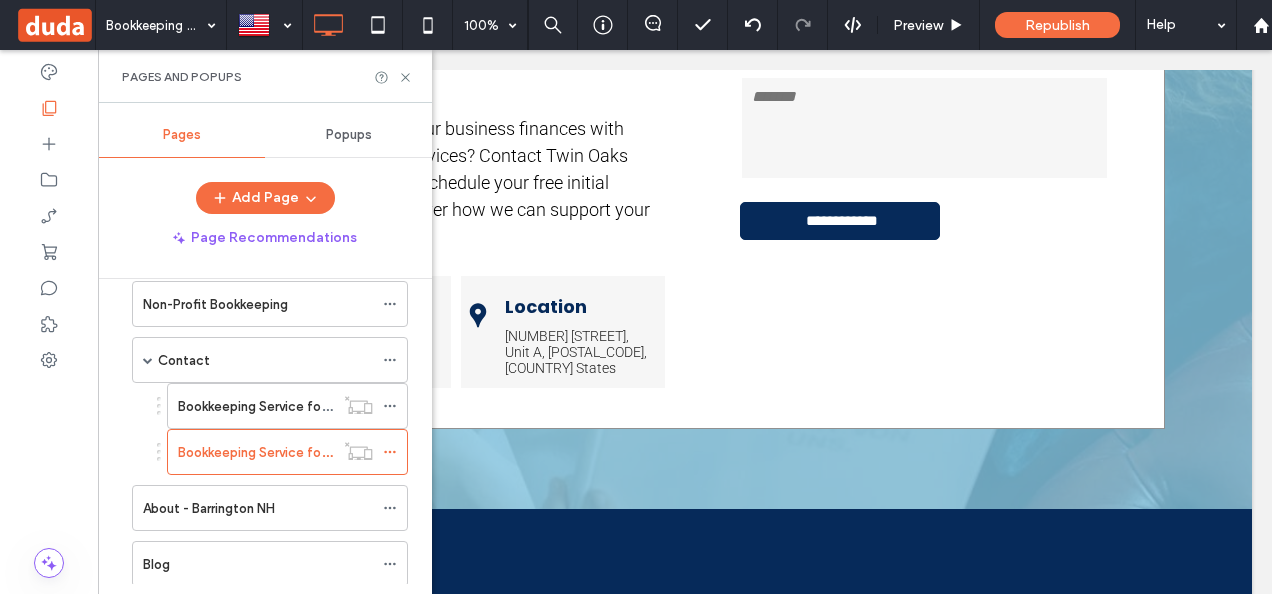 scroll, scrollTop: 300, scrollLeft: 0, axis: vertical 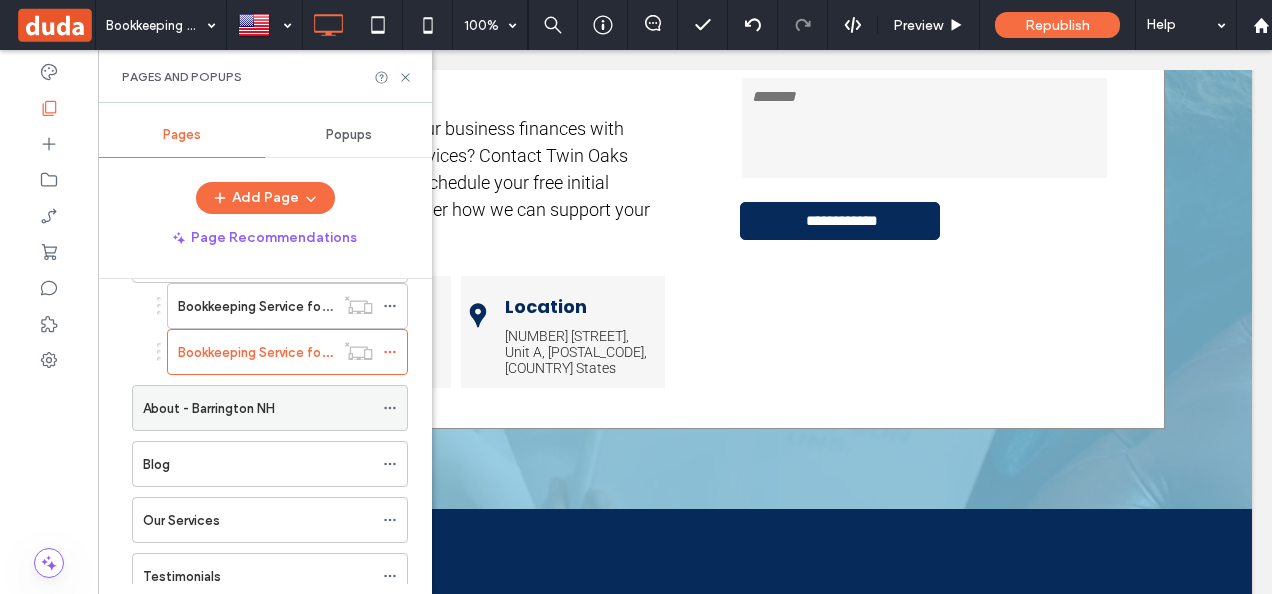 click on "About - Barrington NH" at bounding box center [258, 408] 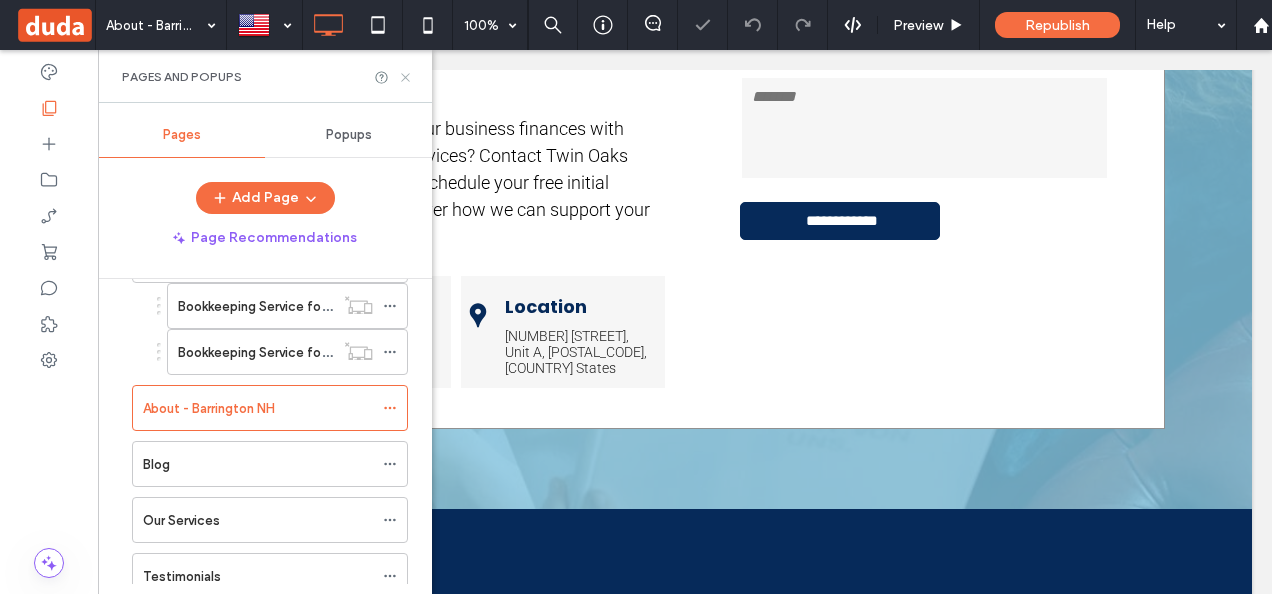click 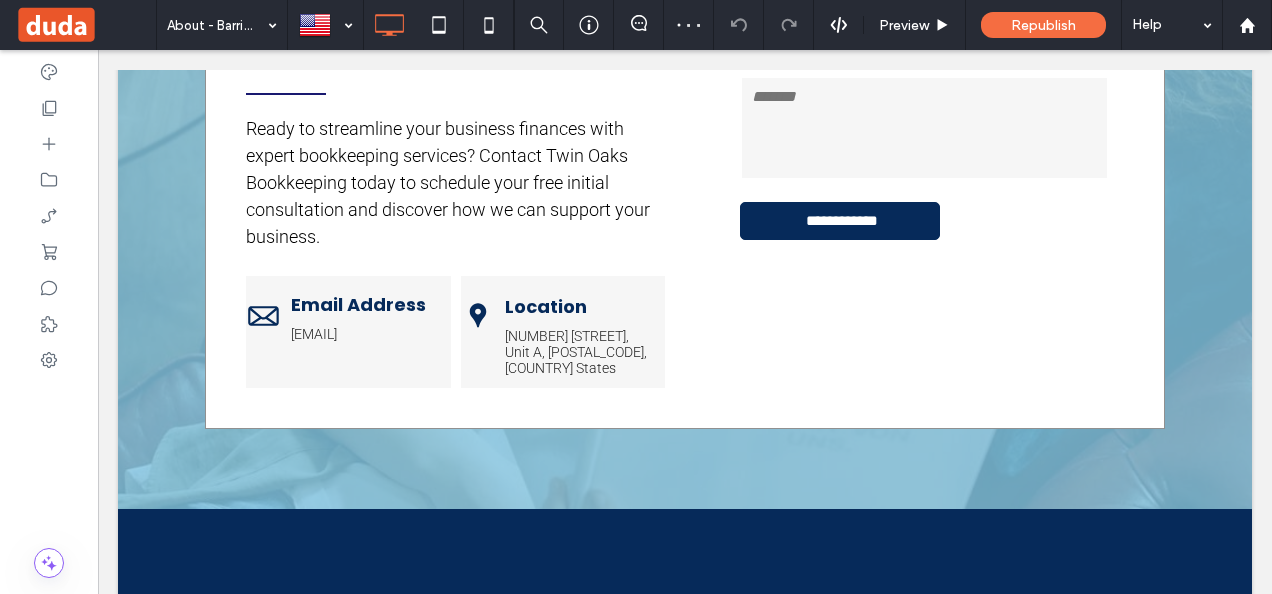 type on "*******" 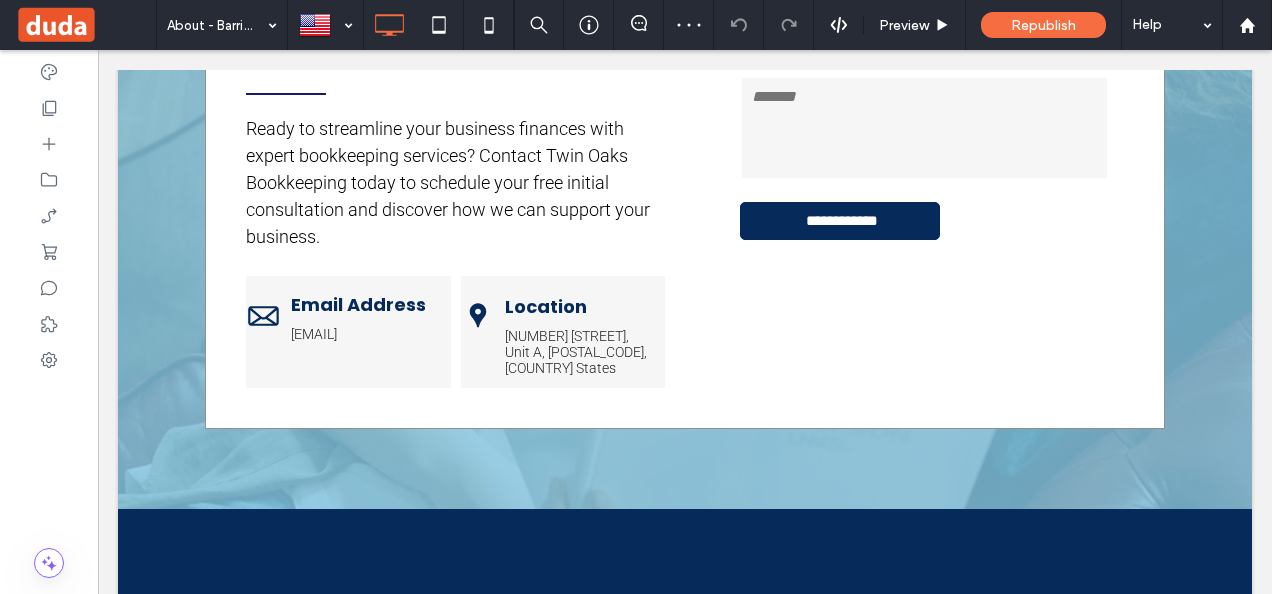 type on "**" 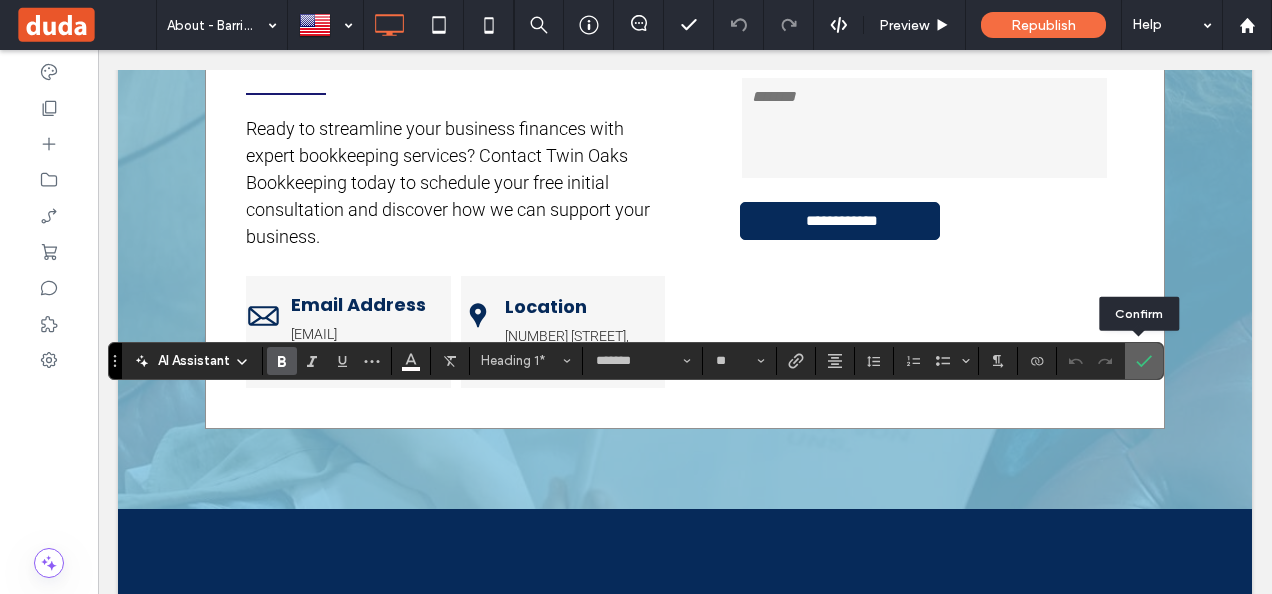 click at bounding box center (1144, 361) 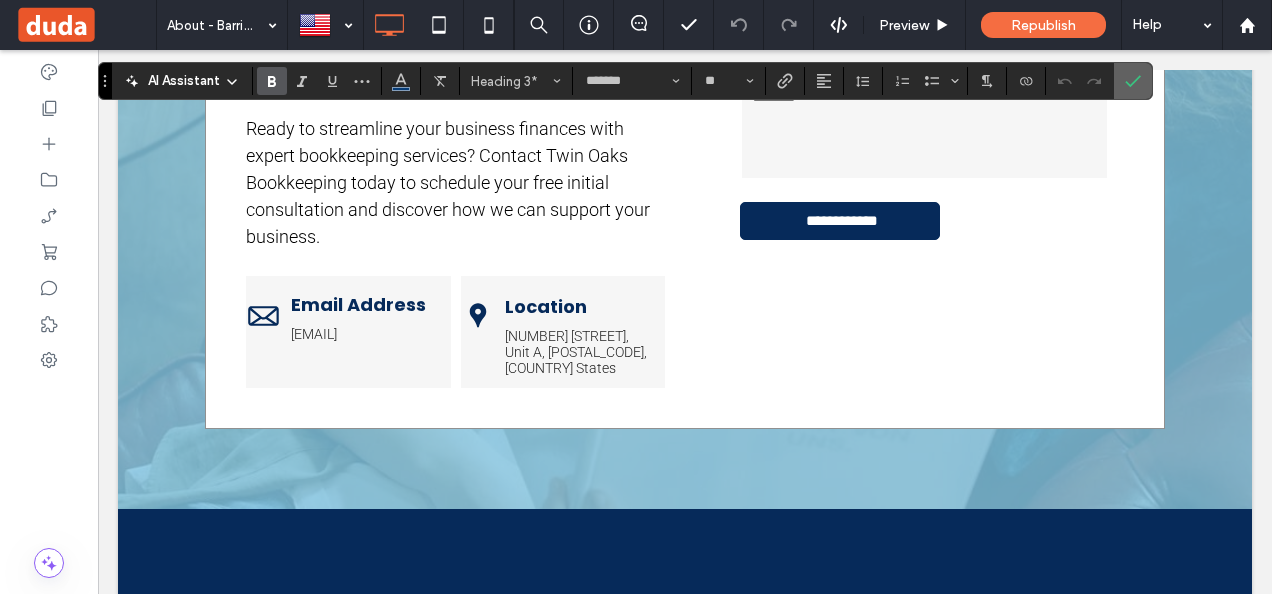 click 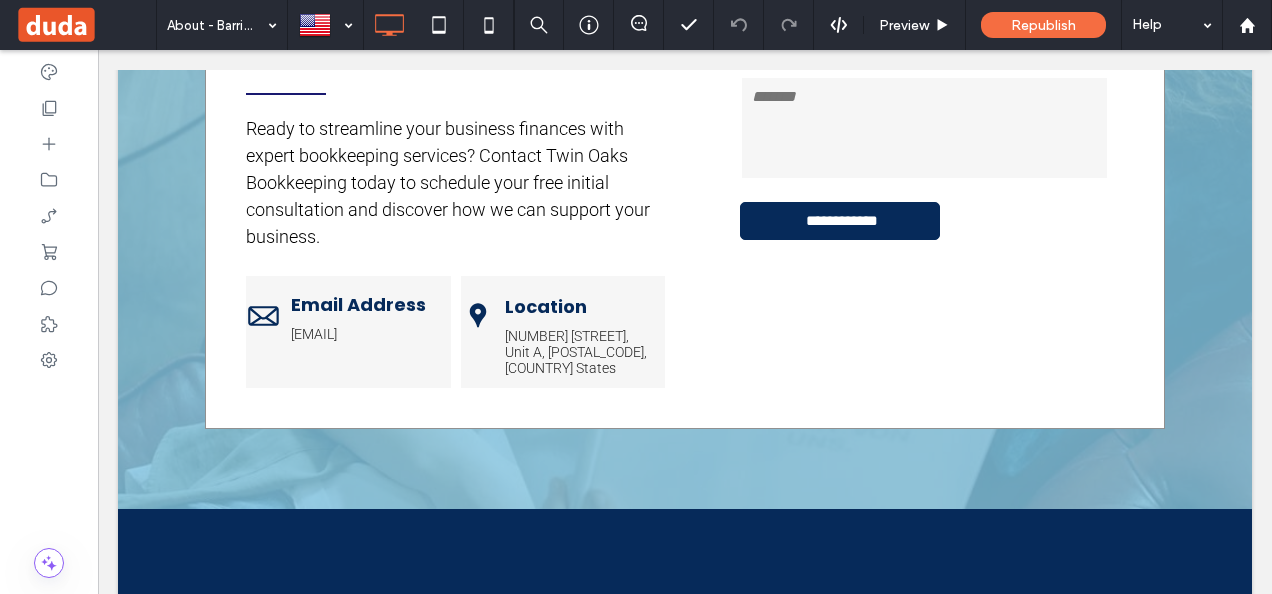 type on "*******" 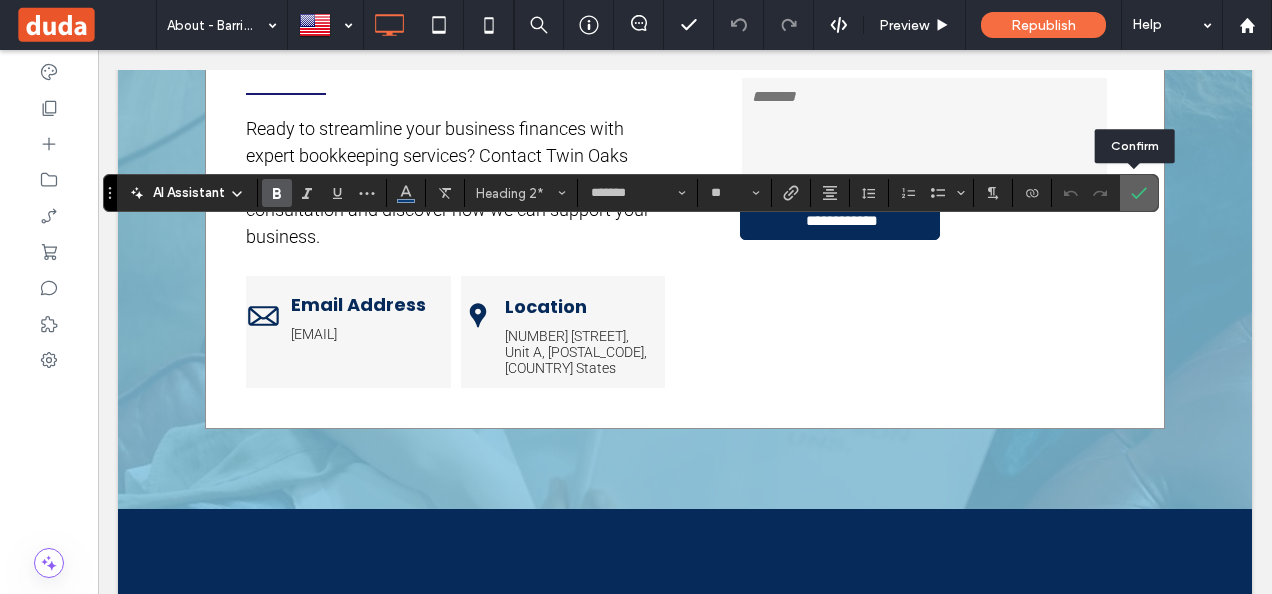 click 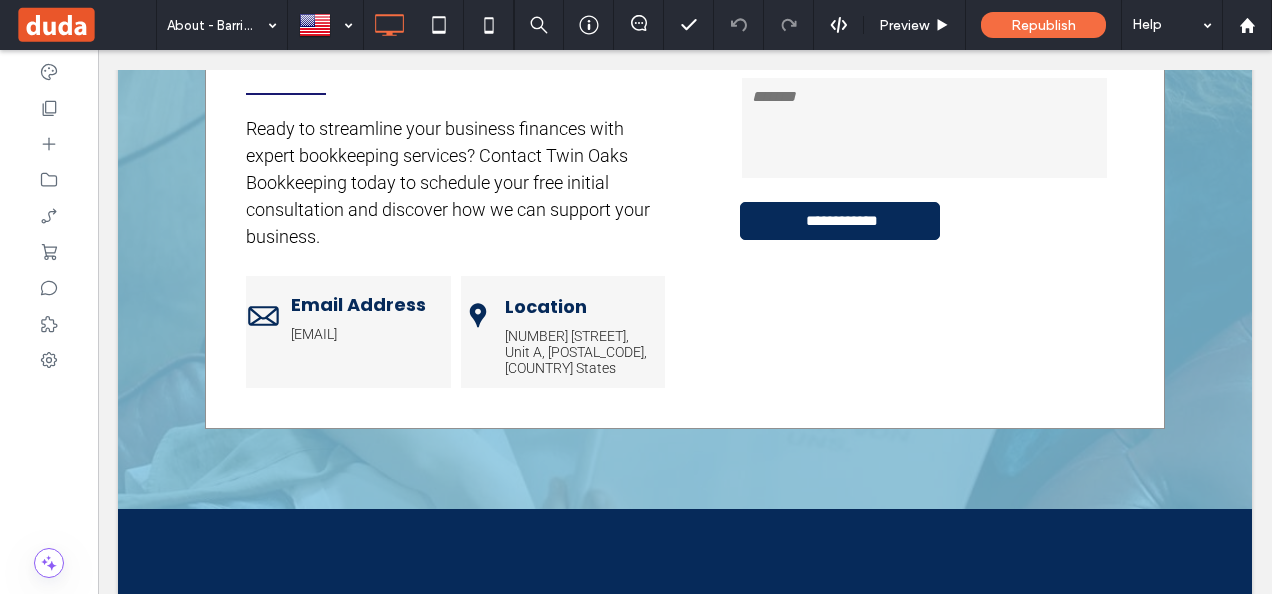 type on "******" 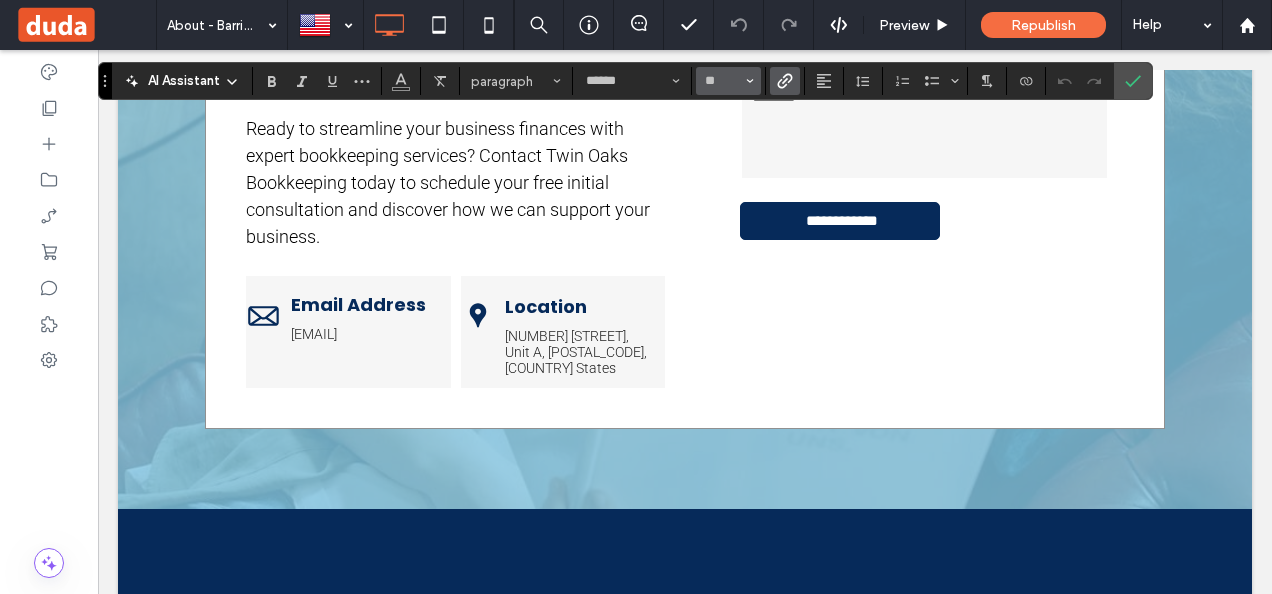 click on "**" at bounding box center (728, 81) 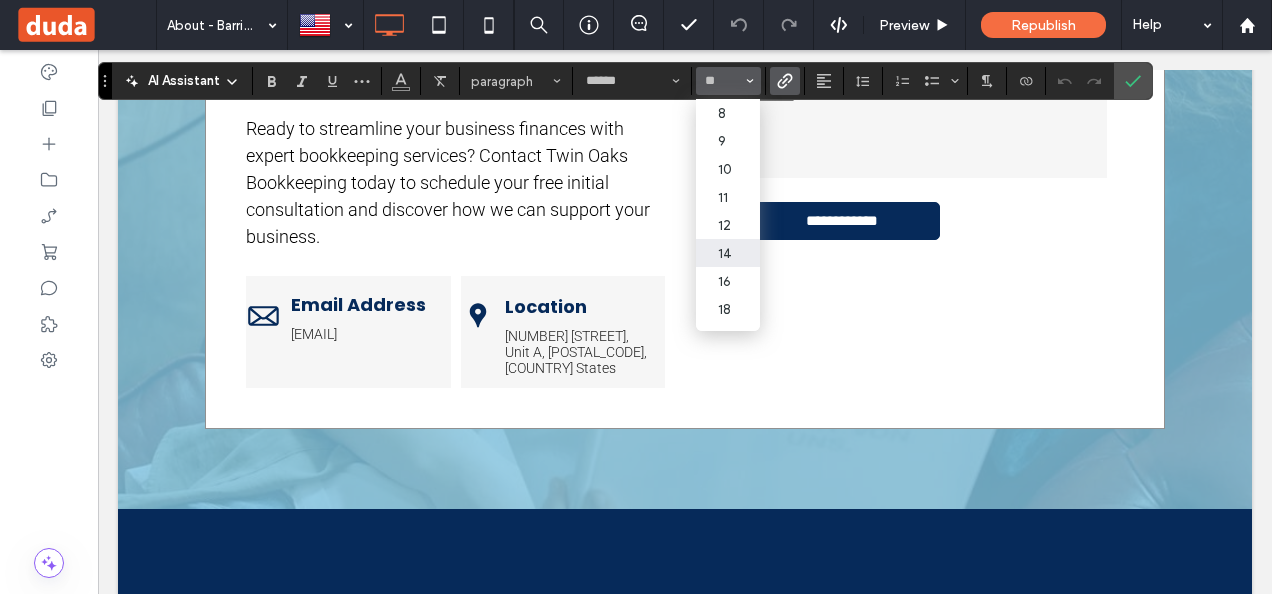 click on "14" at bounding box center [728, 253] 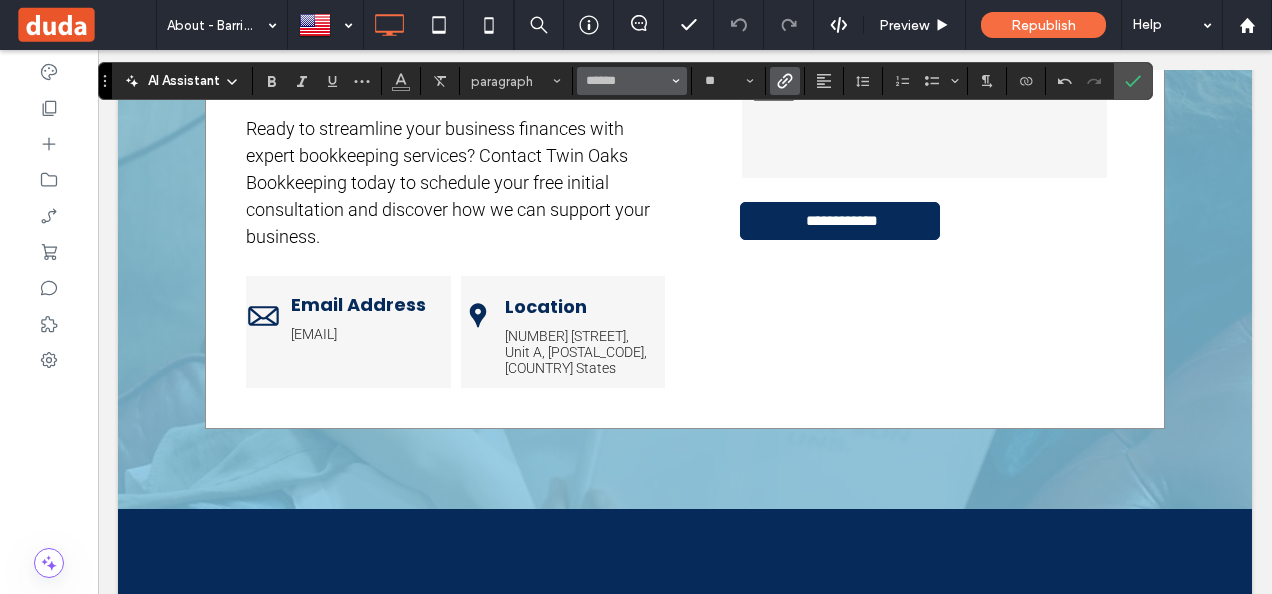click on "******" at bounding box center [632, 81] 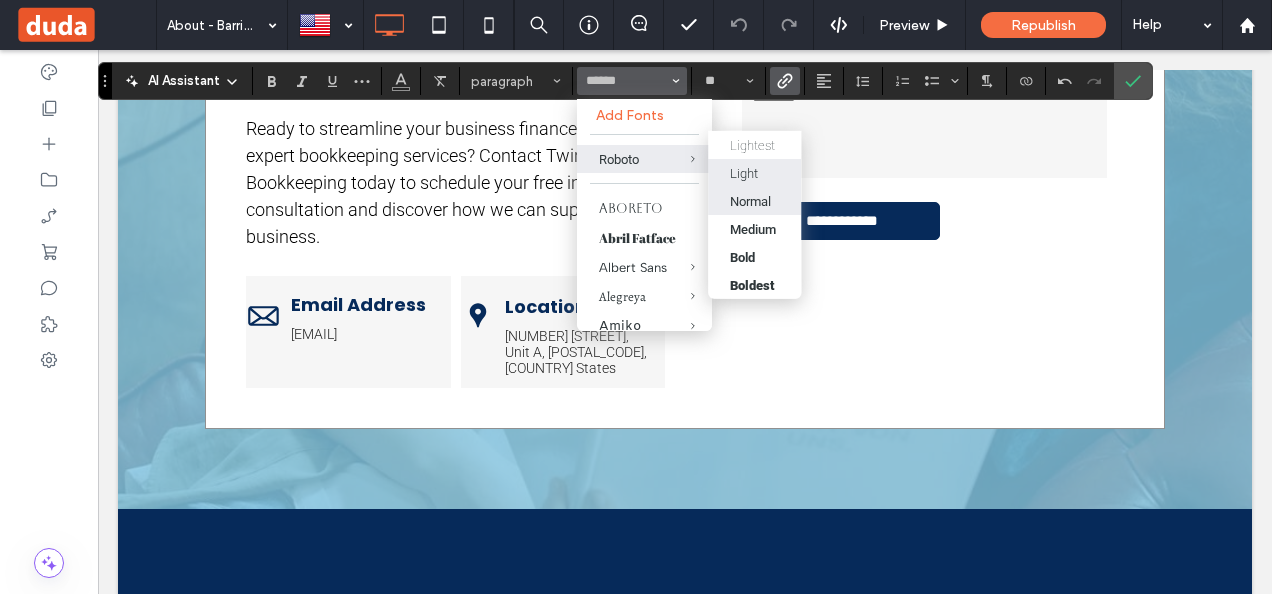 click 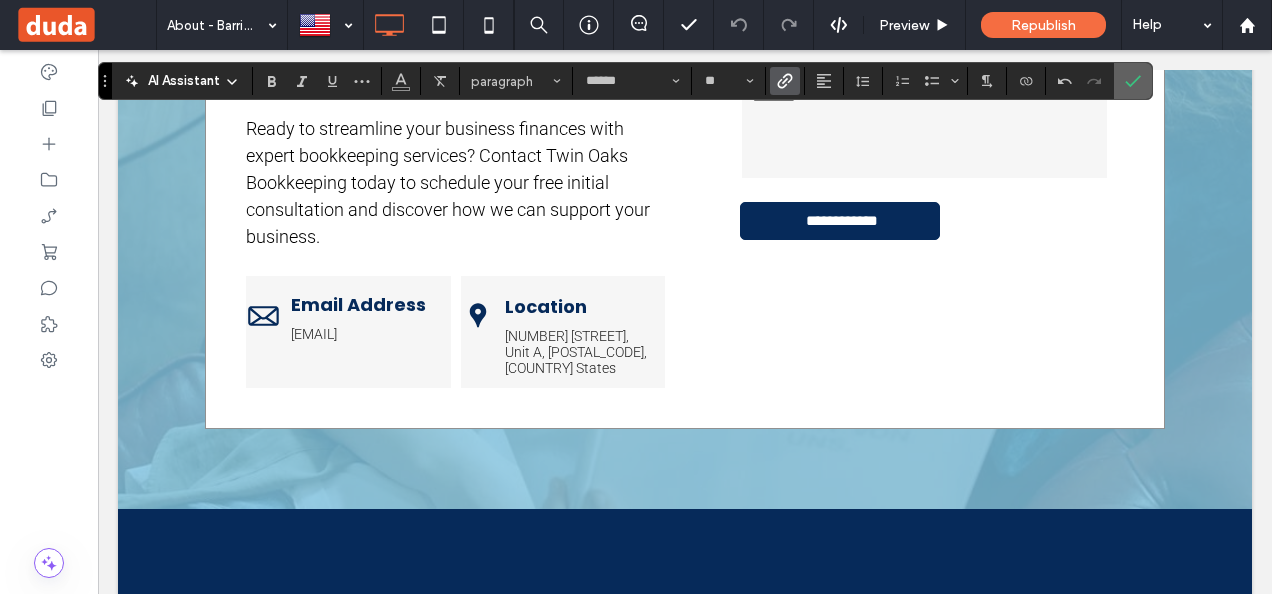 click at bounding box center (1133, 81) 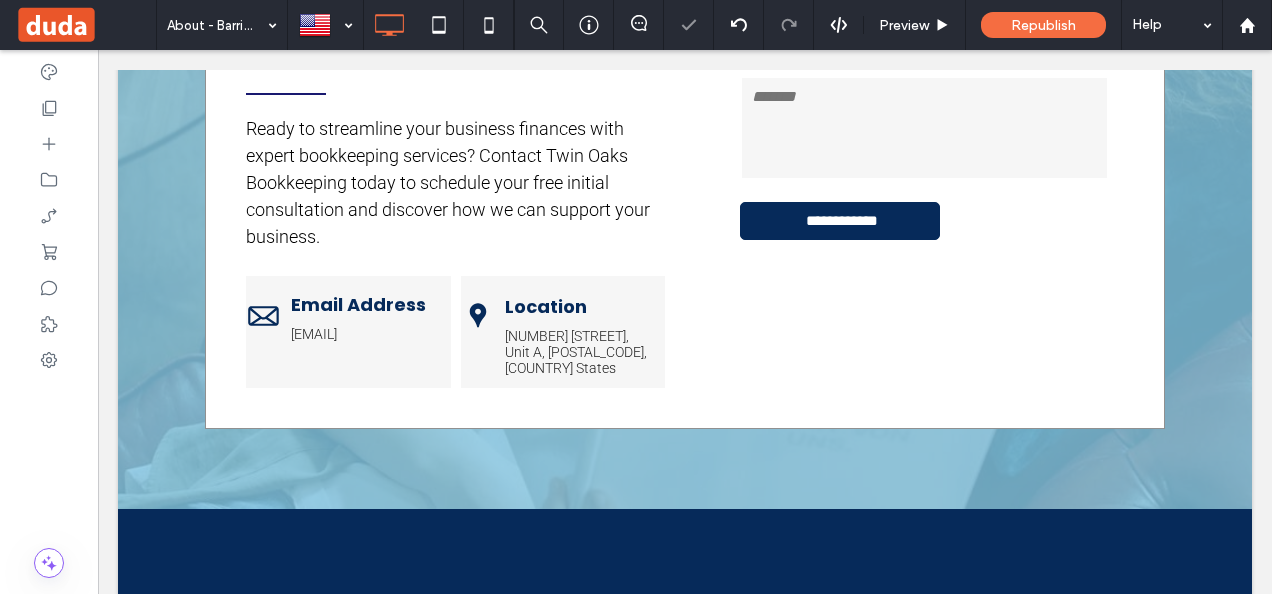 type on "******" 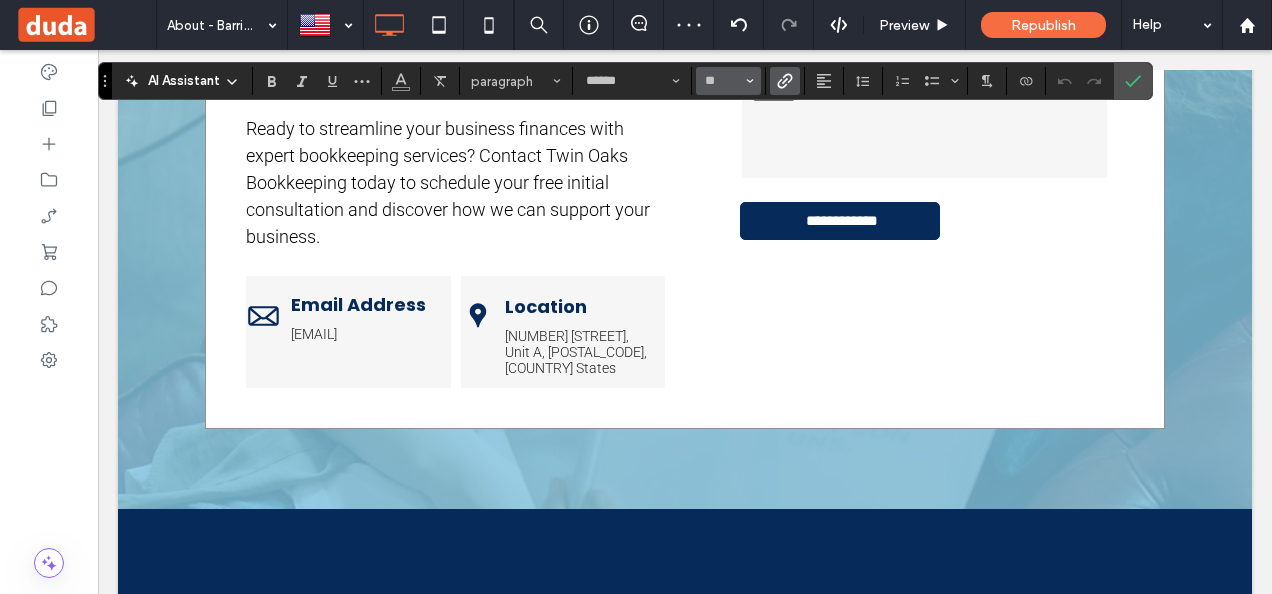 click on "**" at bounding box center [728, 81] 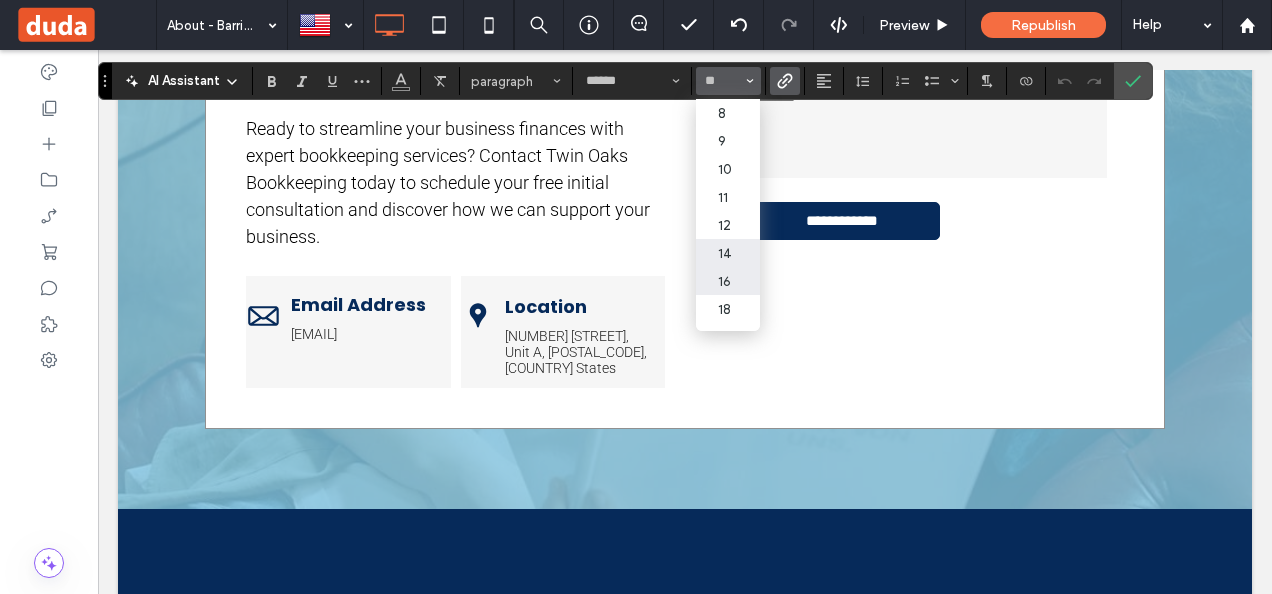 click on "14" at bounding box center (728, 253) 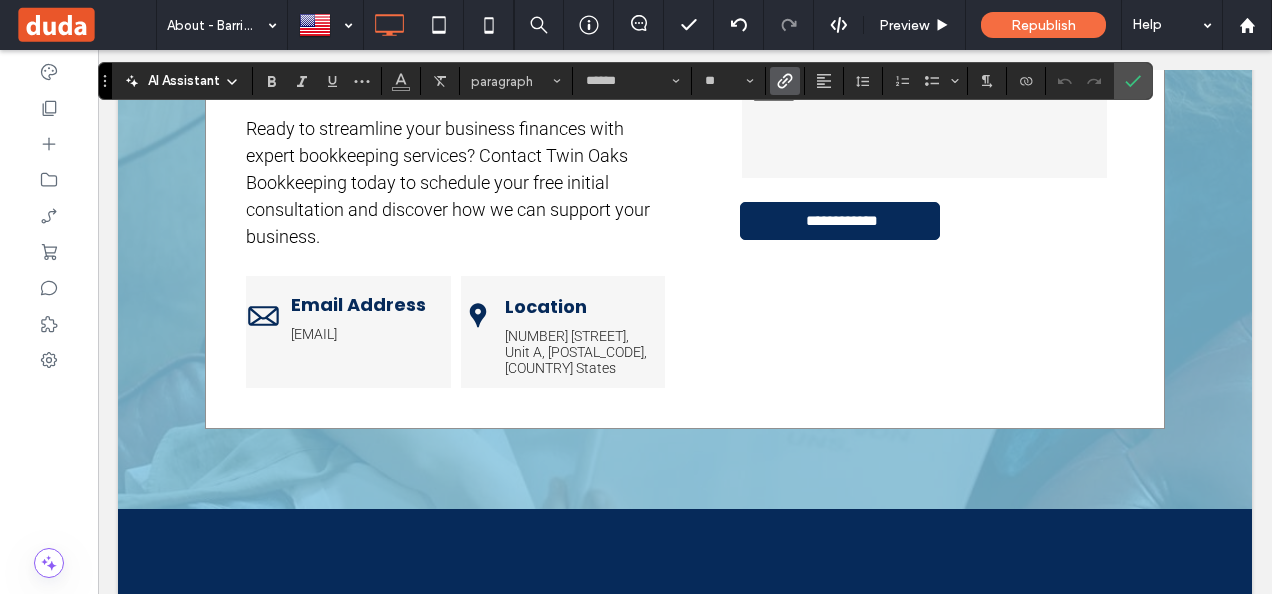type on "**" 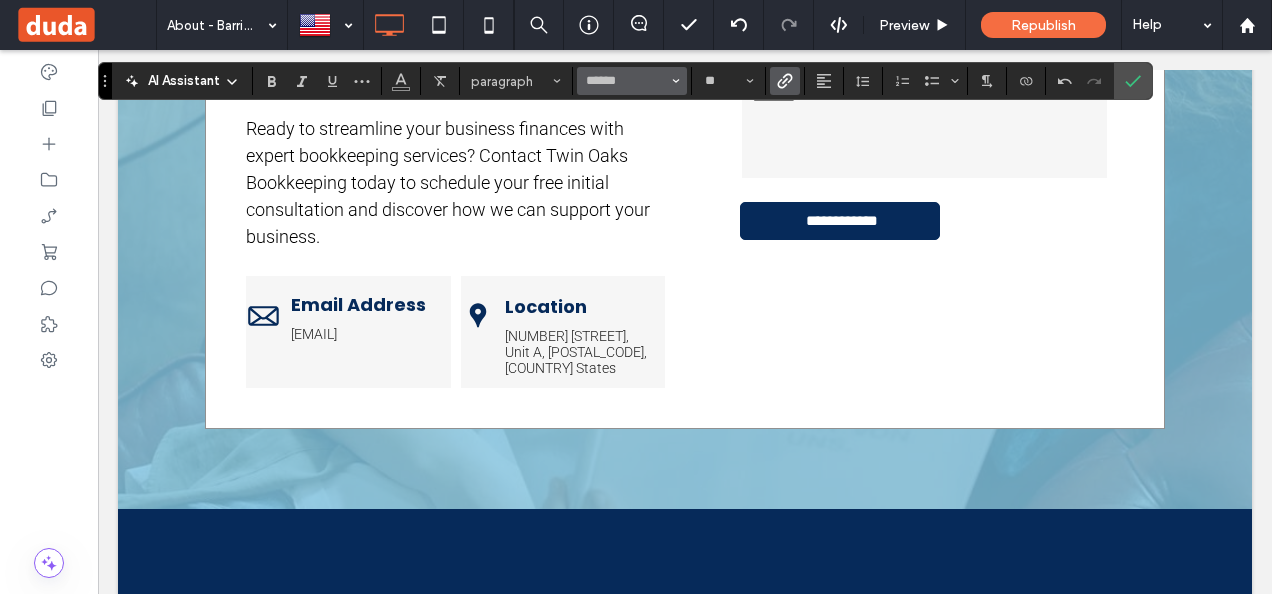 click on "******" at bounding box center [632, 81] 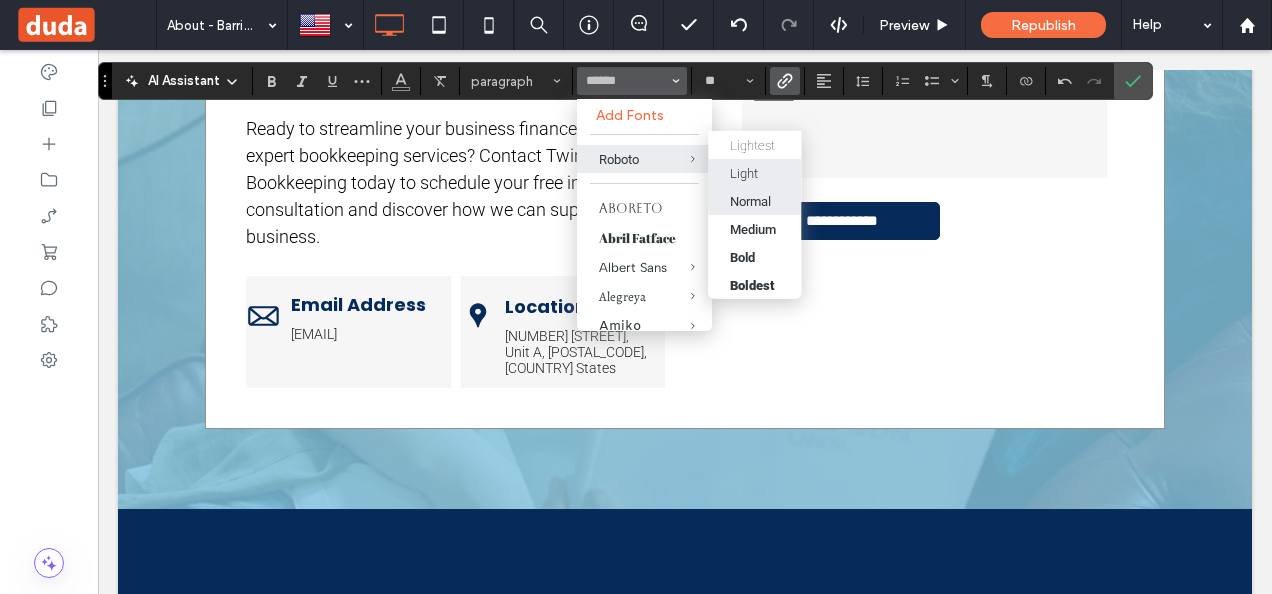 click on "Light" at bounding box center [754, 173] 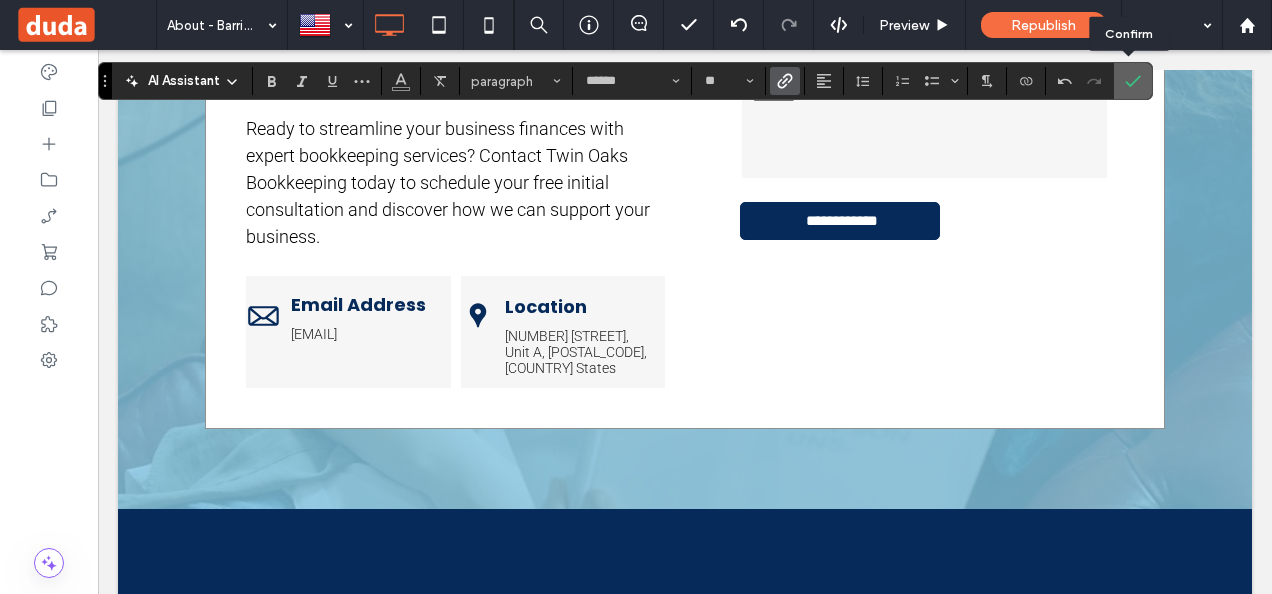 click 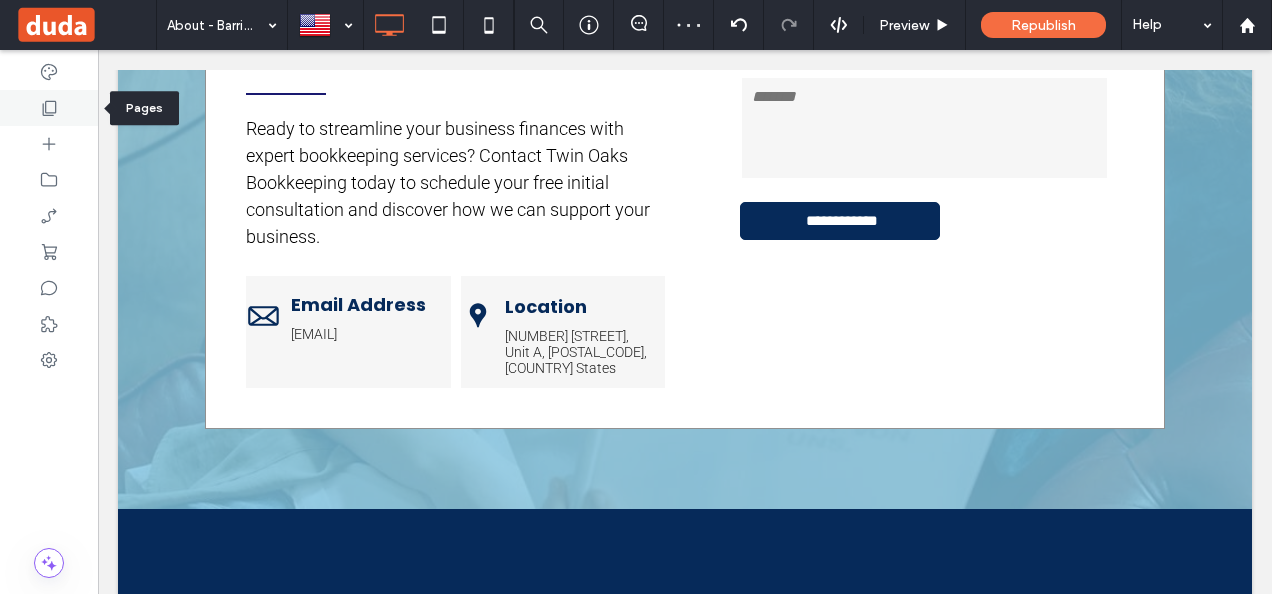 click at bounding box center (49, 108) 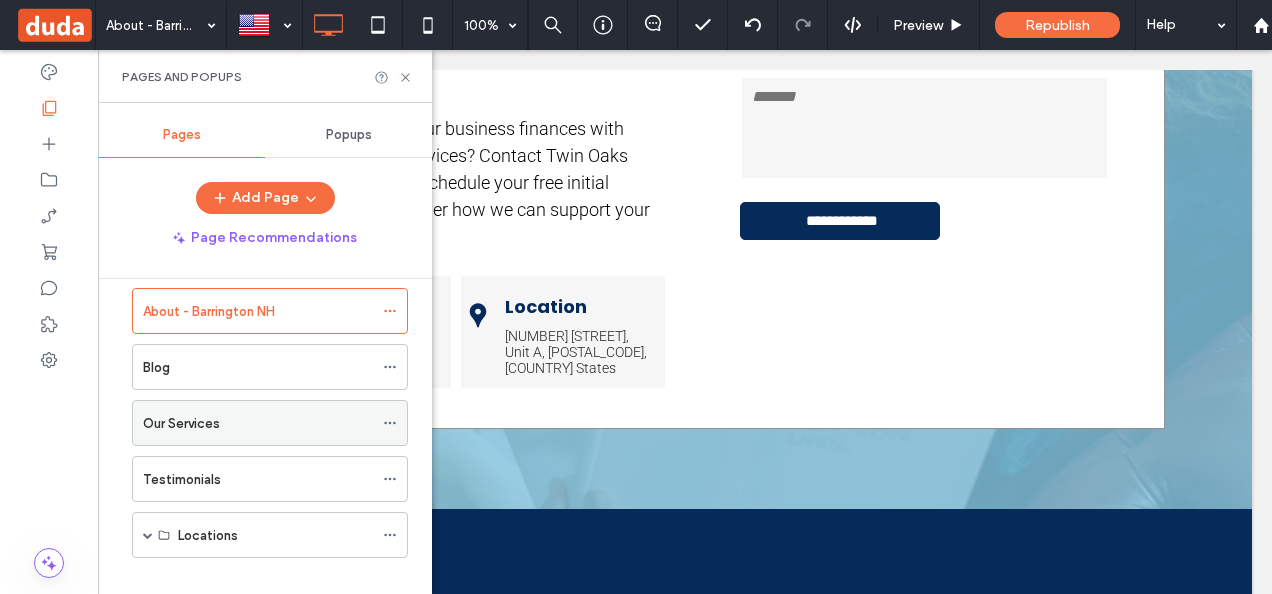 scroll, scrollTop: 400, scrollLeft: 0, axis: vertical 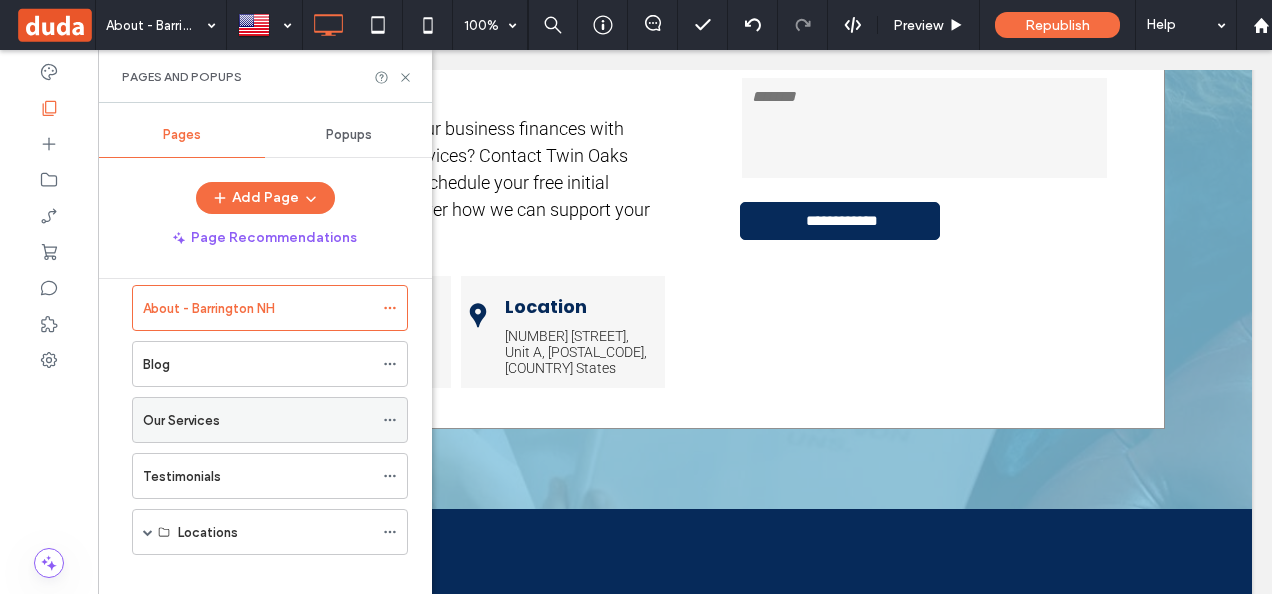 click on "Our Services" at bounding box center [258, 420] 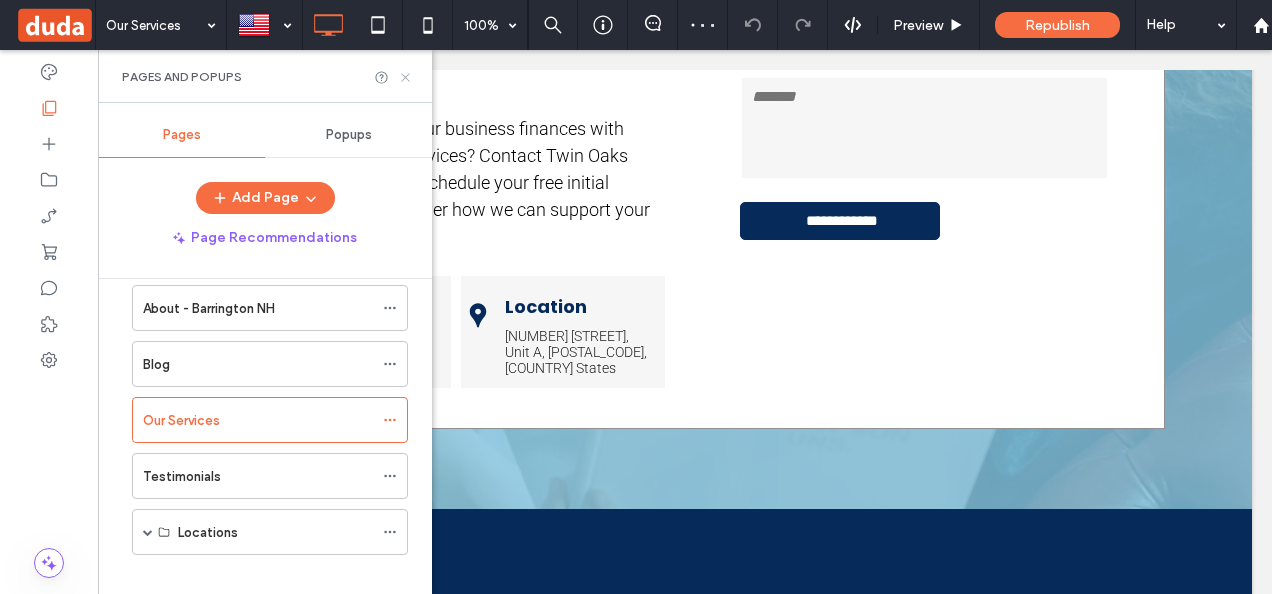 click 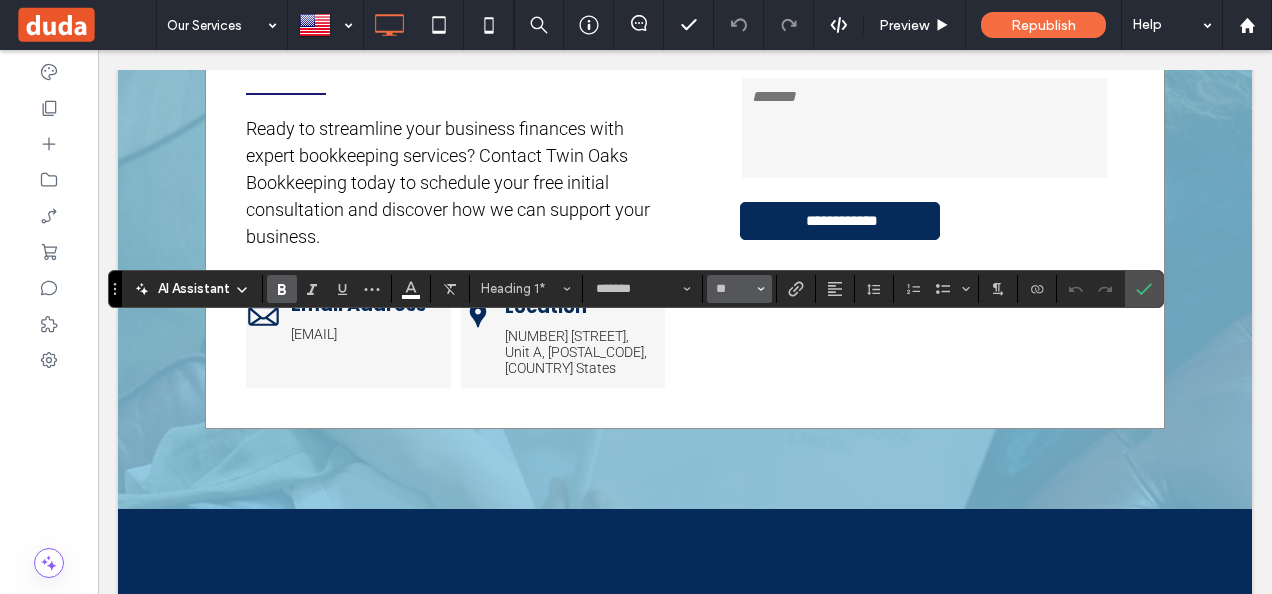 click on "**" at bounding box center (739, 289) 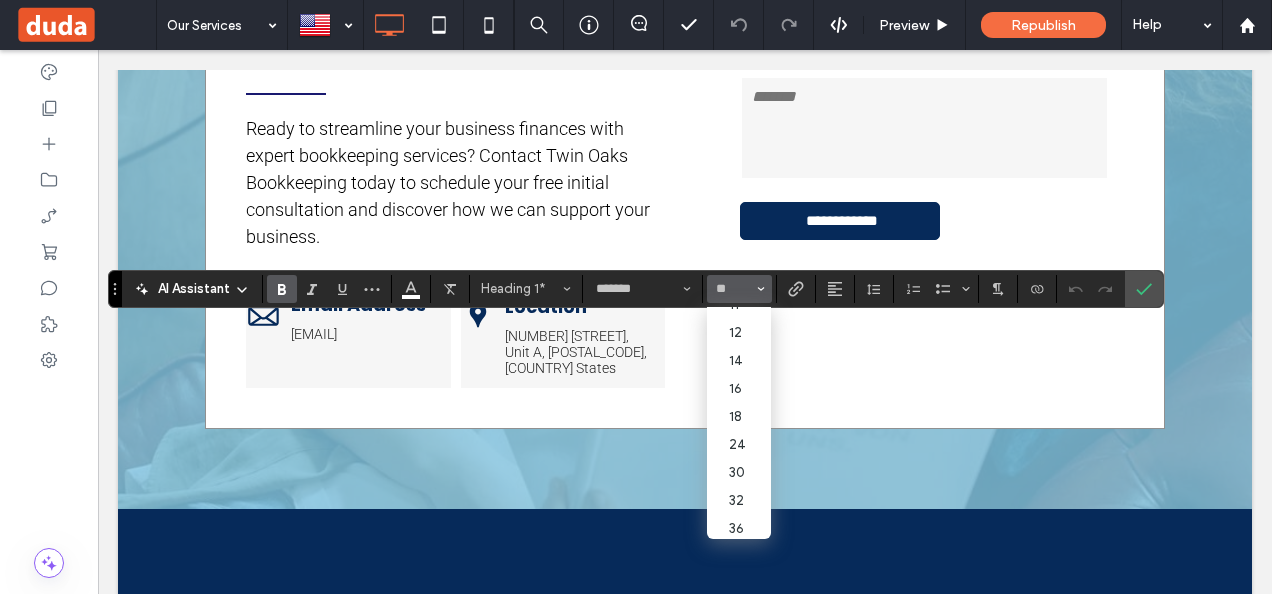 scroll, scrollTop: 200, scrollLeft: 0, axis: vertical 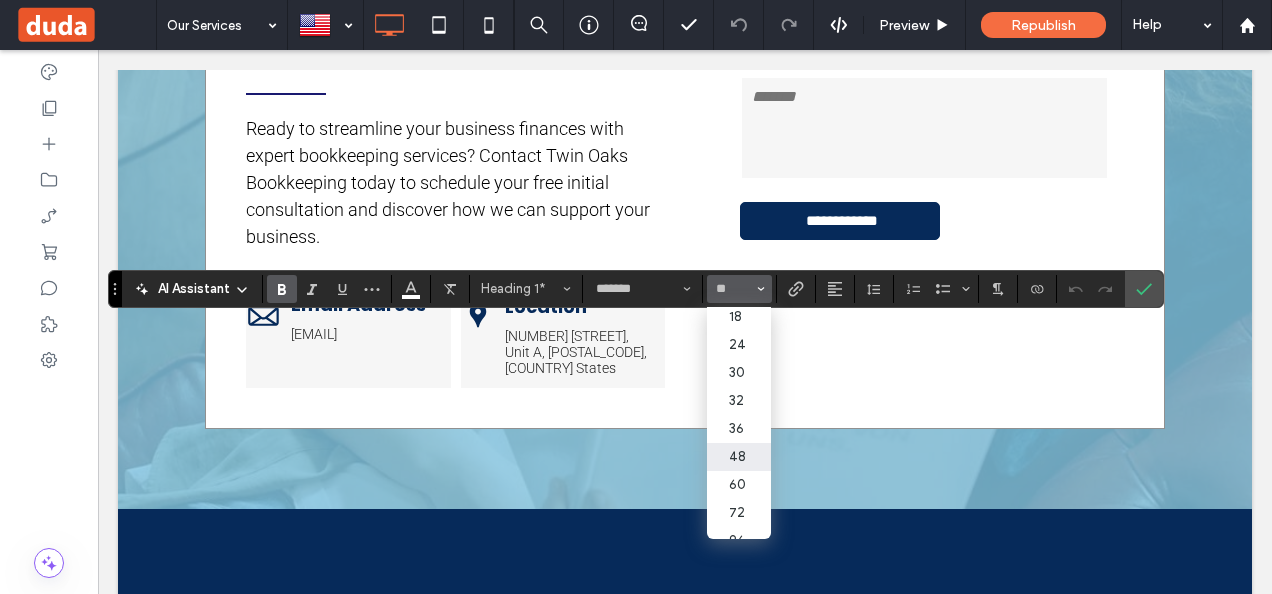 click on "48" at bounding box center [739, 457] 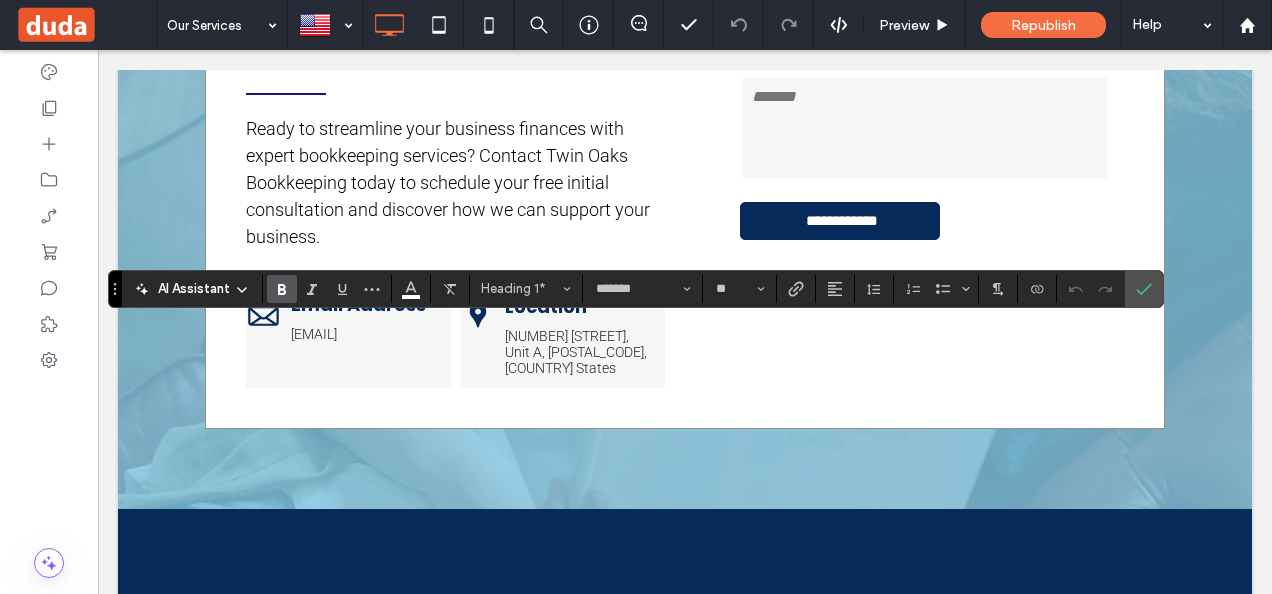type on "**" 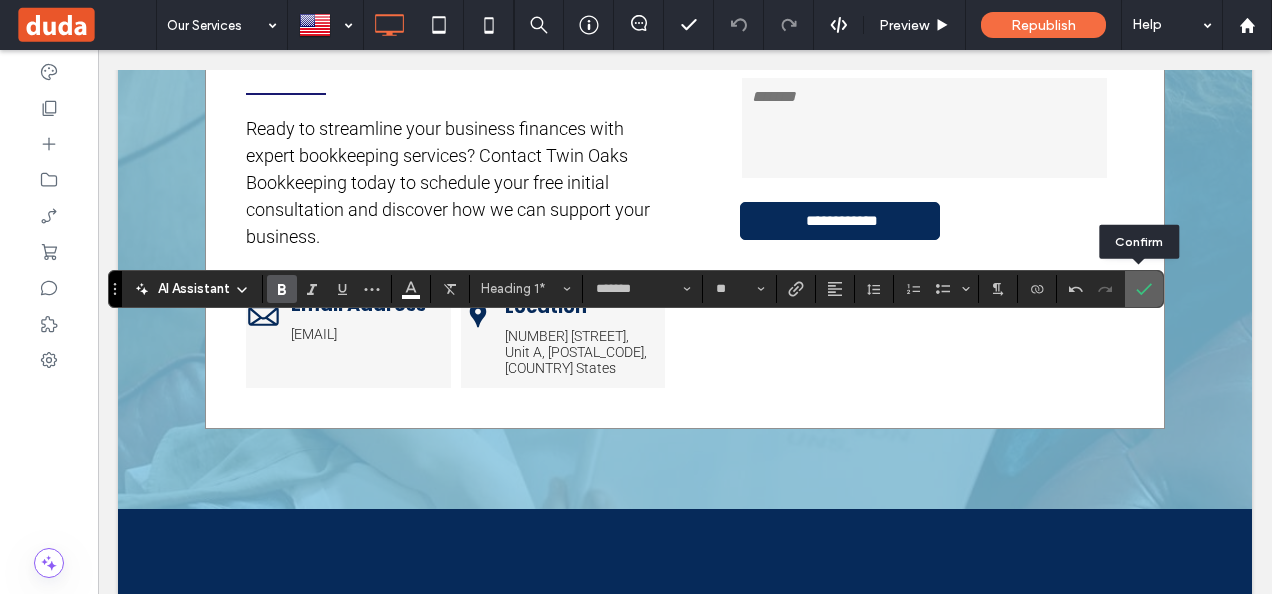 click 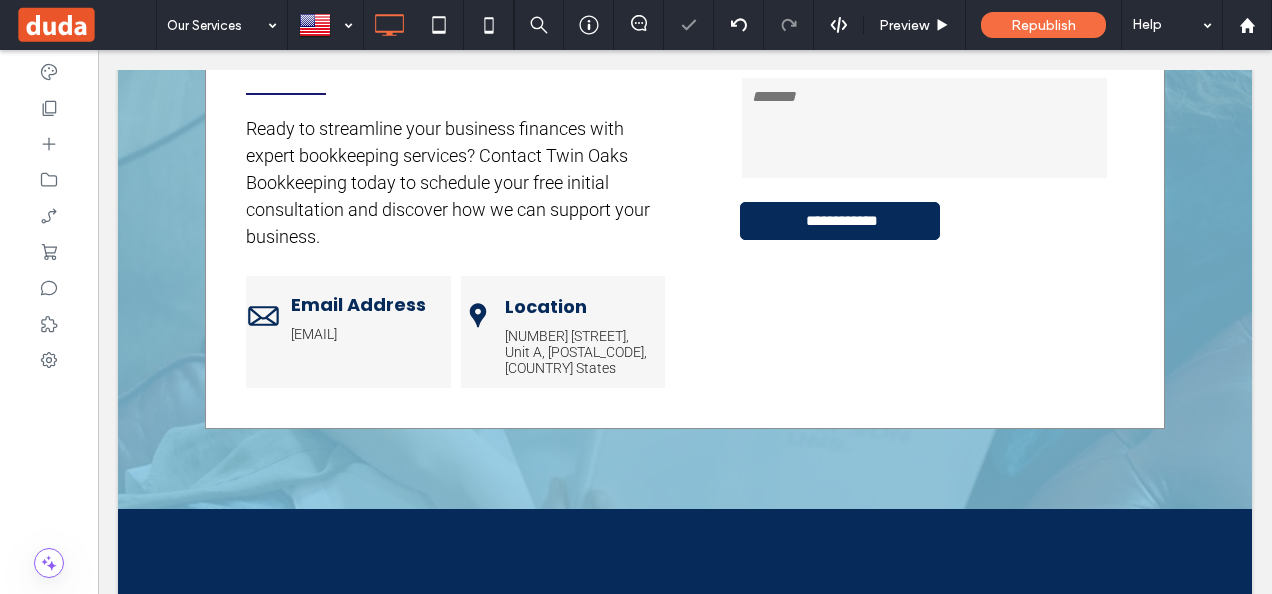 type on "******" 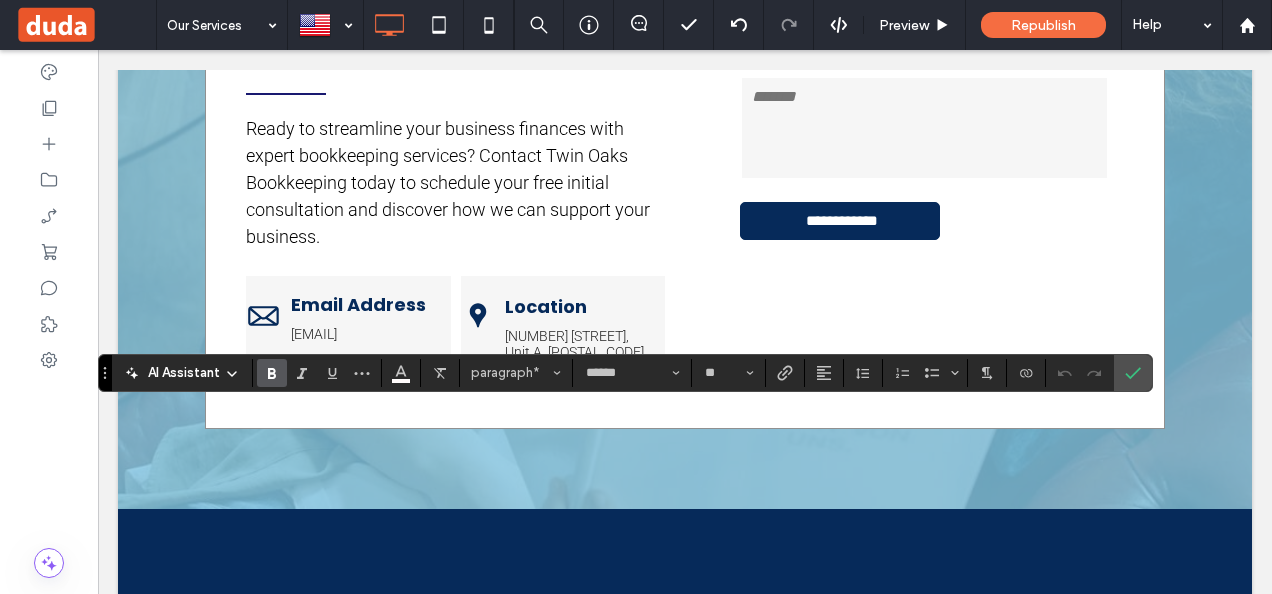 type on "**" 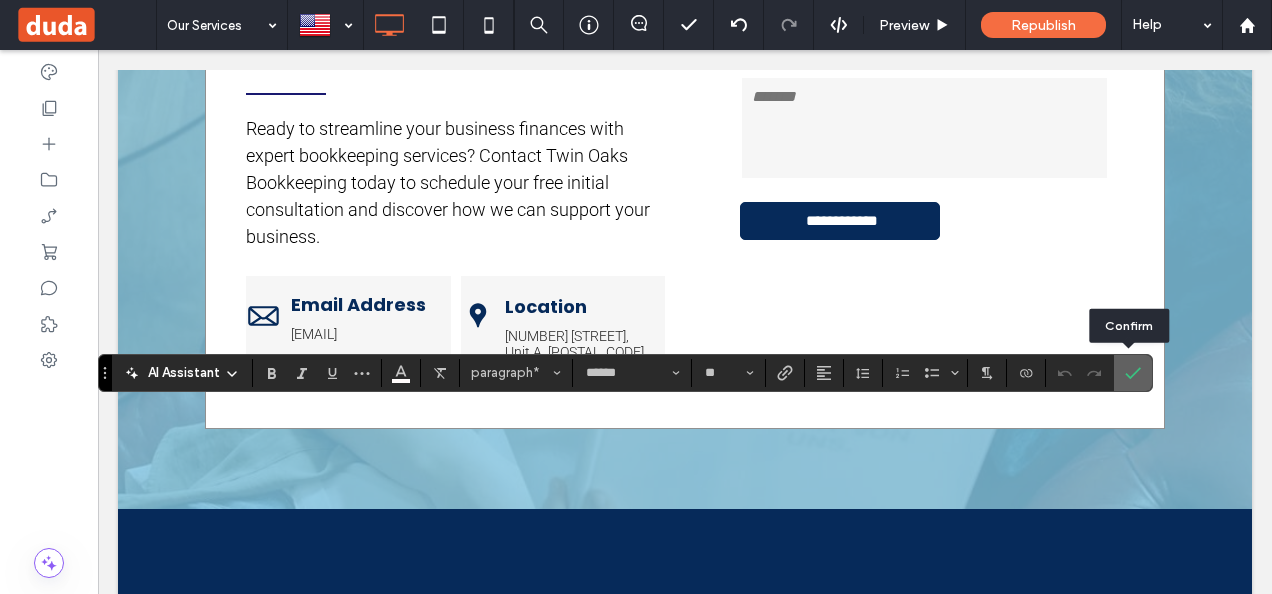 click 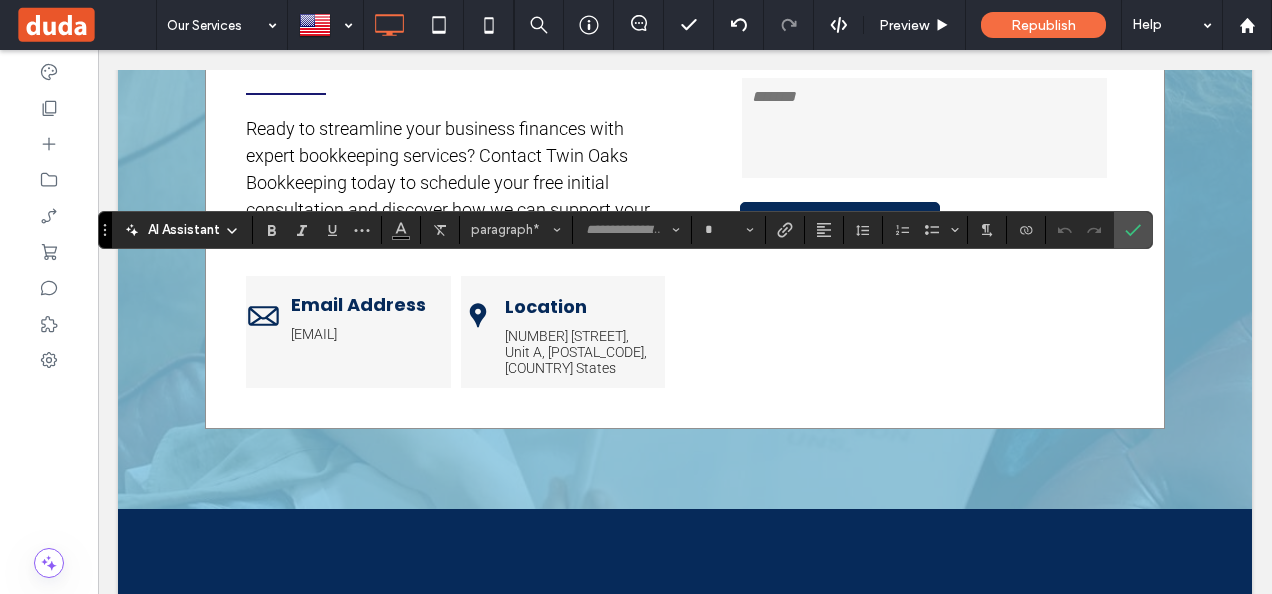 type on "*******" 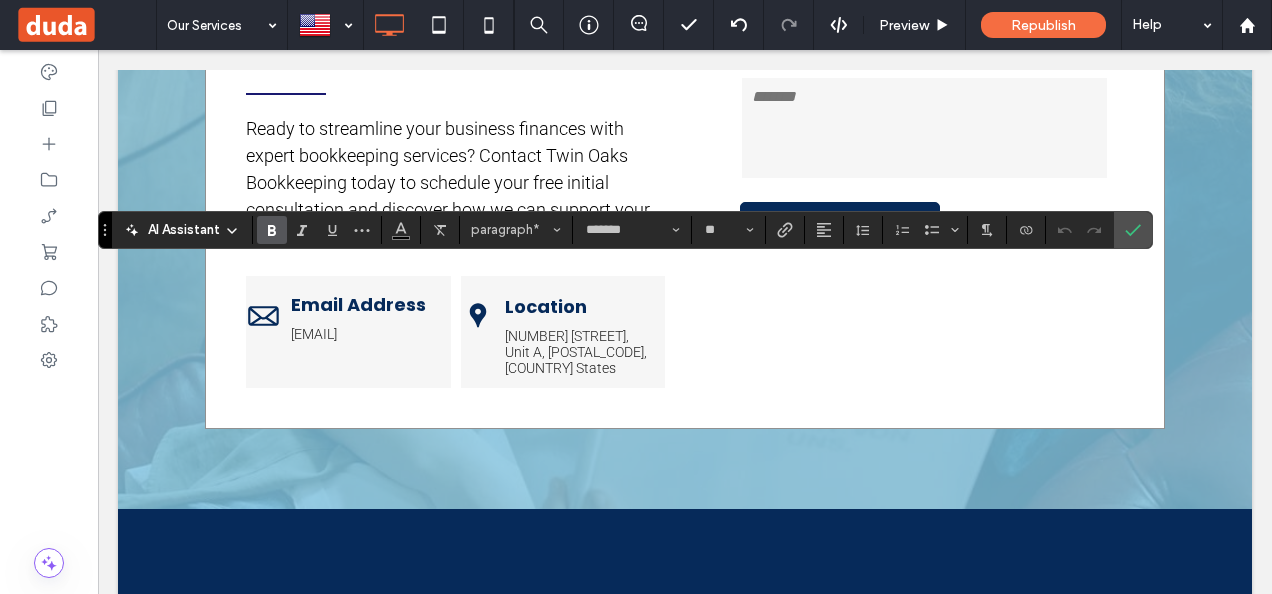 type on "******" 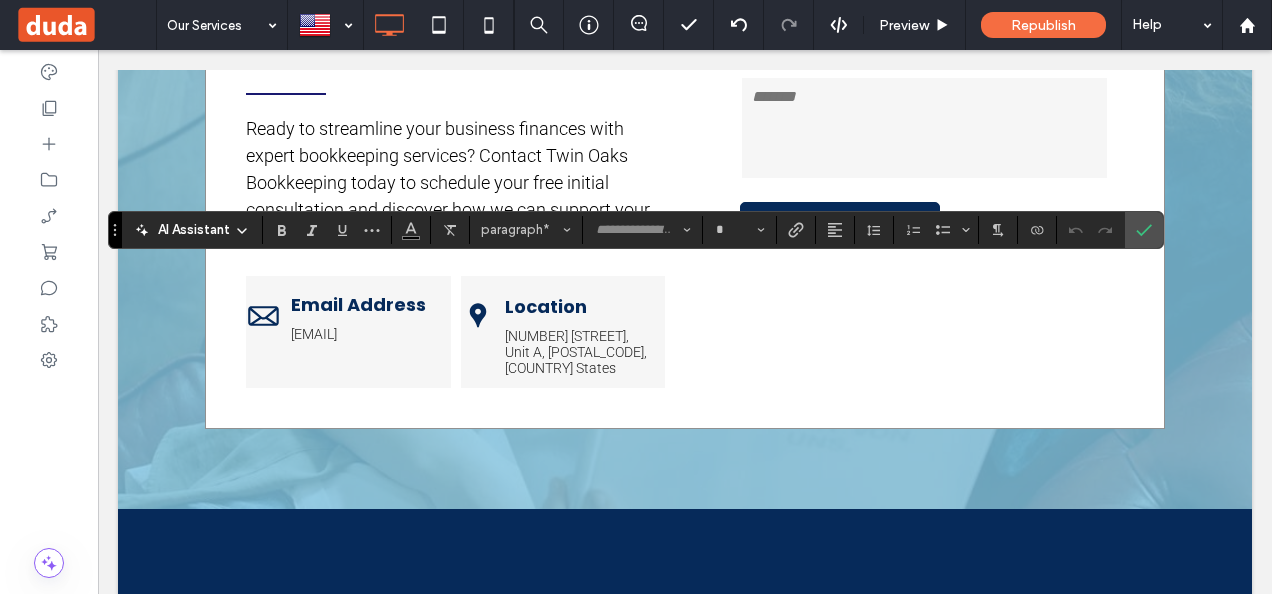 type on "*******" 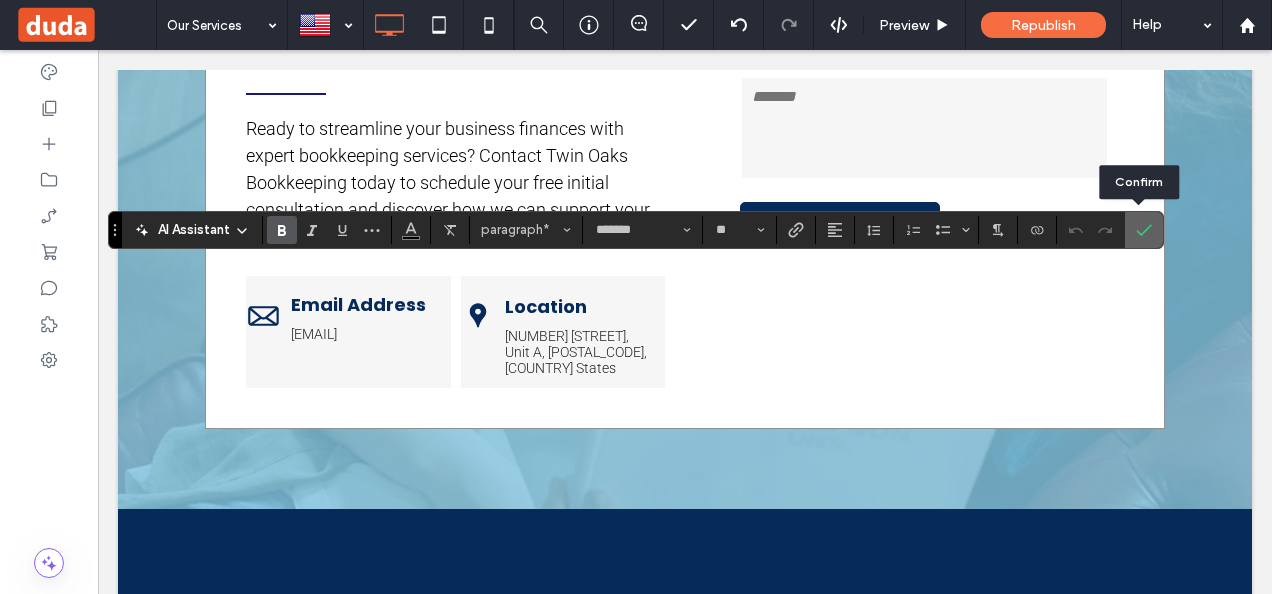 click 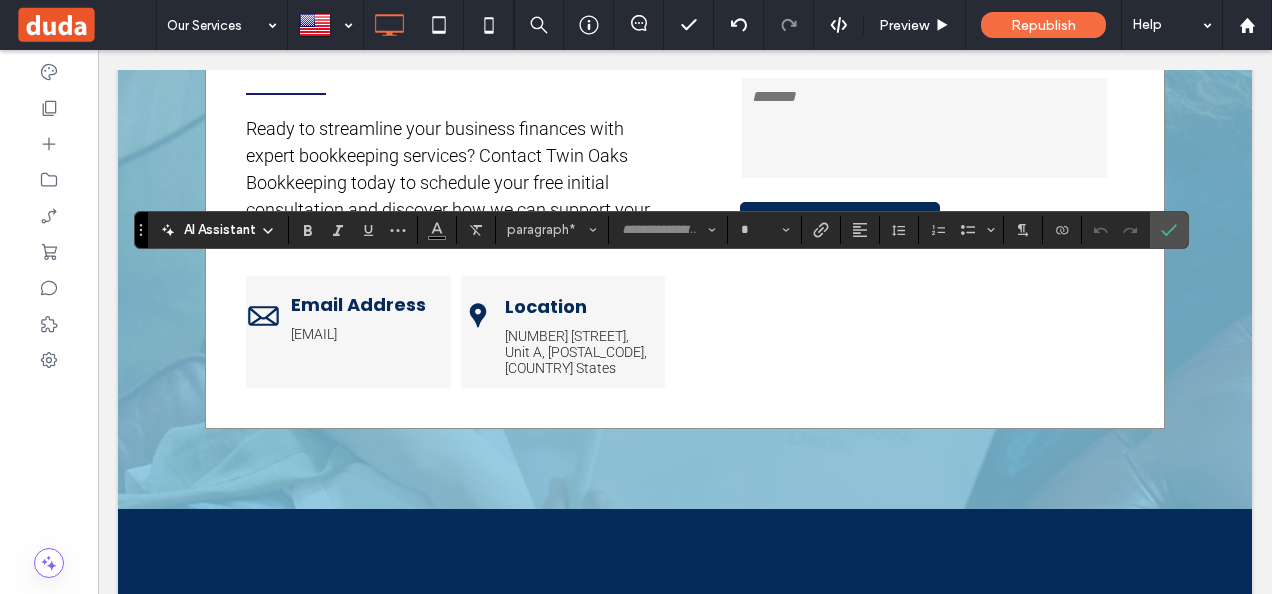 type on "*******" 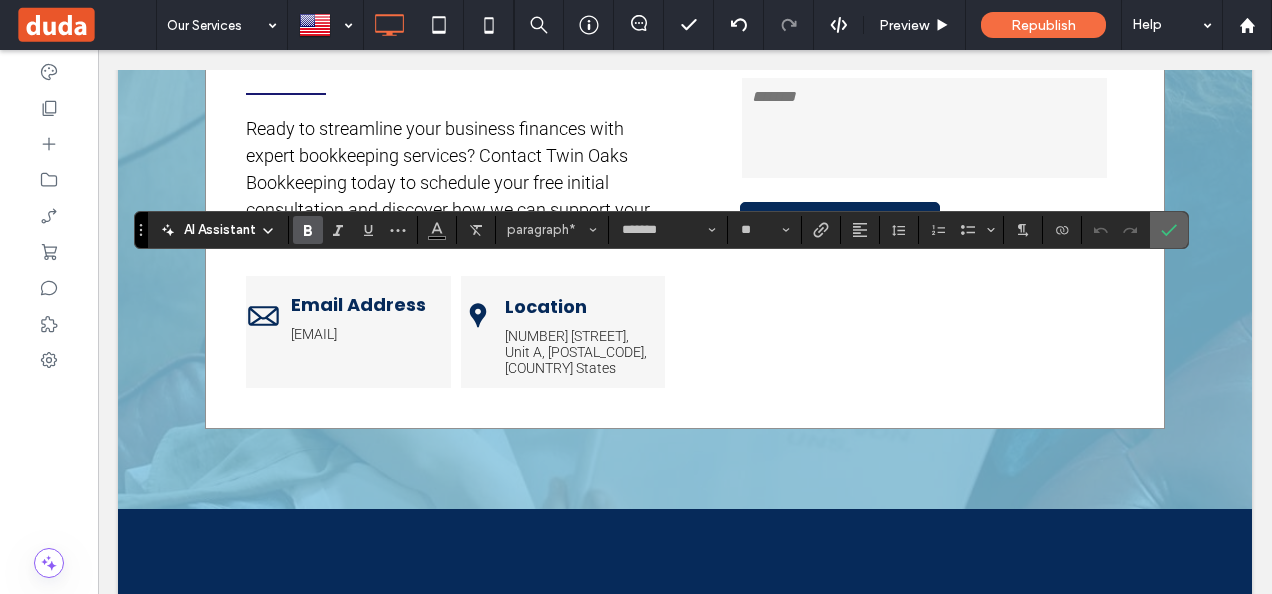 click at bounding box center [1169, 230] 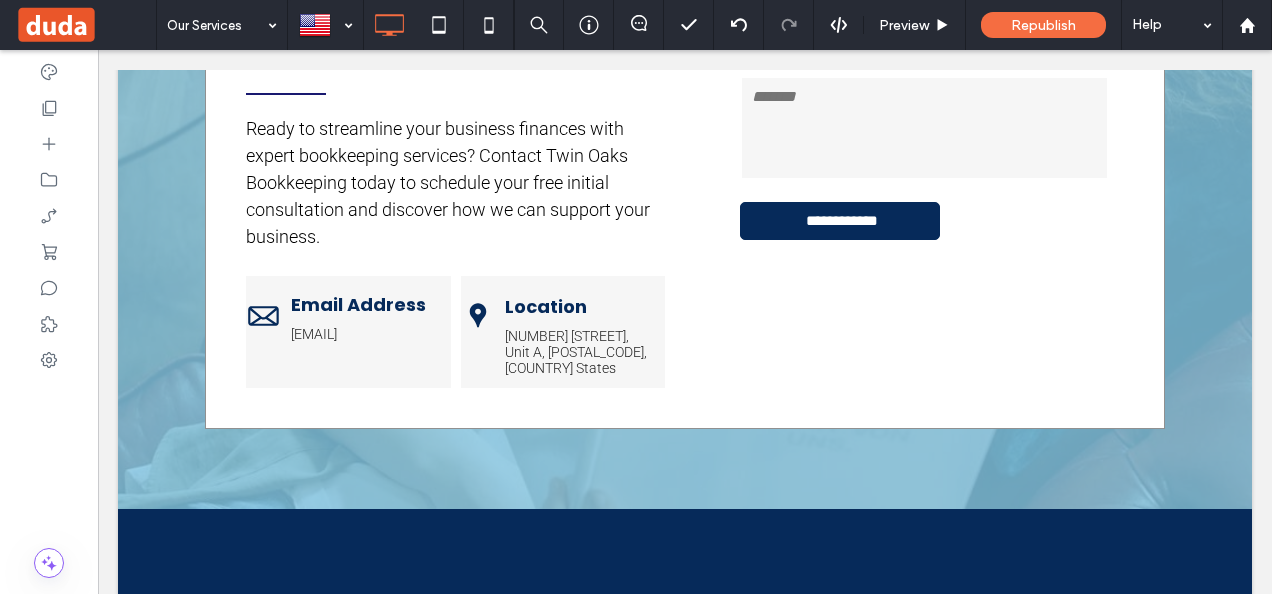 type on "*******" 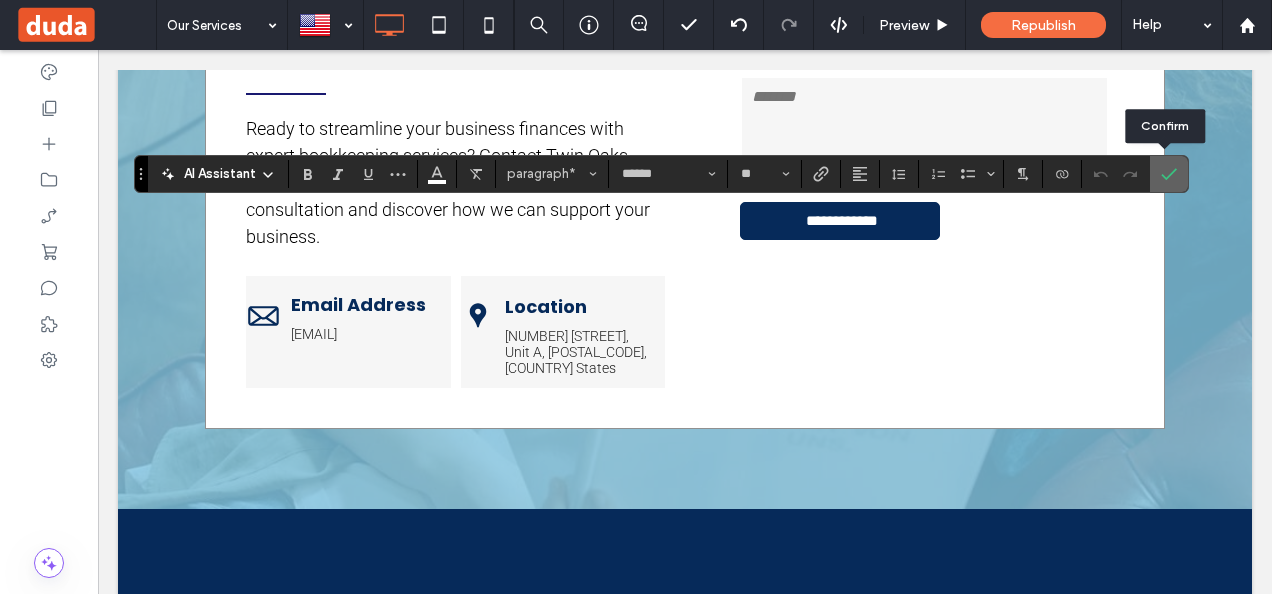 click at bounding box center (1169, 174) 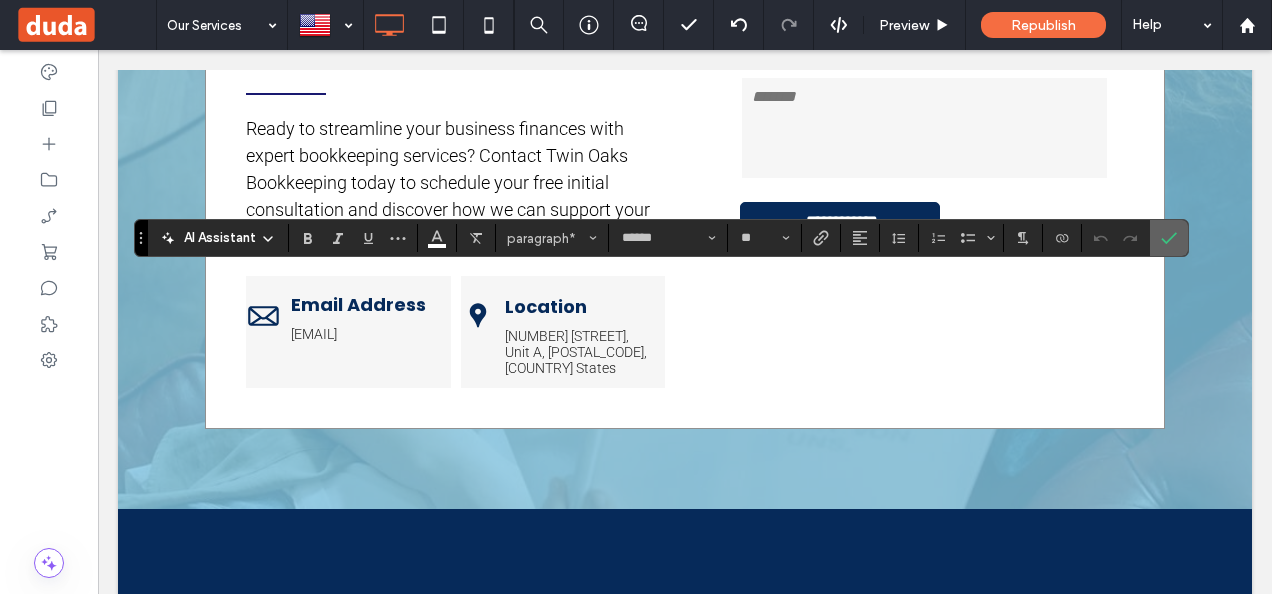 click 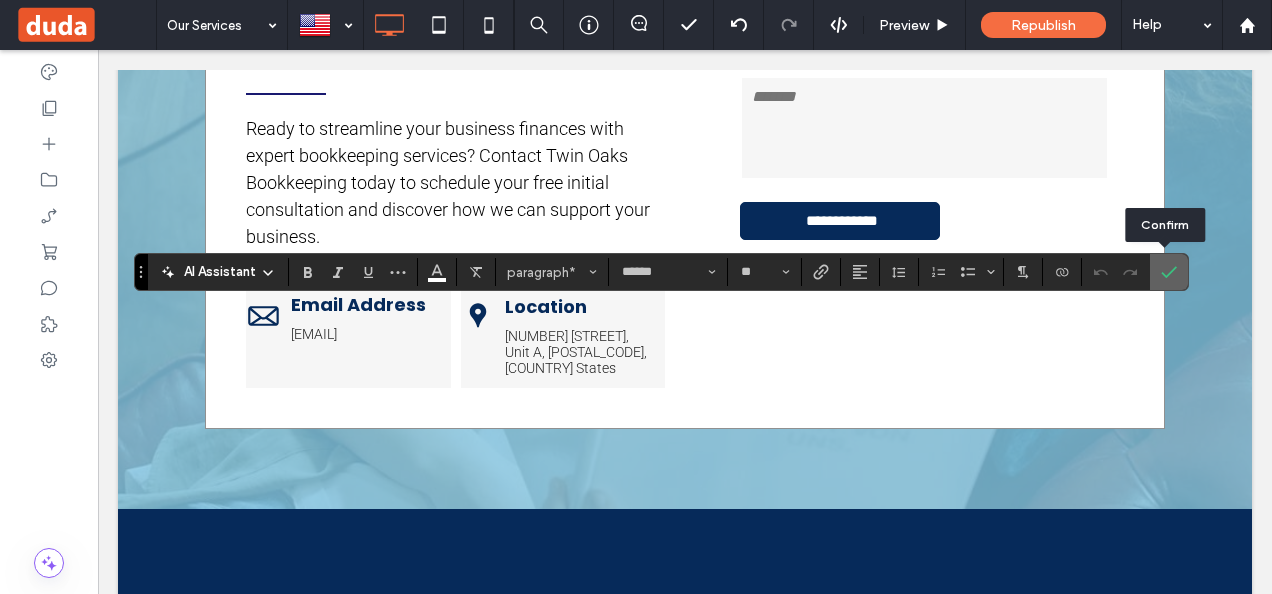 click 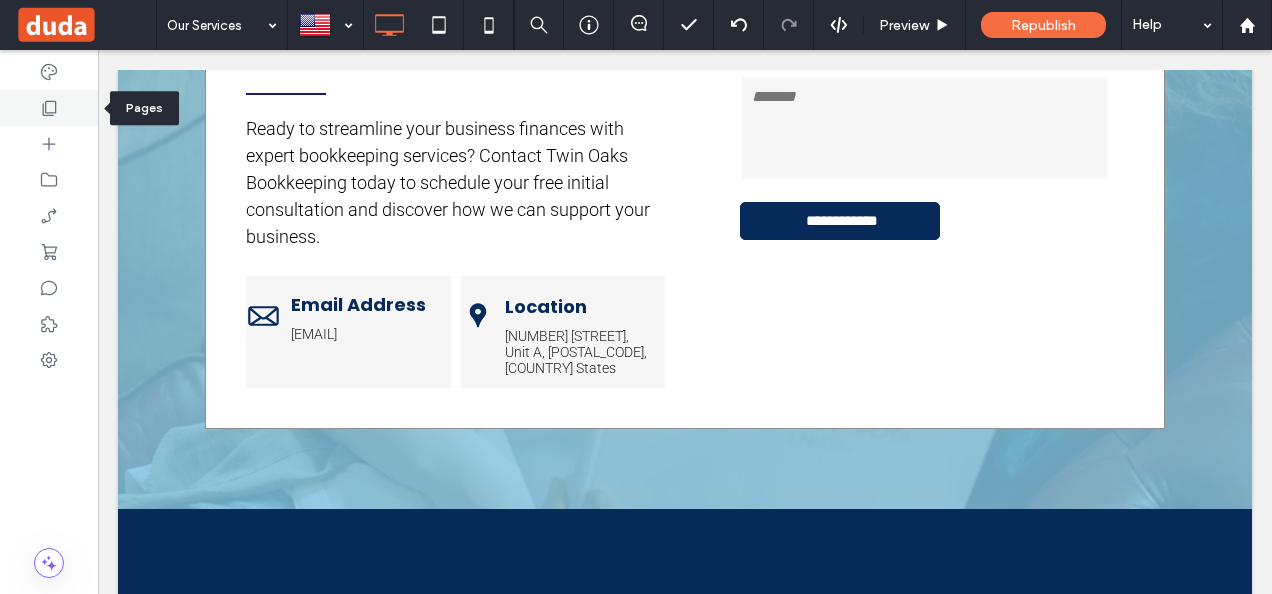 click at bounding box center [49, 108] 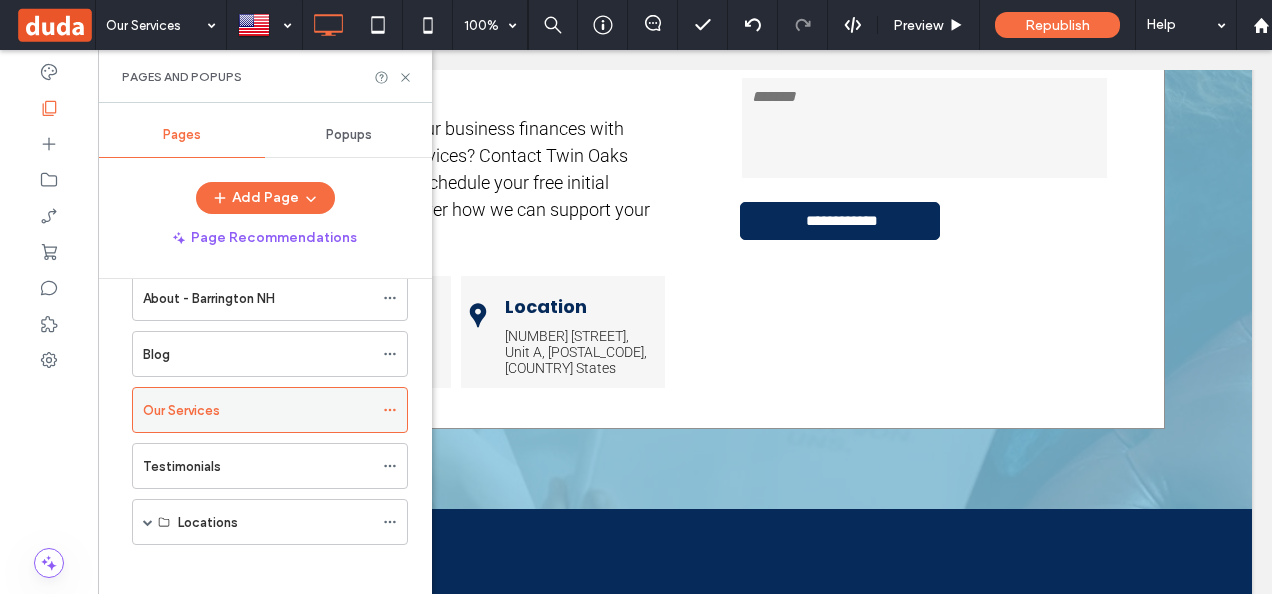 scroll, scrollTop: 412, scrollLeft: 0, axis: vertical 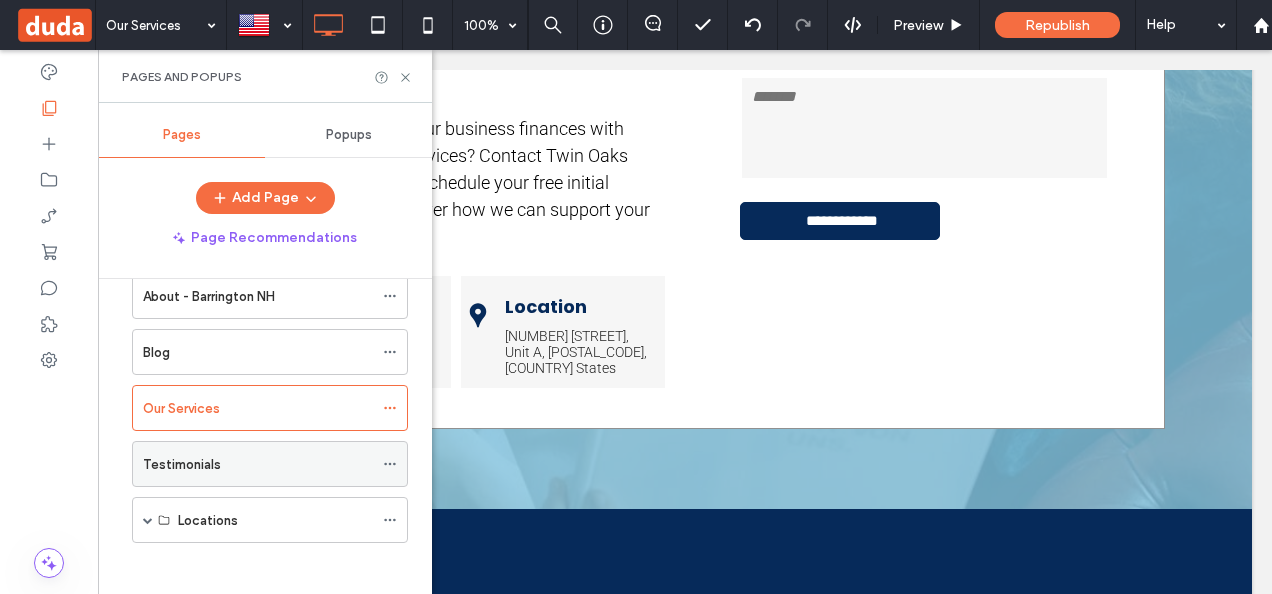 click on "Testimonials" at bounding box center (258, 464) 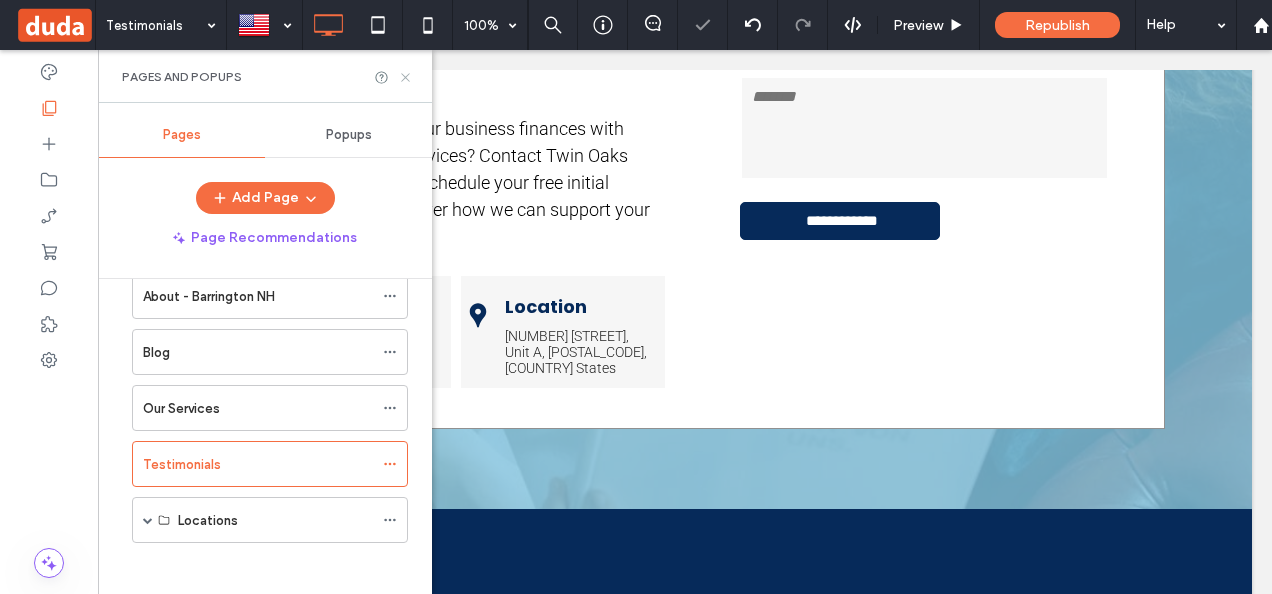 click 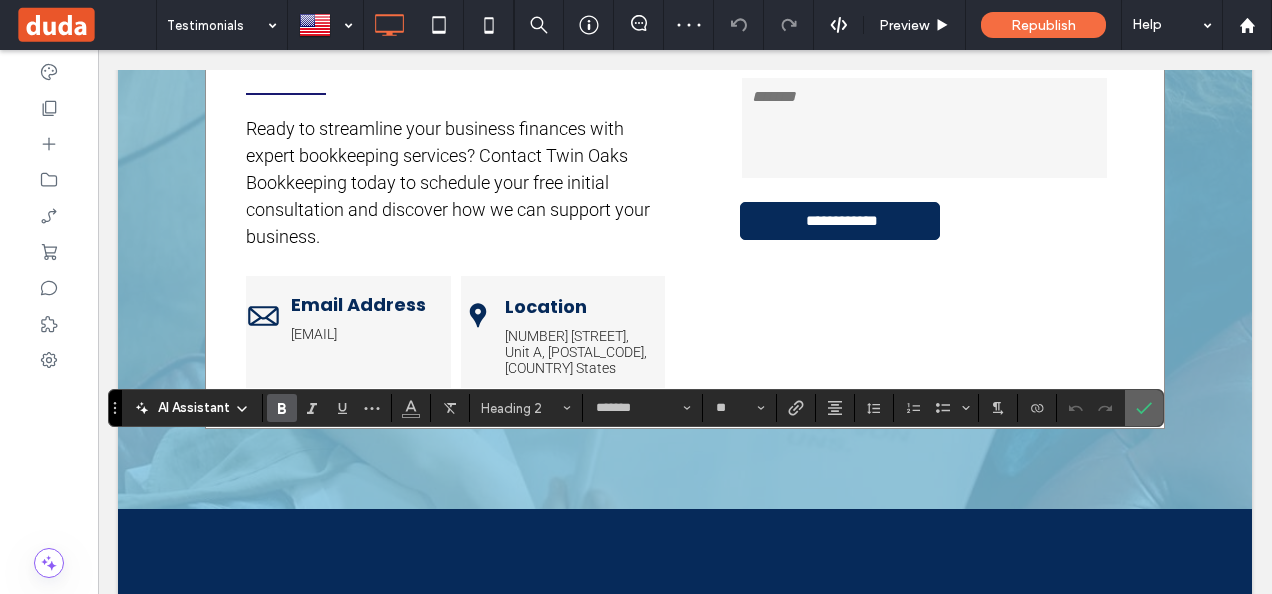 click 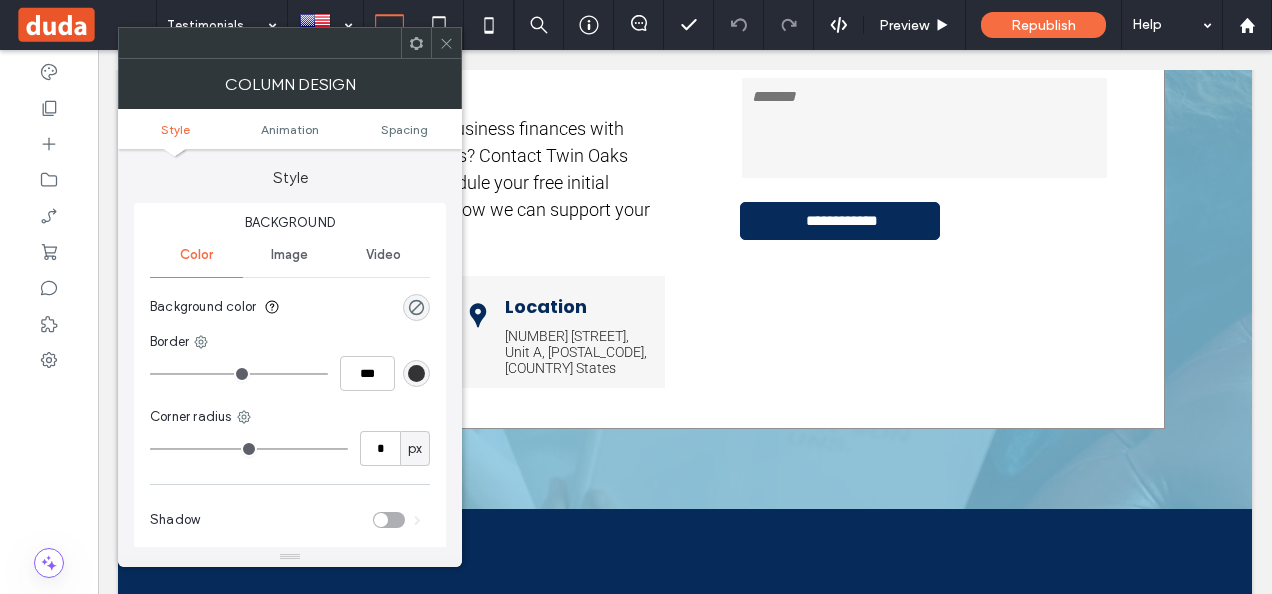 click 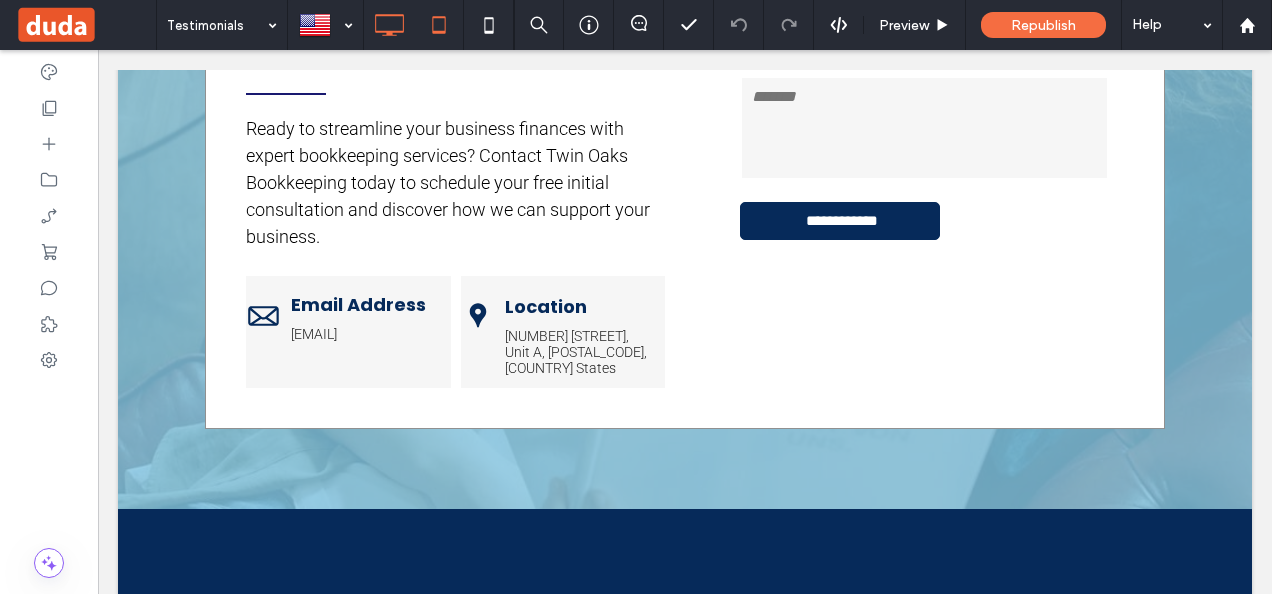 type on "******" 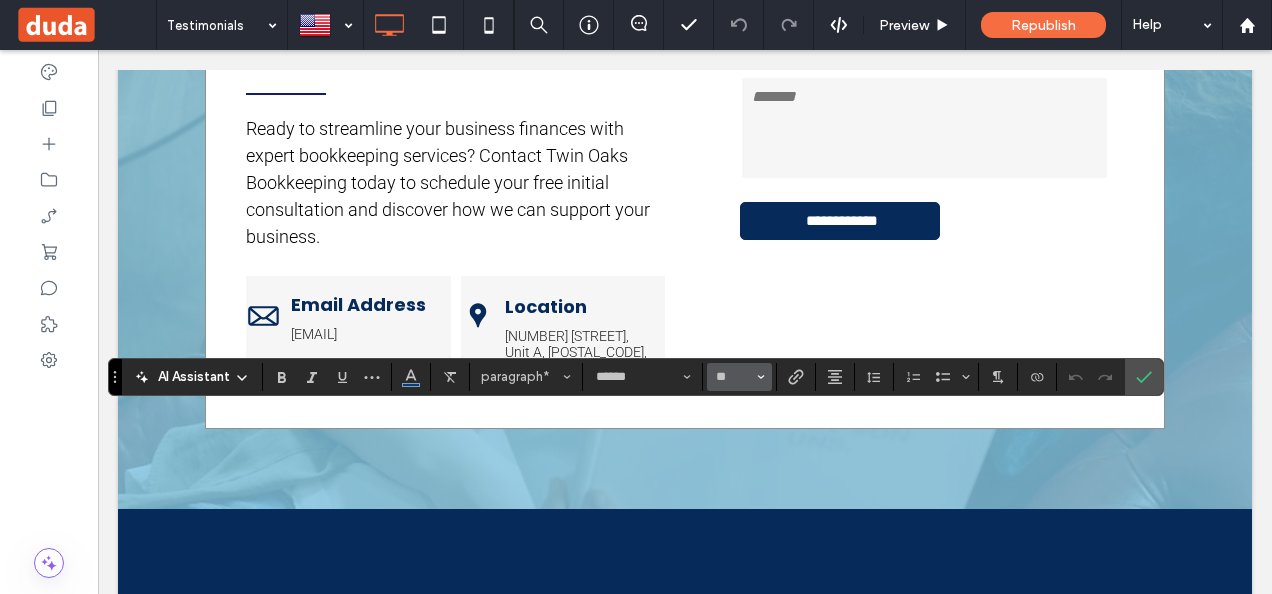click on "**" at bounding box center [739, 377] 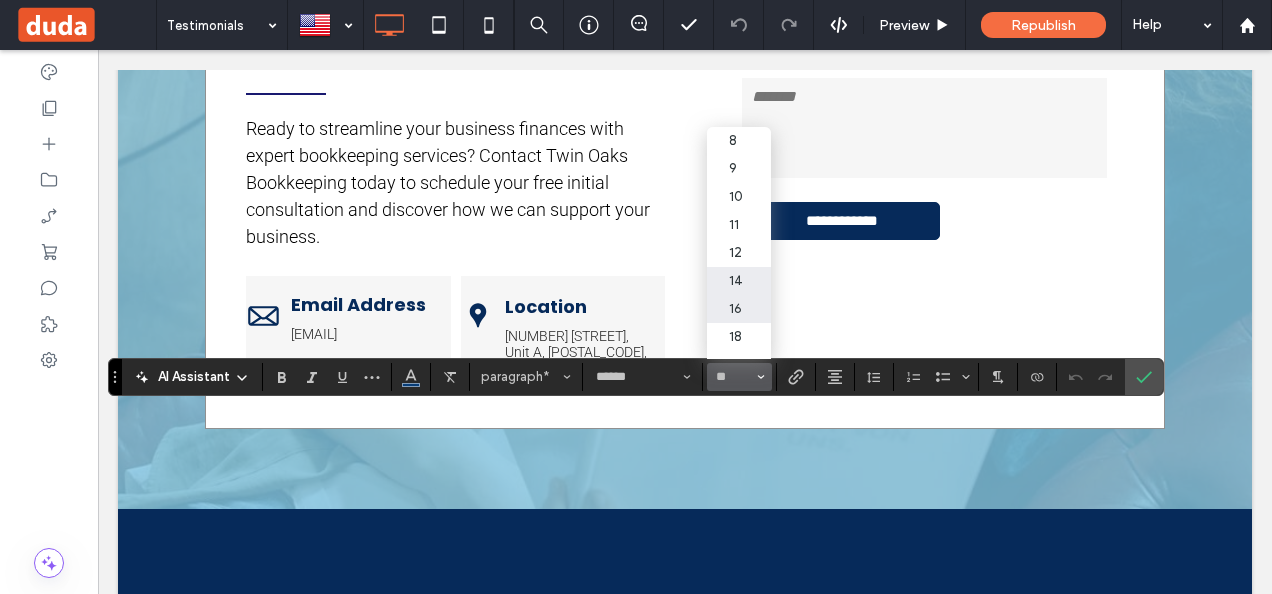 scroll, scrollTop: 100, scrollLeft: 0, axis: vertical 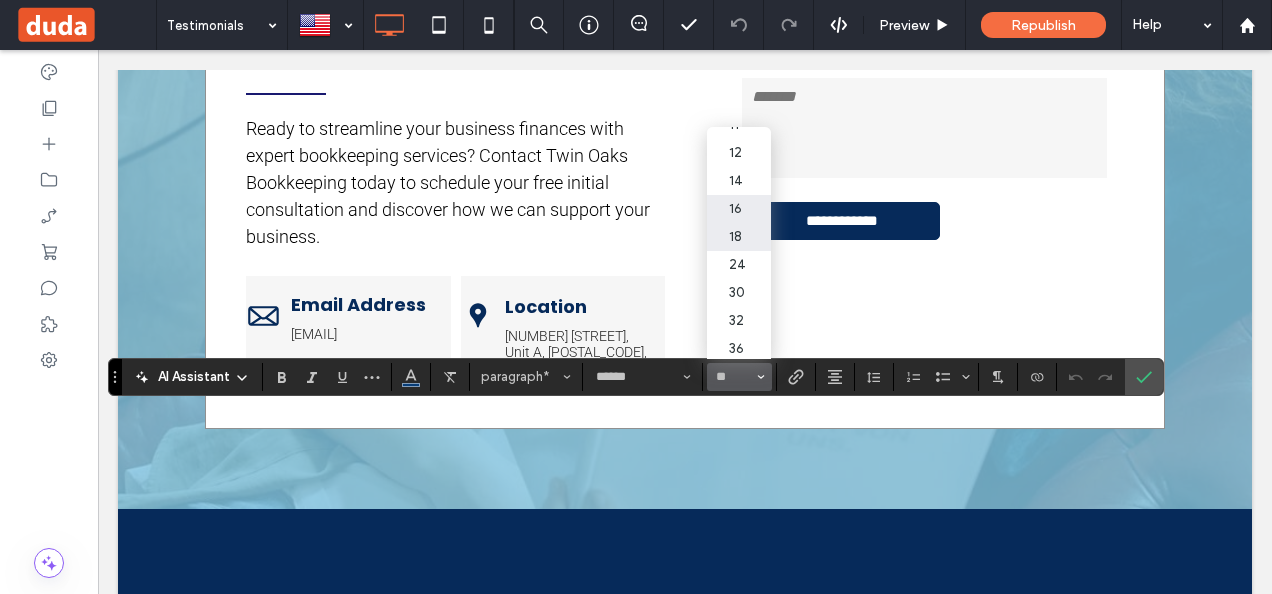 click on "18" at bounding box center (739, 237) 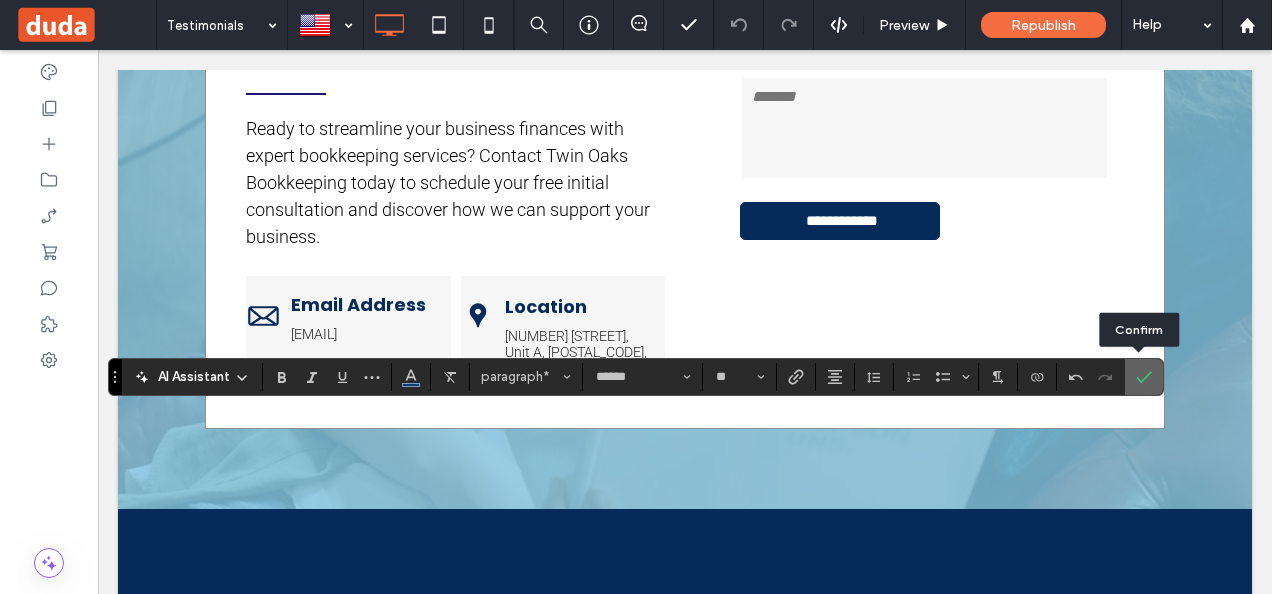 click 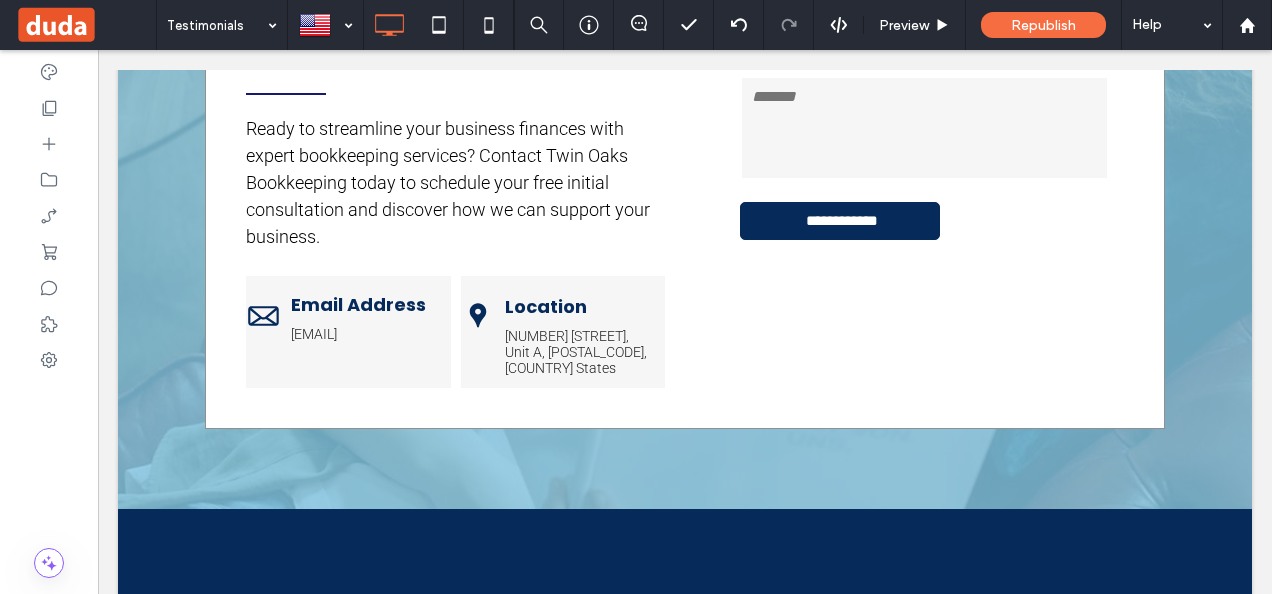 type on "******" 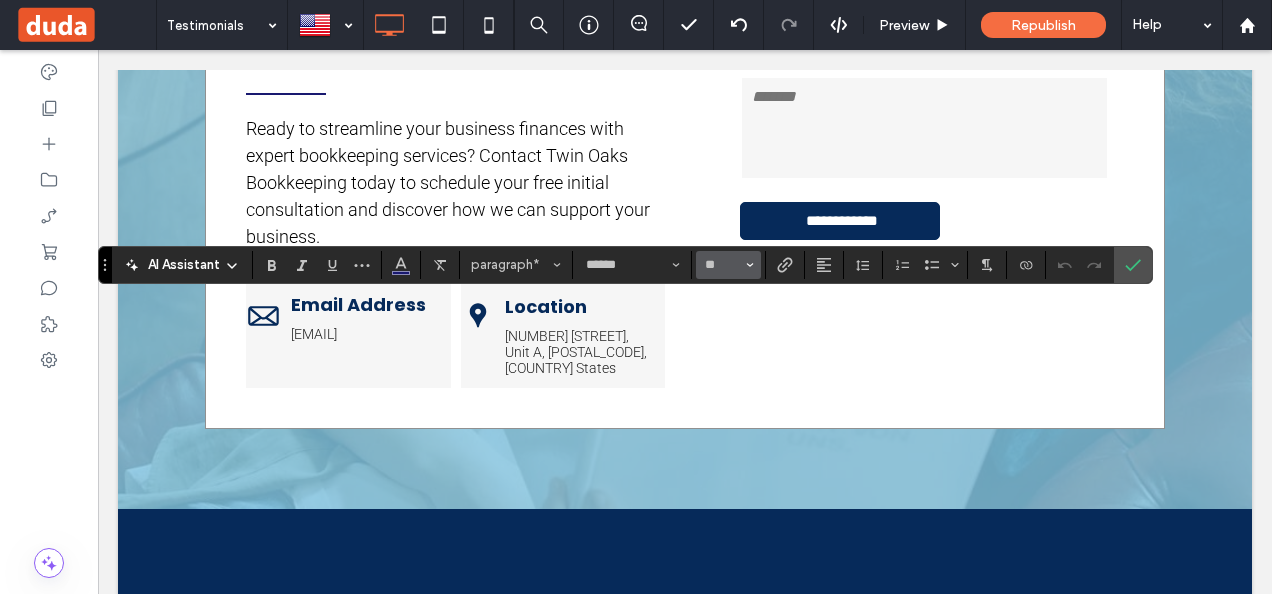 click on "**" at bounding box center [728, 265] 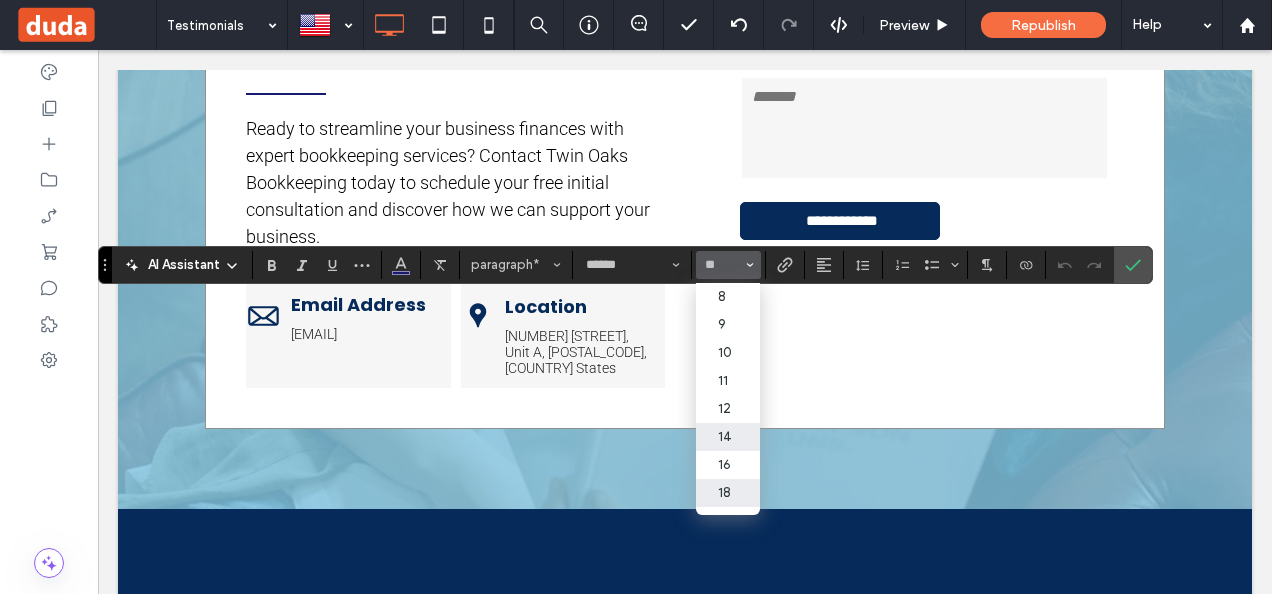 click on "14" at bounding box center [728, 437] 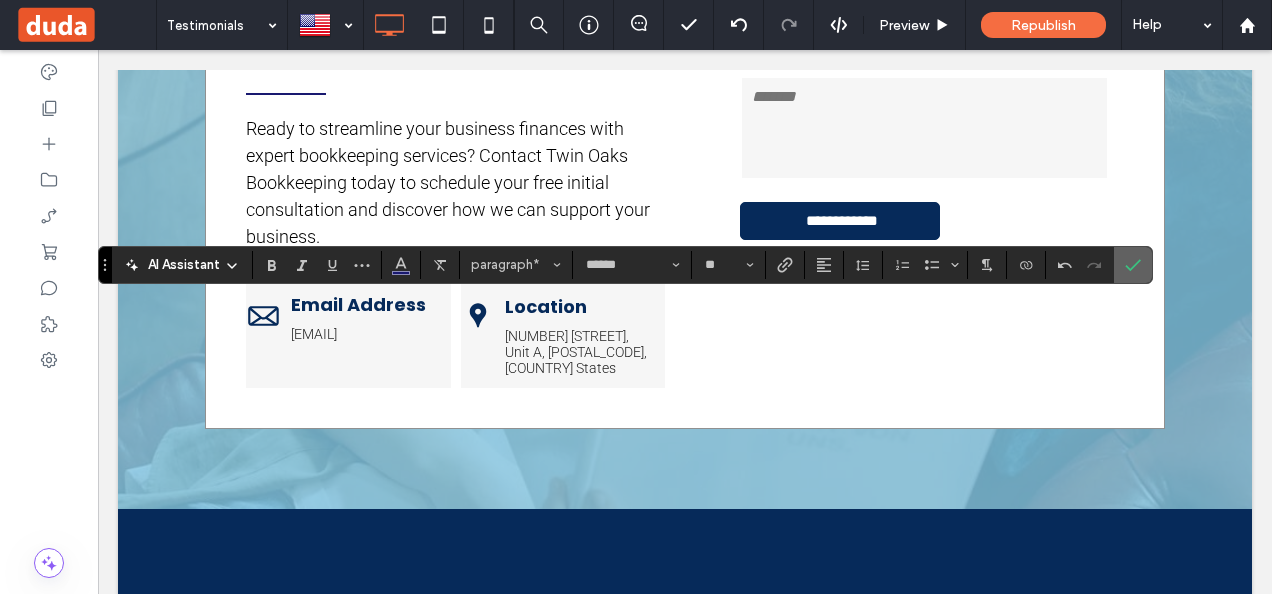 click at bounding box center (1133, 265) 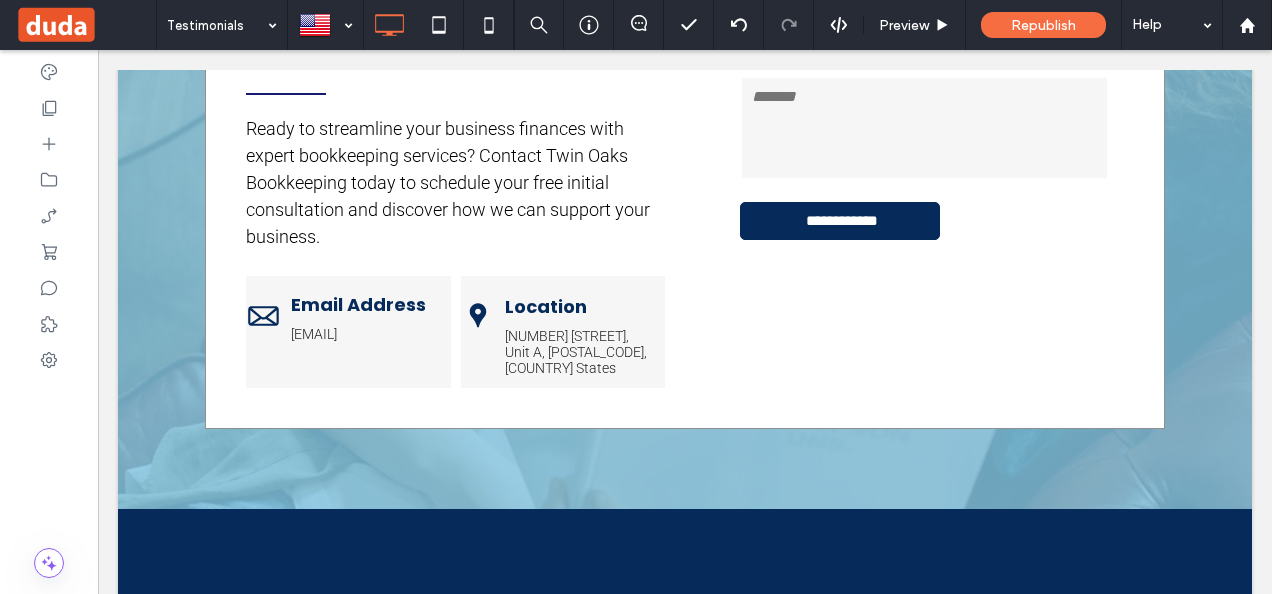 type on "******" 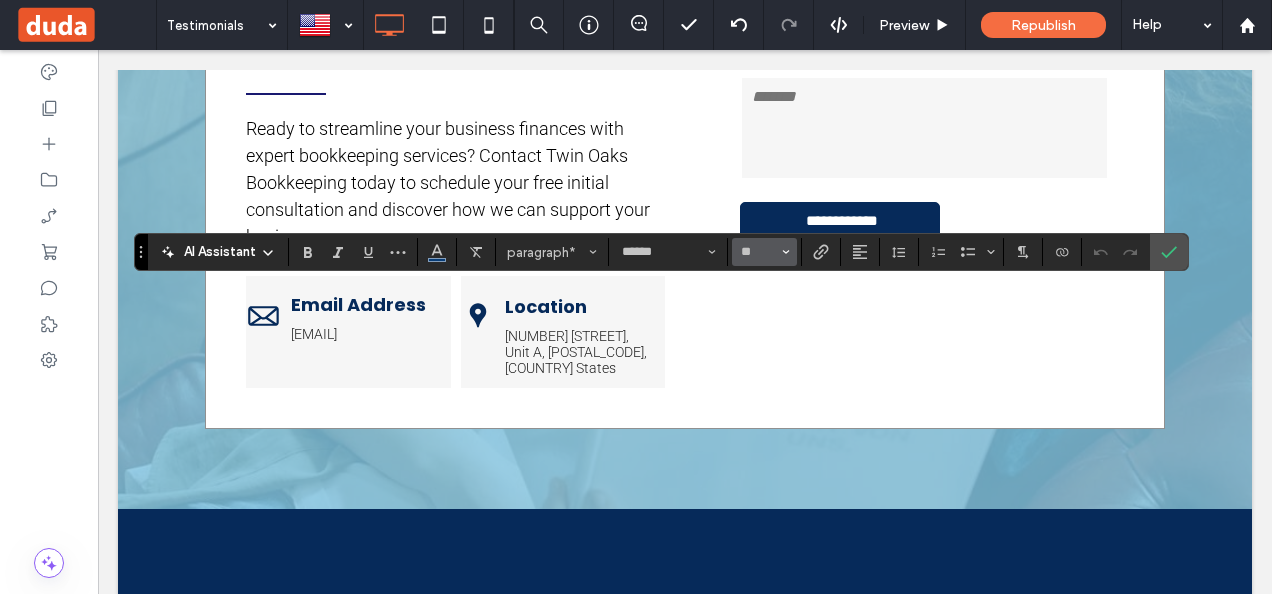click 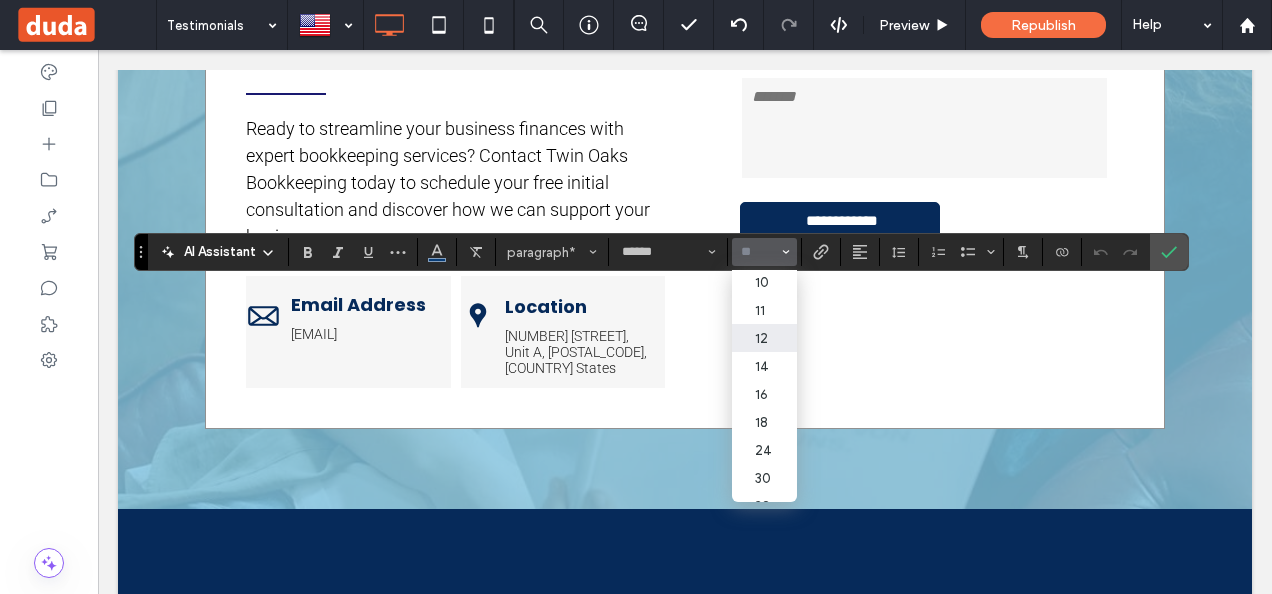 scroll, scrollTop: 100, scrollLeft: 0, axis: vertical 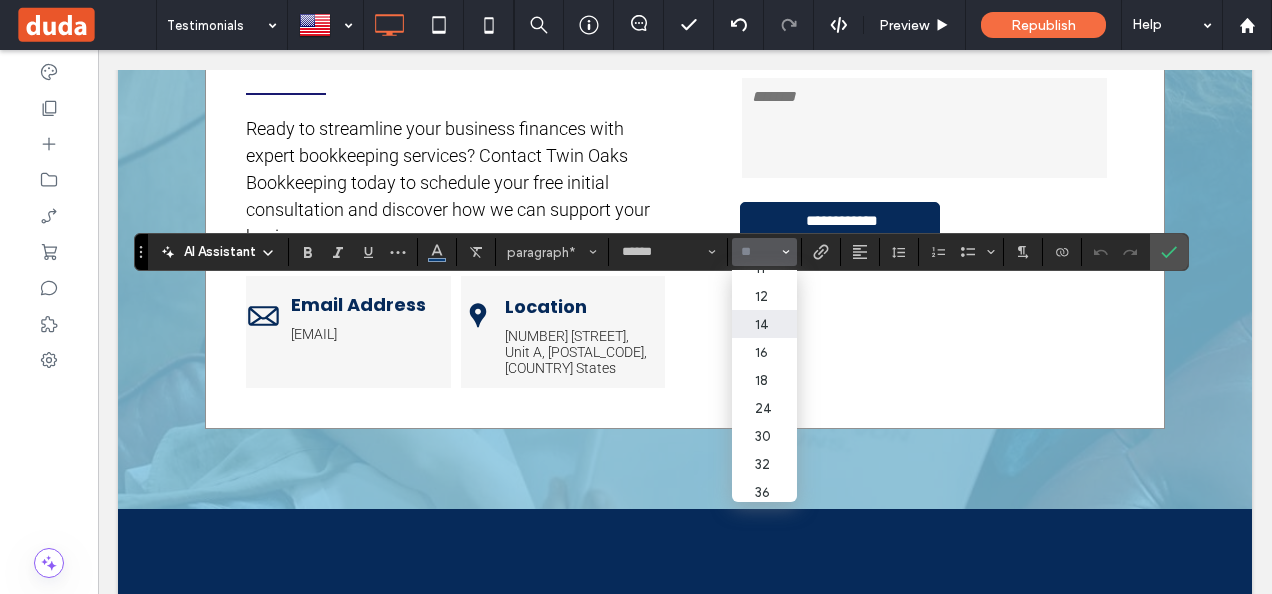 click on "14" at bounding box center (764, 324) 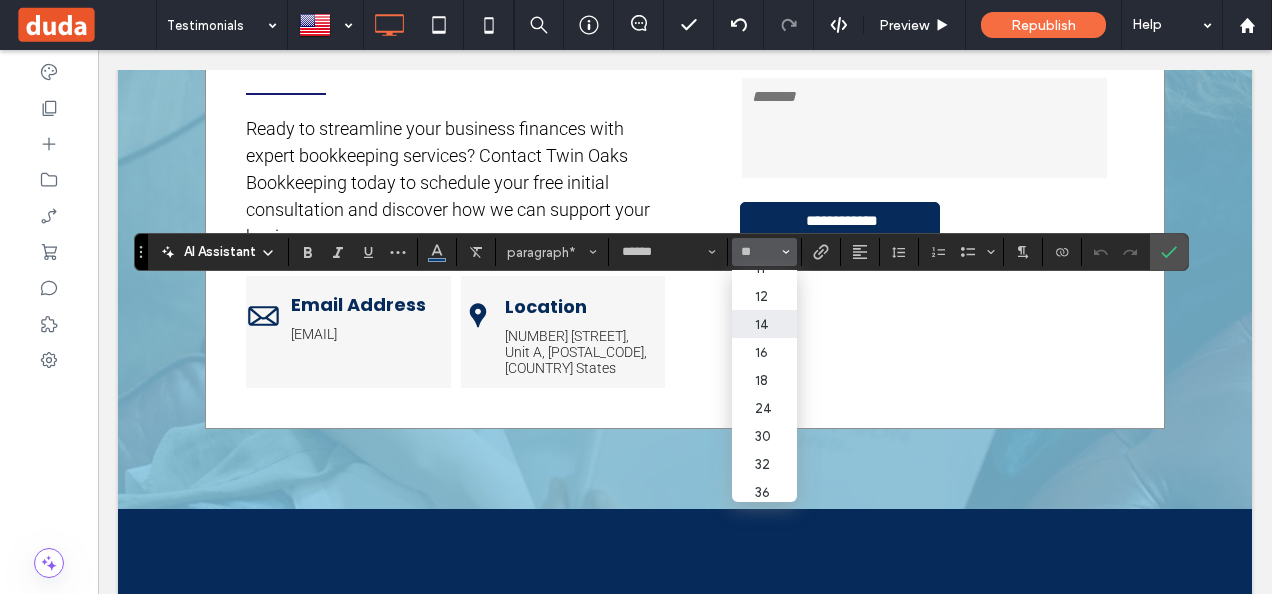 type on "**" 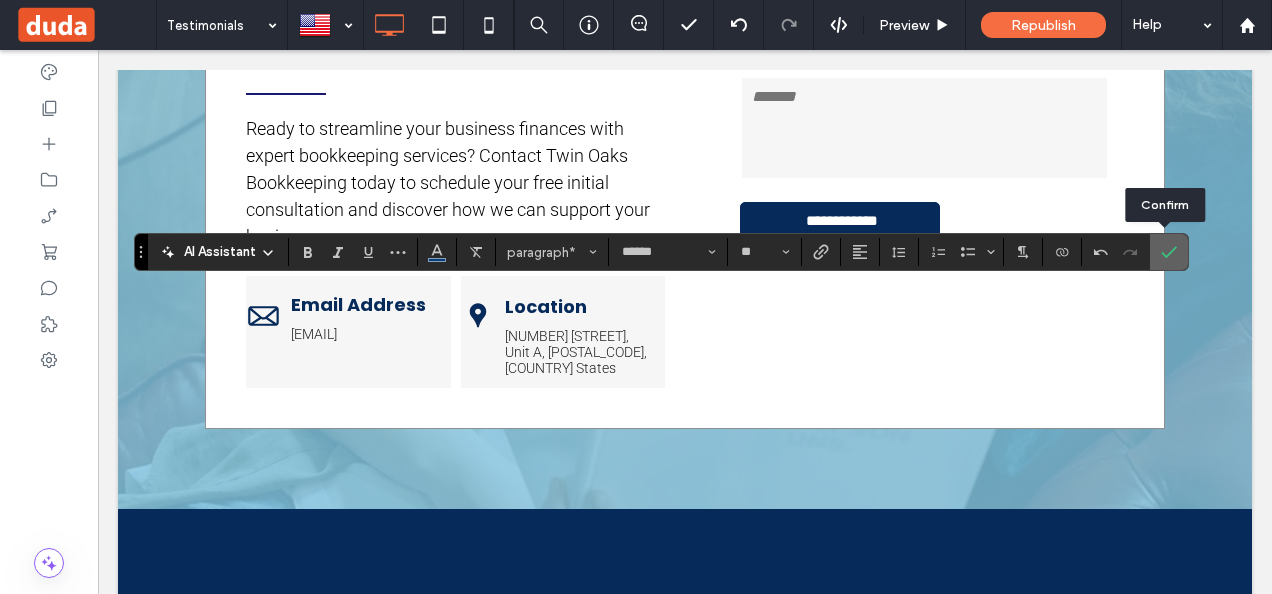click 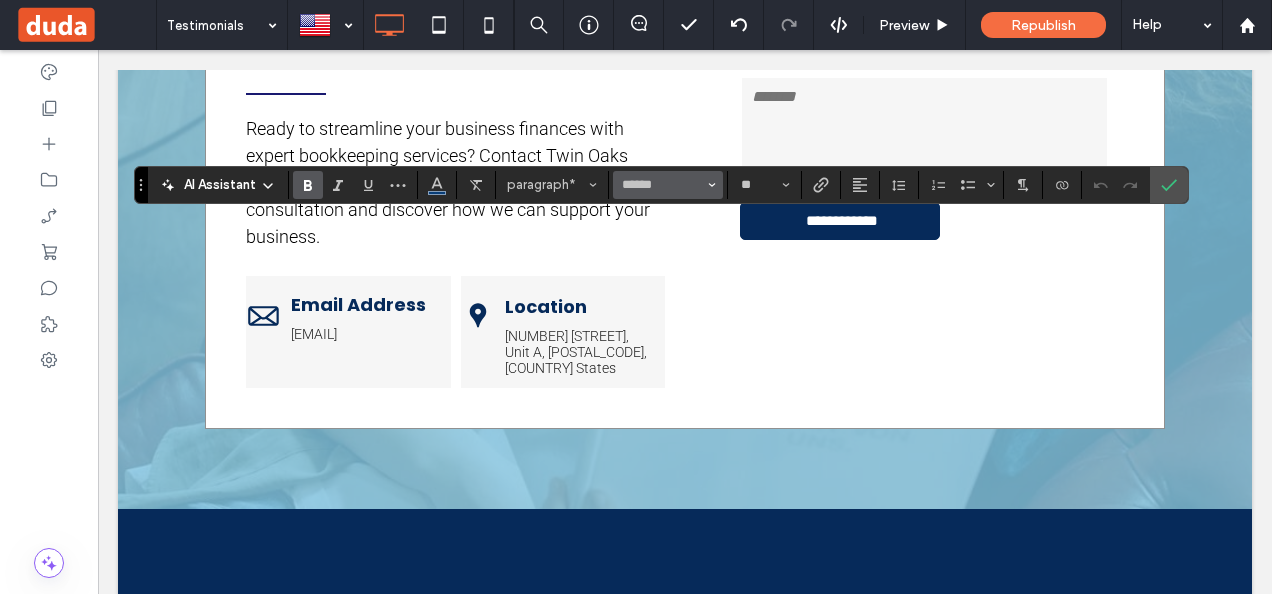 click on "******" at bounding box center [668, 185] 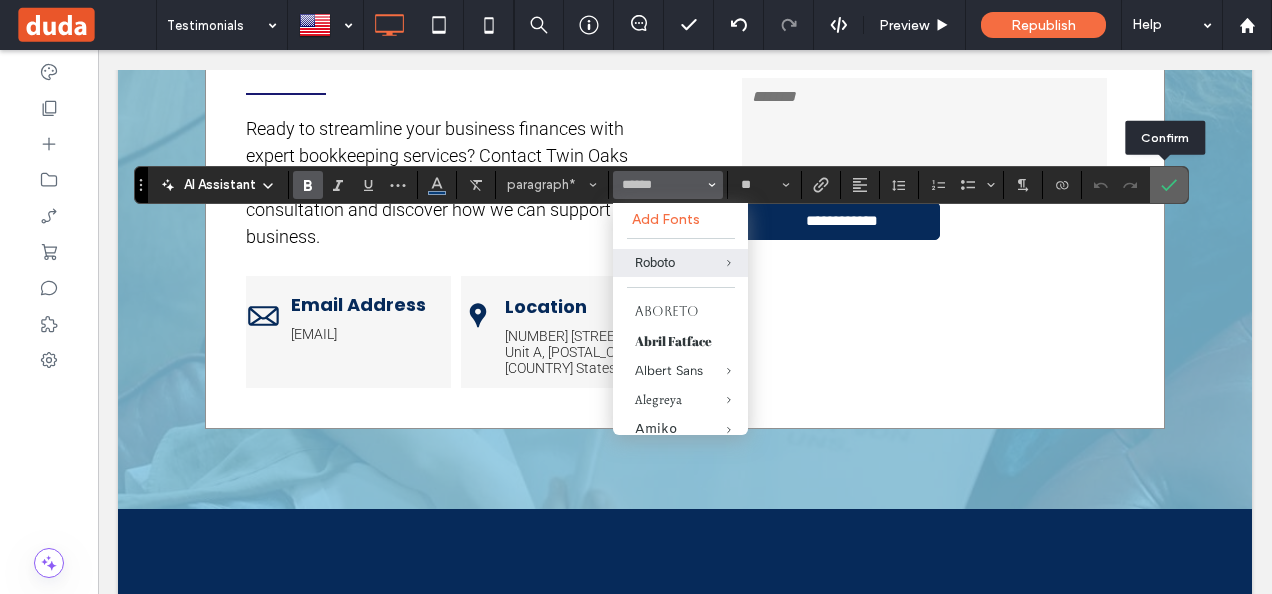 click 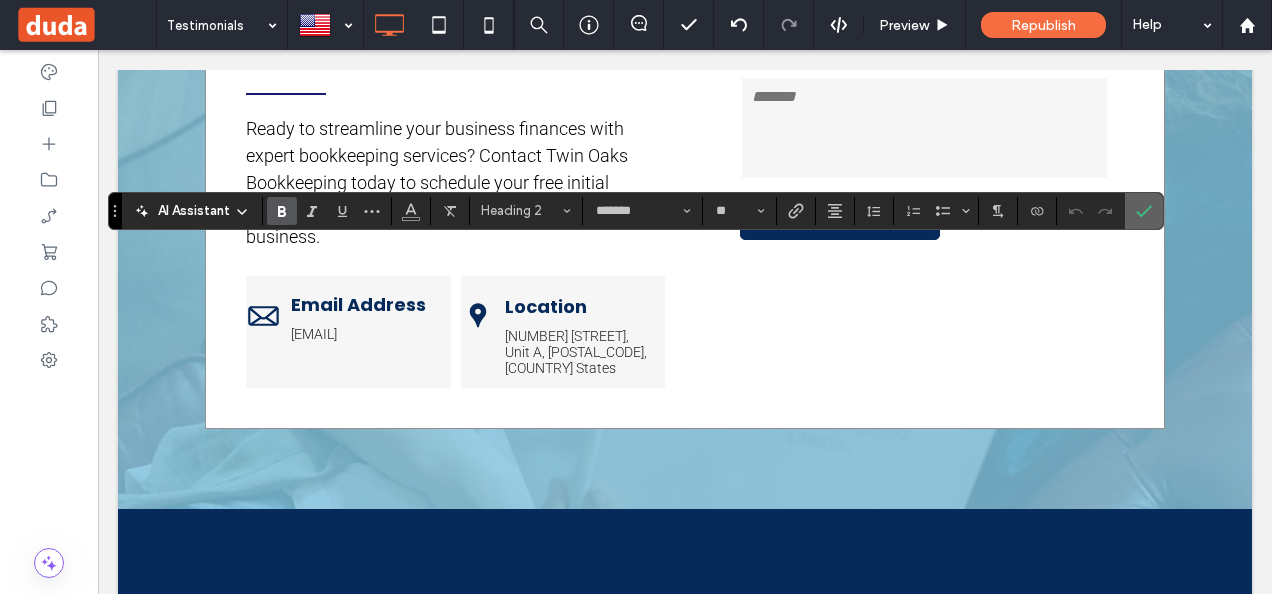 click at bounding box center (1144, 211) 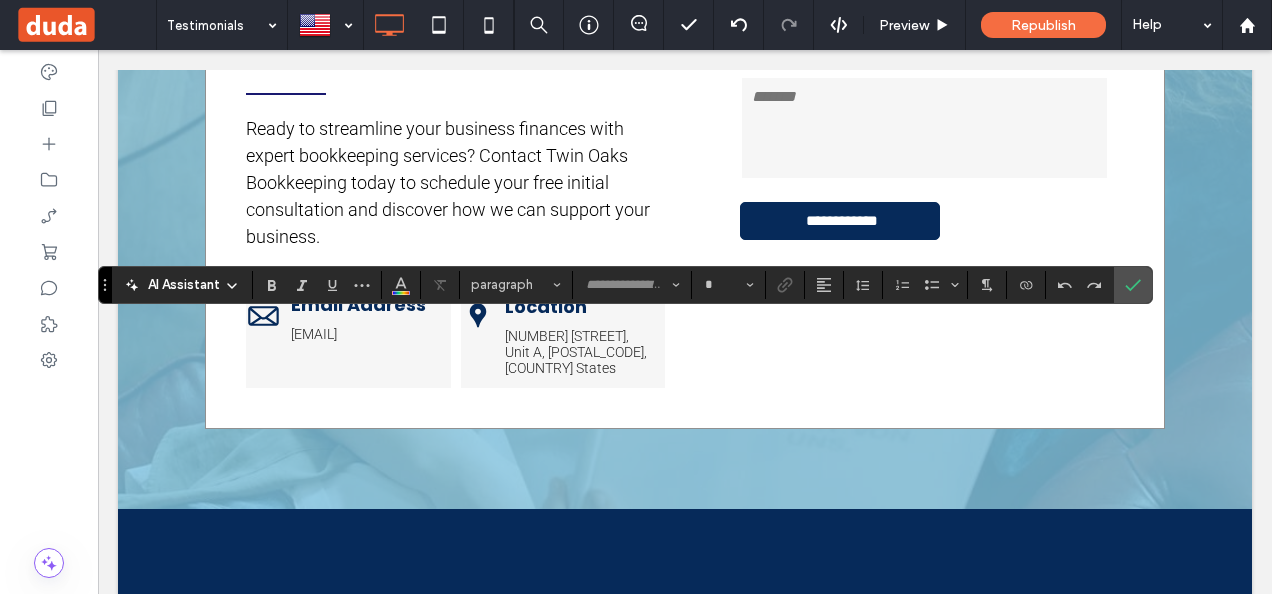 type on "******" 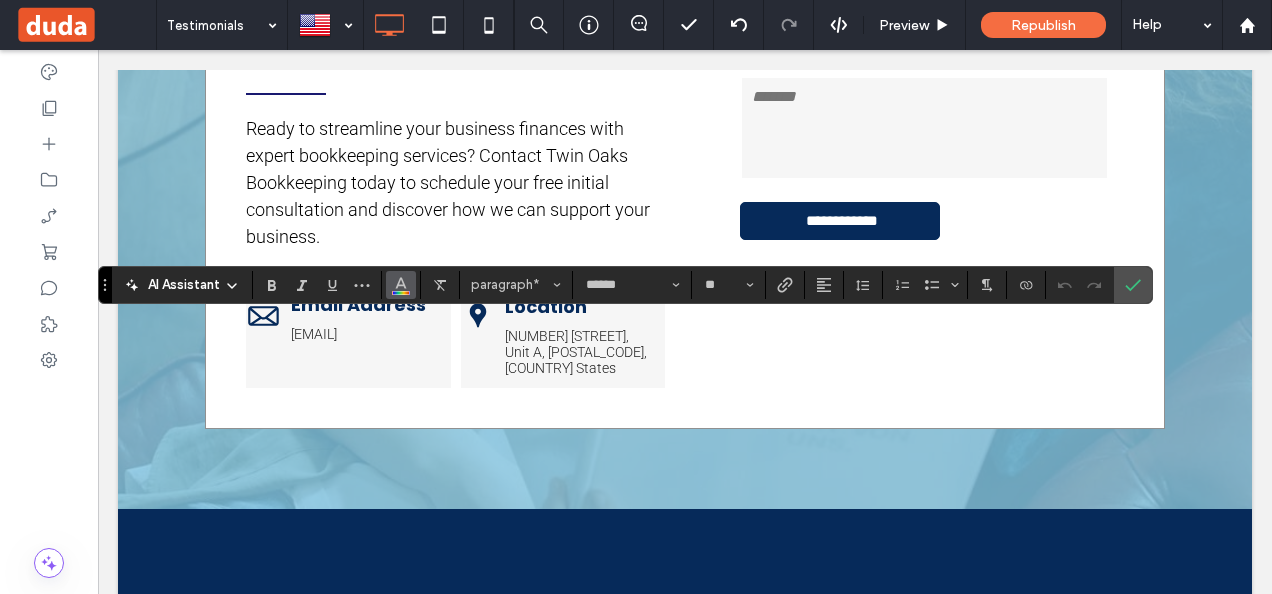 click 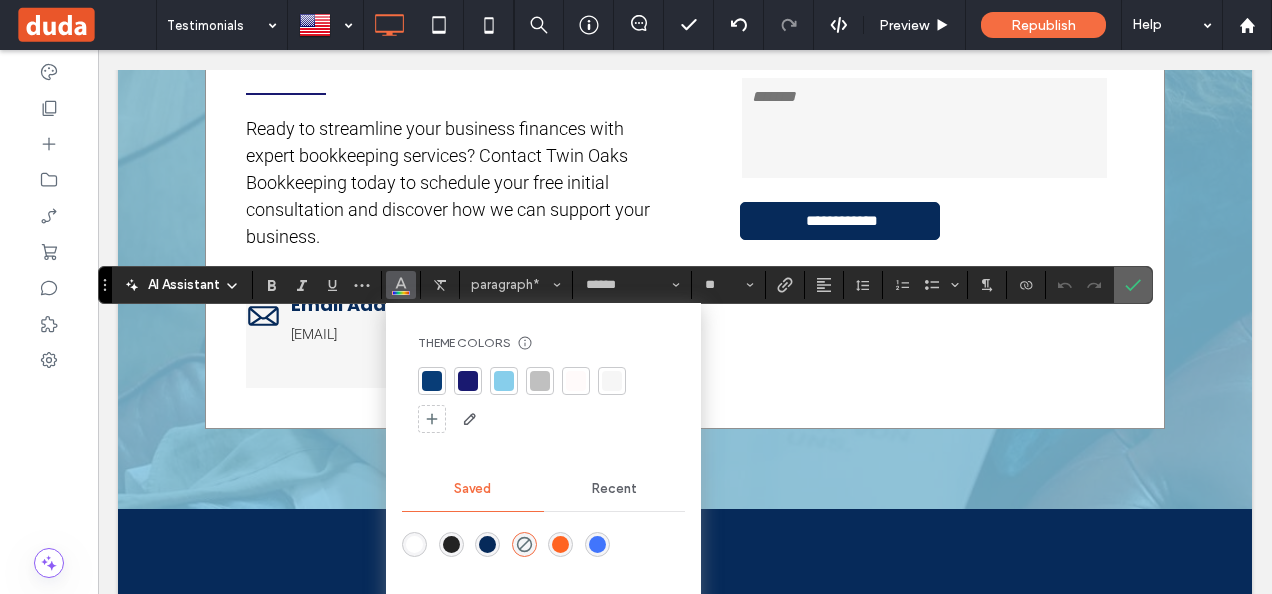click 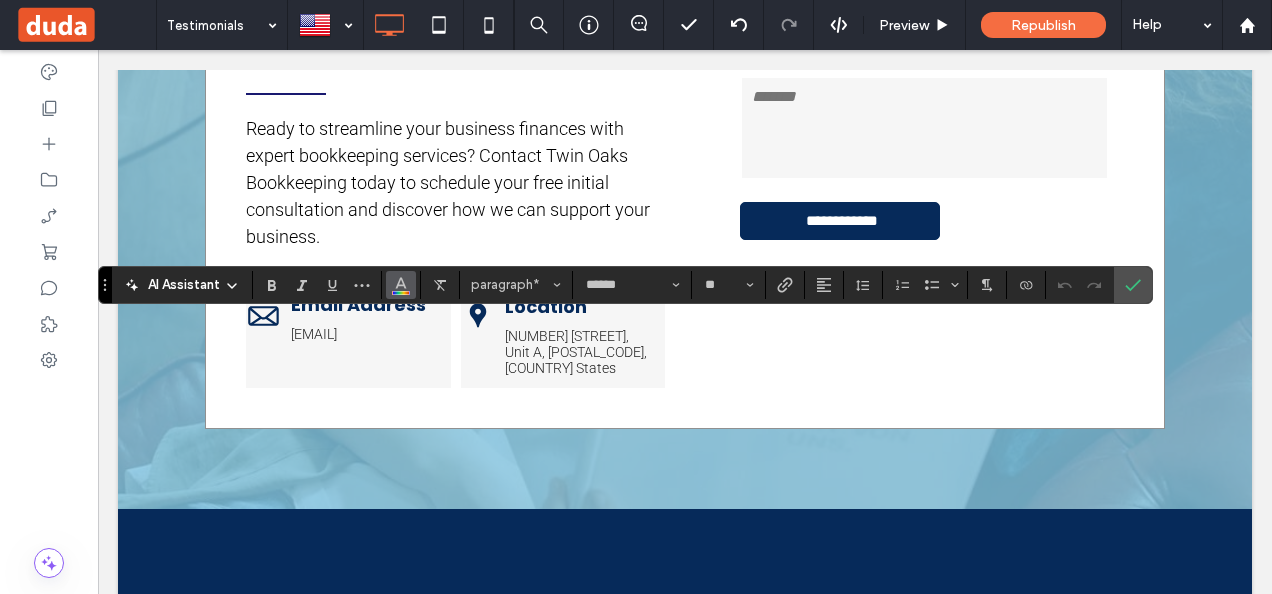 click 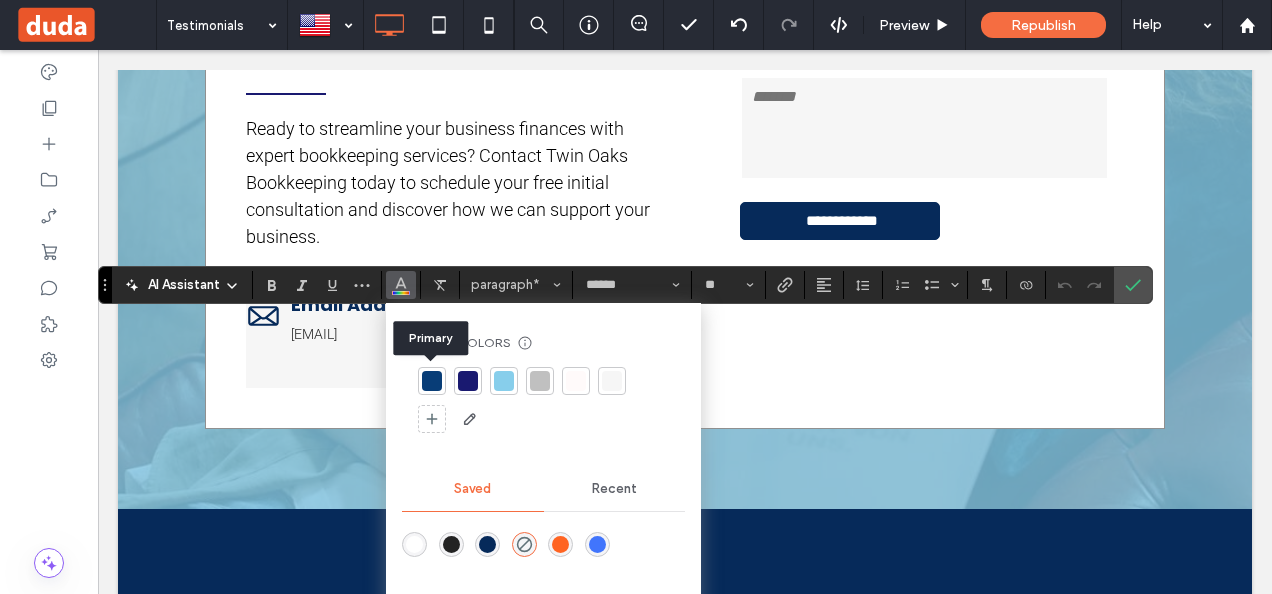click at bounding box center (432, 381) 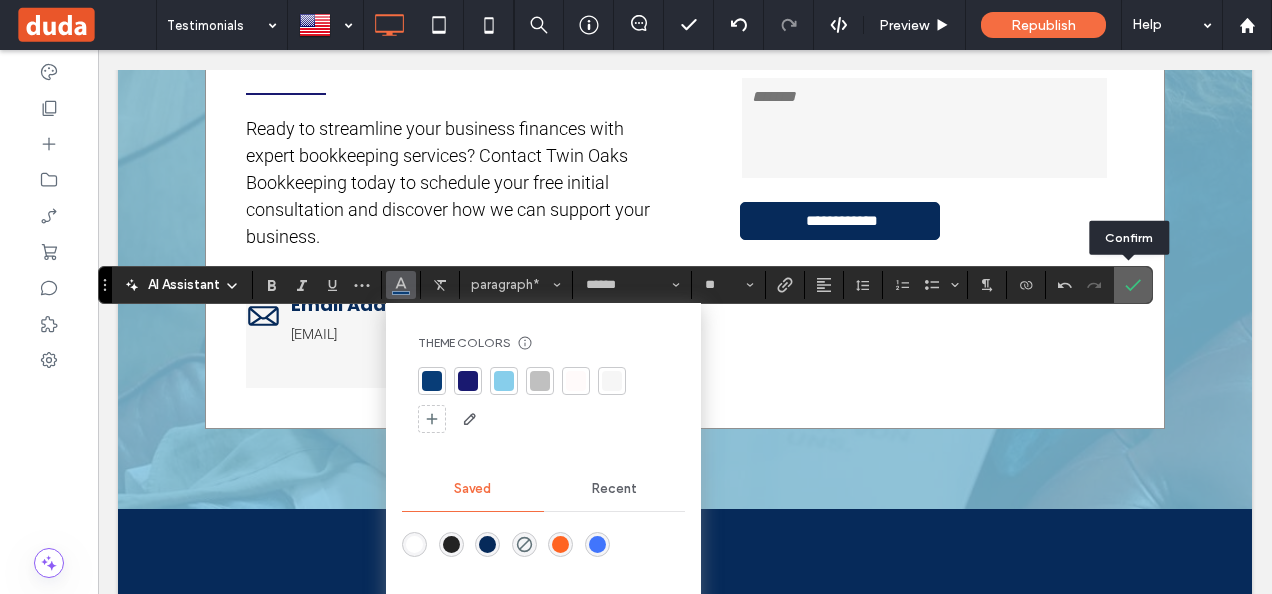 click 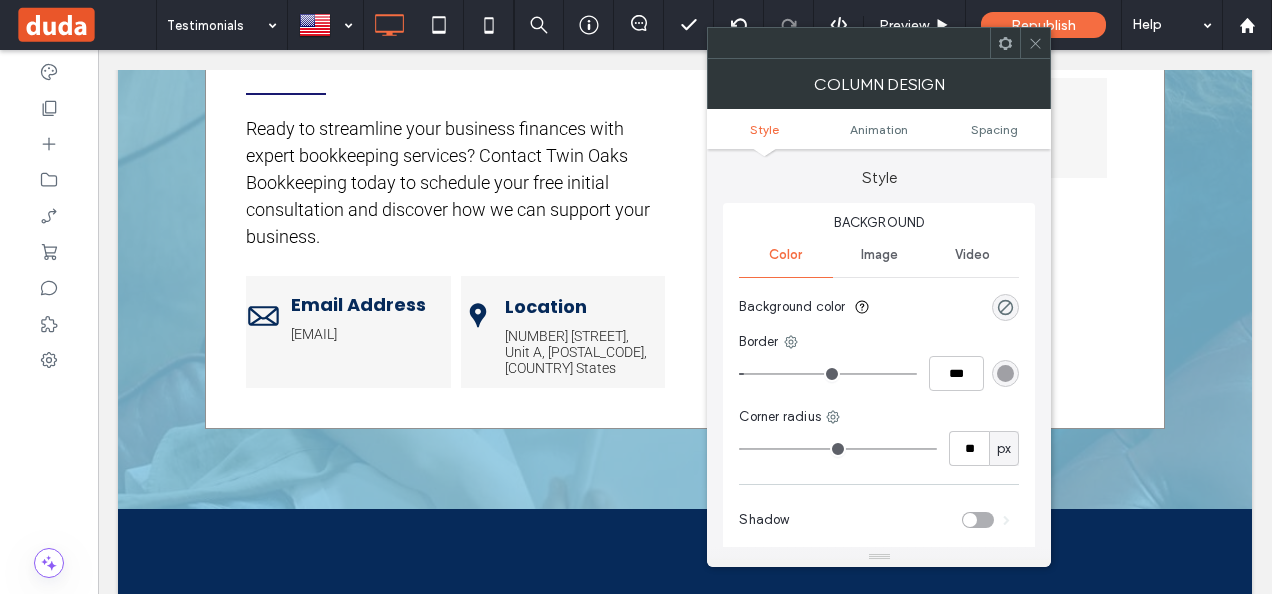 click 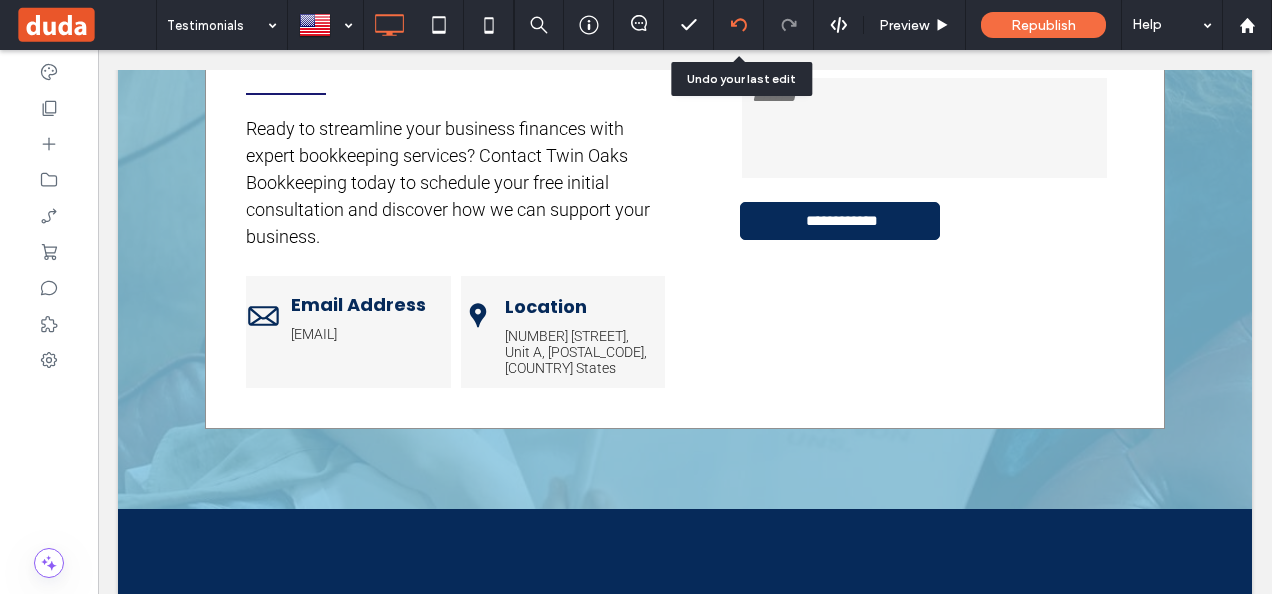 click at bounding box center (738, 25) 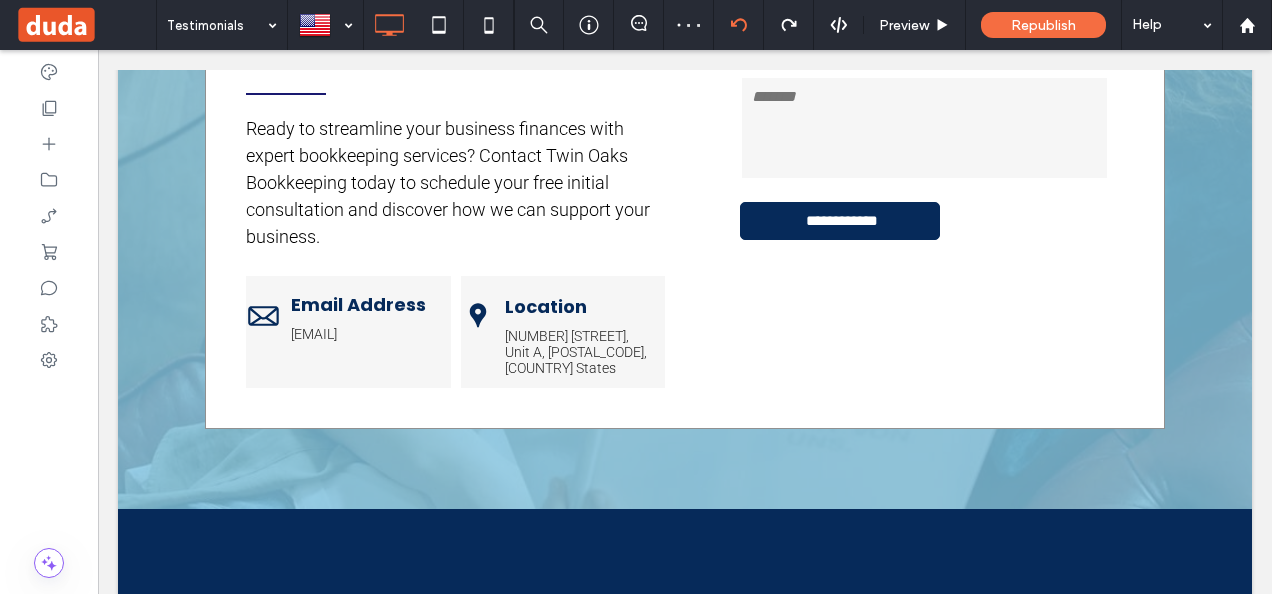 type on "******" 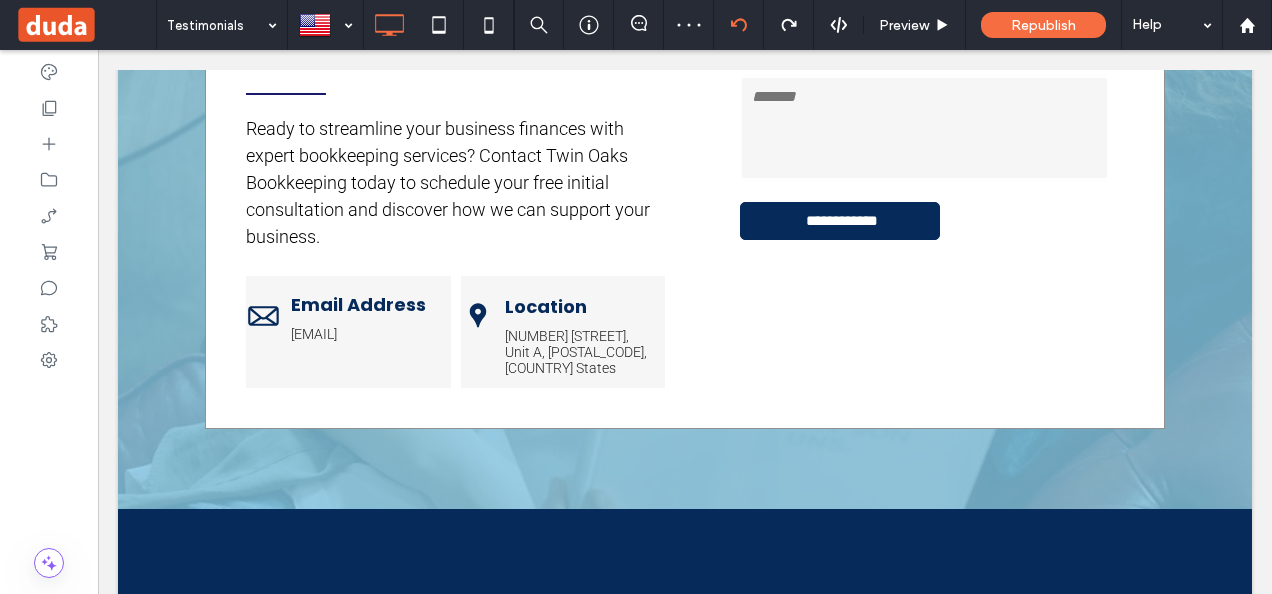 type on "**" 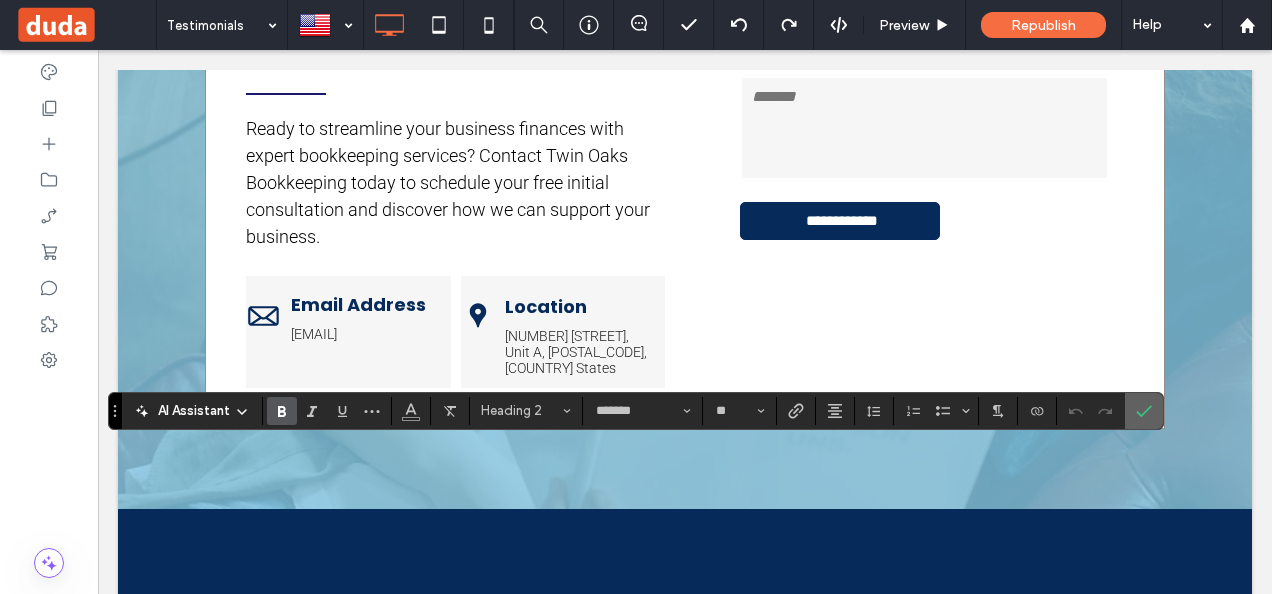 click 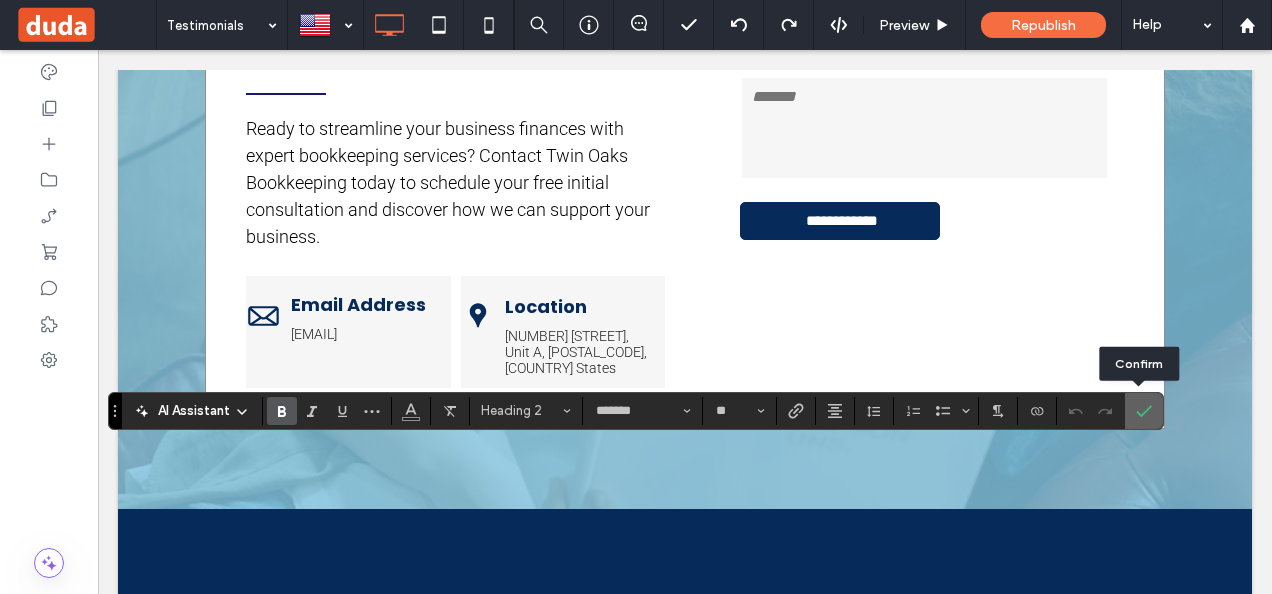 click 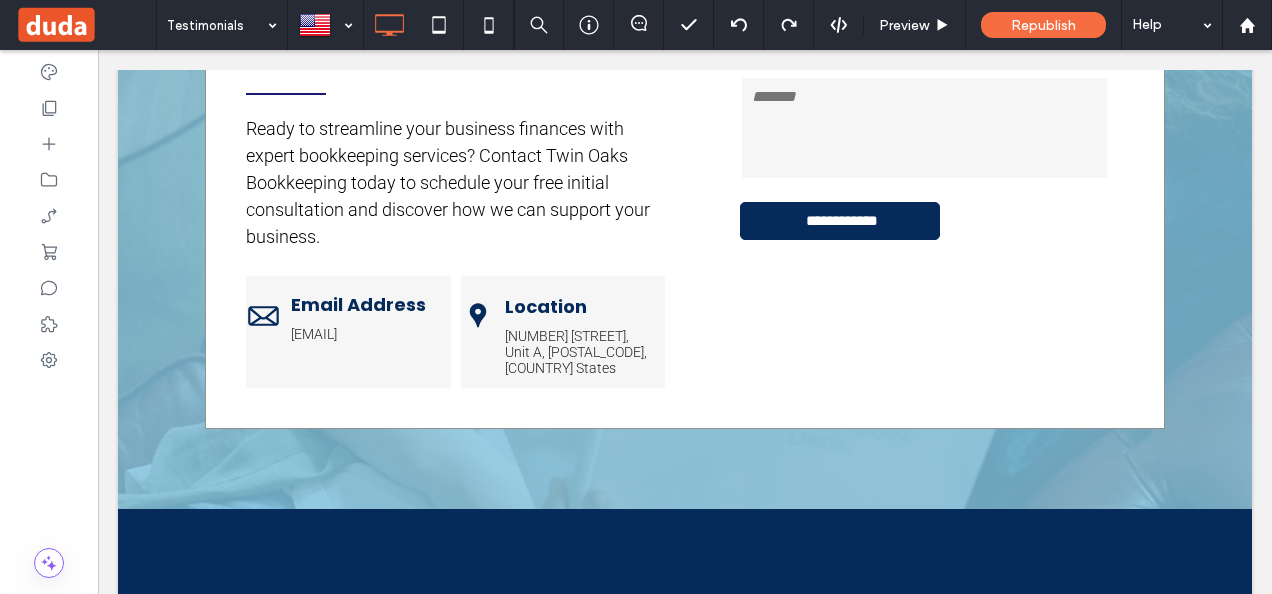 type on "******" 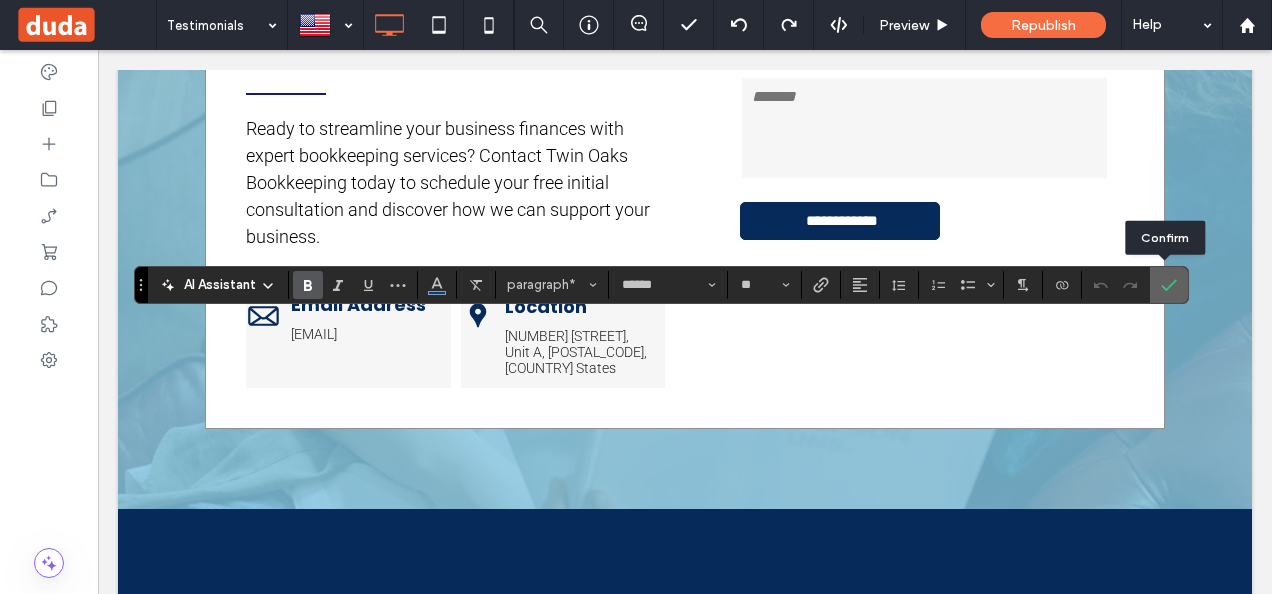 click 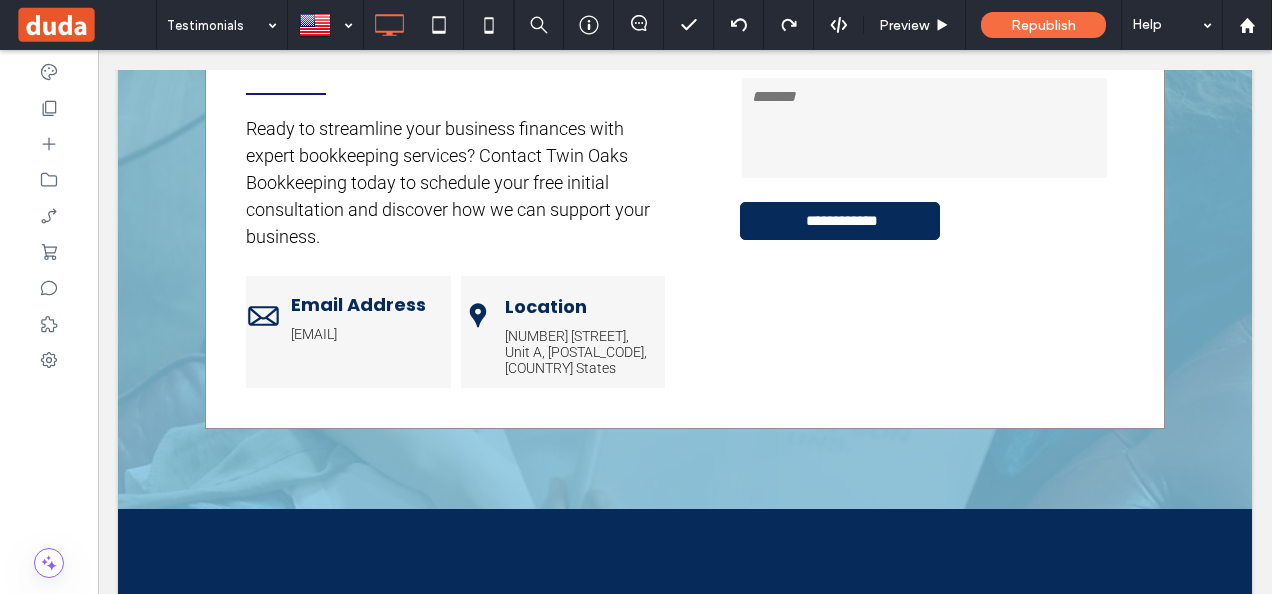 type on "******" 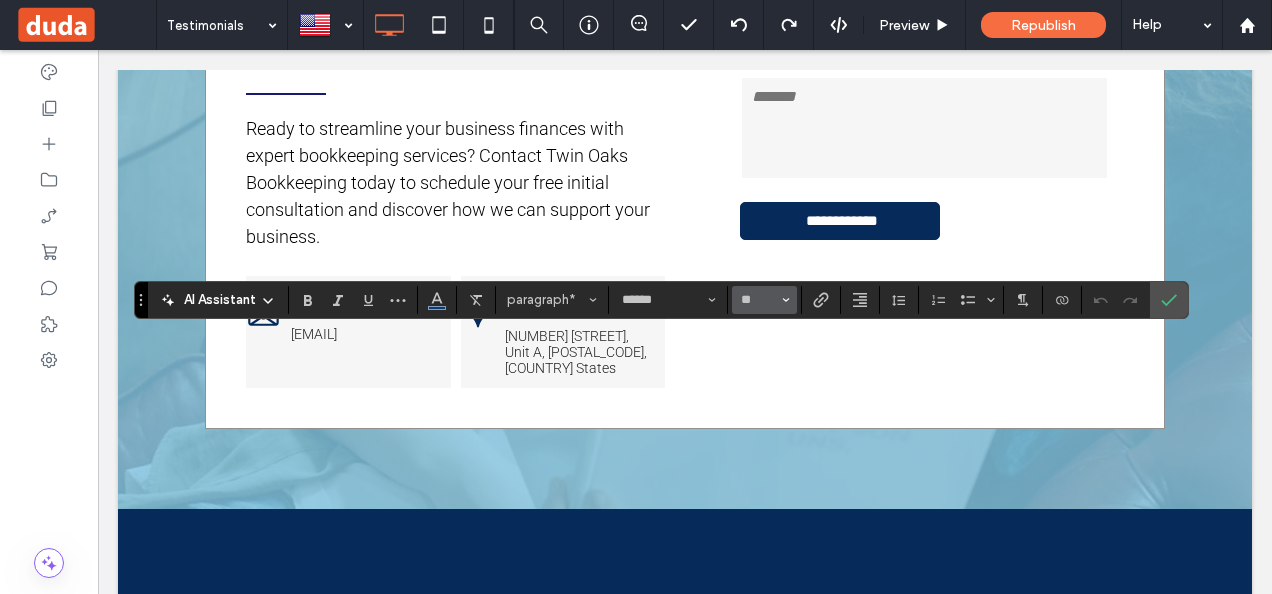 click on "**" at bounding box center (764, 300) 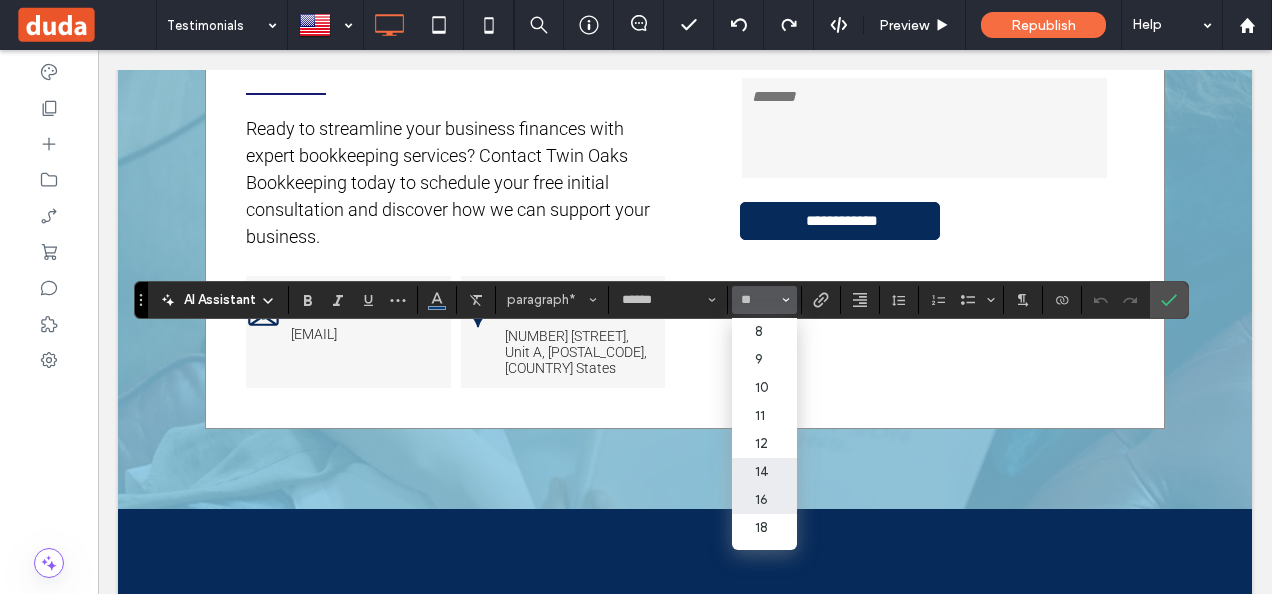 scroll, scrollTop: 100, scrollLeft: 0, axis: vertical 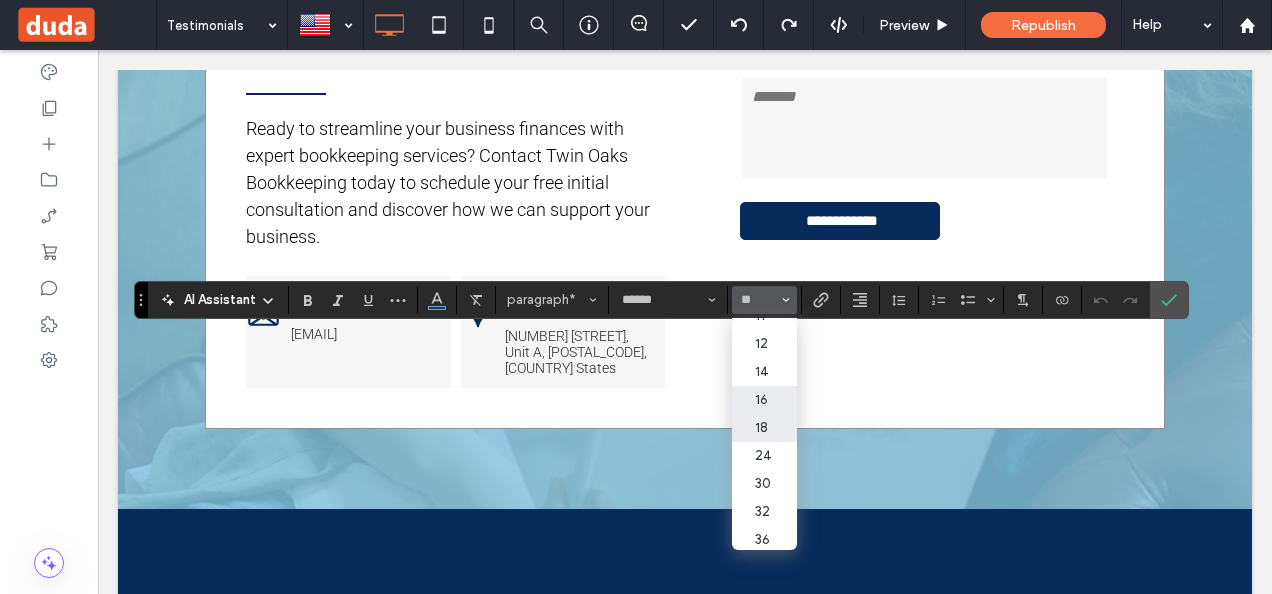 click on "18" at bounding box center [764, 428] 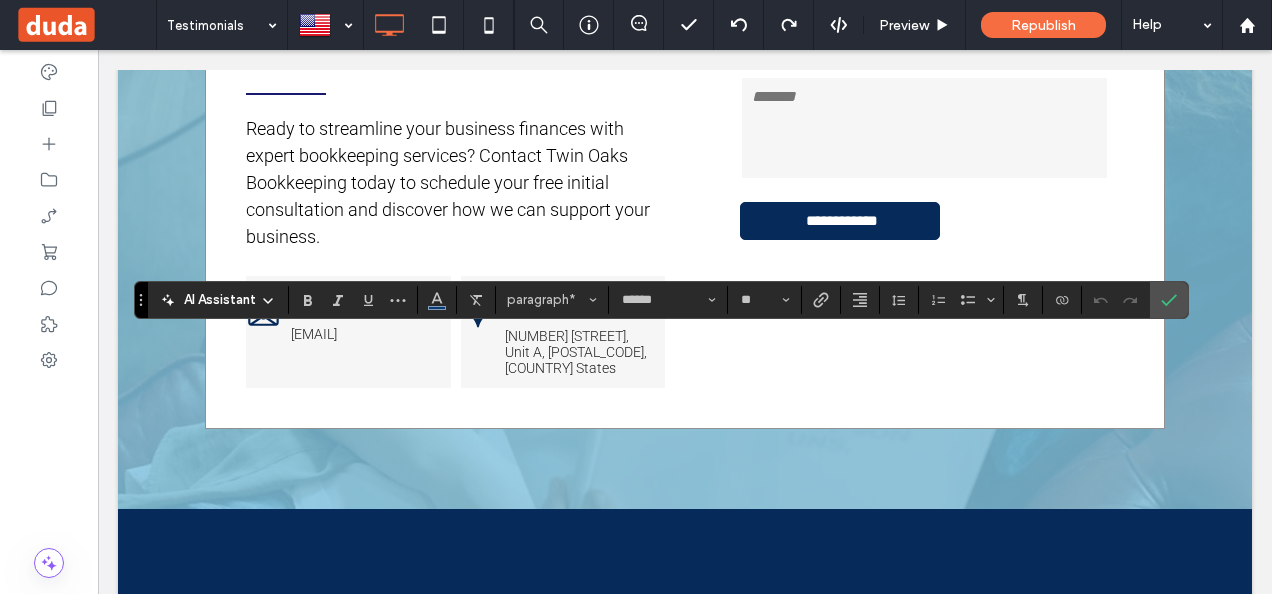 type on "**" 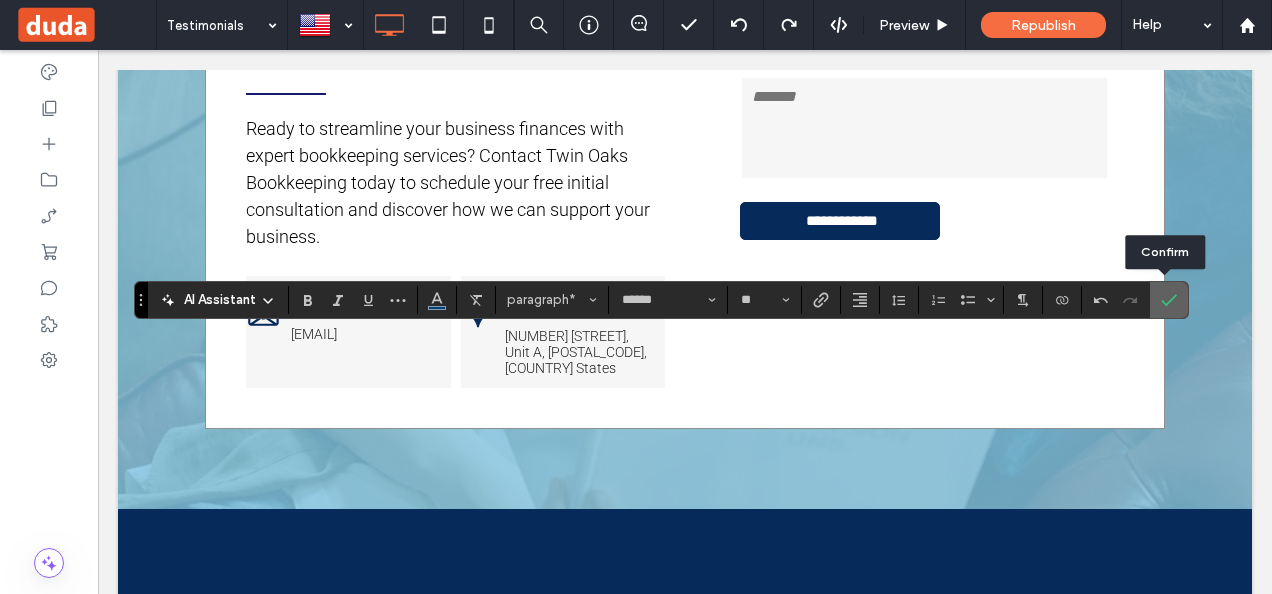 click 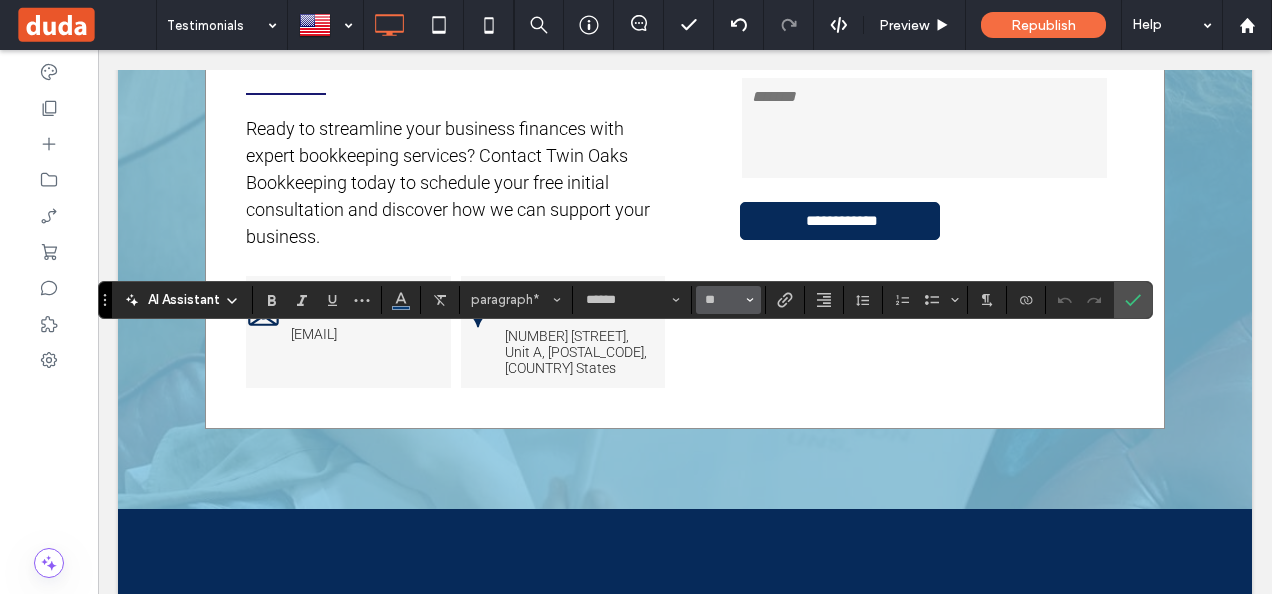 click 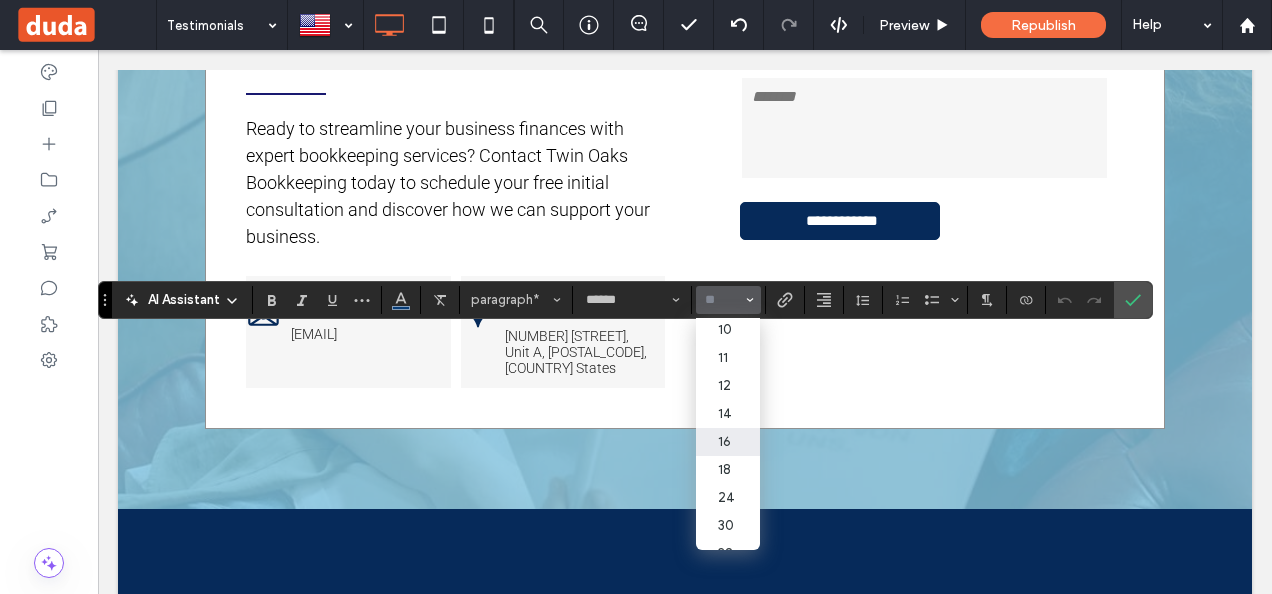 scroll, scrollTop: 100, scrollLeft: 0, axis: vertical 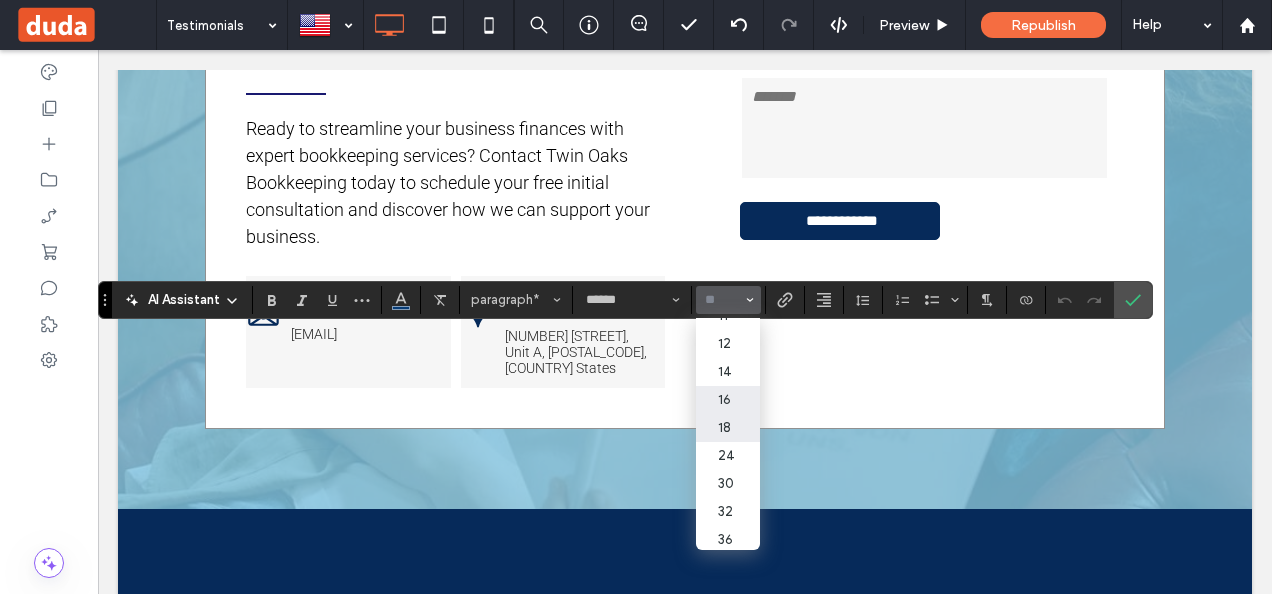 click on "18" at bounding box center (728, 428) 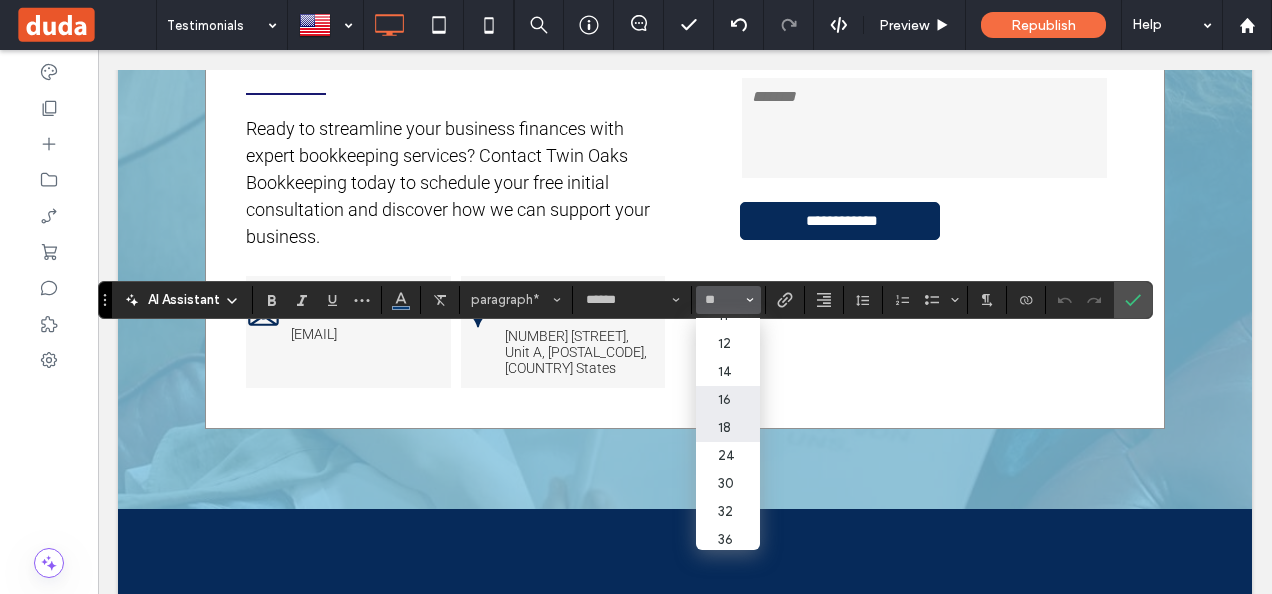 type on "**" 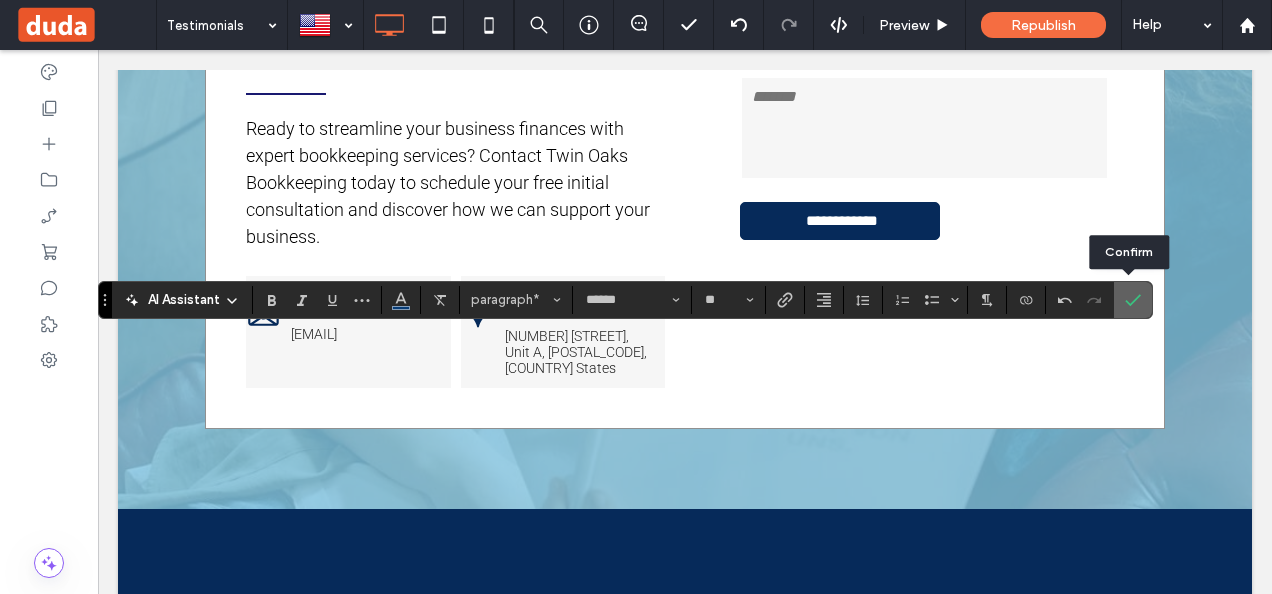 click 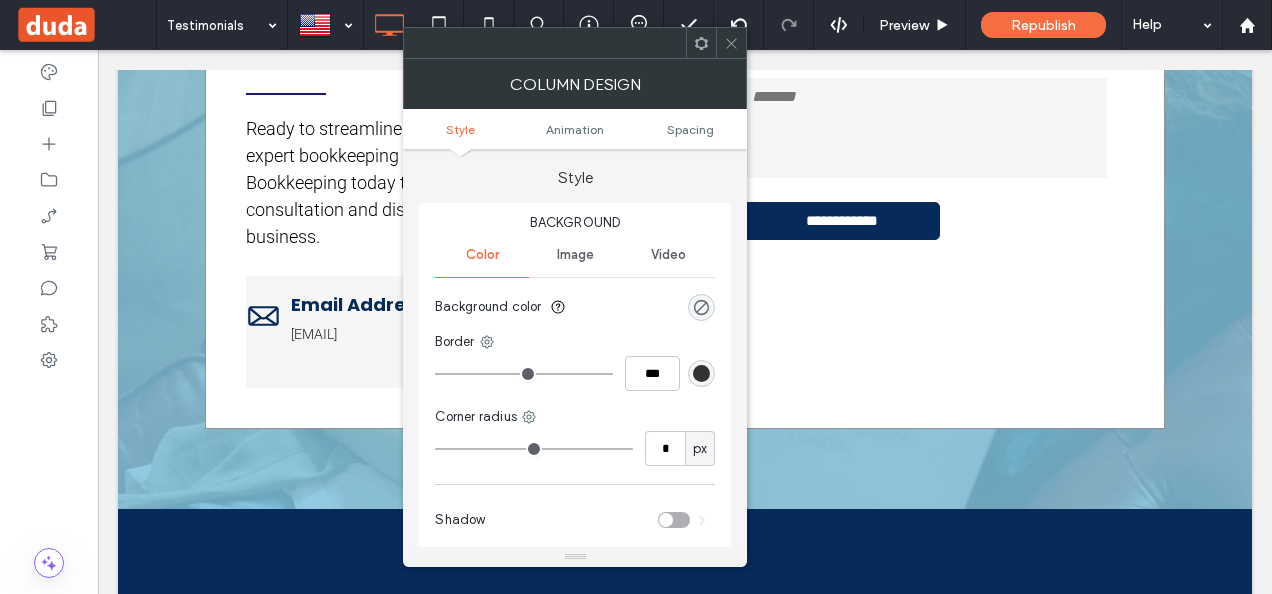 click 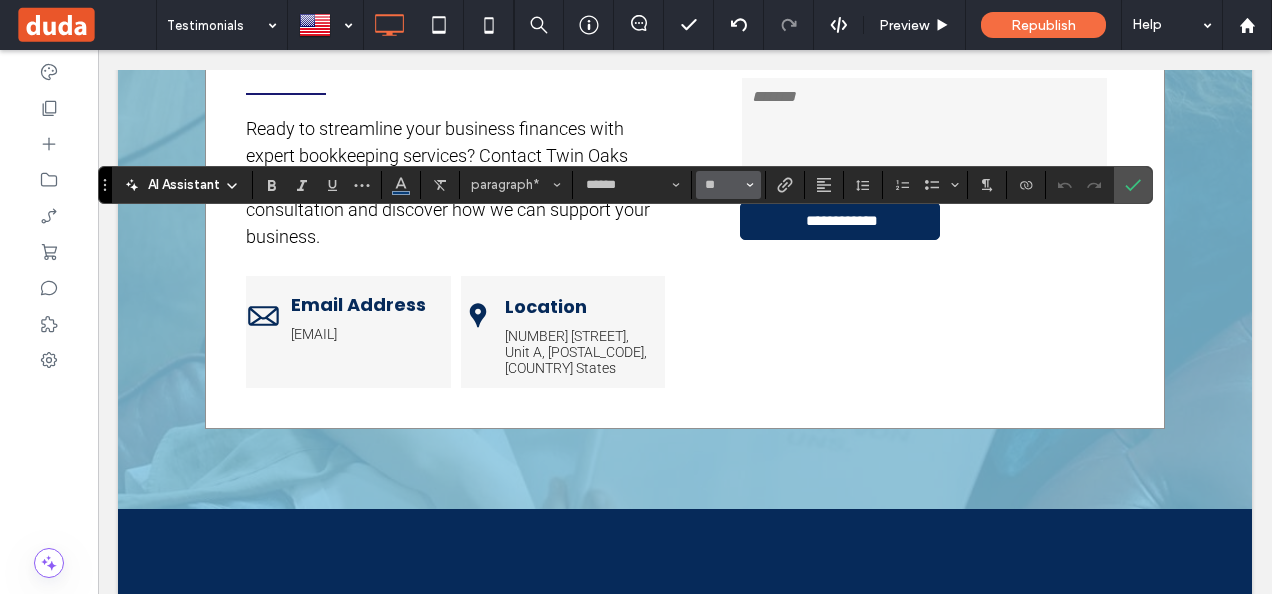 click 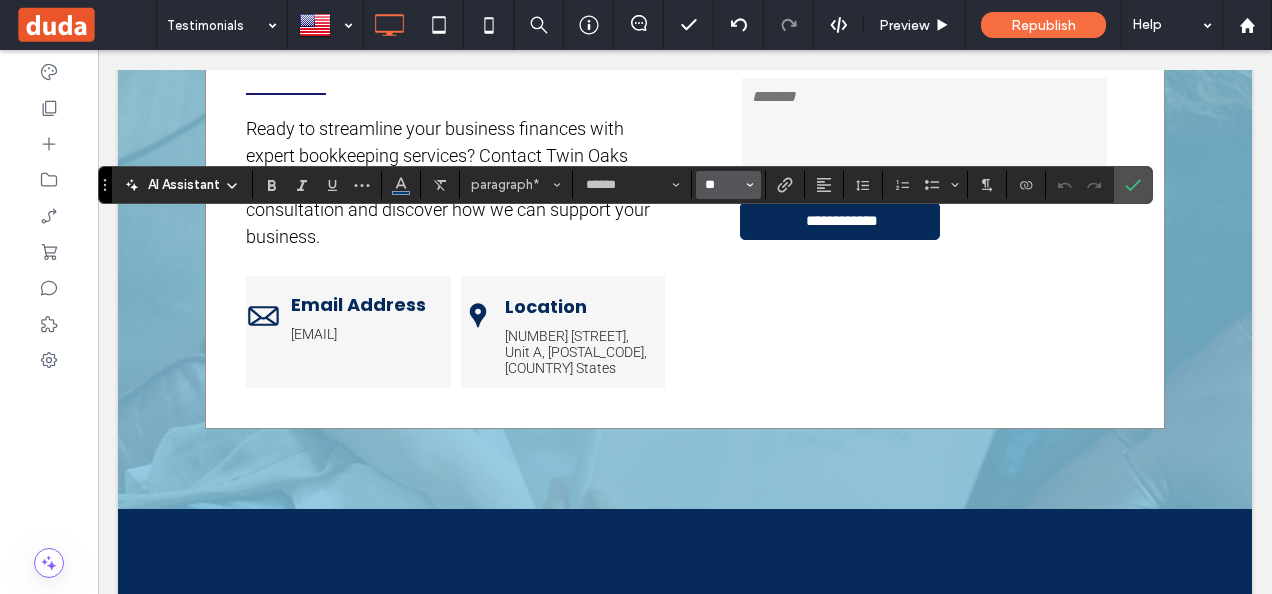 type 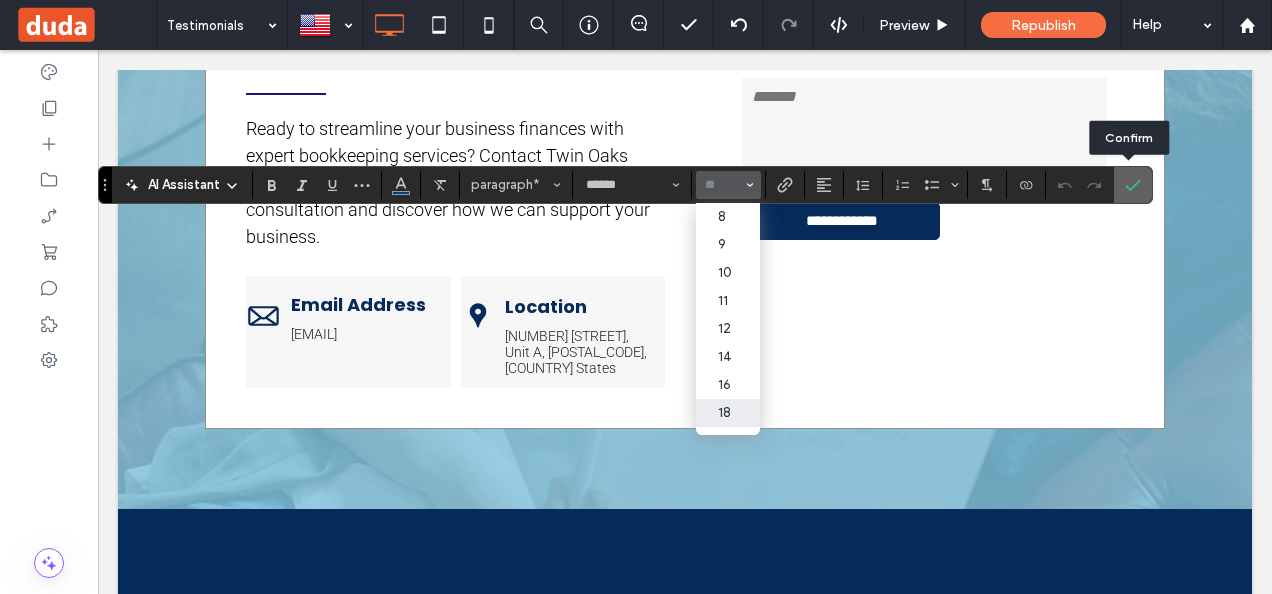 click 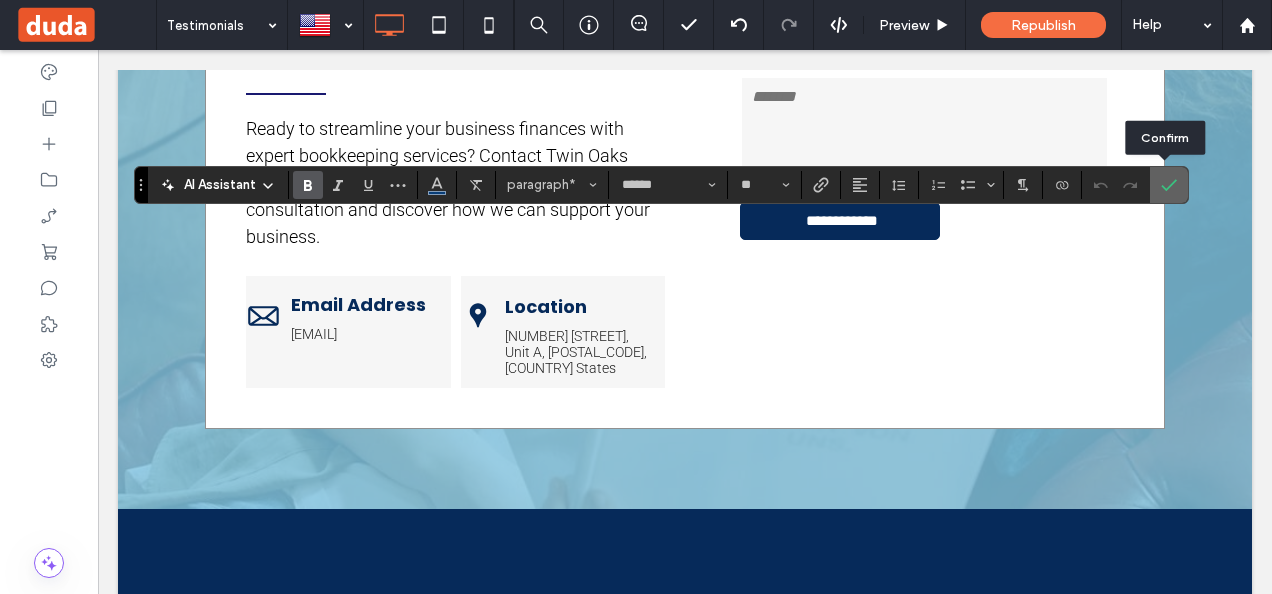 click 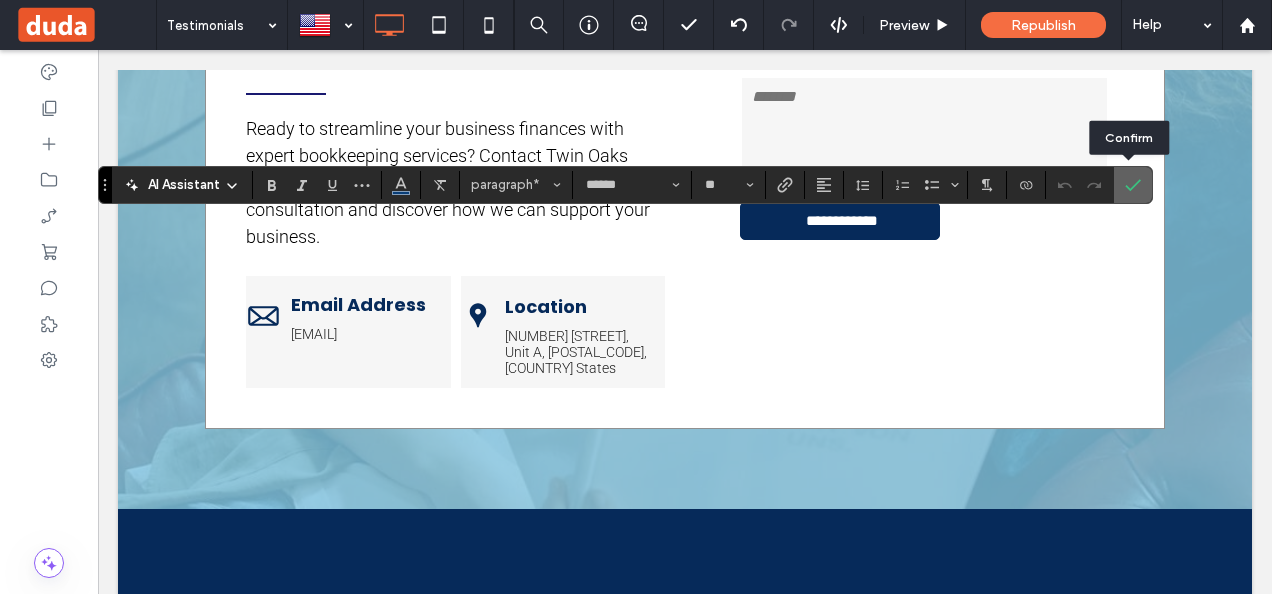 click at bounding box center (1129, 185) 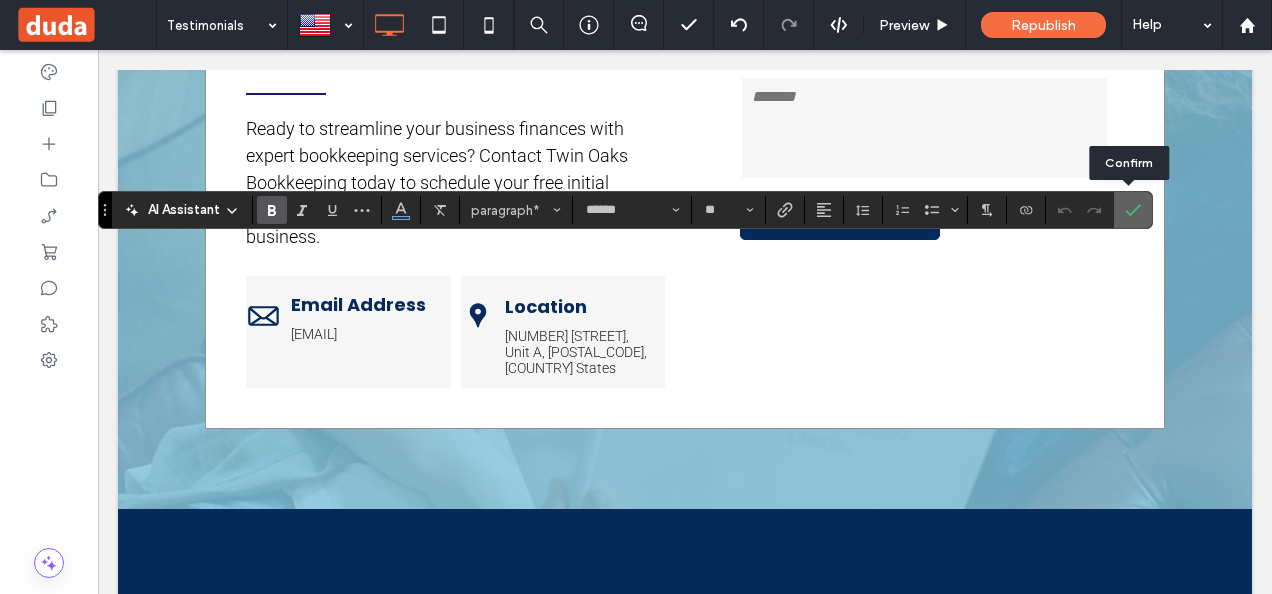 click 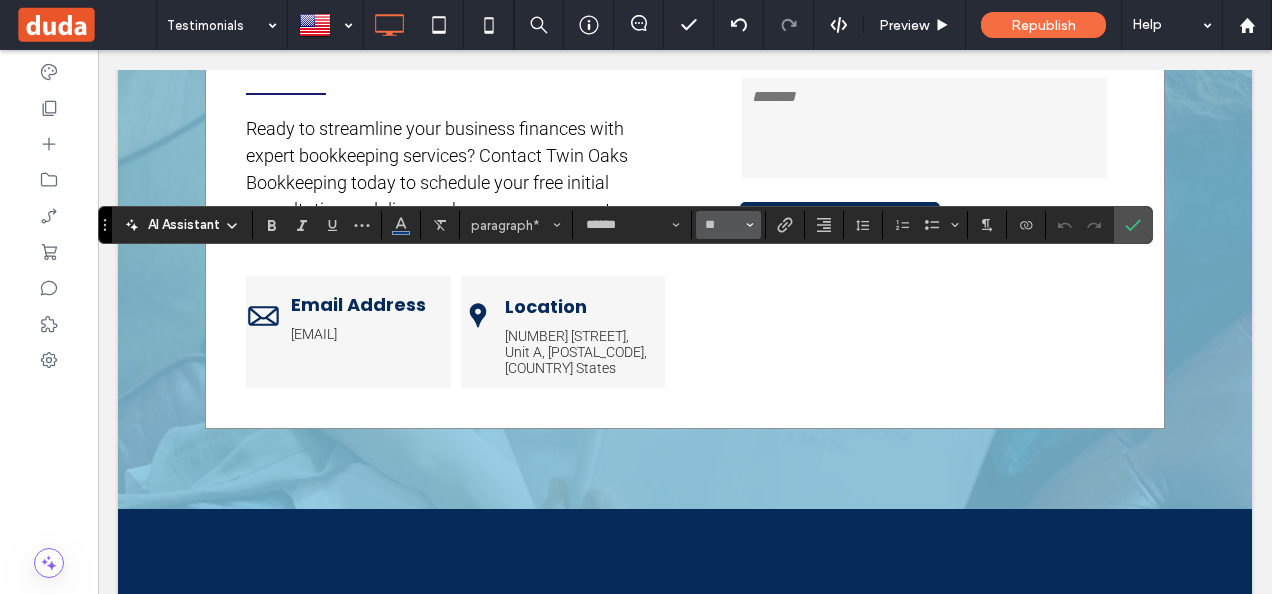 click 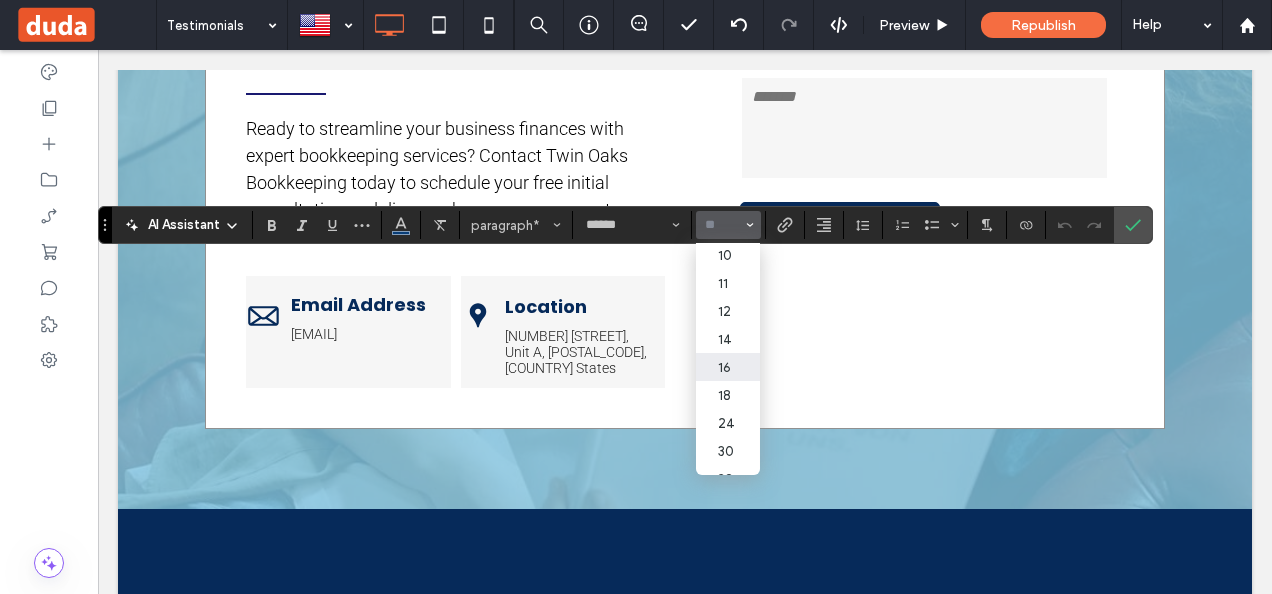 scroll, scrollTop: 100, scrollLeft: 0, axis: vertical 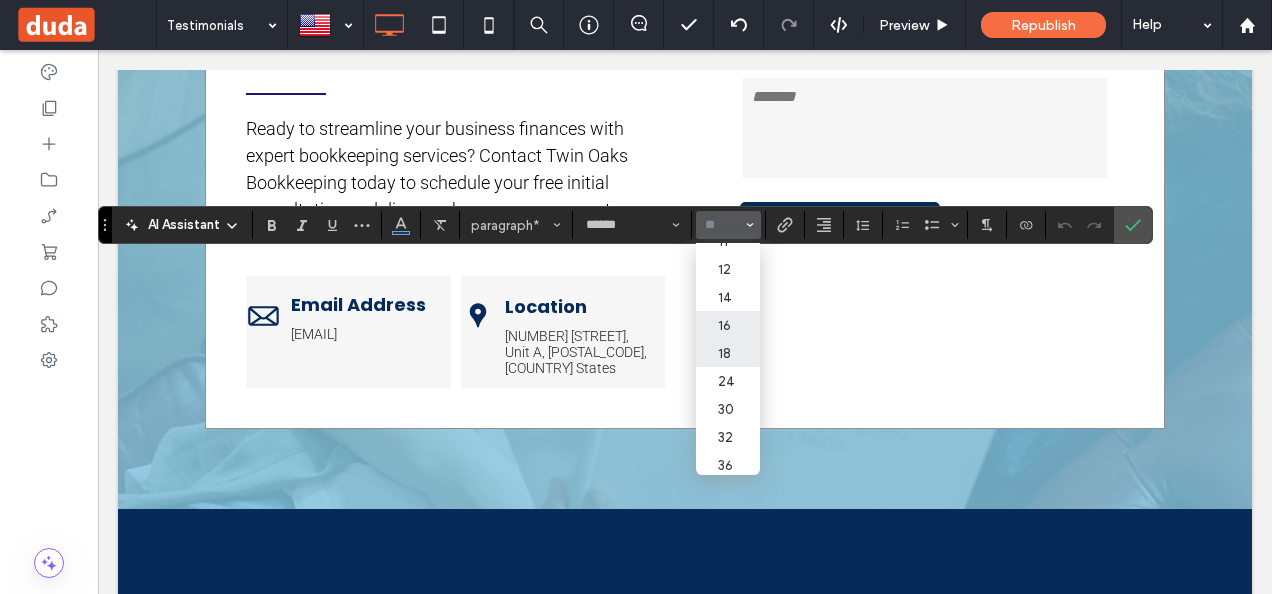 click on "18" at bounding box center [728, 353] 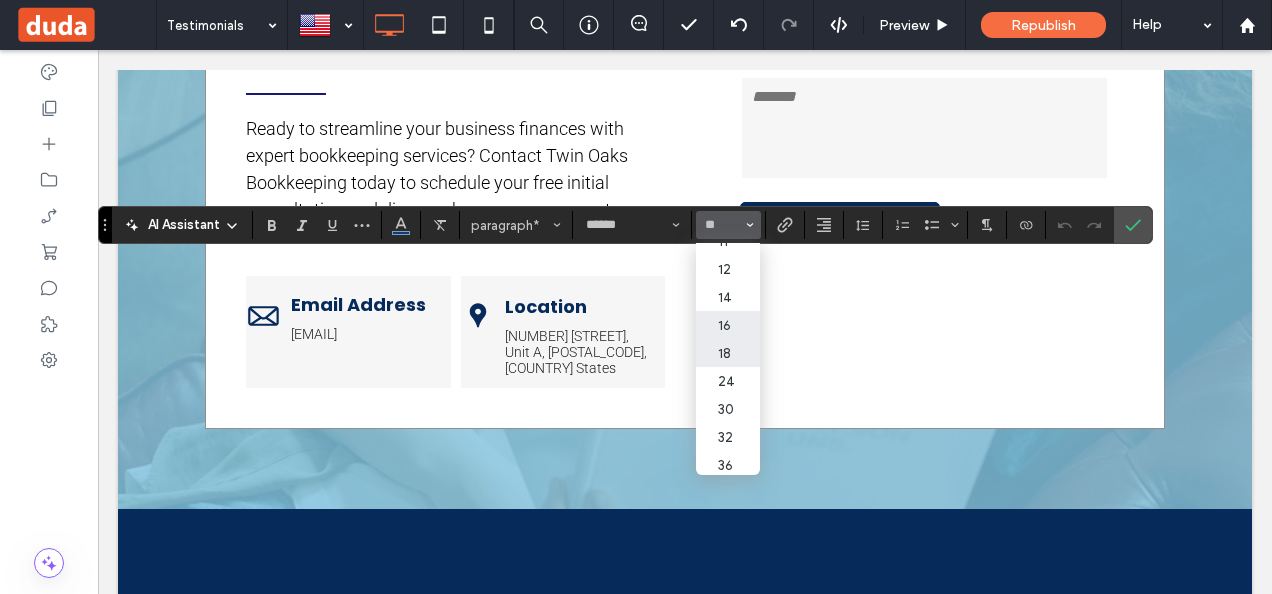 type on "**" 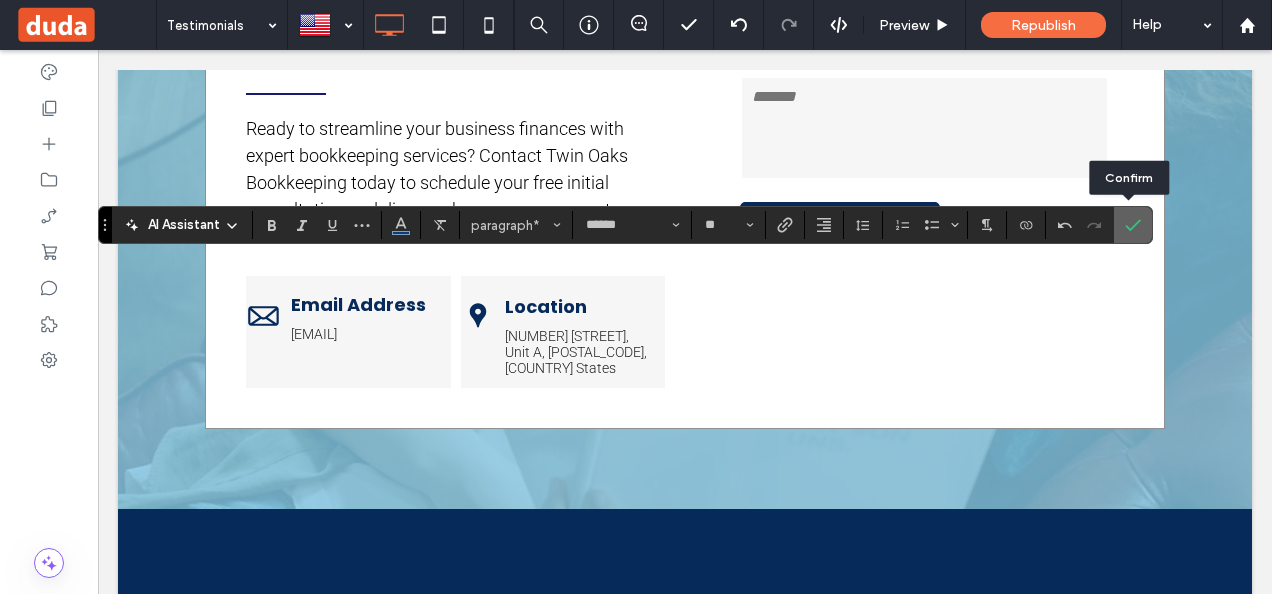 click 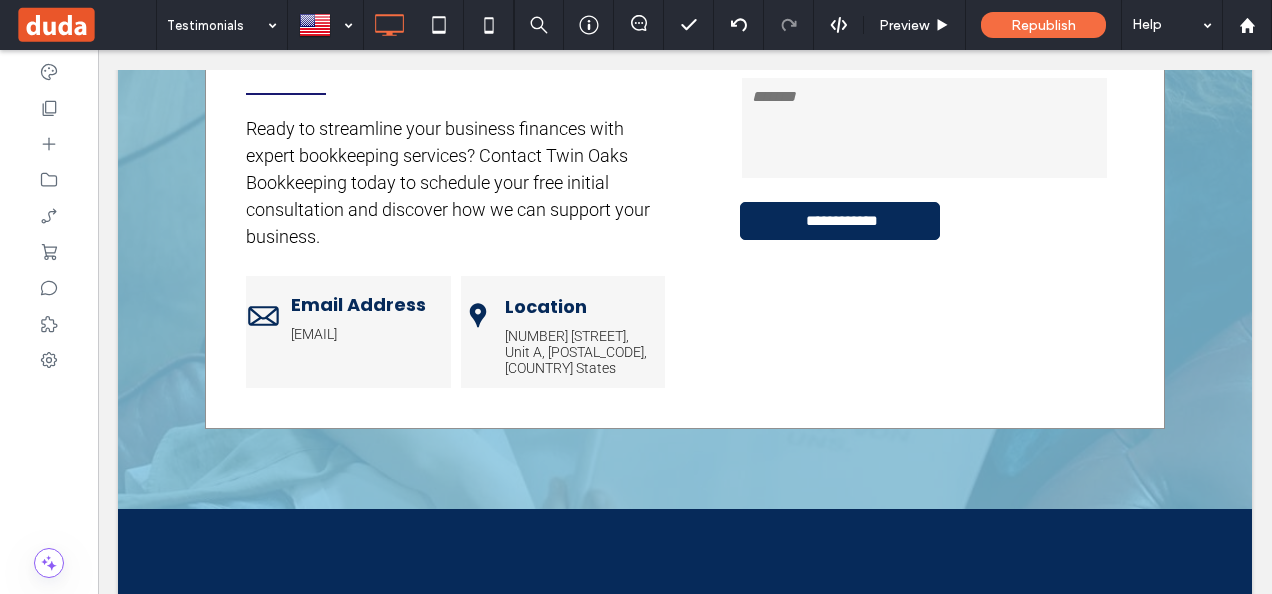 type on "******" 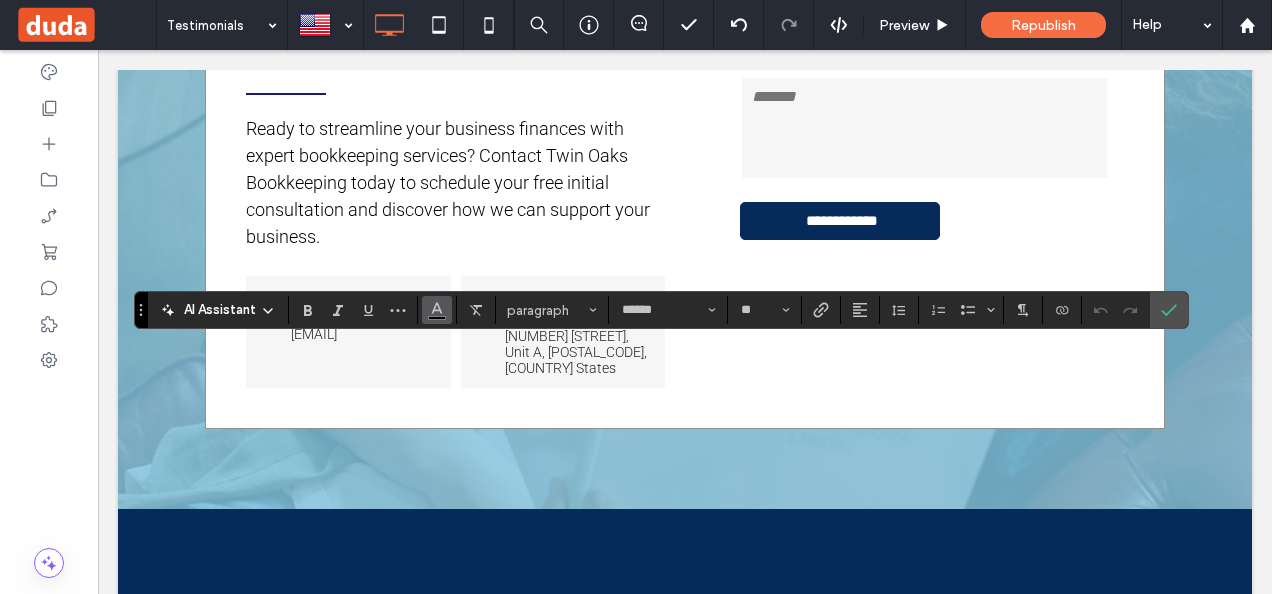 click at bounding box center [437, 310] 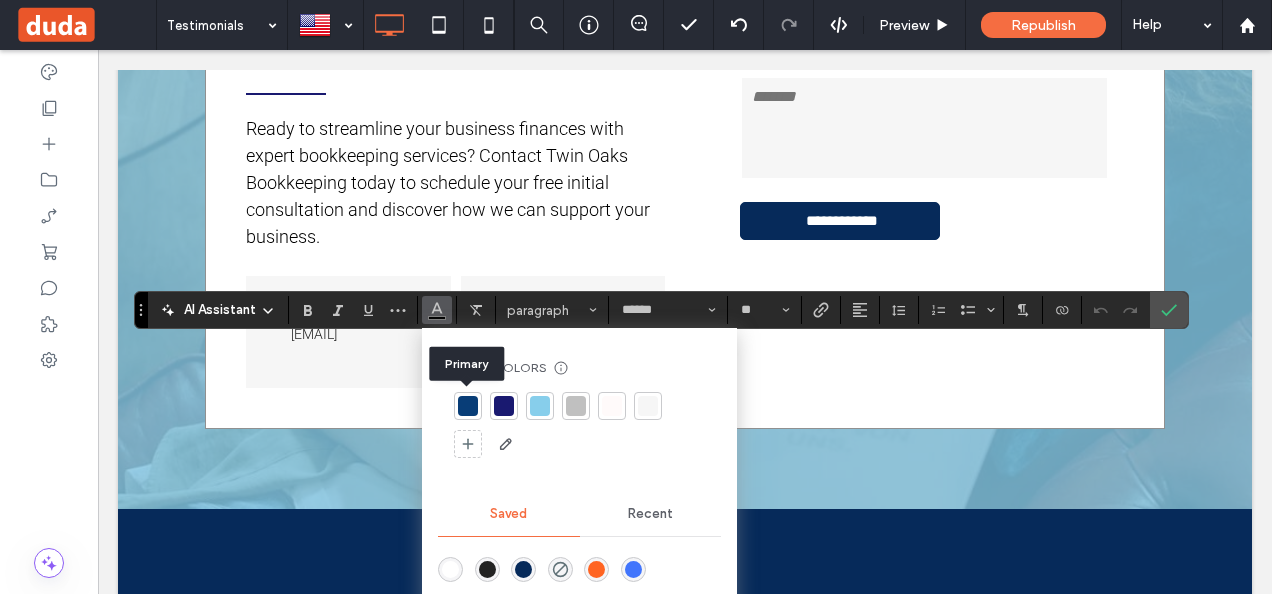 click at bounding box center (468, 406) 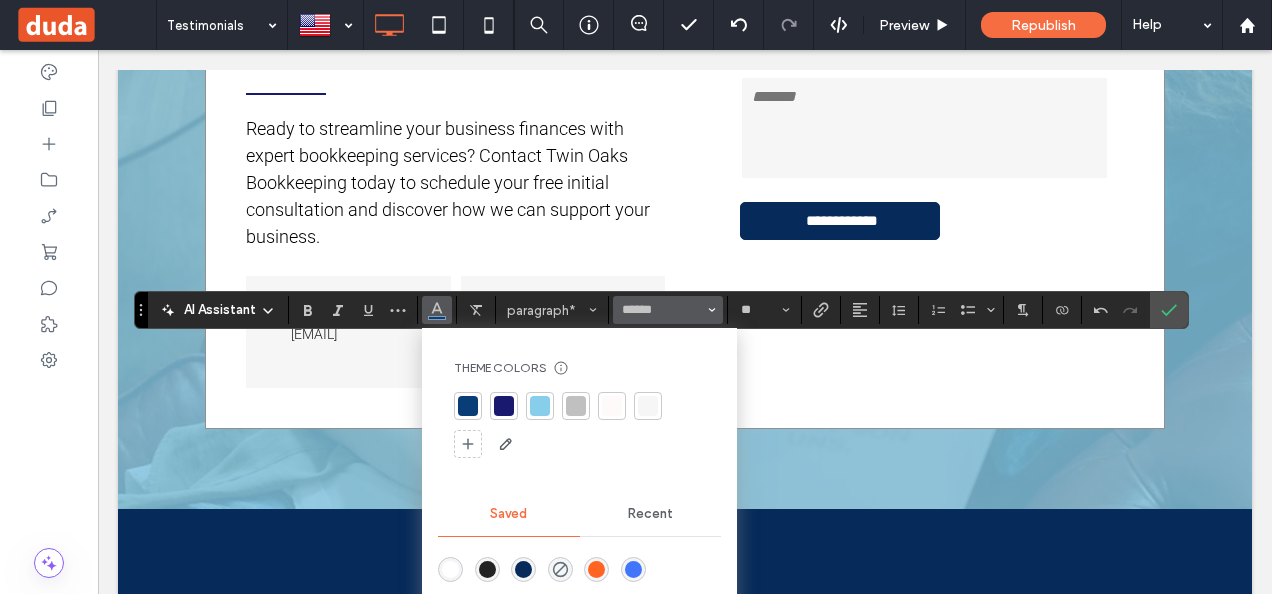 click 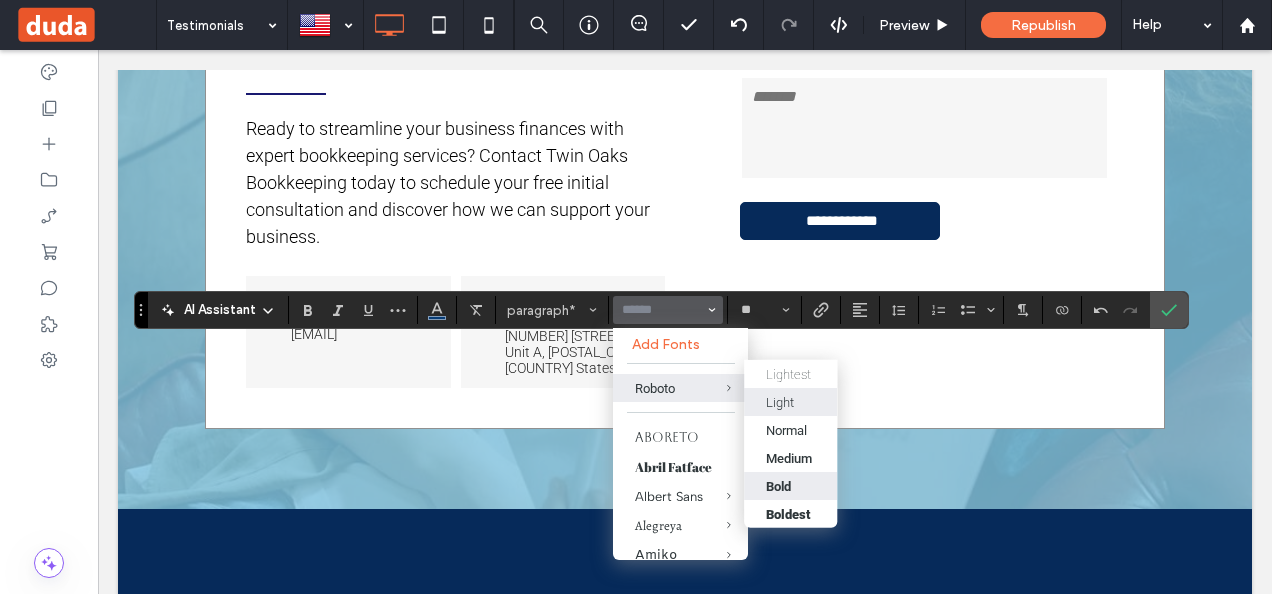 click on "Bold" at bounding box center [790, 485] 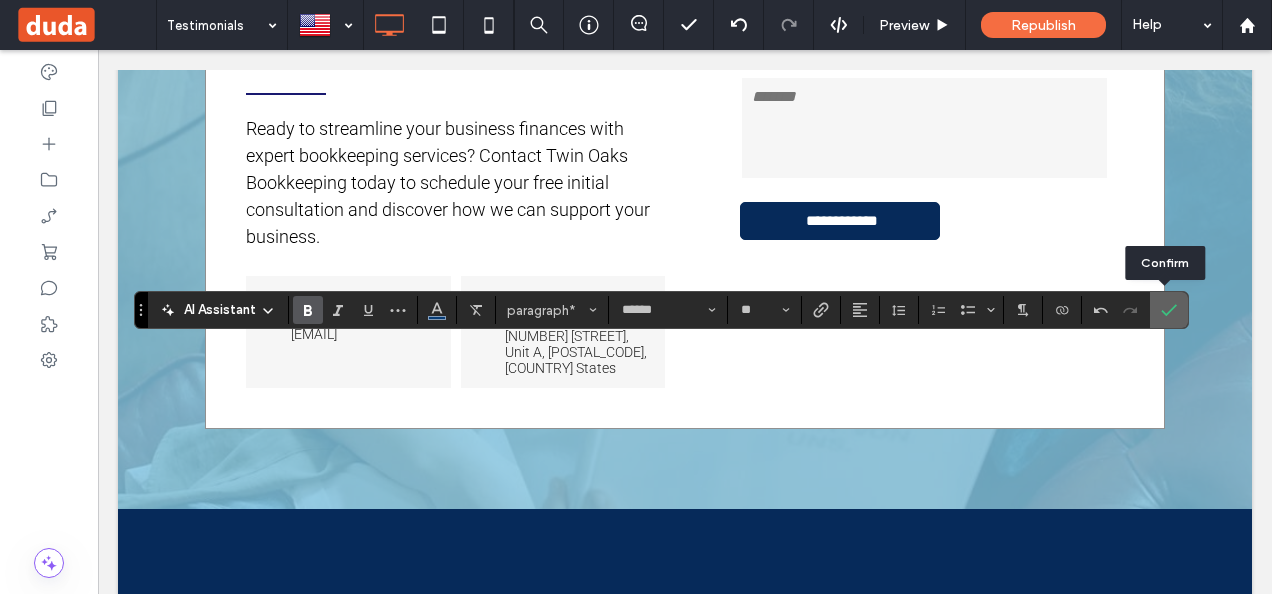 click at bounding box center [1169, 310] 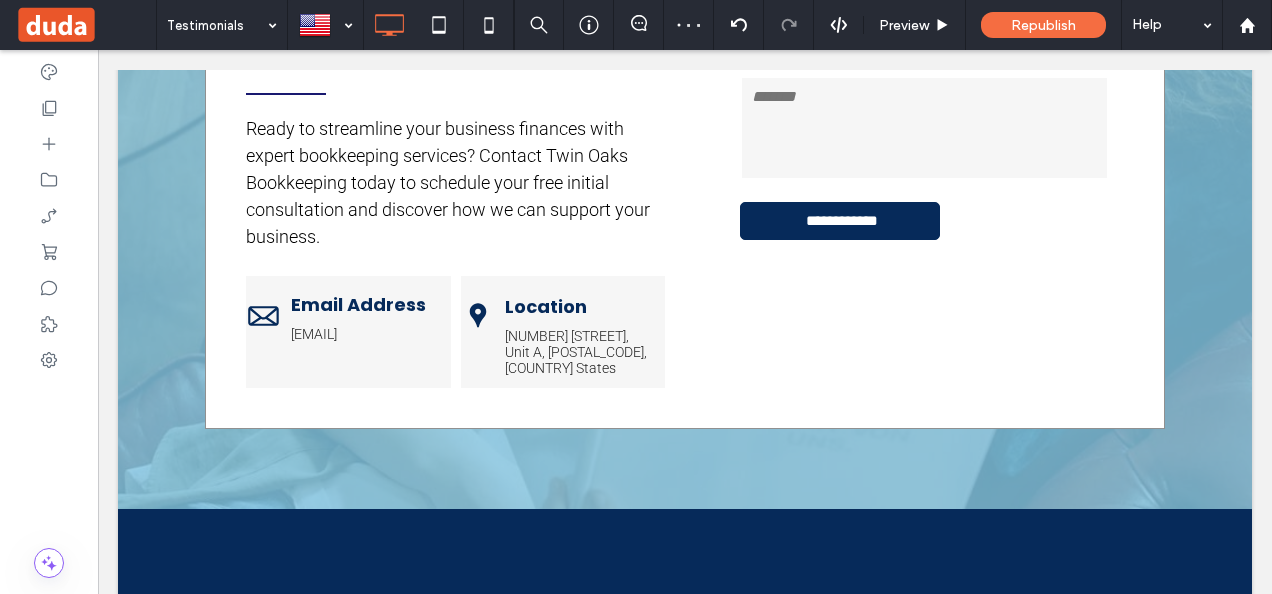 type on "******" 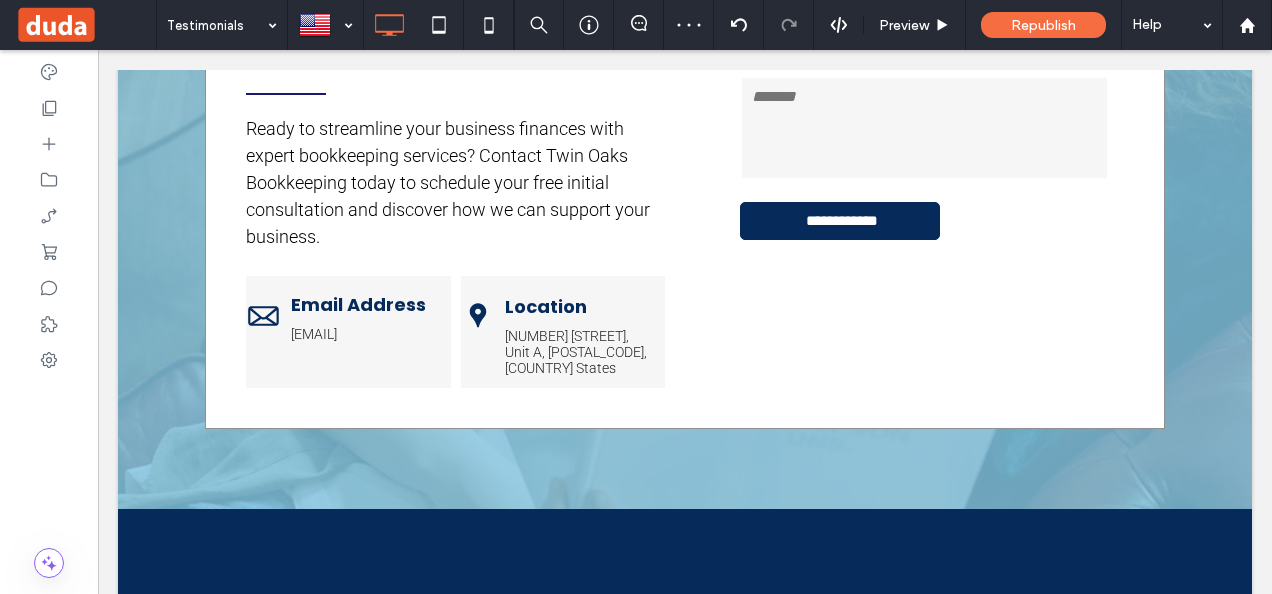 type on "**" 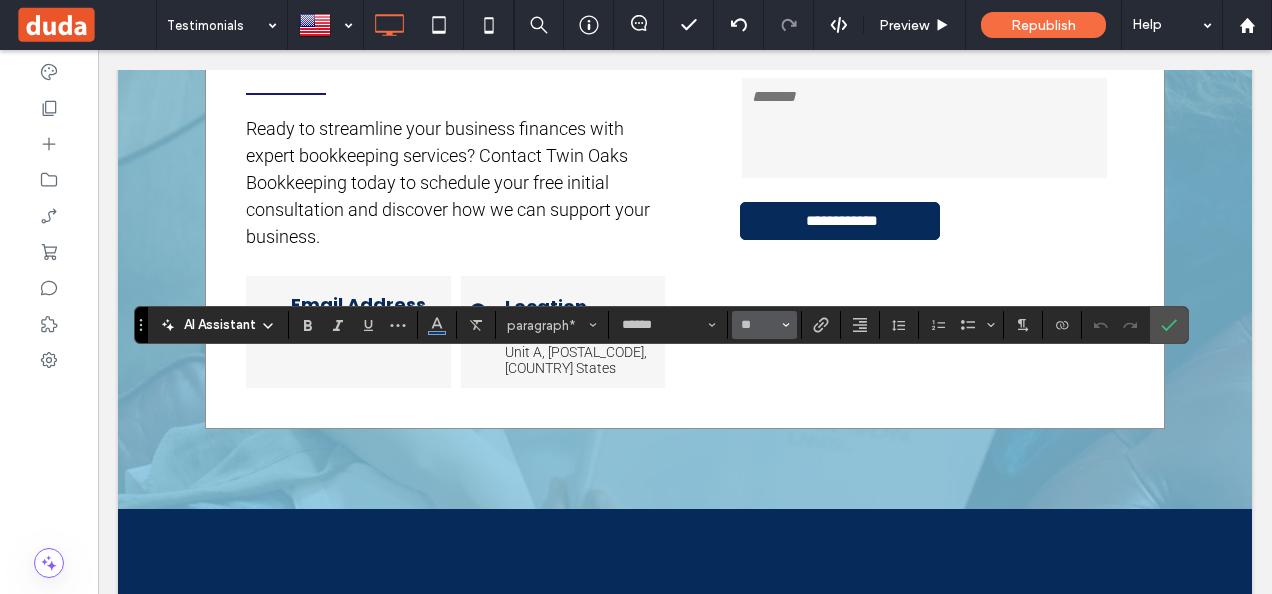 click 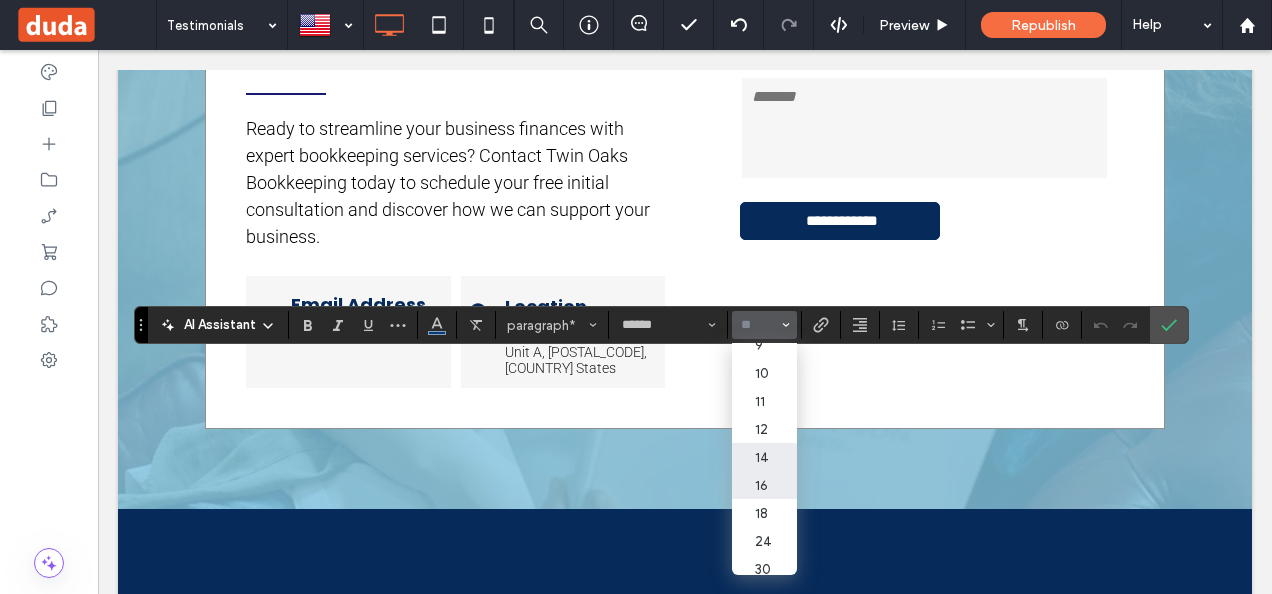 scroll, scrollTop: 100, scrollLeft: 0, axis: vertical 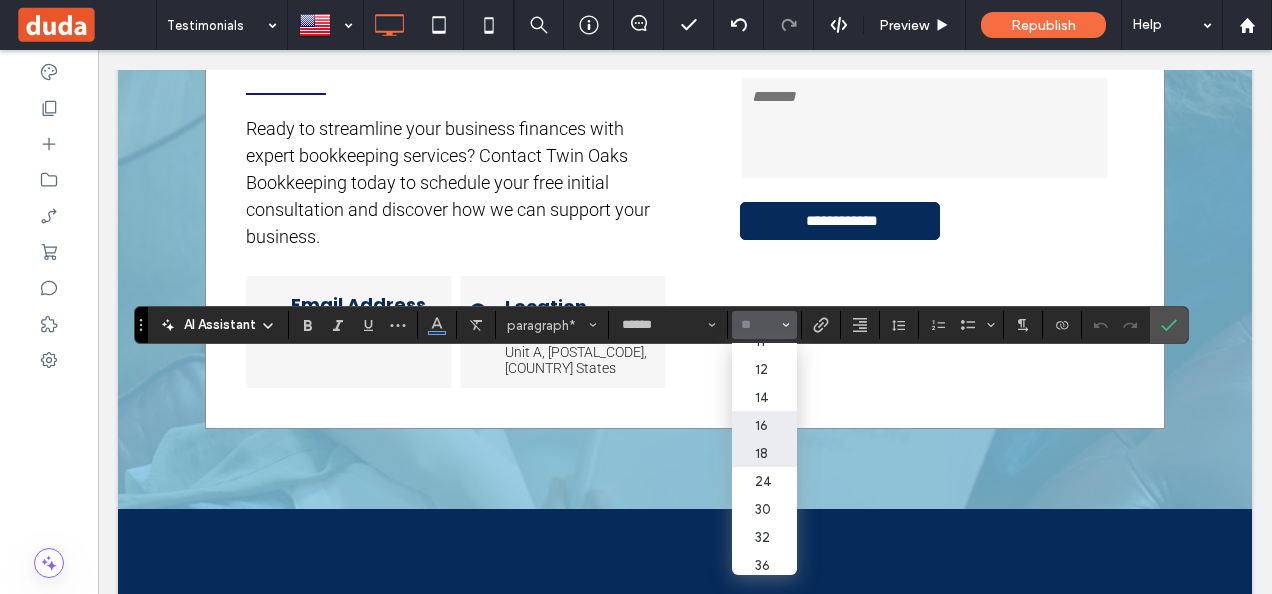 click on "18" at bounding box center [764, 453] 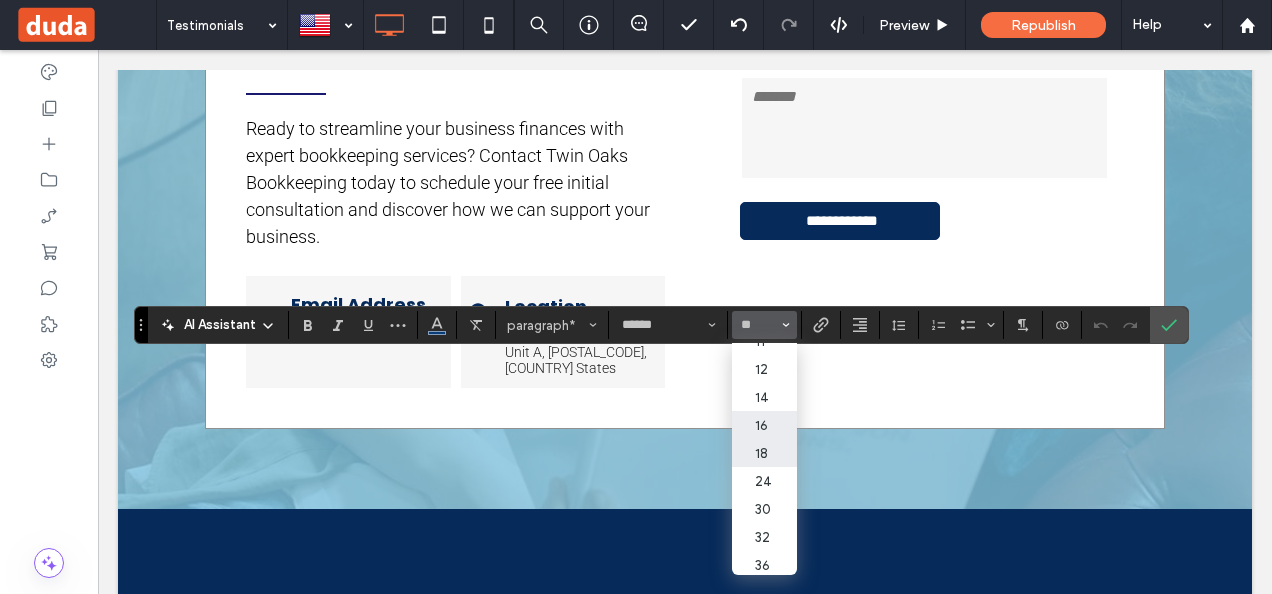 type on "**" 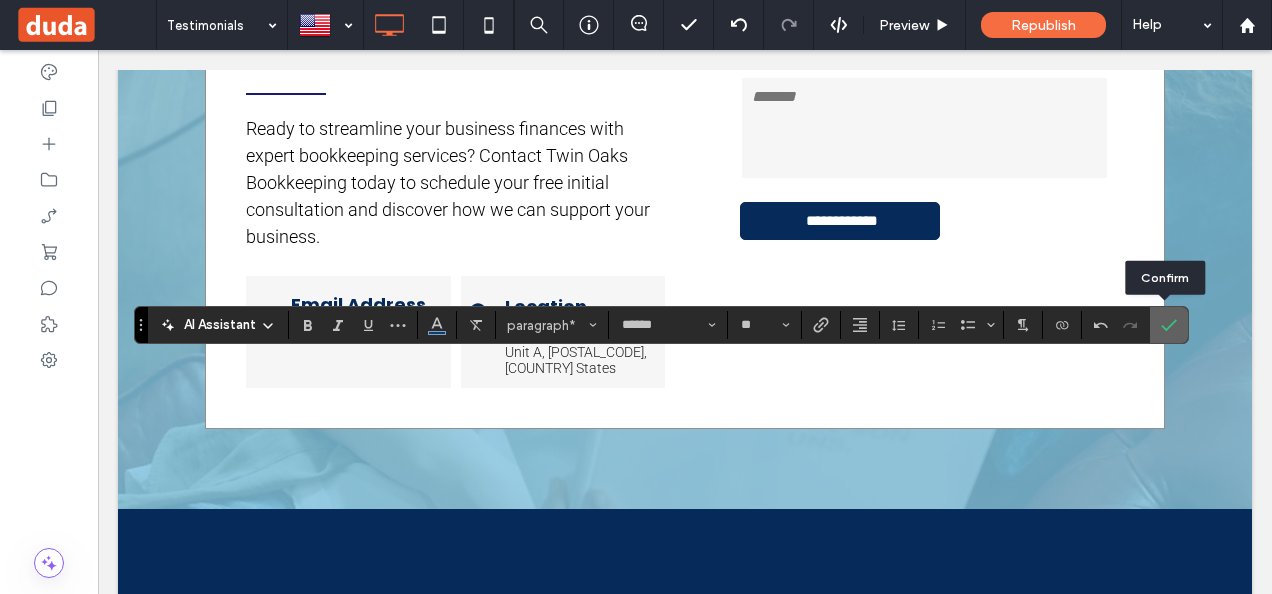 click at bounding box center [1169, 325] 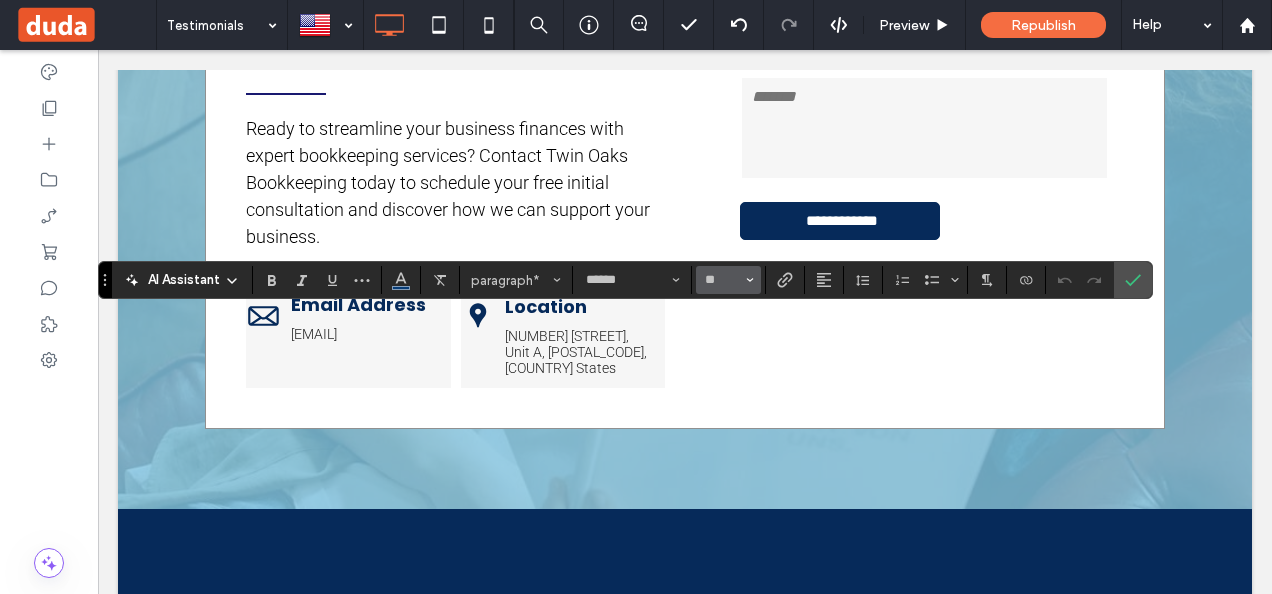 click 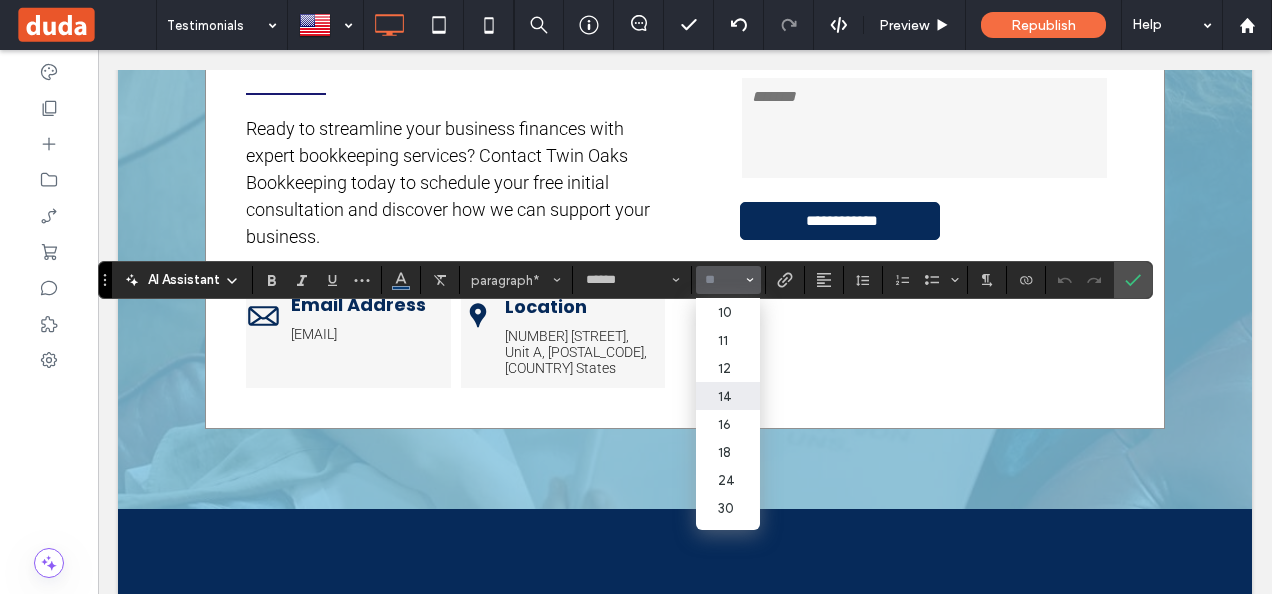 scroll, scrollTop: 100, scrollLeft: 0, axis: vertical 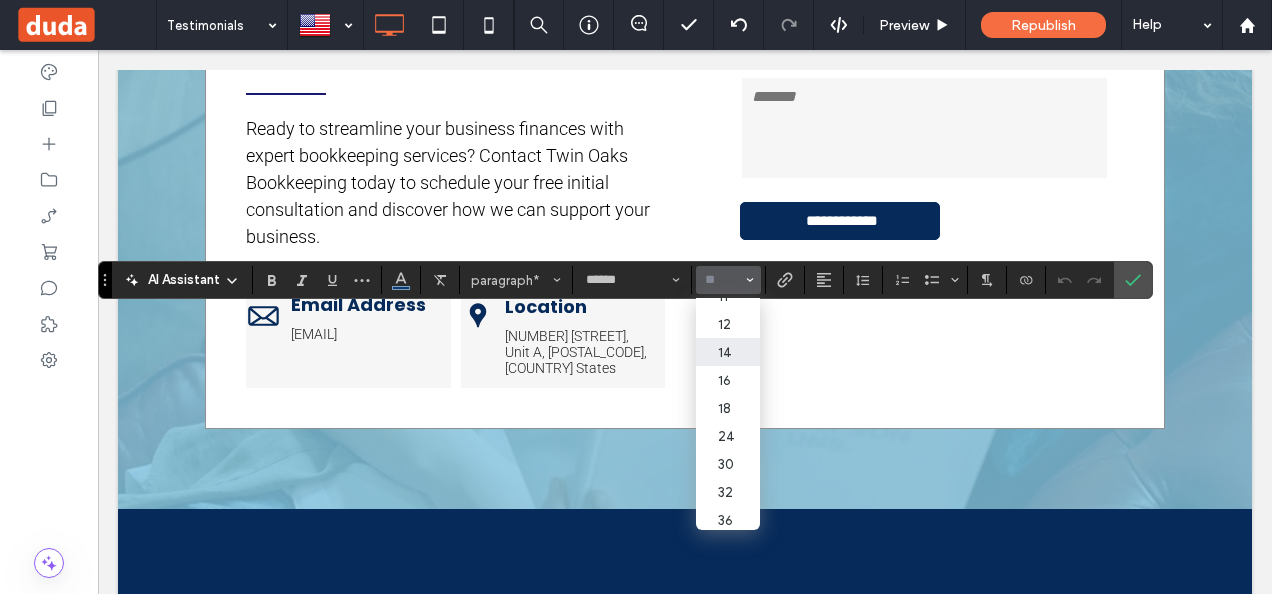 click on "14" at bounding box center (728, 352) 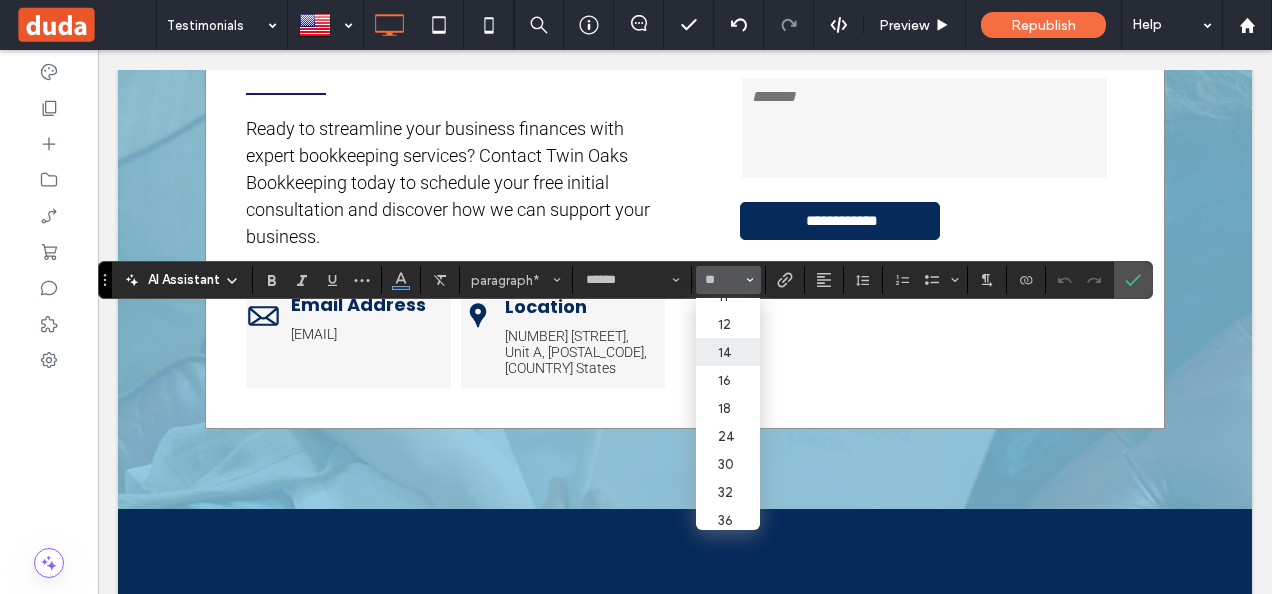 type on "**" 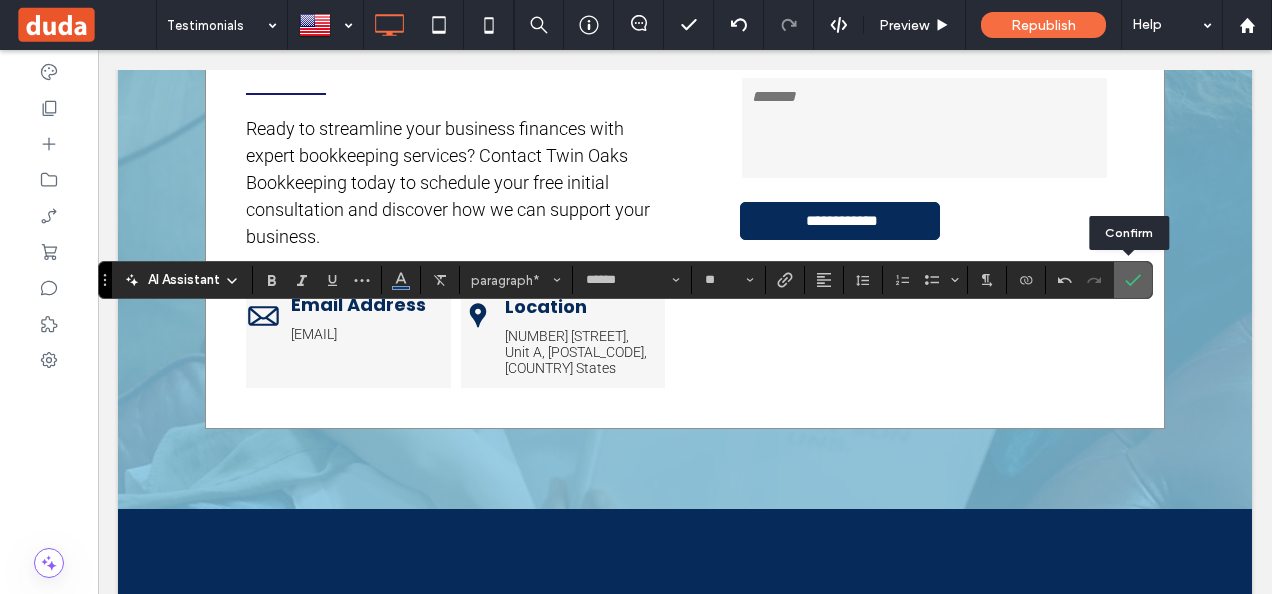 click 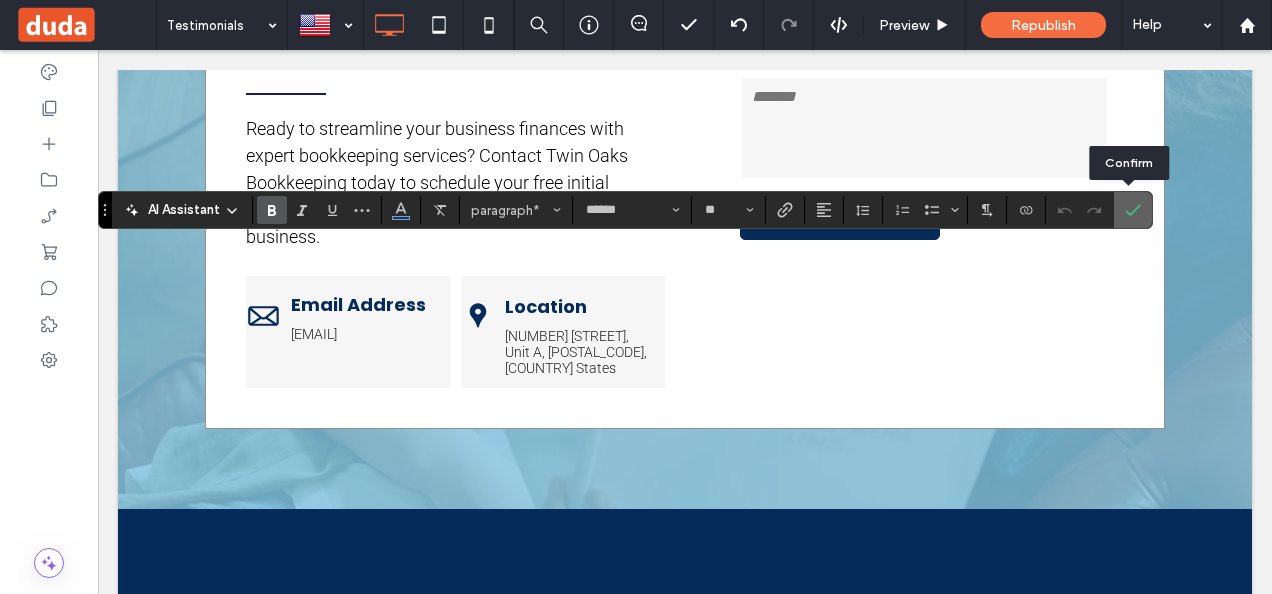 click at bounding box center (1133, 210) 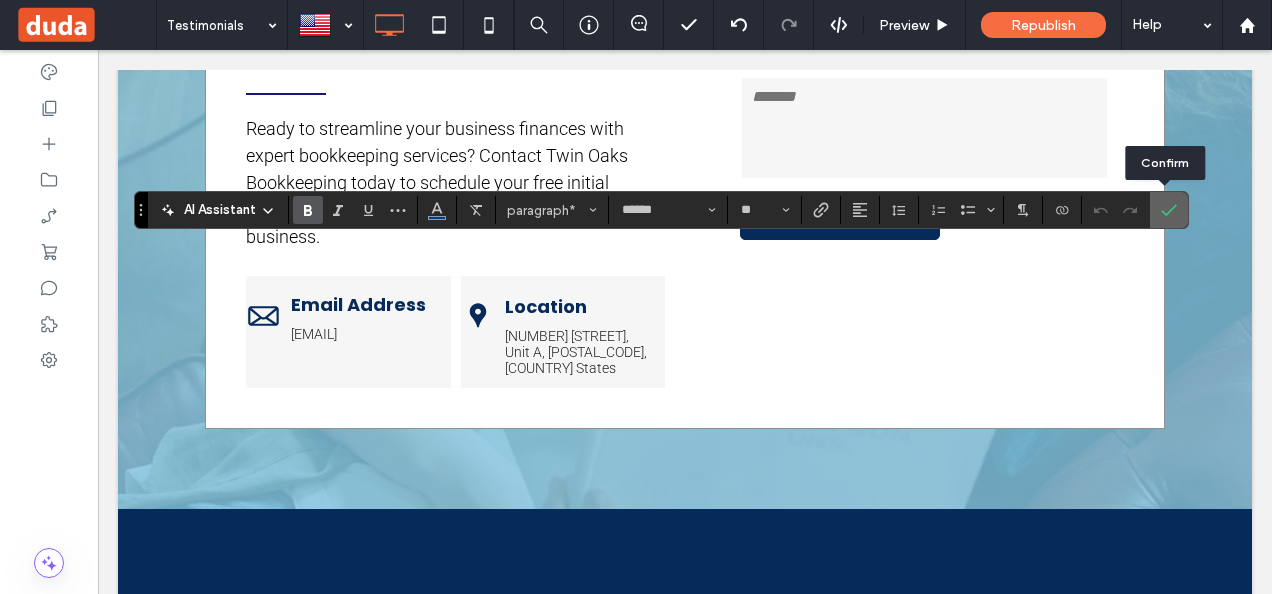 click 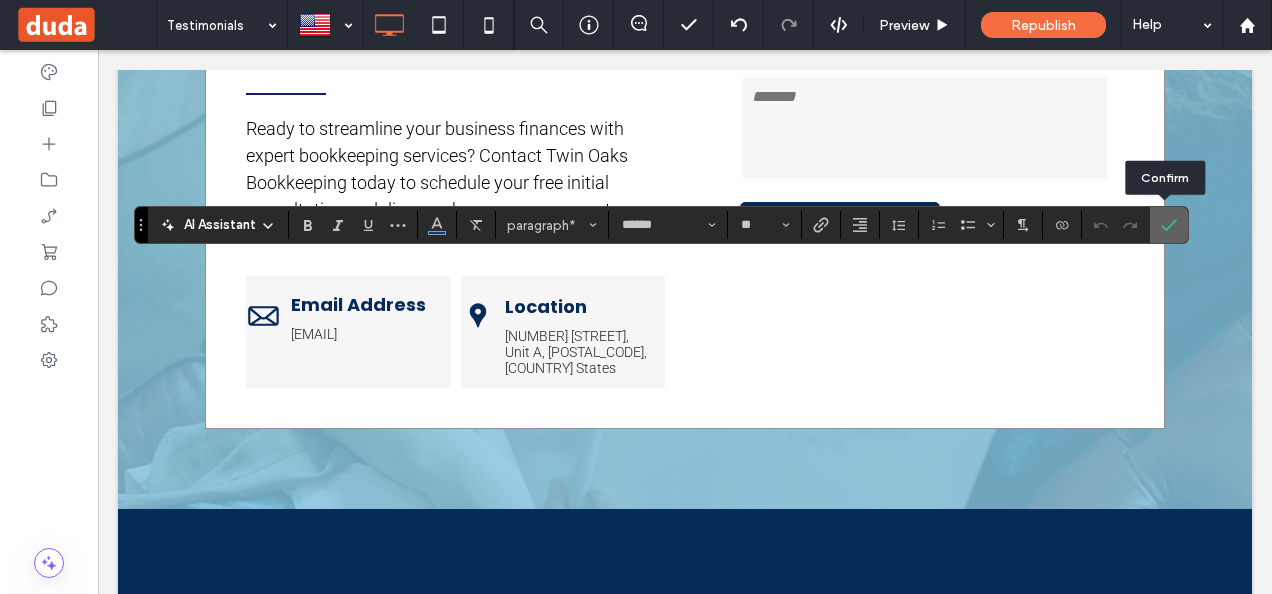 click 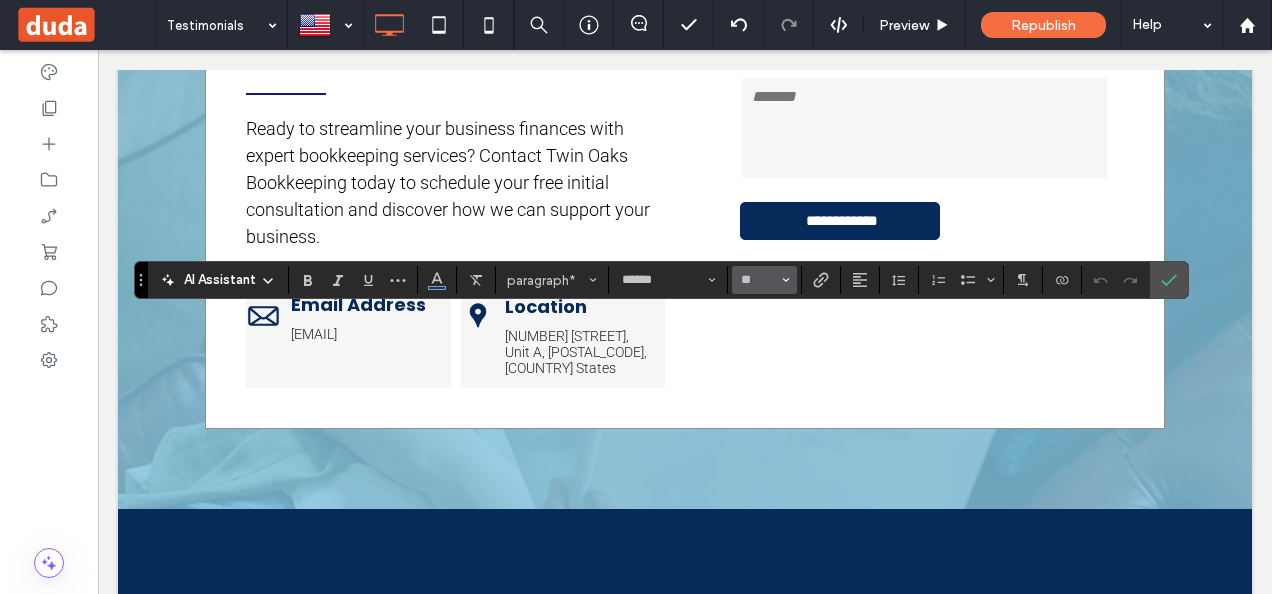 click 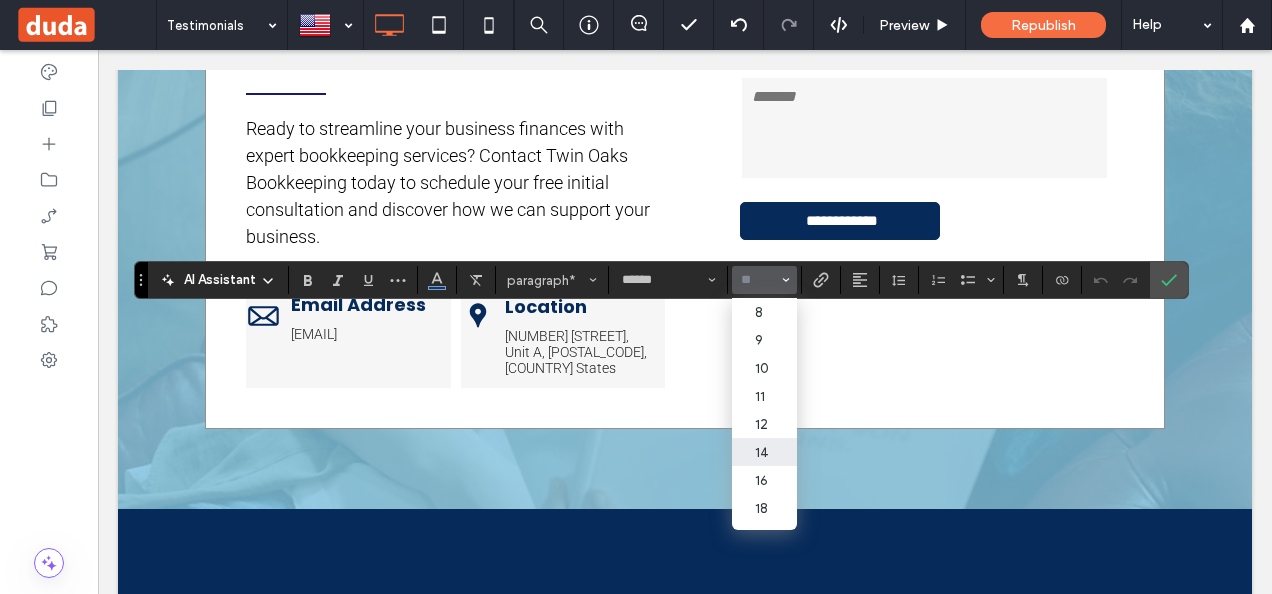 click on "14" at bounding box center (764, 452) 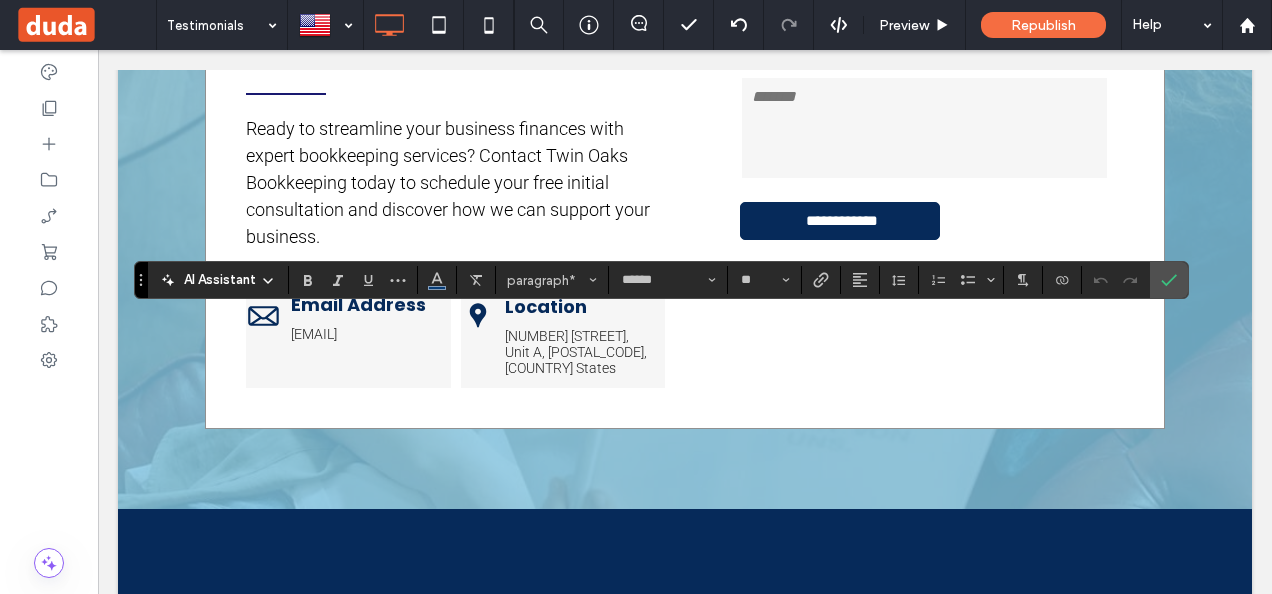 type on "**" 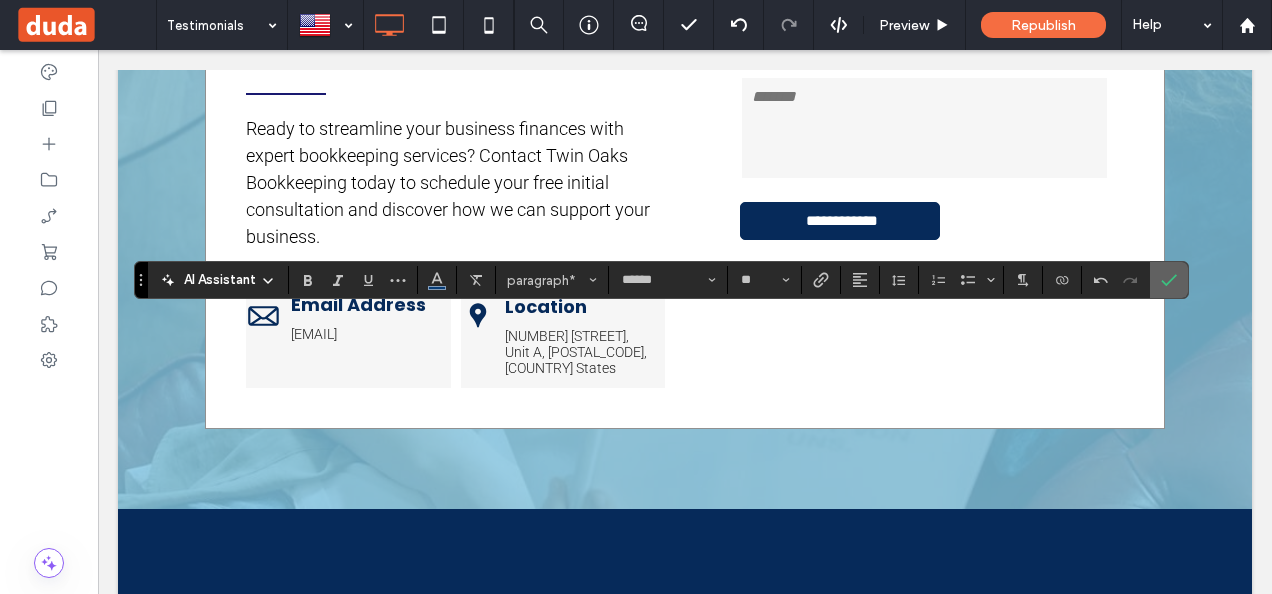 click 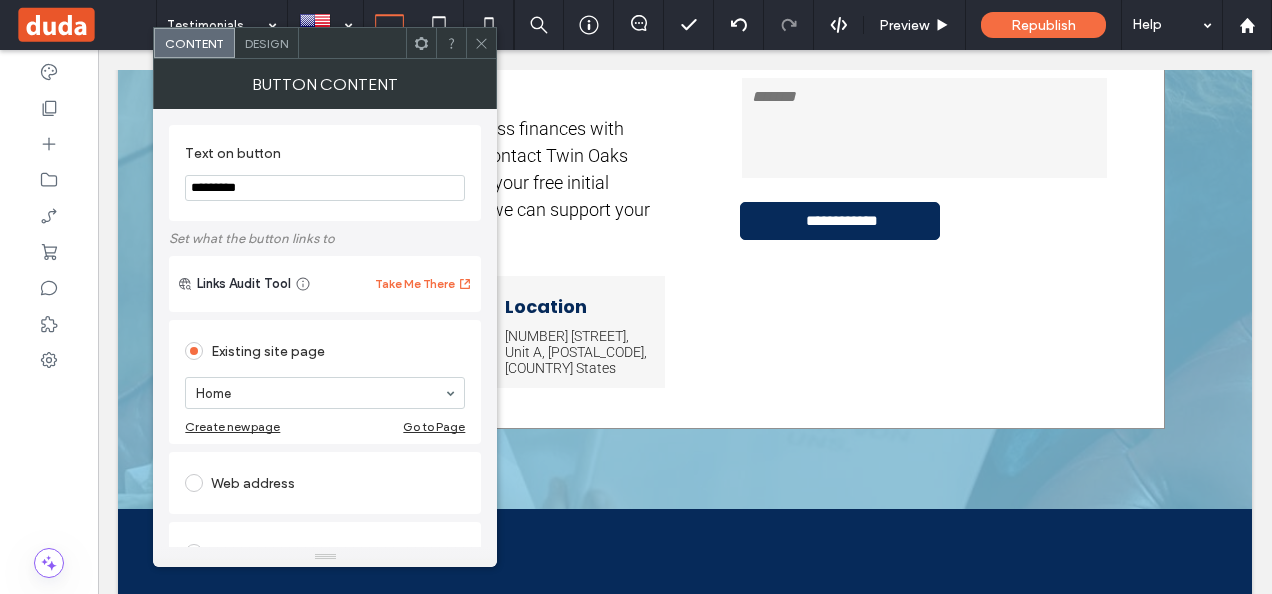 click on "Design" at bounding box center (266, 43) 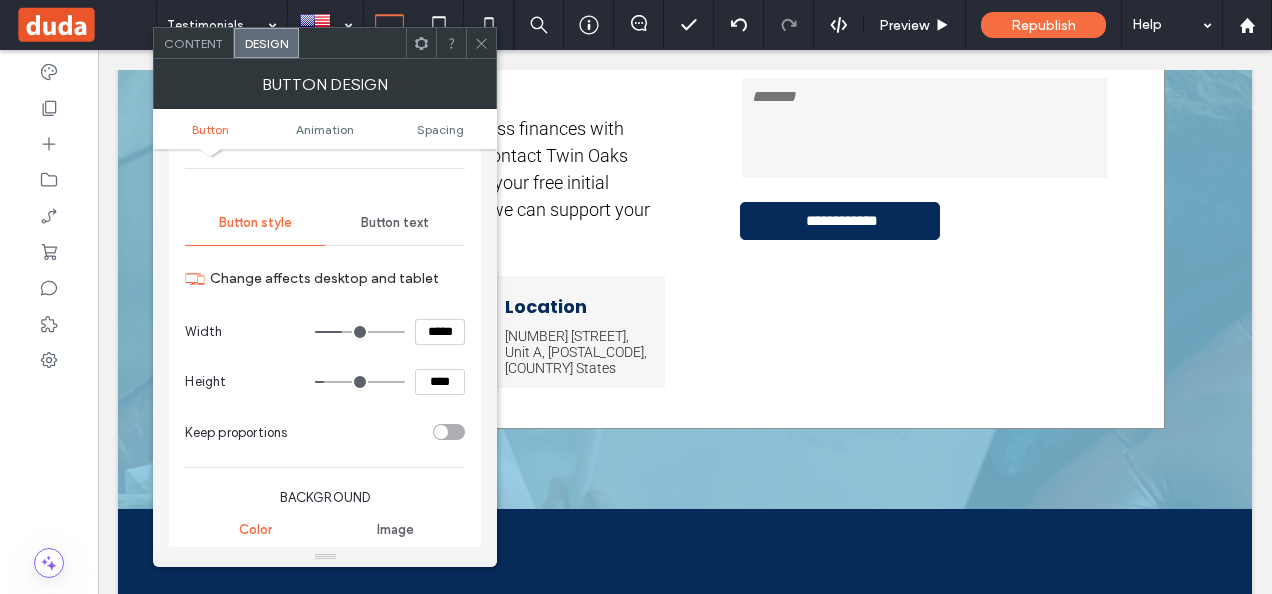 scroll, scrollTop: 200, scrollLeft: 0, axis: vertical 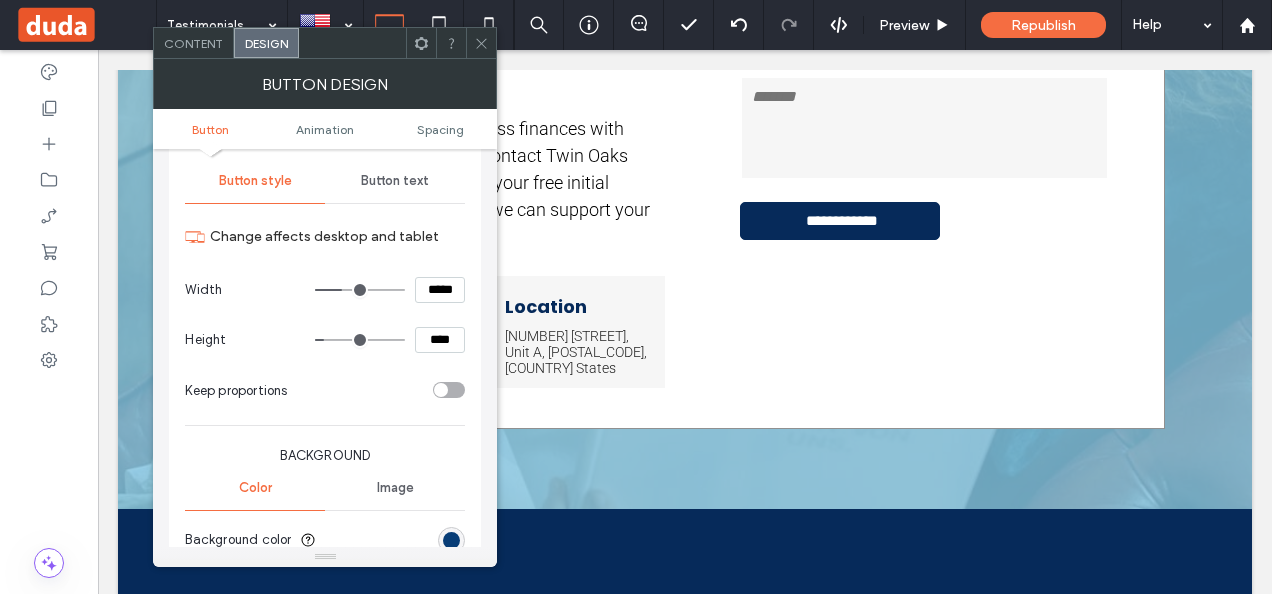 click on "Button text" at bounding box center (395, 181) 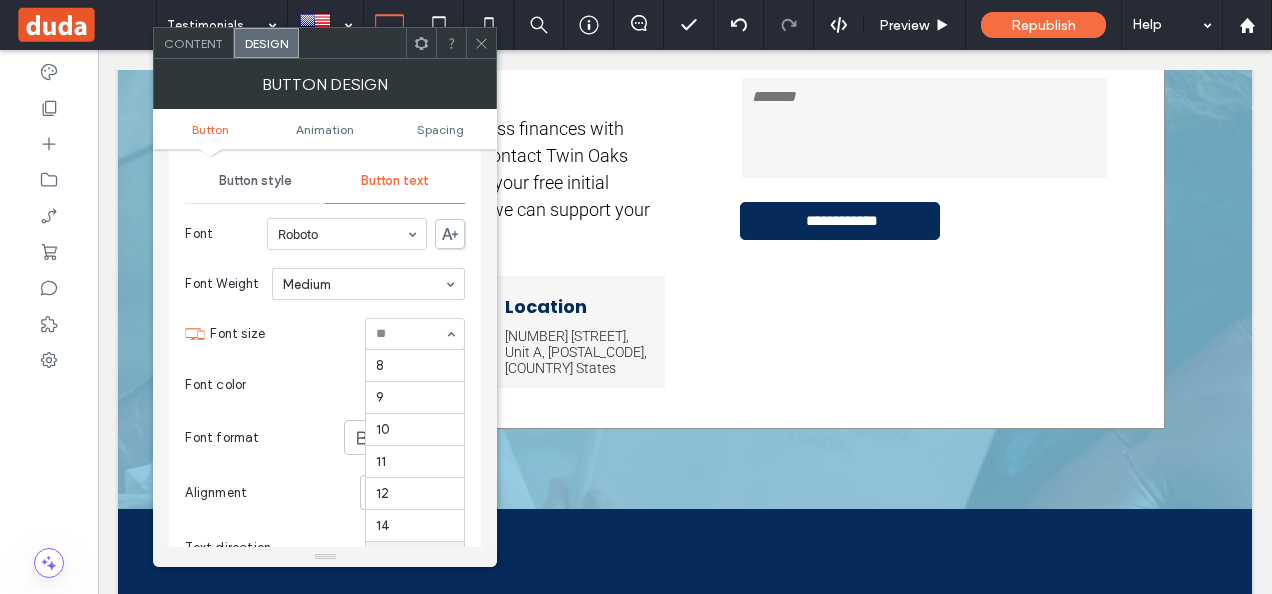 scroll, scrollTop: 196, scrollLeft: 0, axis: vertical 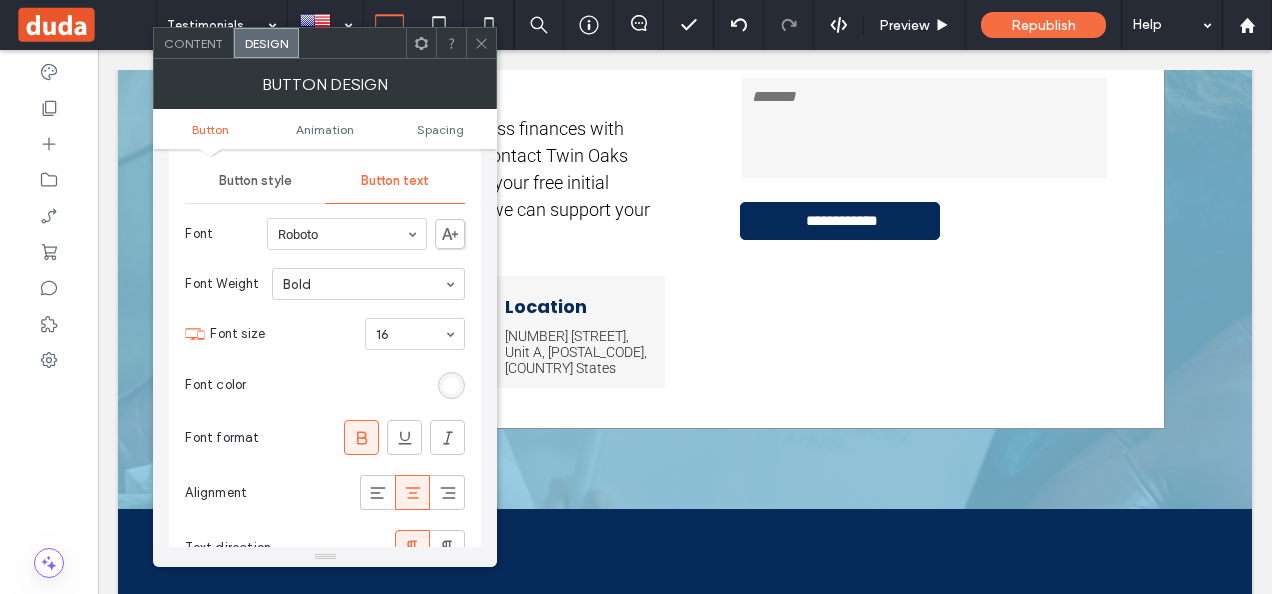 click on "Bold" at bounding box center [369, 284] 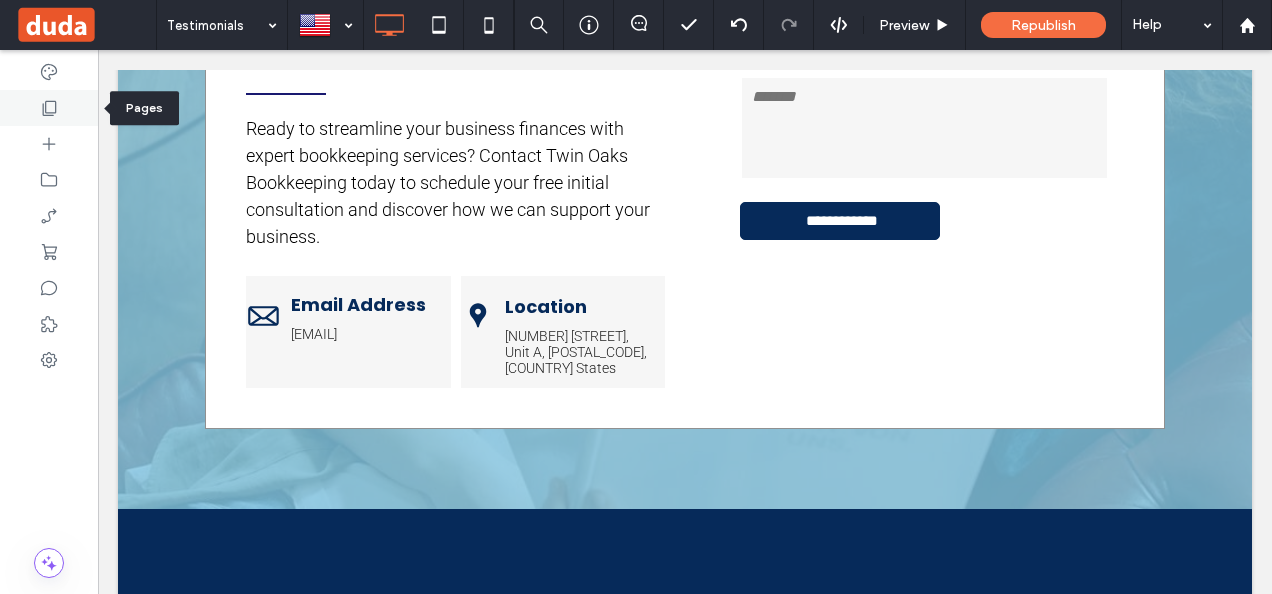 click at bounding box center [49, 108] 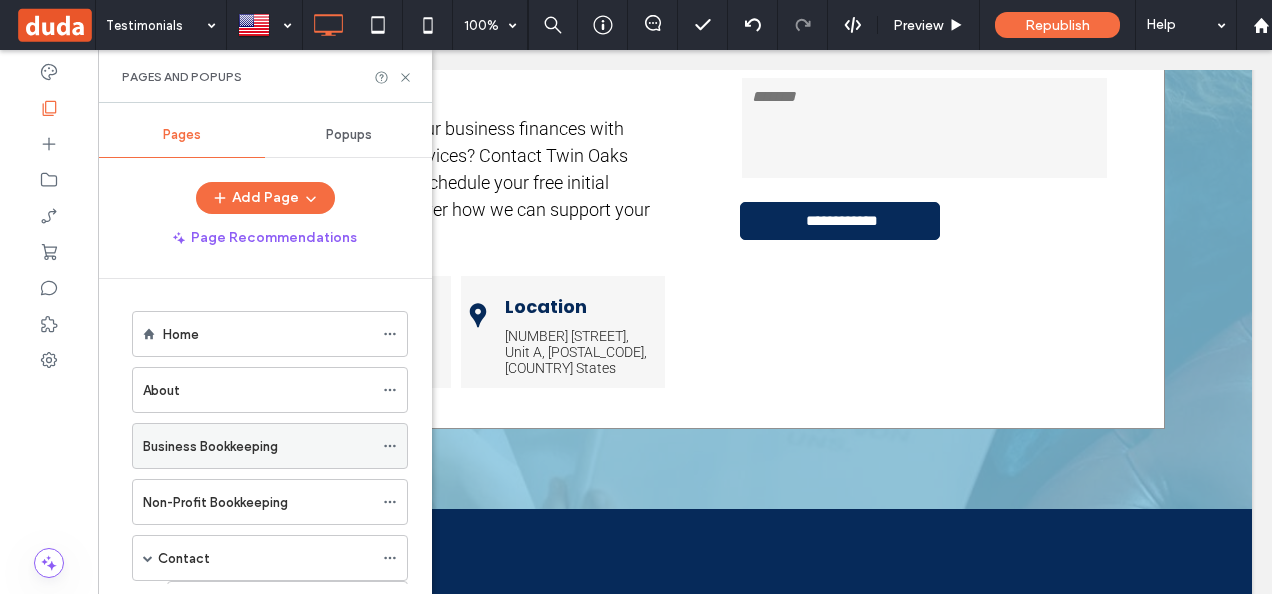 scroll, scrollTop: 0, scrollLeft: 0, axis: both 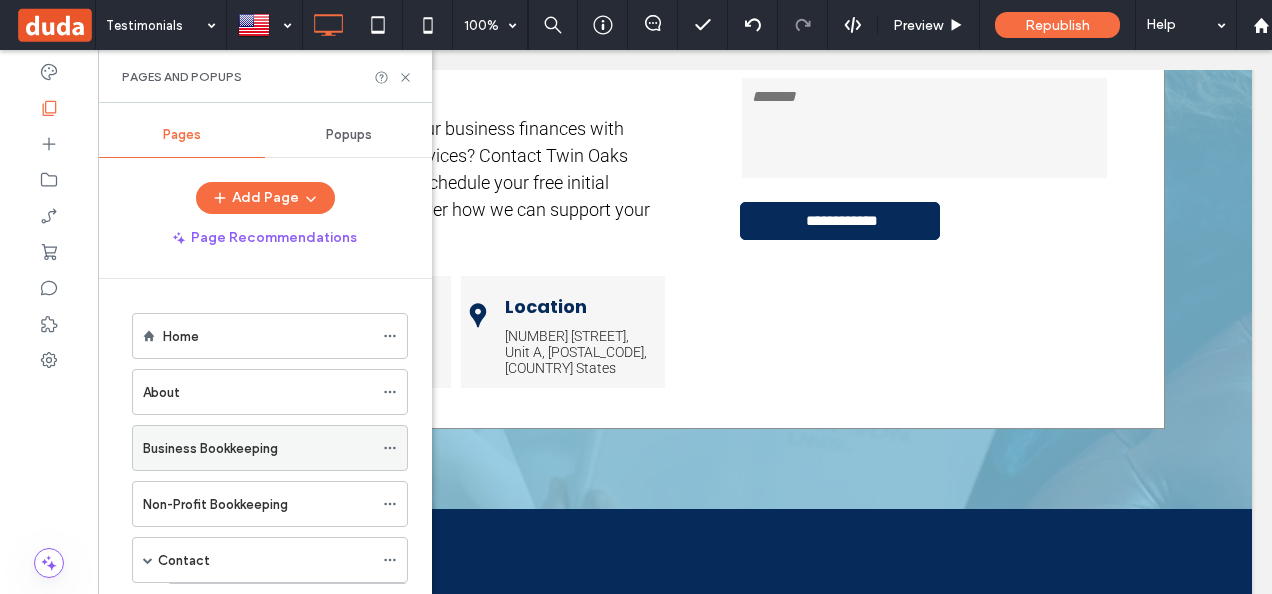 click on "Home" at bounding box center [268, 336] 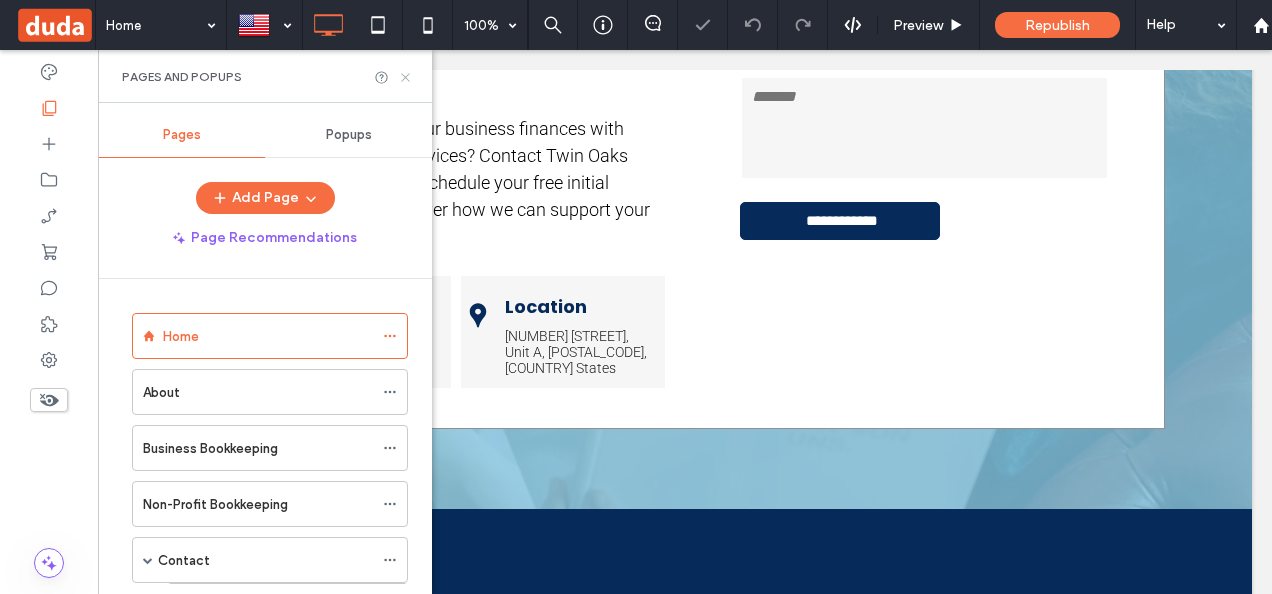 click 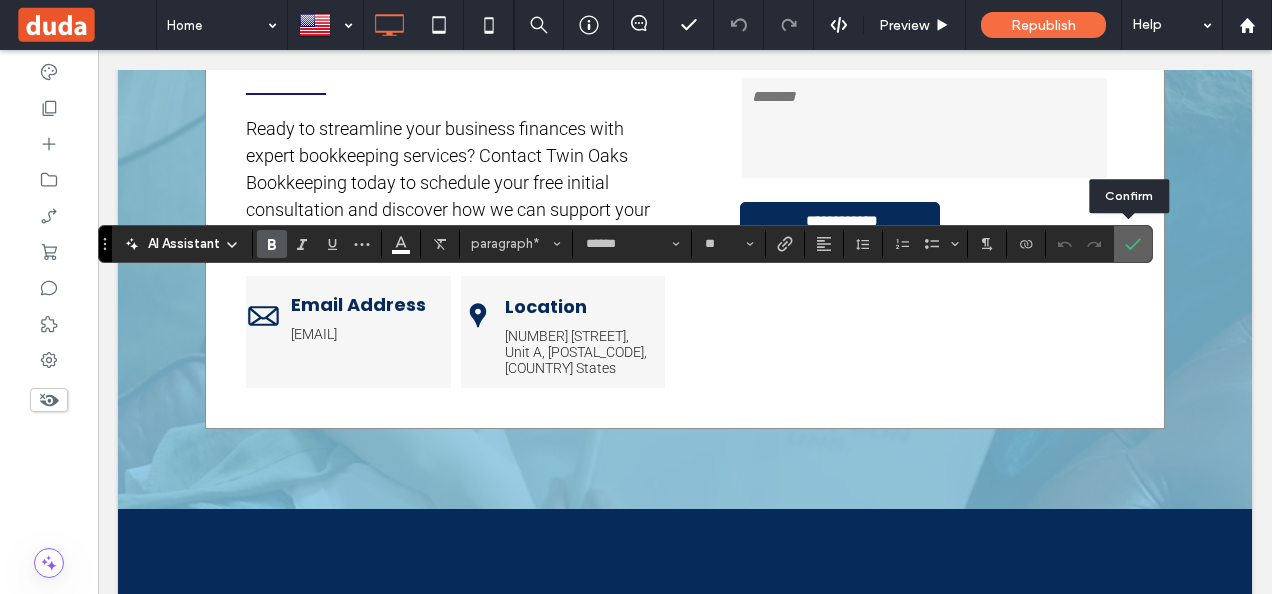 click 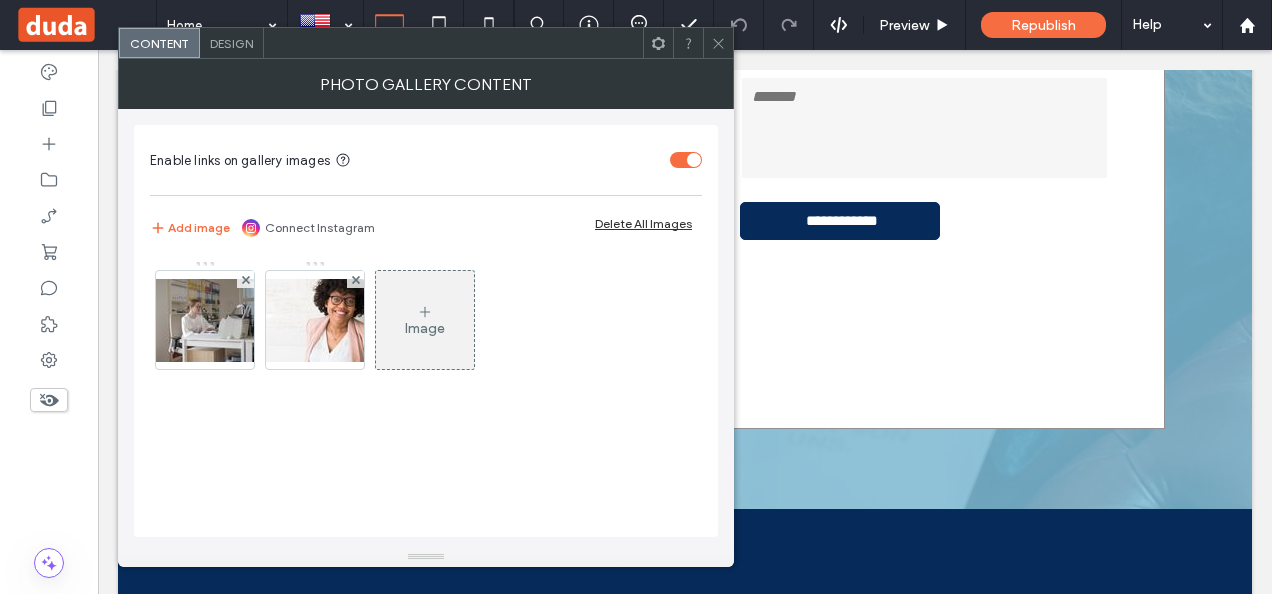 click on "Design" at bounding box center [231, 43] 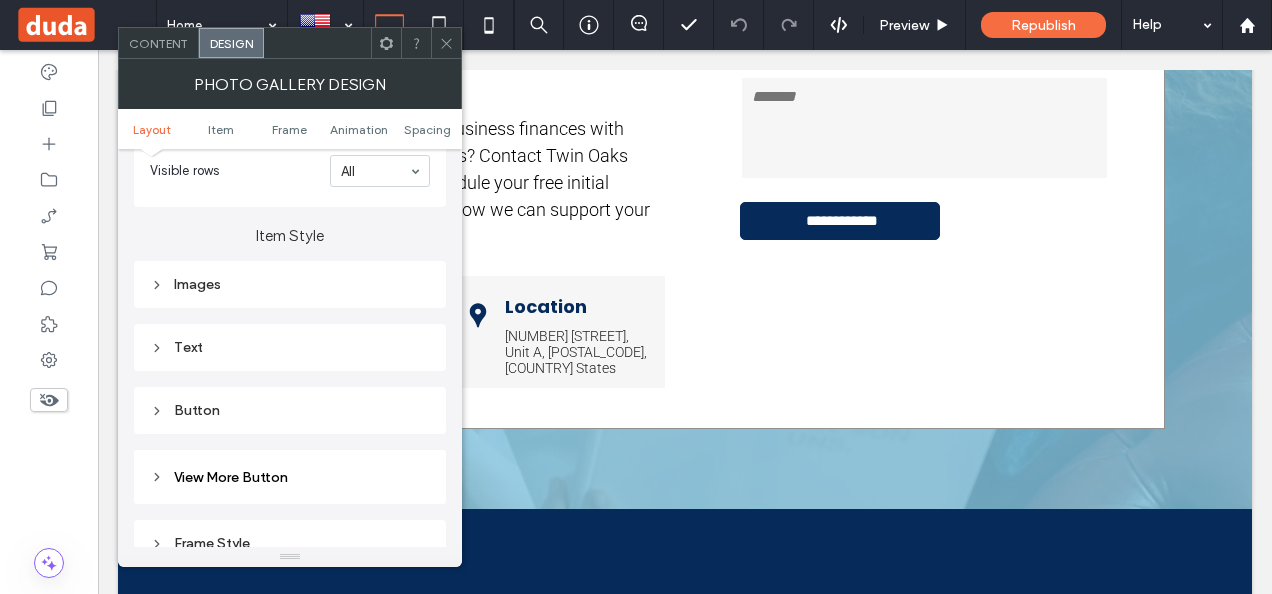 scroll, scrollTop: 700, scrollLeft: 0, axis: vertical 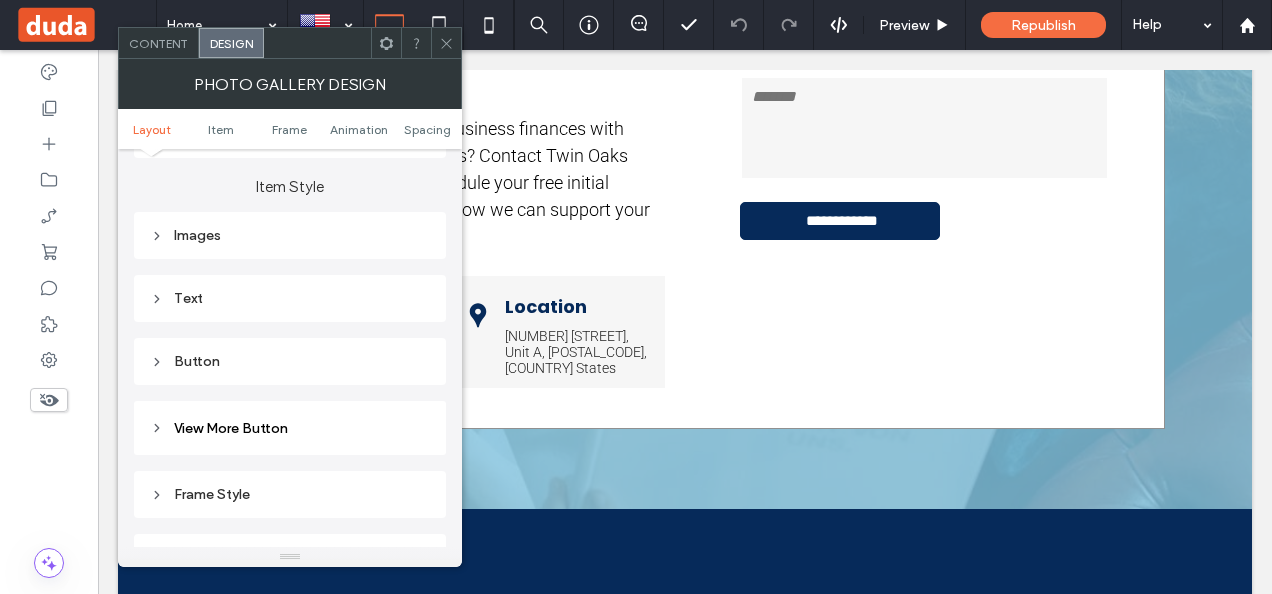 click on "Button" at bounding box center [290, 361] 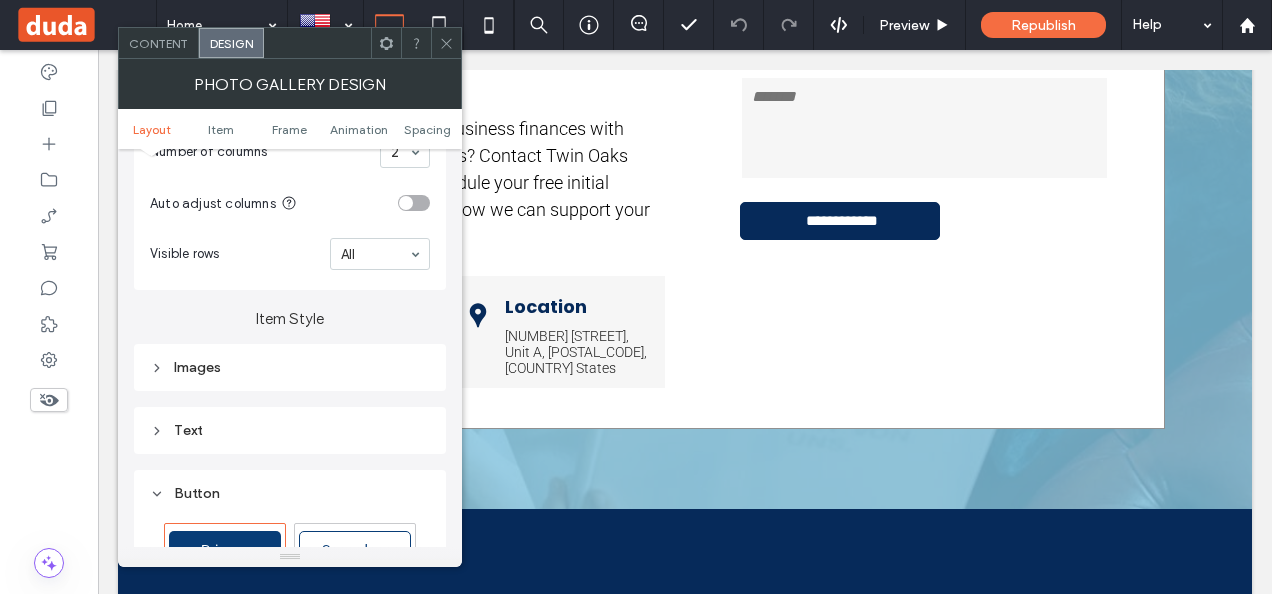 scroll, scrollTop: 600, scrollLeft: 0, axis: vertical 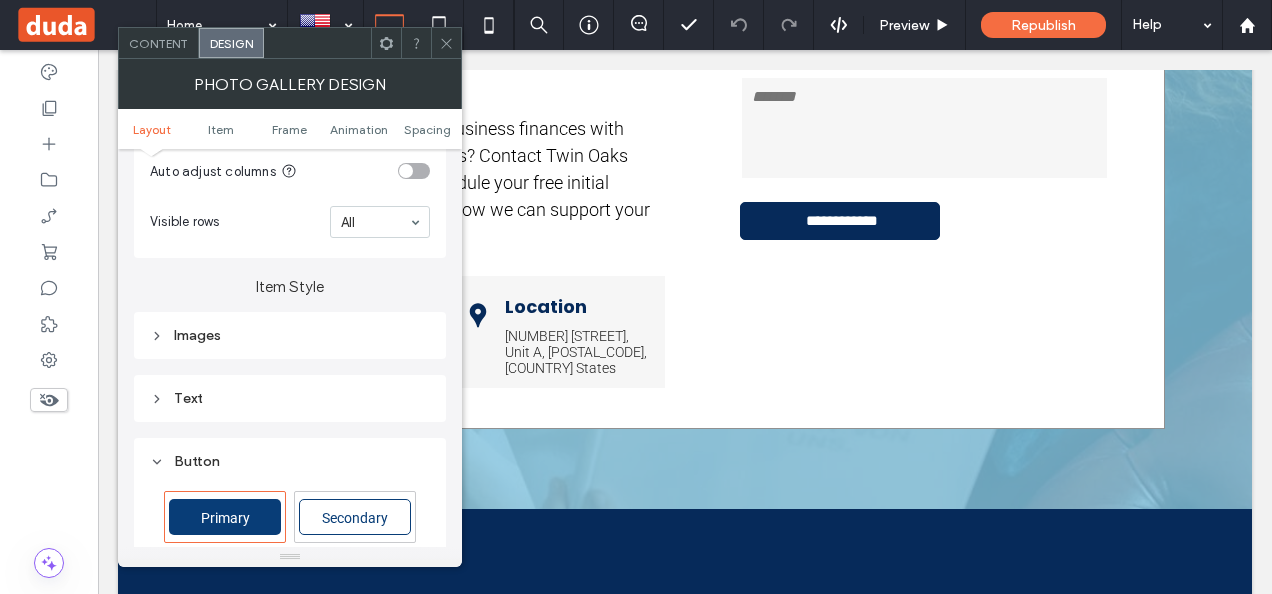 click on "Text" at bounding box center [290, 398] 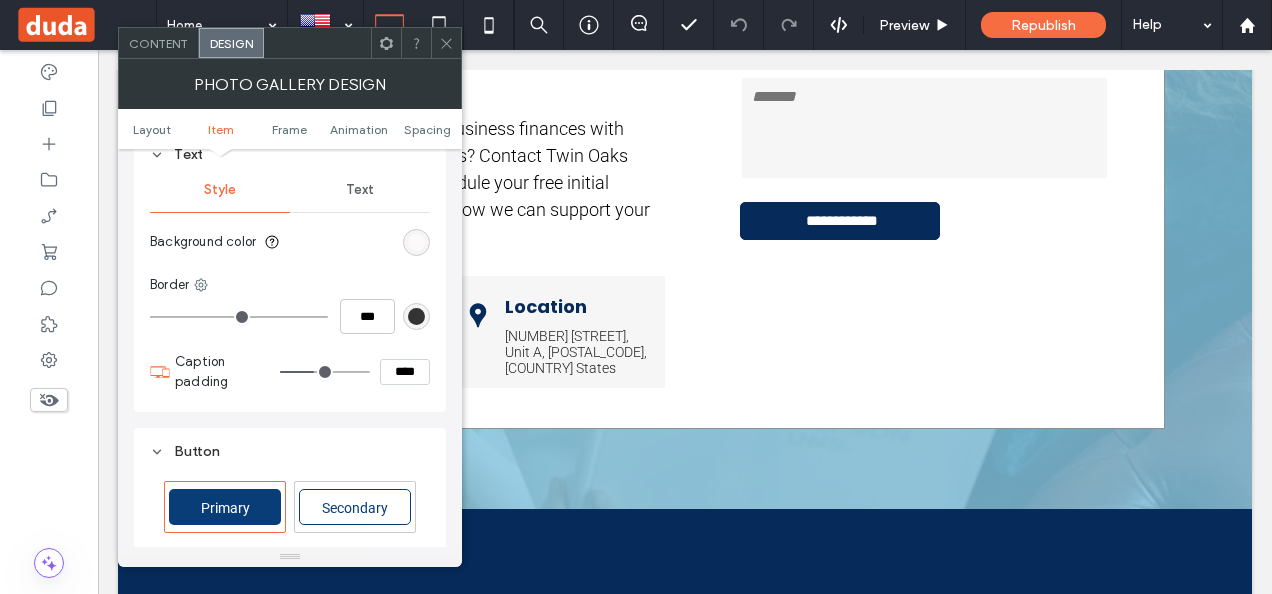 scroll, scrollTop: 800, scrollLeft: 0, axis: vertical 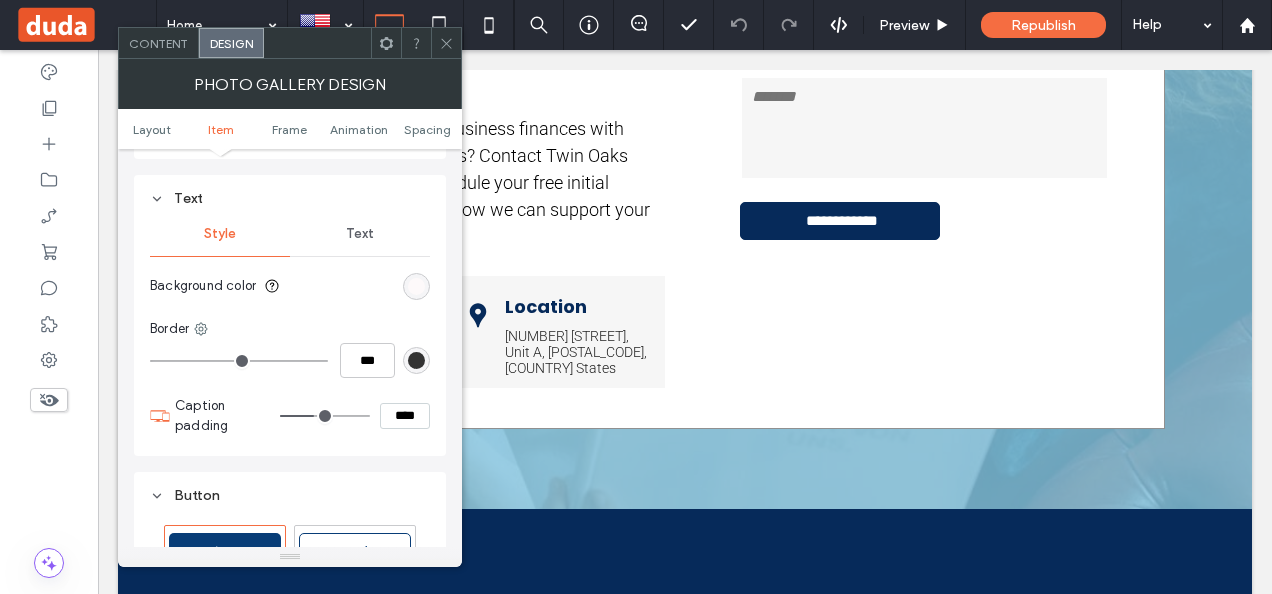 click on "Text" at bounding box center [360, 234] 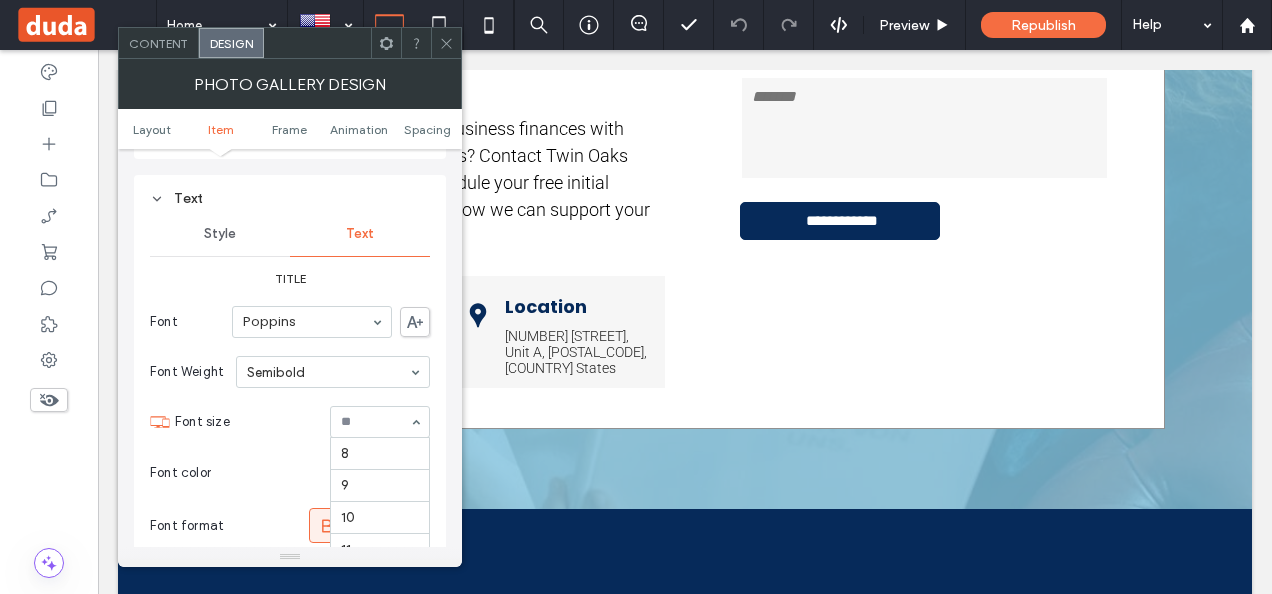 scroll, scrollTop: 294, scrollLeft: 0, axis: vertical 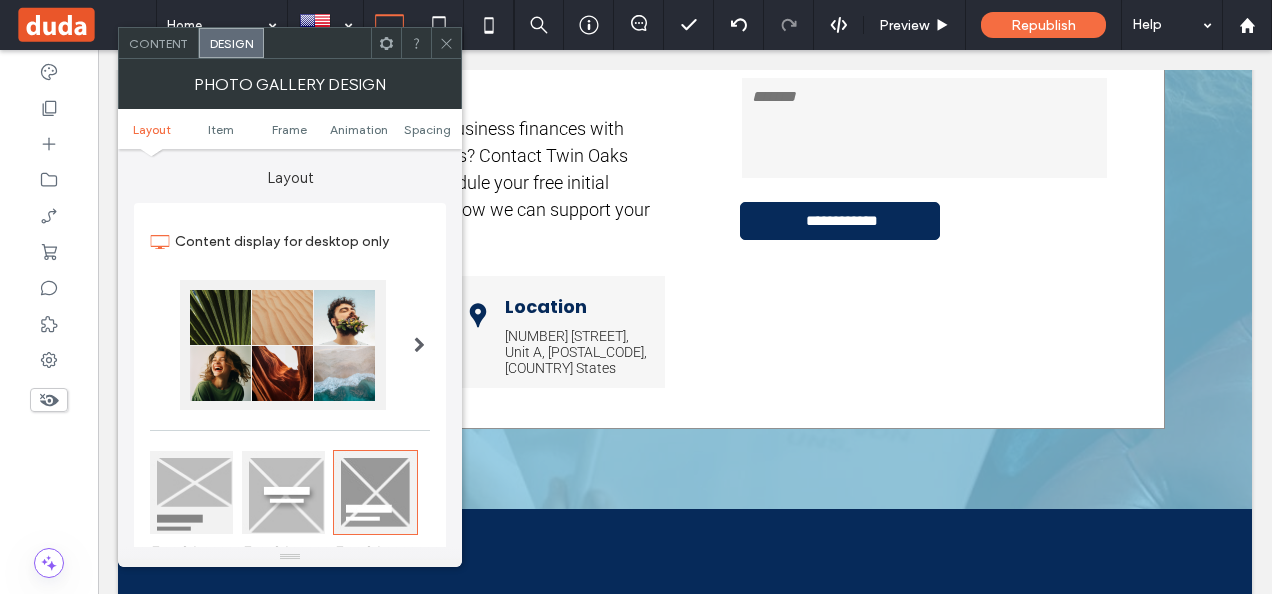 click at bounding box center [446, 43] 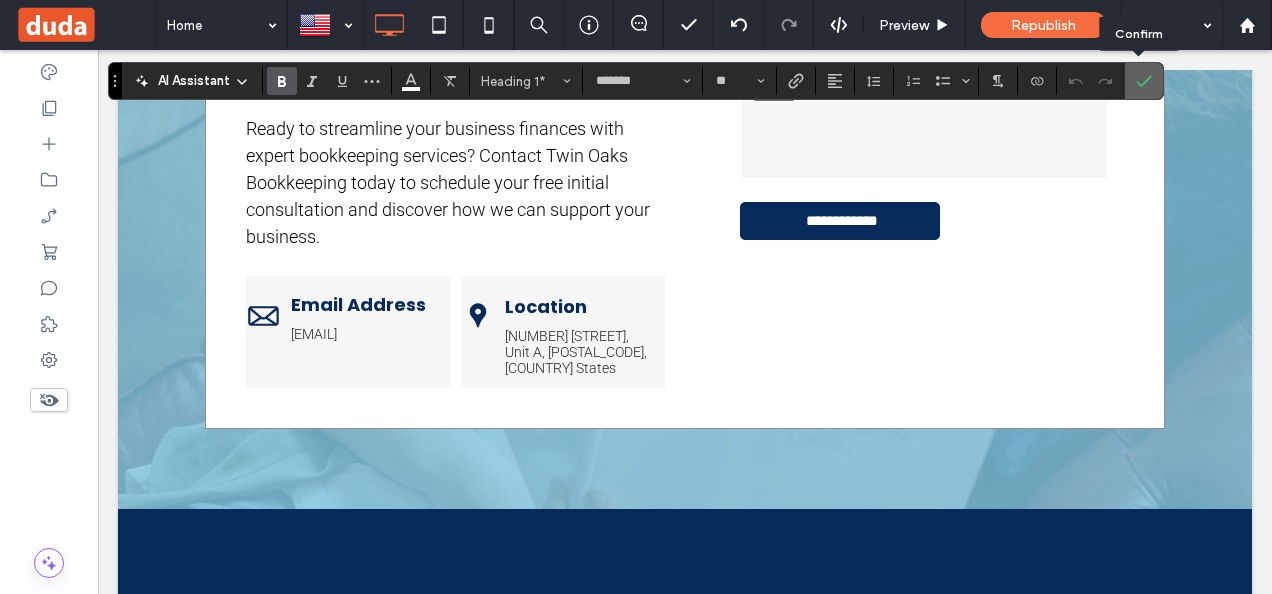 click 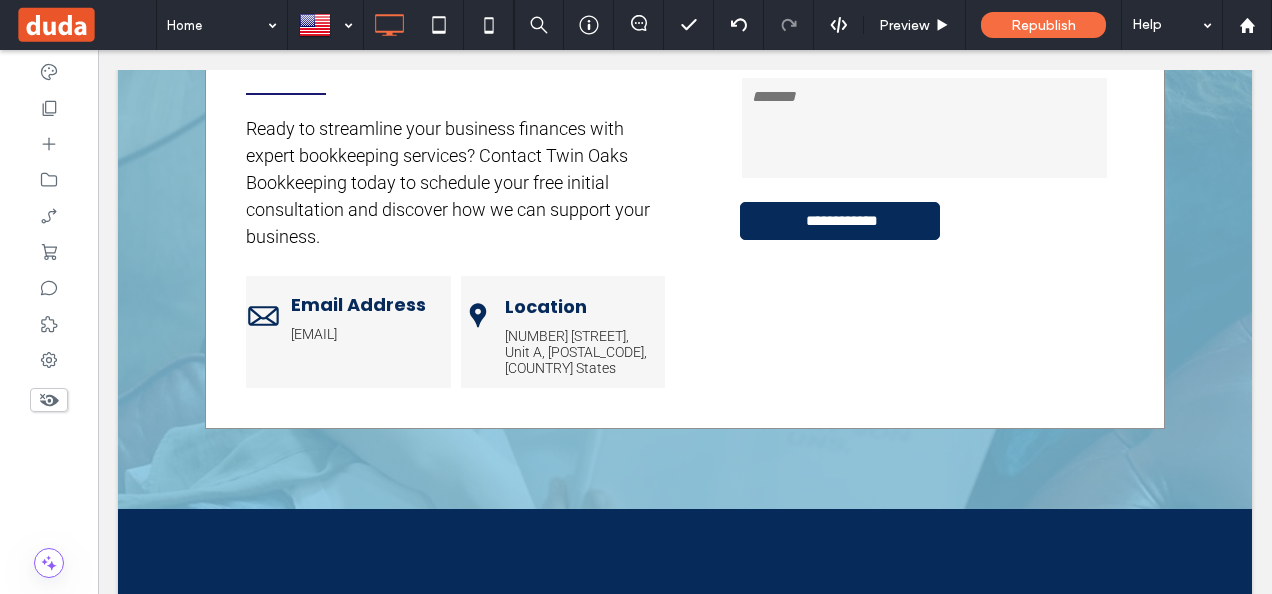 type on "*******" 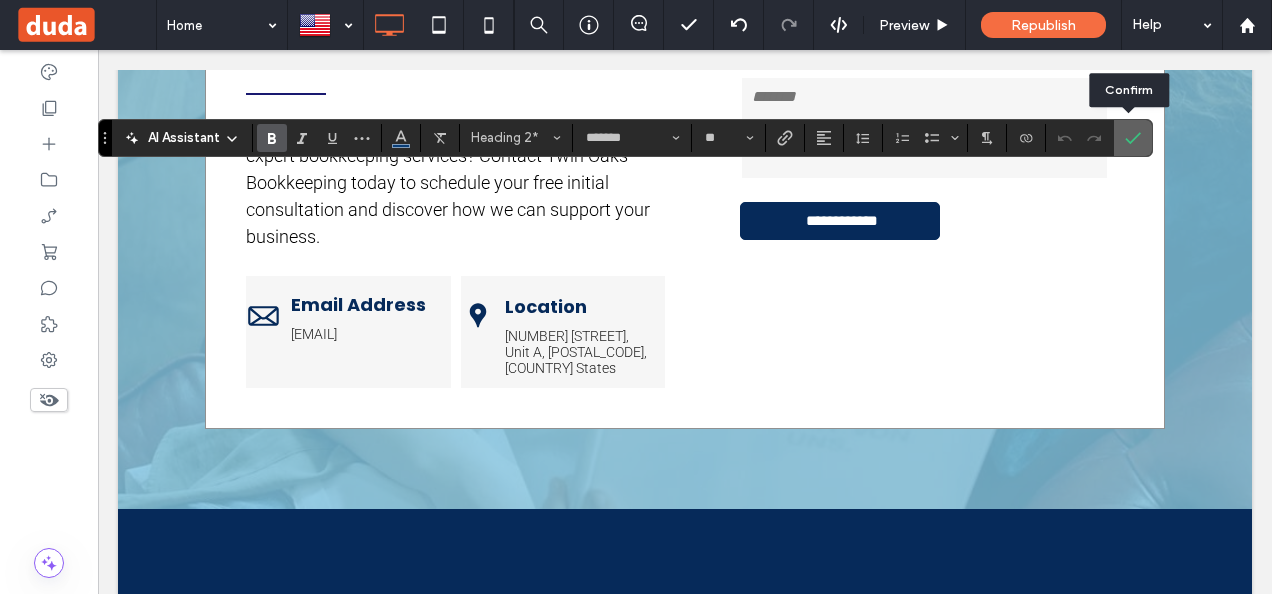 click at bounding box center [1129, 138] 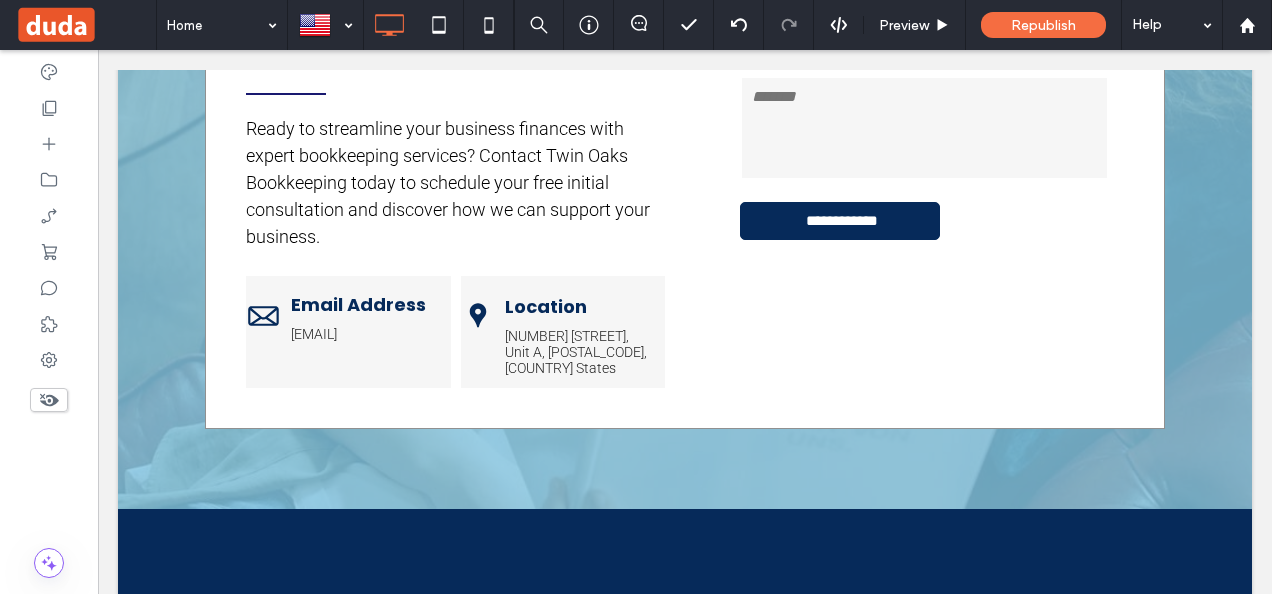 type on "******" 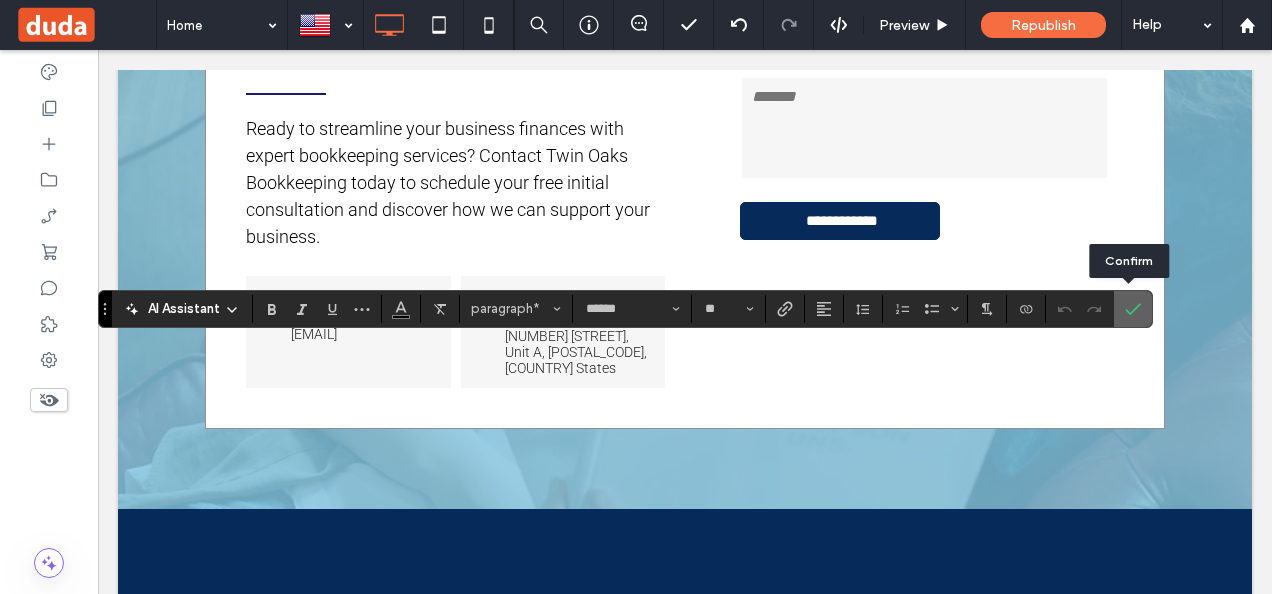 click 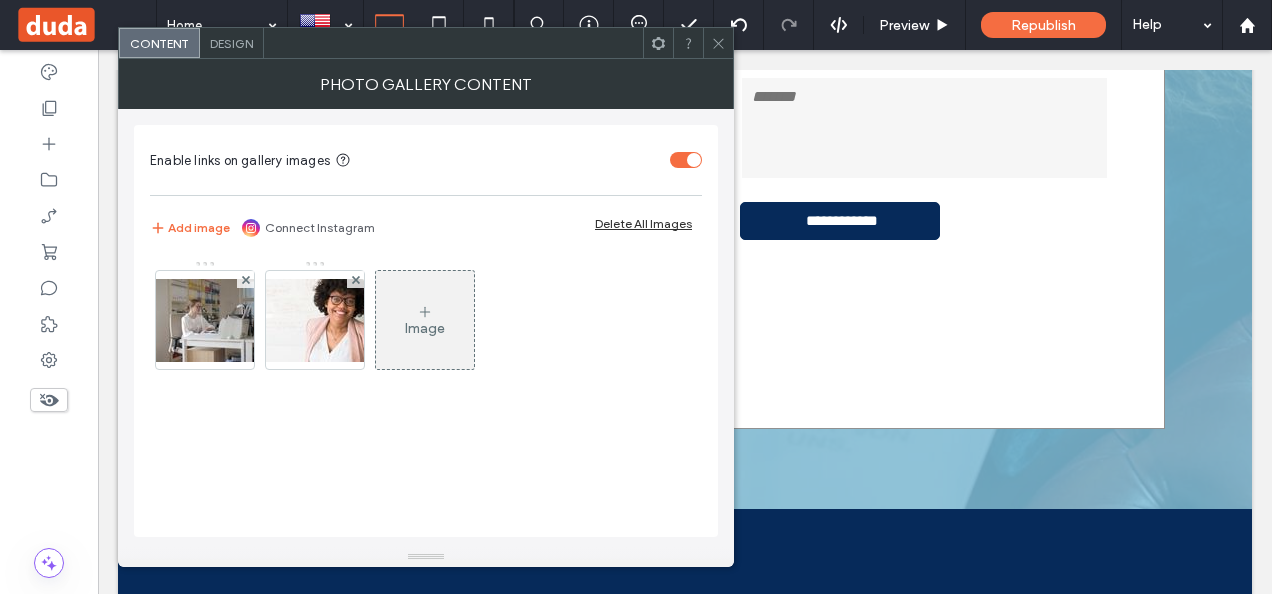 click 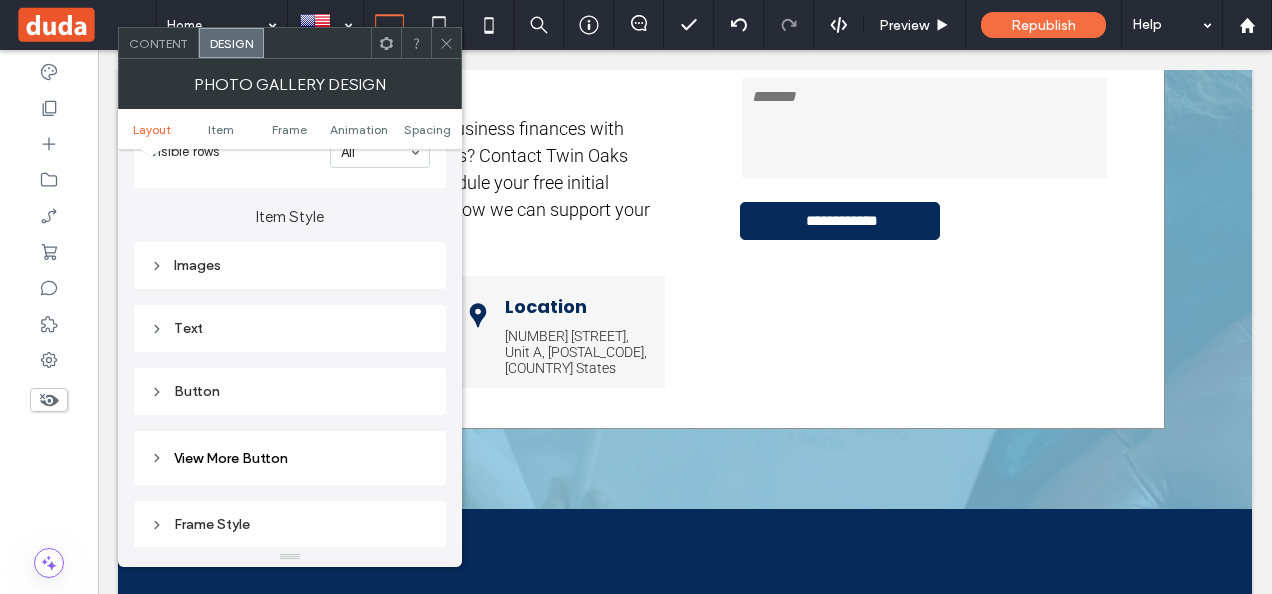 scroll, scrollTop: 700, scrollLeft: 0, axis: vertical 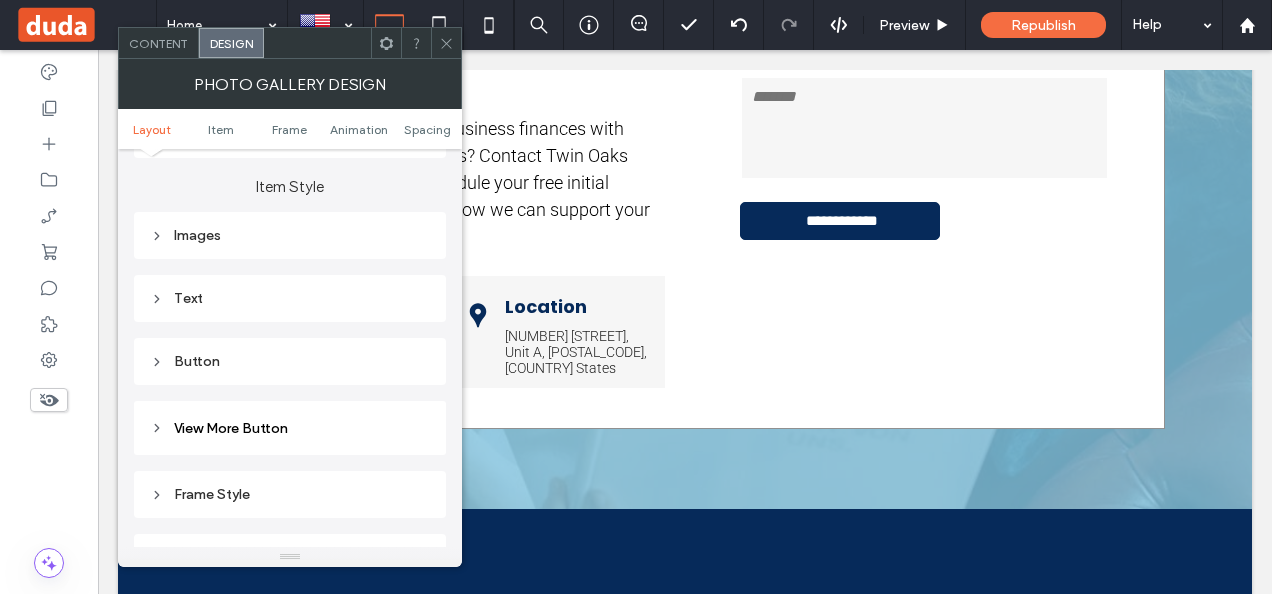 click on "Button" at bounding box center (290, 361) 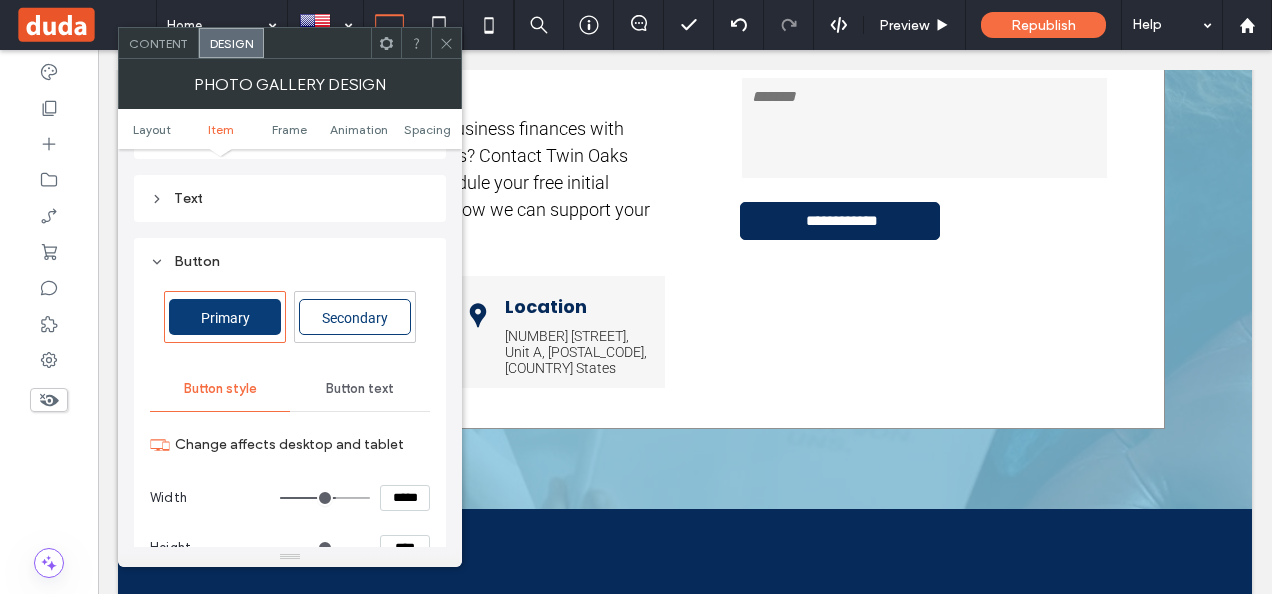 scroll, scrollTop: 900, scrollLeft: 0, axis: vertical 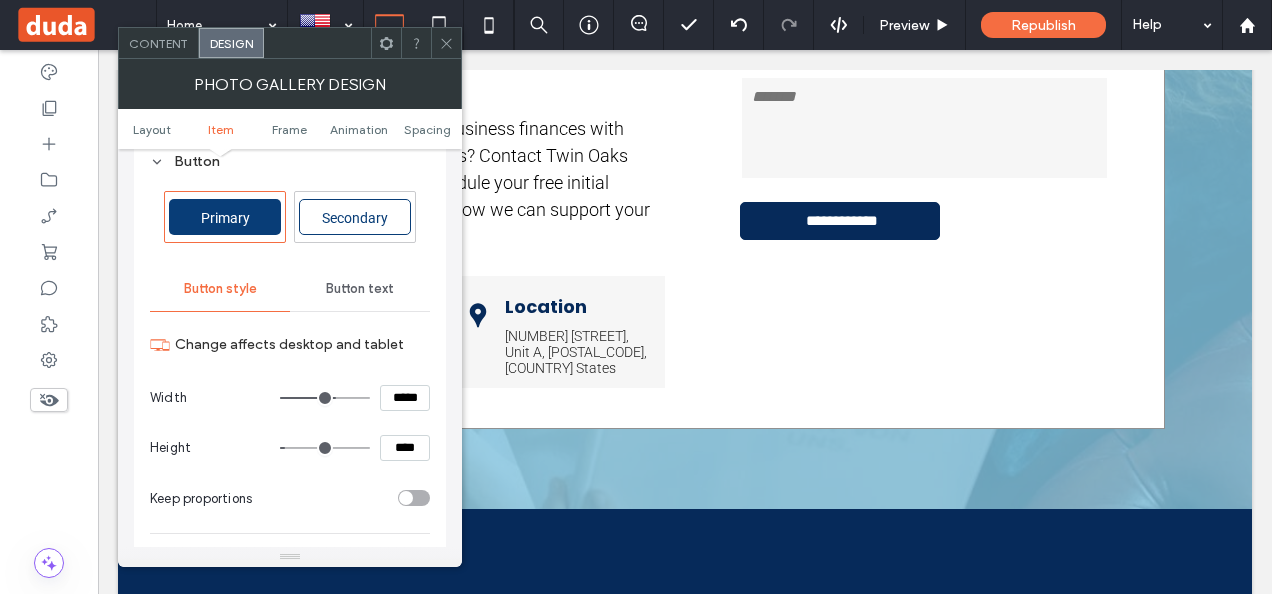 click on "Button text" at bounding box center (360, 289) 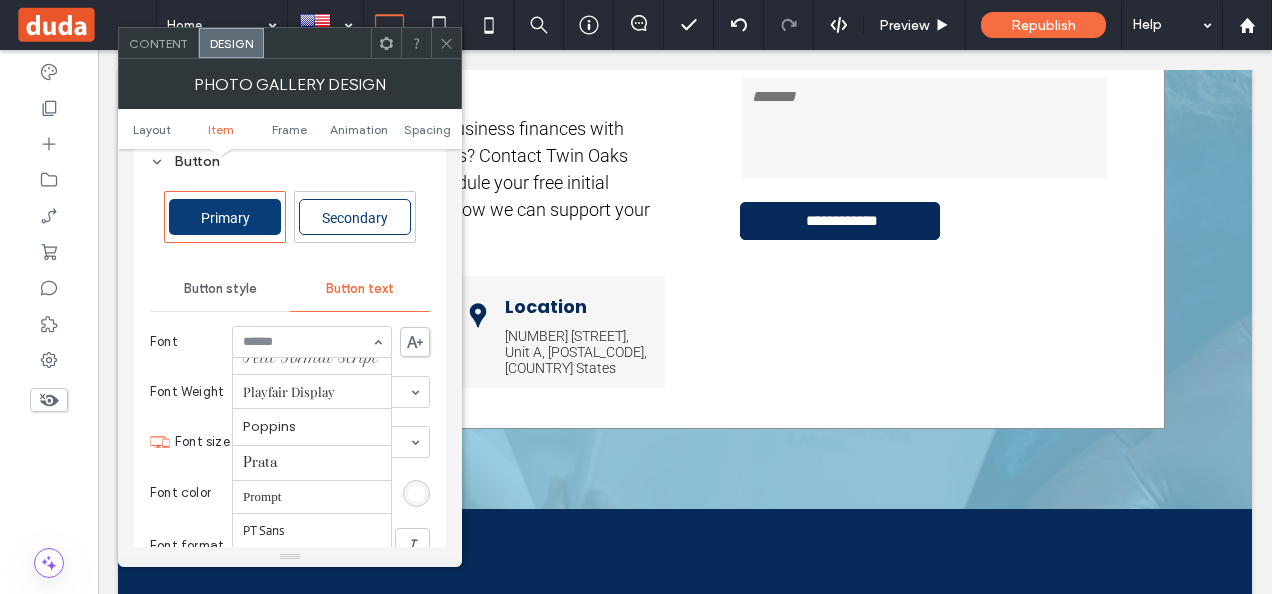 scroll, scrollTop: 1414, scrollLeft: 0, axis: vertical 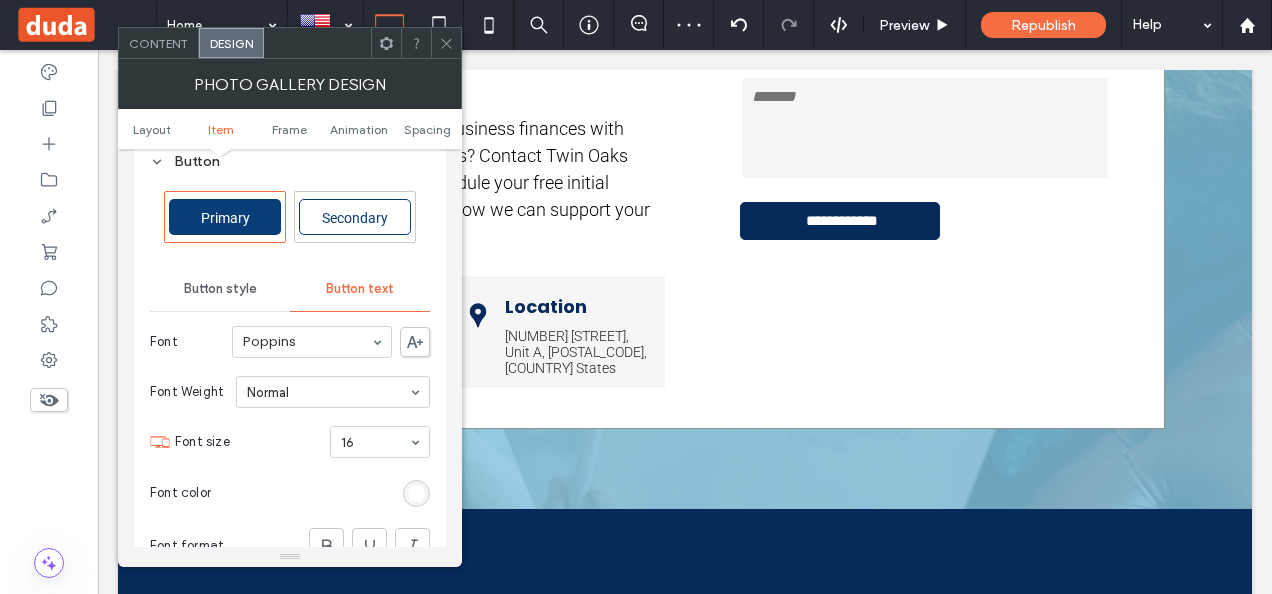 click 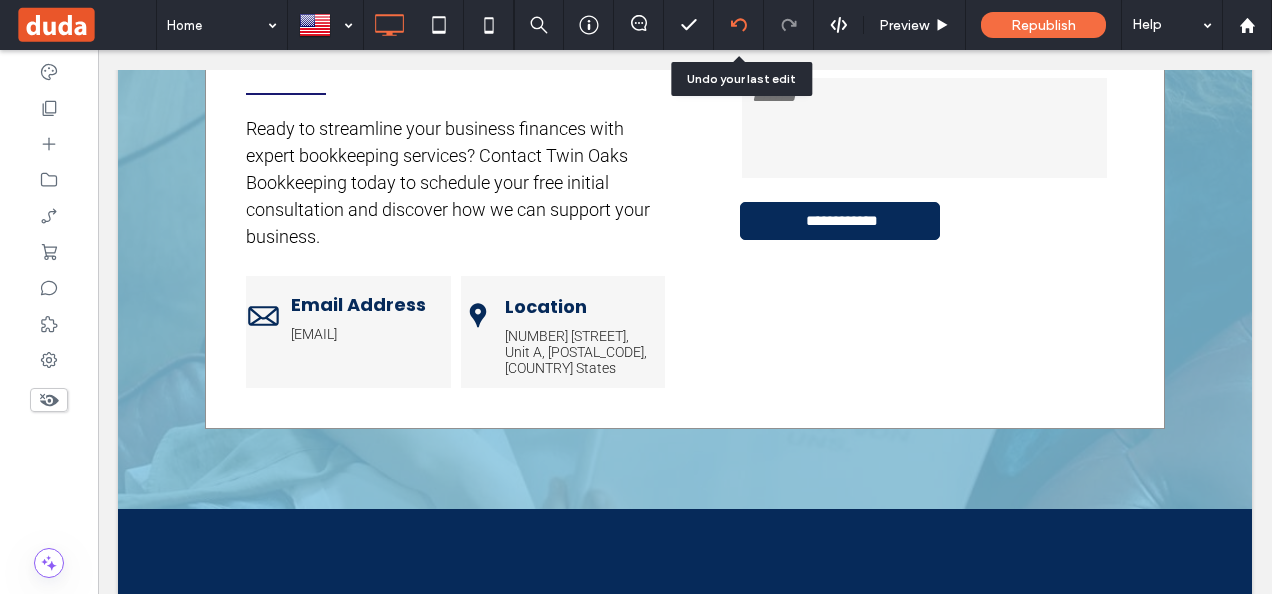 click 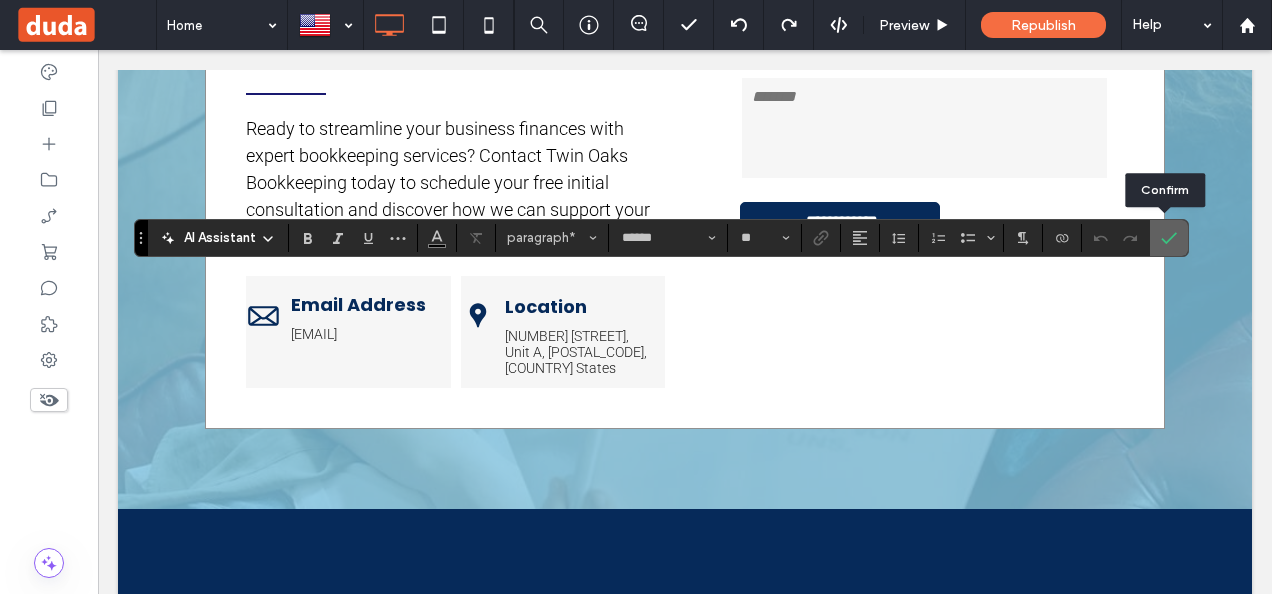 click at bounding box center (1169, 238) 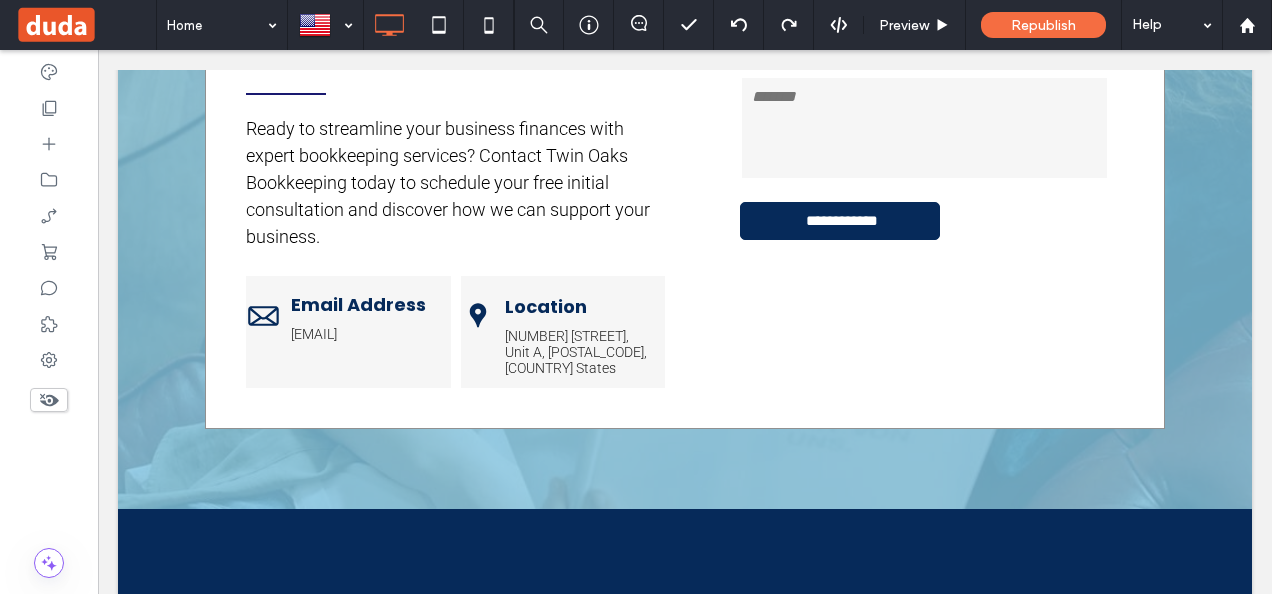 type on "******" 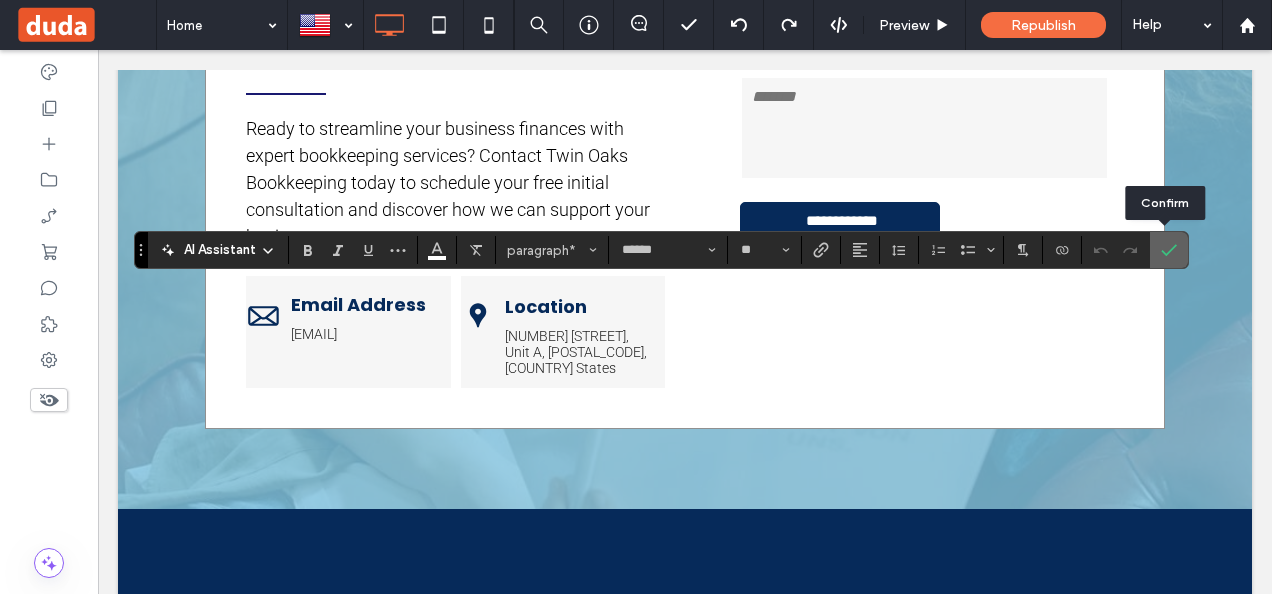 click 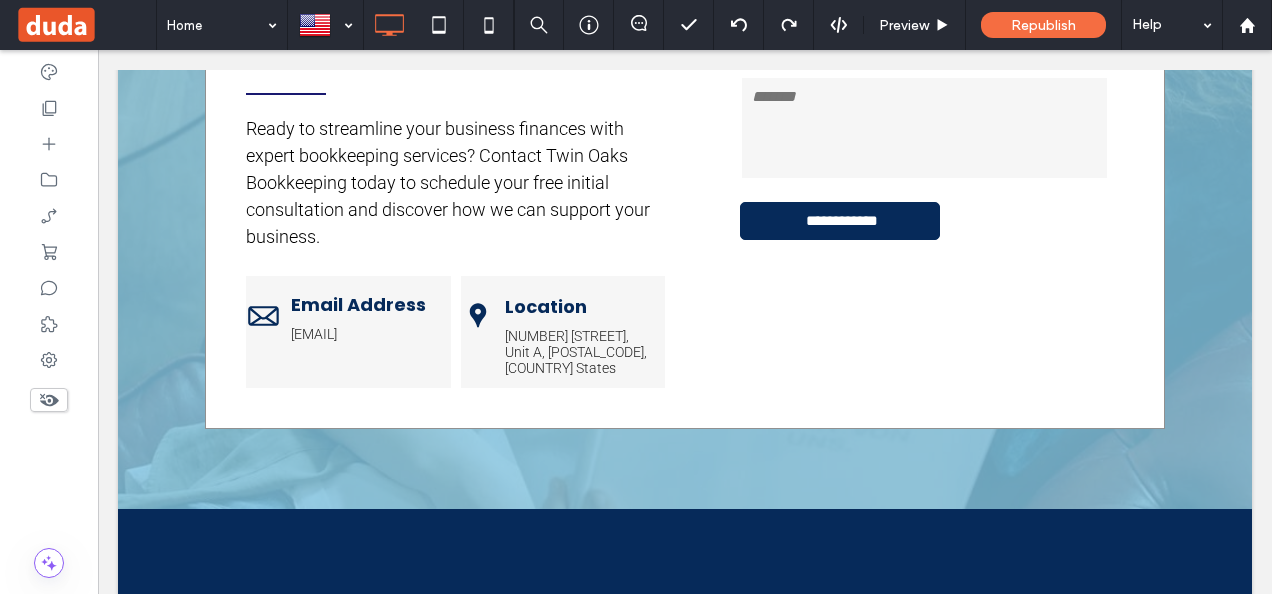 type on "******" 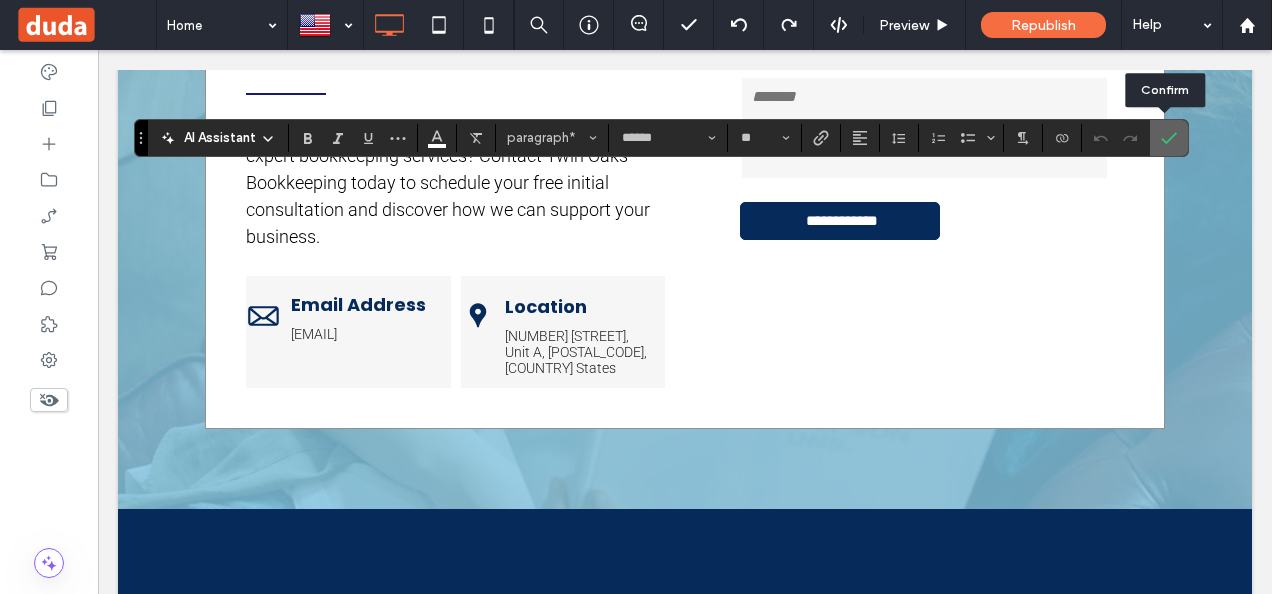 click 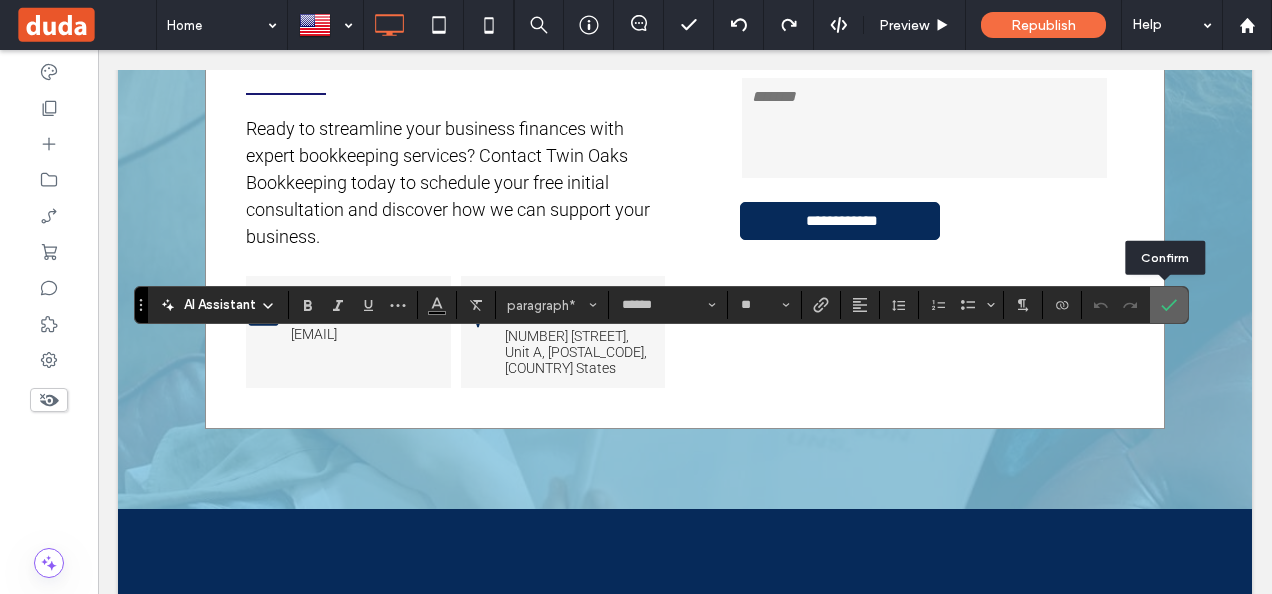 click 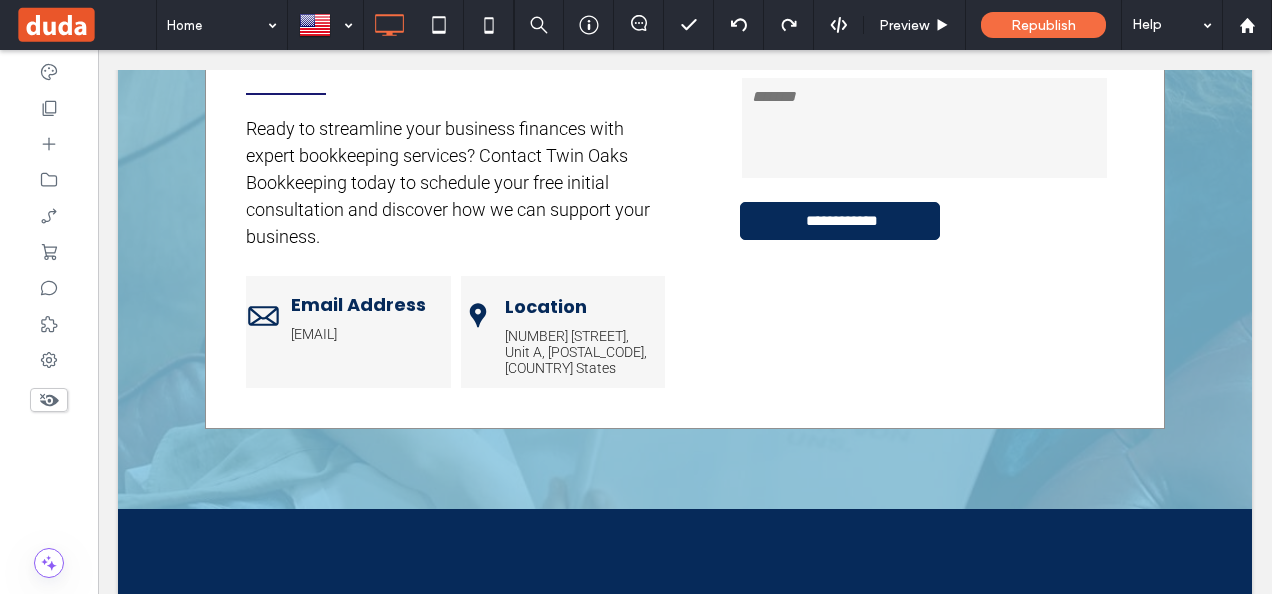type on "******" 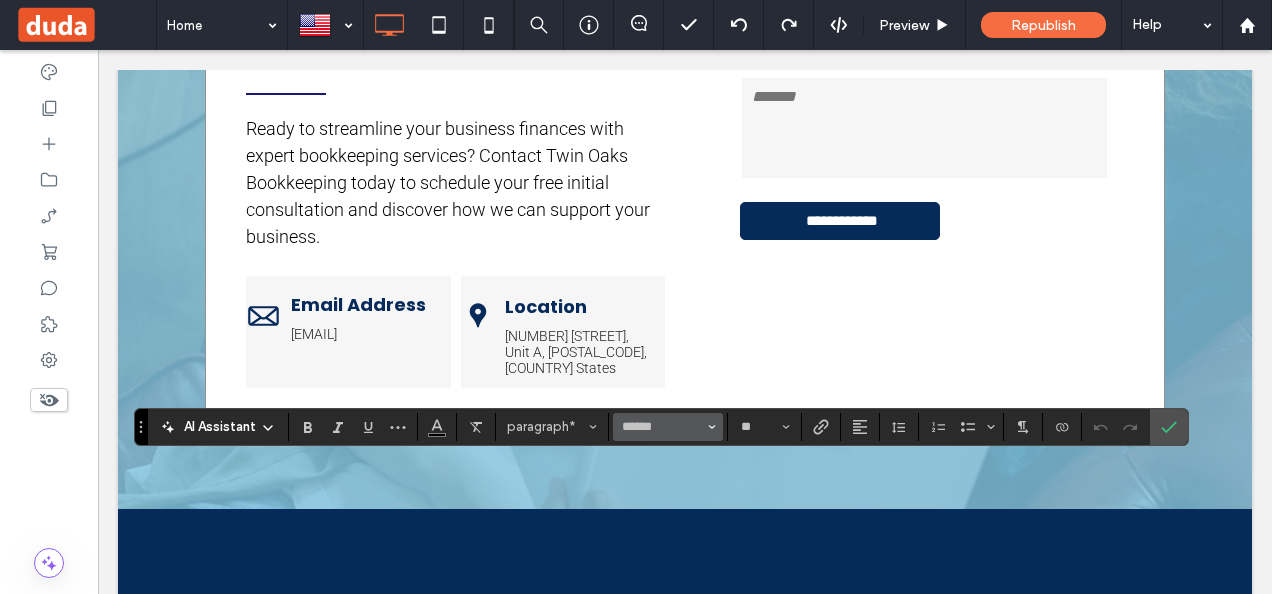 click on "******" at bounding box center (668, 427) 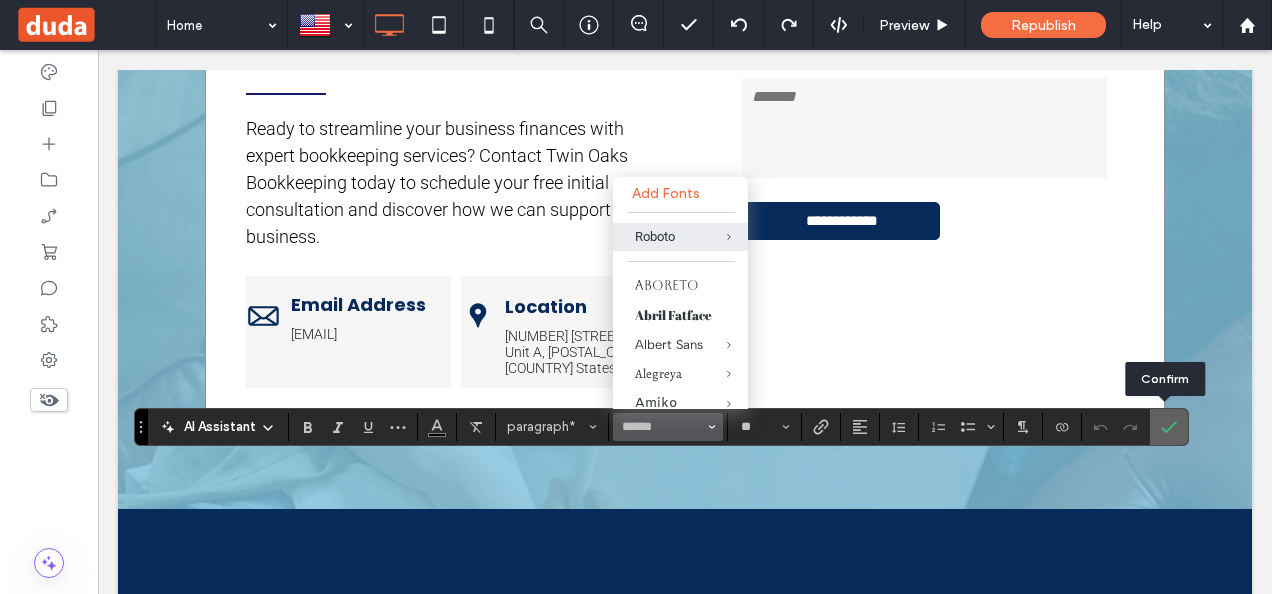 click at bounding box center (1169, 427) 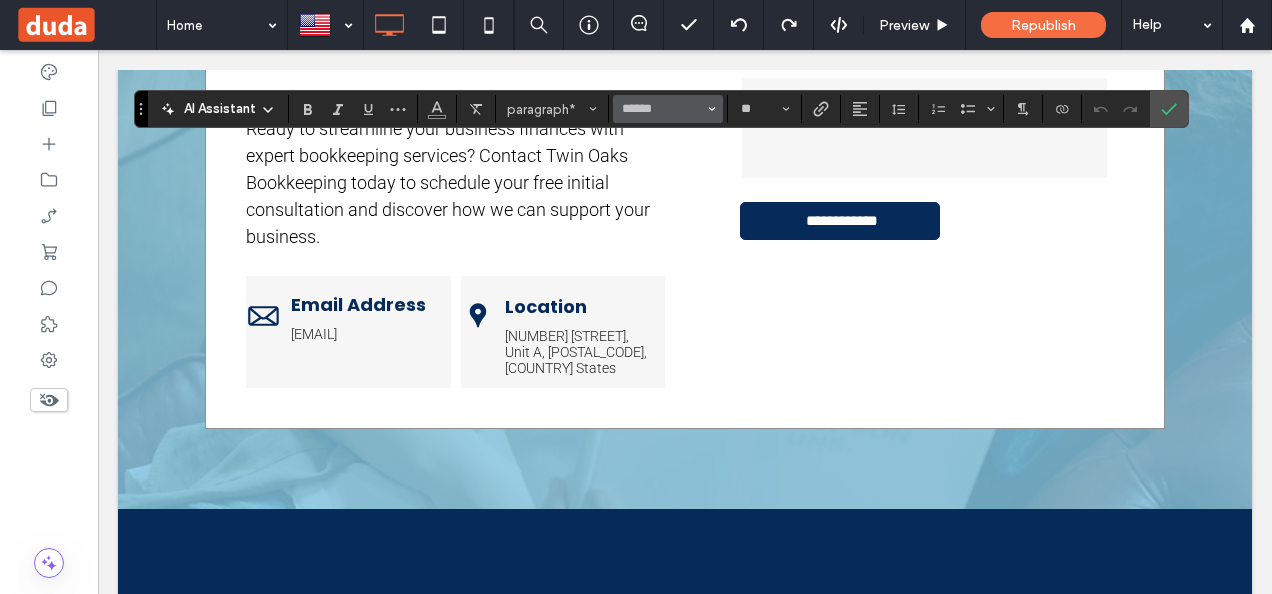 click 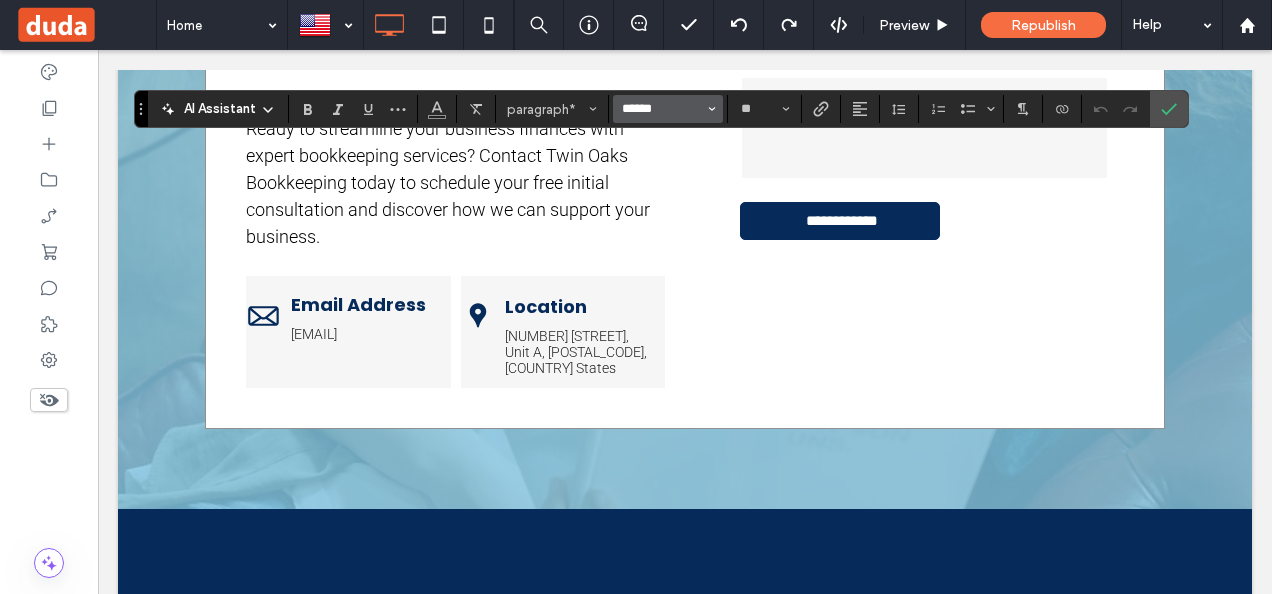 type 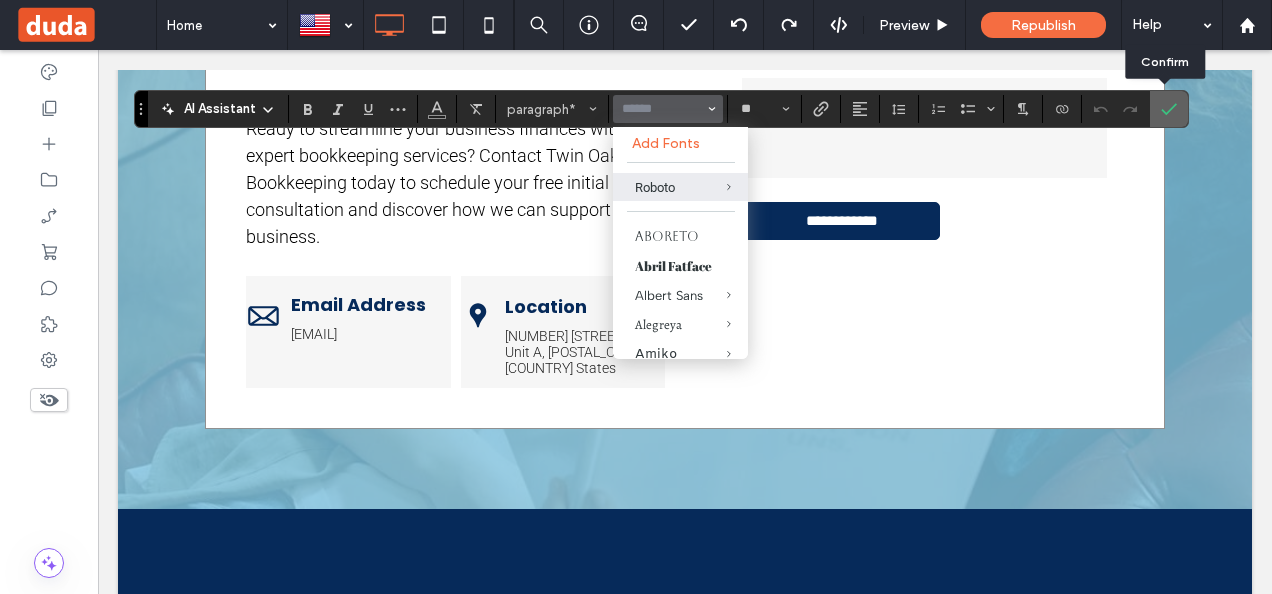 click 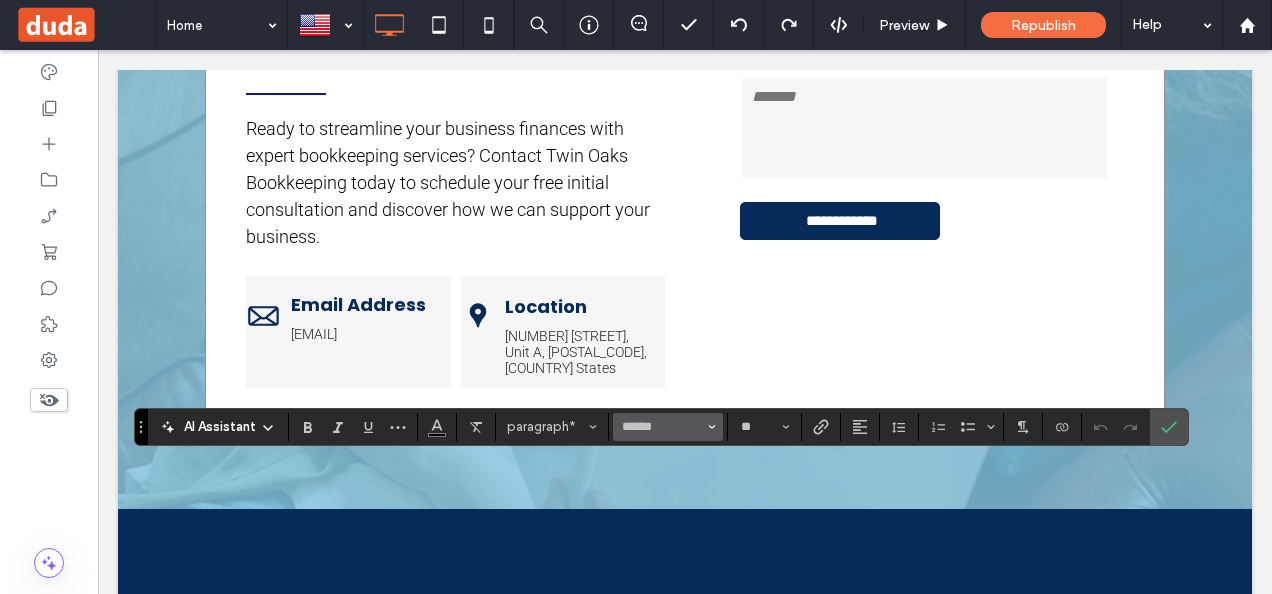 click 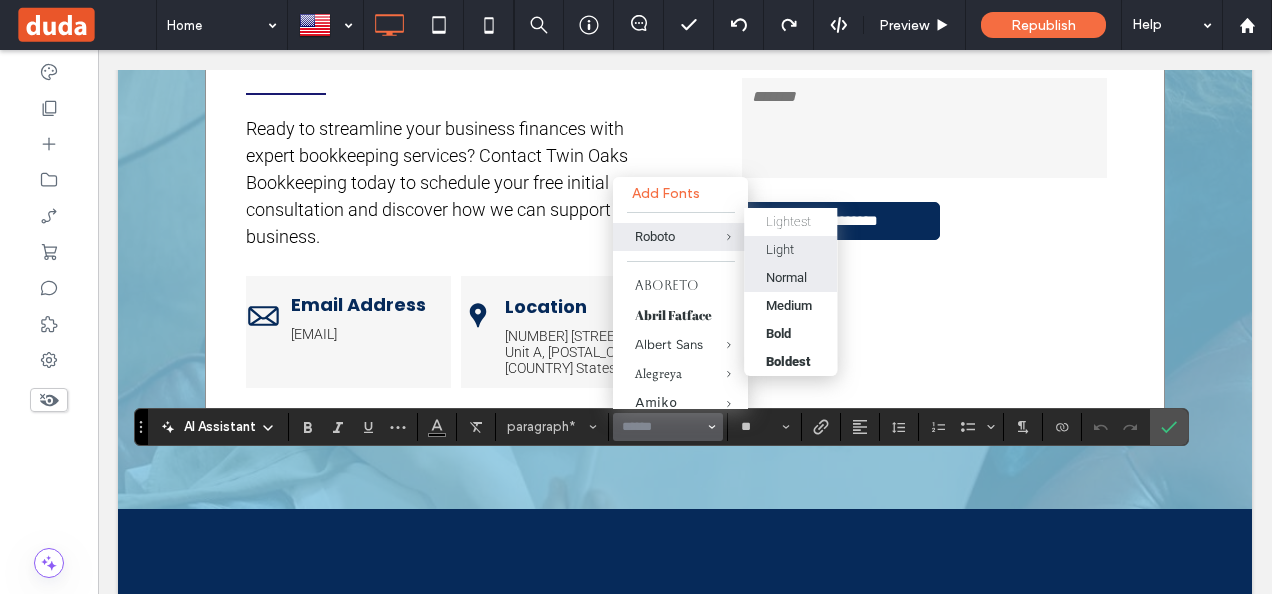 click on "Light" at bounding box center (780, 249) 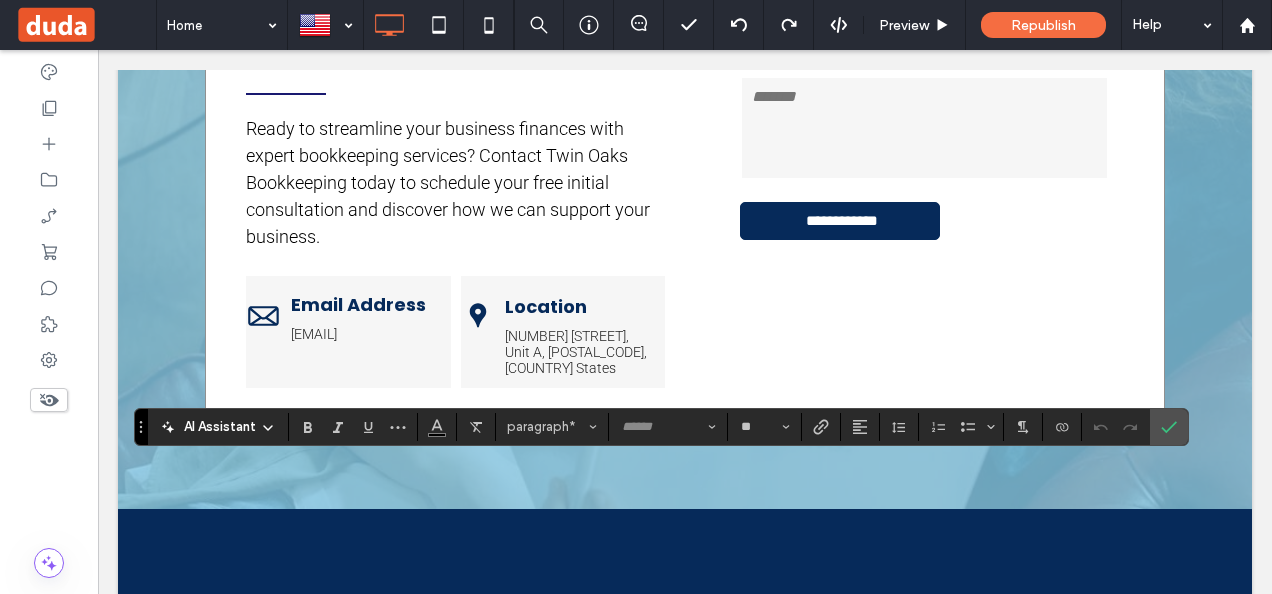 type on "******" 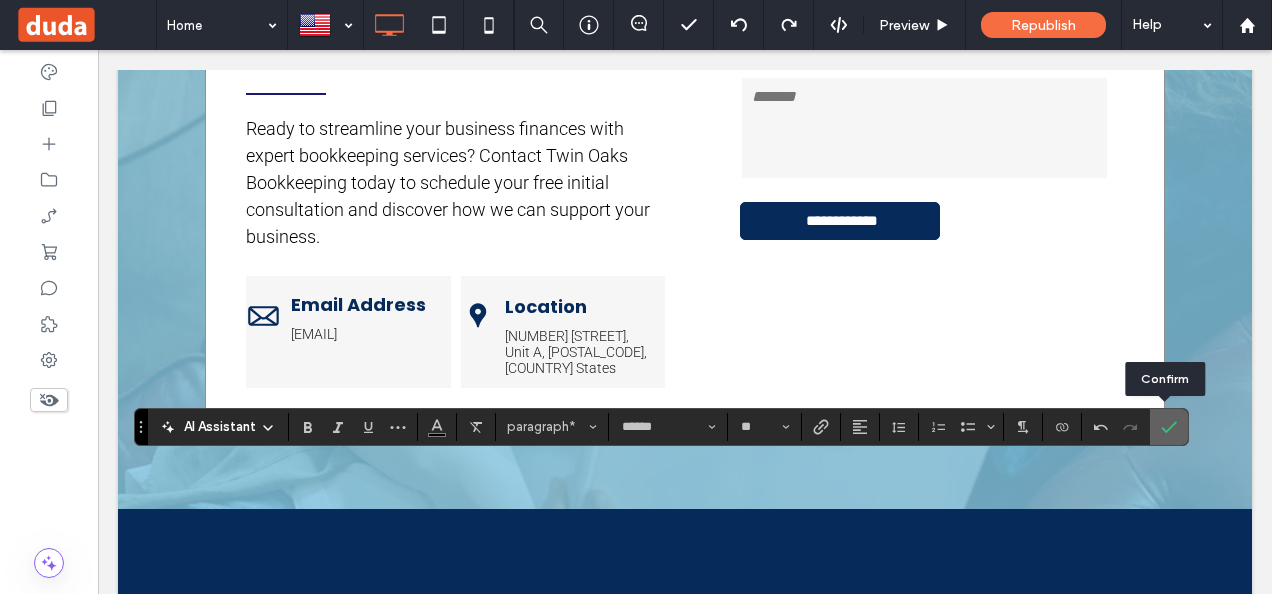 click at bounding box center (1169, 427) 